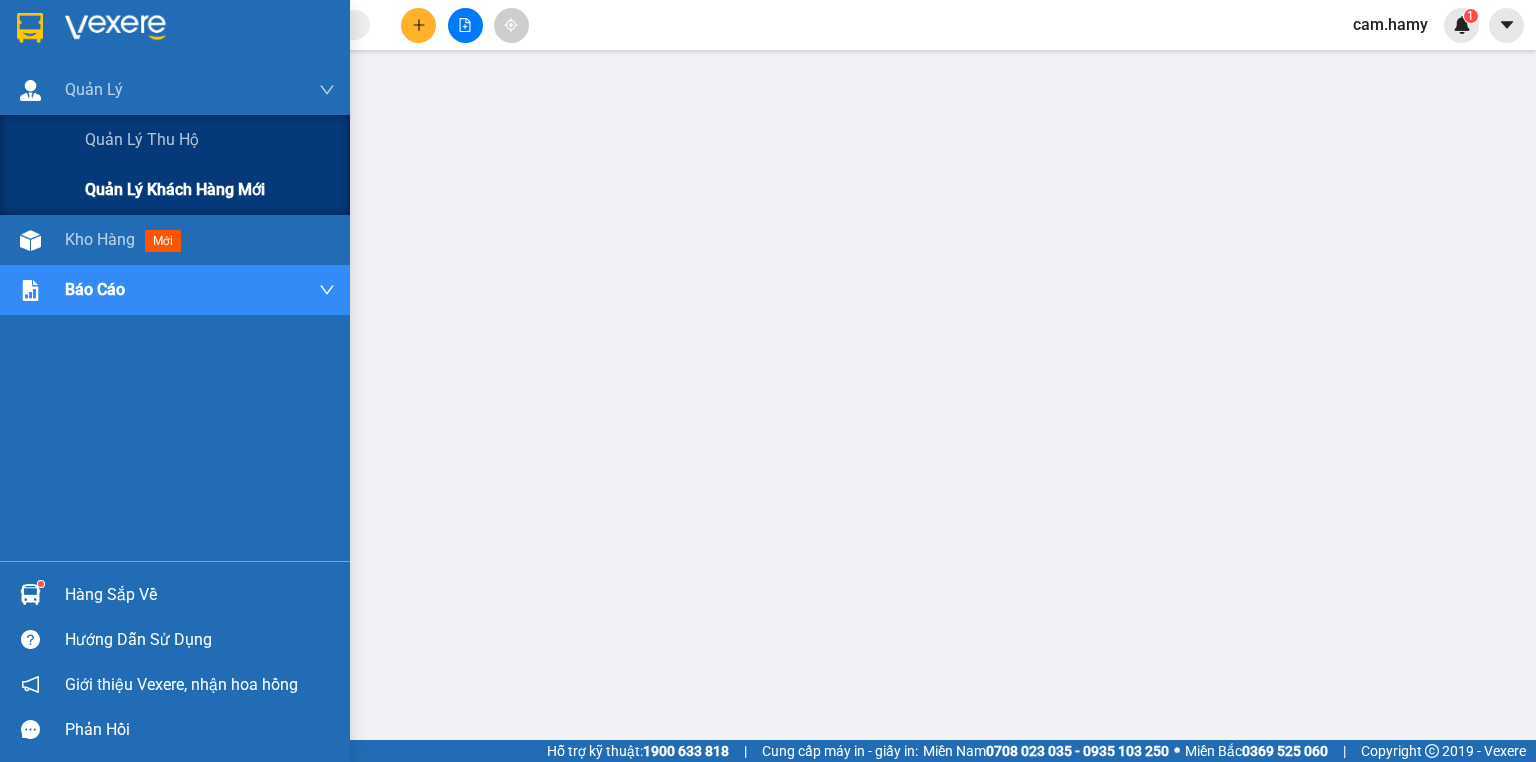 scroll, scrollTop: 0, scrollLeft: 0, axis: both 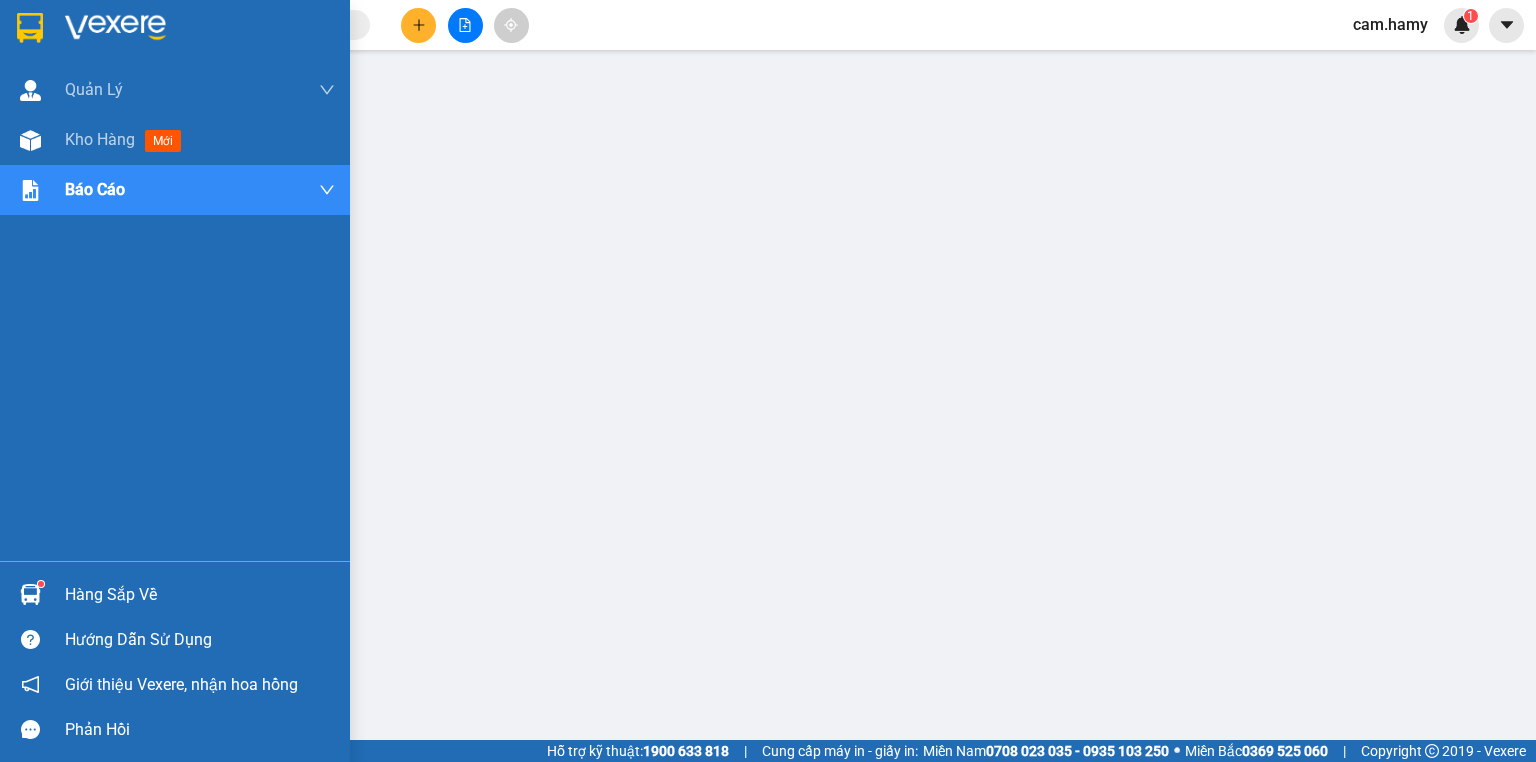 drag, startPoint x: 47, startPoint y: 121, endPoint x: 60, endPoint y: 182, distance: 62.369865 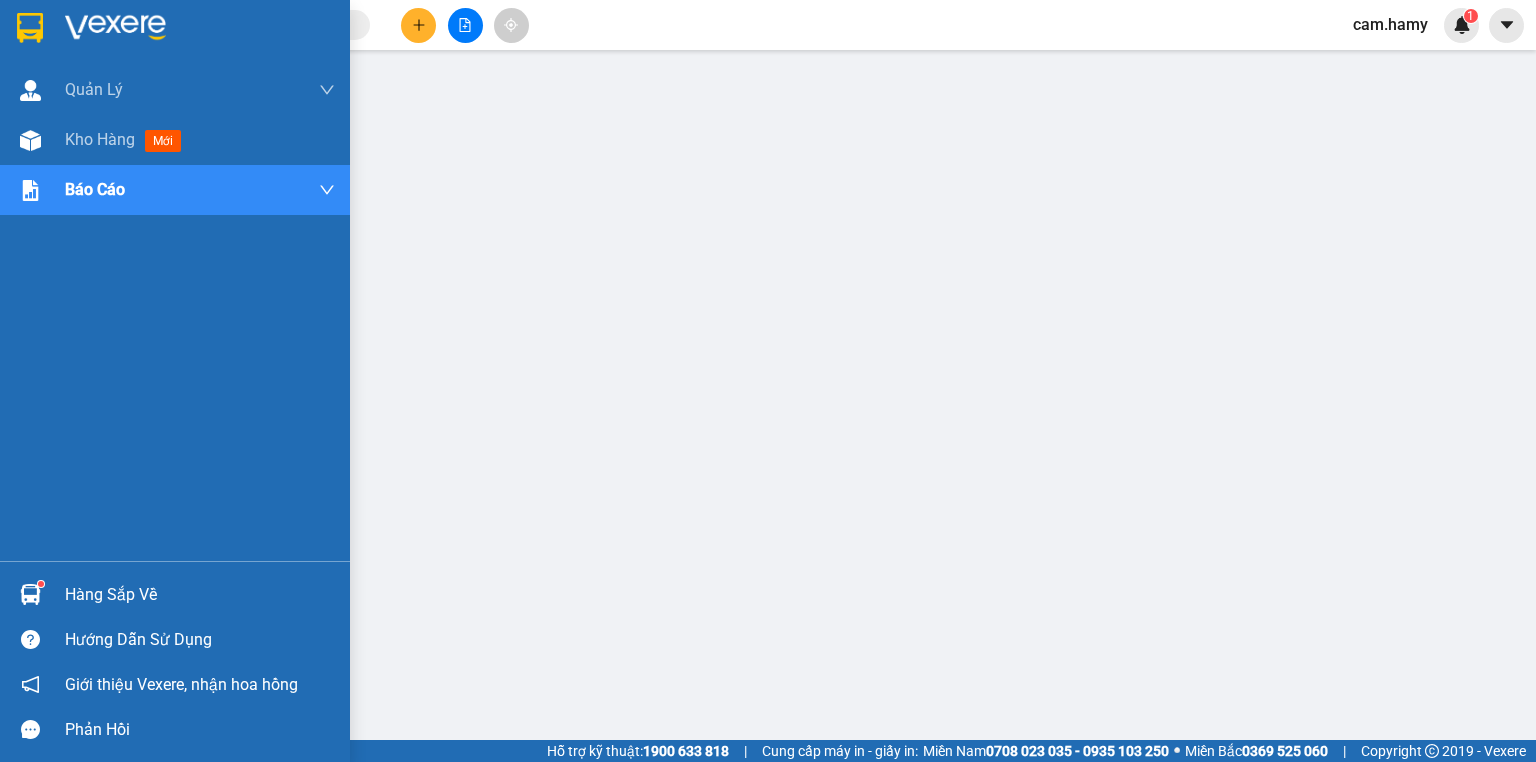 click on "Kho hàng mới" at bounding box center (175, 140) 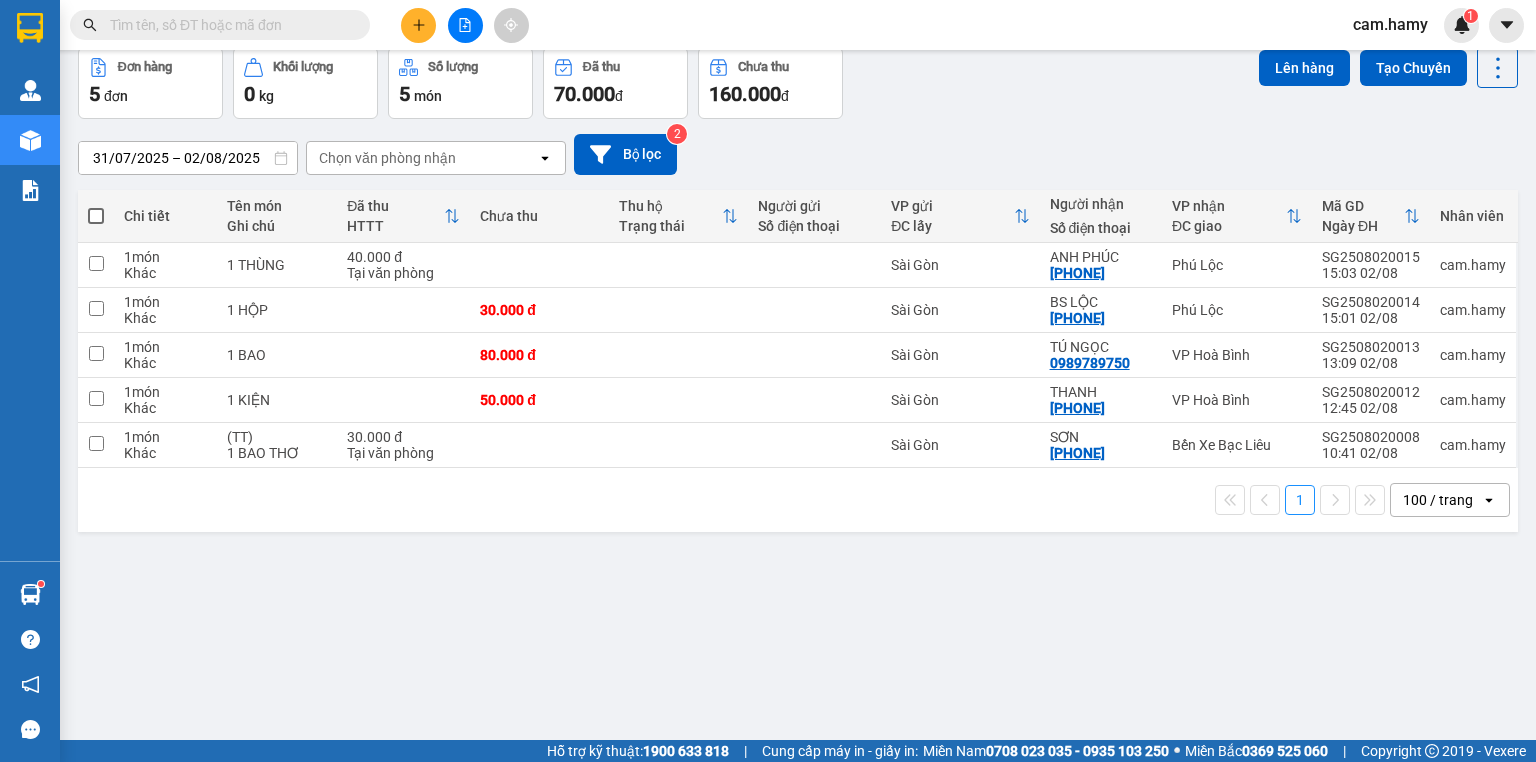 scroll, scrollTop: 0, scrollLeft: 0, axis: both 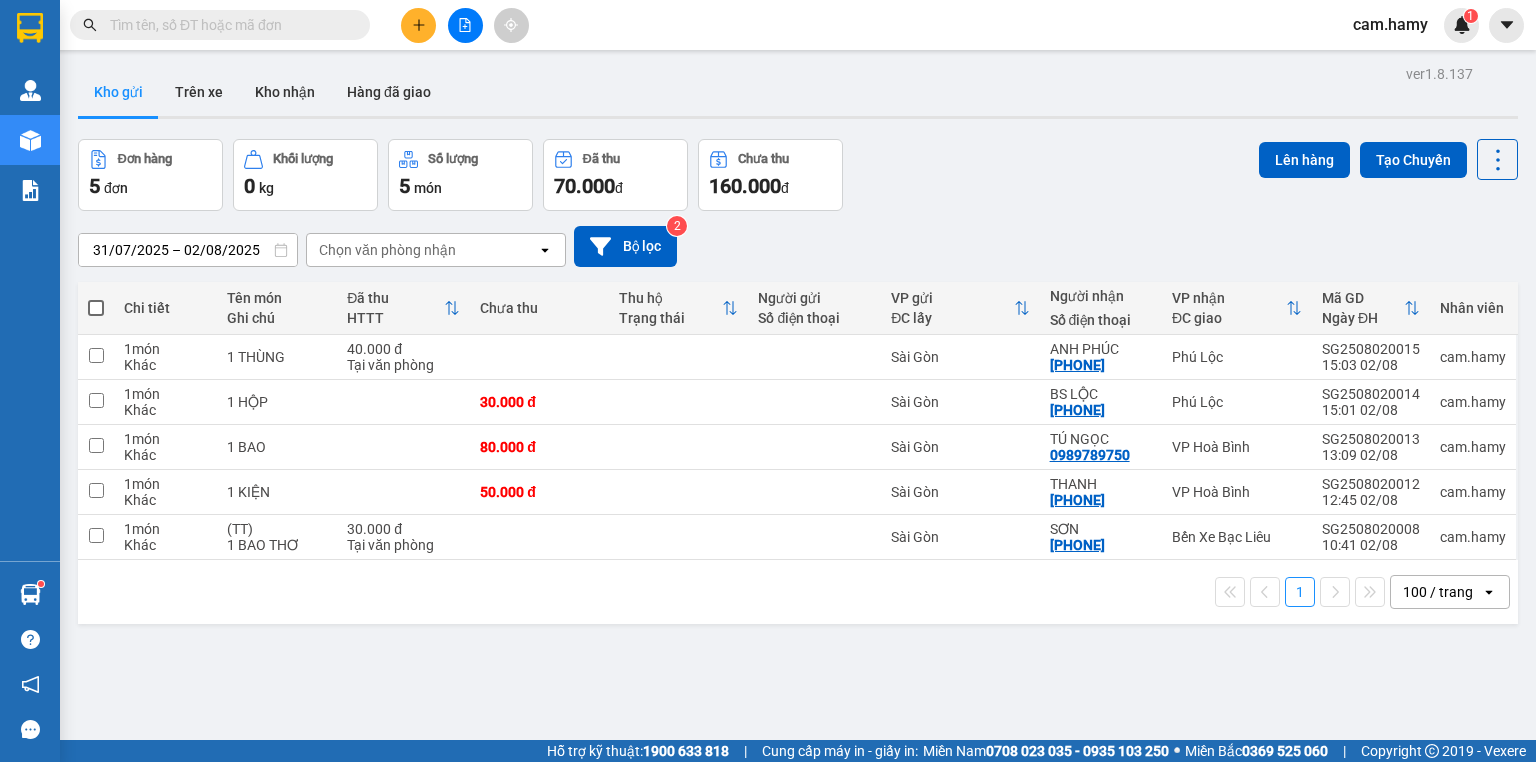 click at bounding box center (465, 25) 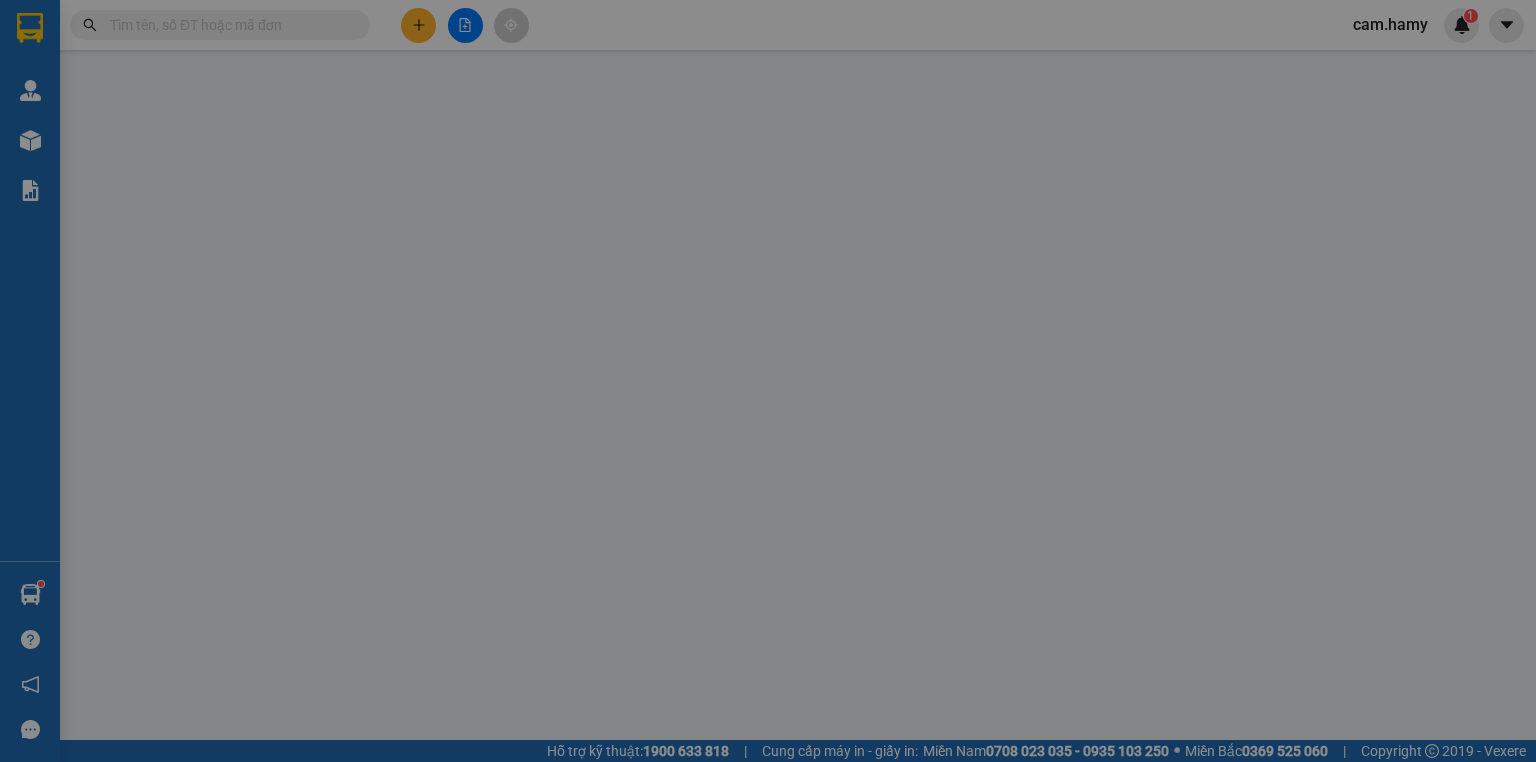 click on "Yêu cầu xuất hóa đơn điện tử" at bounding box center [328, 33] 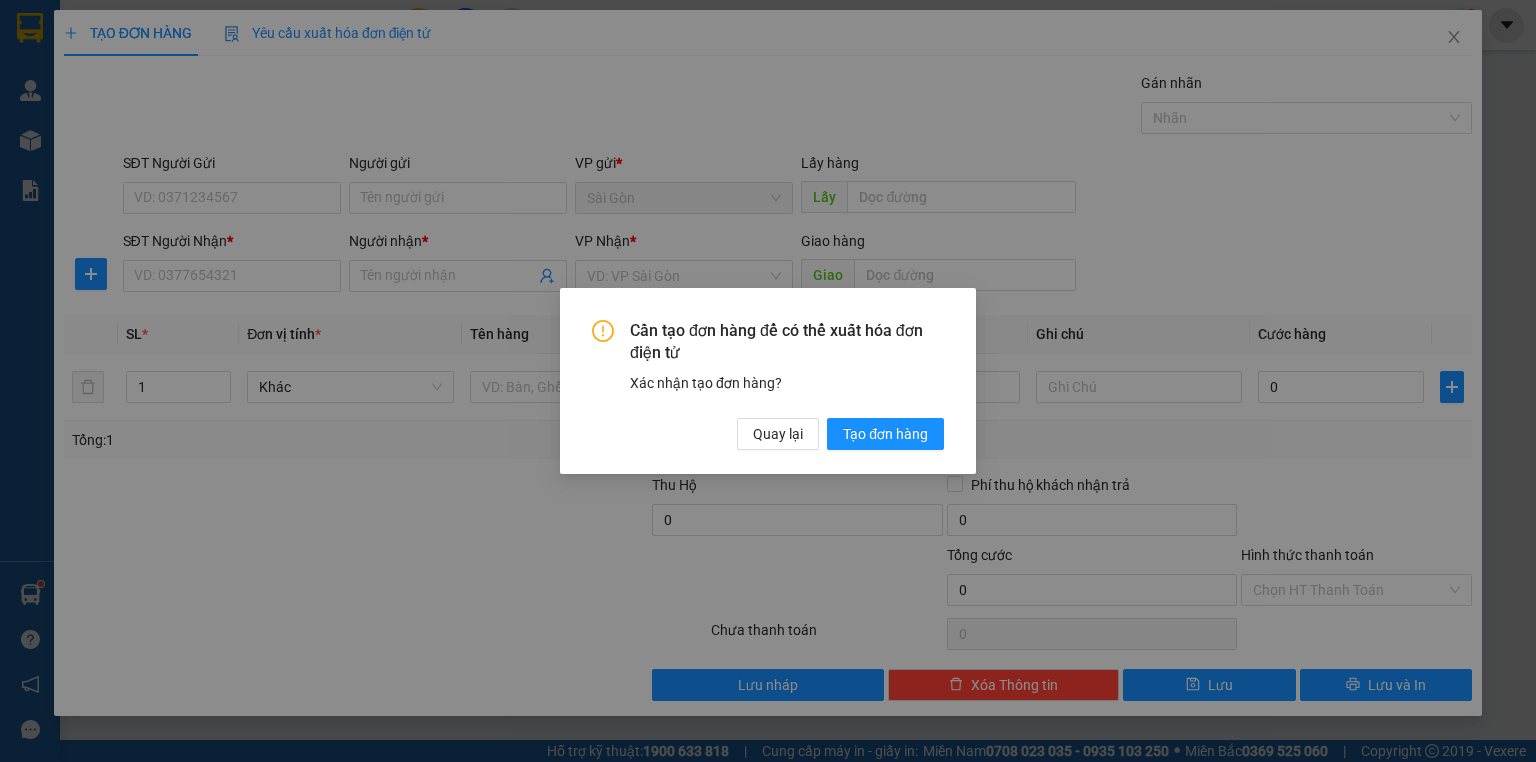 click on "Cần tạo đơn hàng để có thể xuất hóa đơn điện tử Xác nhận tạo đơn hàng? Quay lại Tạo đơn hàng" at bounding box center (768, 381) 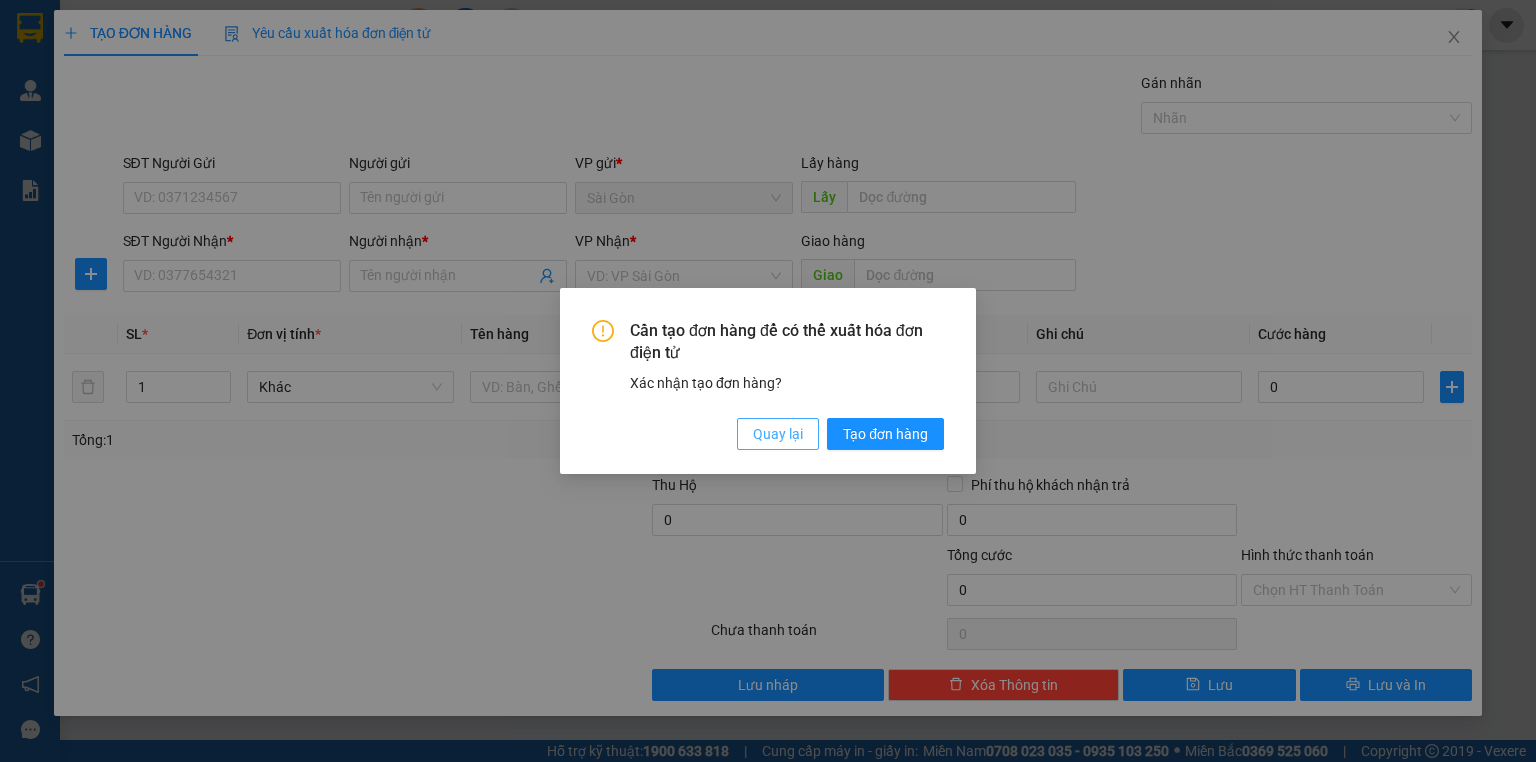 click on "Quay lại" at bounding box center (778, 434) 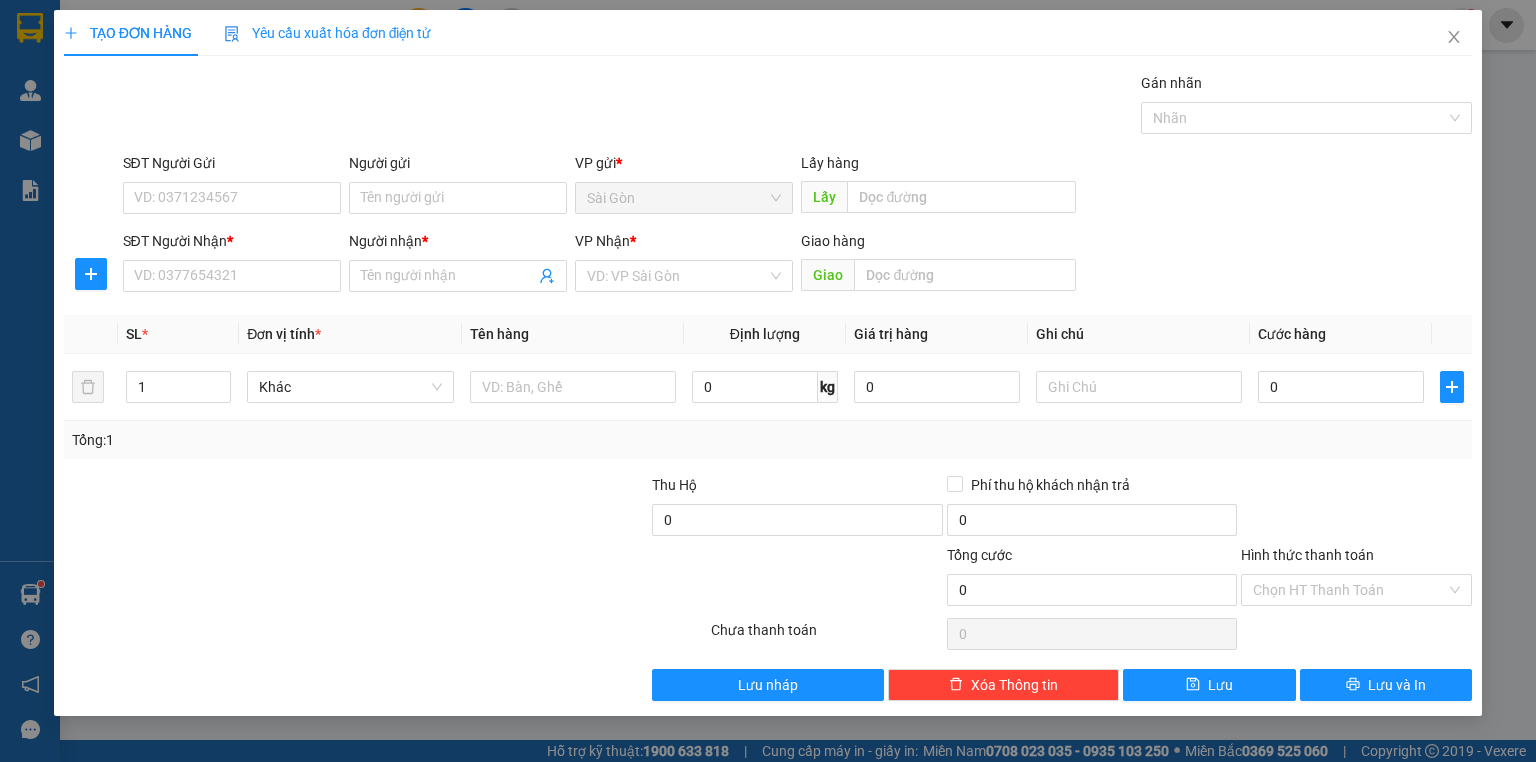 click on "SĐT Người Nhận  * VD: 0377654321" at bounding box center (232, 265) 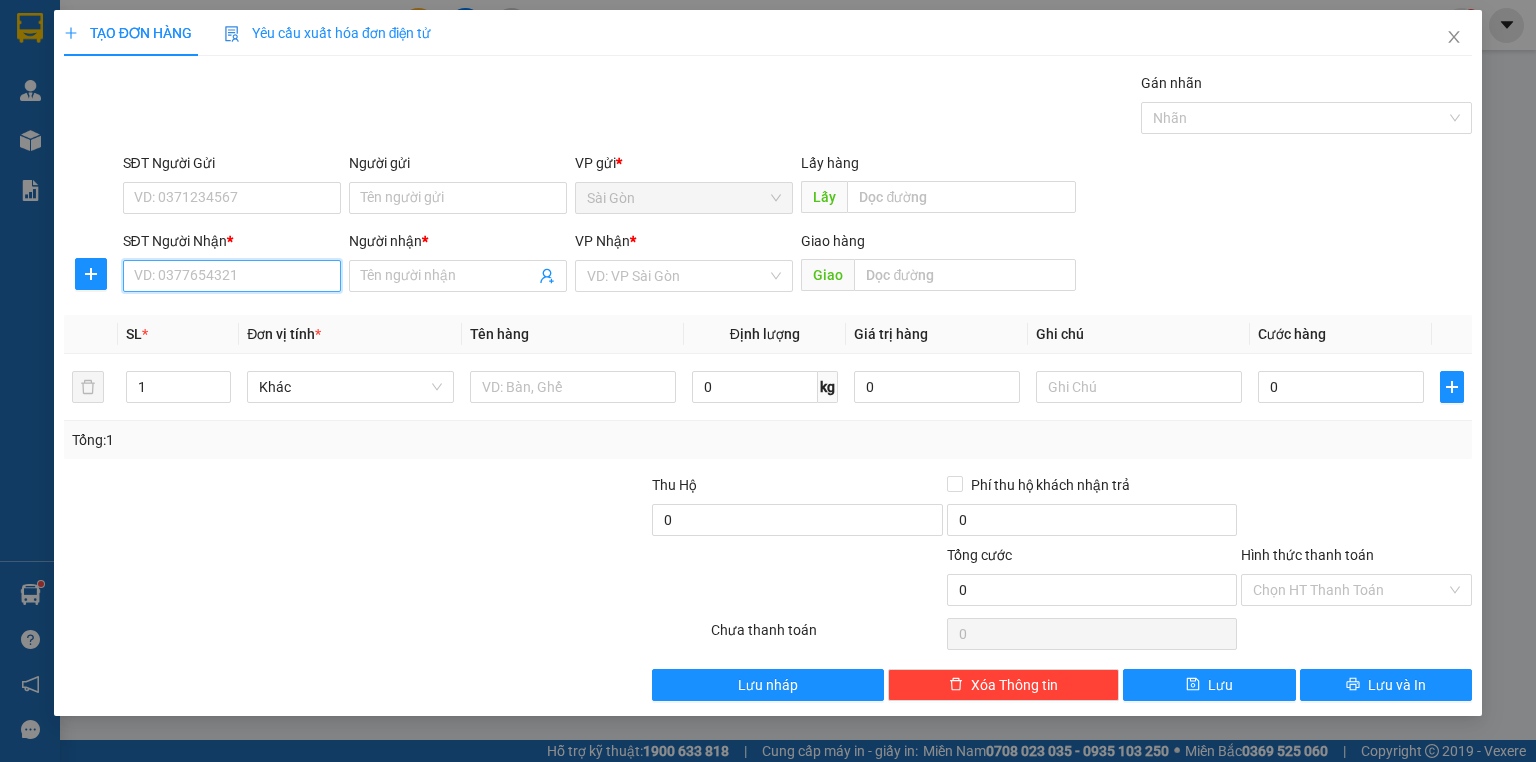 click on "SĐT Người Nhận  *" at bounding box center (232, 276) 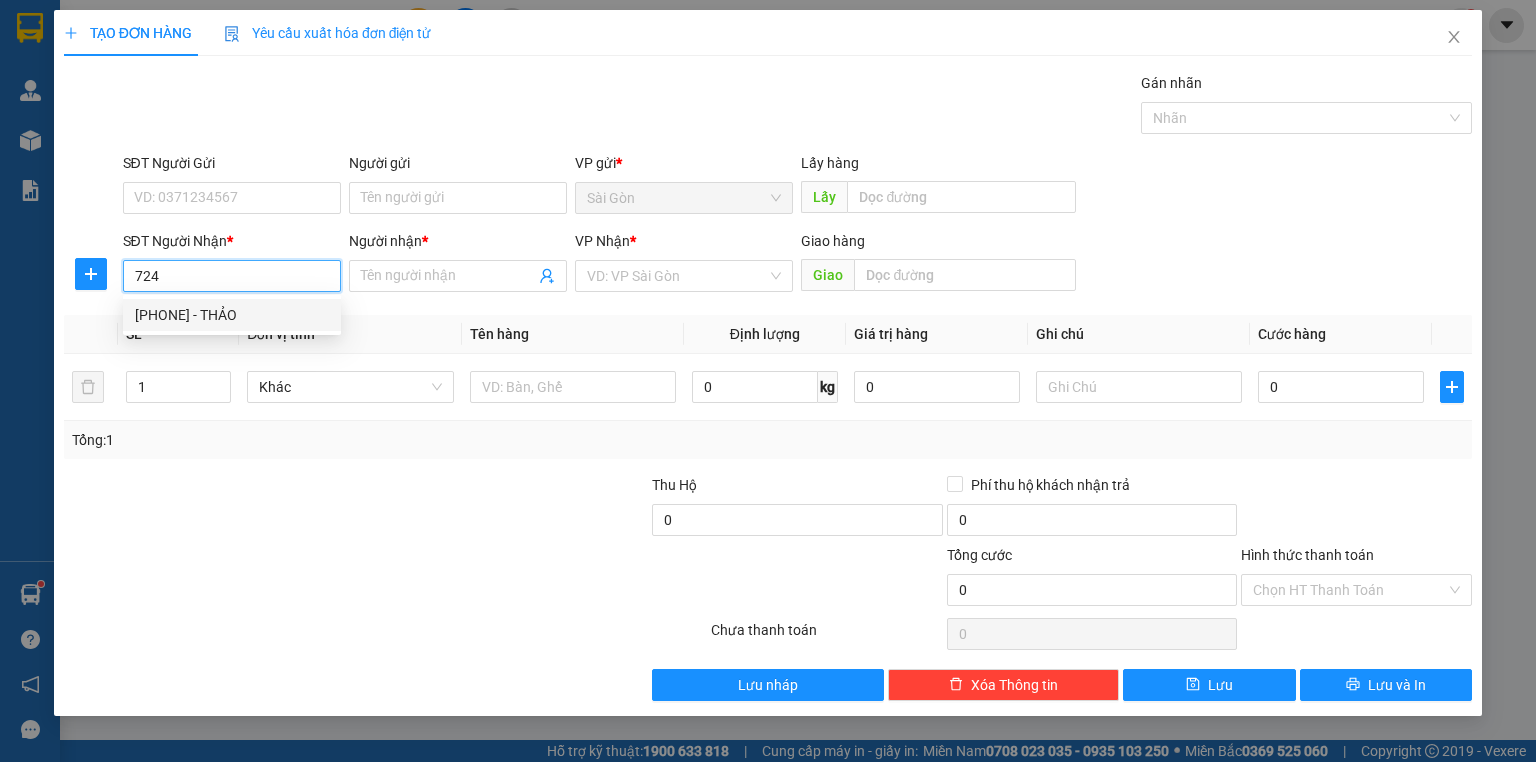 click on "[PHONE] - THẢO" at bounding box center [232, 315] 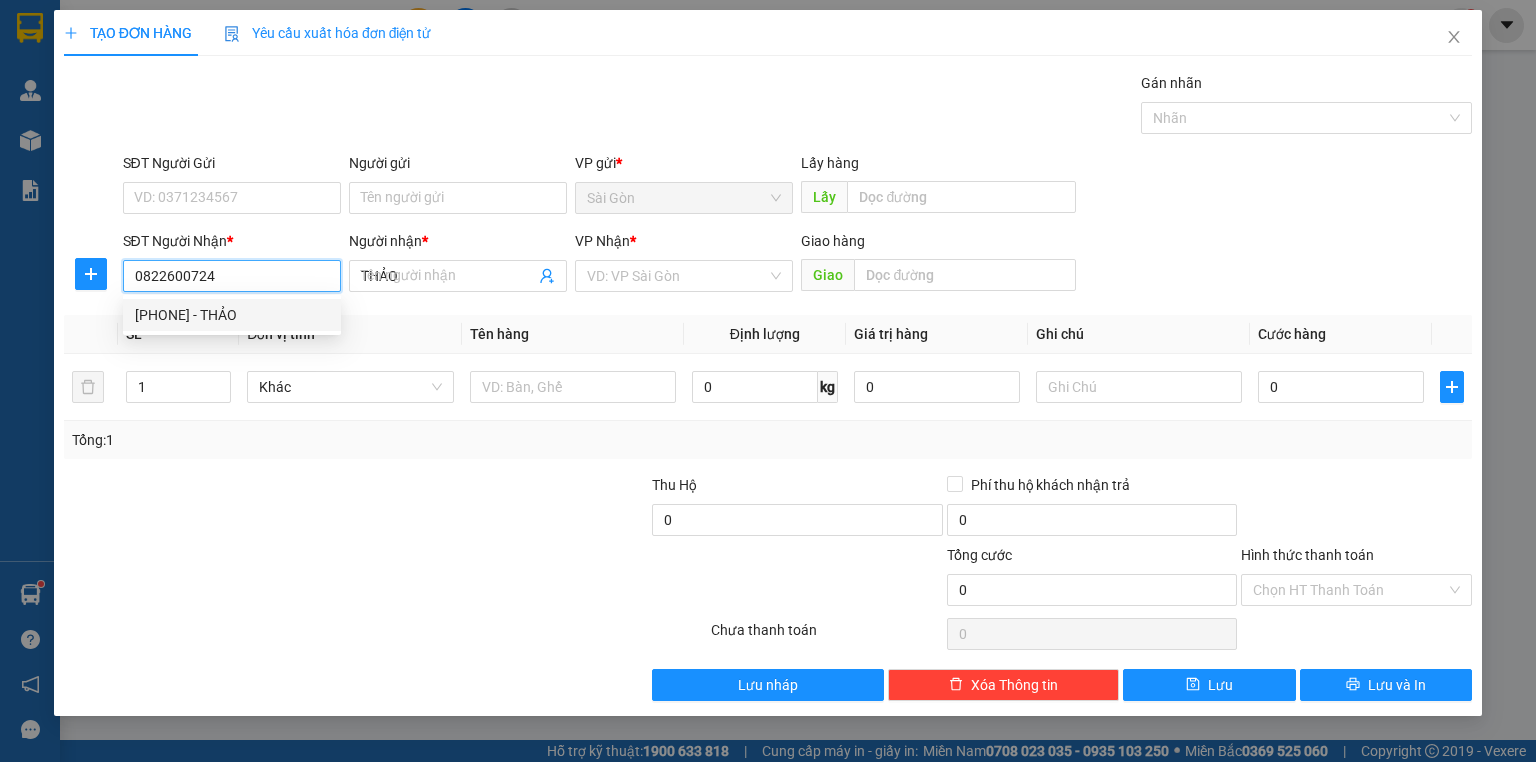 type on "30.000" 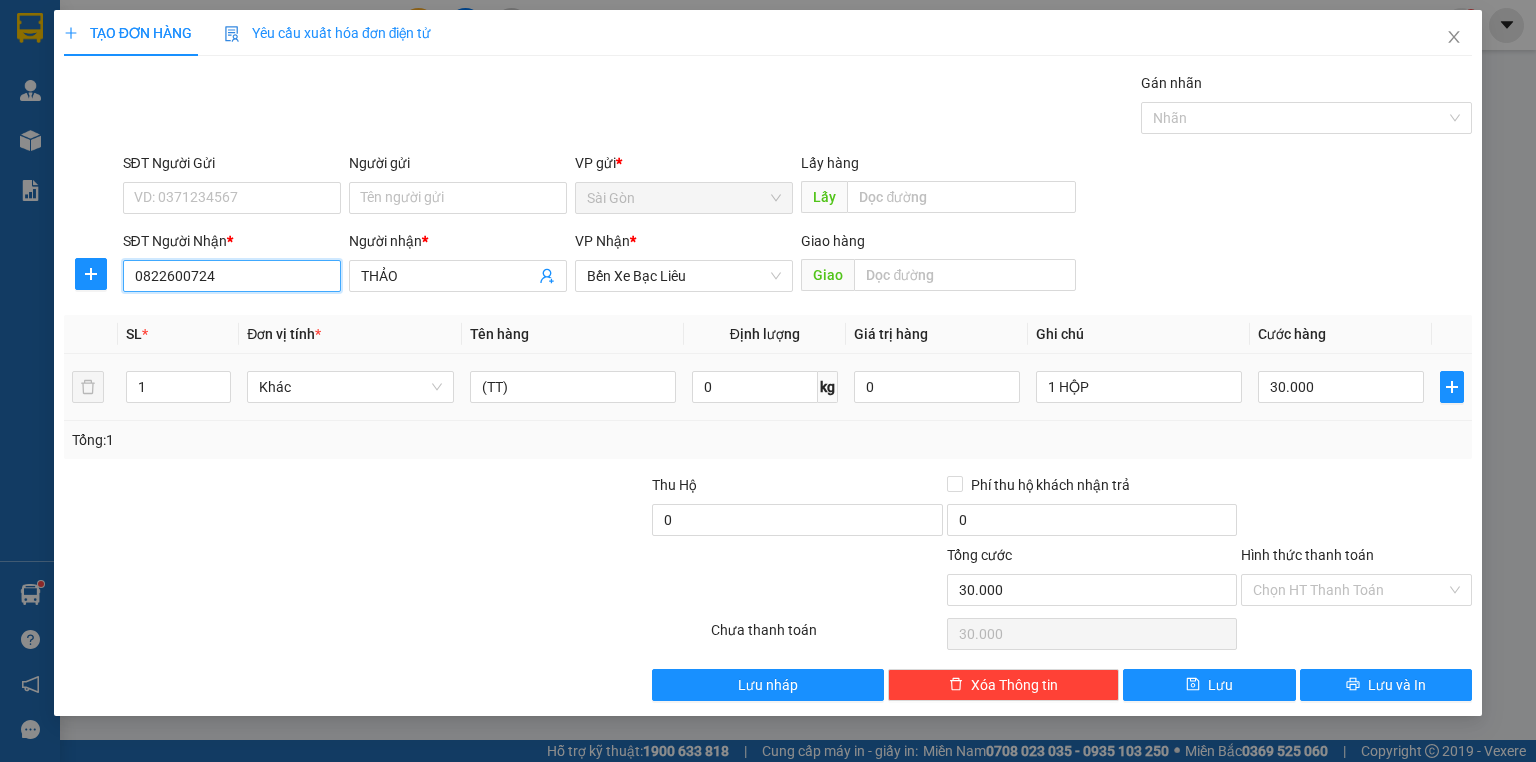 type on "0822600724" 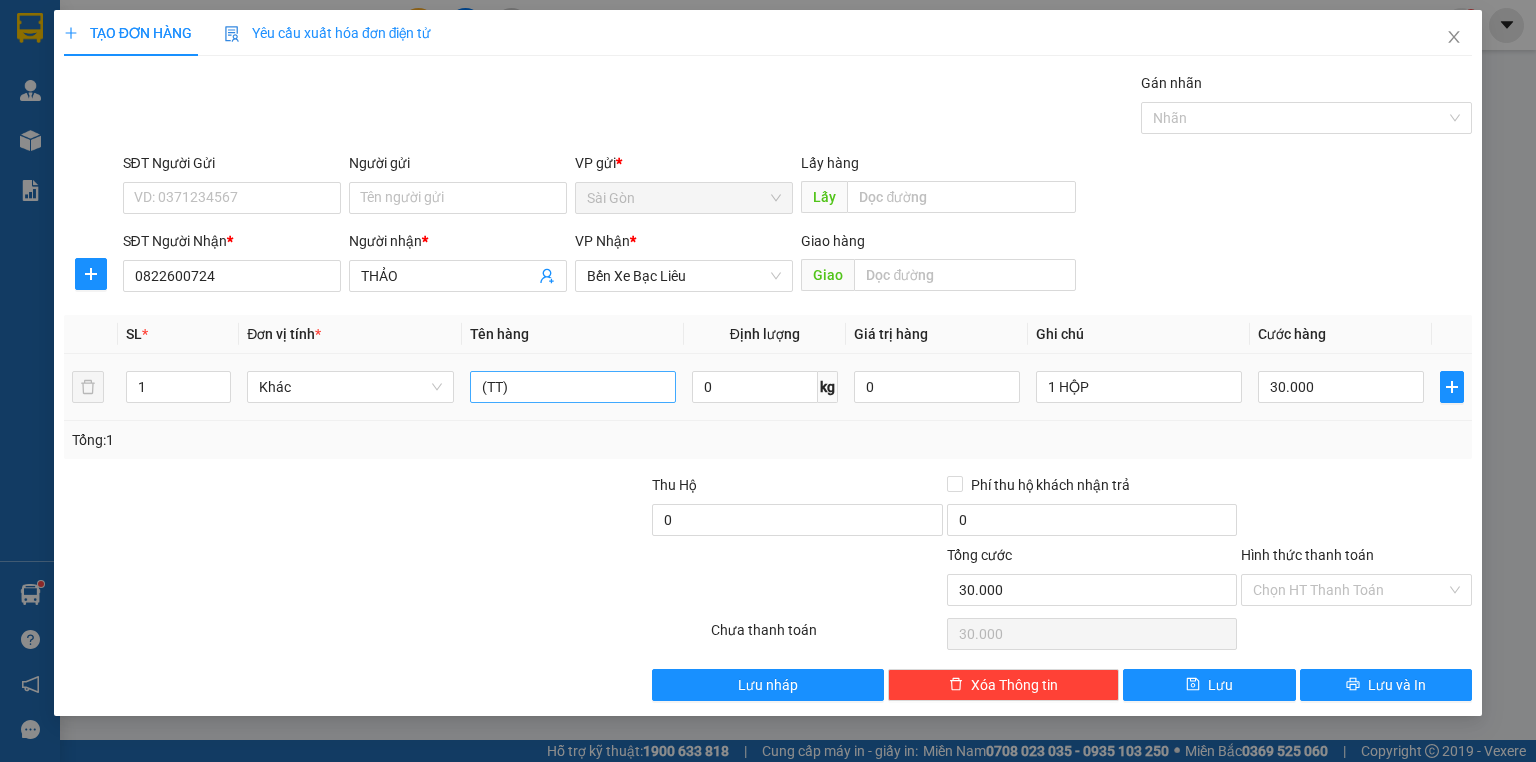 drag, startPoint x: 502, startPoint y: 363, endPoint x: 532, endPoint y: 373, distance: 31.622776 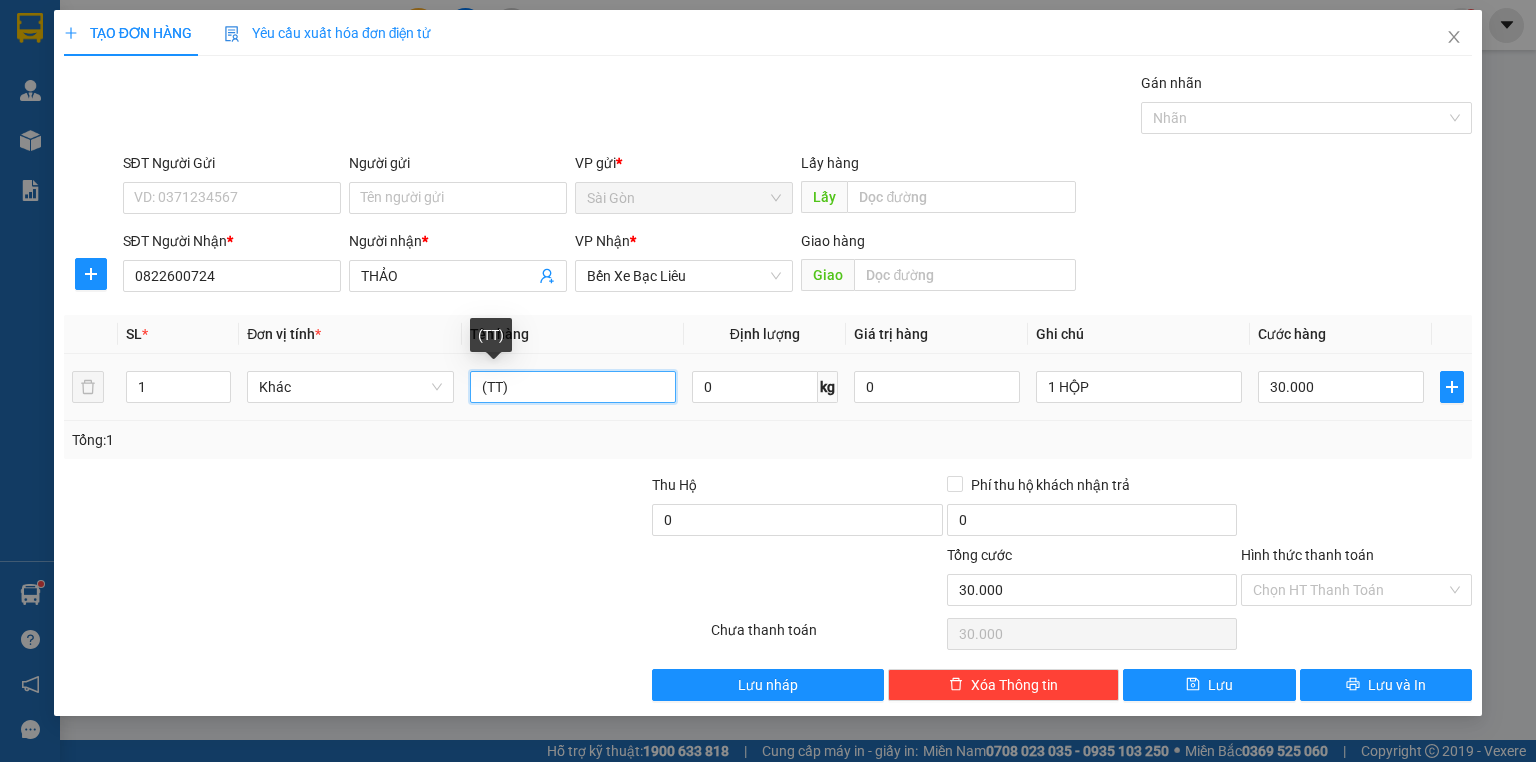 click on "(TT)" at bounding box center (573, 387) 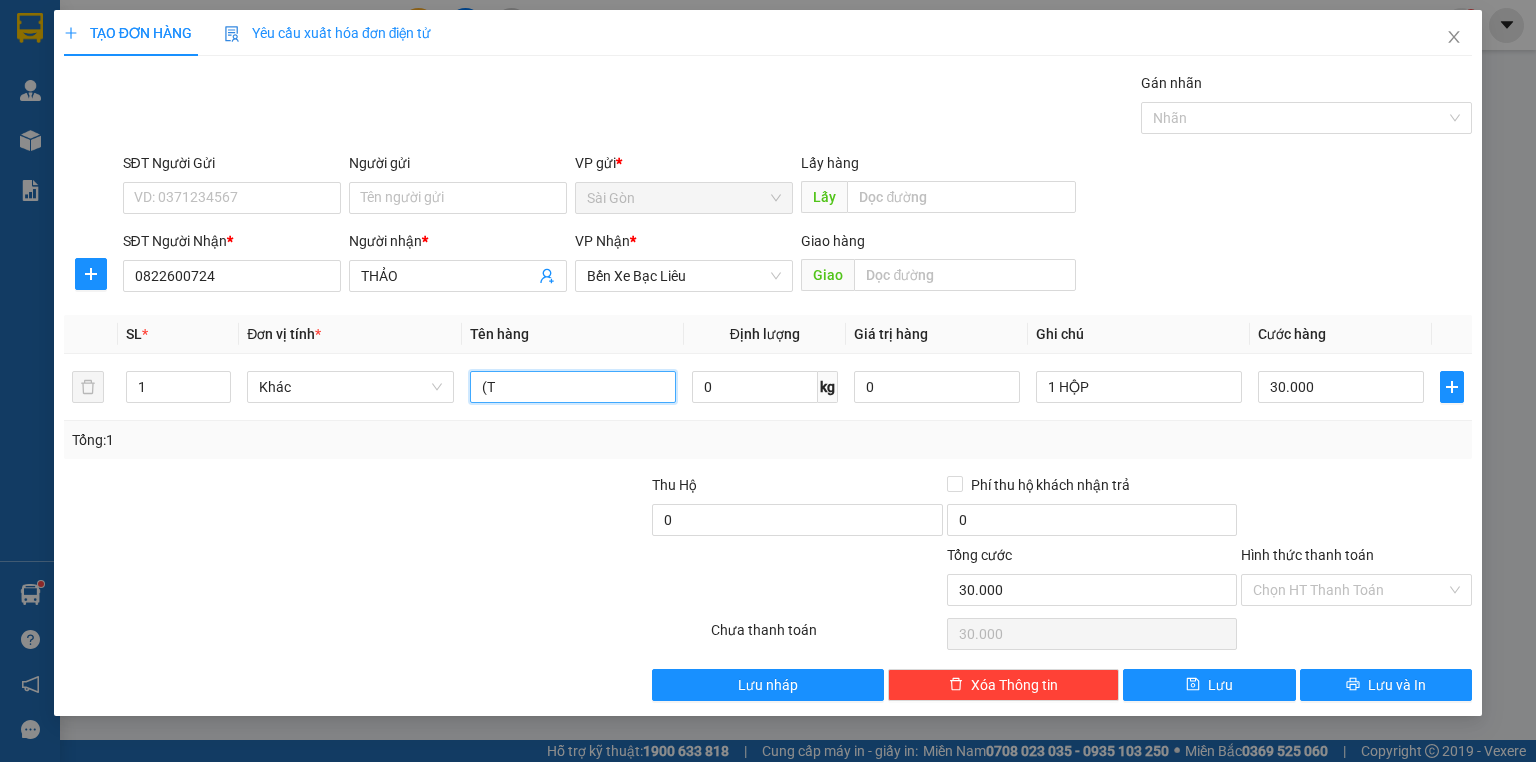 type on "(" 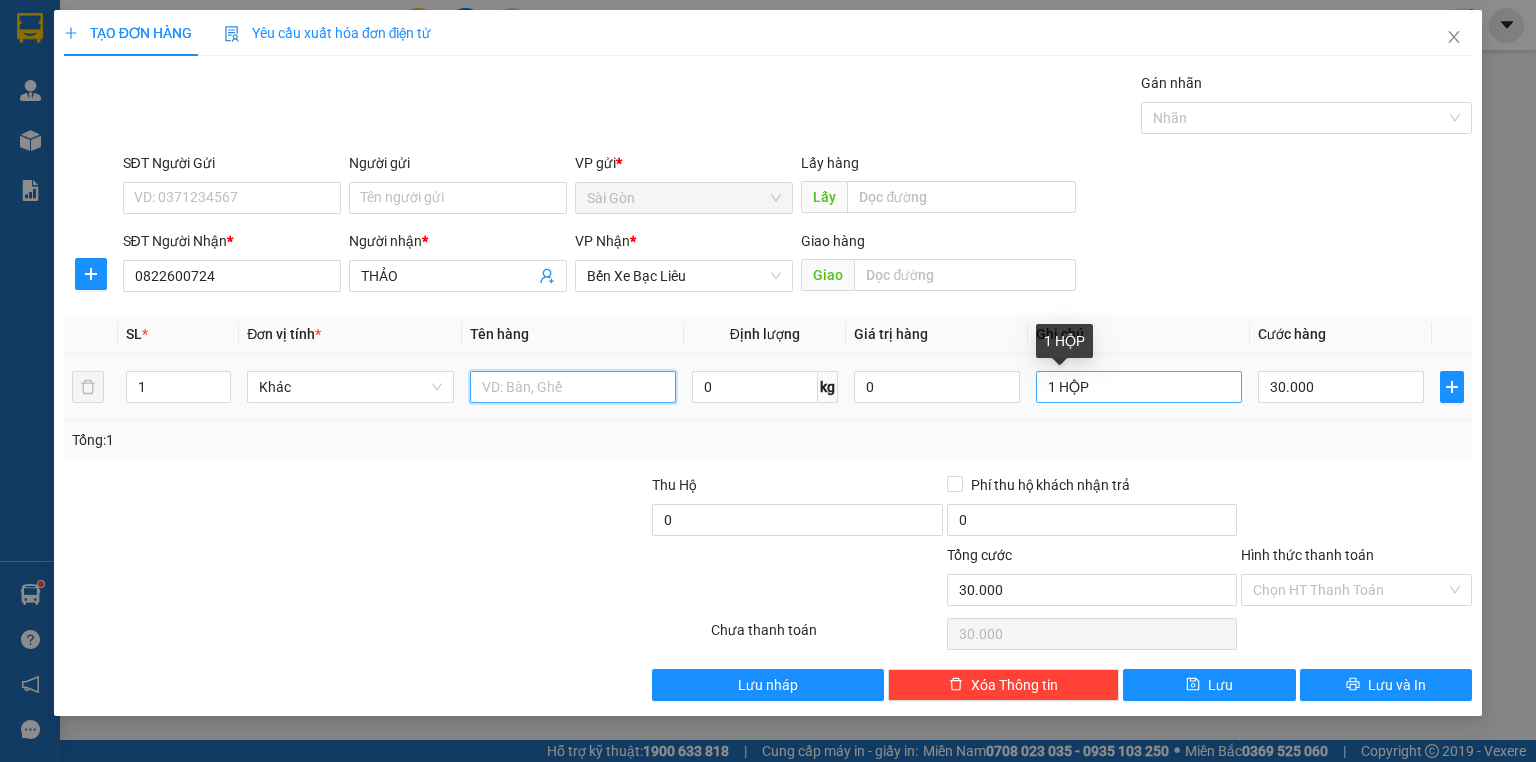 type 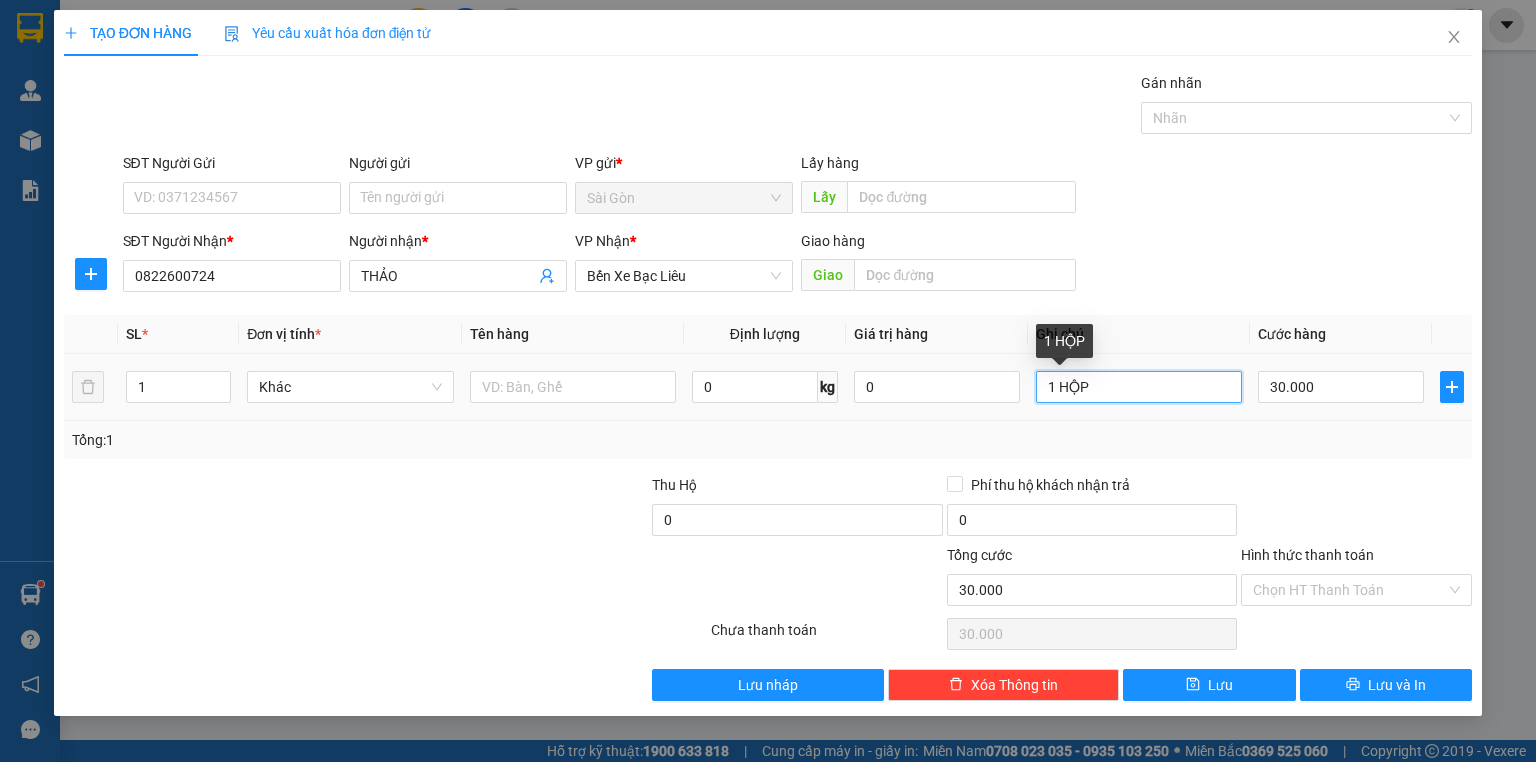 click on "1 HỘP" at bounding box center (1139, 387) 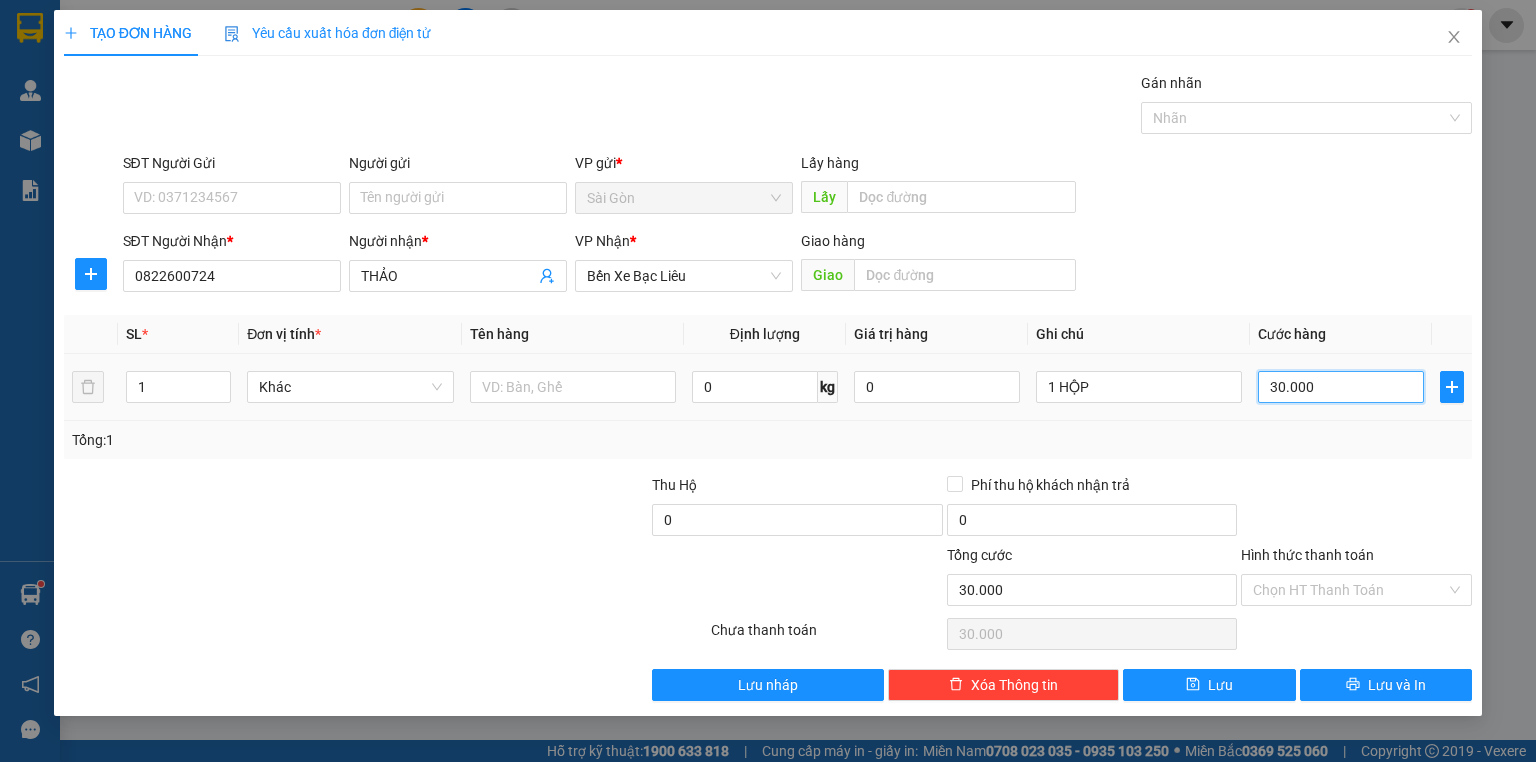 click on "30.000" at bounding box center [1341, 387] 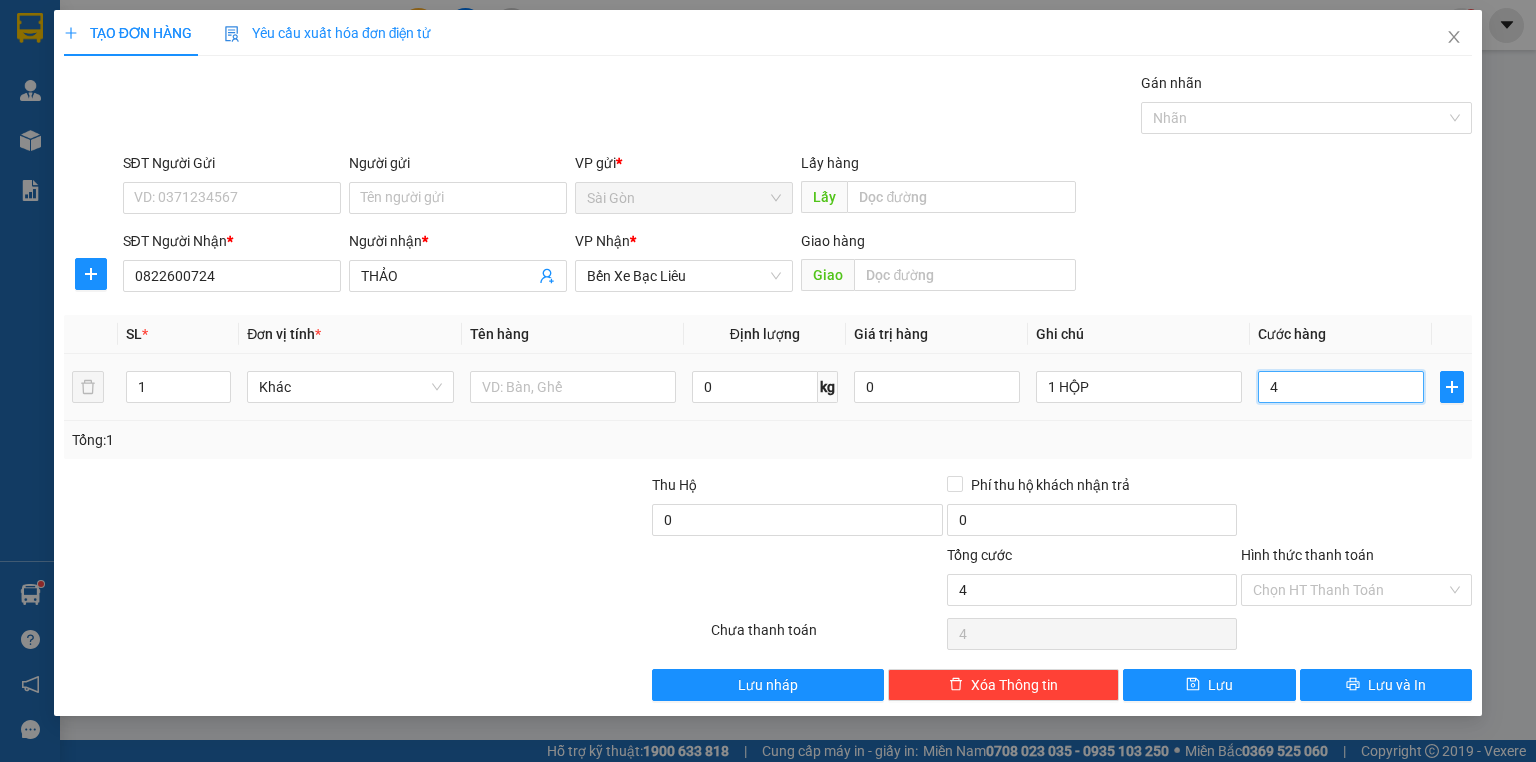 type on "40" 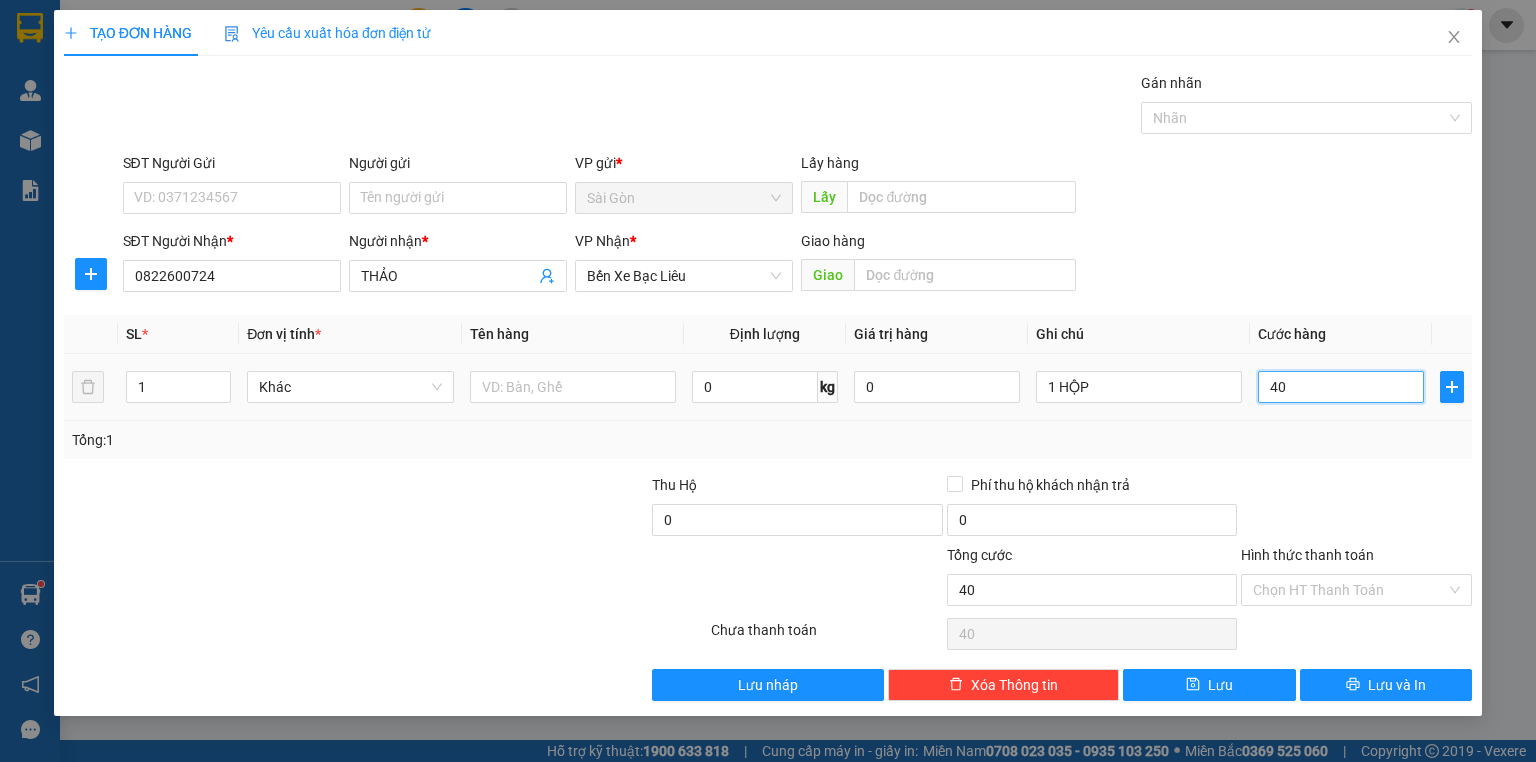 type on "40" 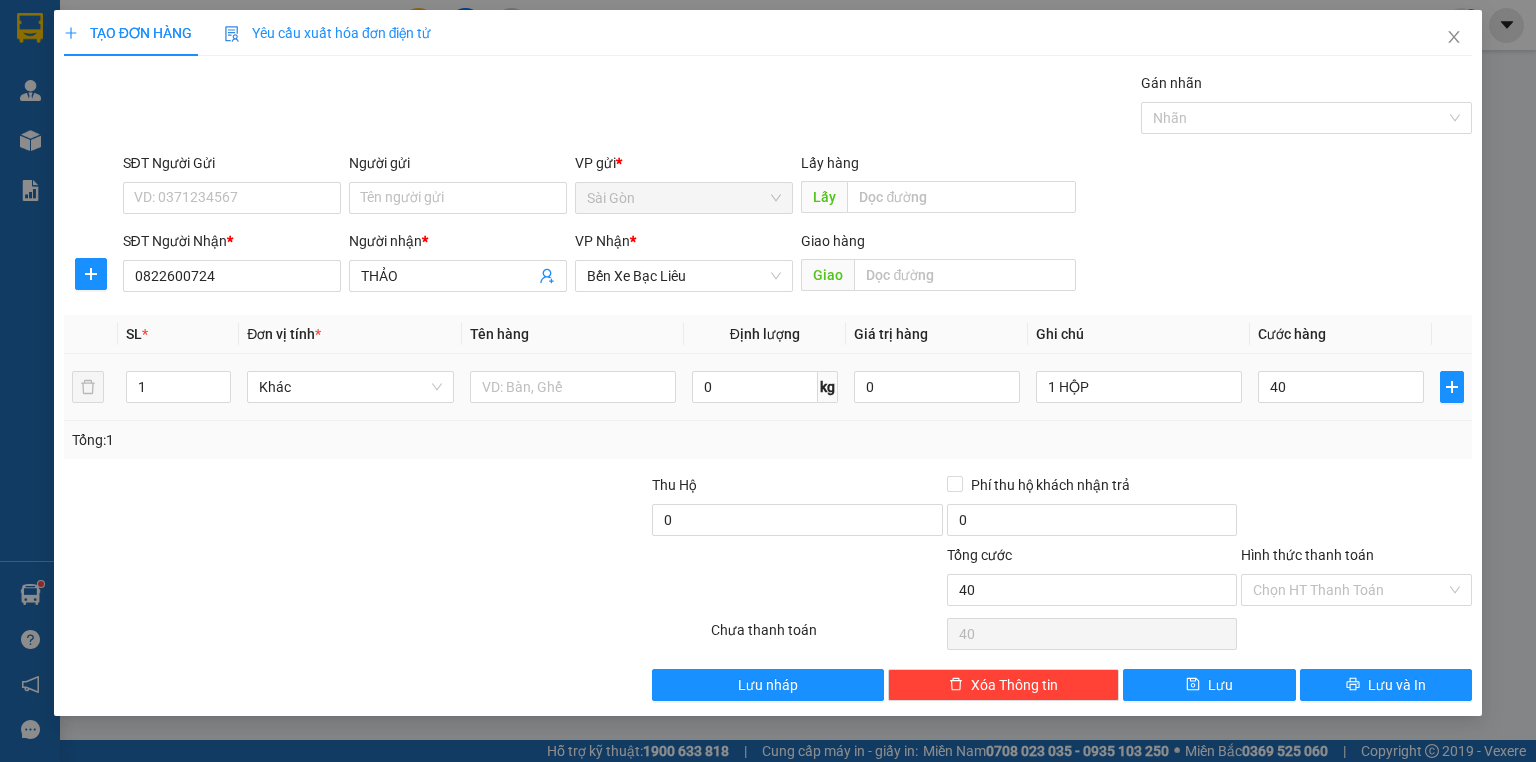 type on "40.000" 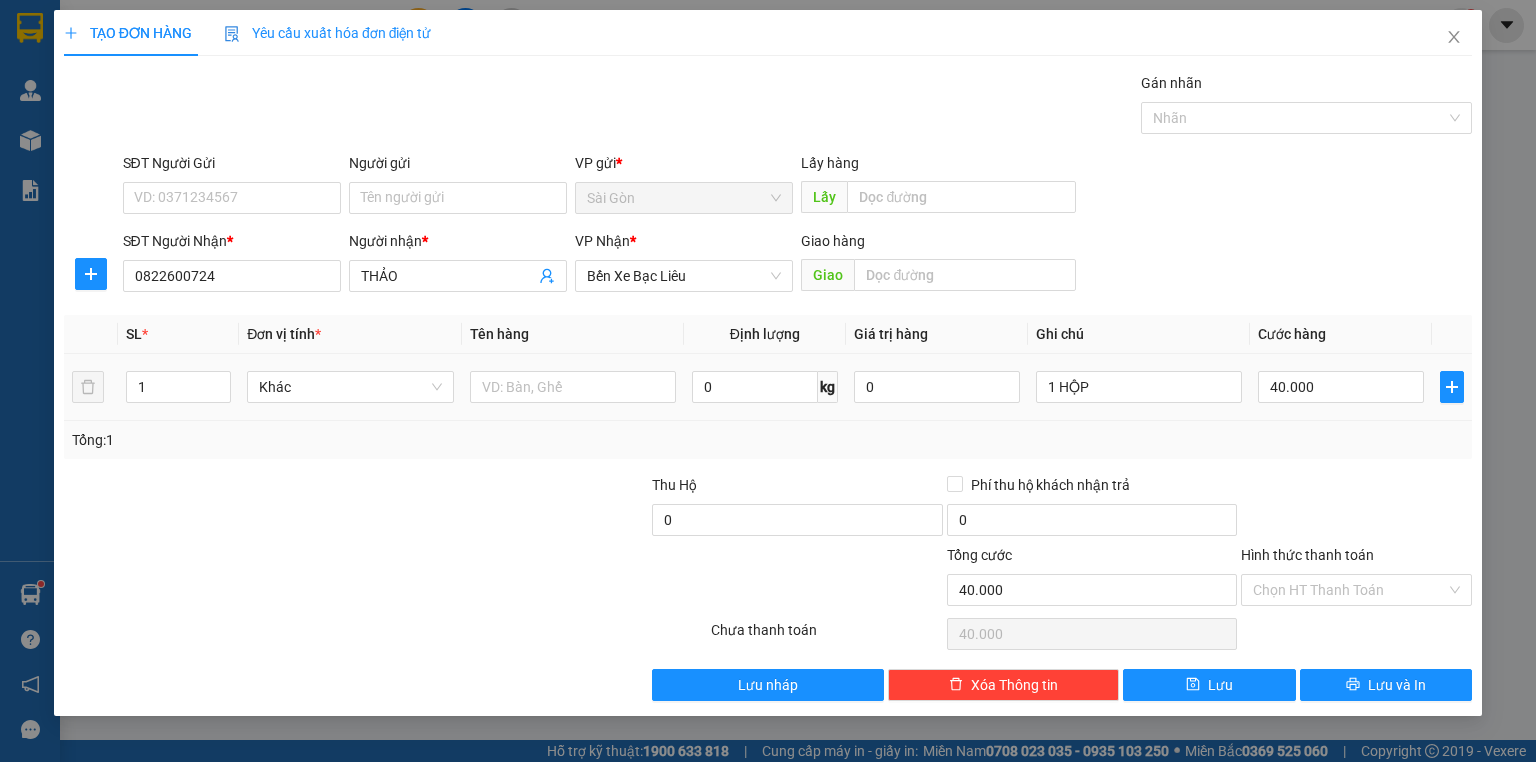 click on "Tổng:  1" at bounding box center [768, 440] 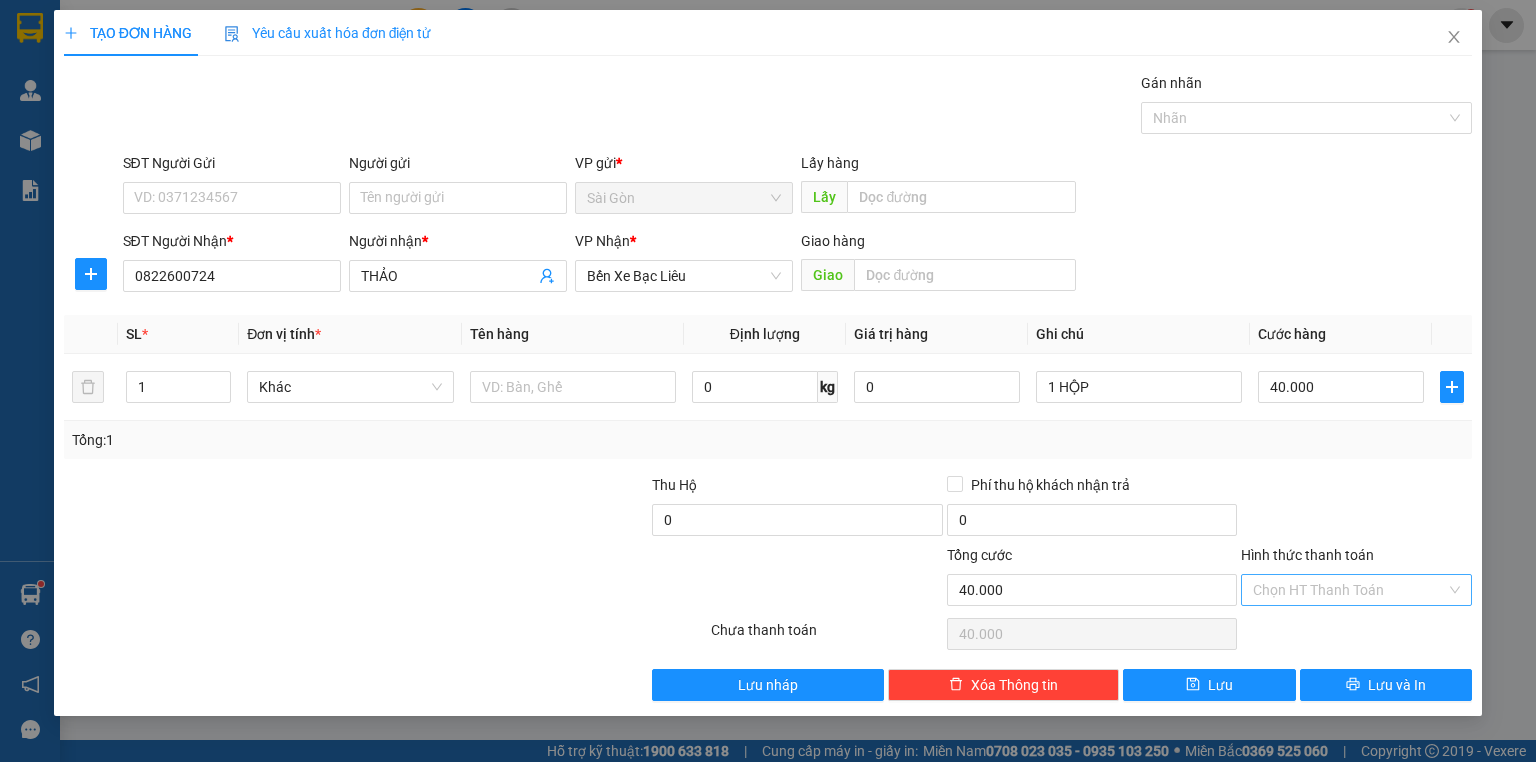click on "Hình thức thanh toán" at bounding box center (1349, 590) 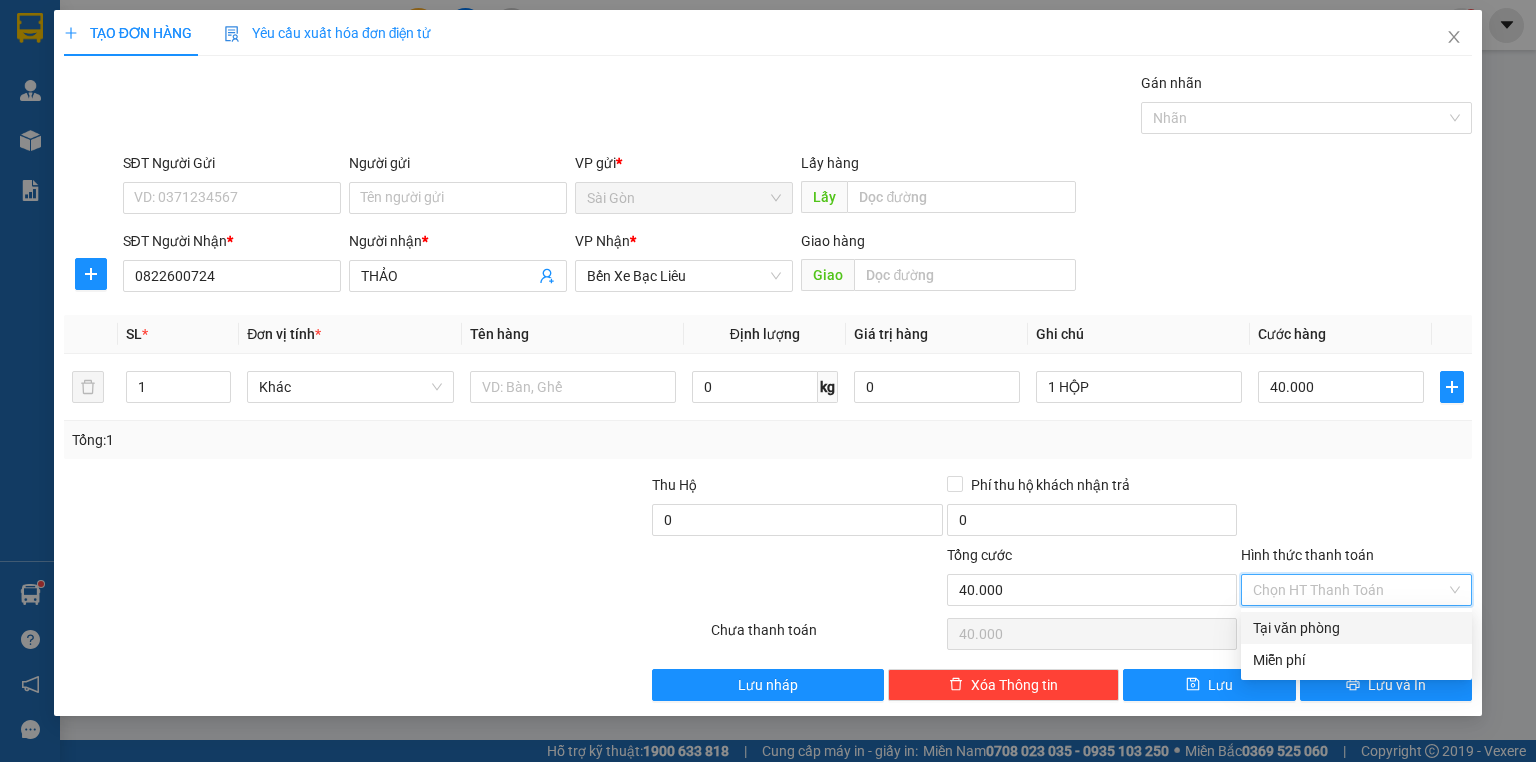 click on "Tại văn phòng" at bounding box center (1356, 628) 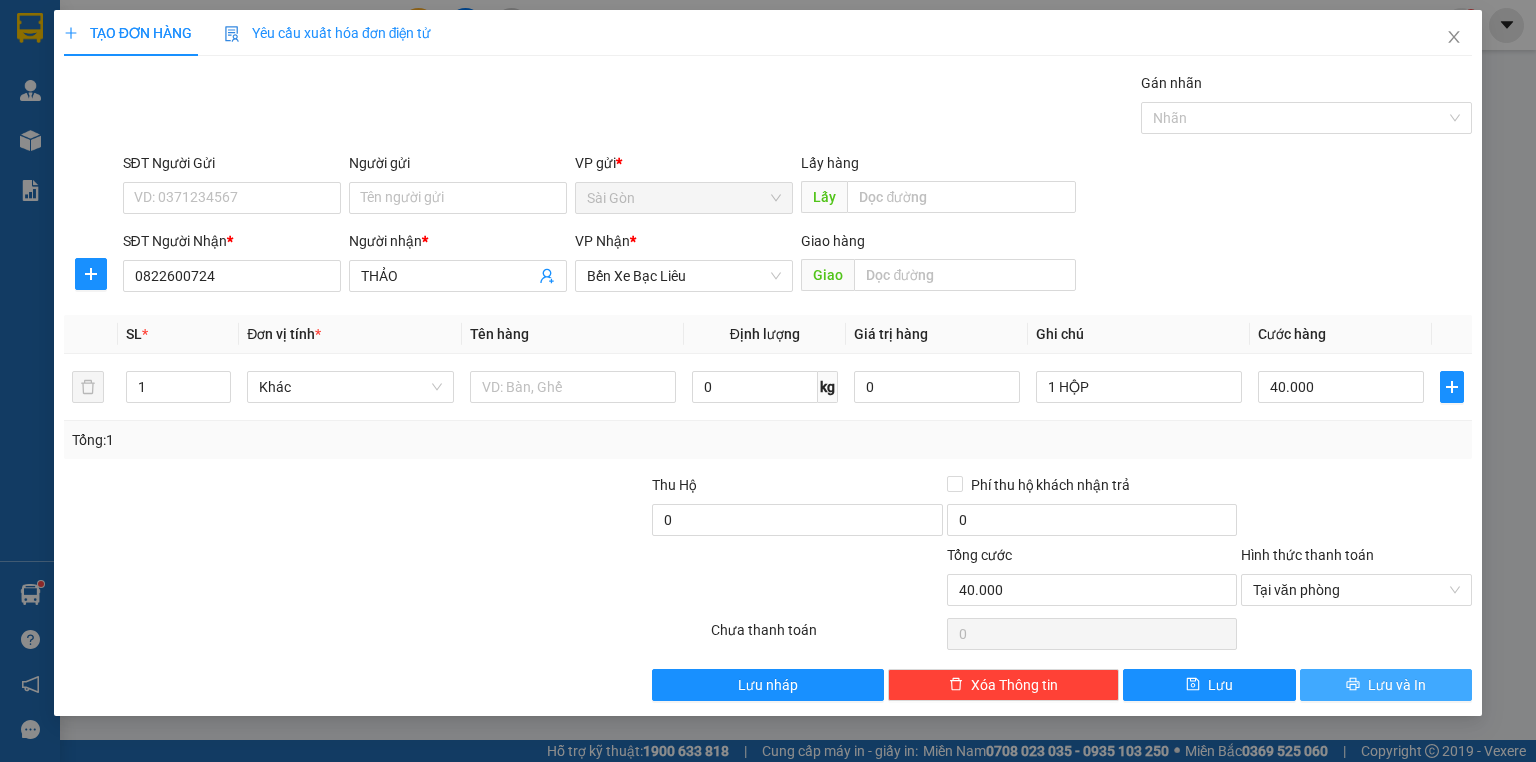 click on "Lưu và In" at bounding box center [1386, 685] 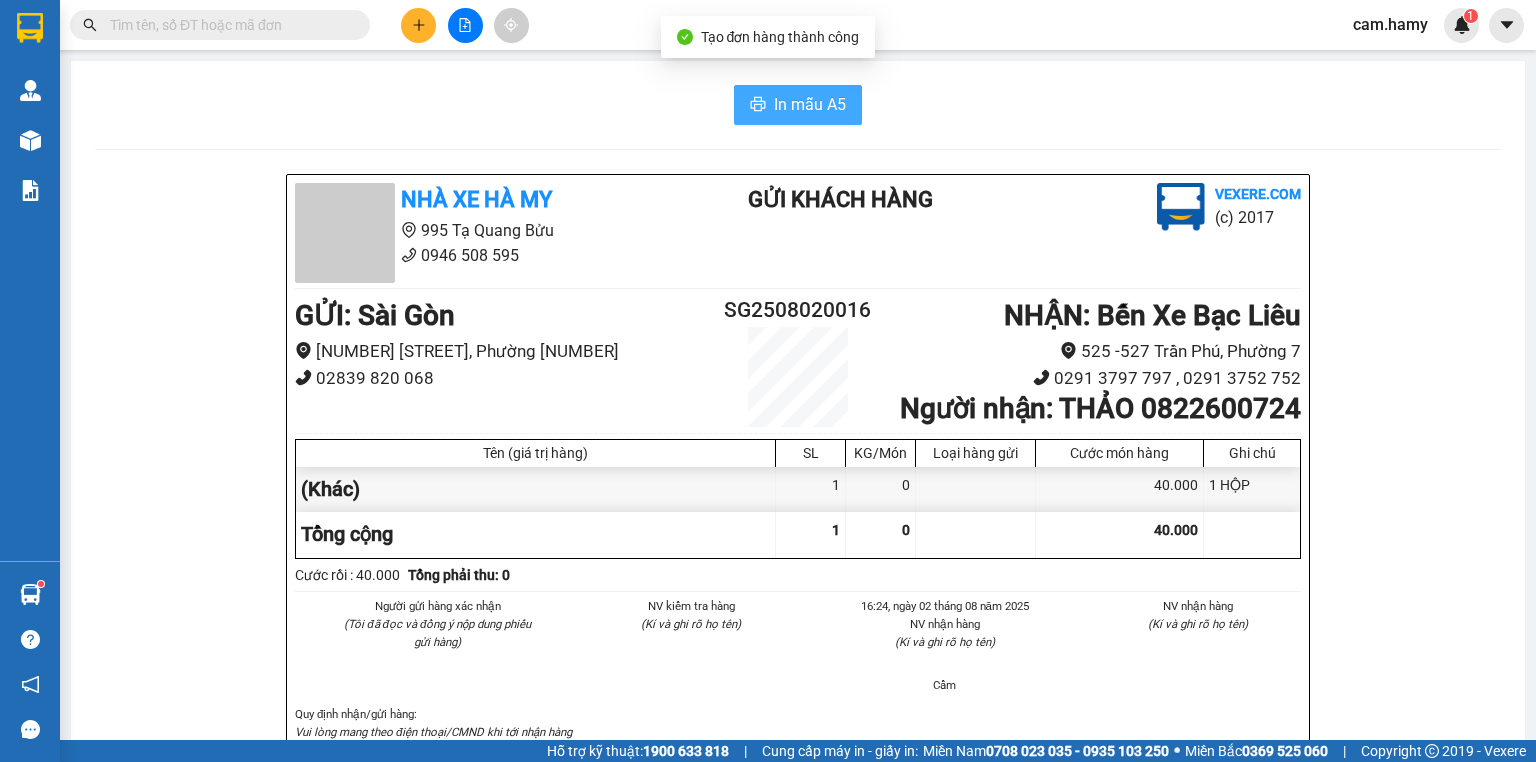click on "In mẫu A5" at bounding box center (810, 104) 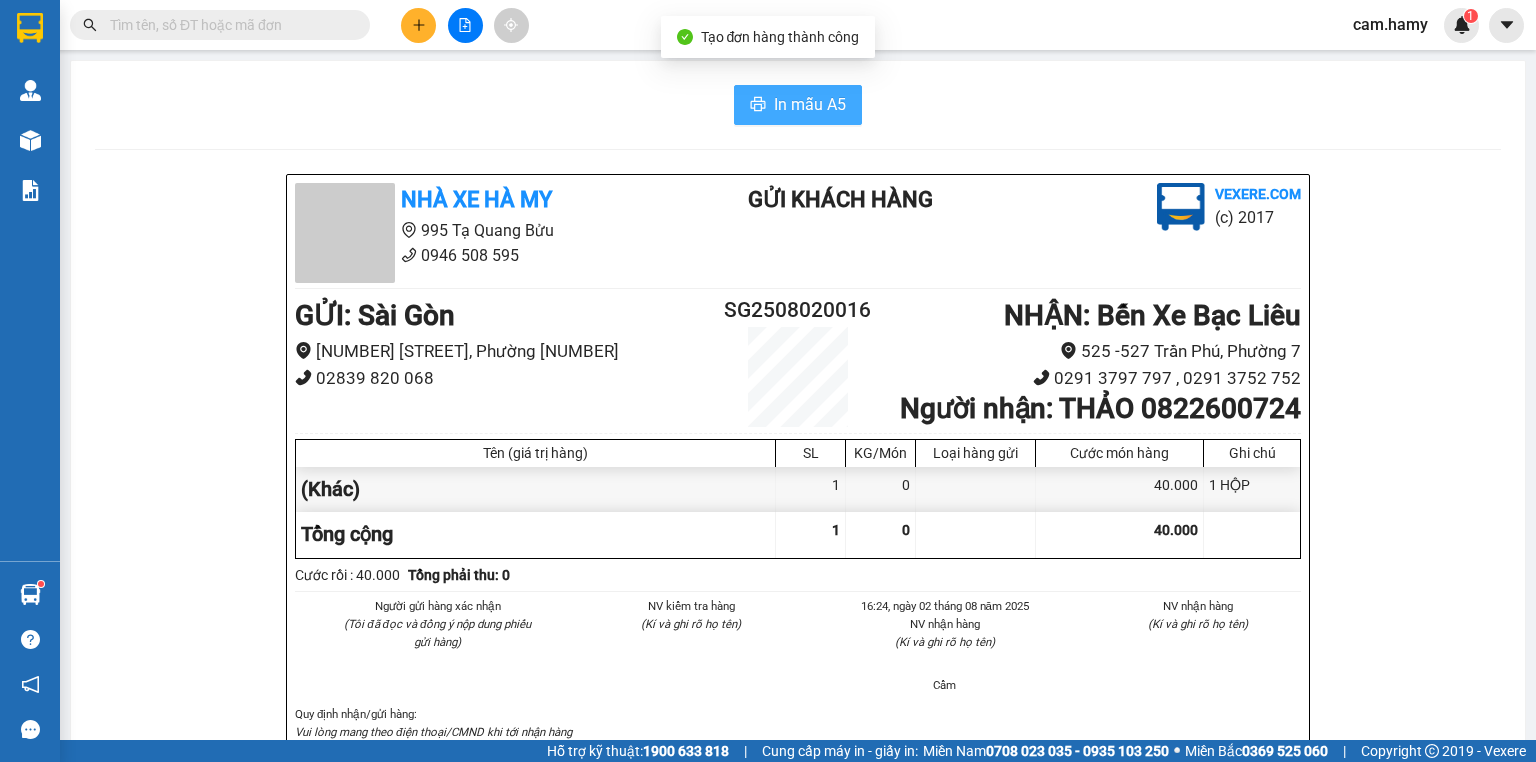 scroll, scrollTop: 0, scrollLeft: 0, axis: both 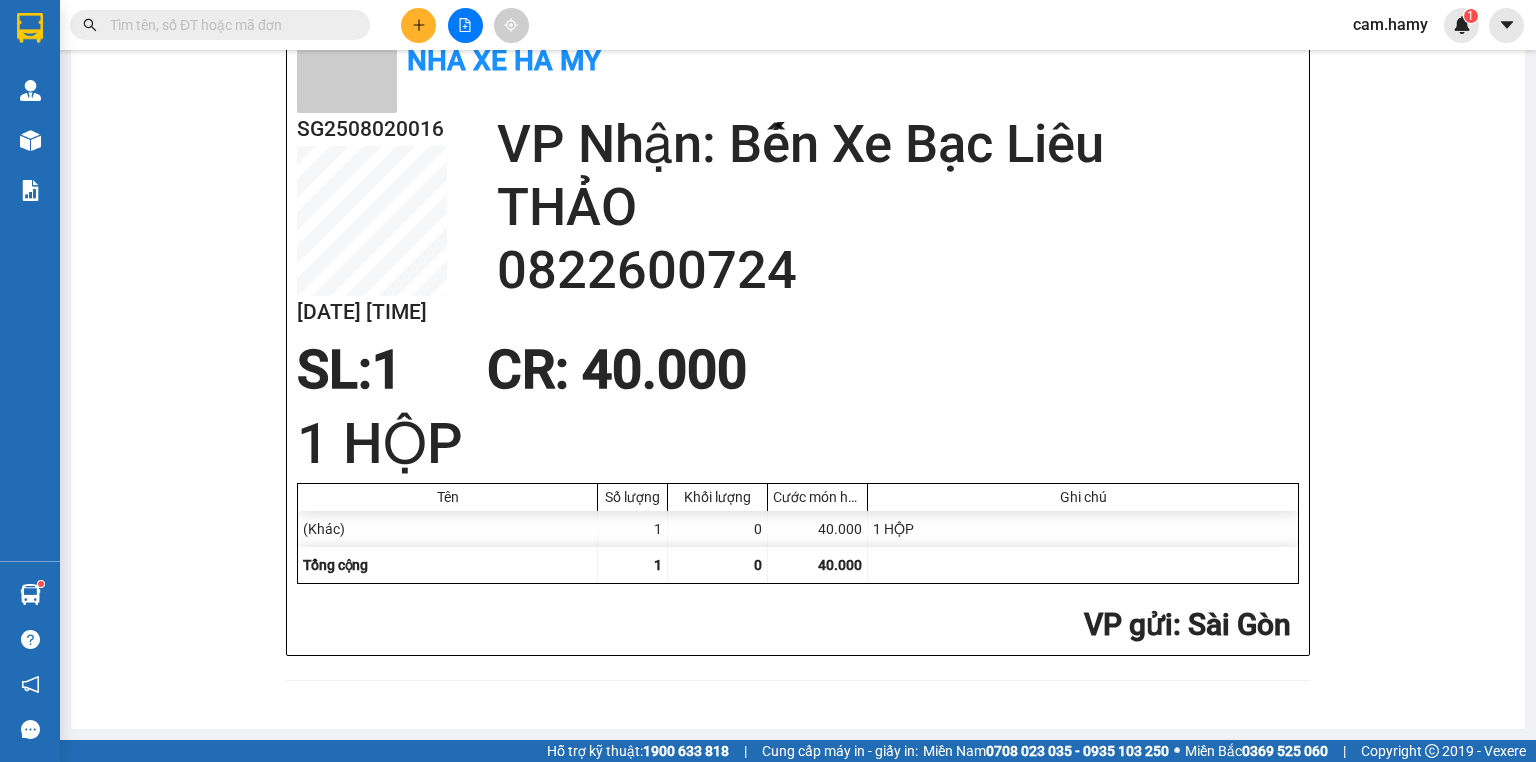 click on "SL:  1 CR :   40.000" at bounding box center [786, 370] 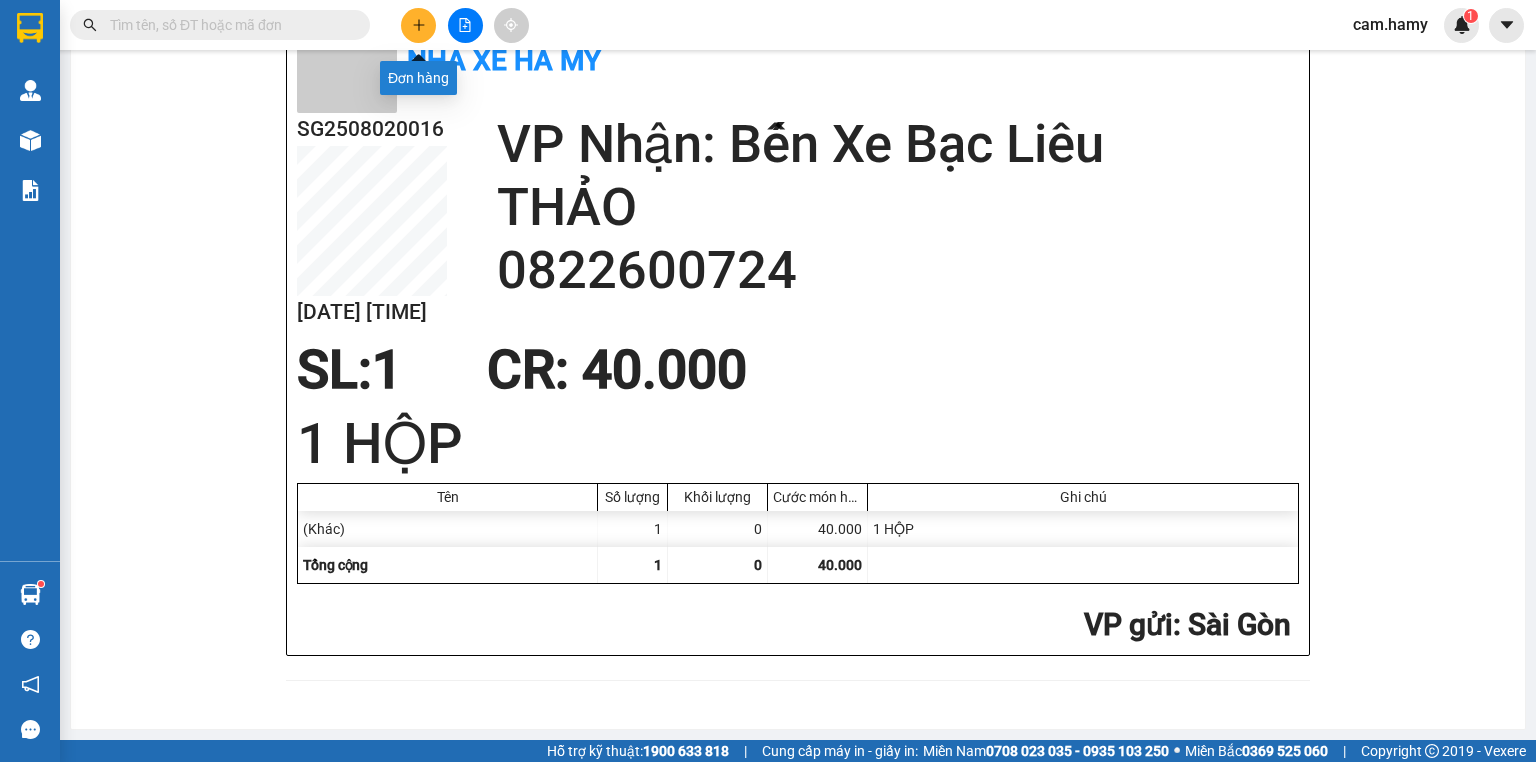 click 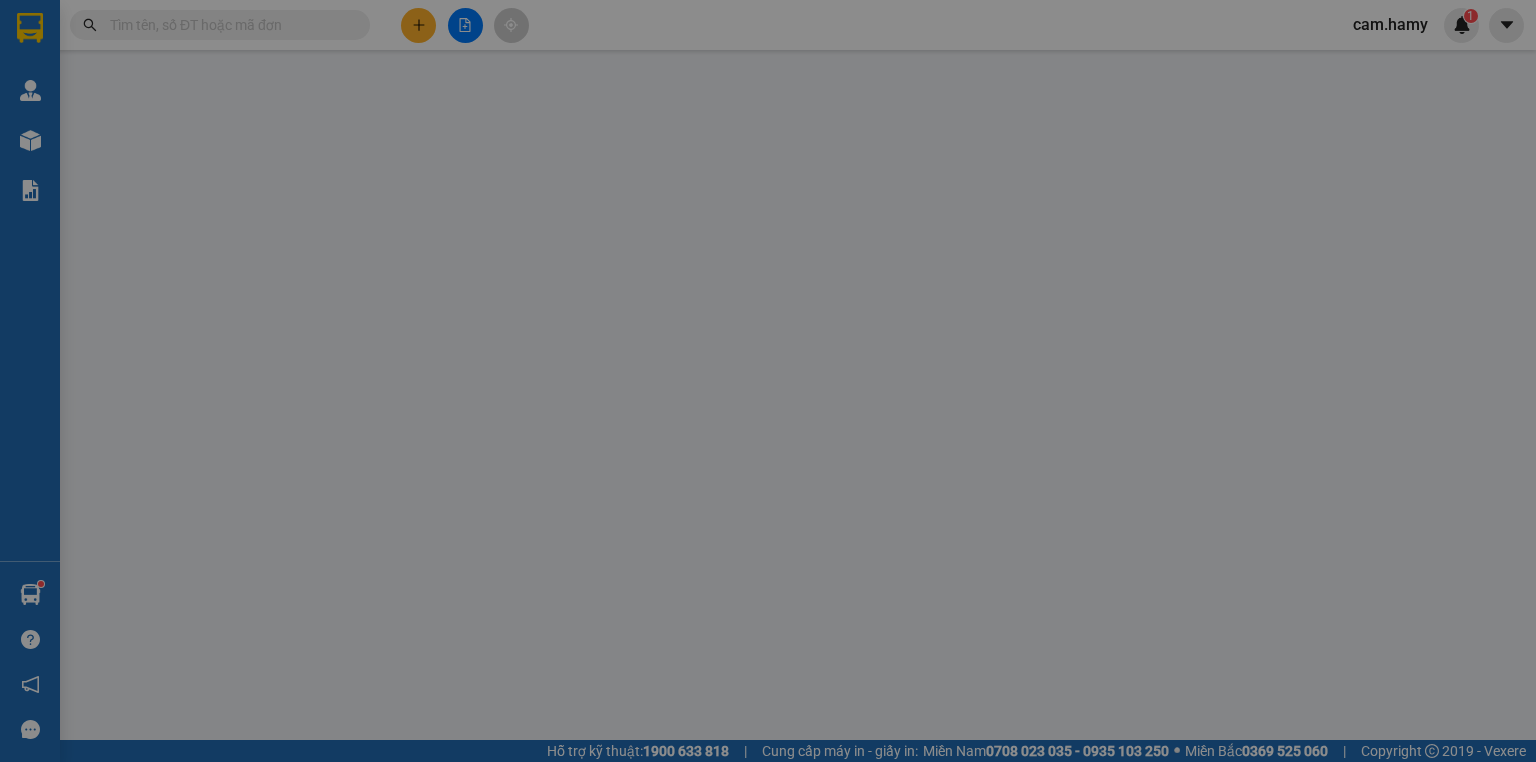 scroll, scrollTop: 0, scrollLeft: 0, axis: both 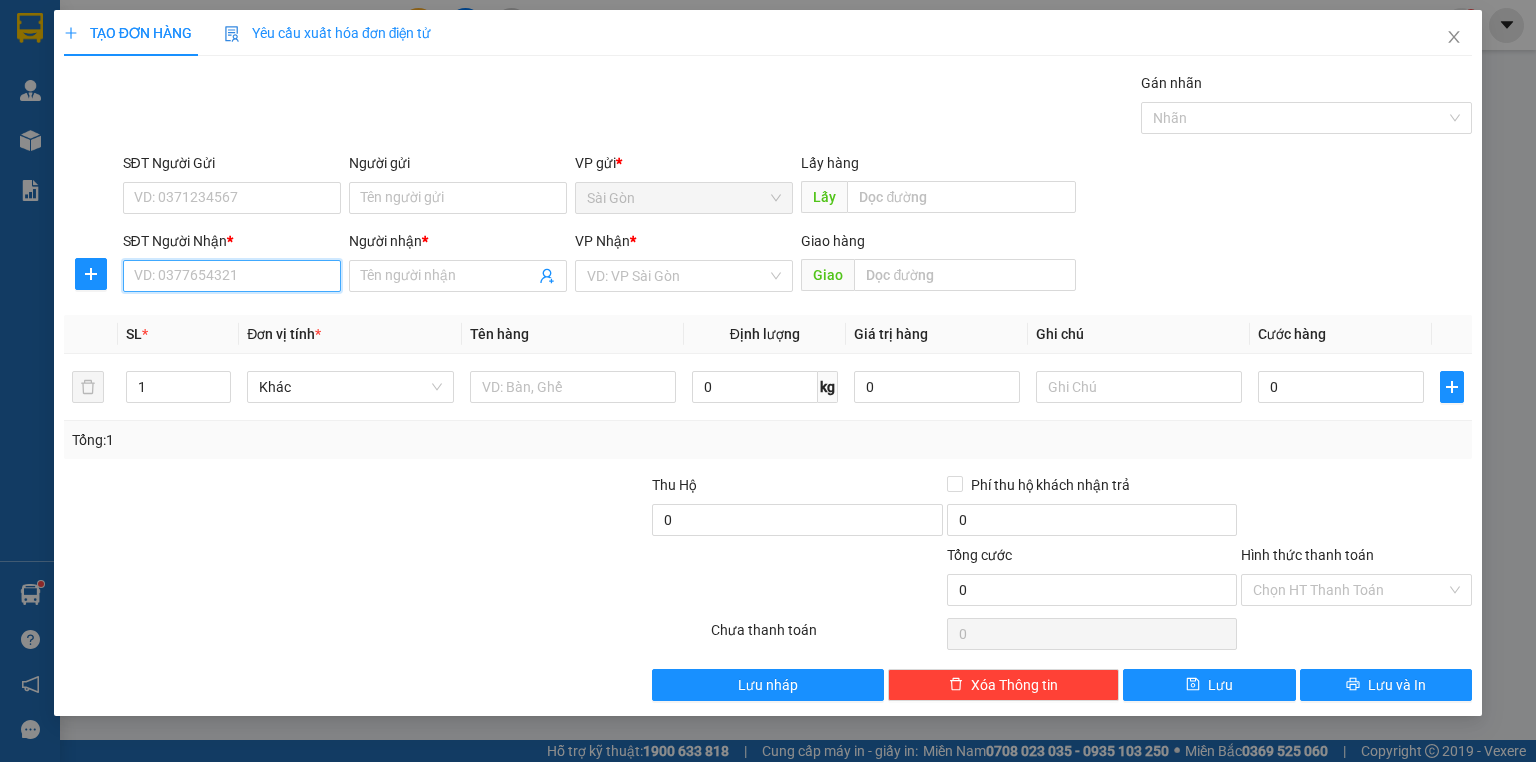 click on "SĐT Người Nhận  *" at bounding box center (232, 276) 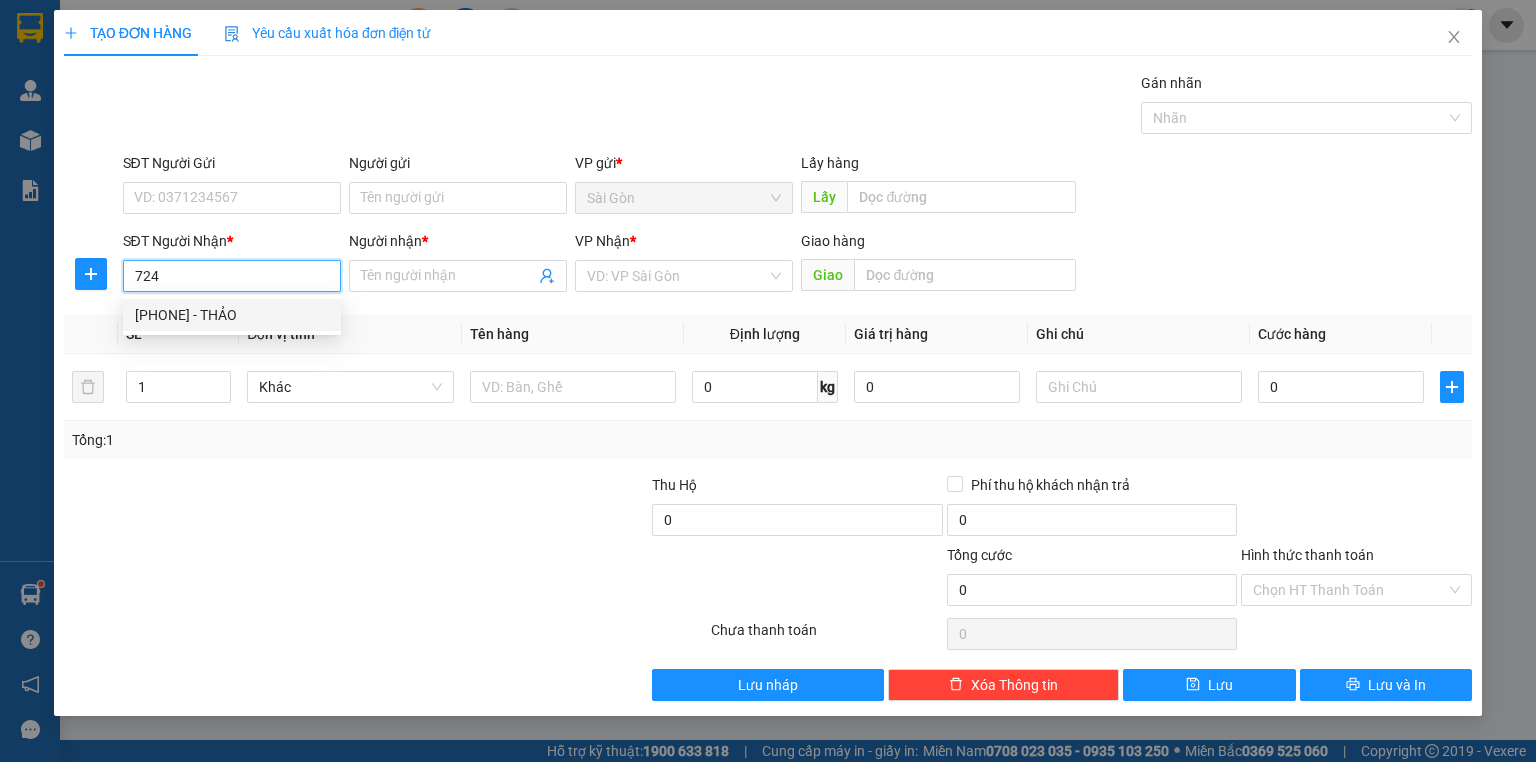 click on "[PHONE] - THẢO" at bounding box center (232, 315) 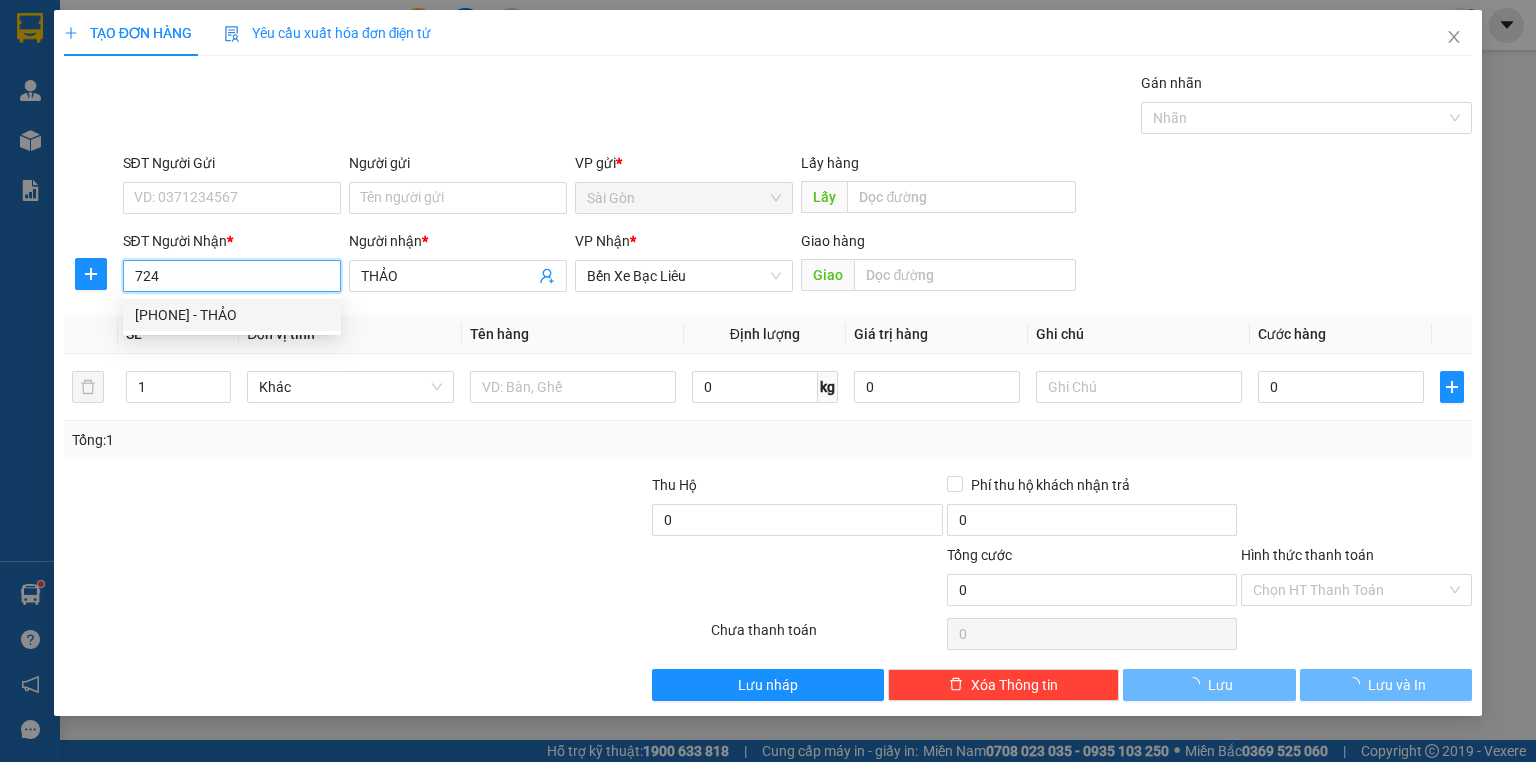 type on "0822600724" 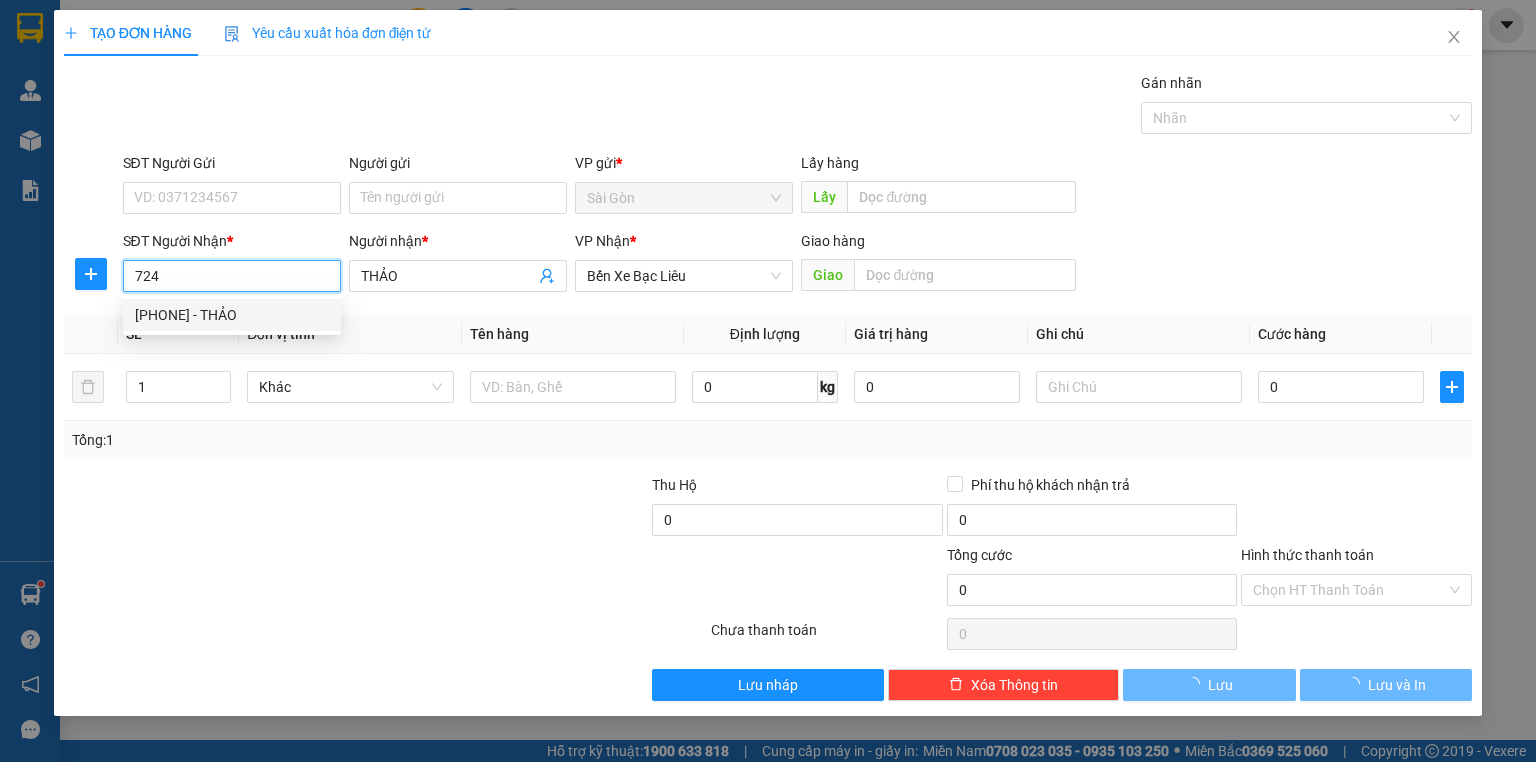 type on "THẢO" 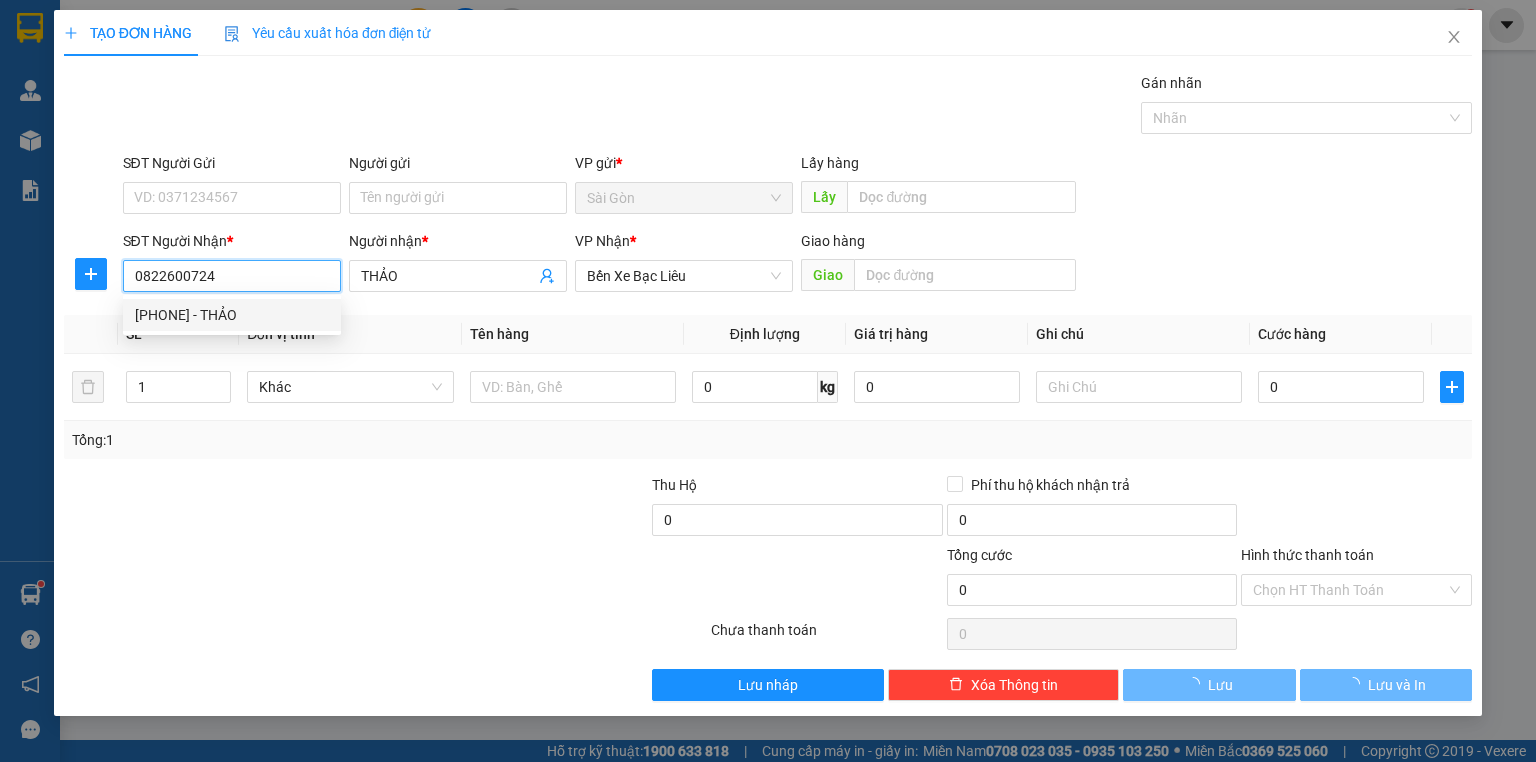 type on "40.000" 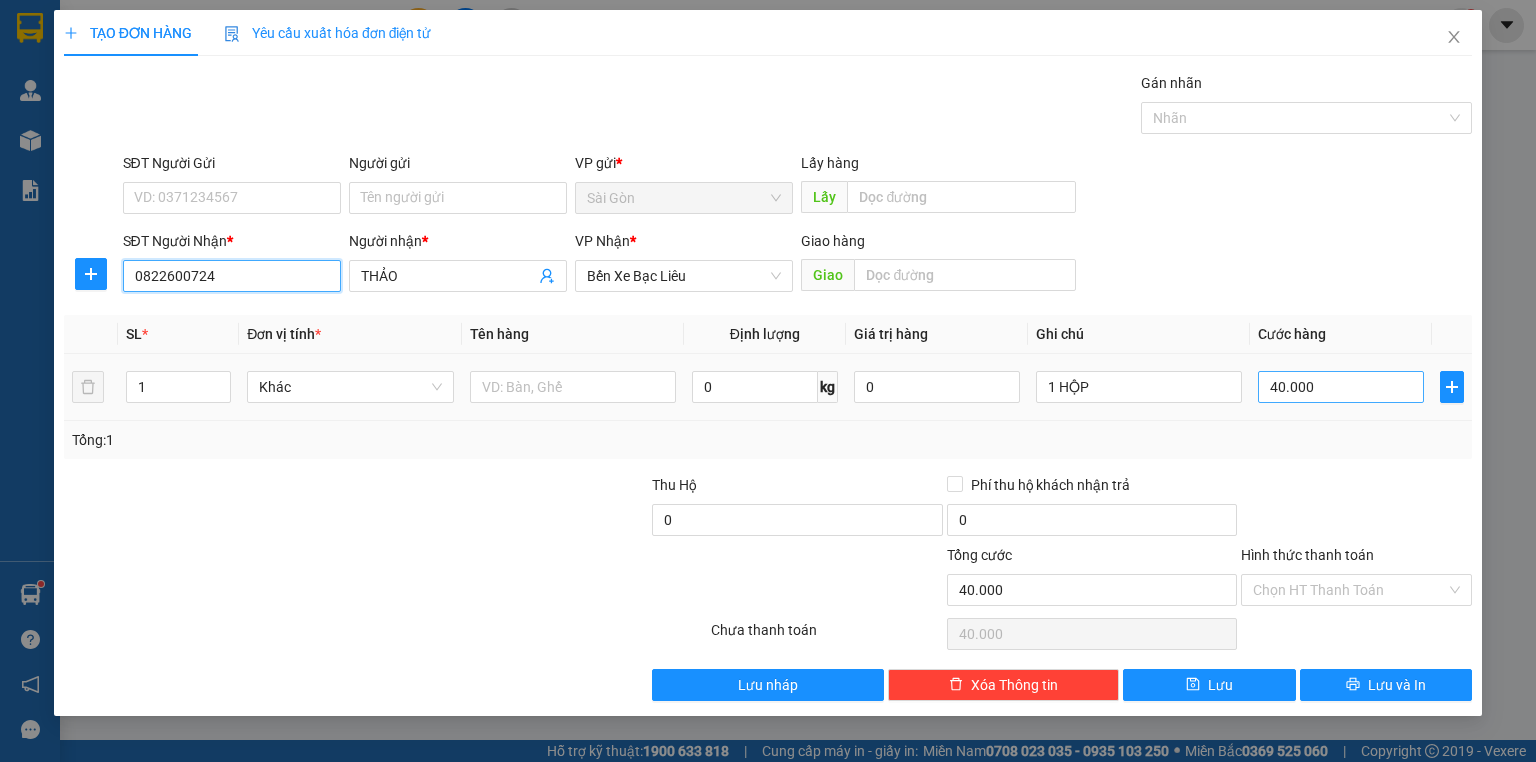 type on "0822600724" 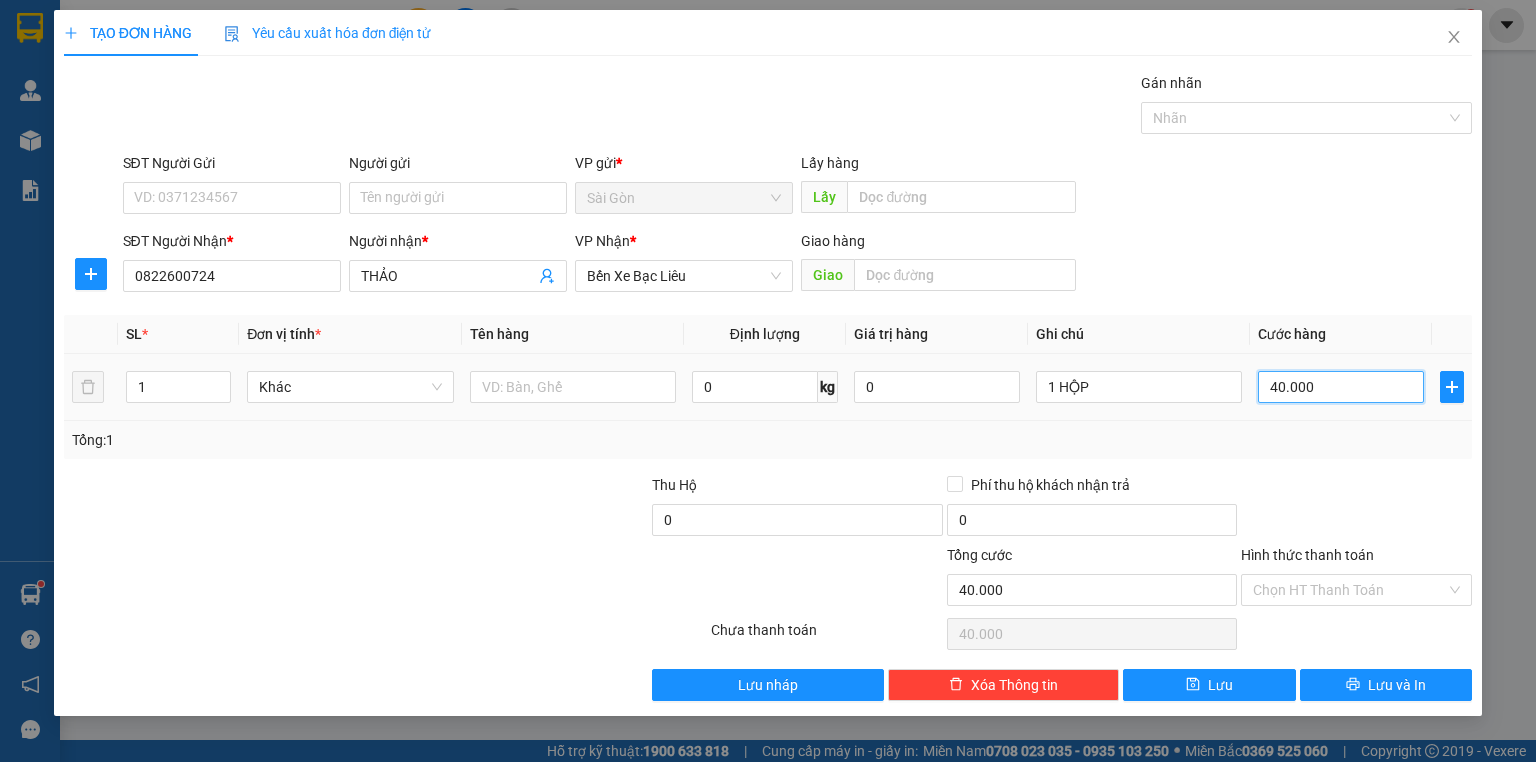click on "40.000" at bounding box center (1341, 387) 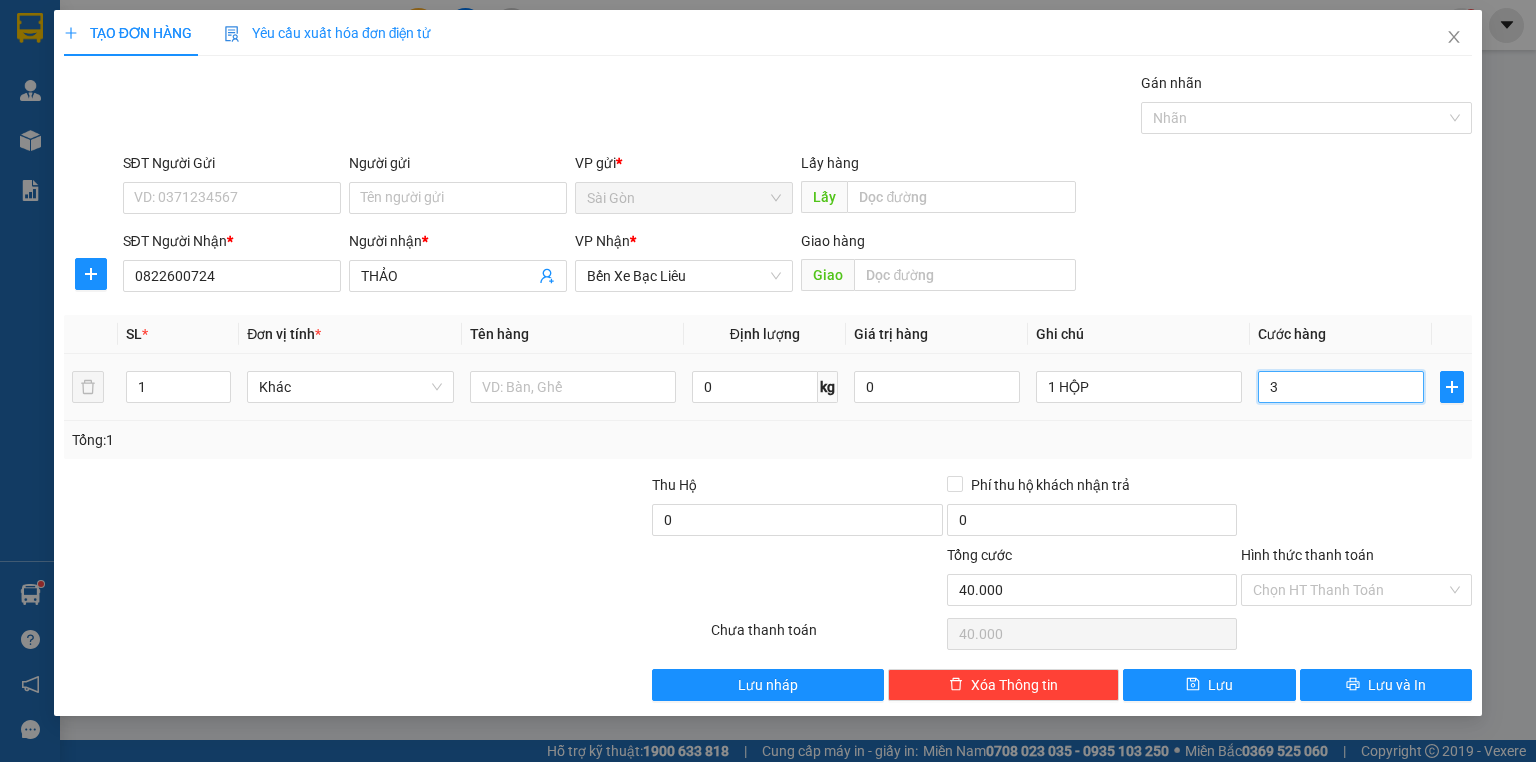 type on "3" 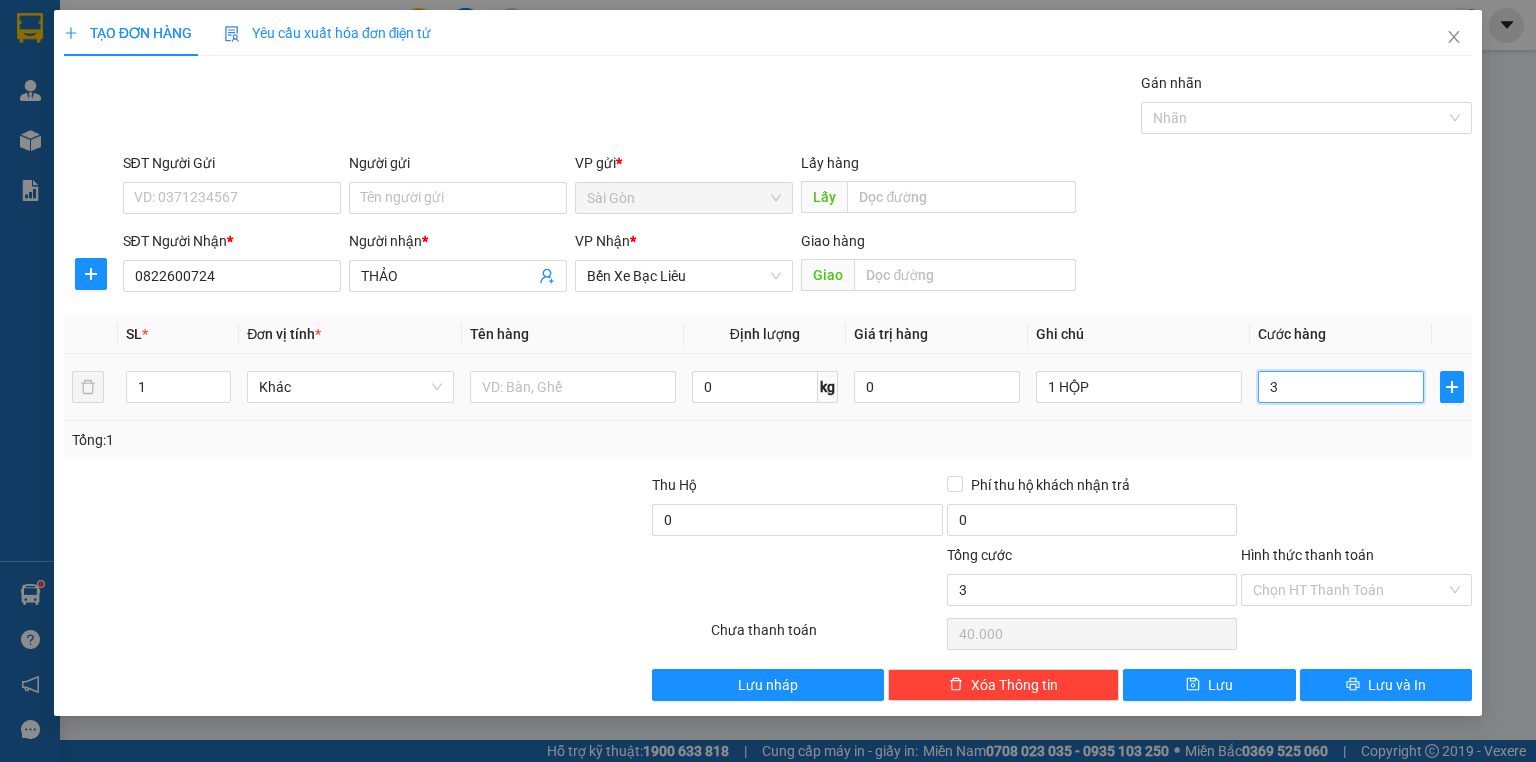 type on "3" 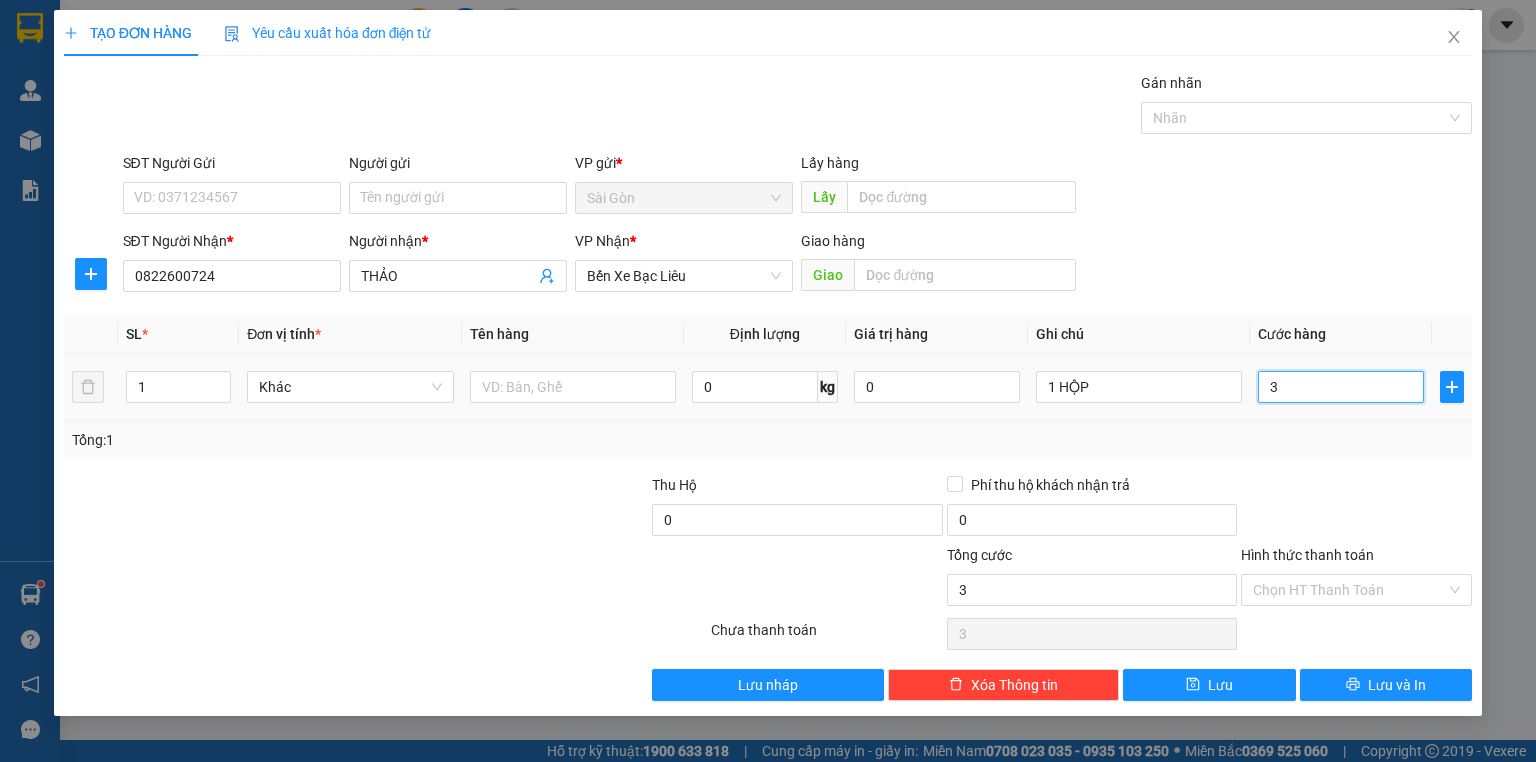 type on "30" 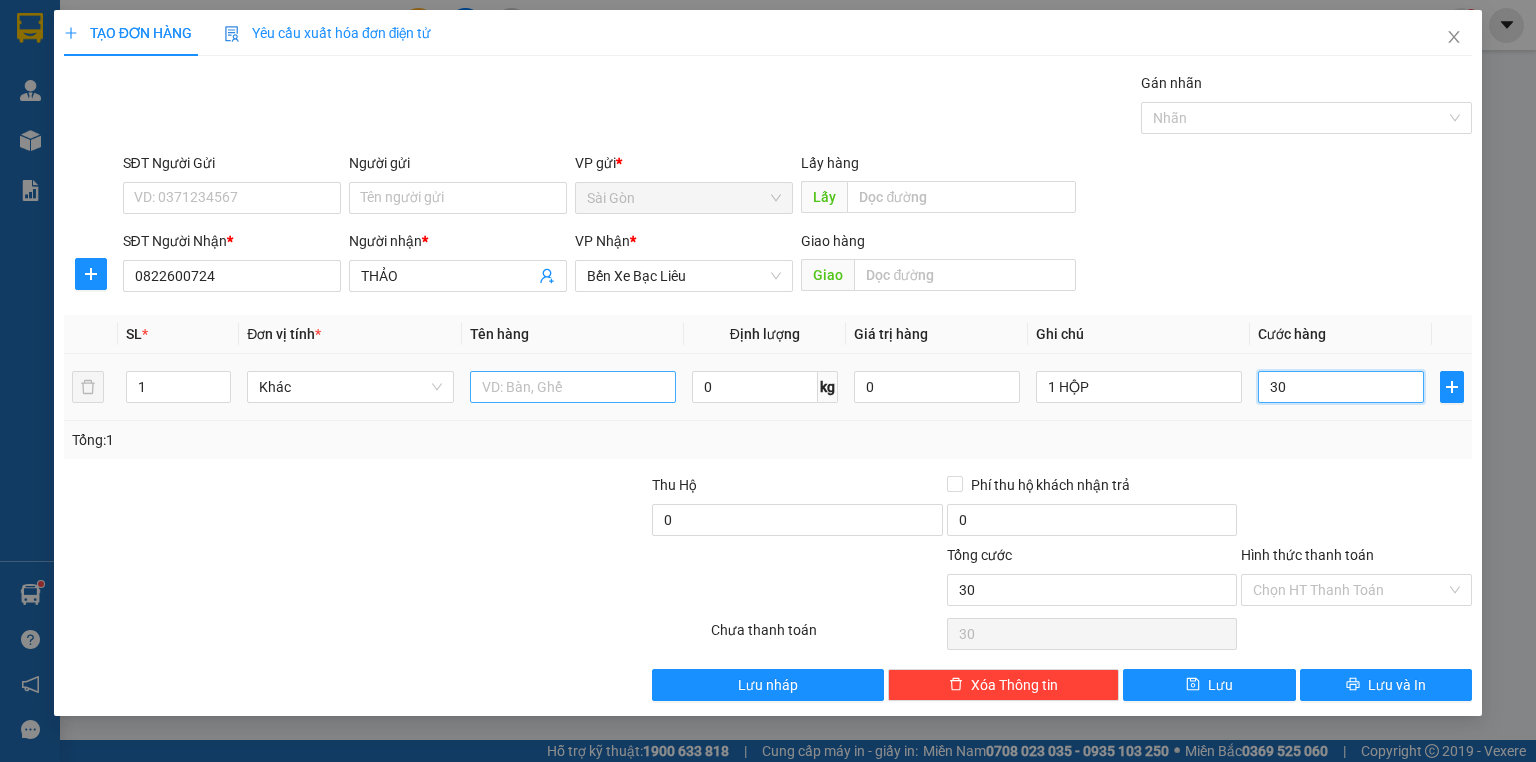 type on "30" 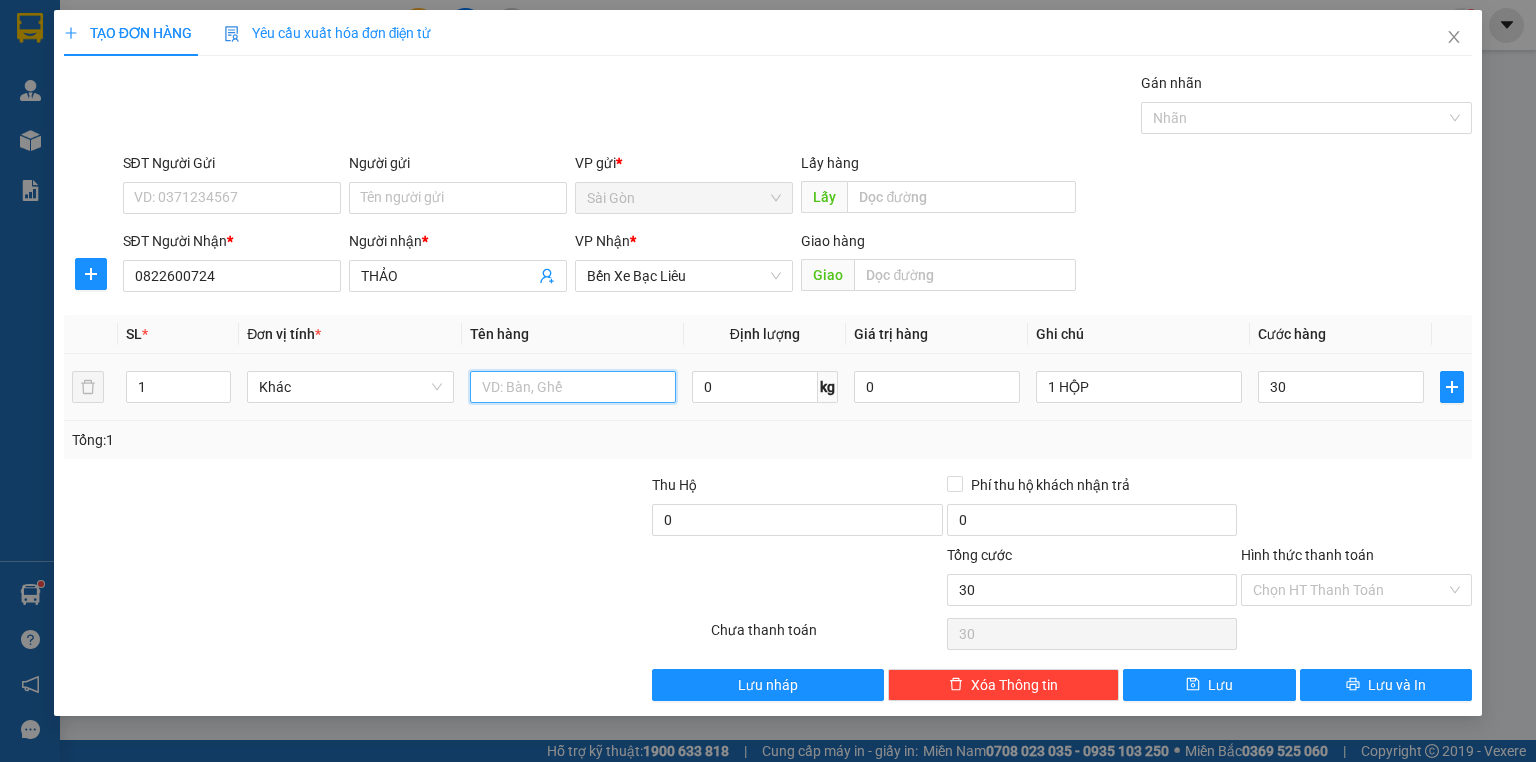 type on "30.000" 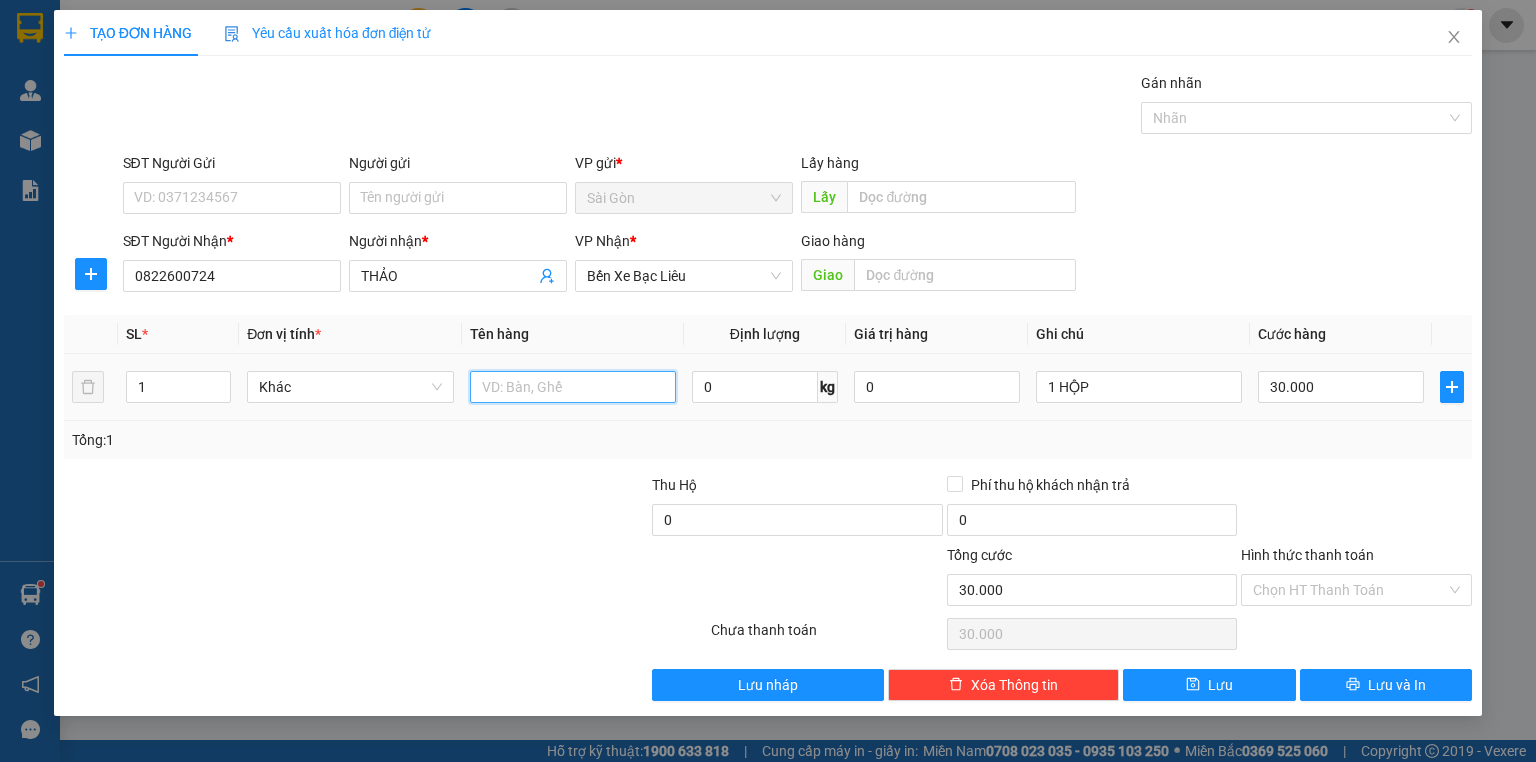 click at bounding box center (573, 387) 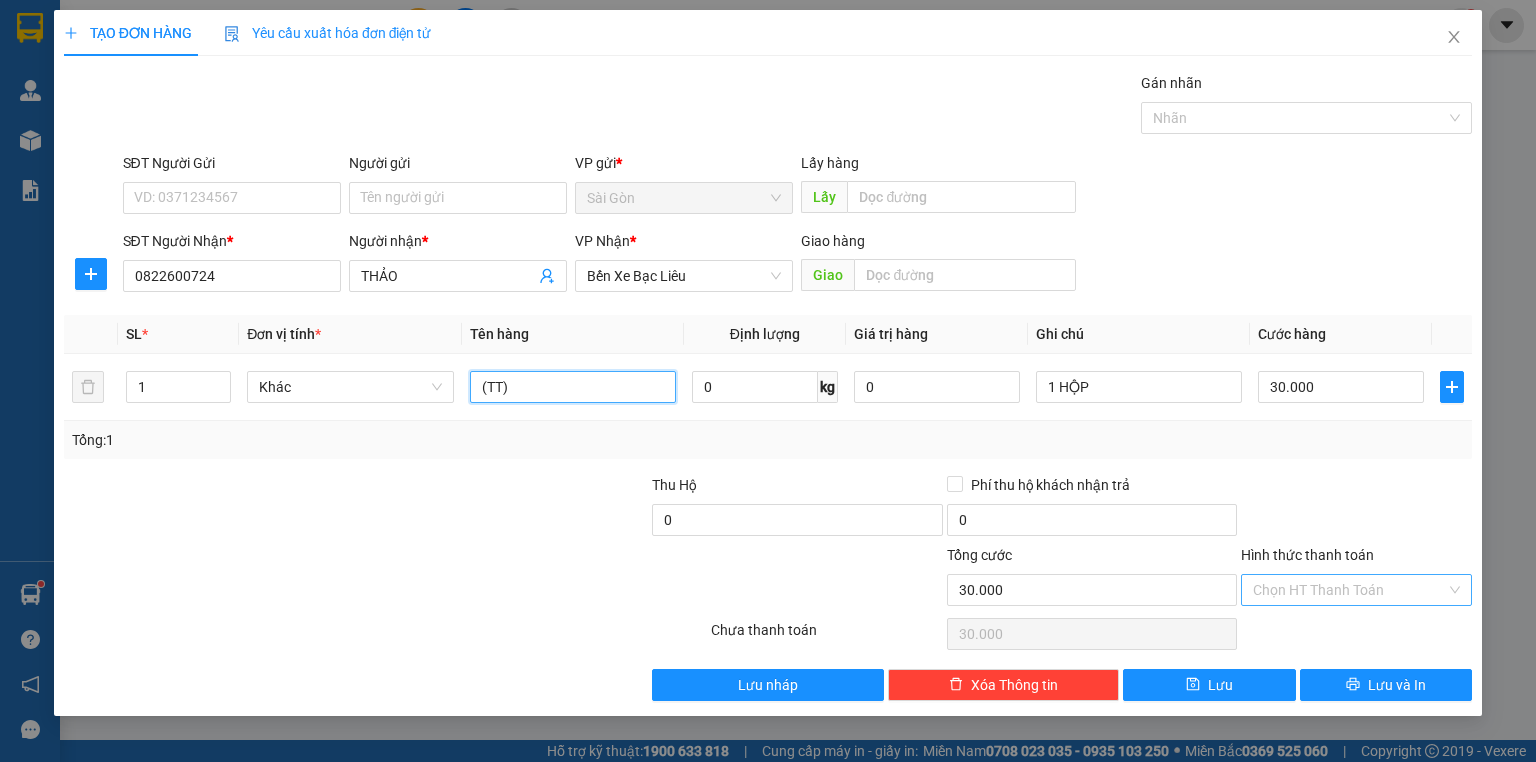 type on "(TT)" 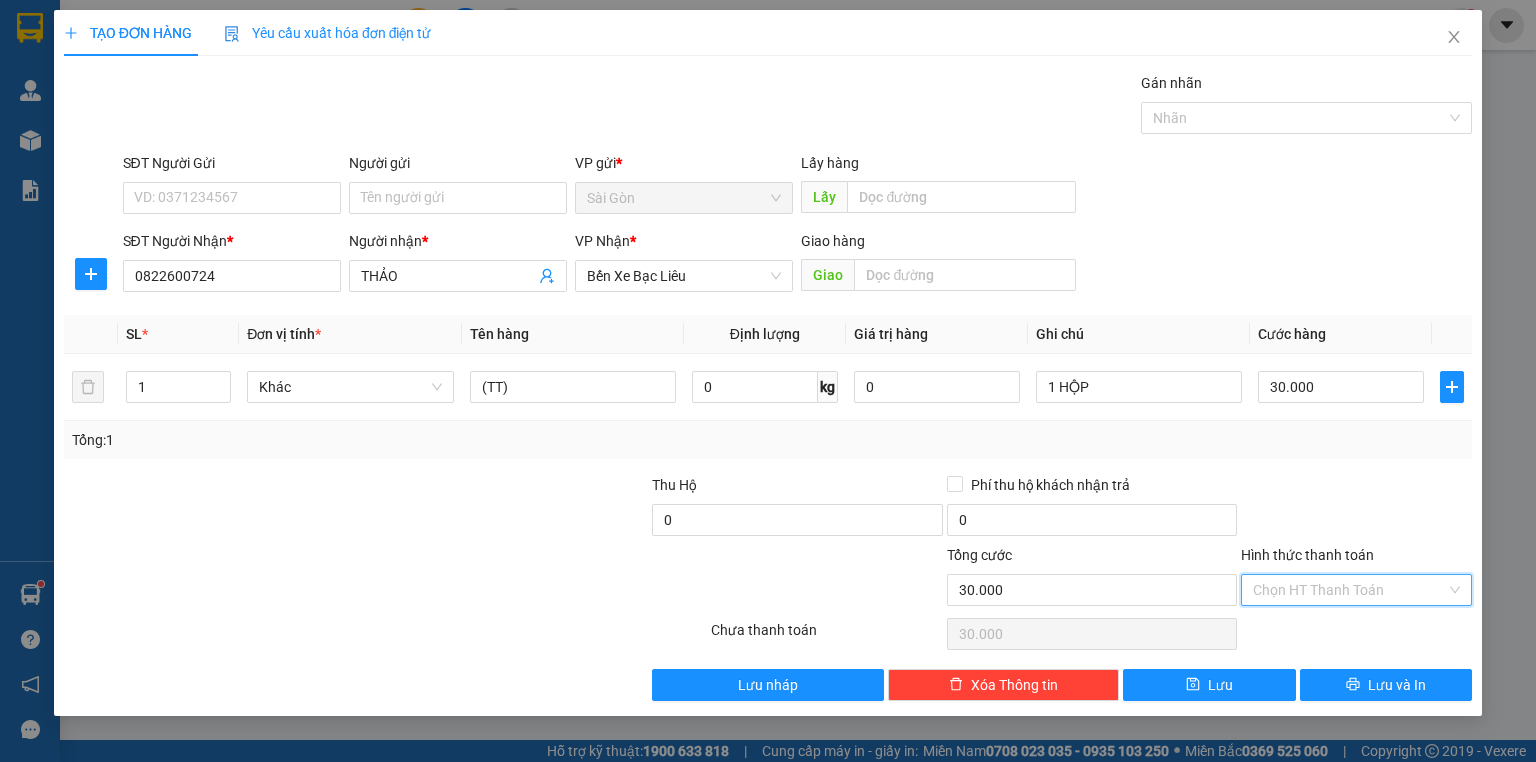drag, startPoint x: 1338, startPoint y: 596, endPoint x: 1334, endPoint y: 612, distance: 16.492422 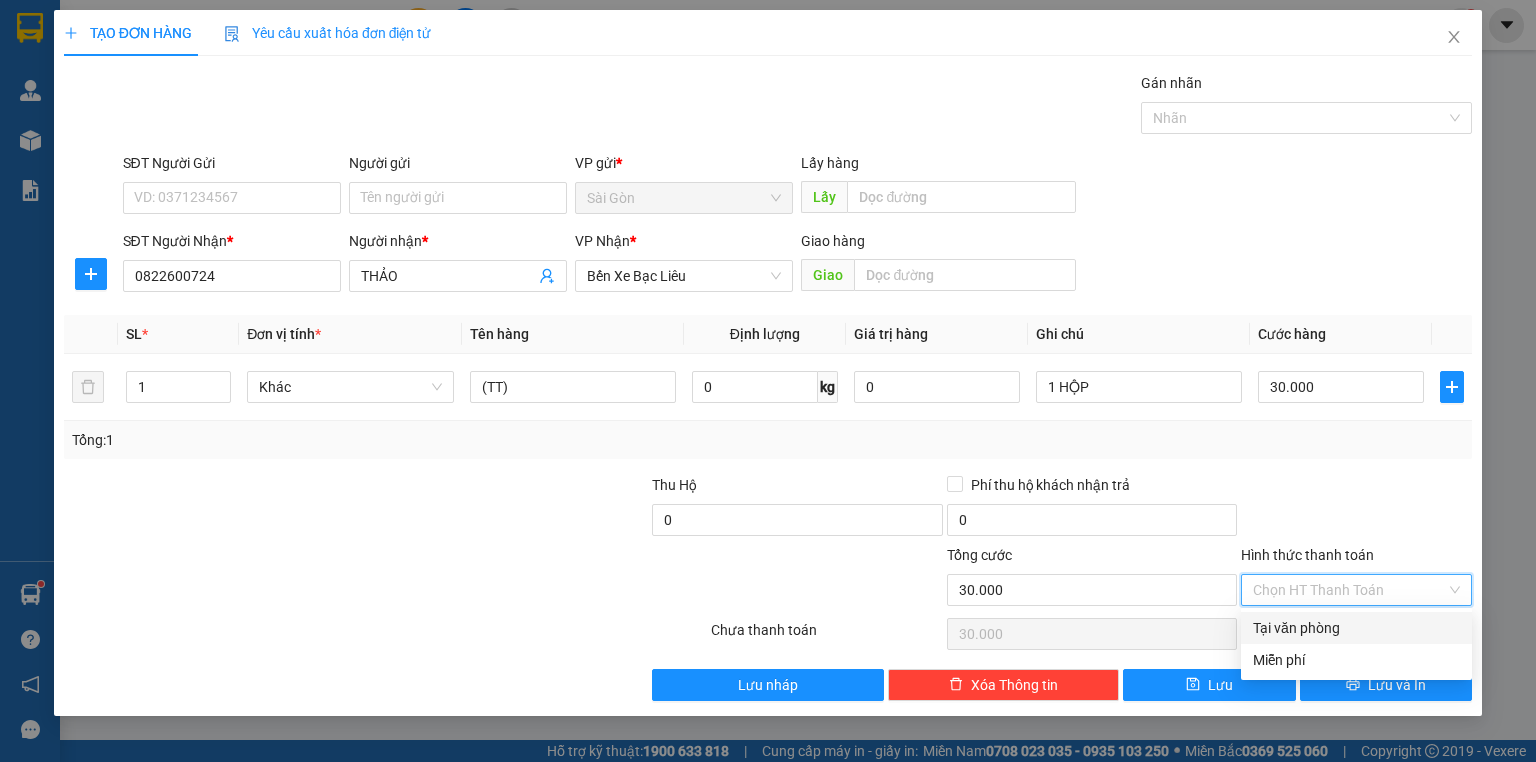 click on "Tại văn phòng" at bounding box center (1356, 628) 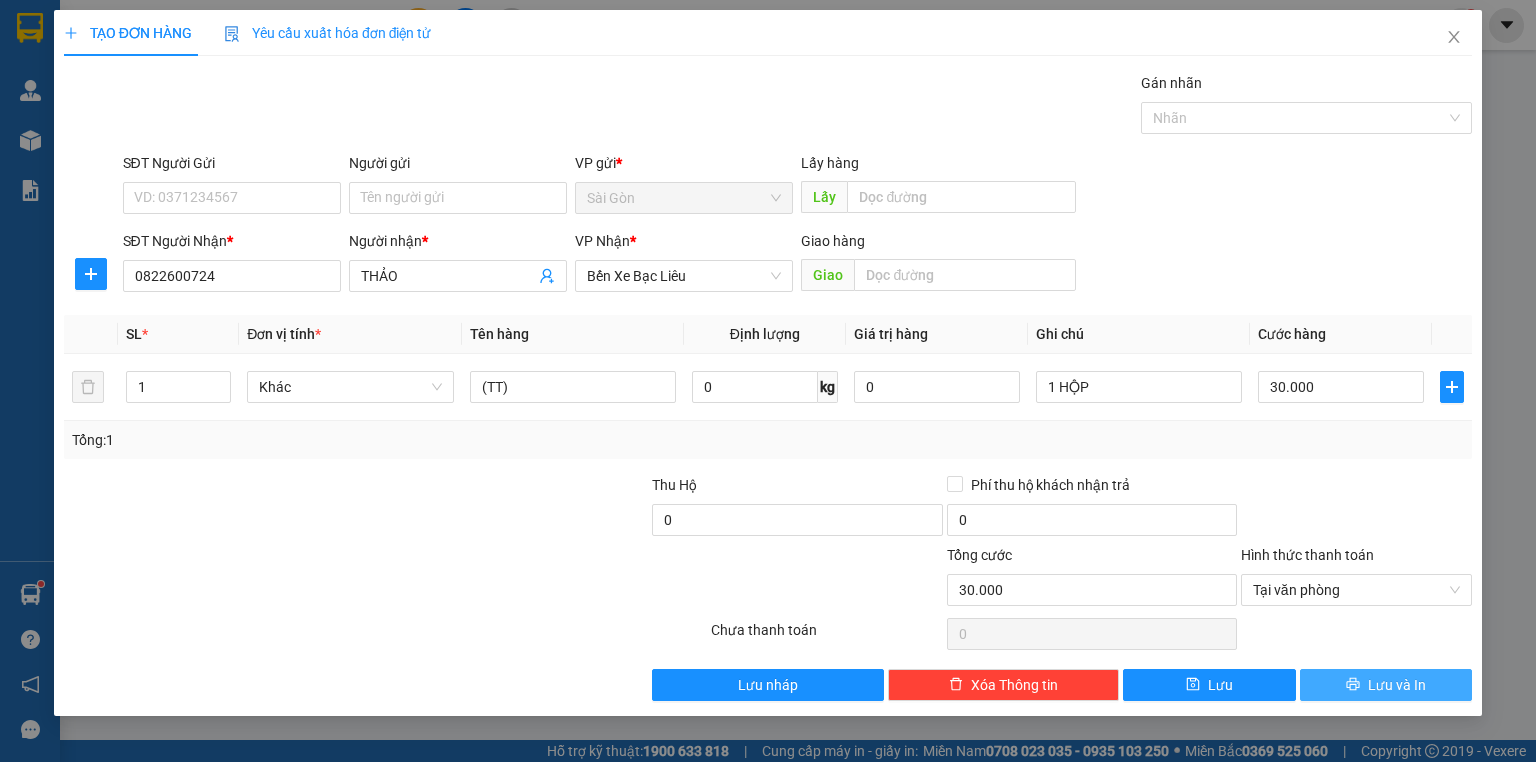 click on "Lưu và In" at bounding box center (1397, 685) 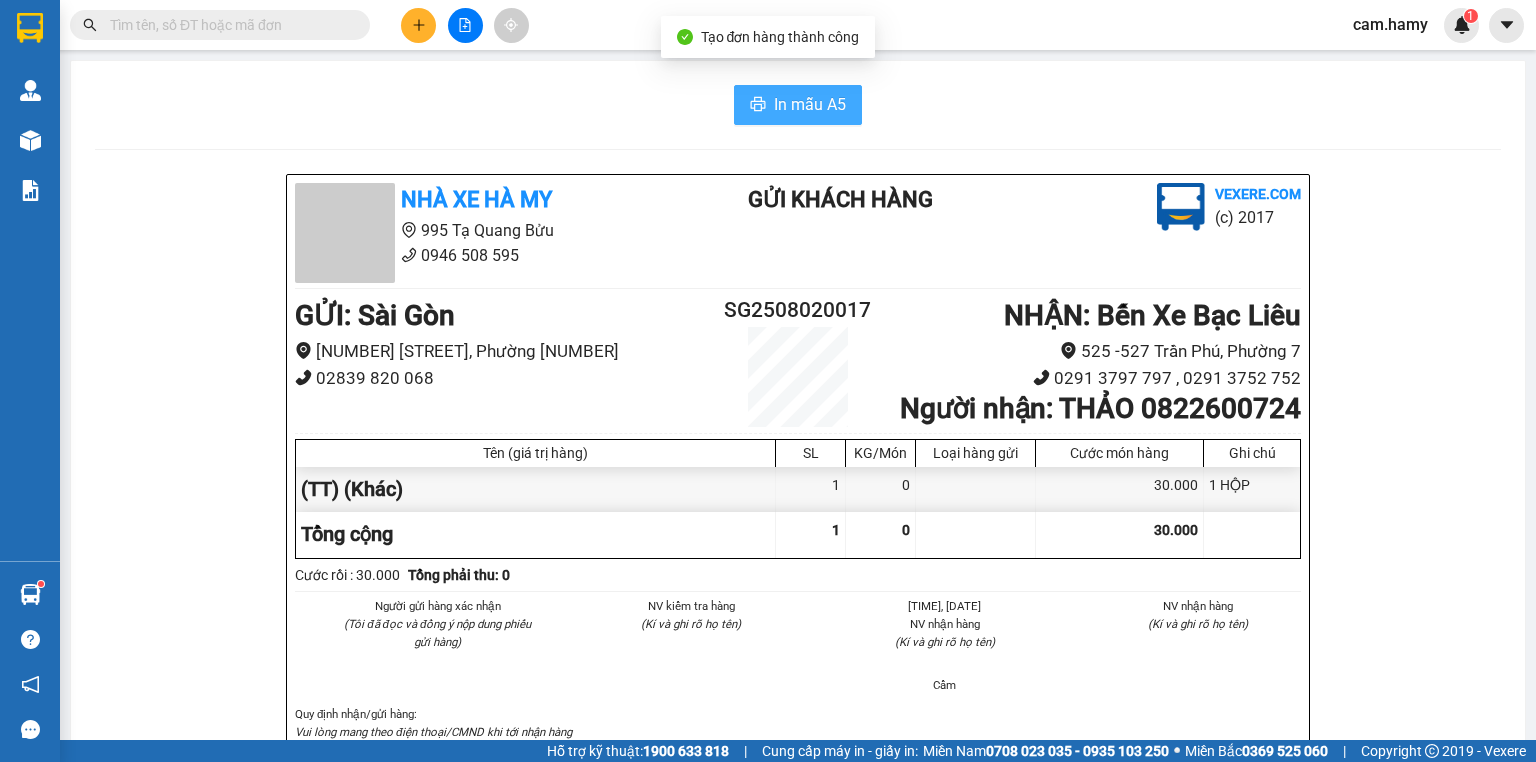 click on "In mẫu A5" at bounding box center [810, 104] 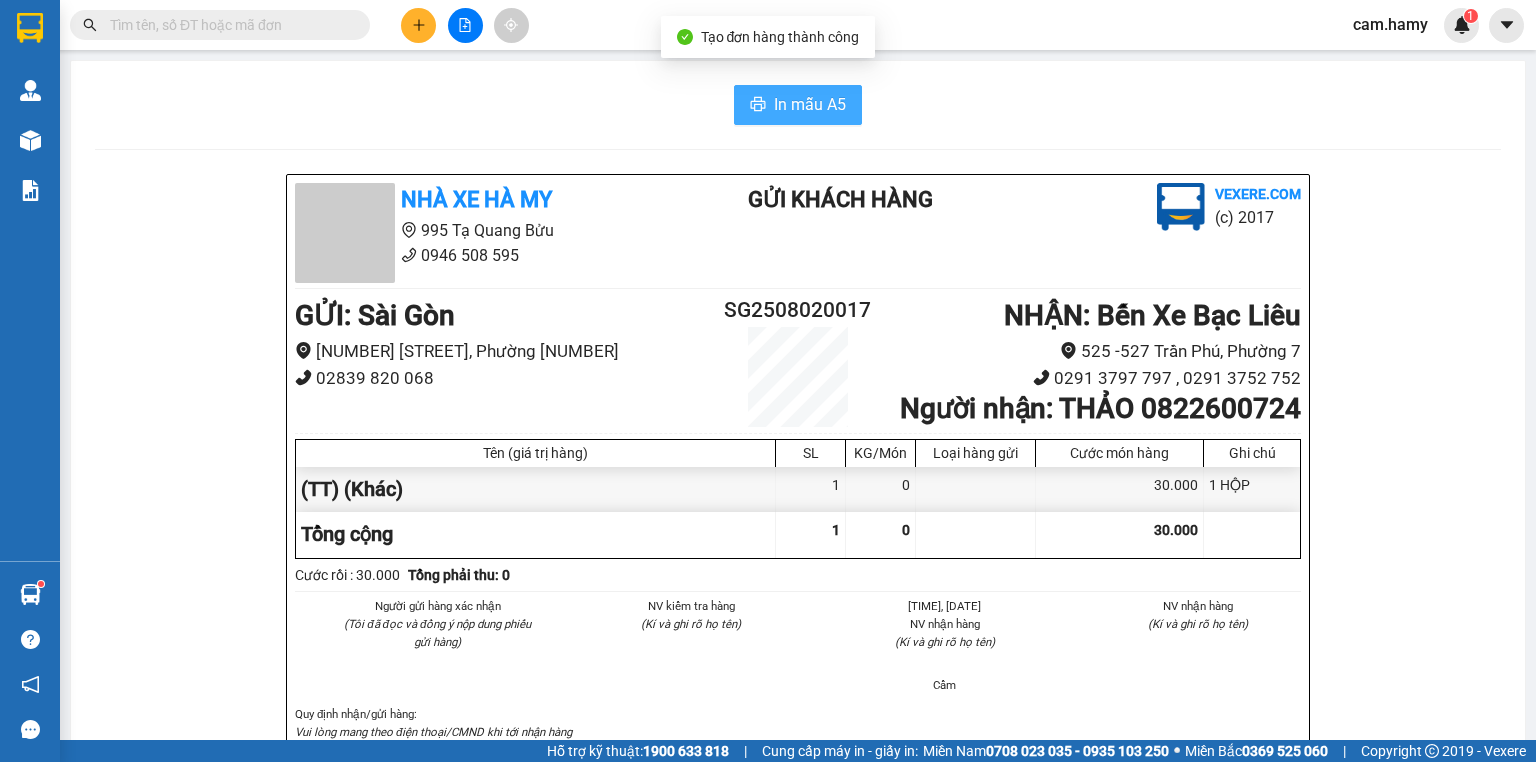 scroll, scrollTop: 0, scrollLeft: 0, axis: both 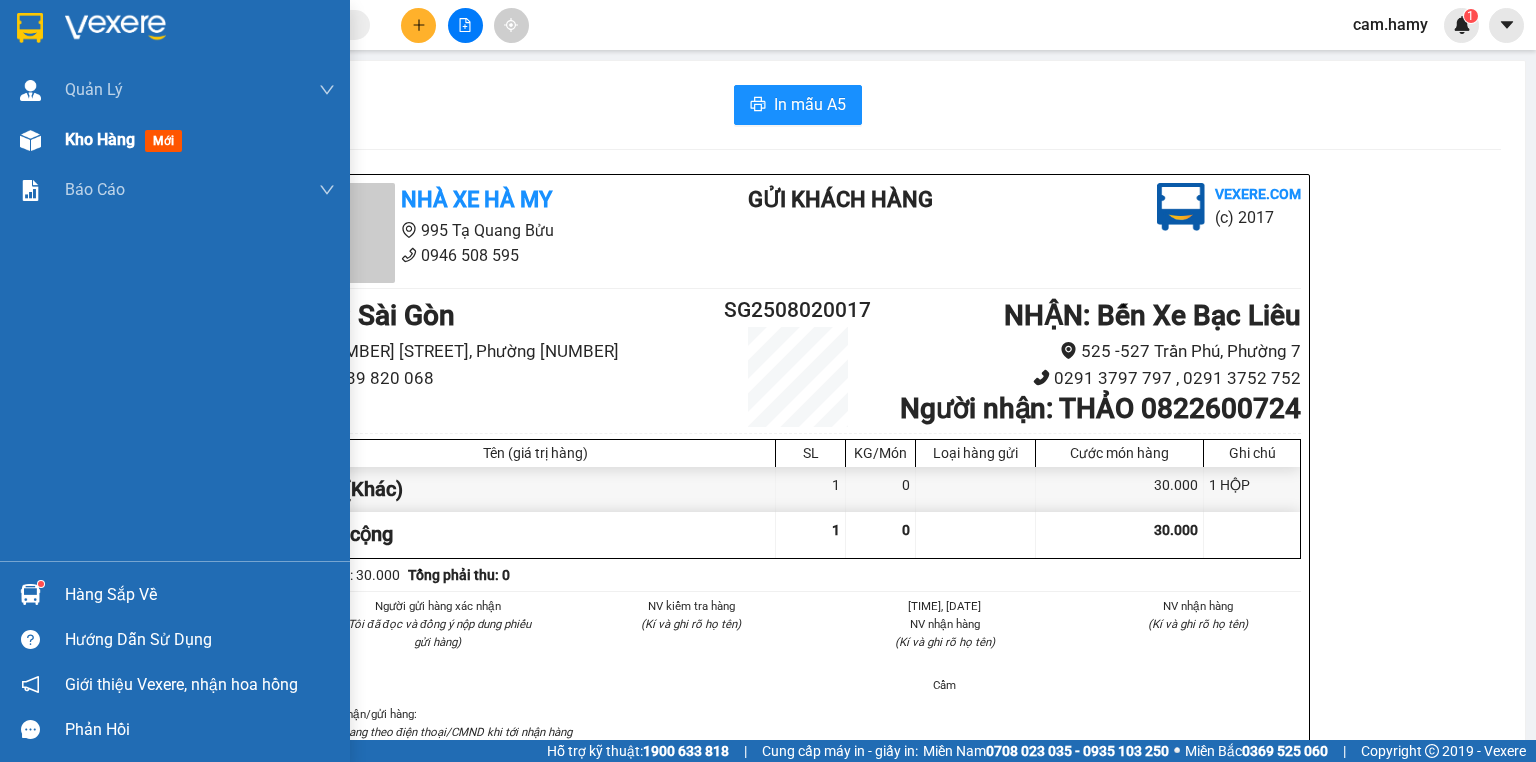 click on "Kho hàng" at bounding box center (100, 139) 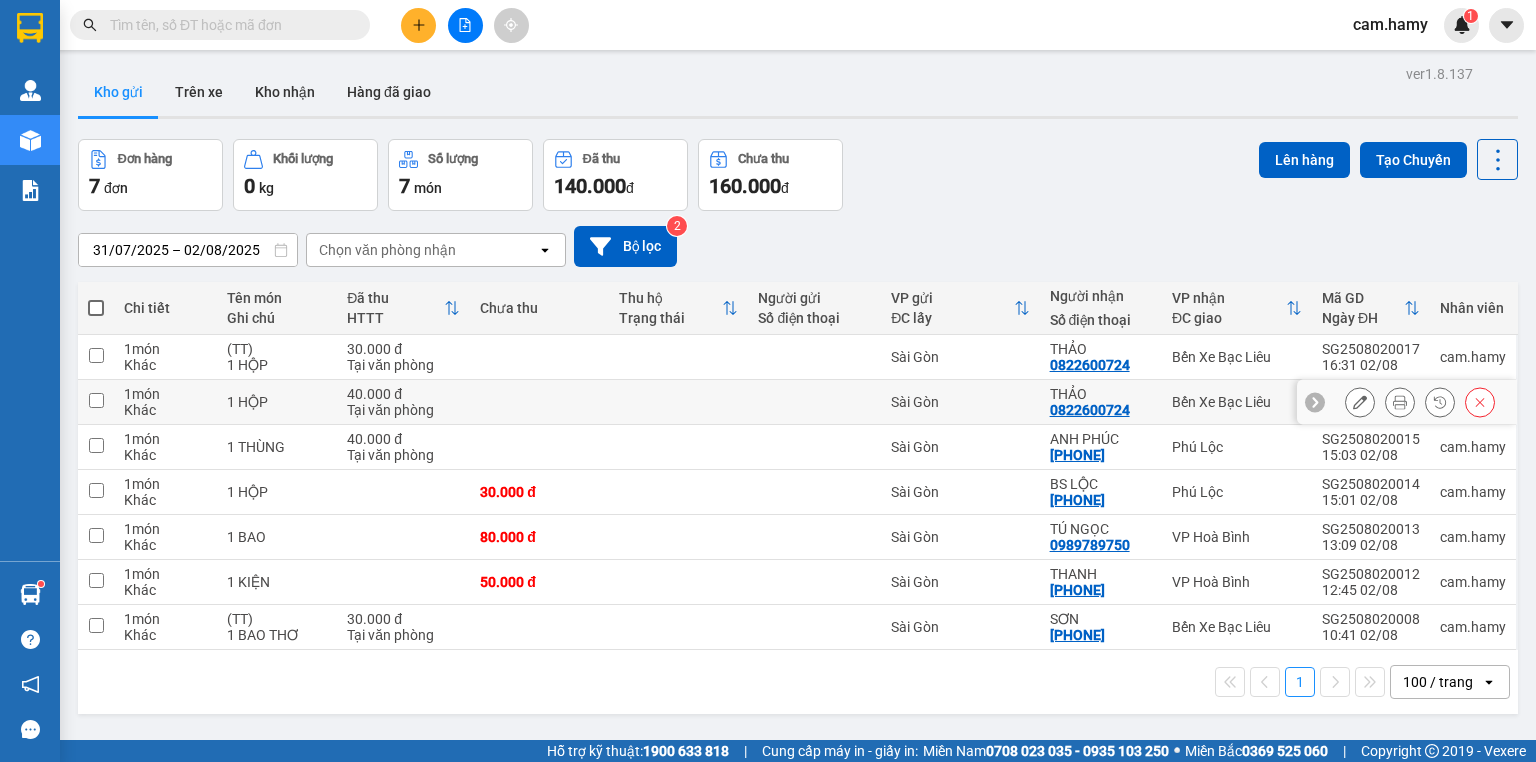 click at bounding box center [1360, 402] 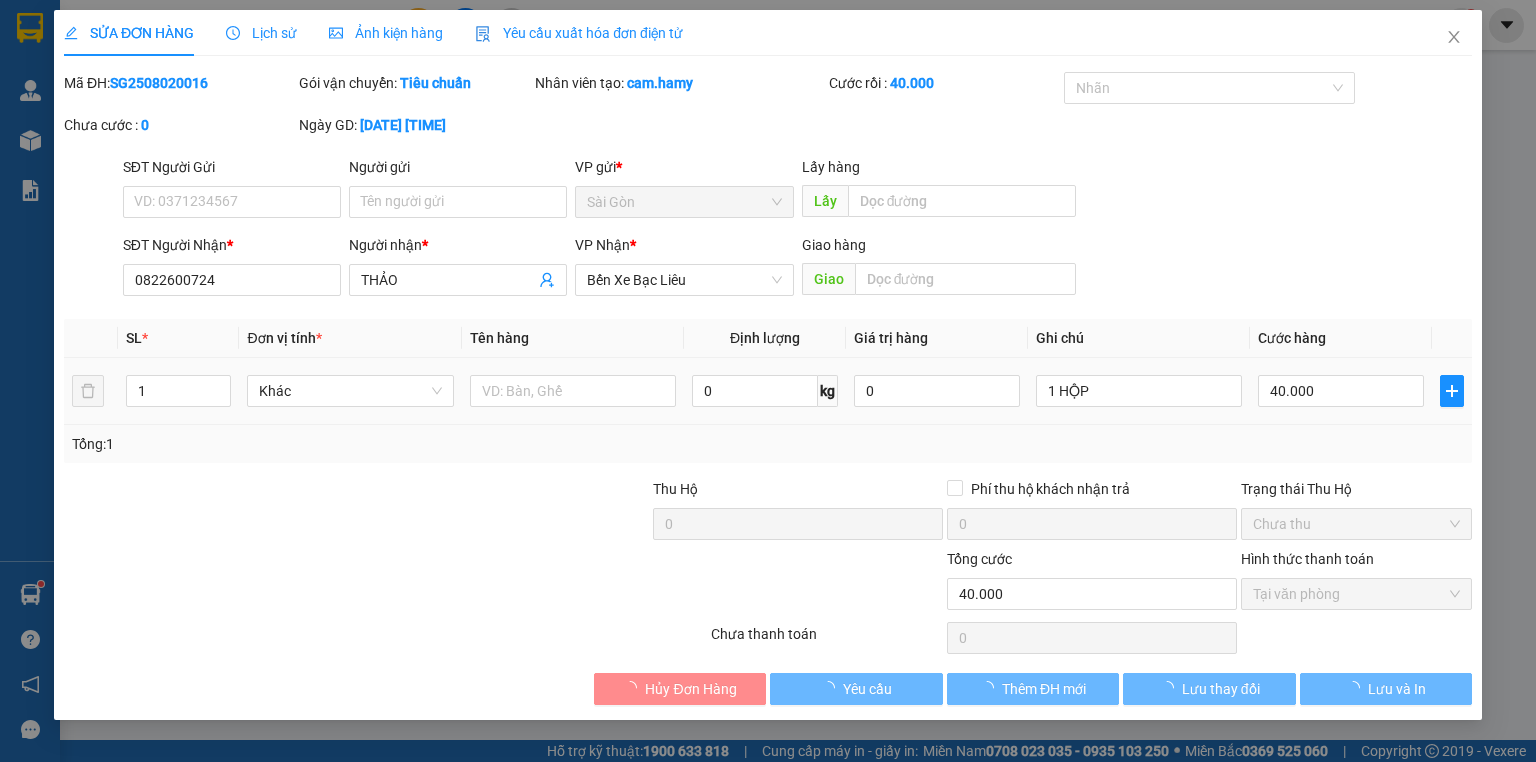 type on "0822600724" 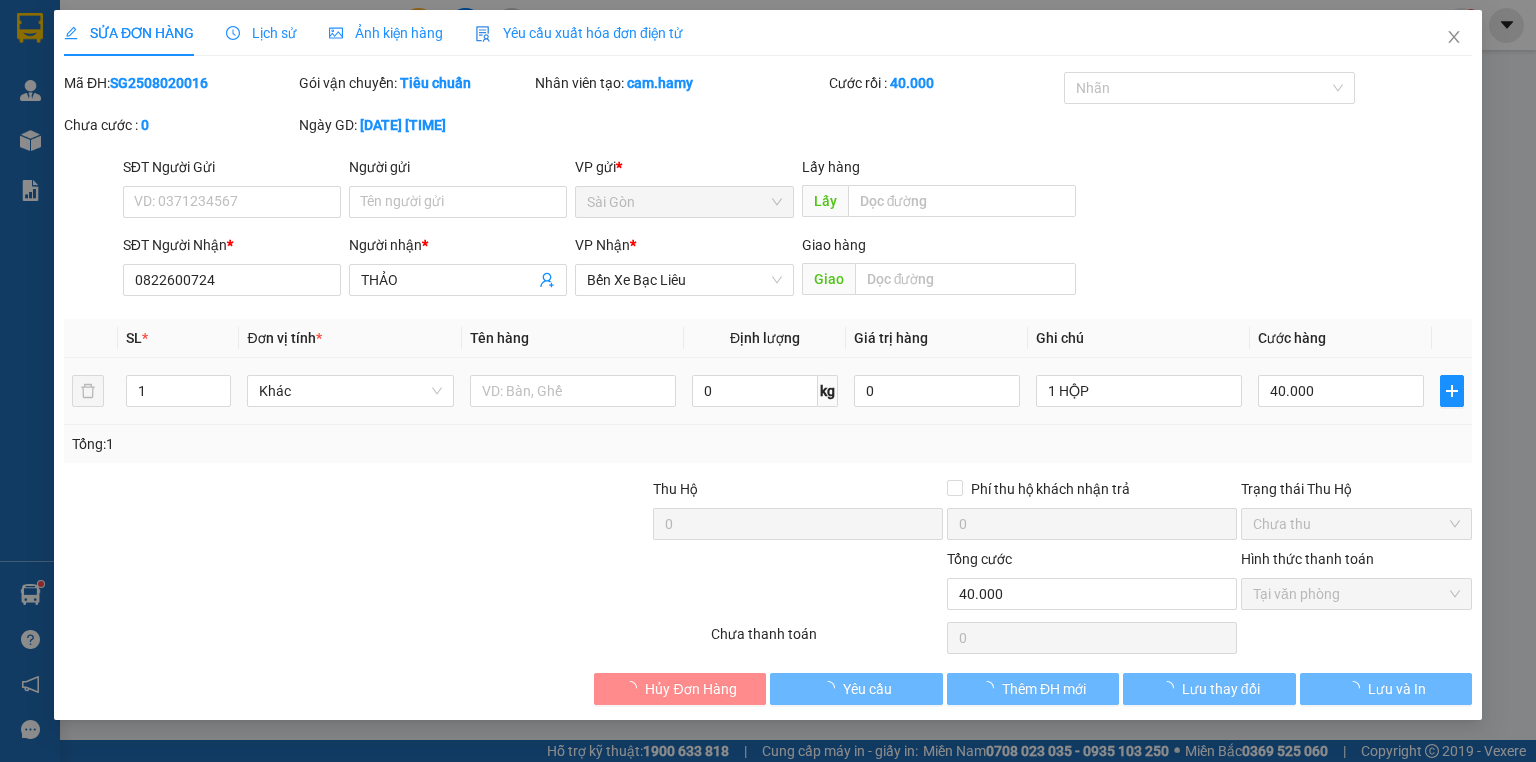 type on "THẢO" 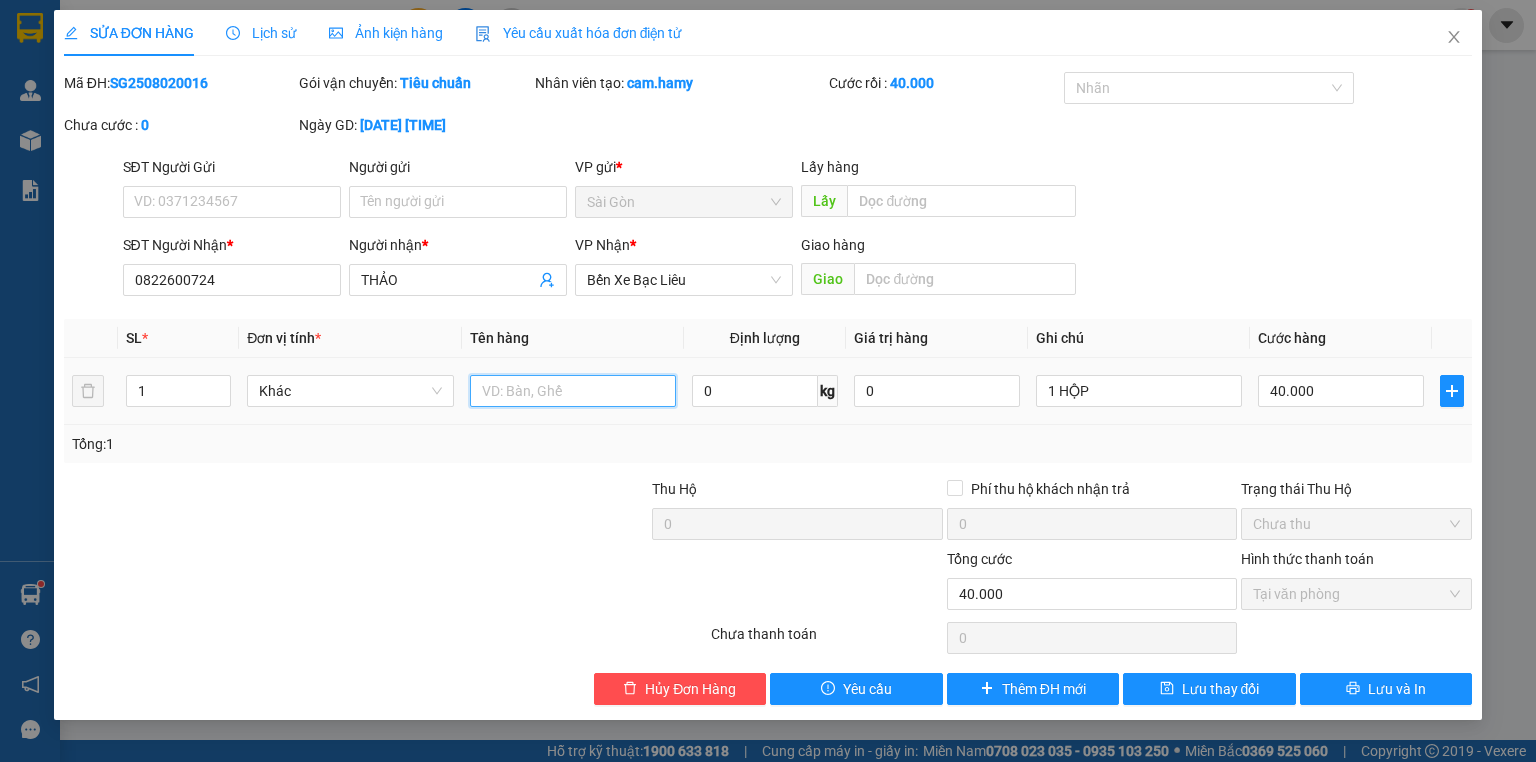 click at bounding box center (573, 391) 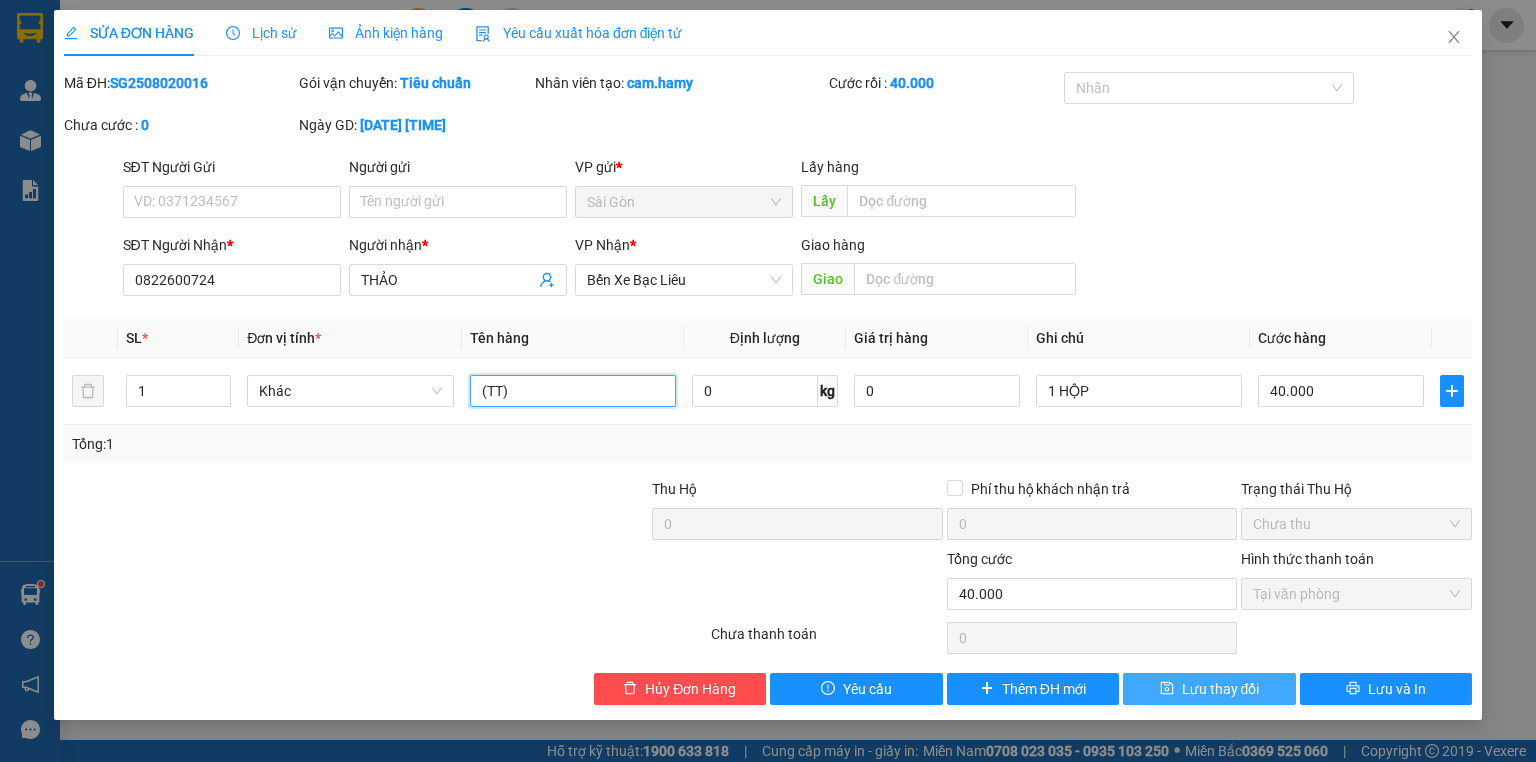 type on "(TT)" 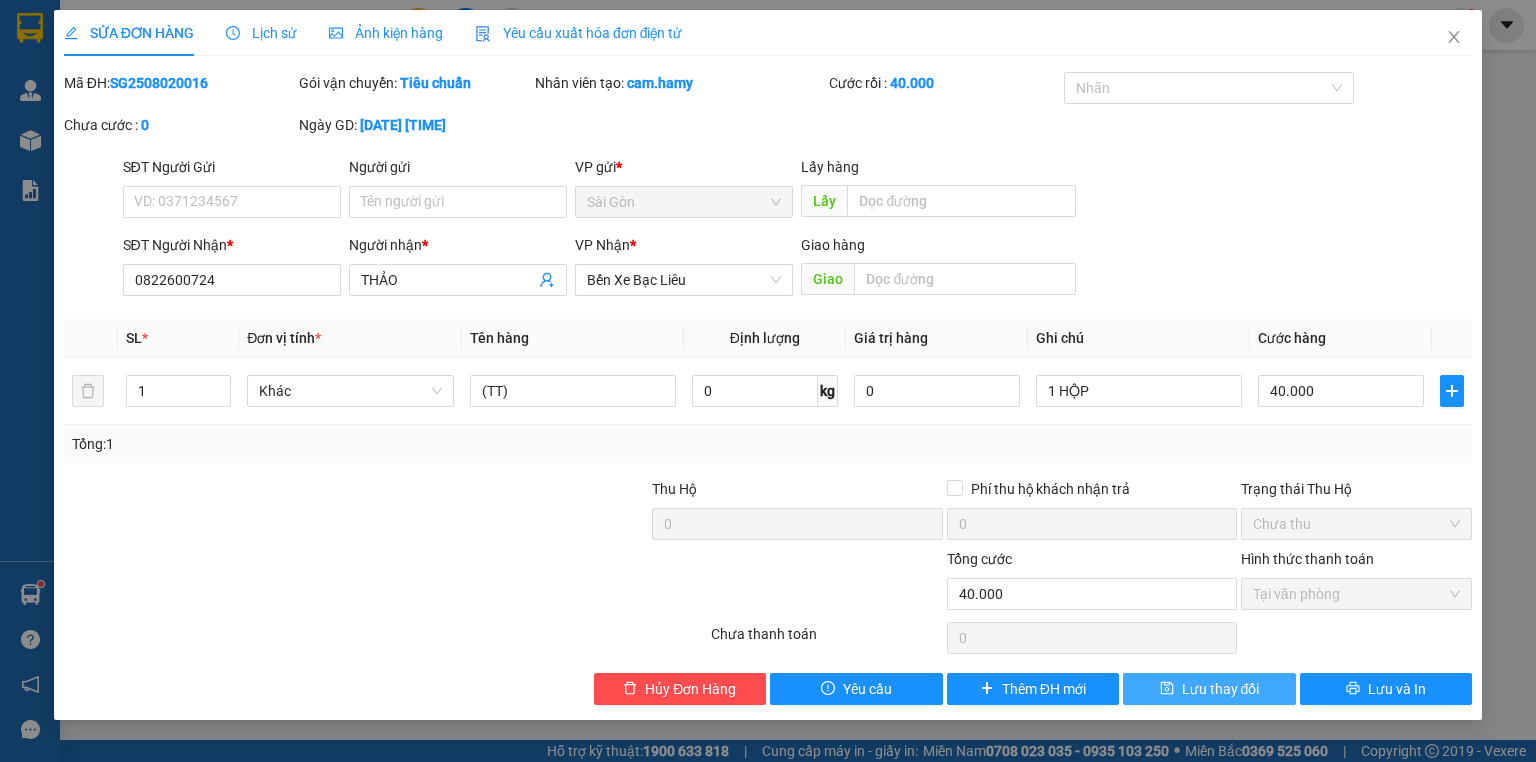 click on "Lưu thay đổi" at bounding box center (1221, 689) 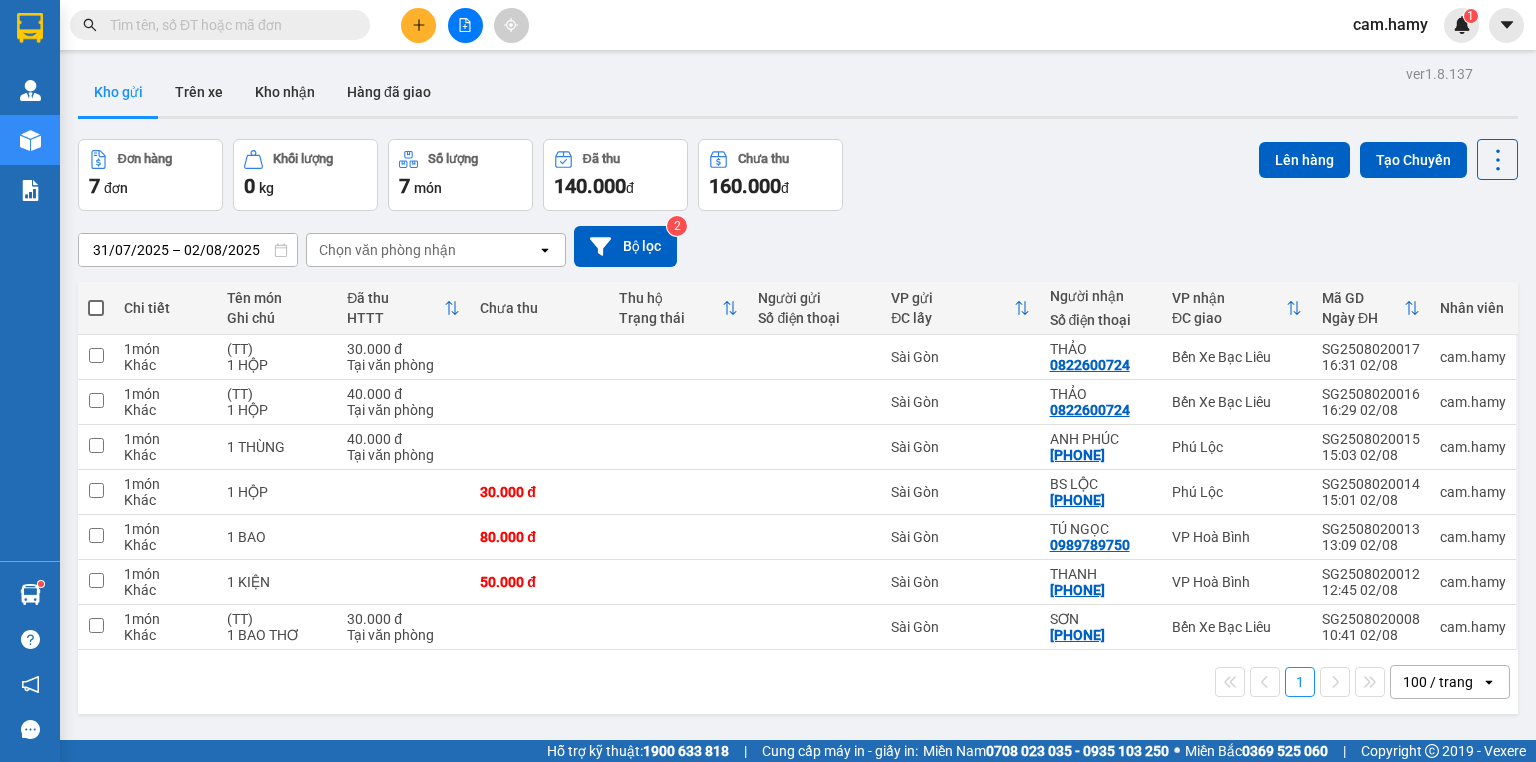 click at bounding box center (228, 25) 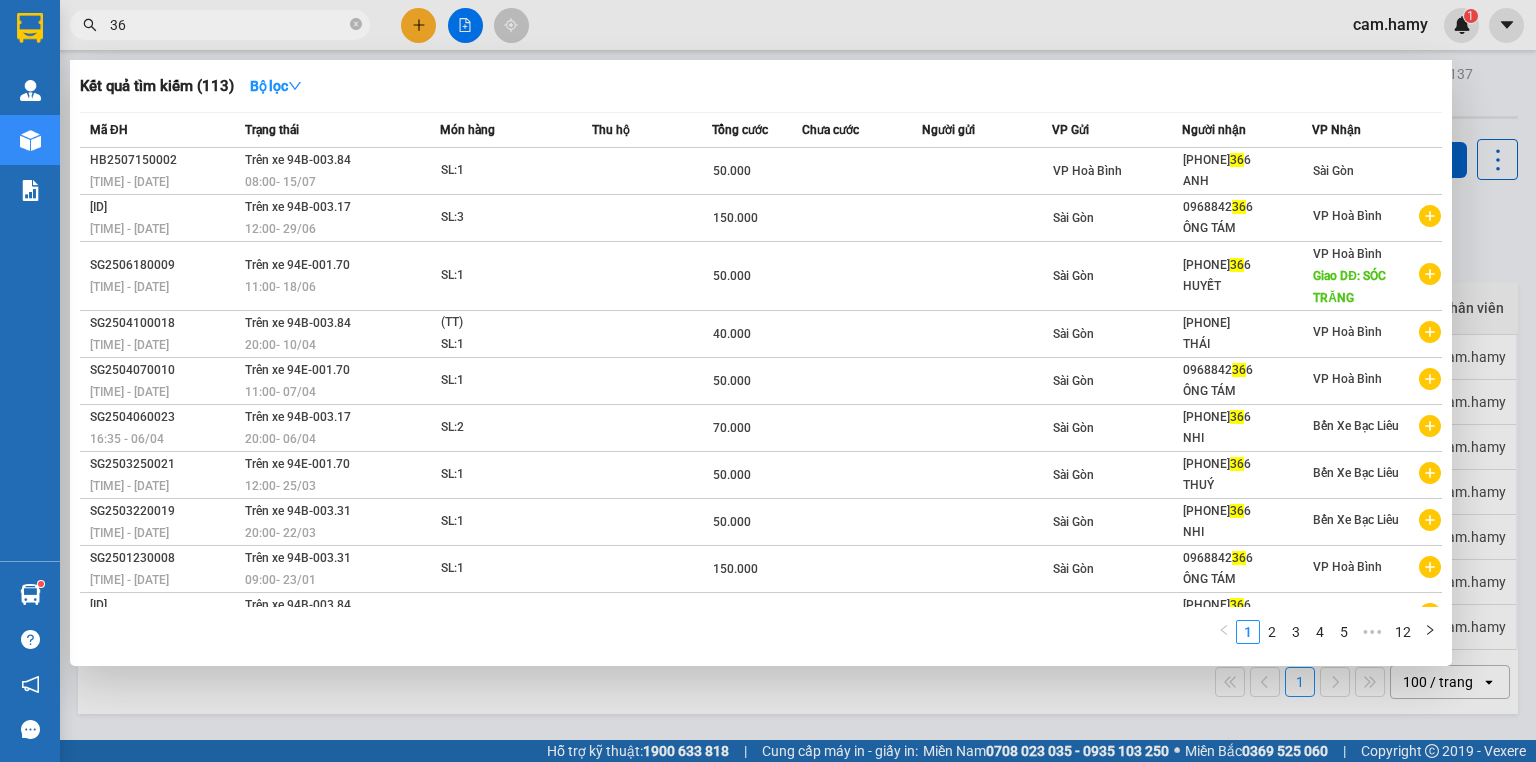 type on "3" 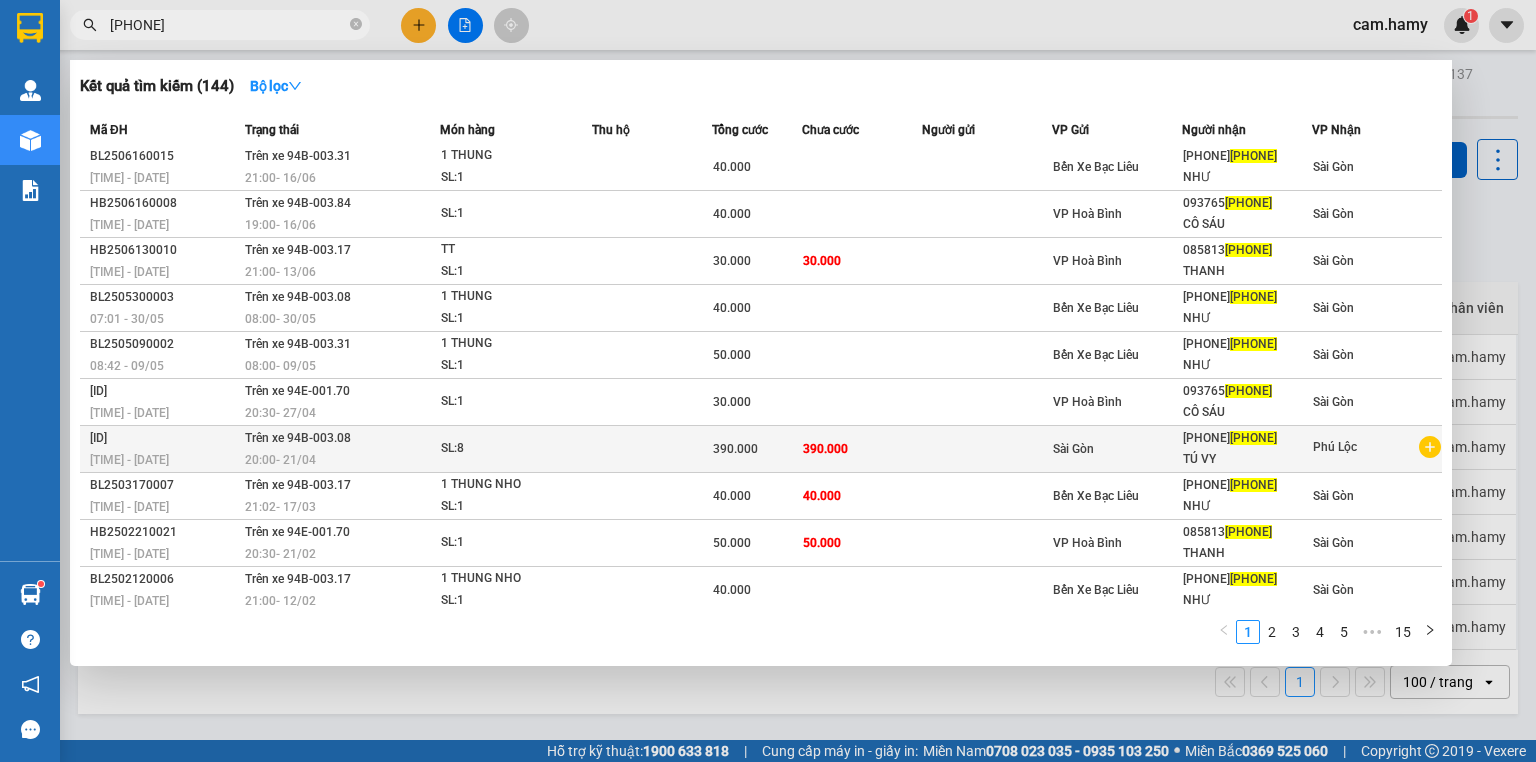 scroll, scrollTop: 0, scrollLeft: 0, axis: both 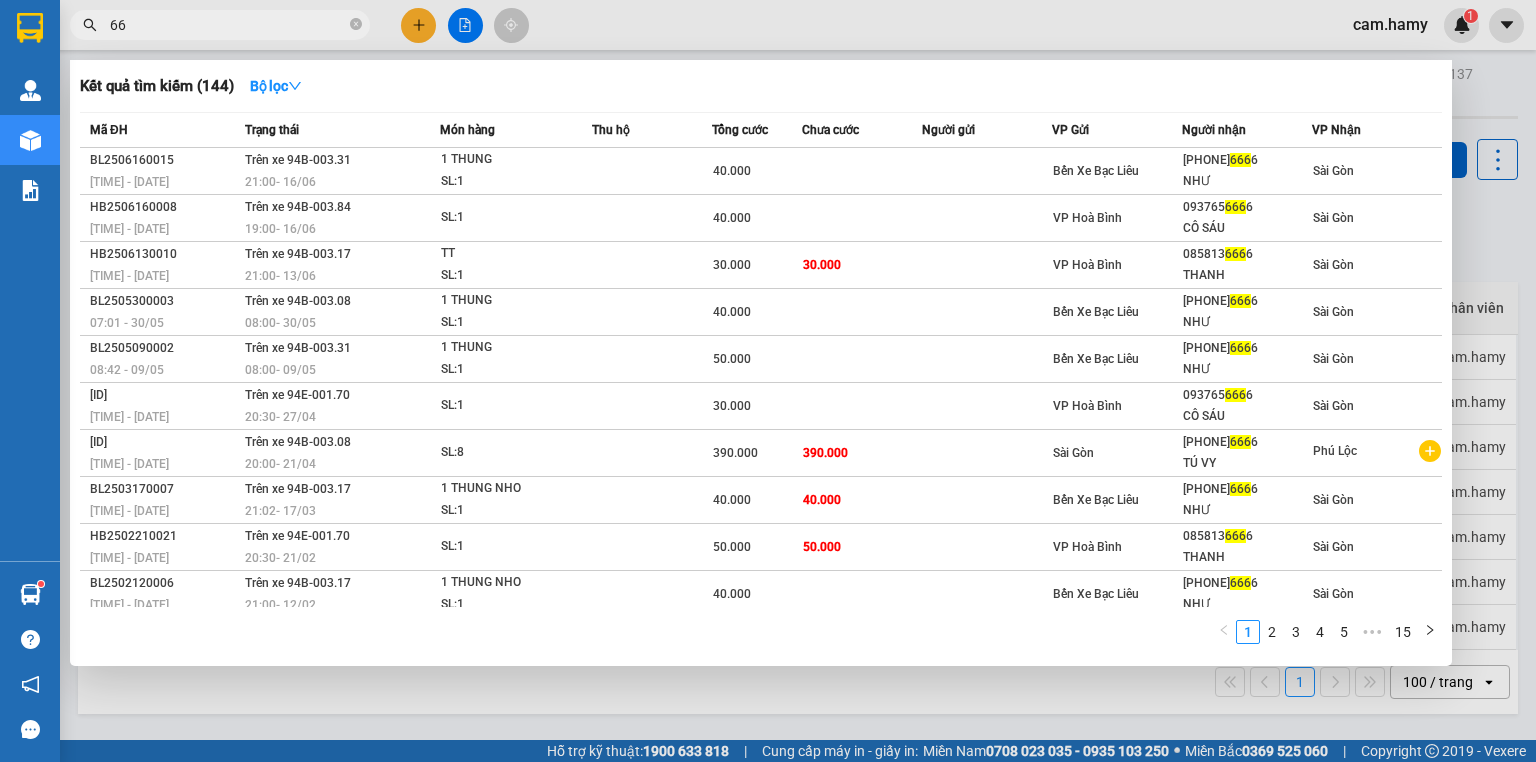 type on "6" 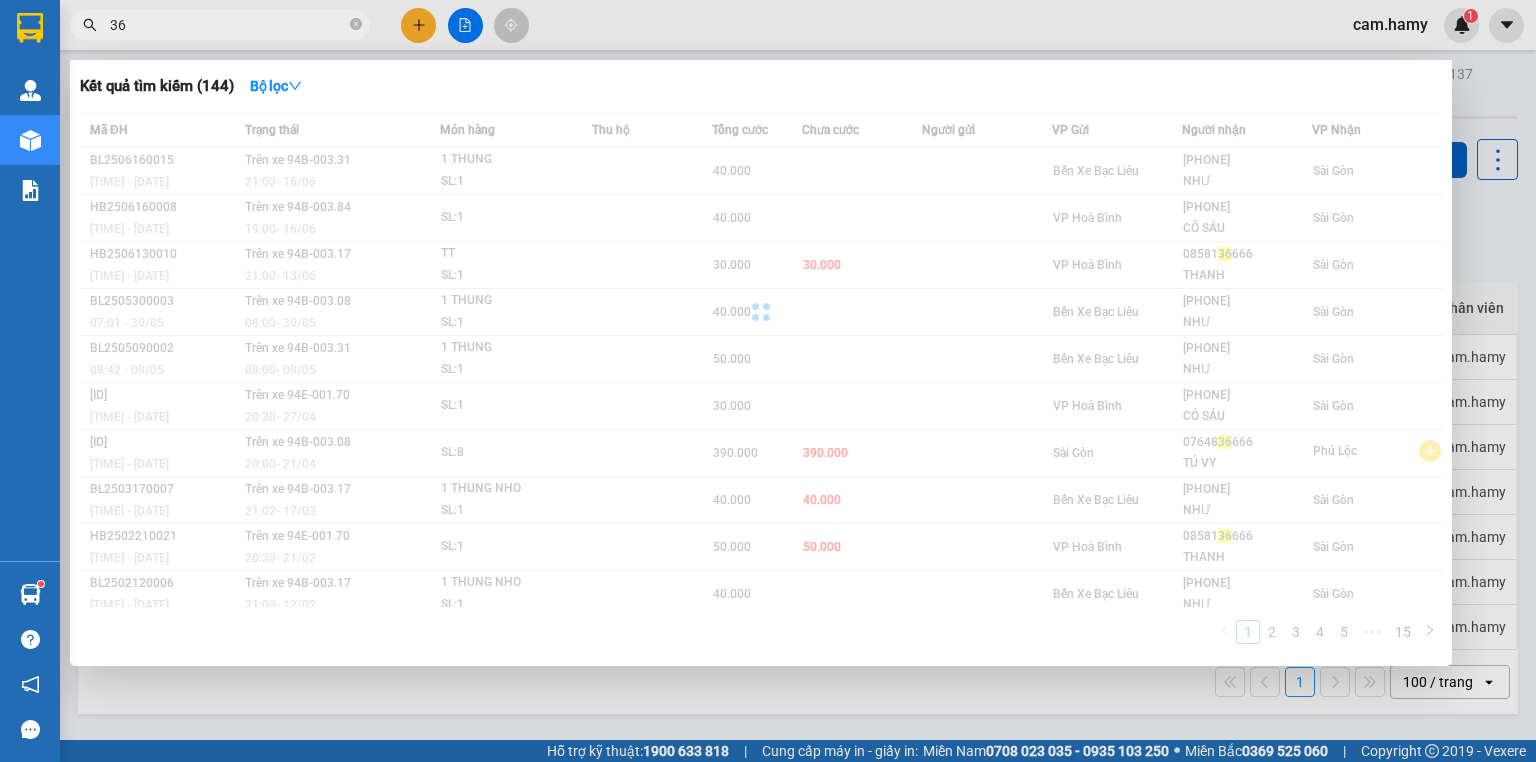 type on "3" 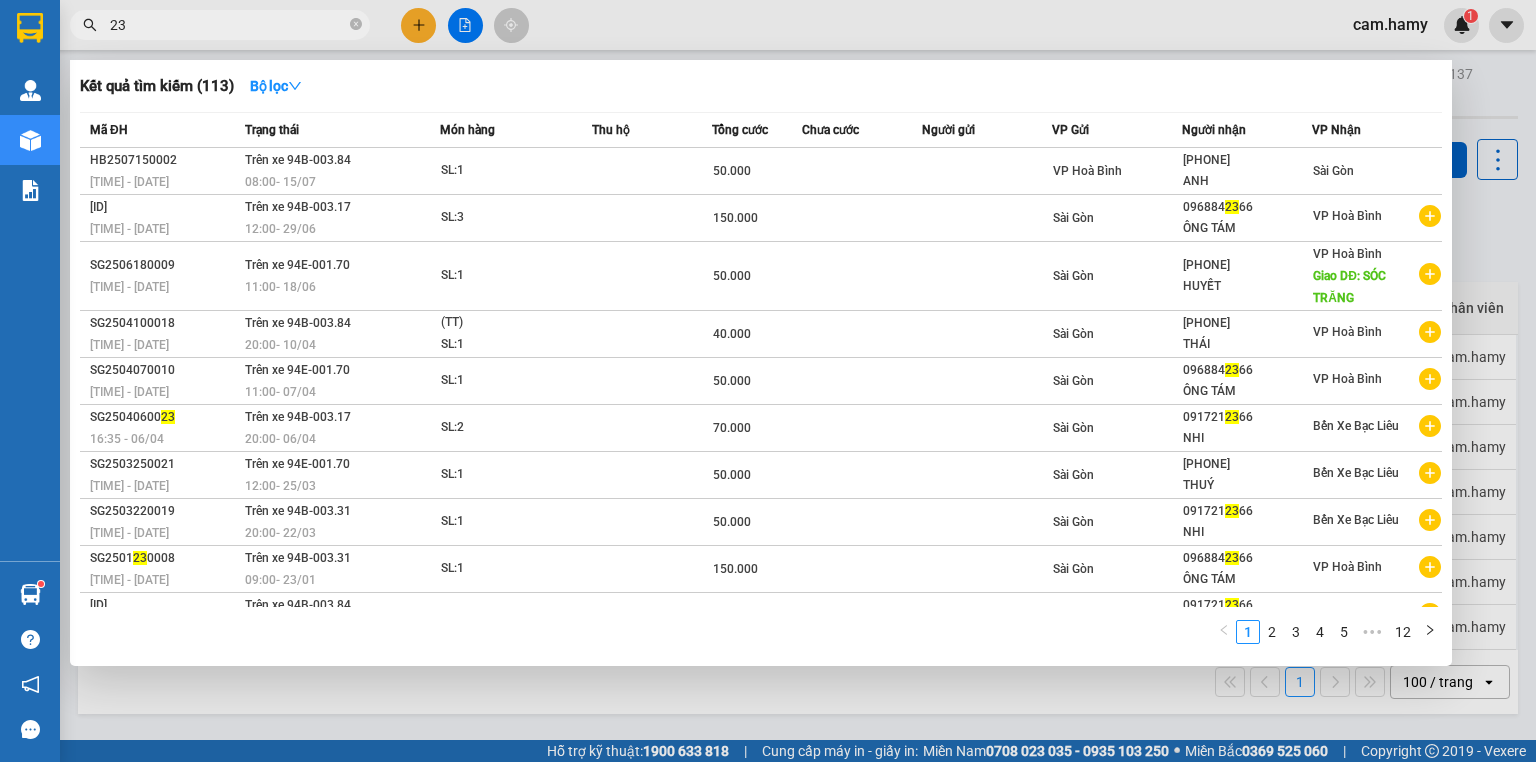 type on "238" 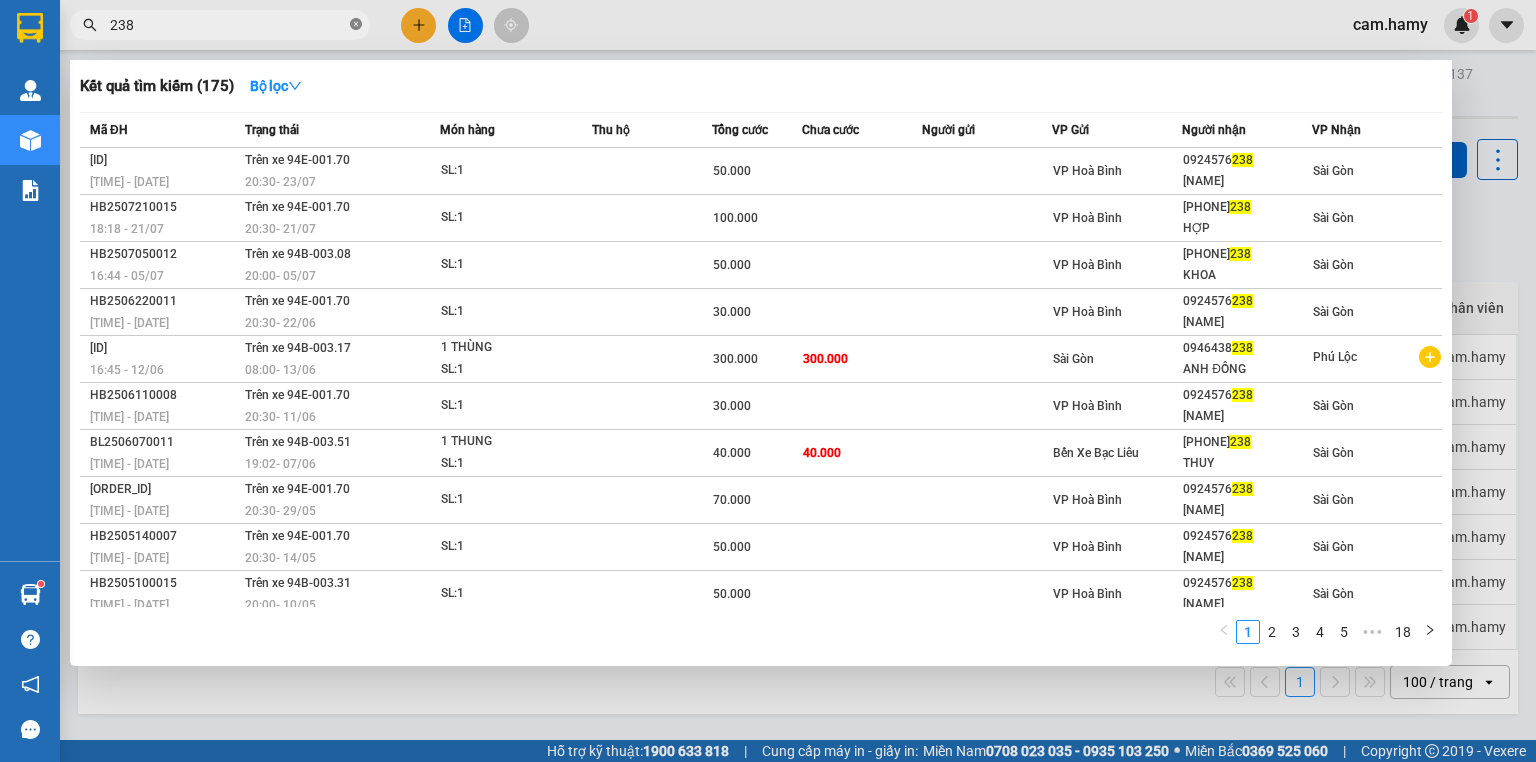 drag, startPoint x: 358, startPoint y: 22, endPoint x: 302, endPoint y: 39, distance: 58.5235 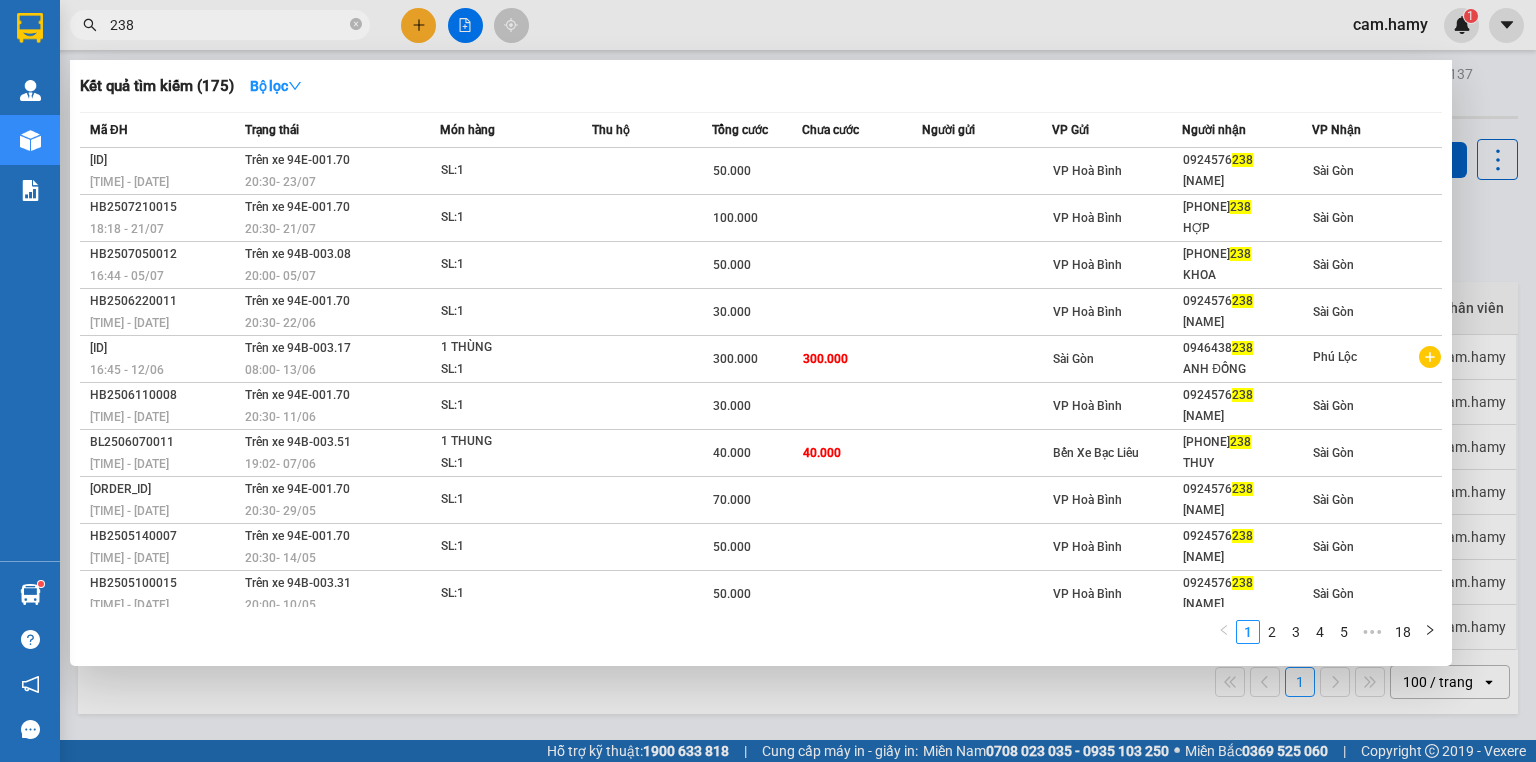 click 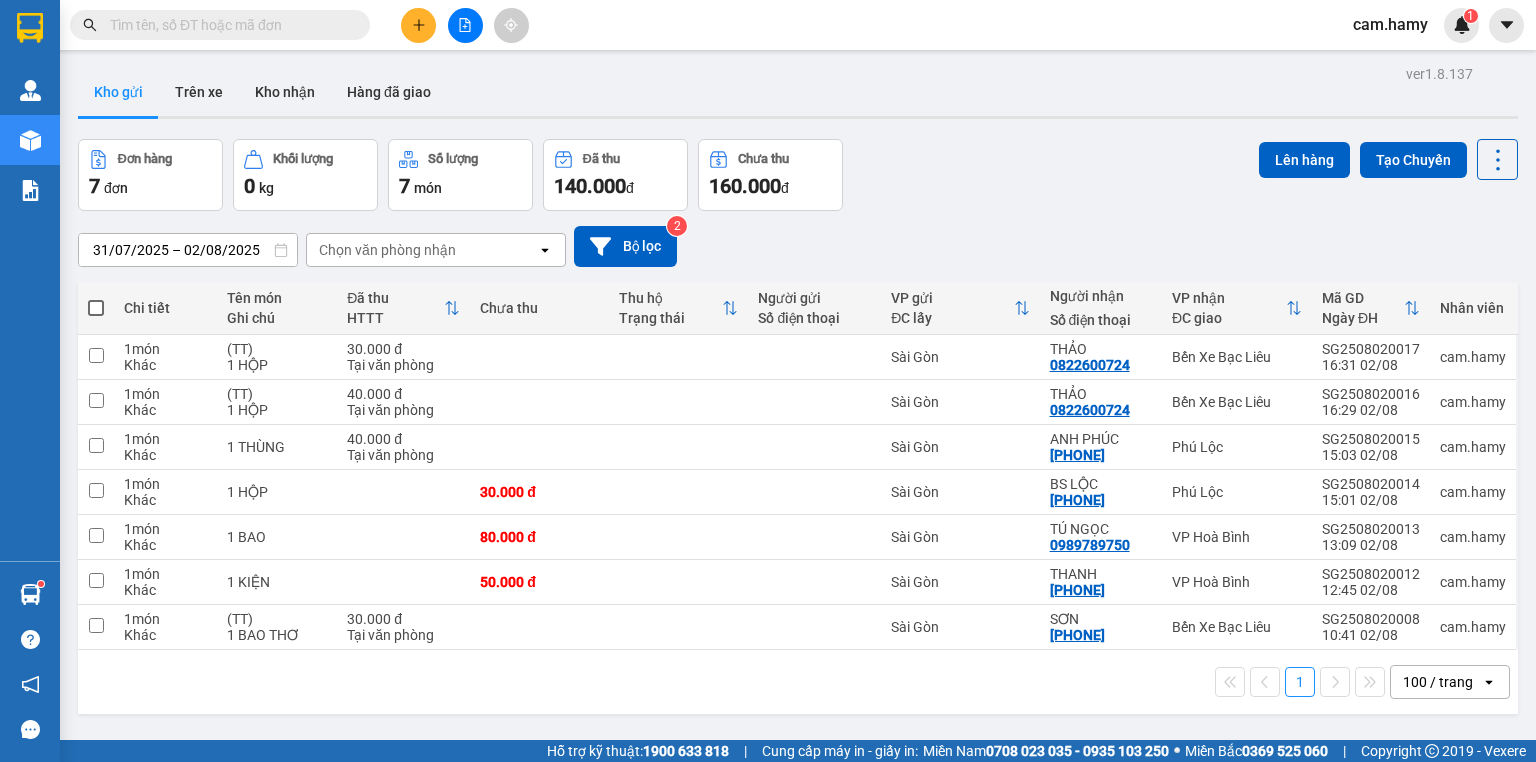 click at bounding box center [228, 25] 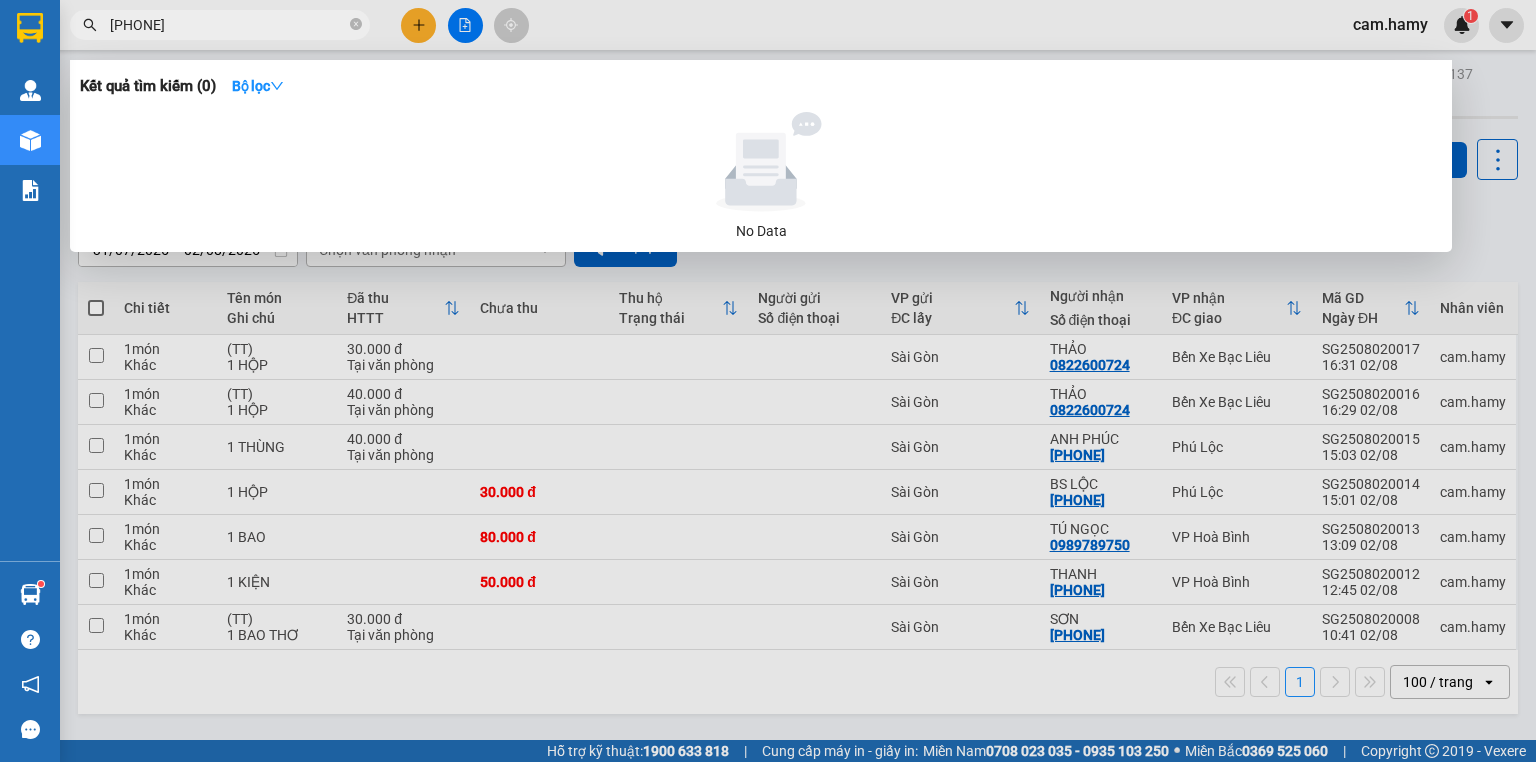 type on "[PHONE]" 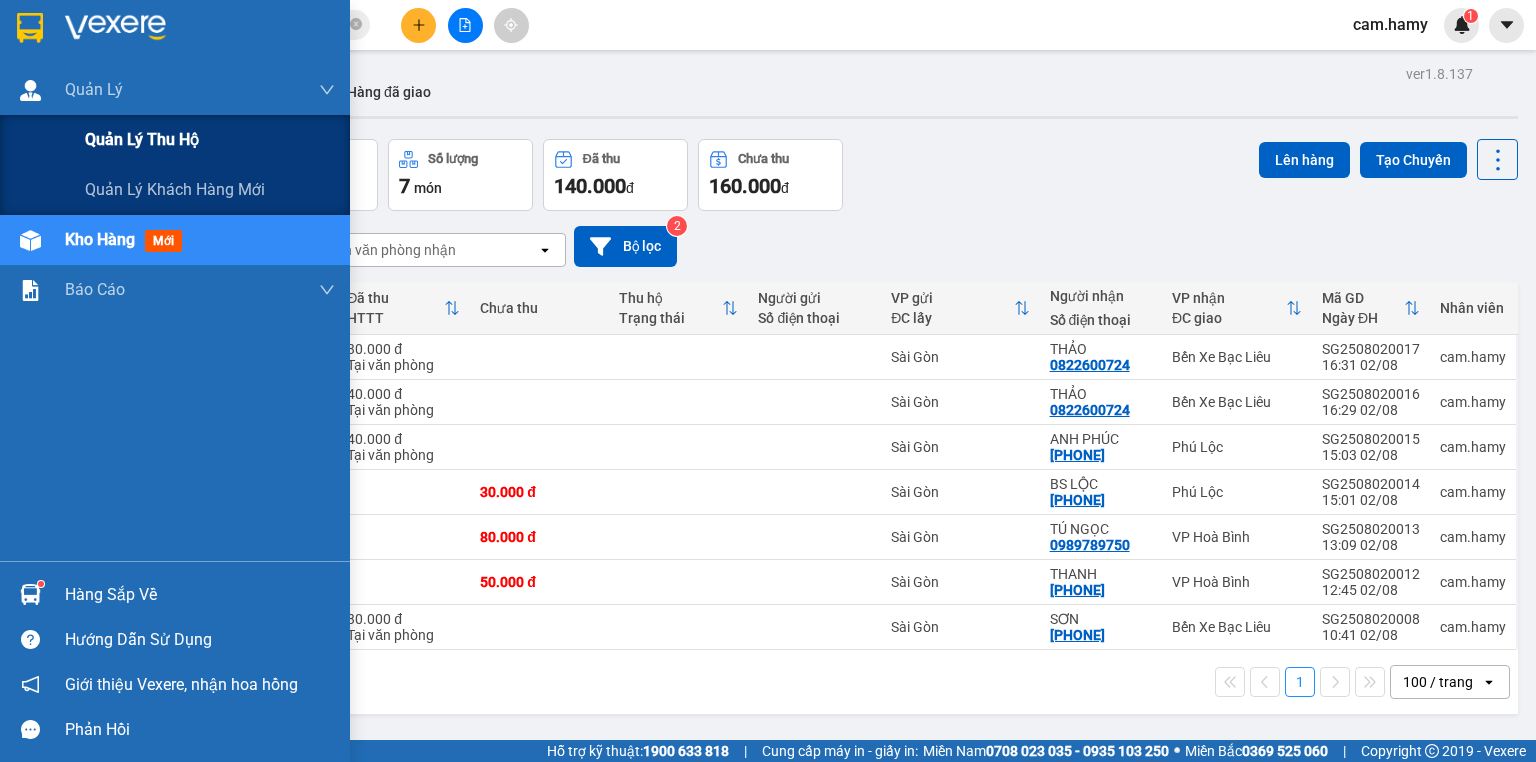 click on "Quản lý thu hộ" at bounding box center [142, 139] 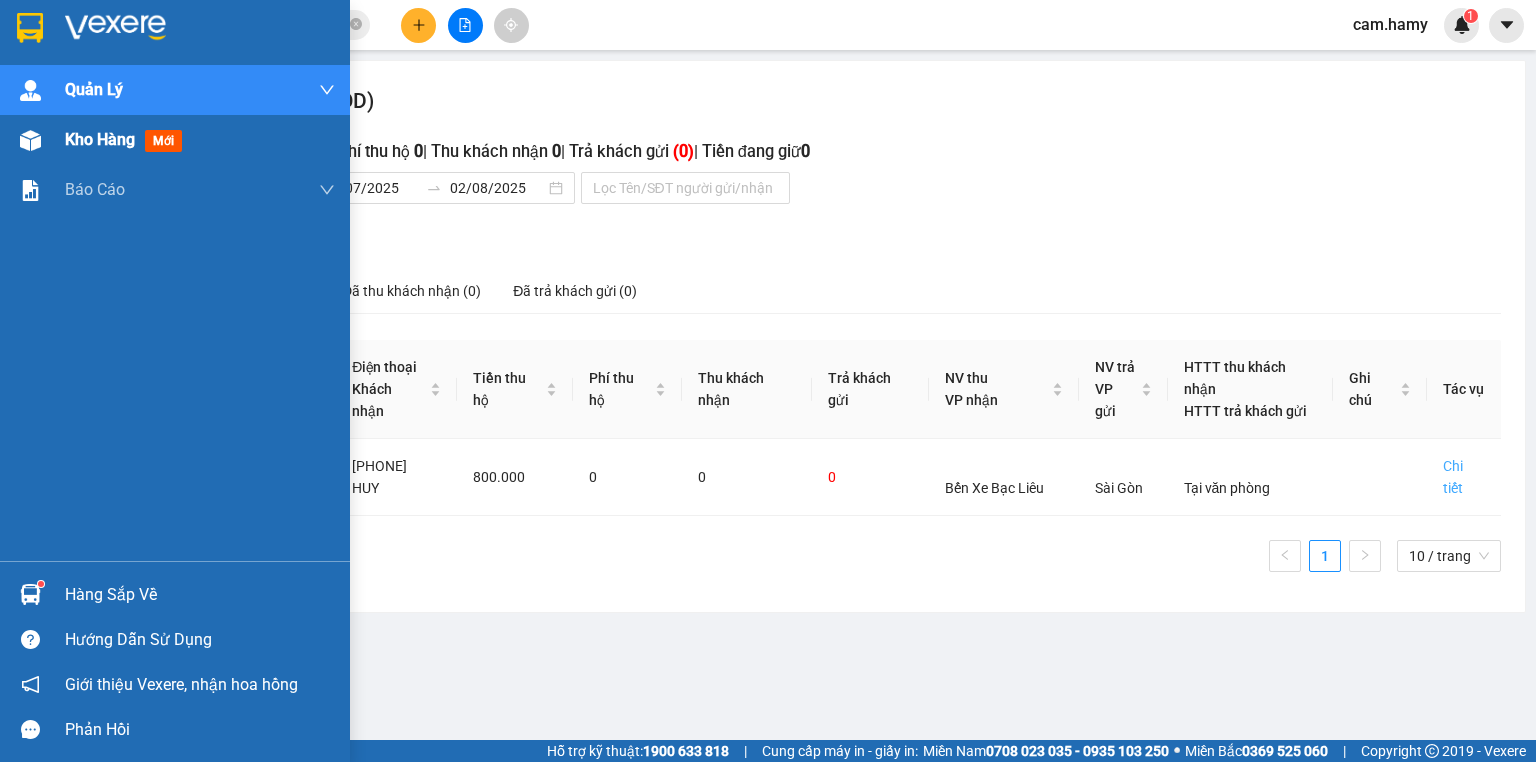 click on "Kho hàng mới" at bounding box center [175, 140] 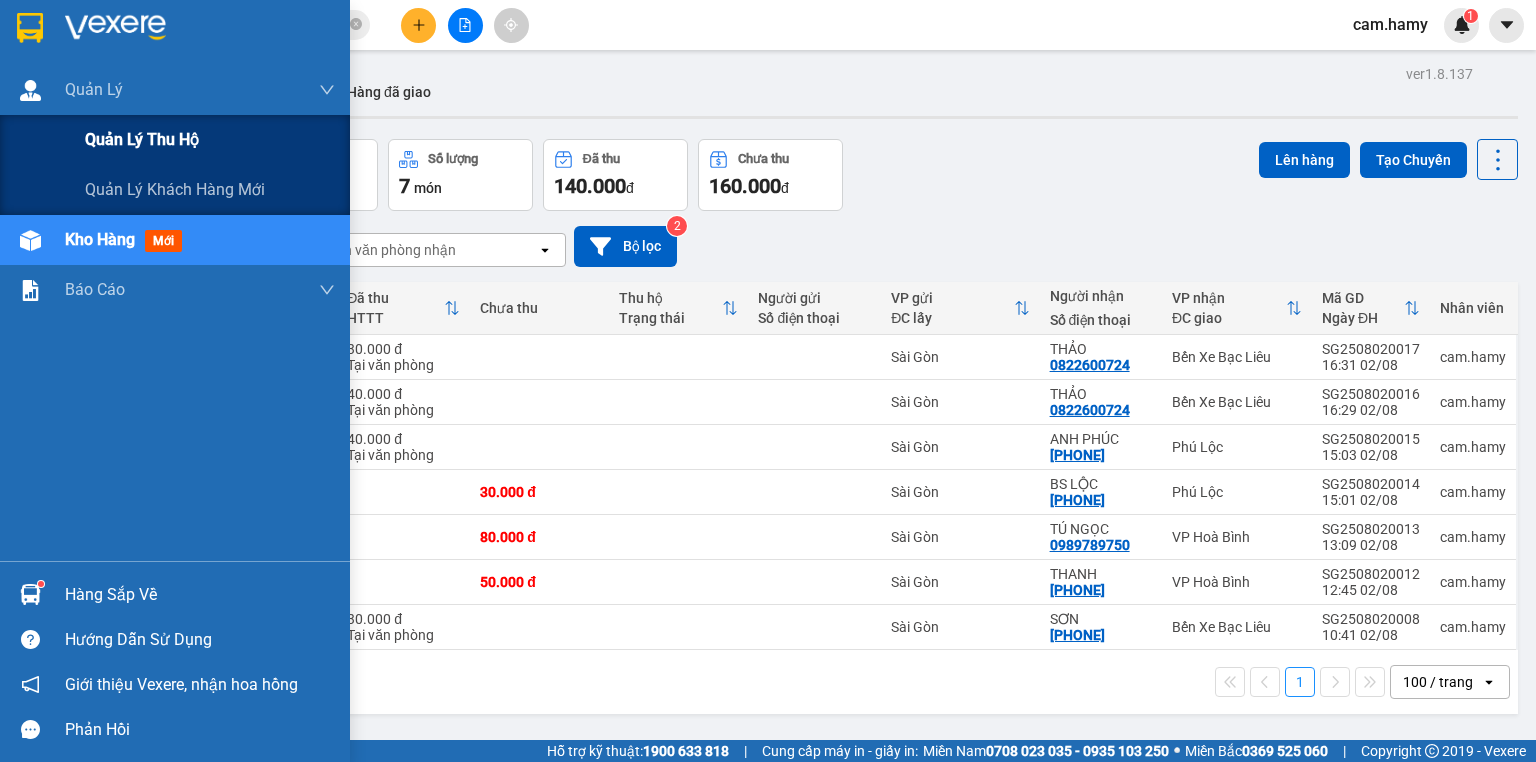 click on "Quản lý thu hộ" at bounding box center (142, 139) 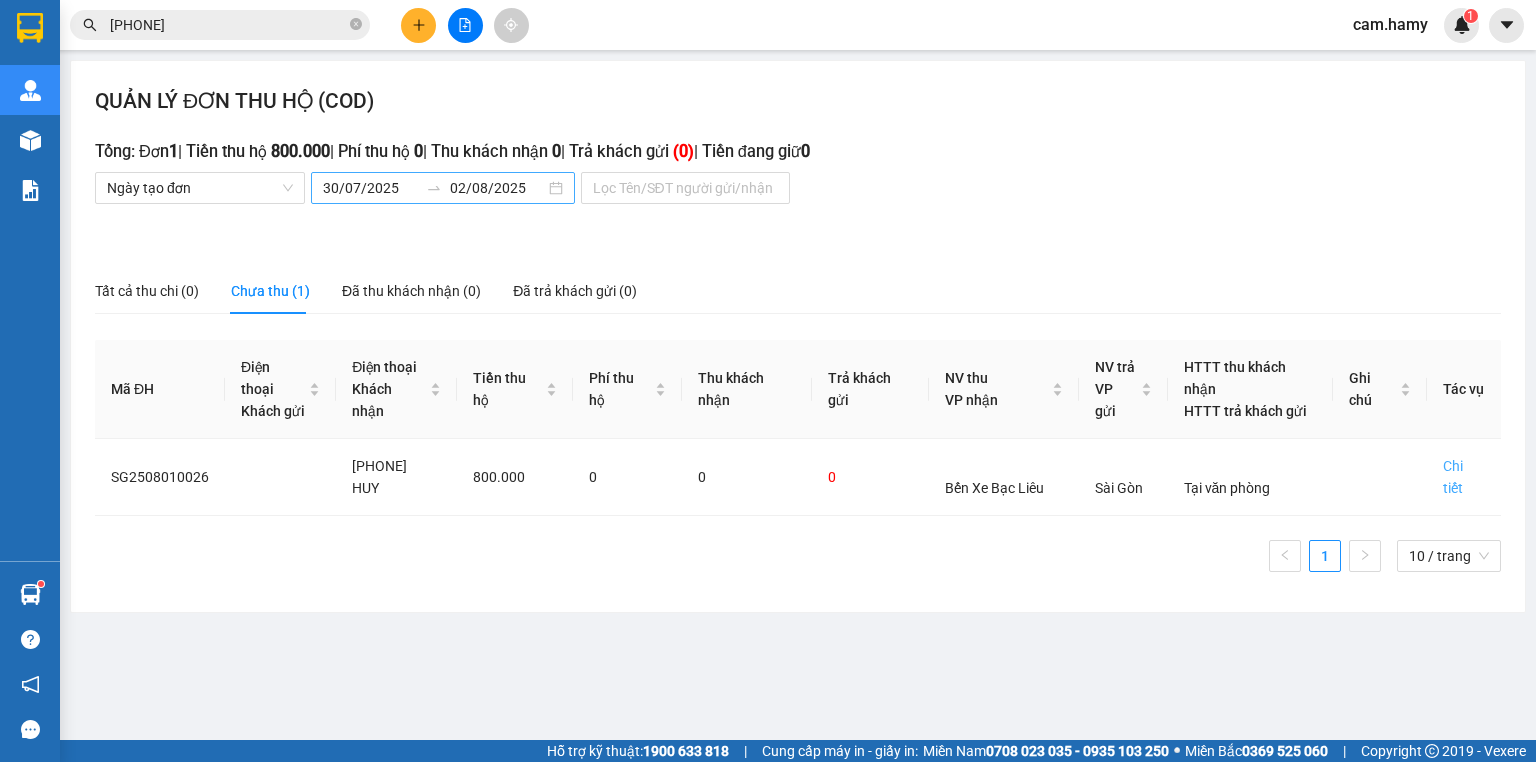 click on "[DATE] [DATE]" at bounding box center [443, 188] 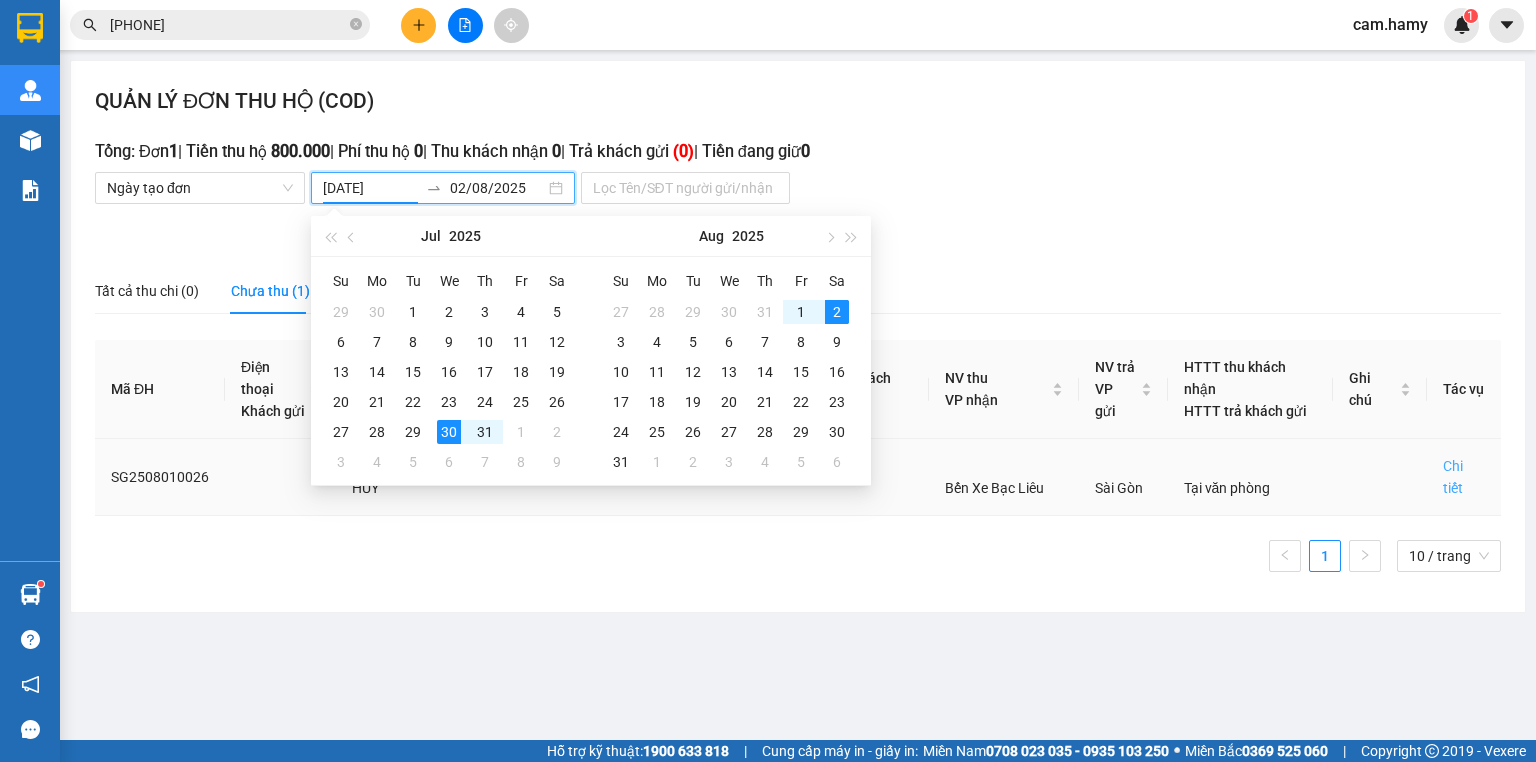 type on "30/07/2025" 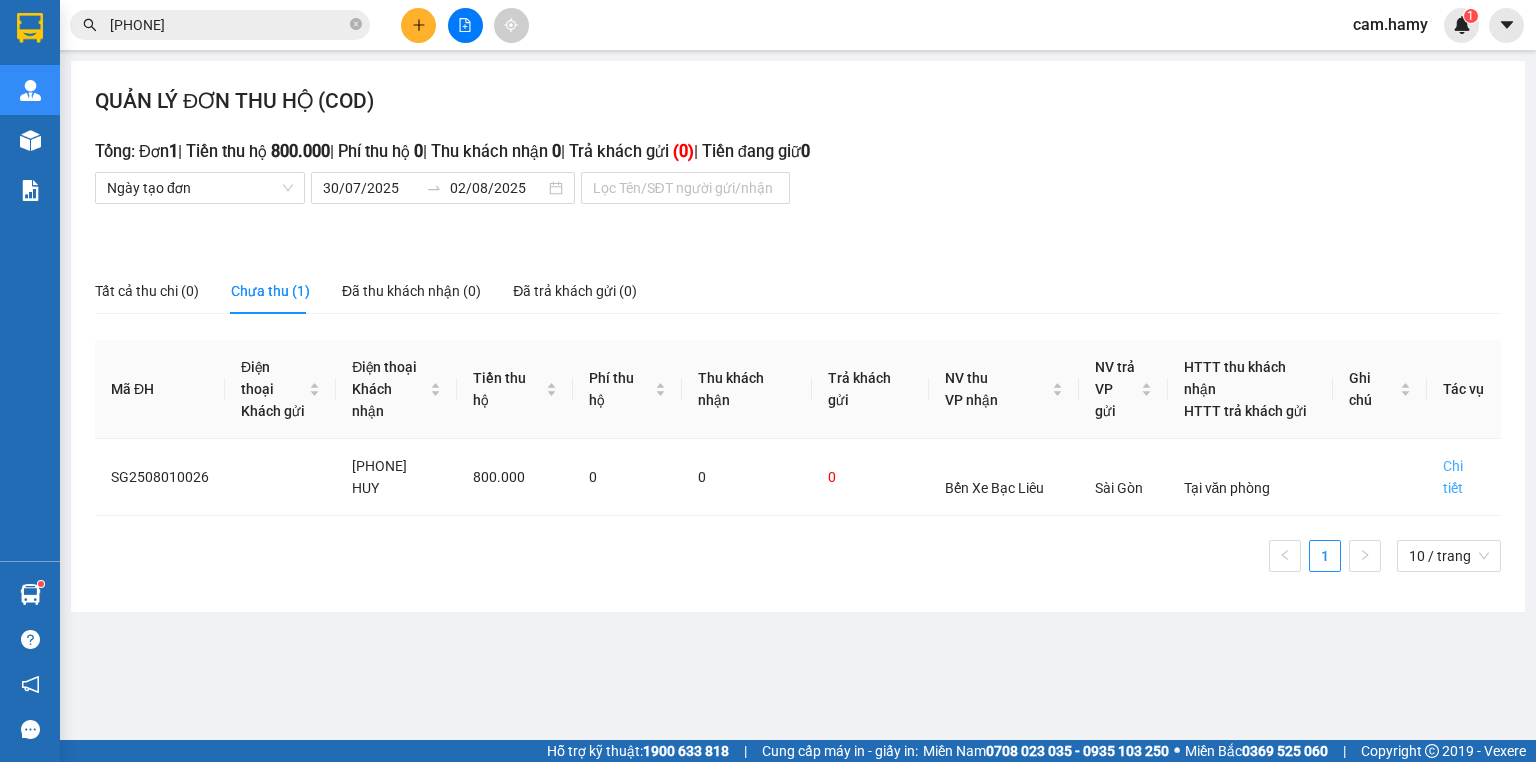 click on "[PHONE] [LAST] [NAME]" at bounding box center (798, 464) 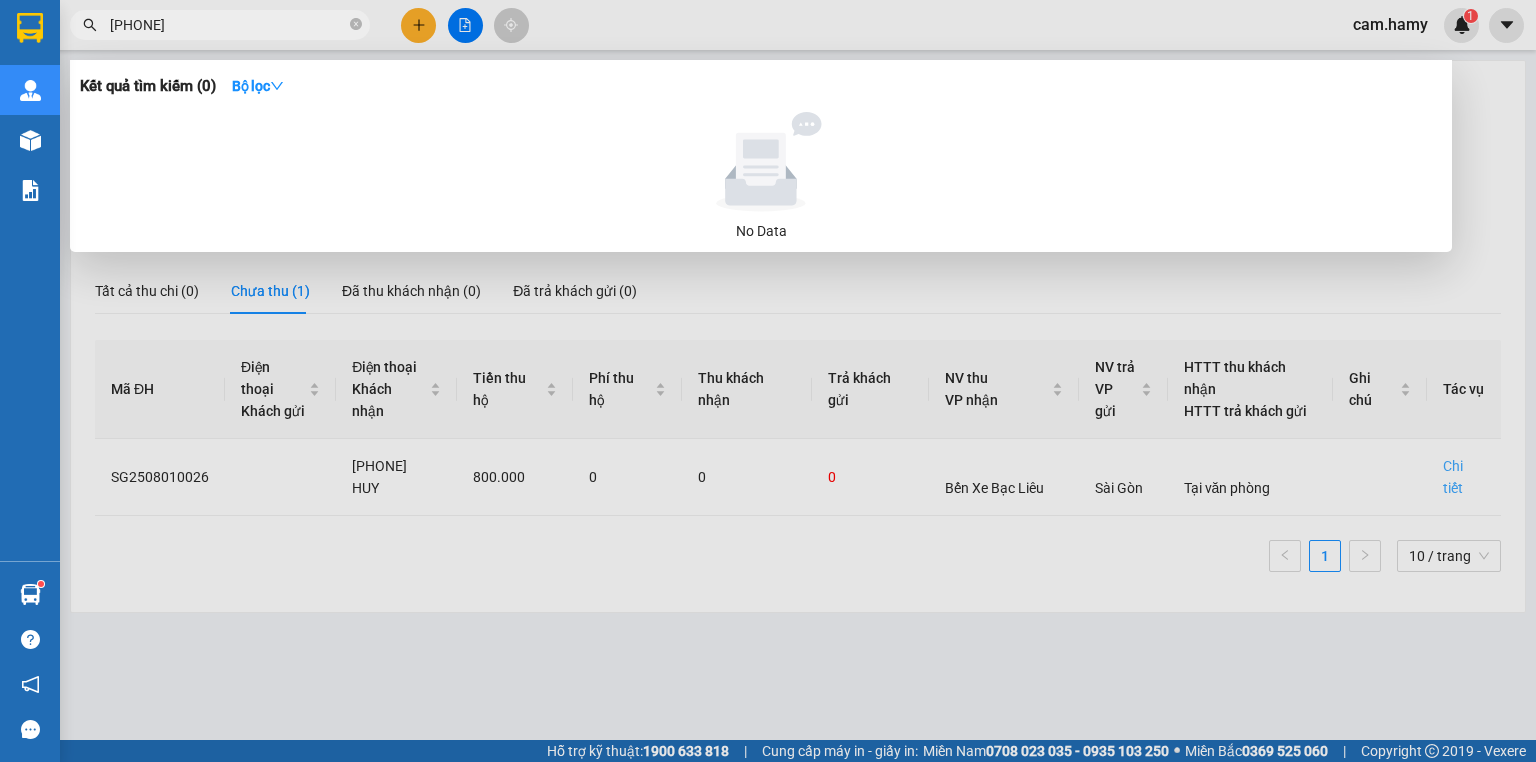 drag, startPoint x: 121, startPoint y: 19, endPoint x: 163, endPoint y: 621, distance: 603.4633 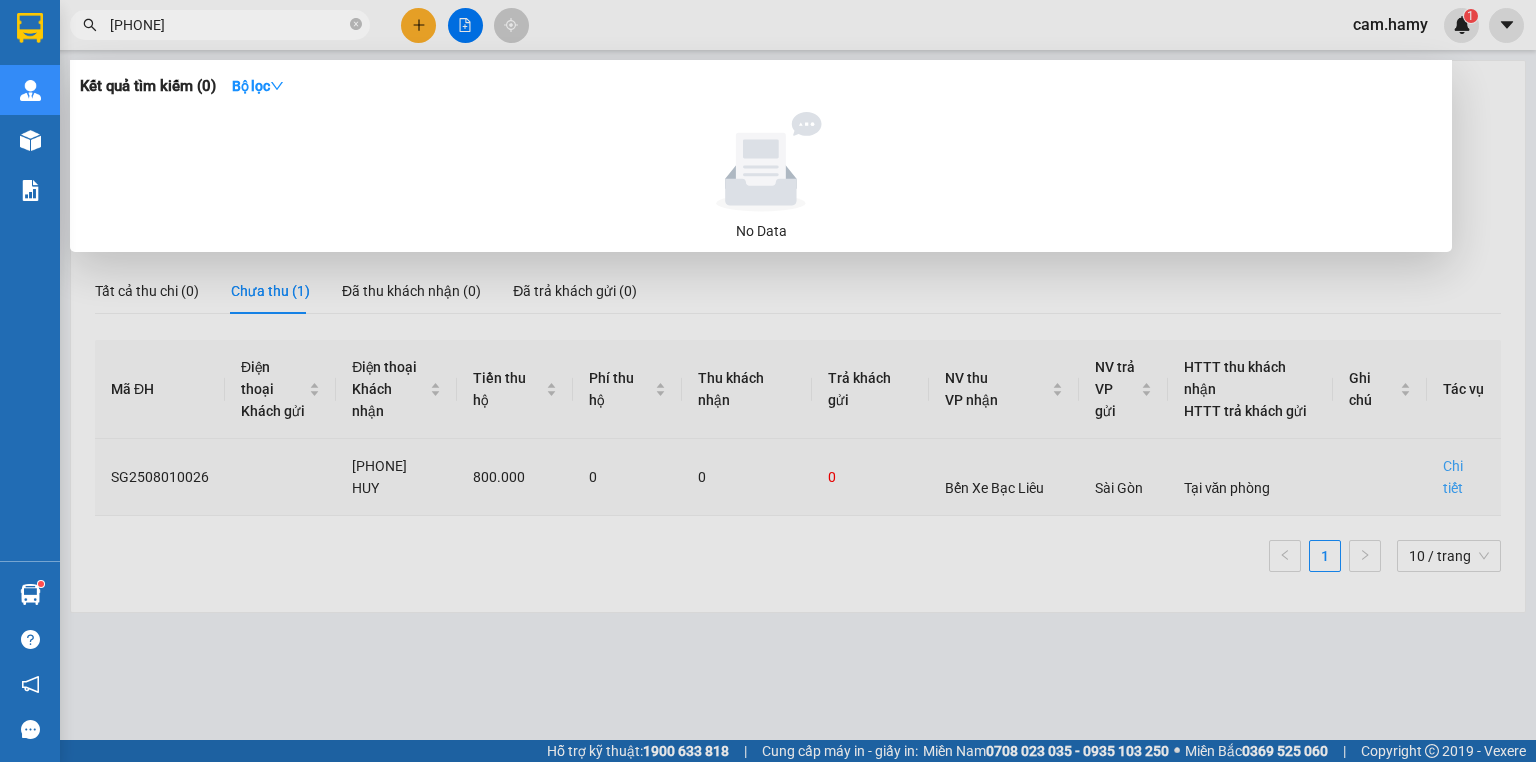 drag, startPoint x: 163, startPoint y: 621, endPoint x: 444, endPoint y: 492, distance: 309.19574 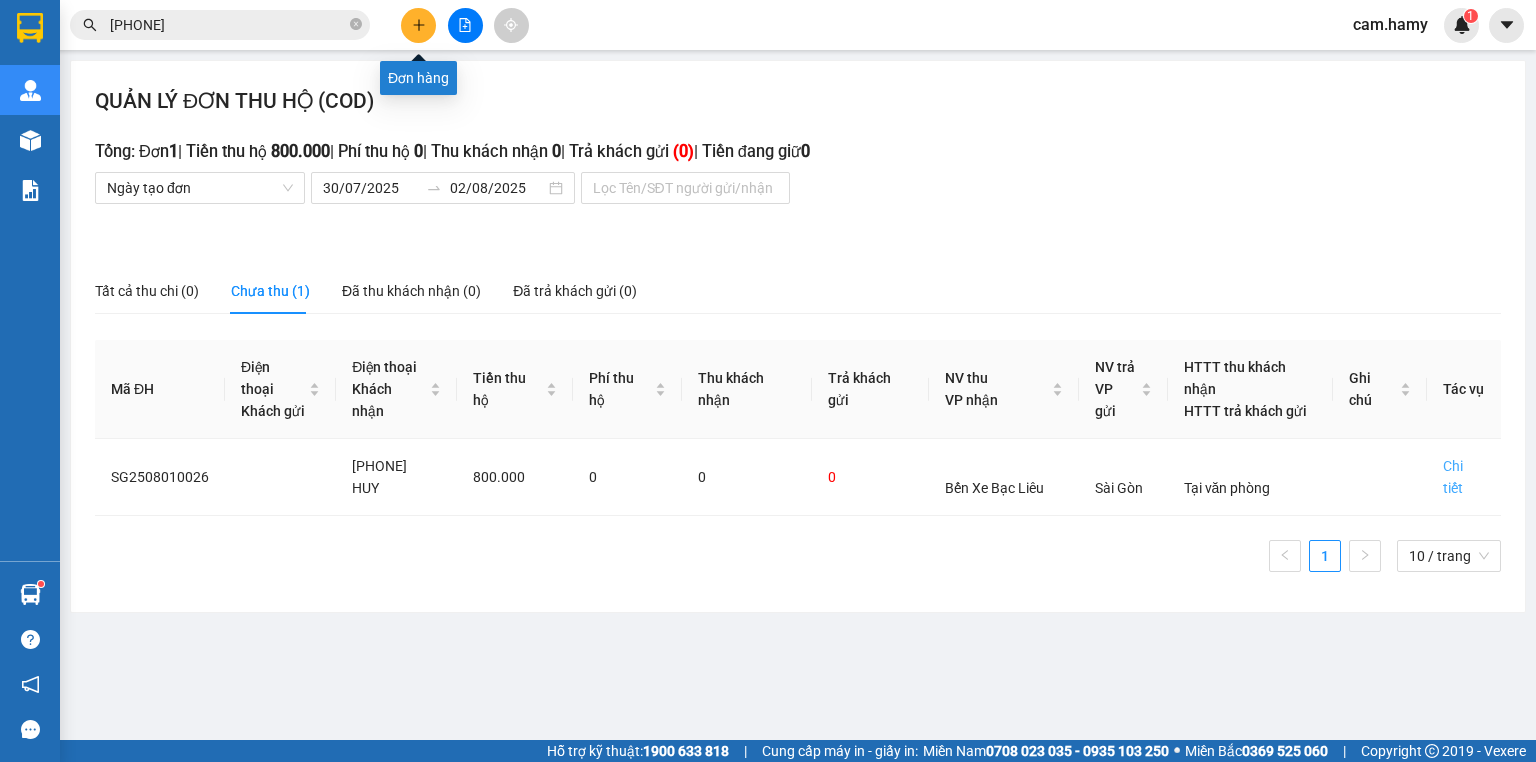 click 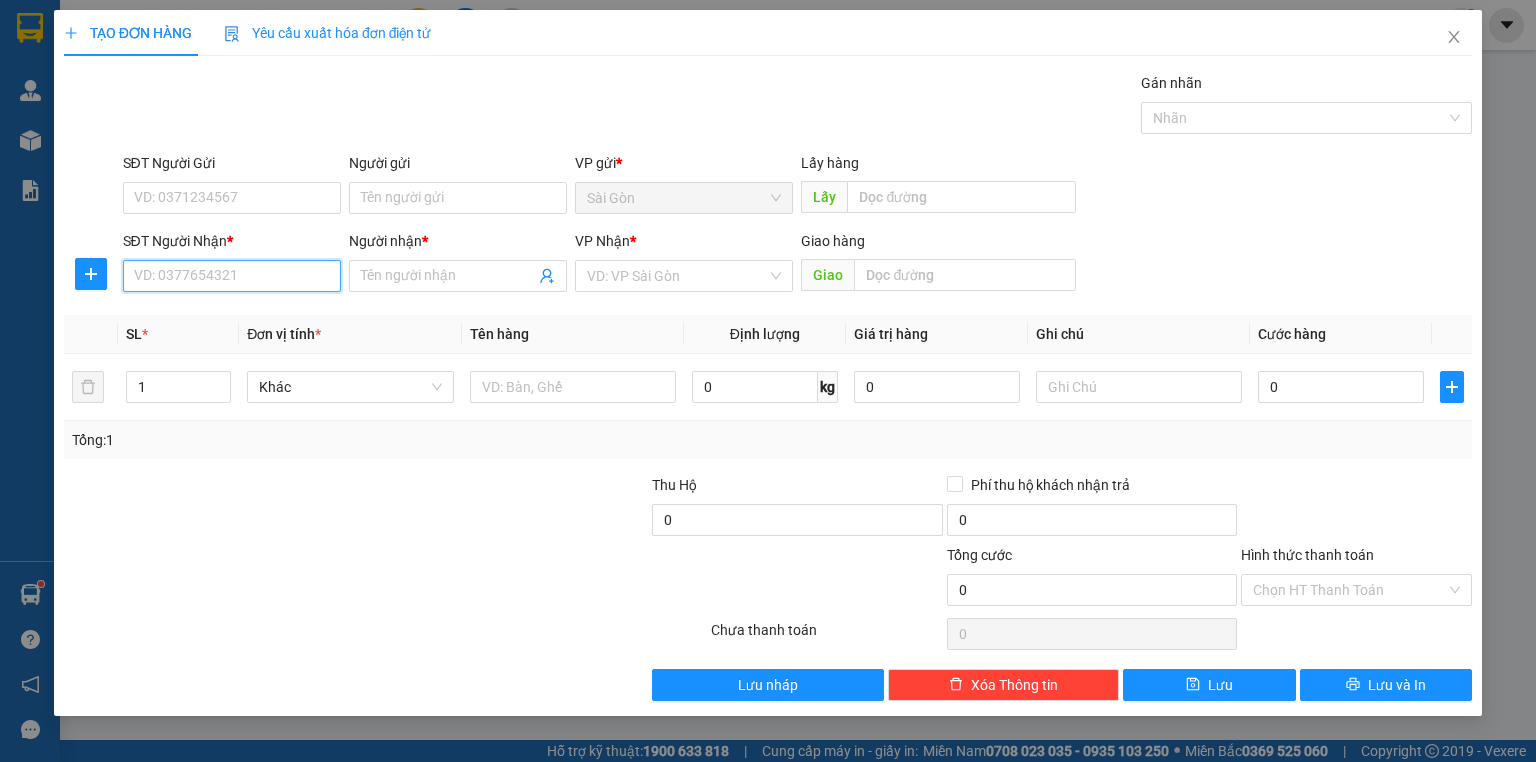 drag, startPoint x: 412, startPoint y: 19, endPoint x: 259, endPoint y: 266, distance: 290.54776 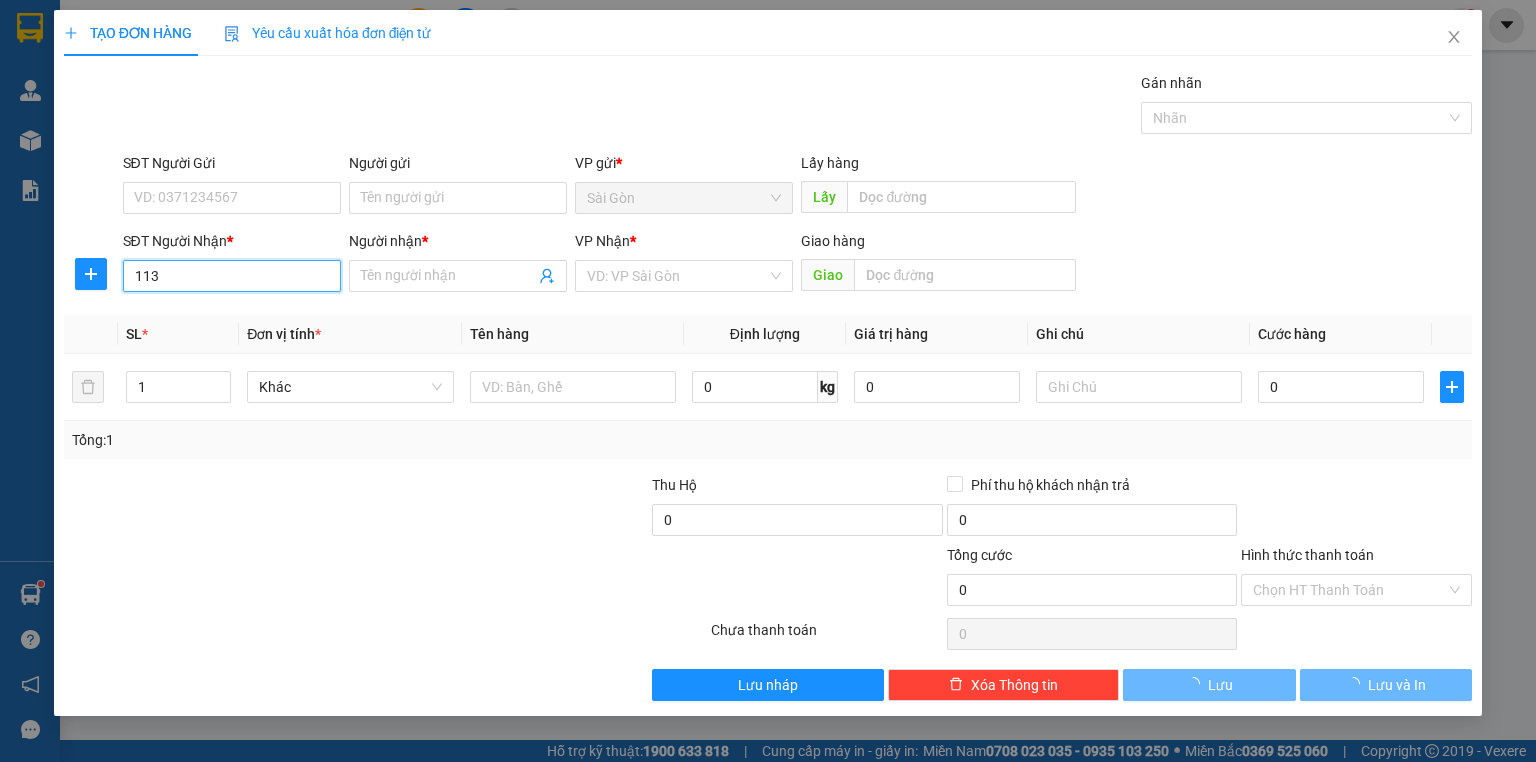 click on "113" at bounding box center [232, 276] 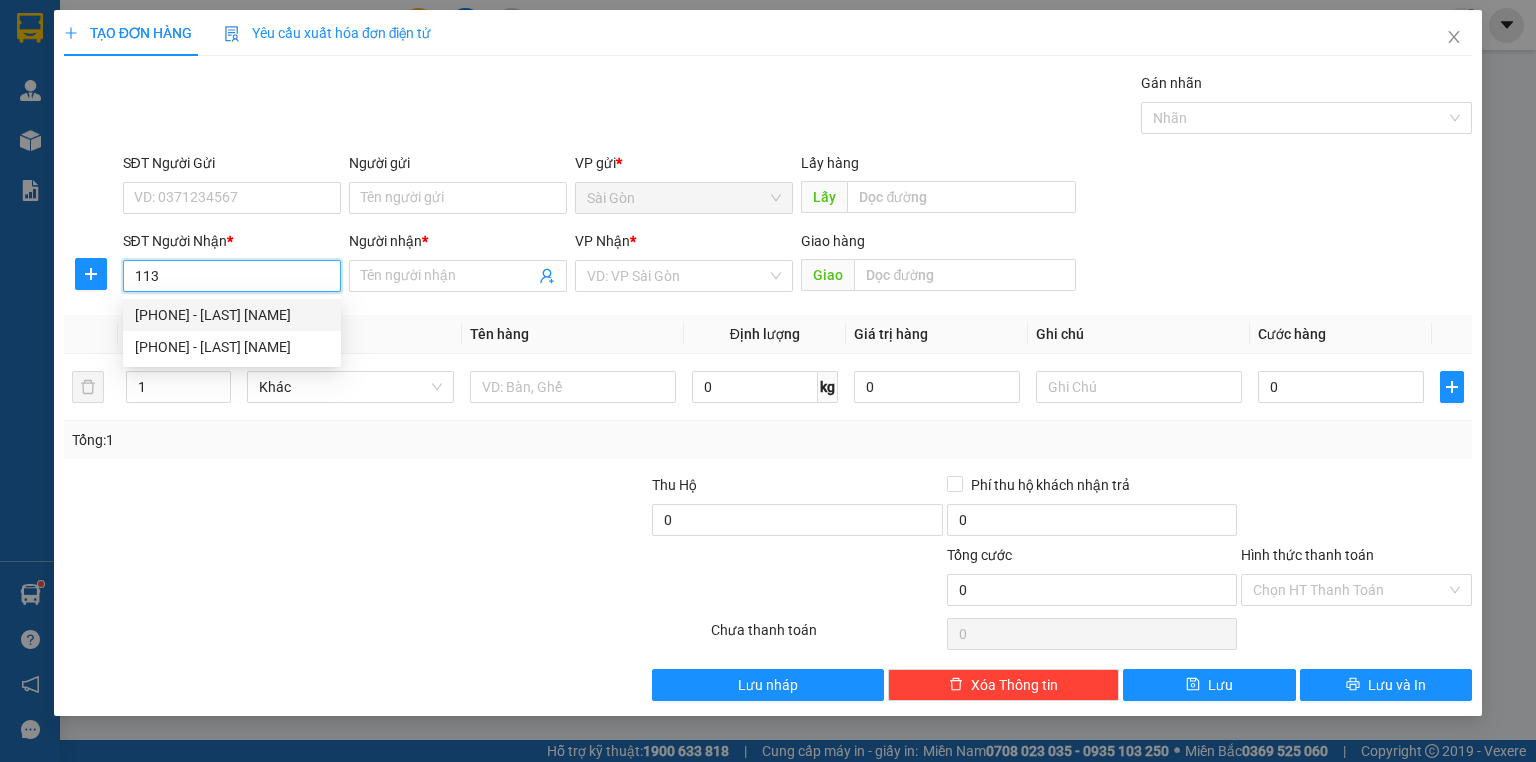 click on "[PHONE] - [LAST] [NAME]" at bounding box center [232, 315] 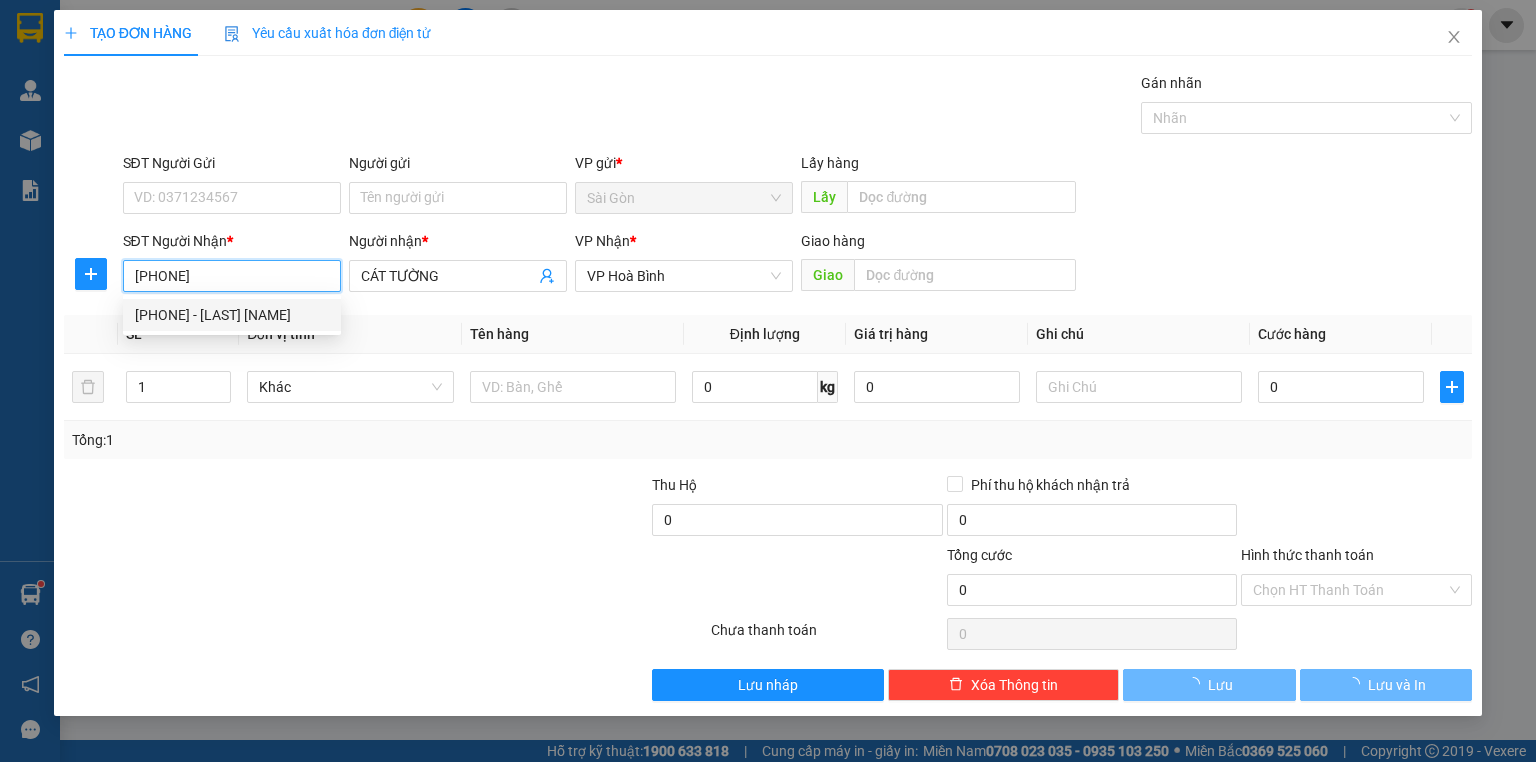type on "50.000" 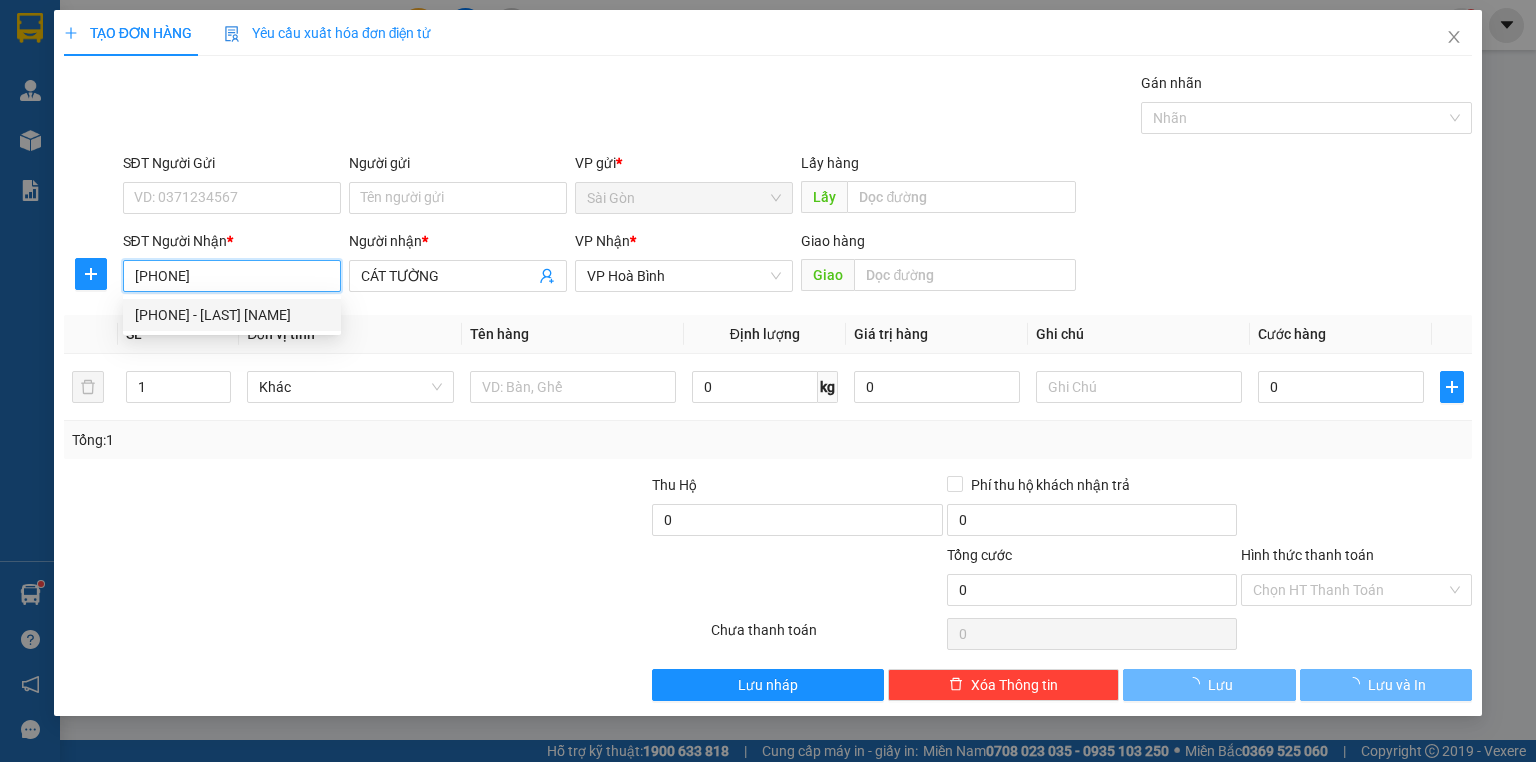 type on "50.000" 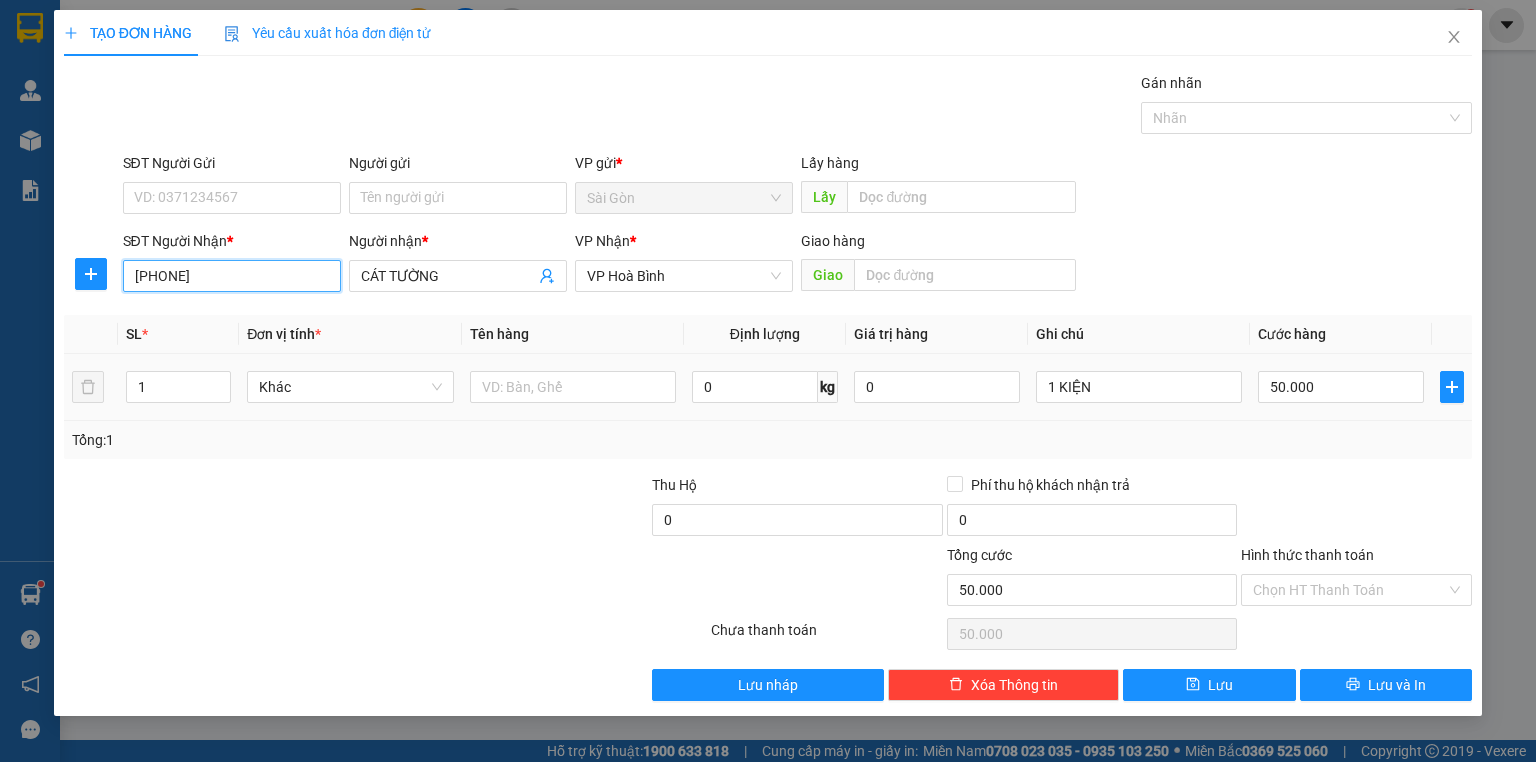 type on "[PHONE]" 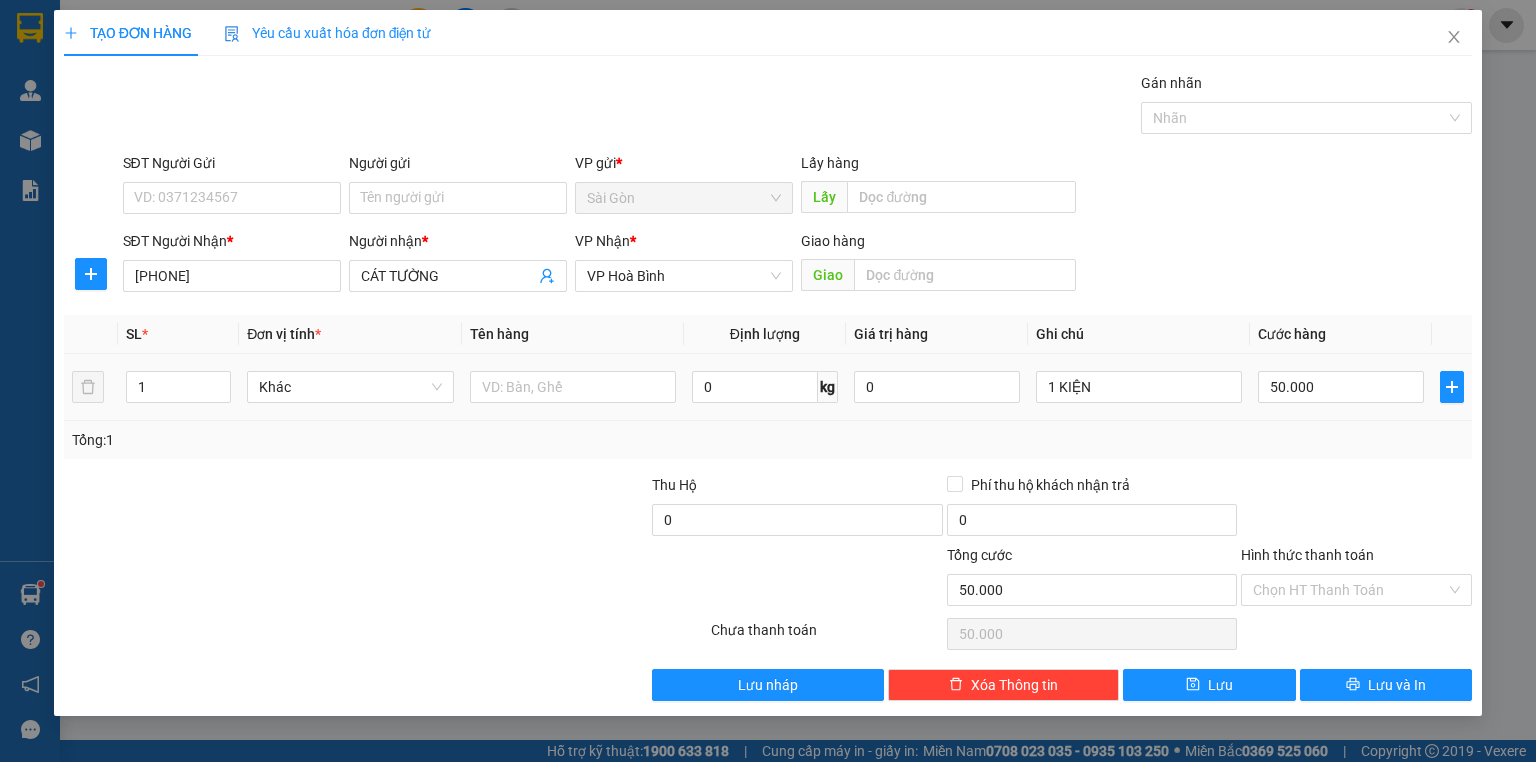 click on "1 KIỆN" at bounding box center (1139, 387) 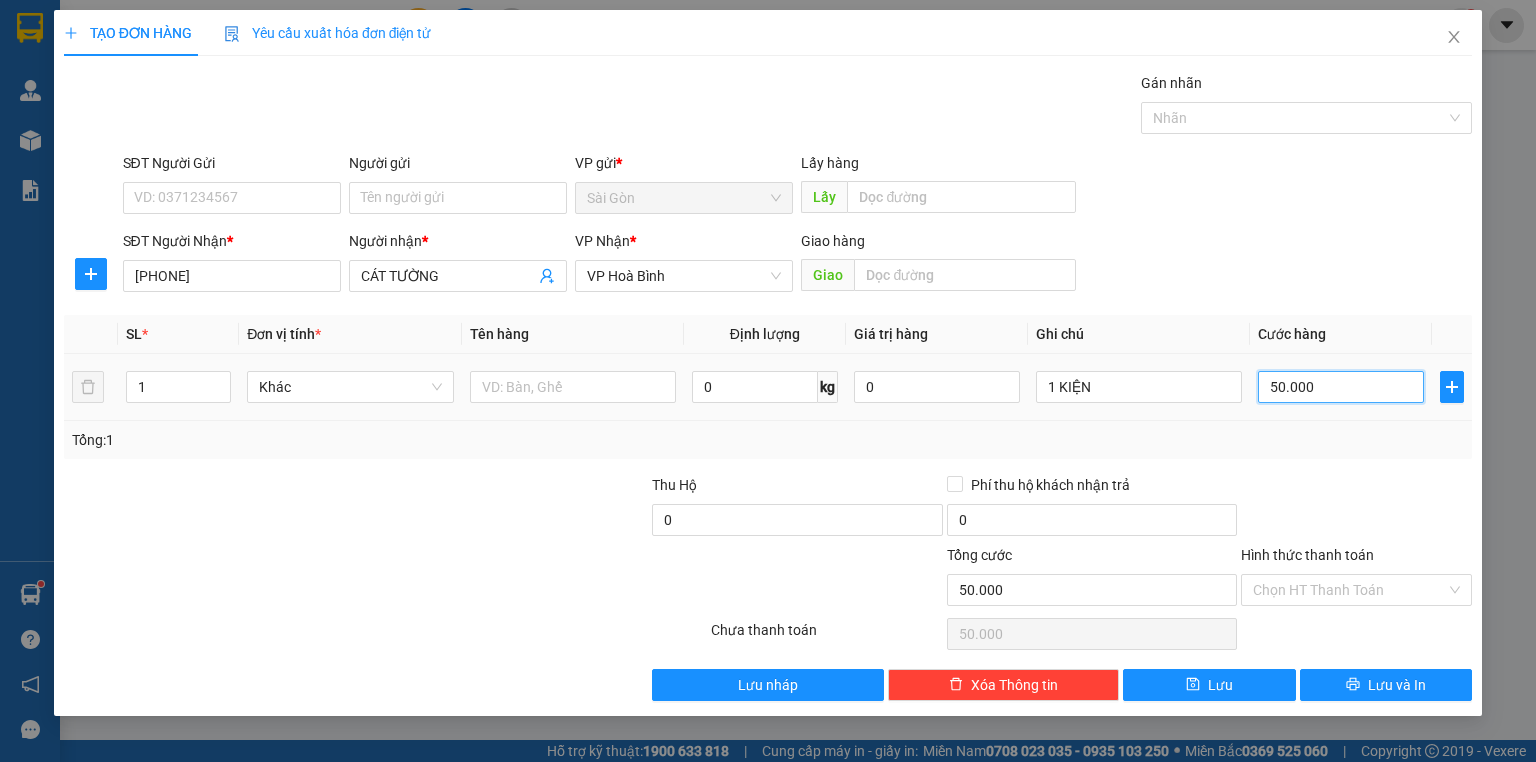 click on "50.000" at bounding box center [1341, 387] 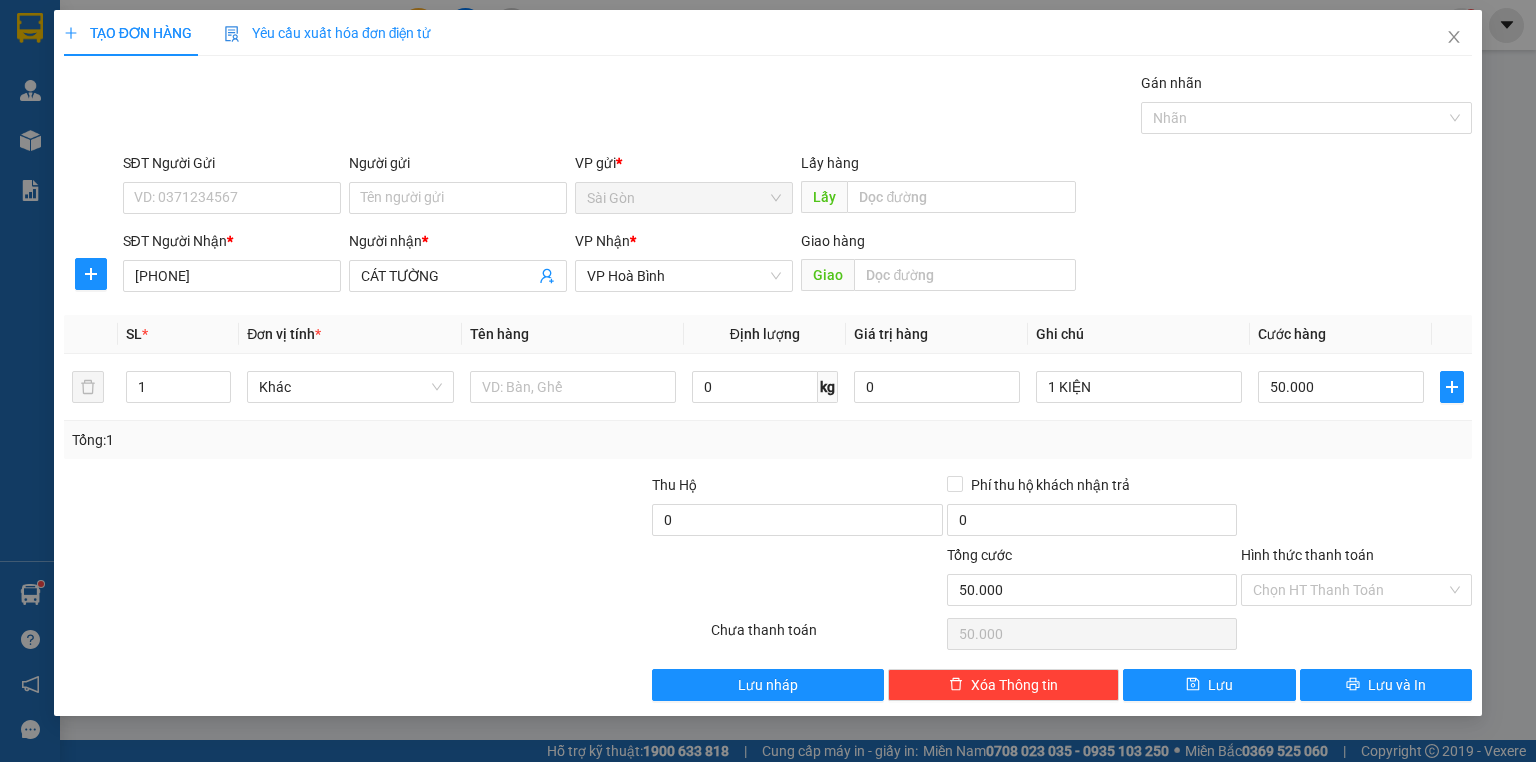 click at bounding box center (1356, 509) 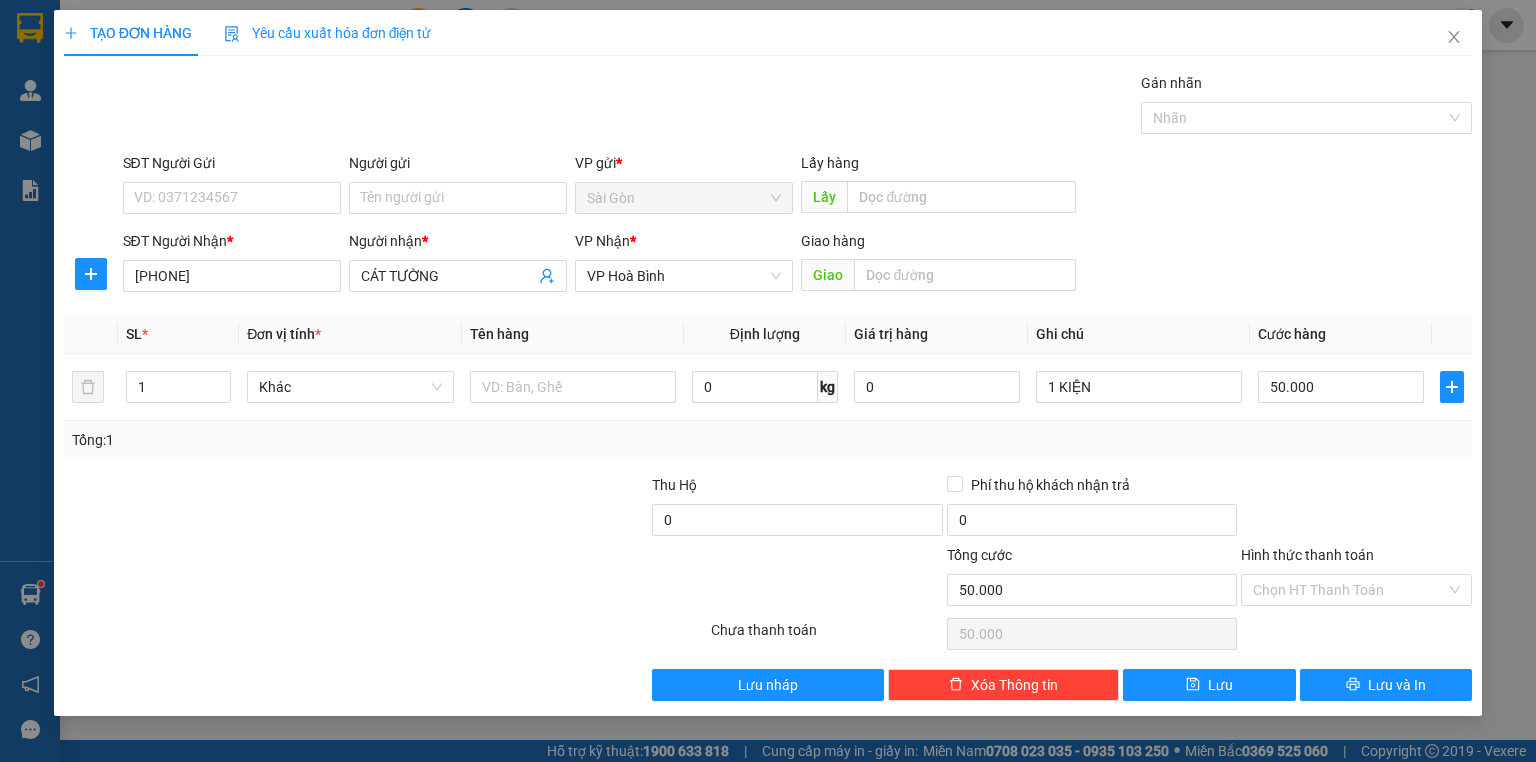click at bounding box center (1356, 509) 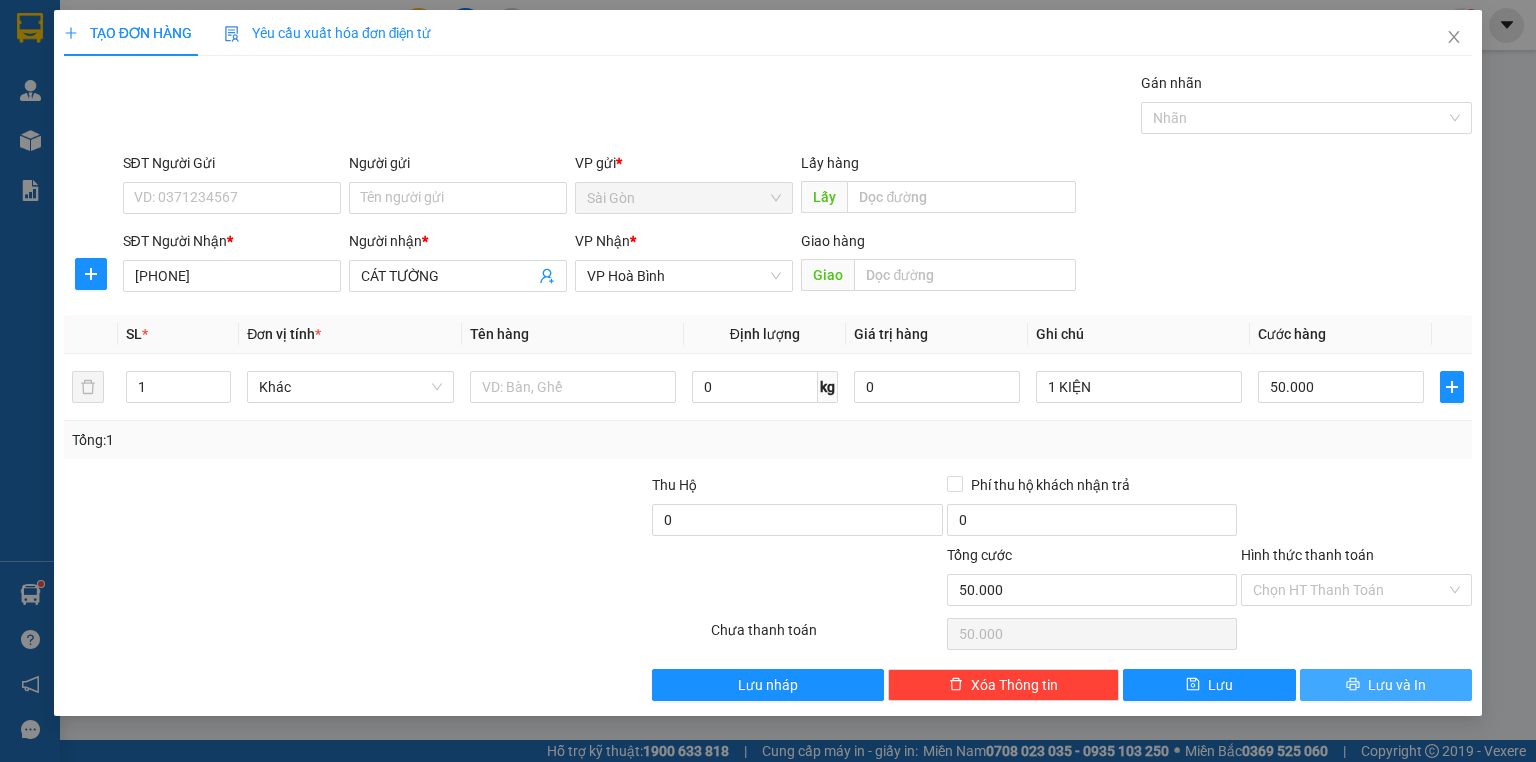 click on "Lưu và In" at bounding box center [1386, 685] 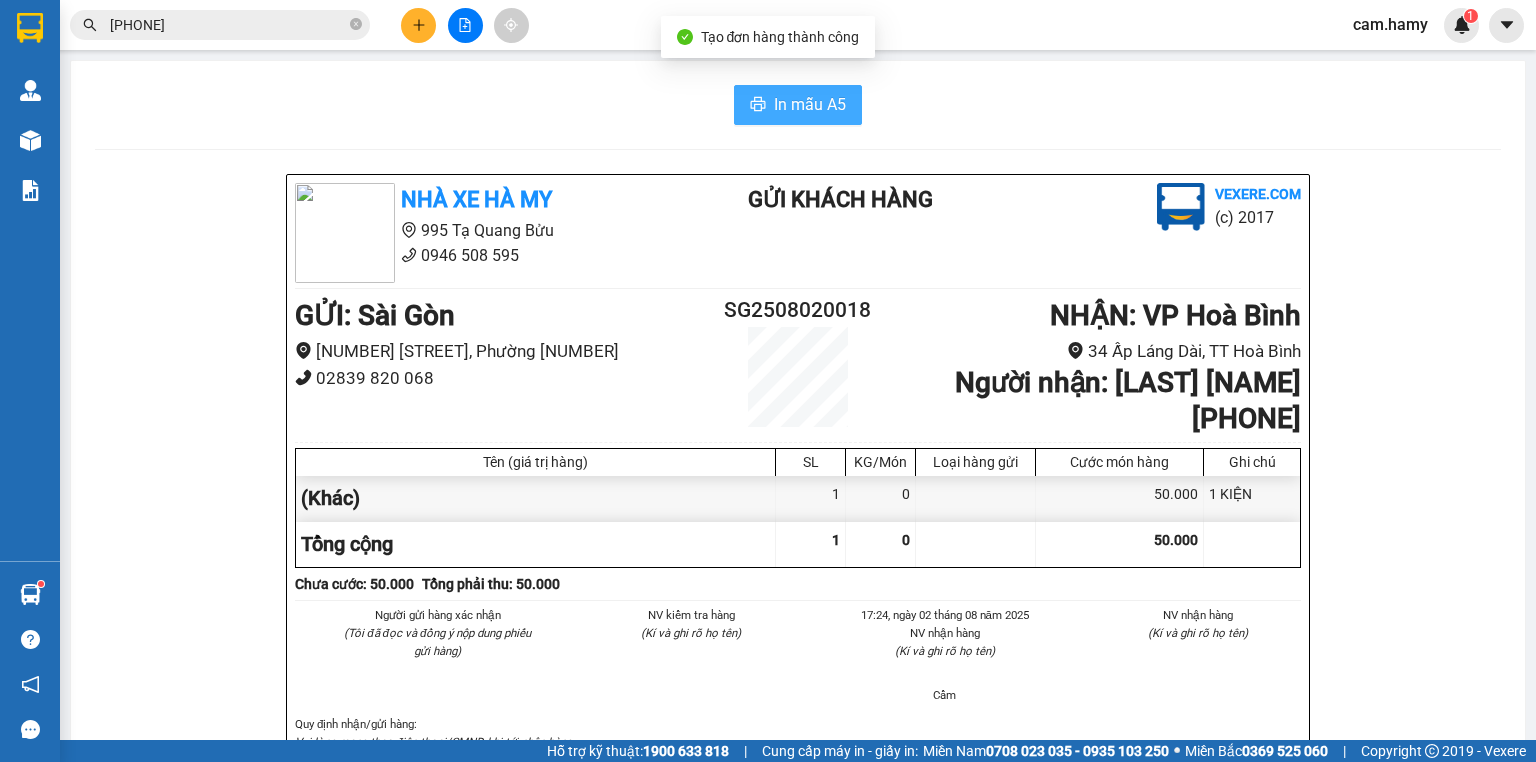 click on "In mẫu A5" at bounding box center (810, 104) 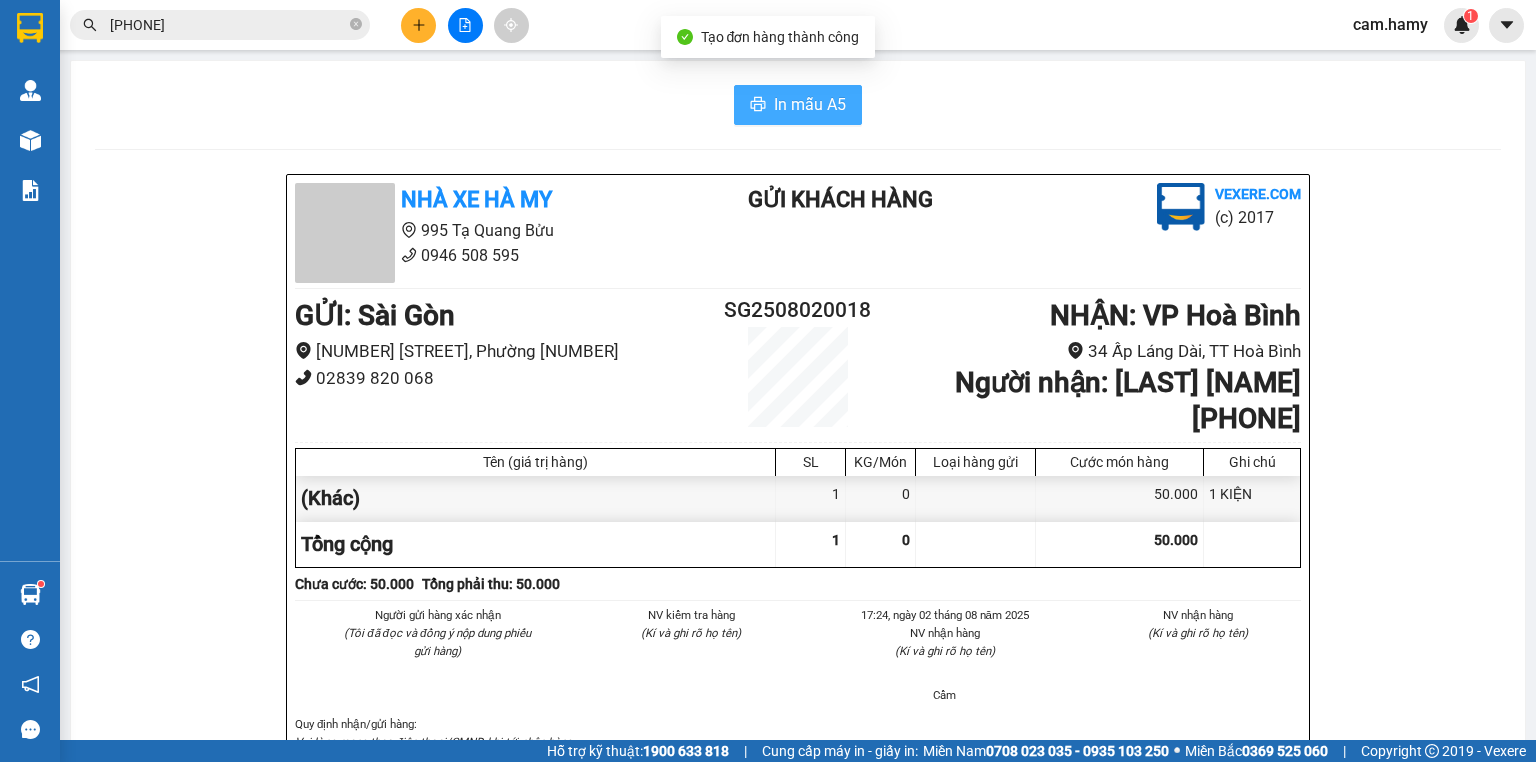 scroll, scrollTop: 0, scrollLeft: 0, axis: both 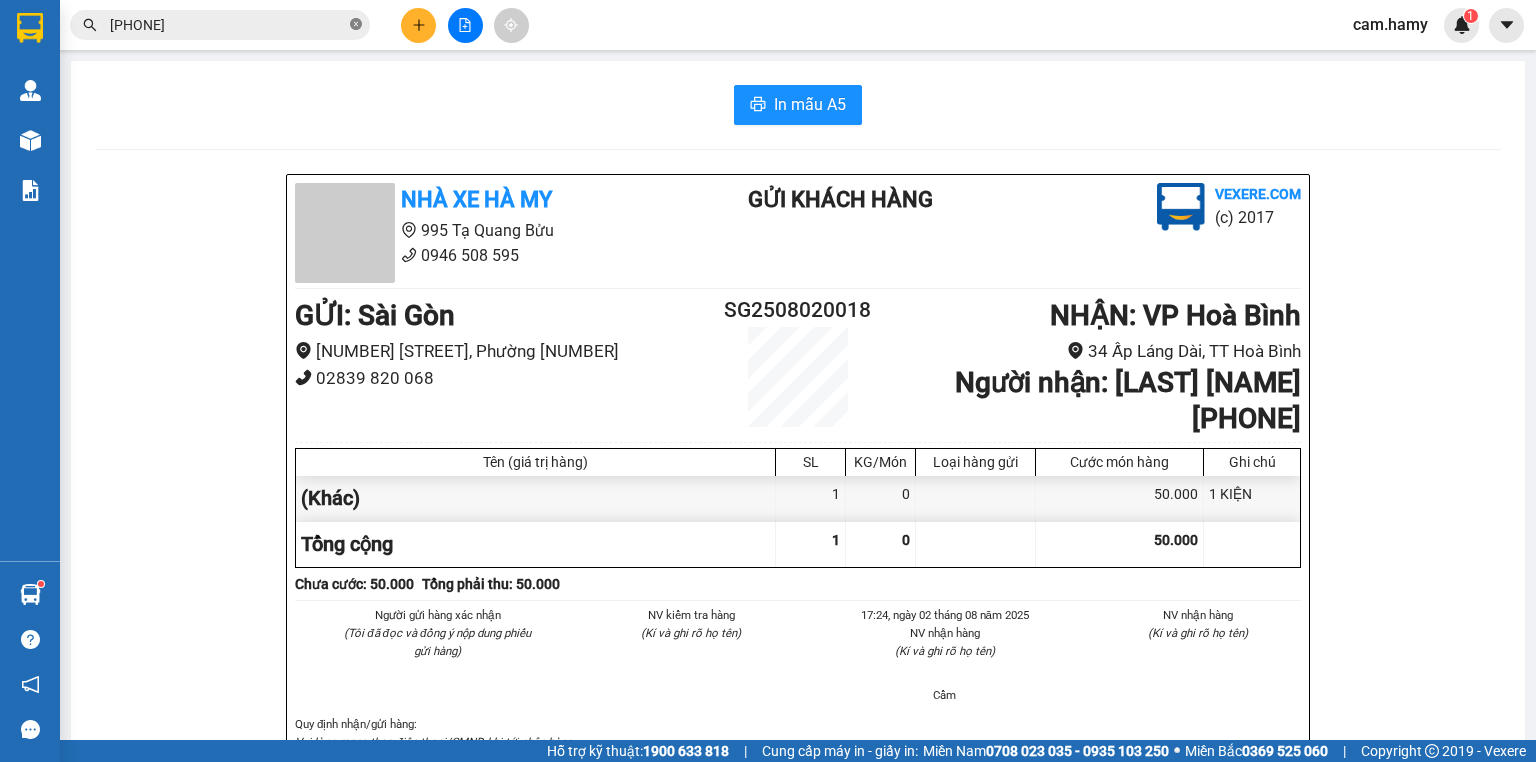 click 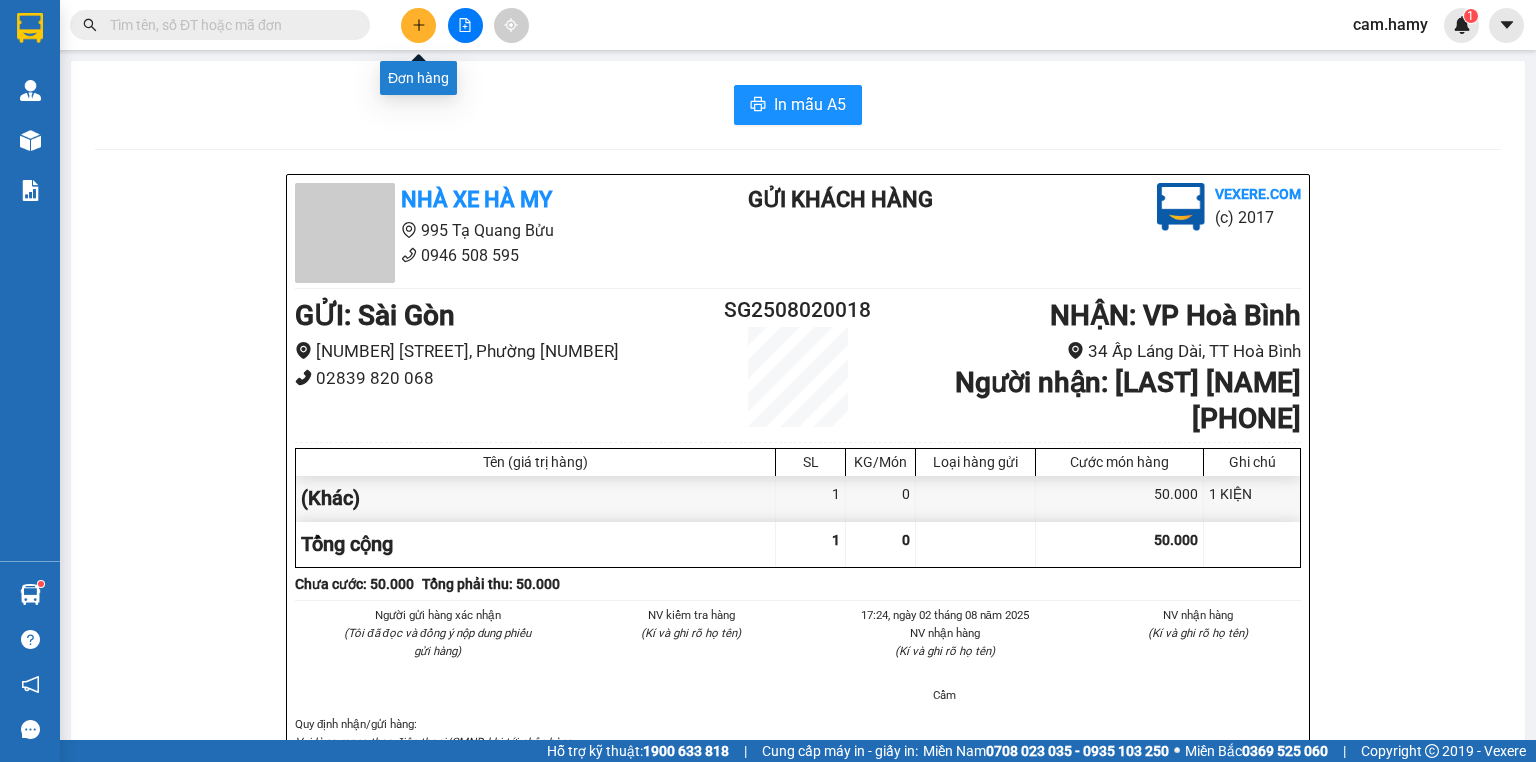 click at bounding box center [418, 25] 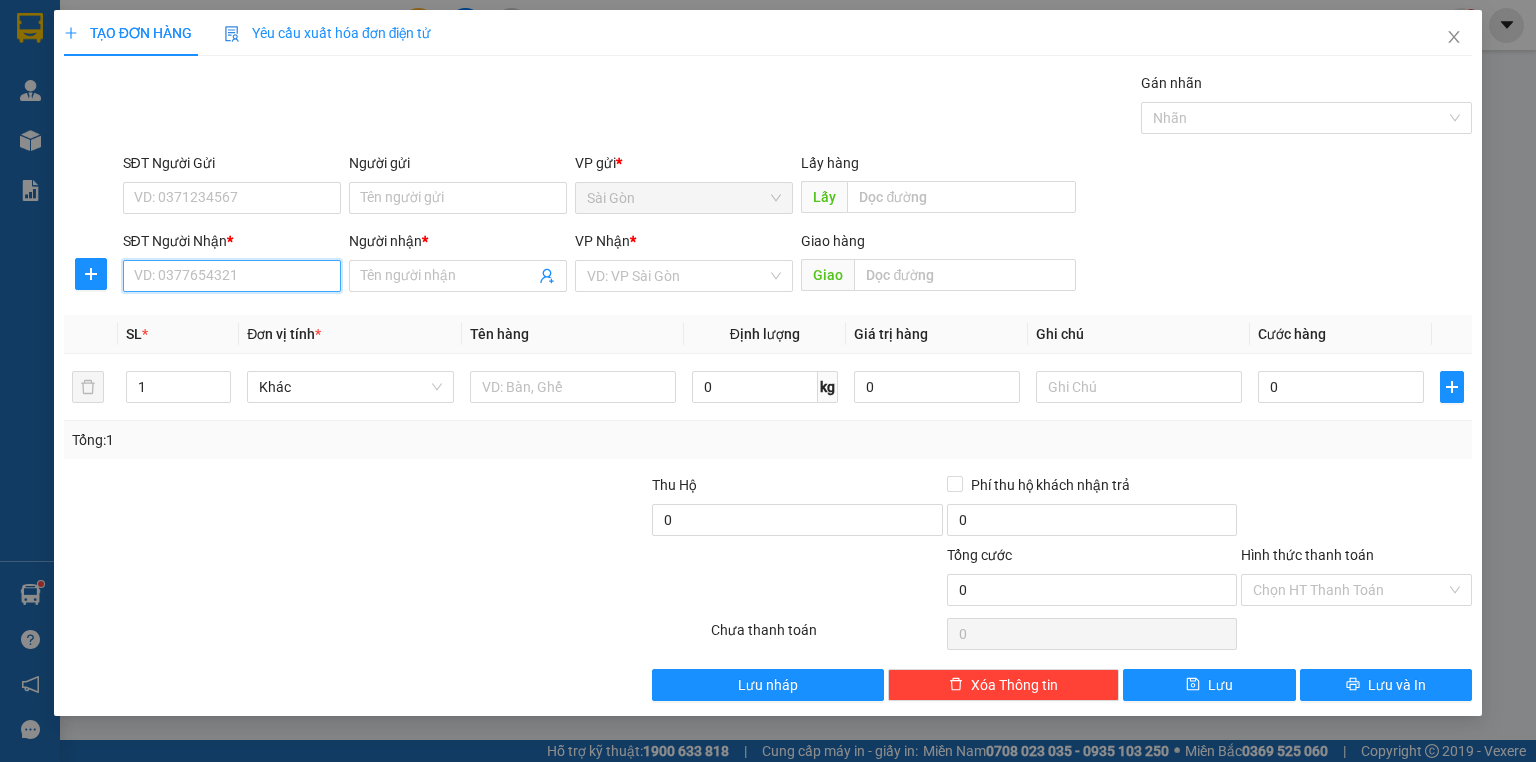 click on "SĐT Người Nhận  *" at bounding box center [232, 276] 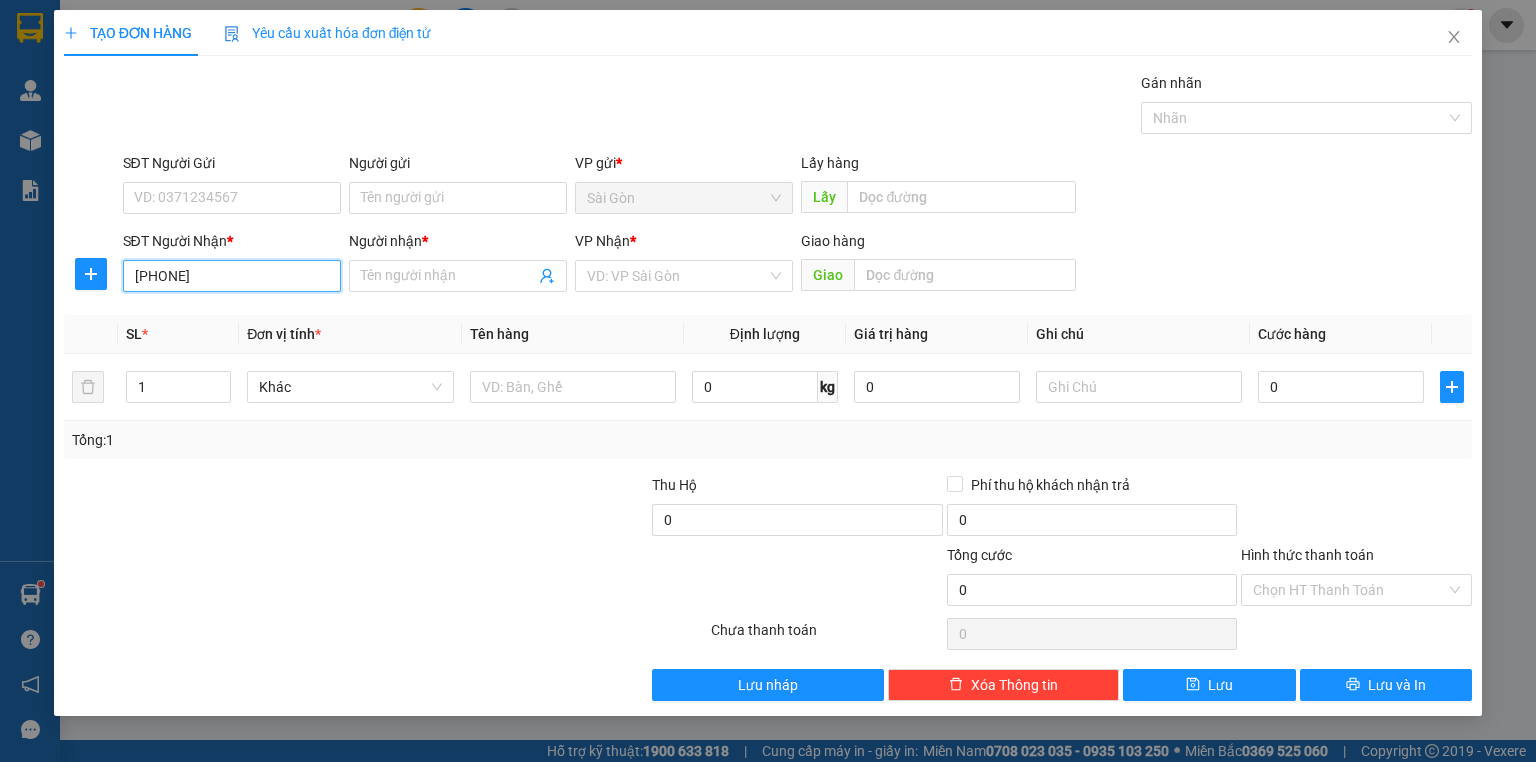 type on "[PHONE]" 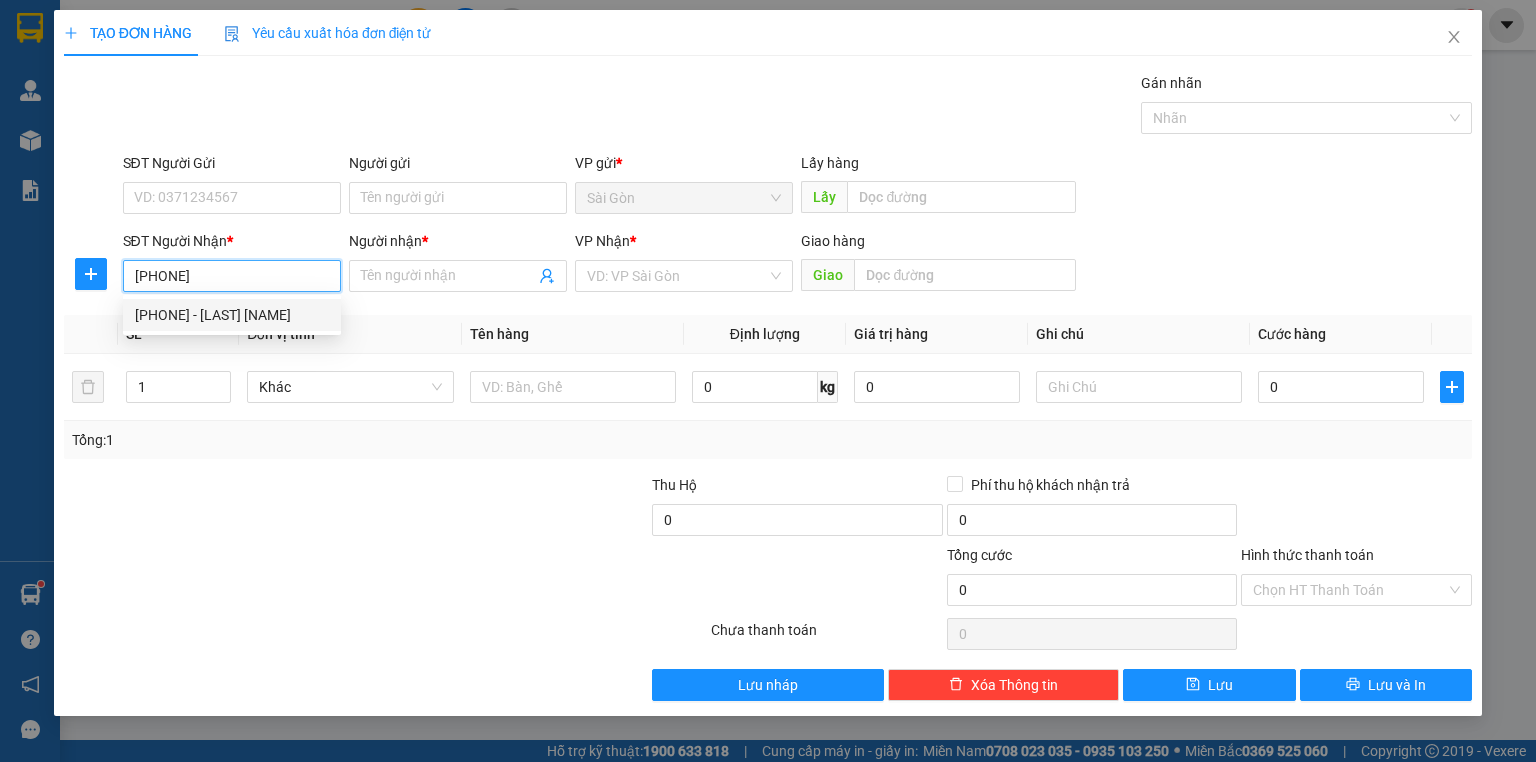 click on "[PHONE] - [LAST] [NAME]" at bounding box center (232, 315) 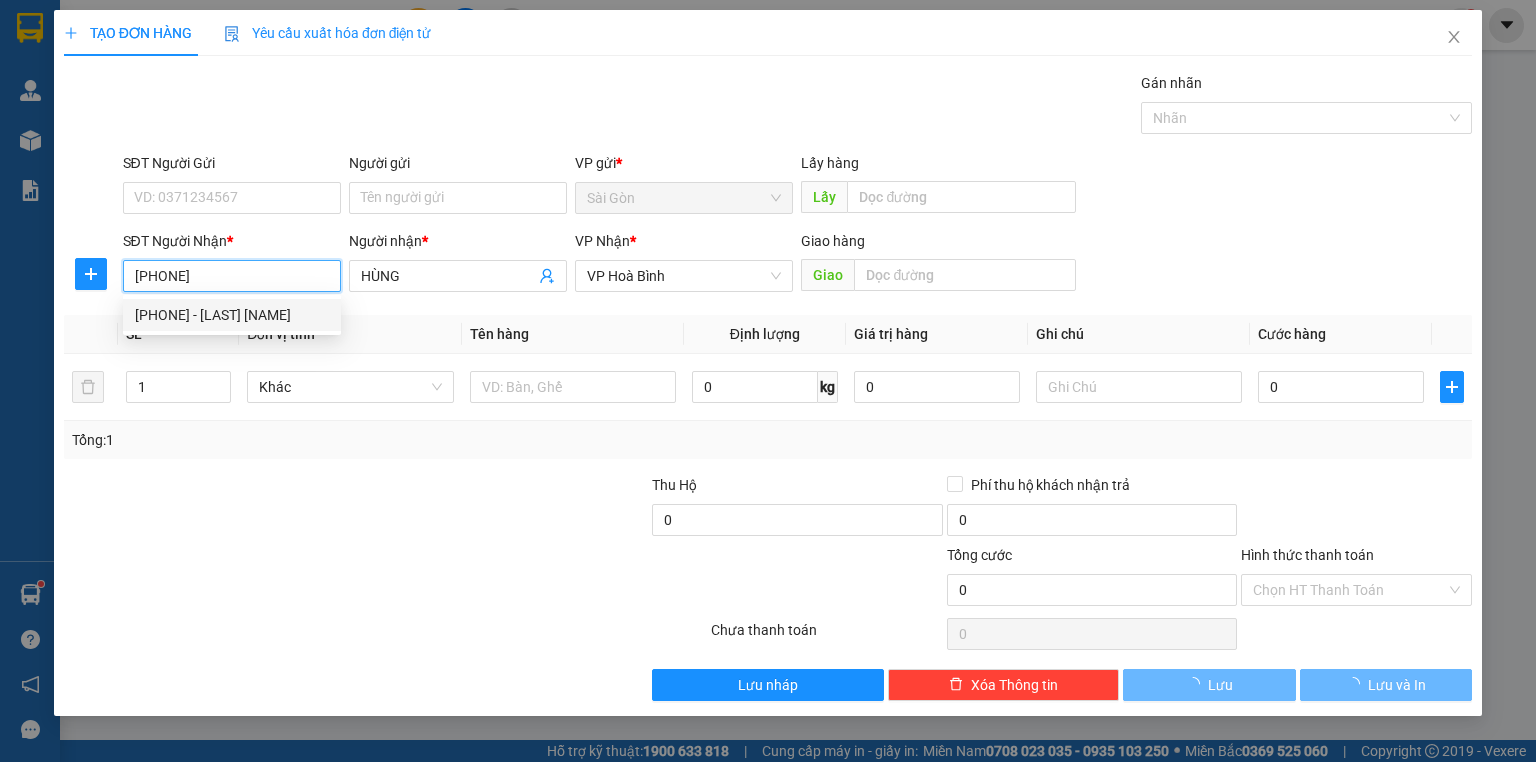type on "200.000" 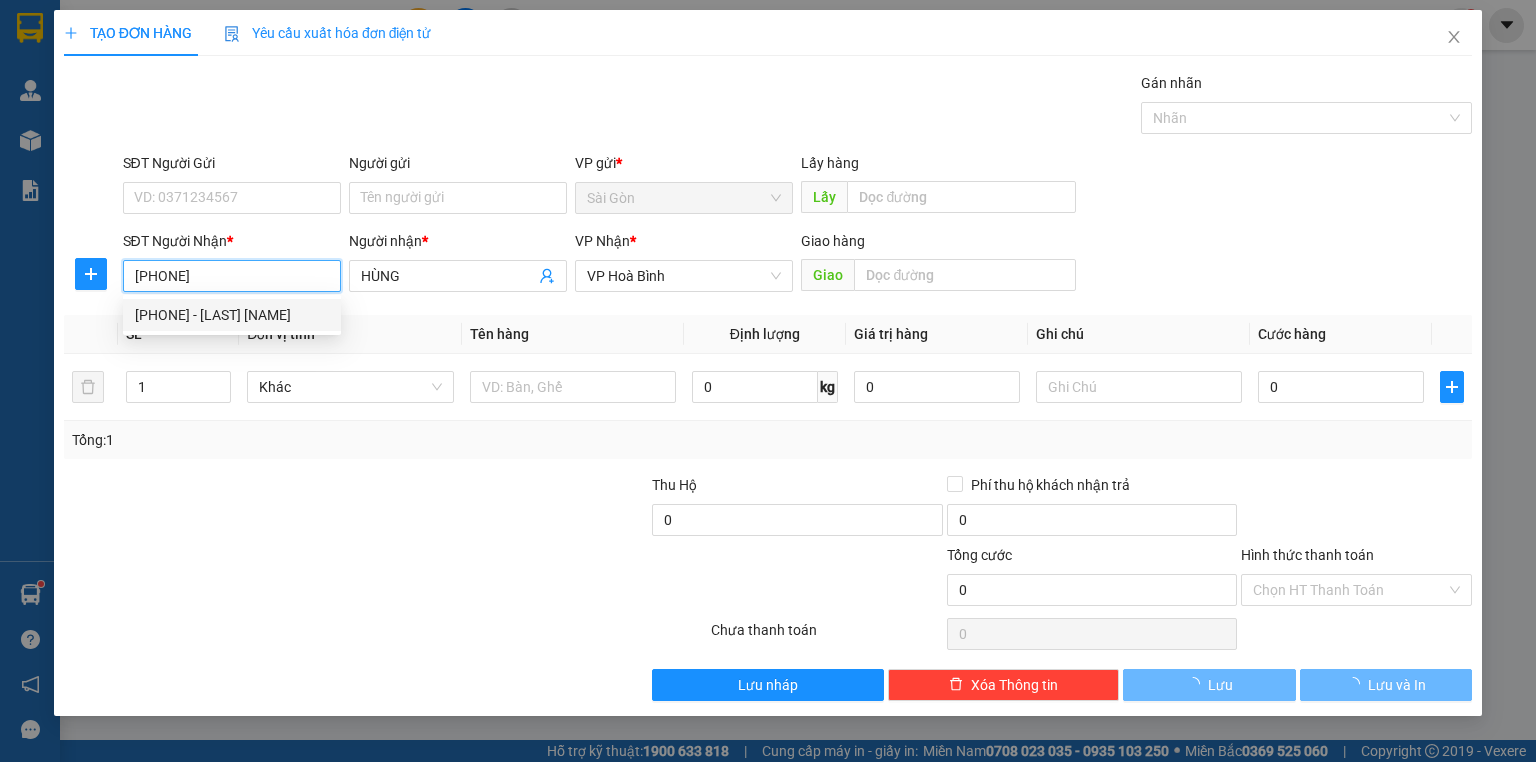 type on "200.000" 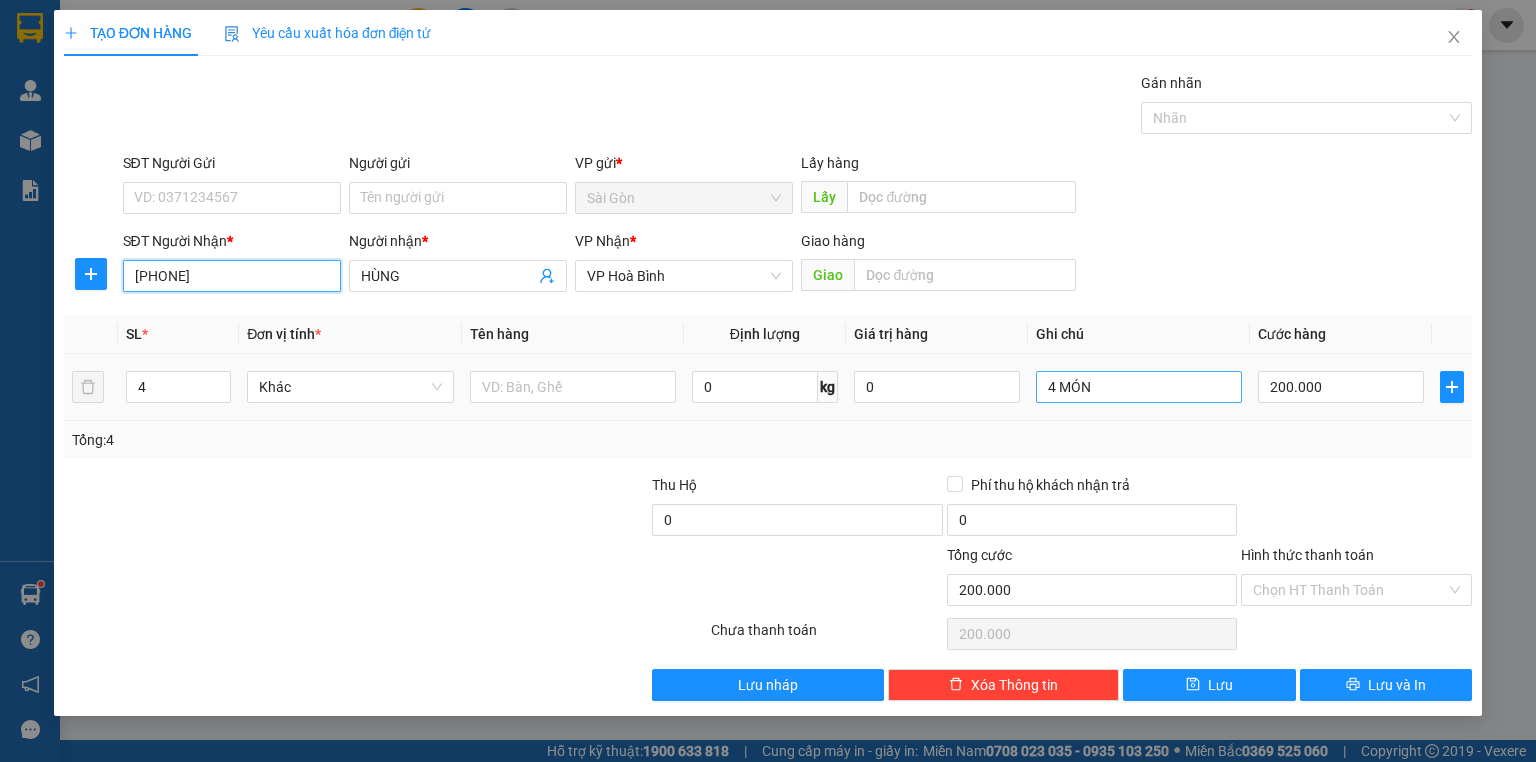 type on "[PHONE]" 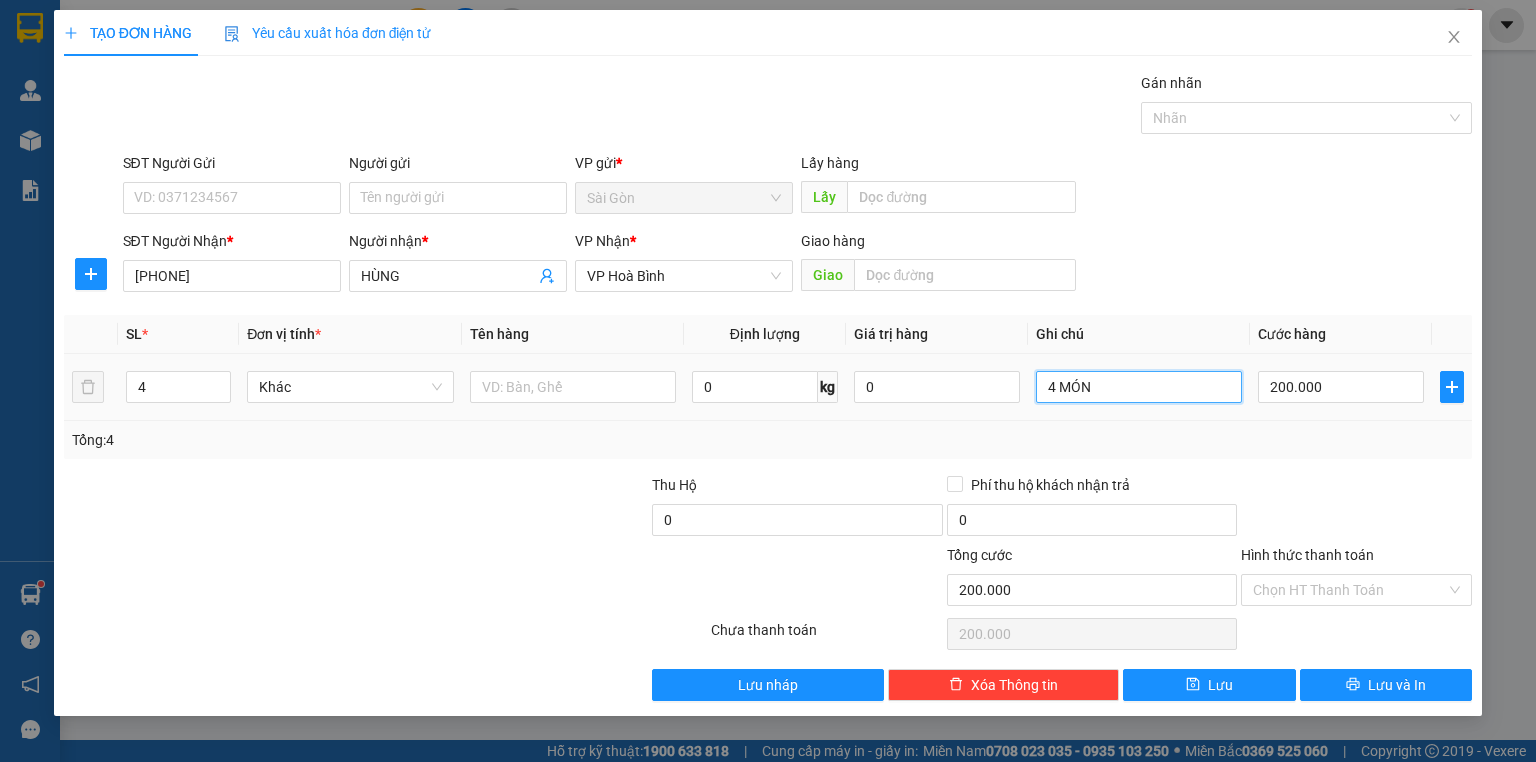 click on "4 MÓN" at bounding box center (1139, 387) 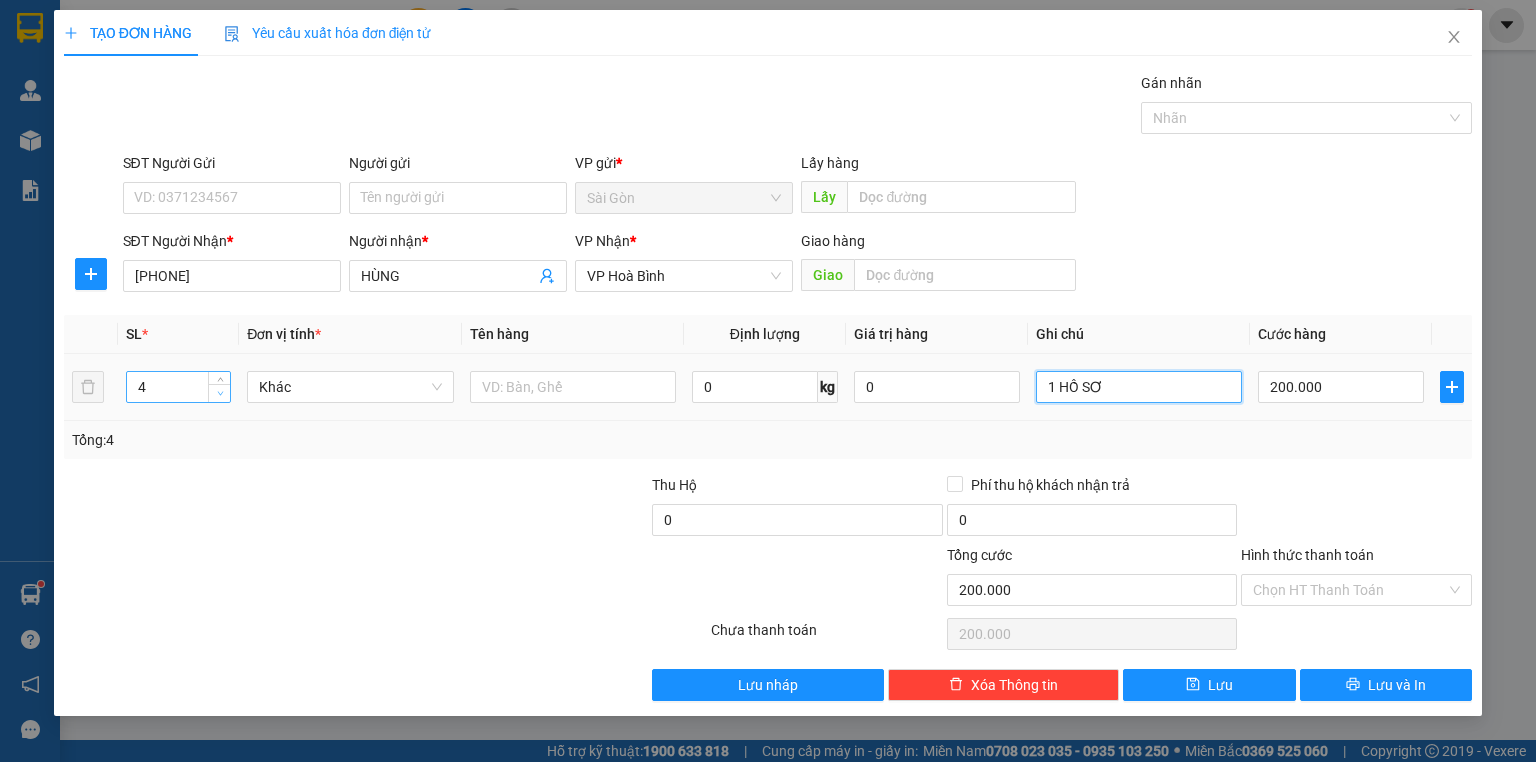 type on "1 HỒ SƠ" 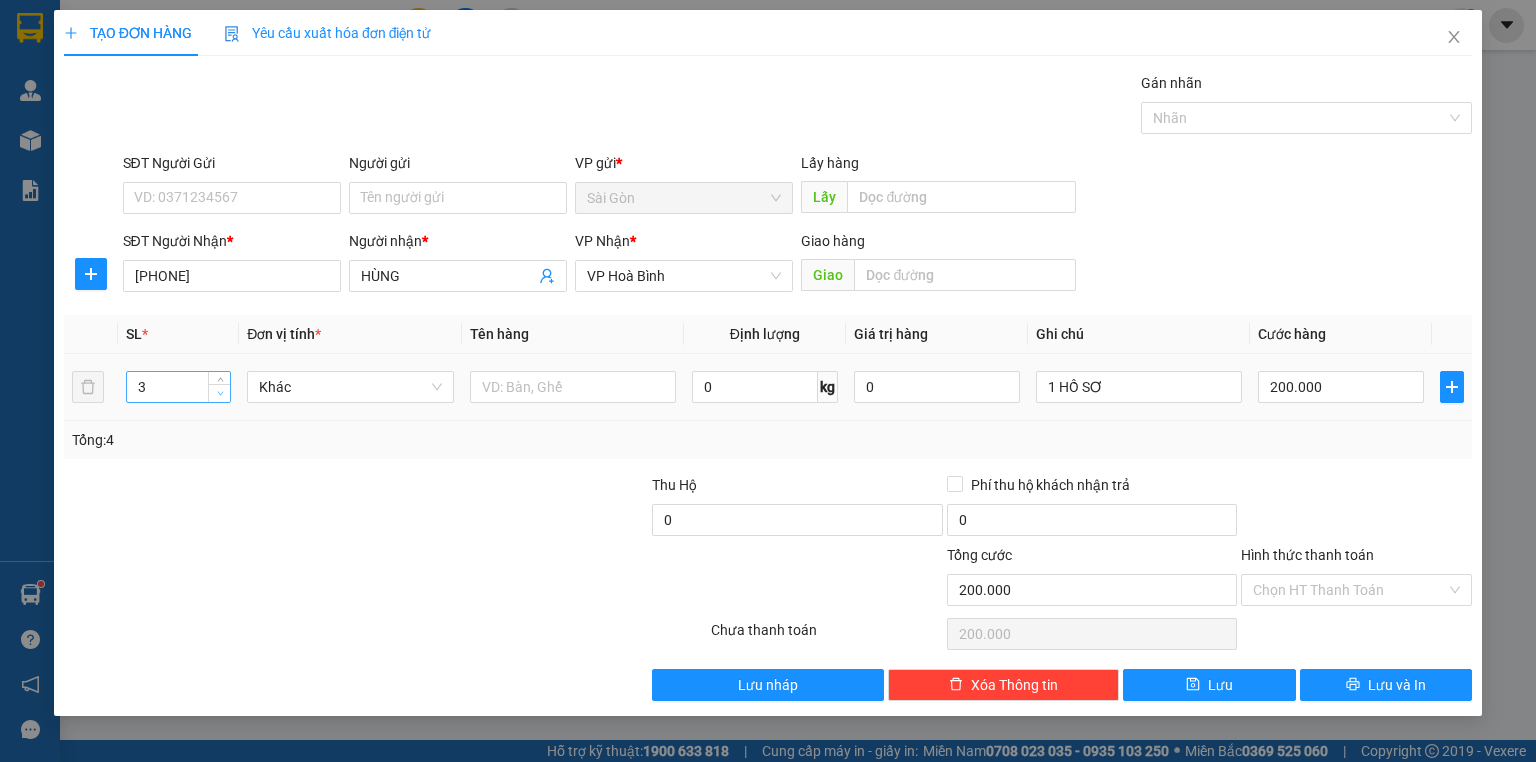 click 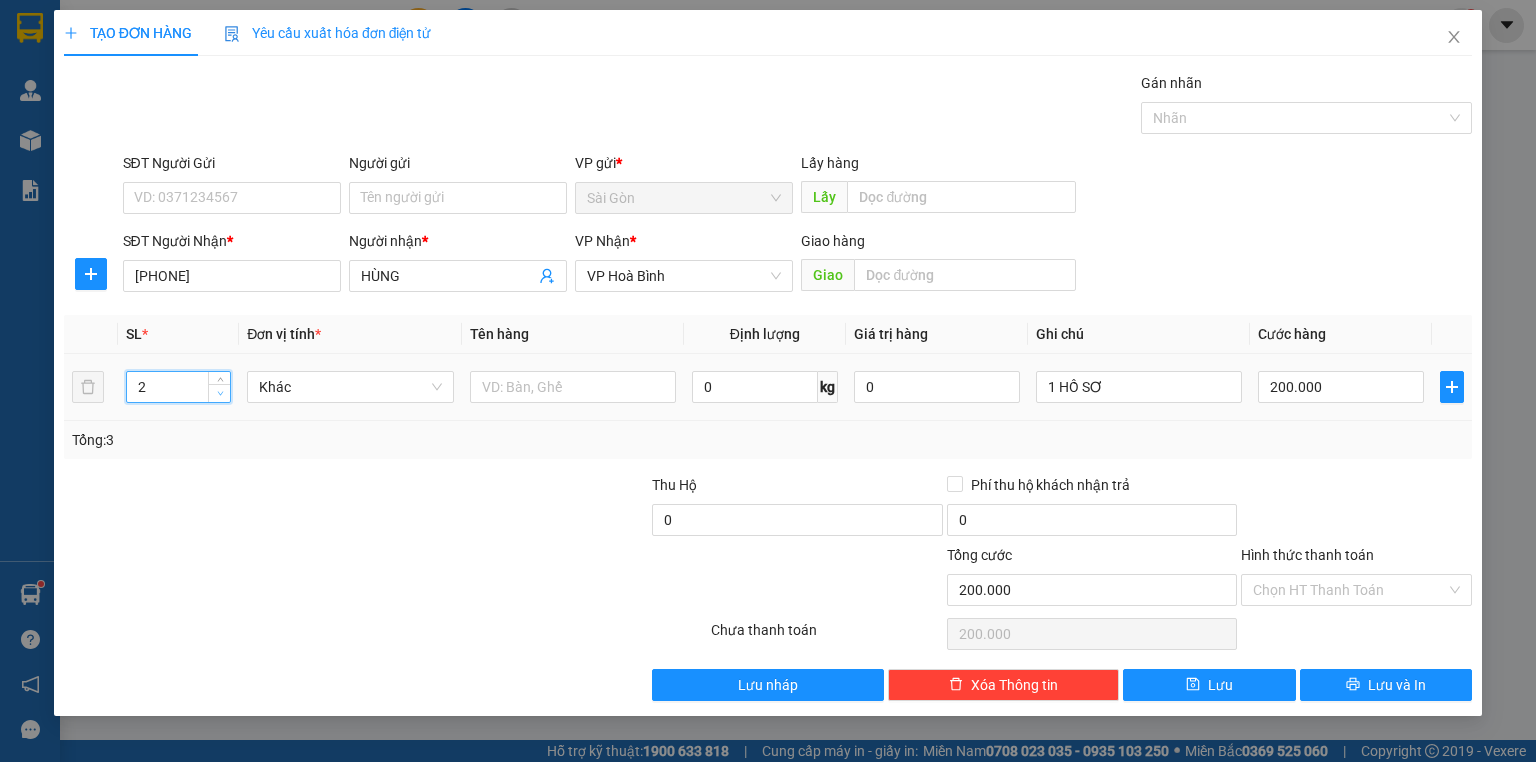 click 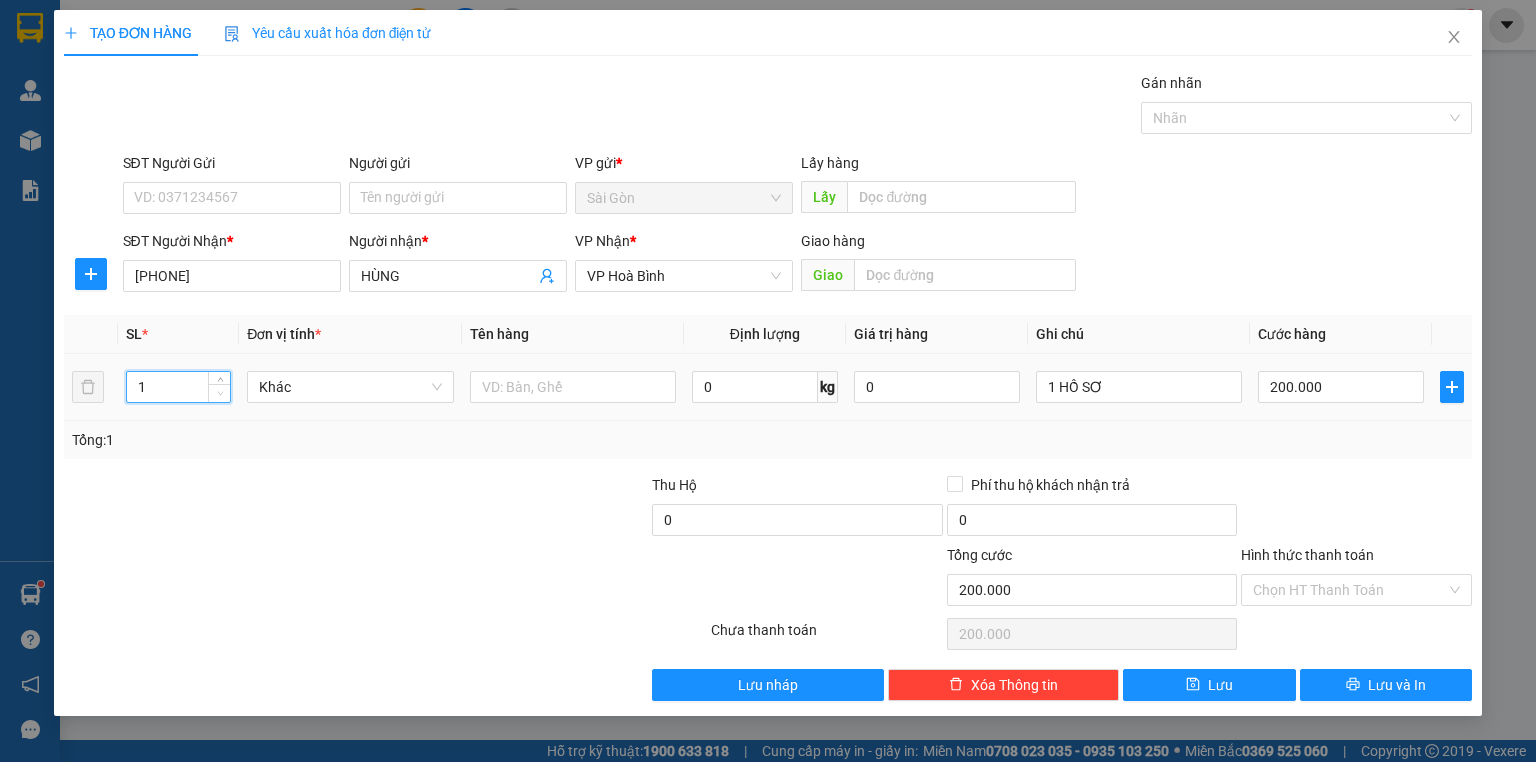 click 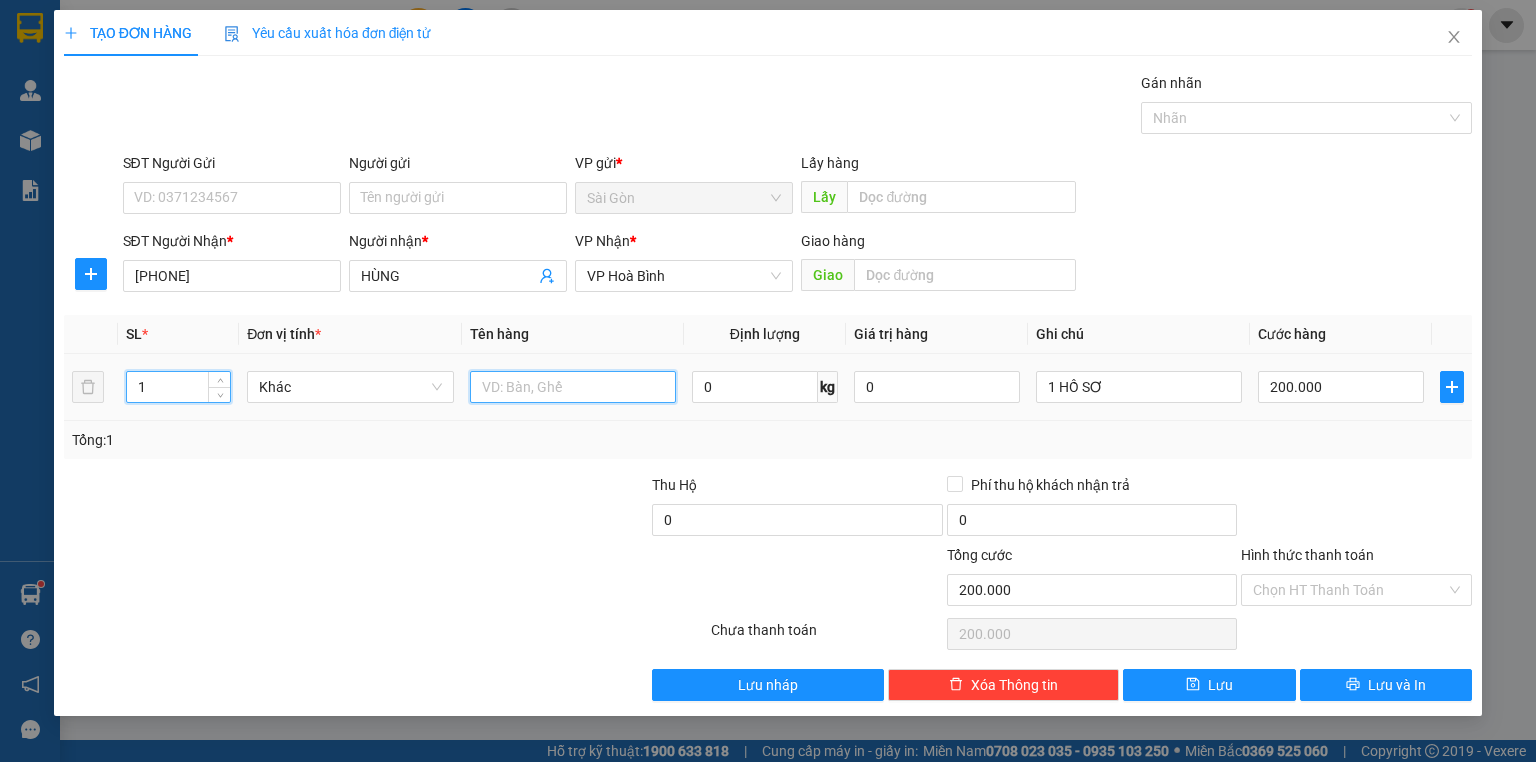 click at bounding box center [573, 387] 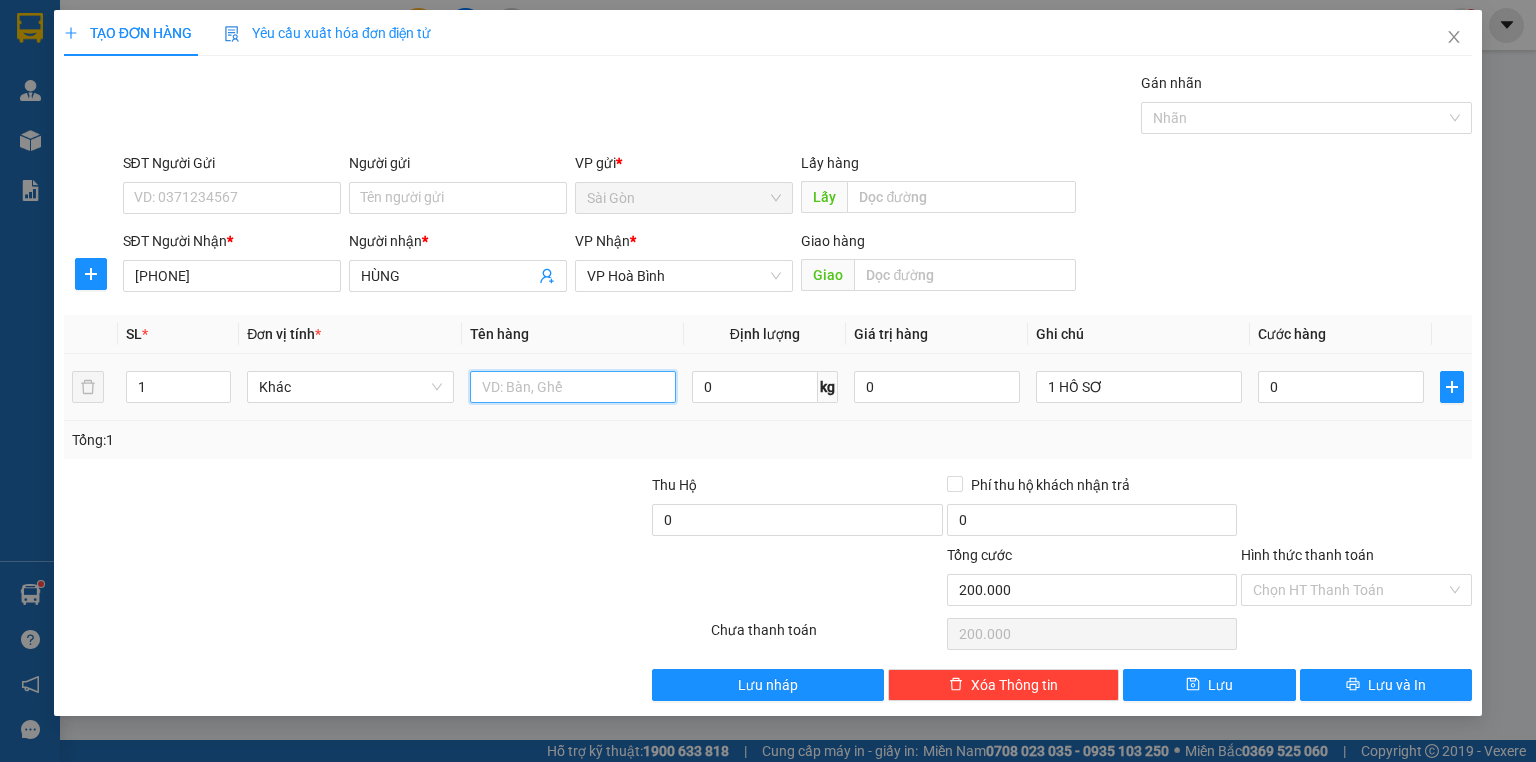 type on "0" 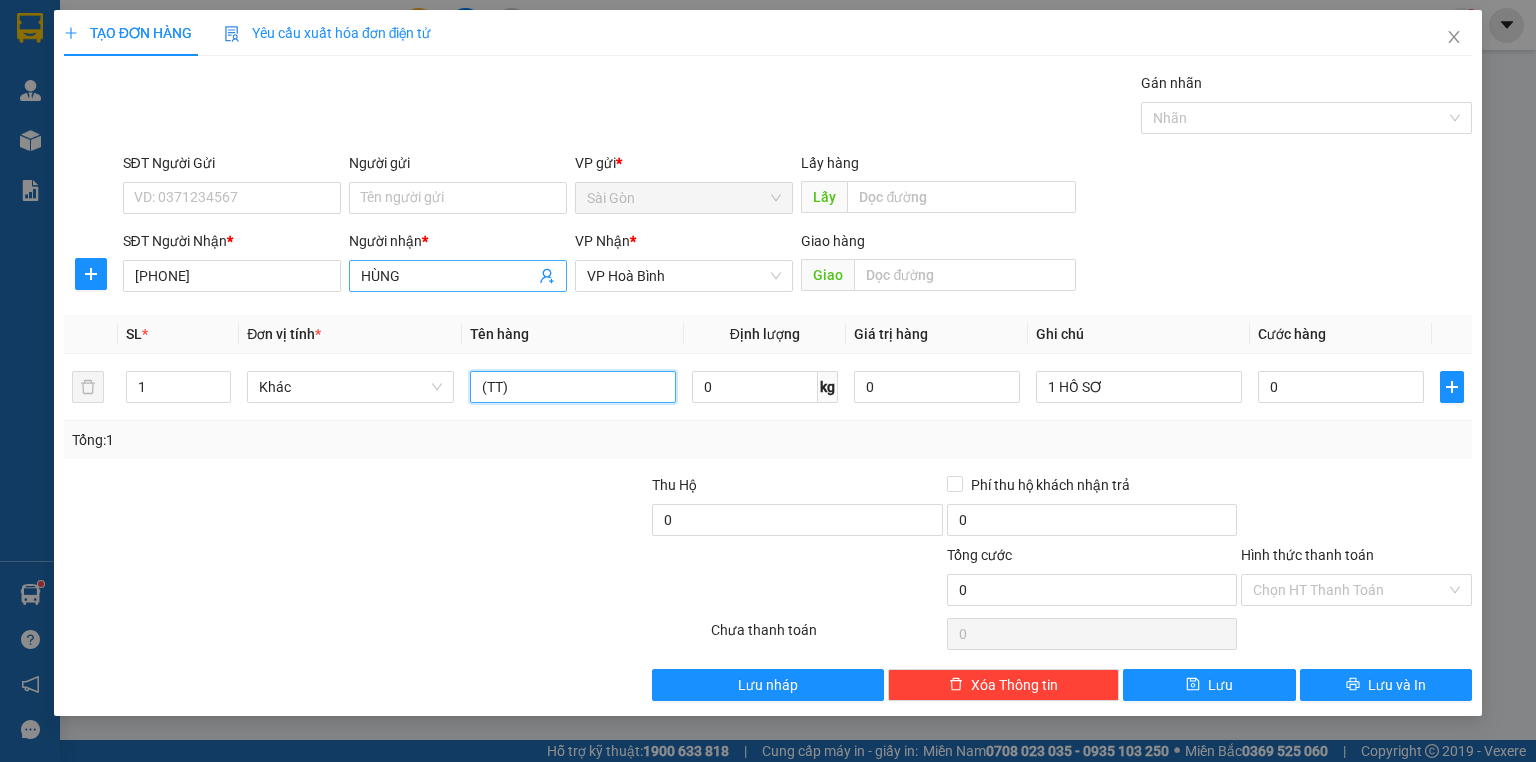 type on "(TT)" 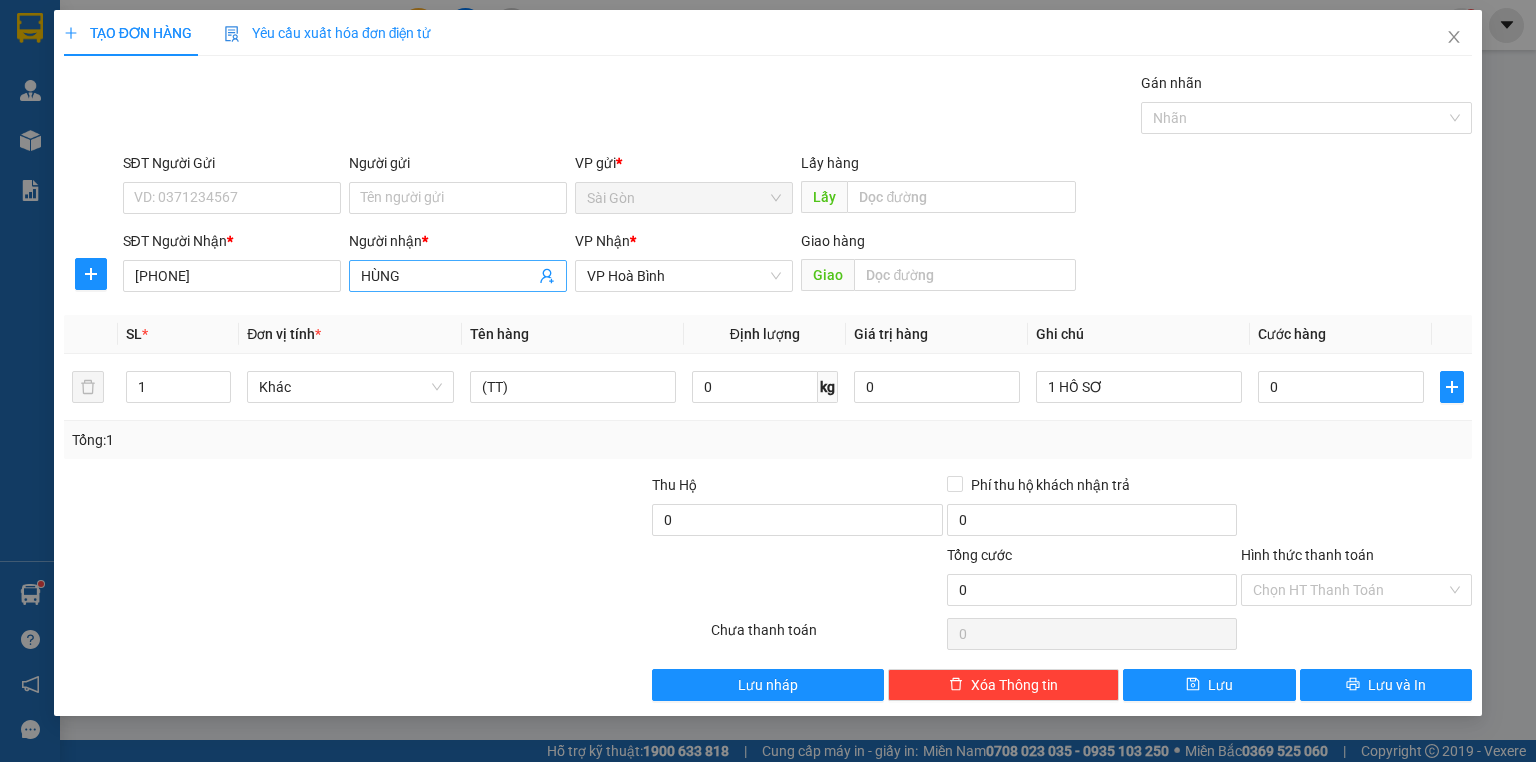 click on "HÙNG" at bounding box center (448, 276) 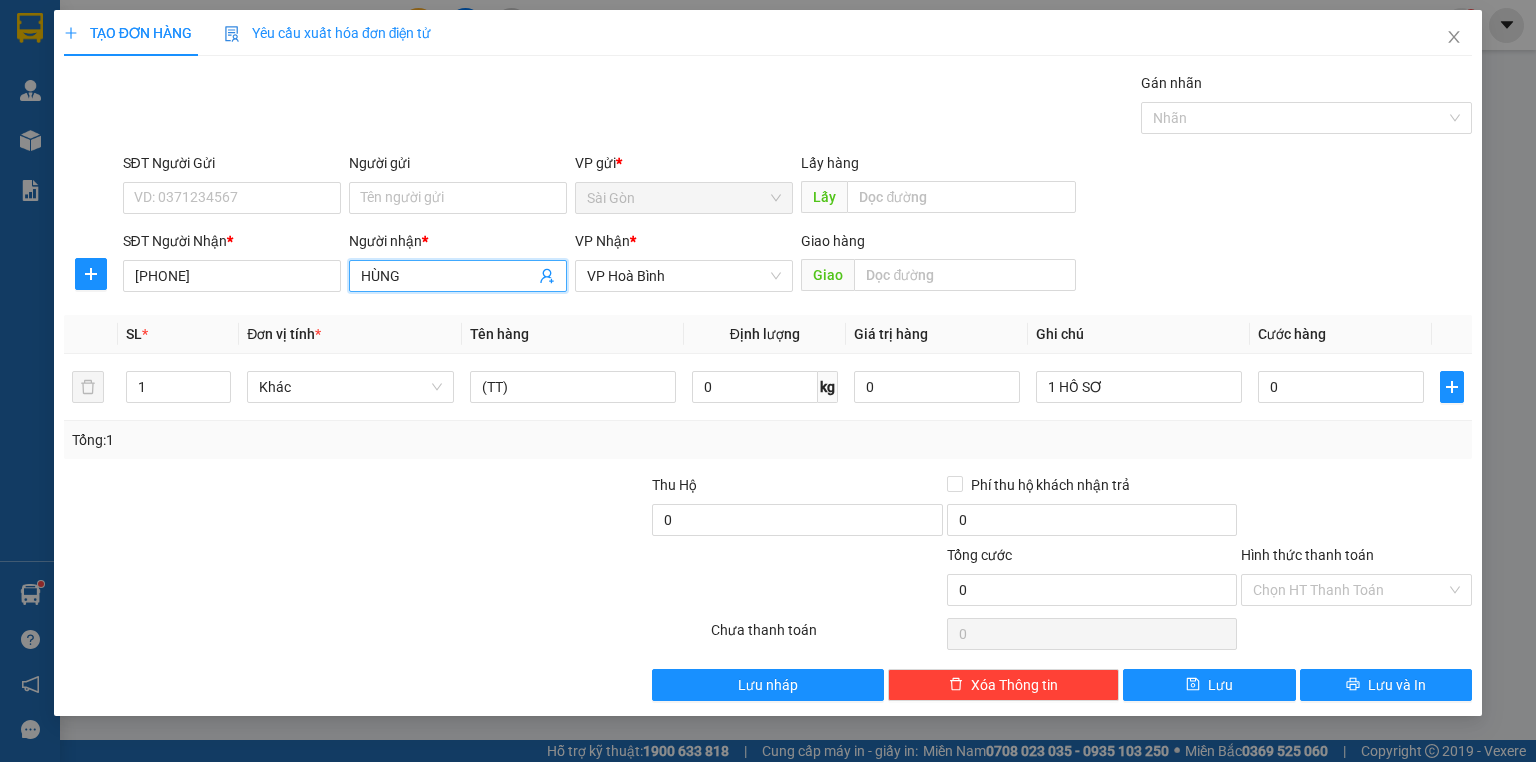 click on "HÙNG" at bounding box center (448, 276) 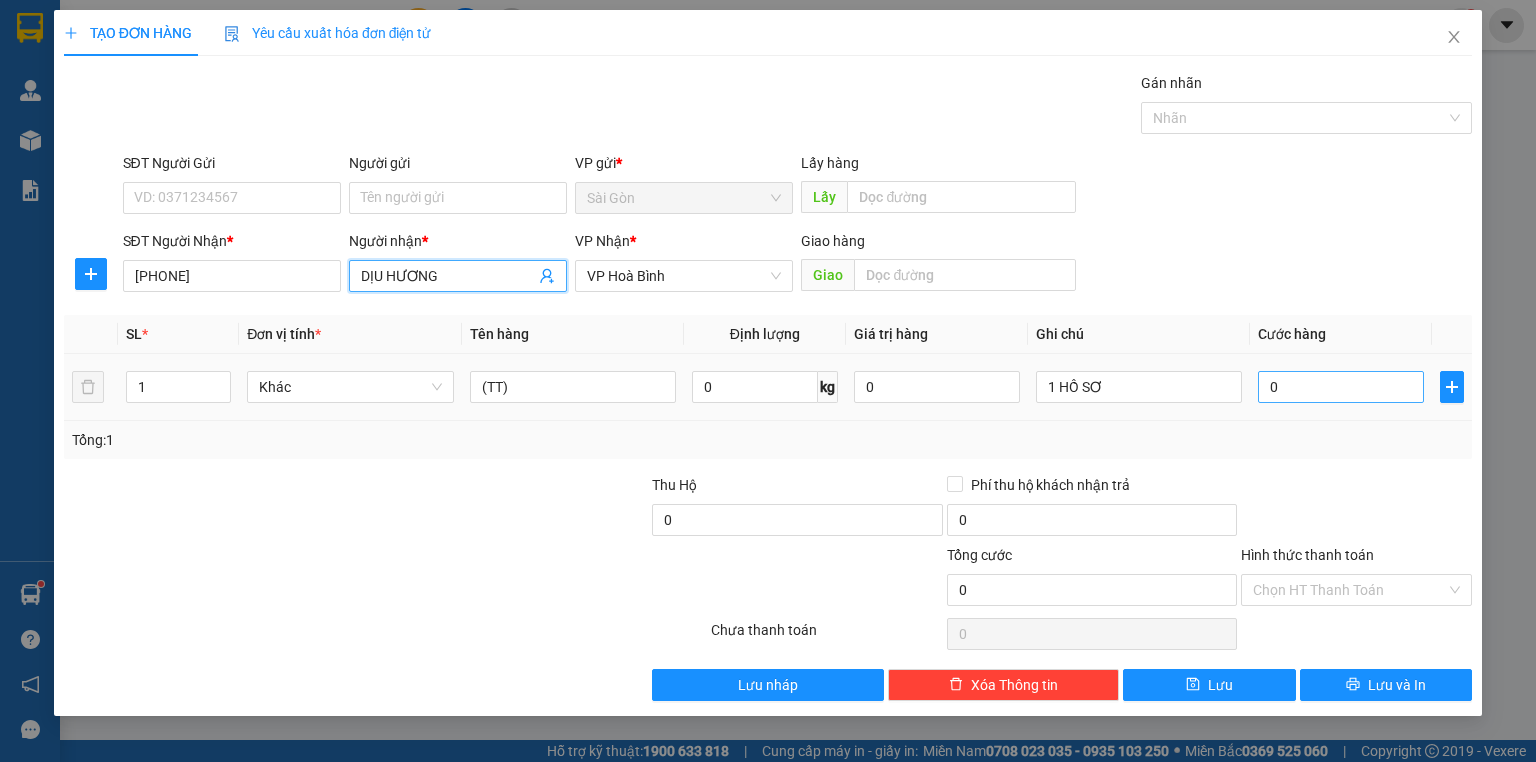 type on "DỊU HƯƠNG" 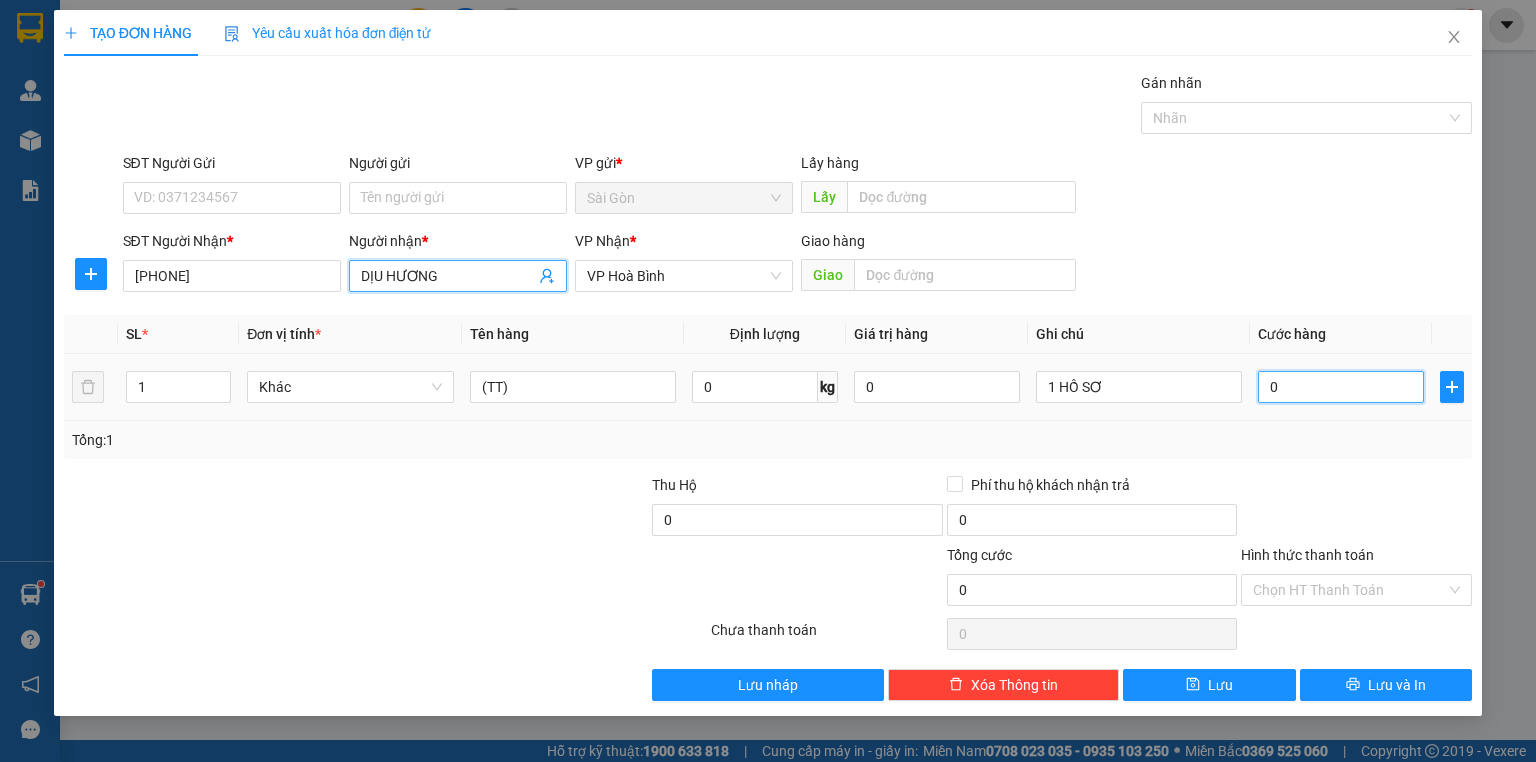 click on "0" at bounding box center [1341, 387] 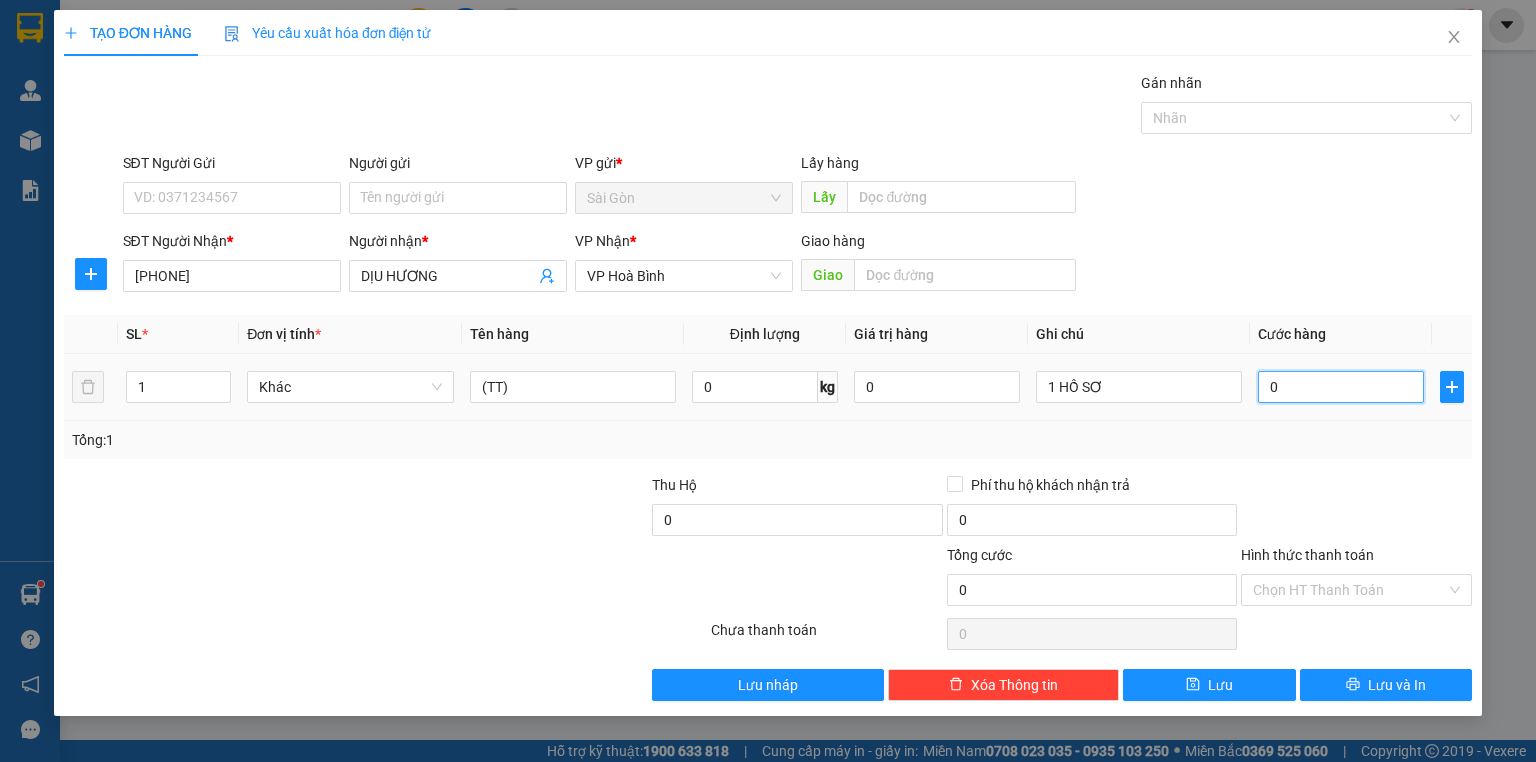type on "3" 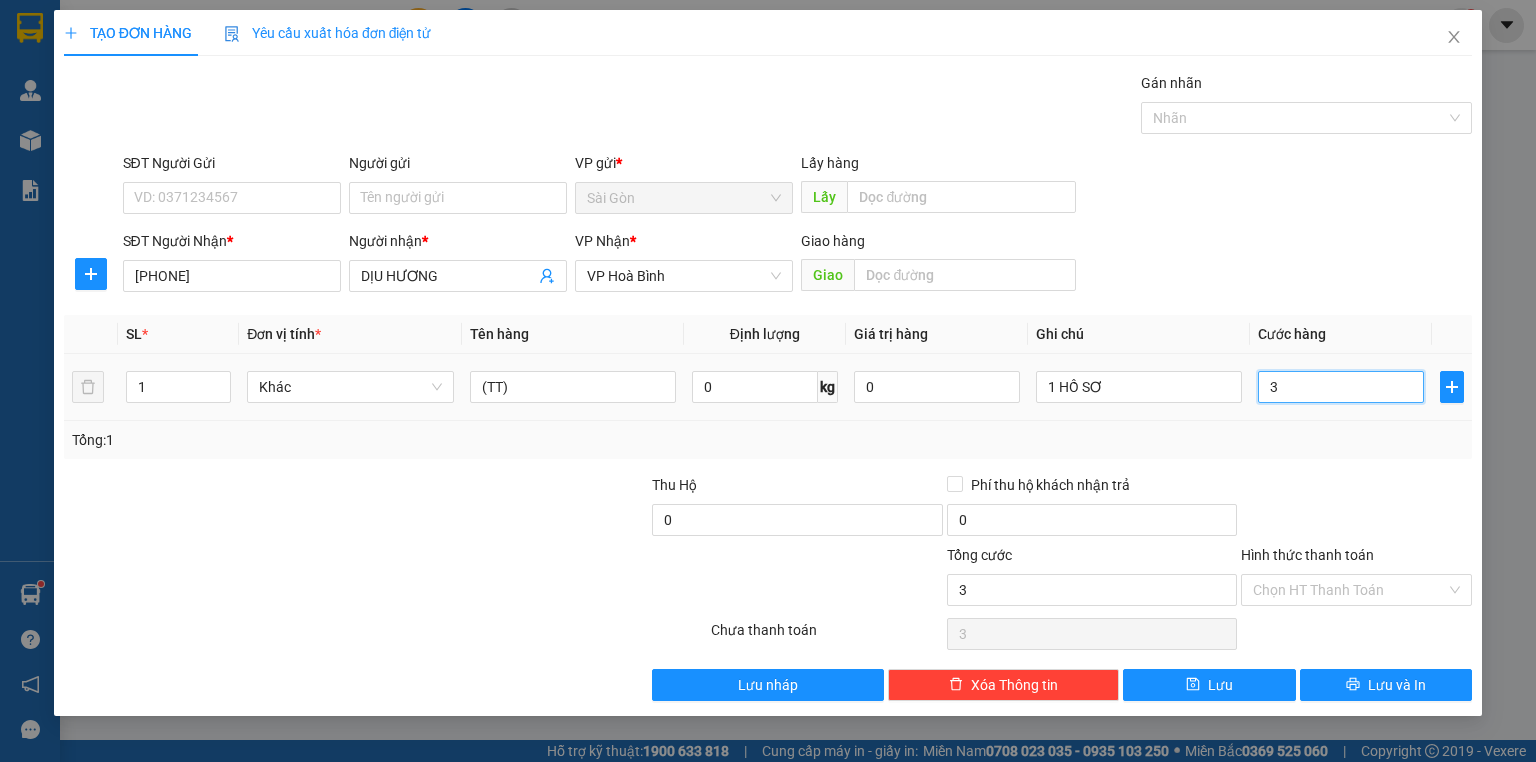 type on "30" 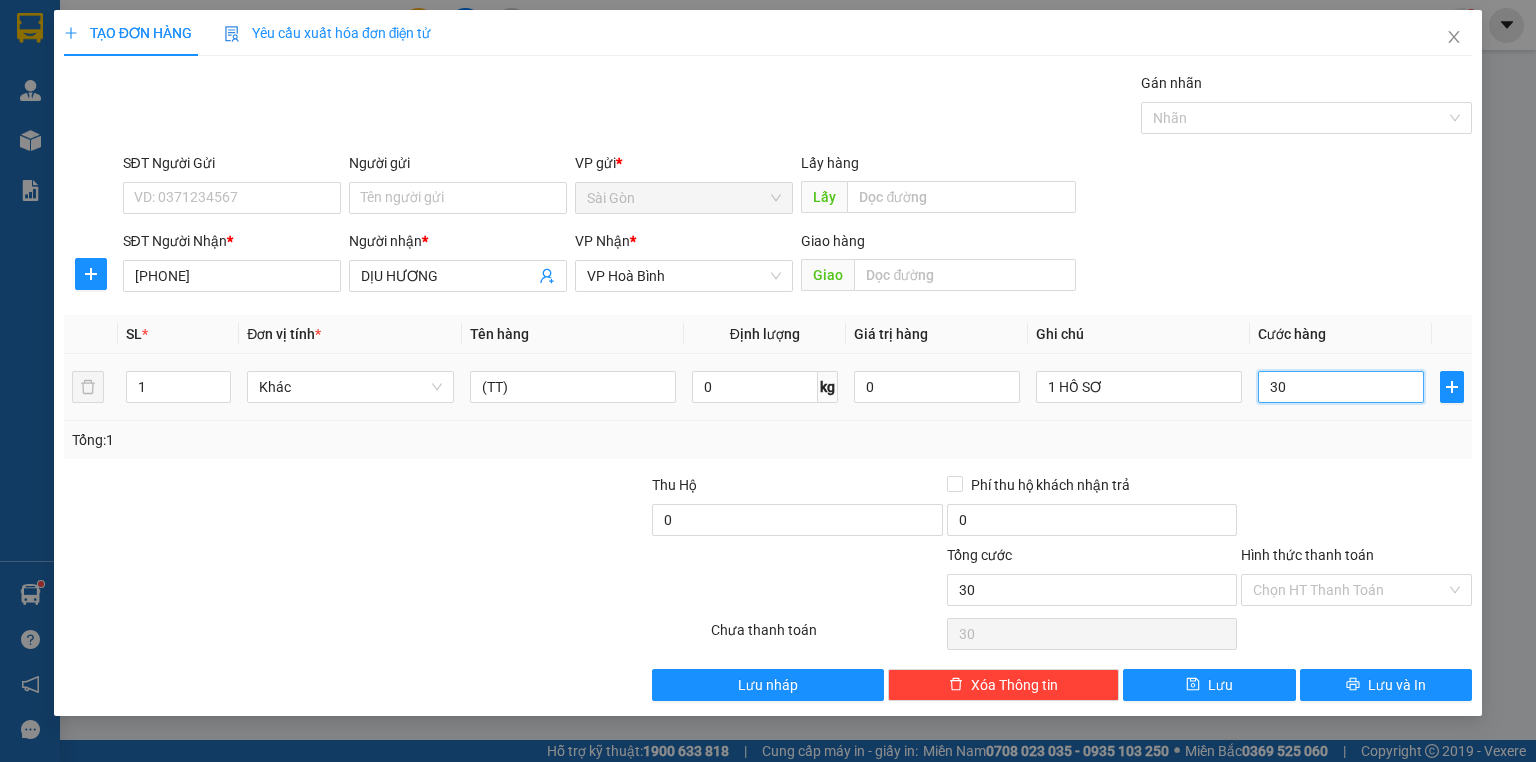 type on "30" 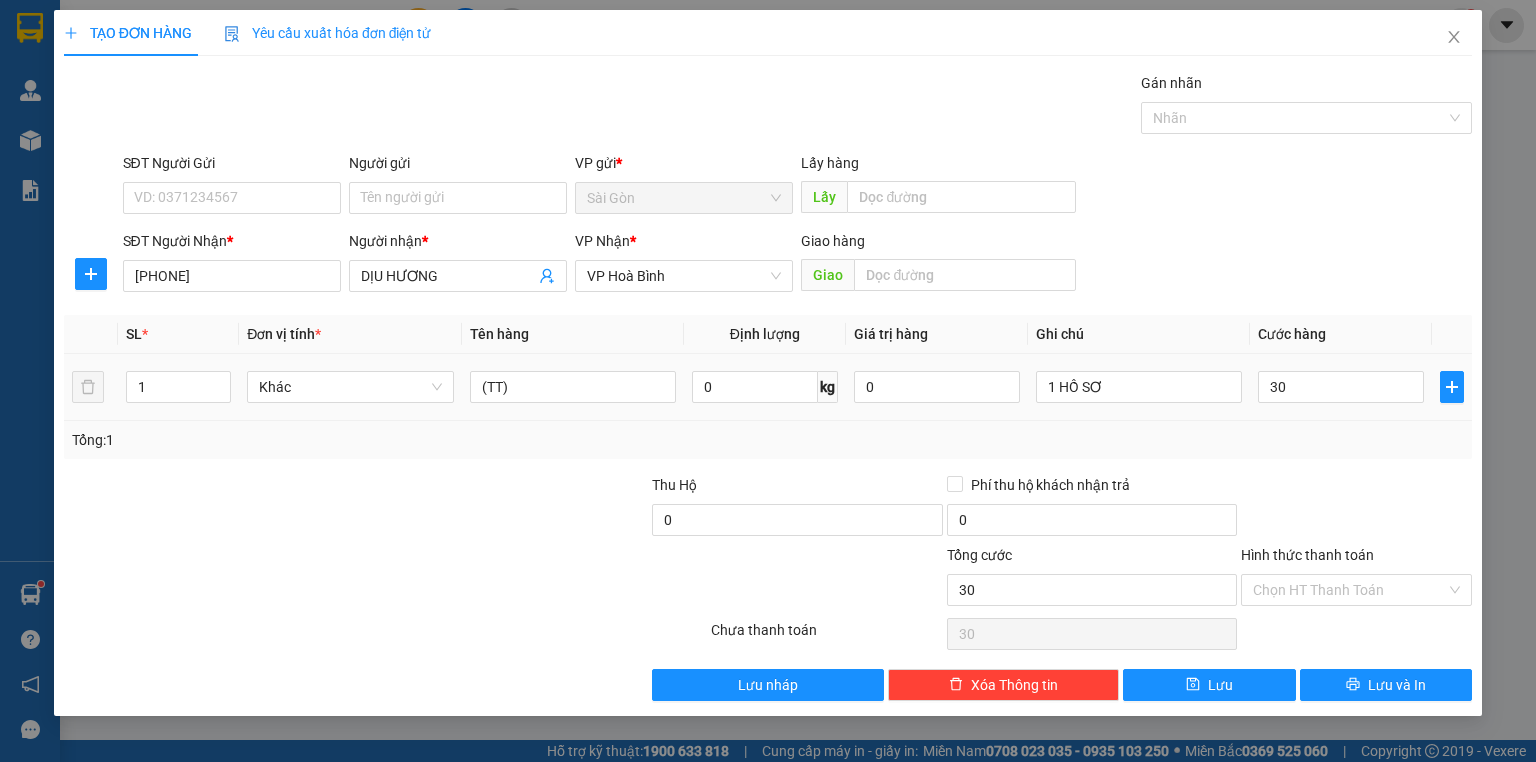 type on "30.000" 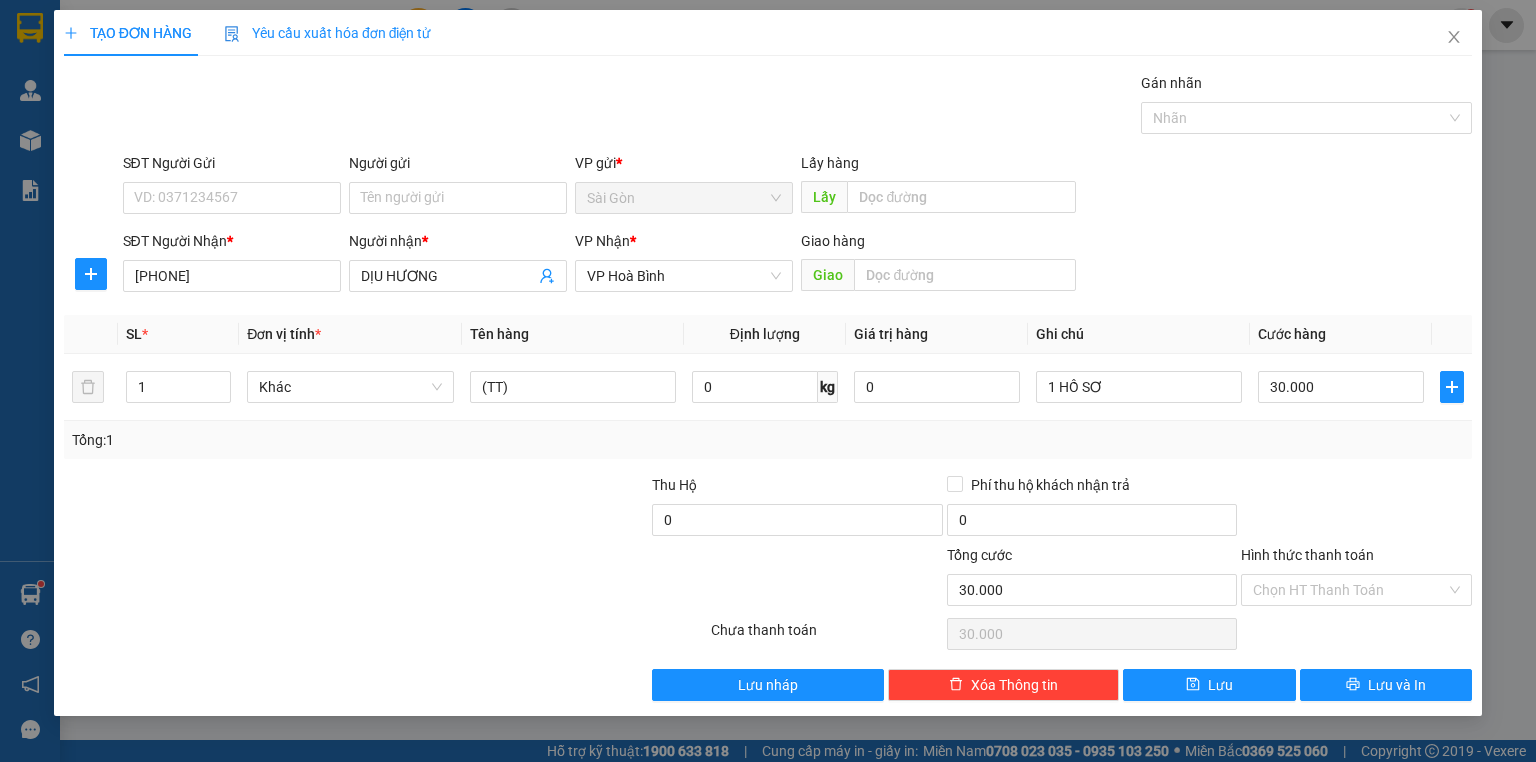click on "Tổng:  1" at bounding box center (768, 440) 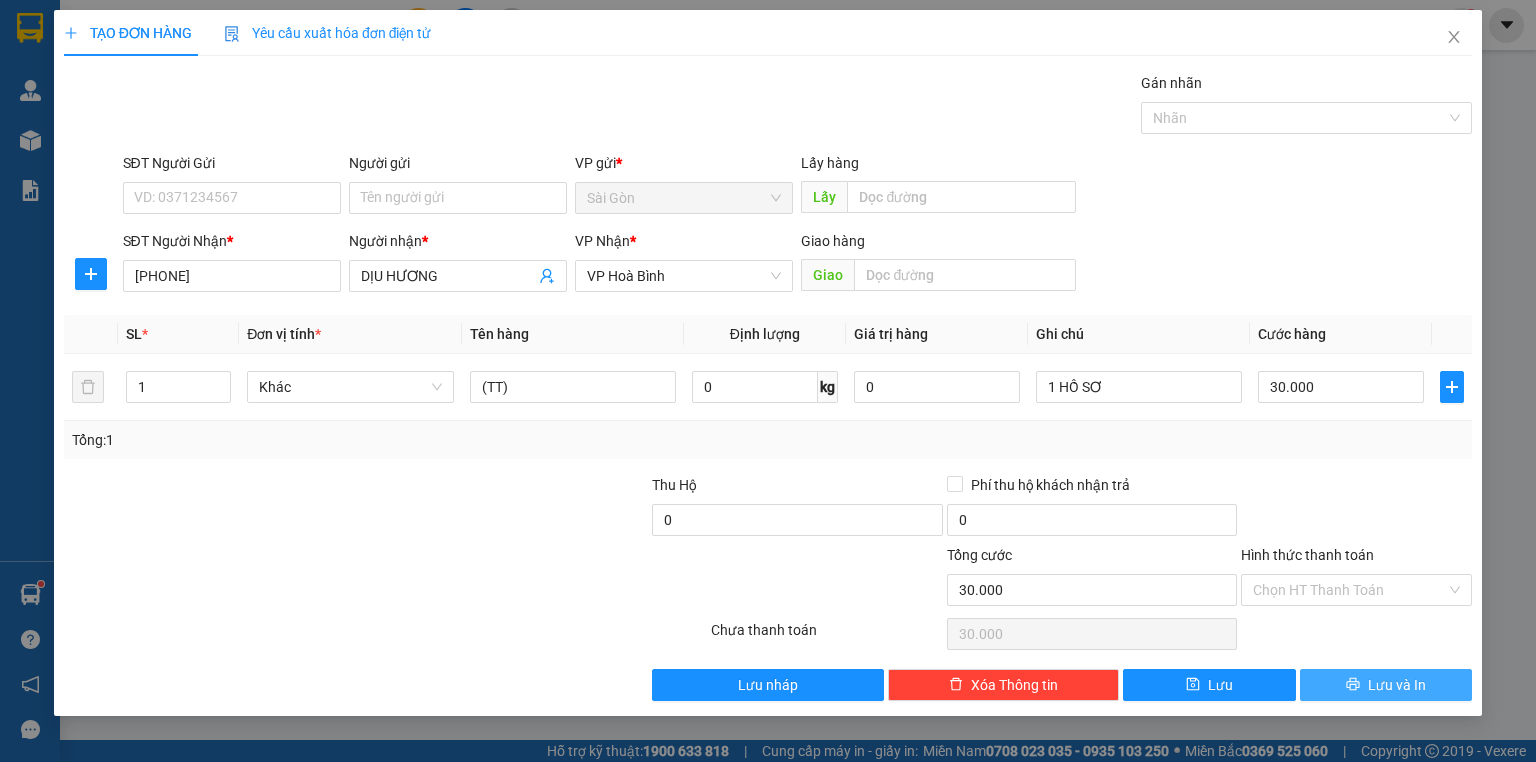 click on "Lưu và In" at bounding box center [1397, 685] 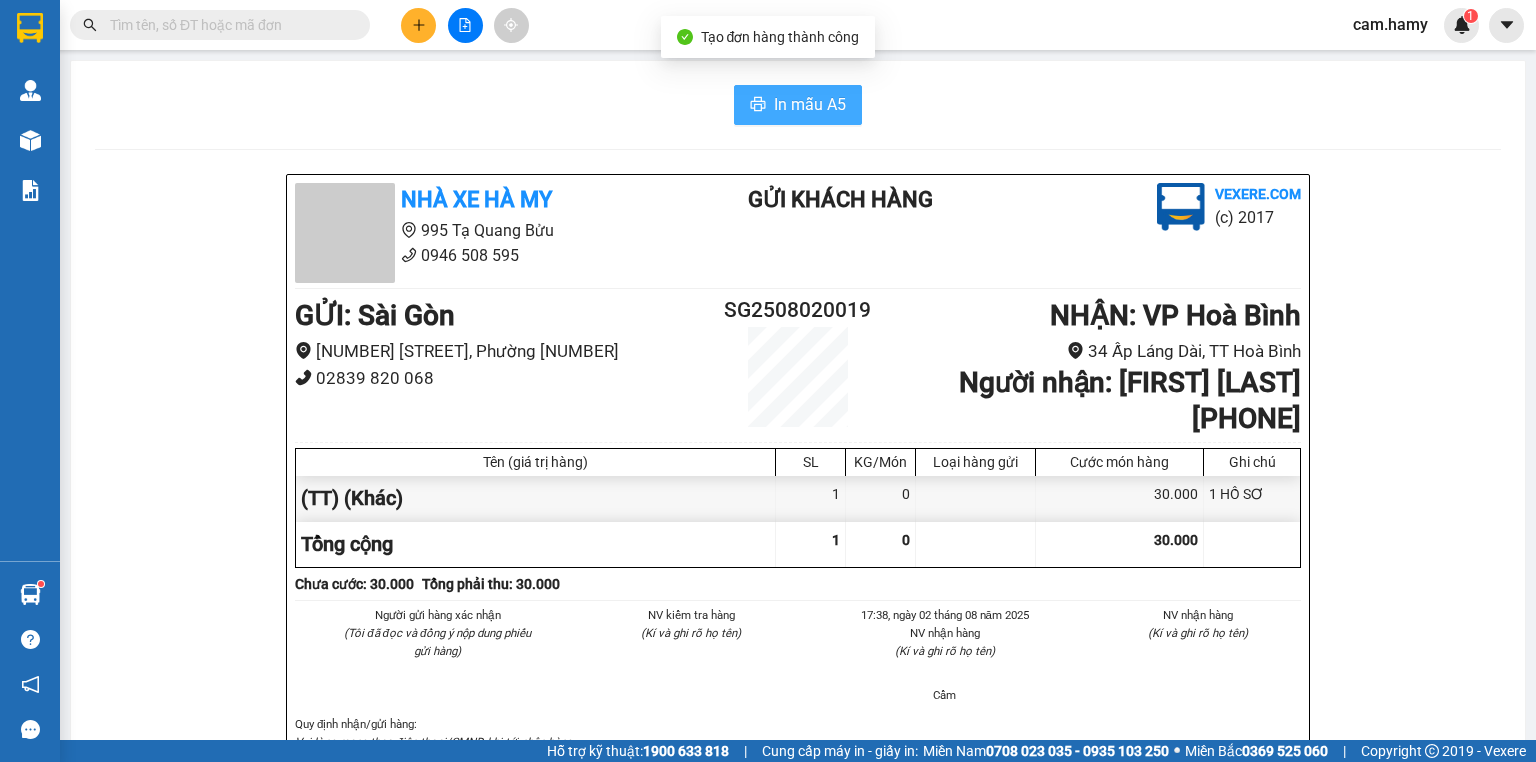 click on "In mẫu A5" at bounding box center (810, 104) 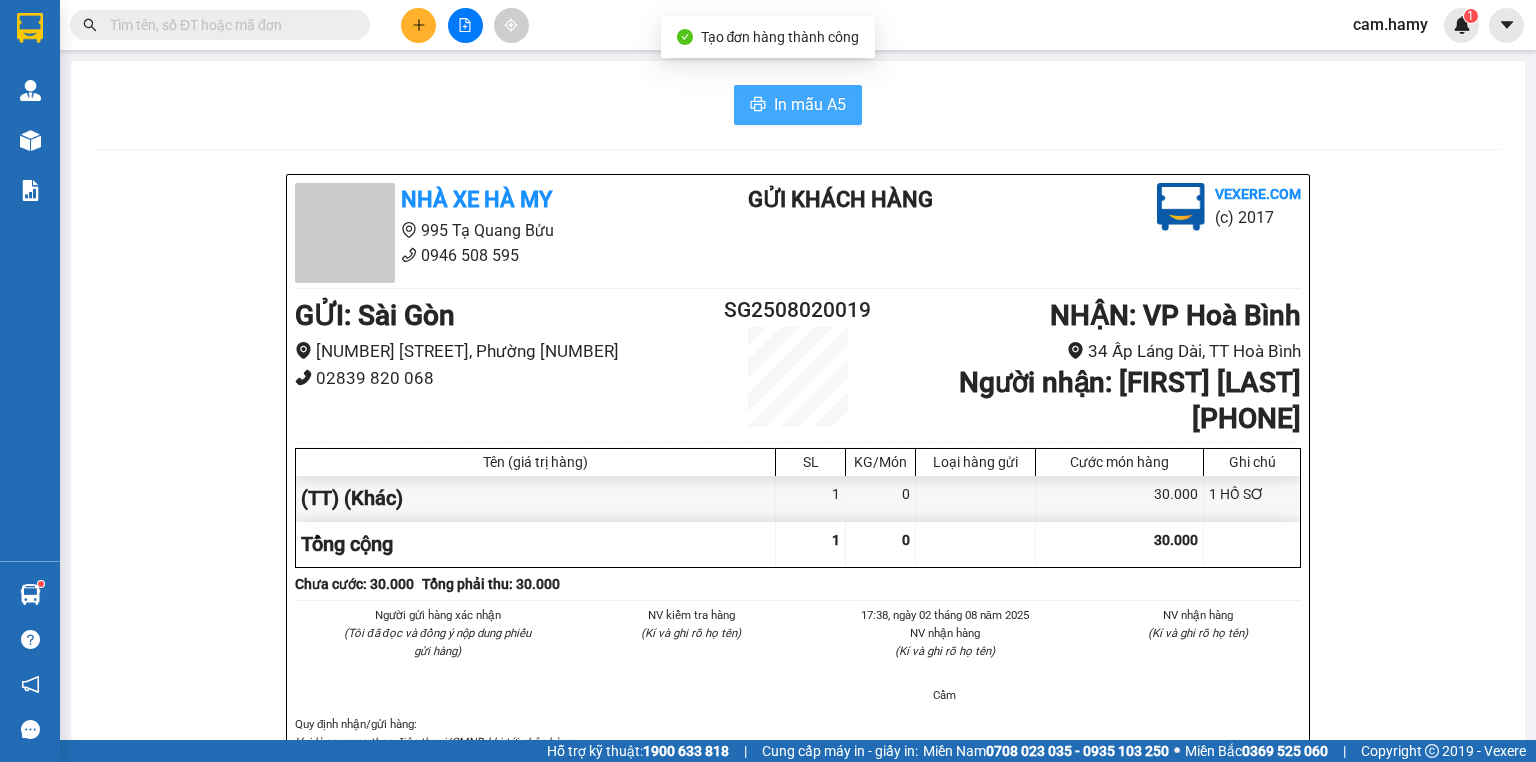 scroll, scrollTop: 0, scrollLeft: 0, axis: both 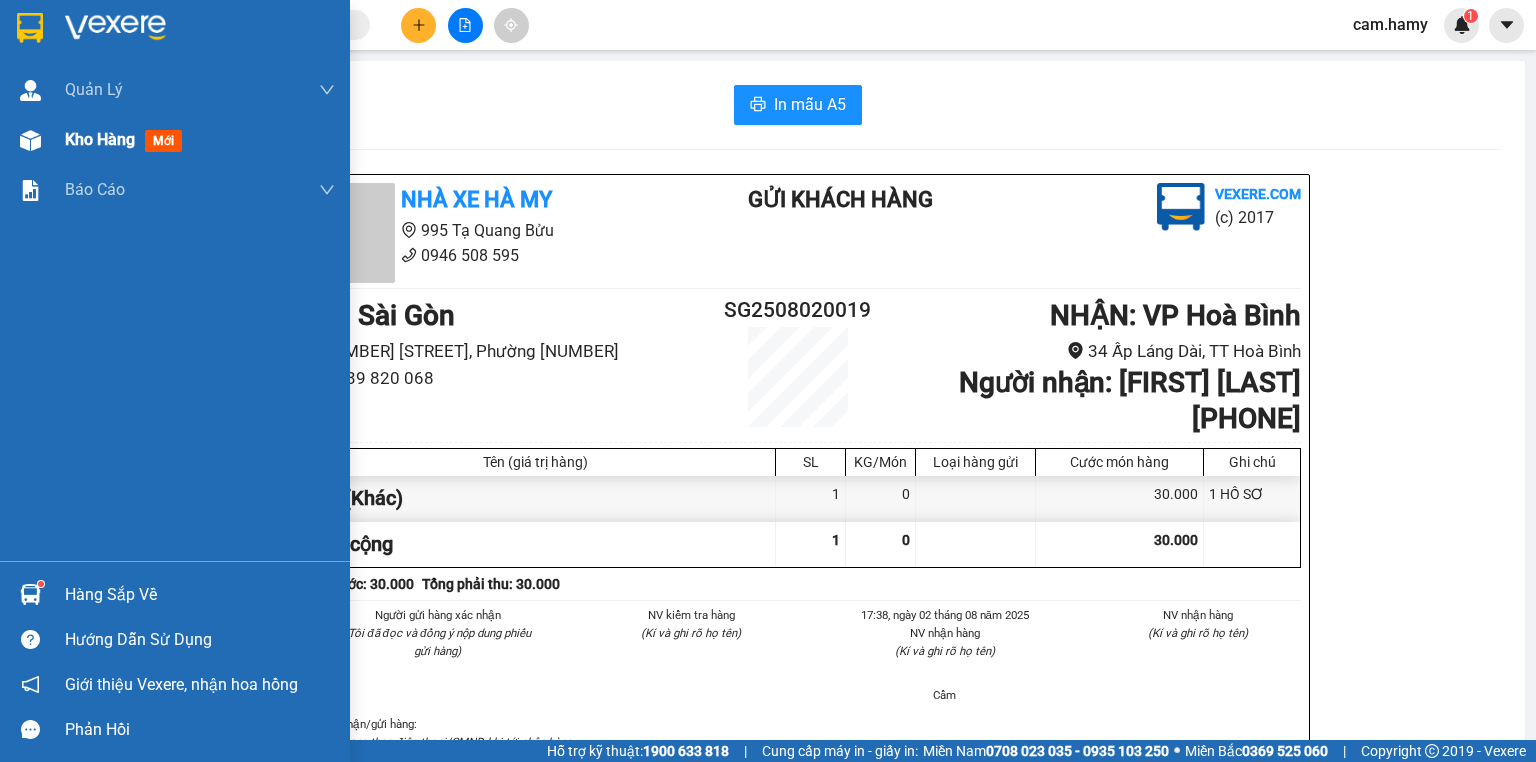 click on "Kho hàng mới" at bounding box center (200, 140) 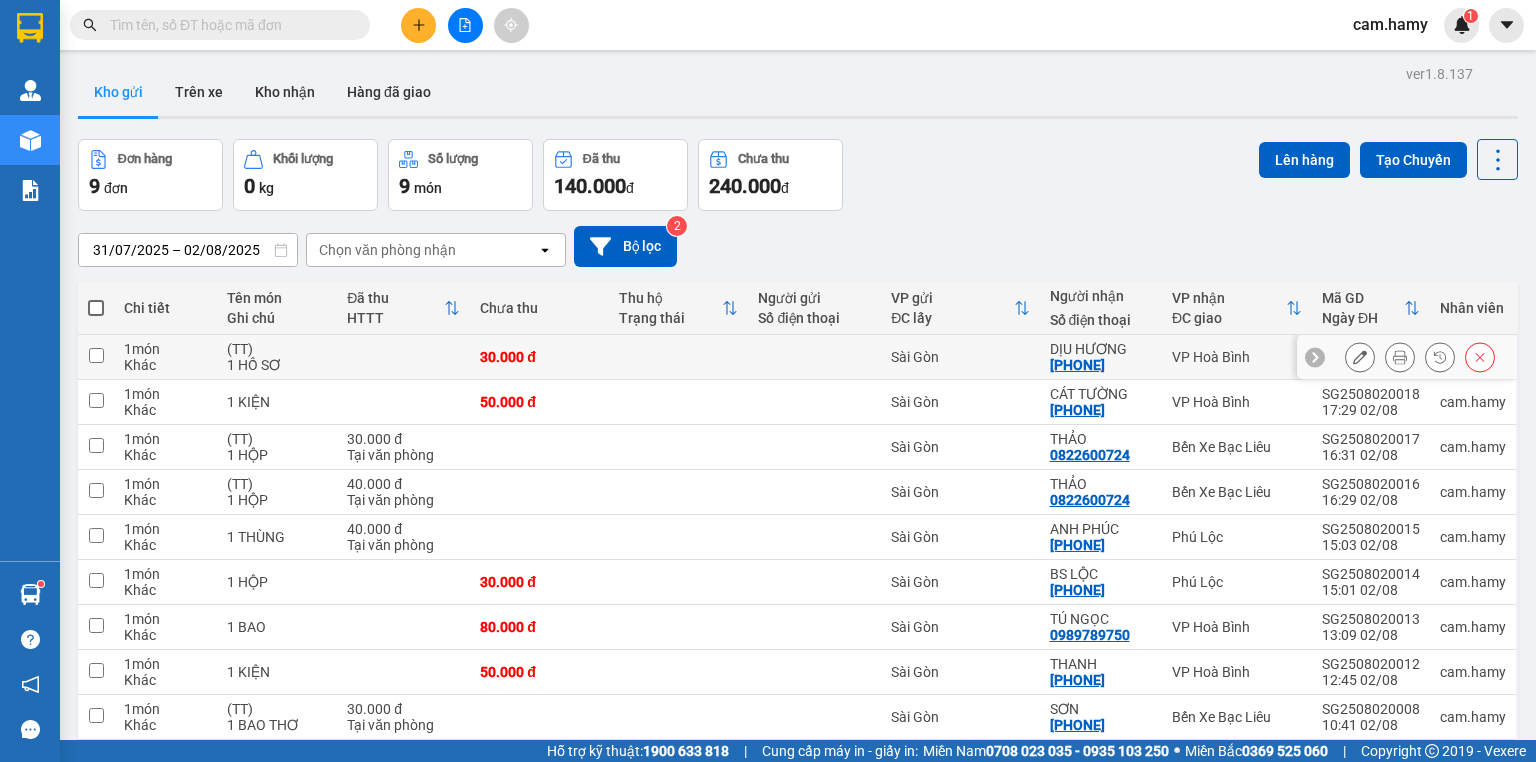 click at bounding box center (1420, 357) 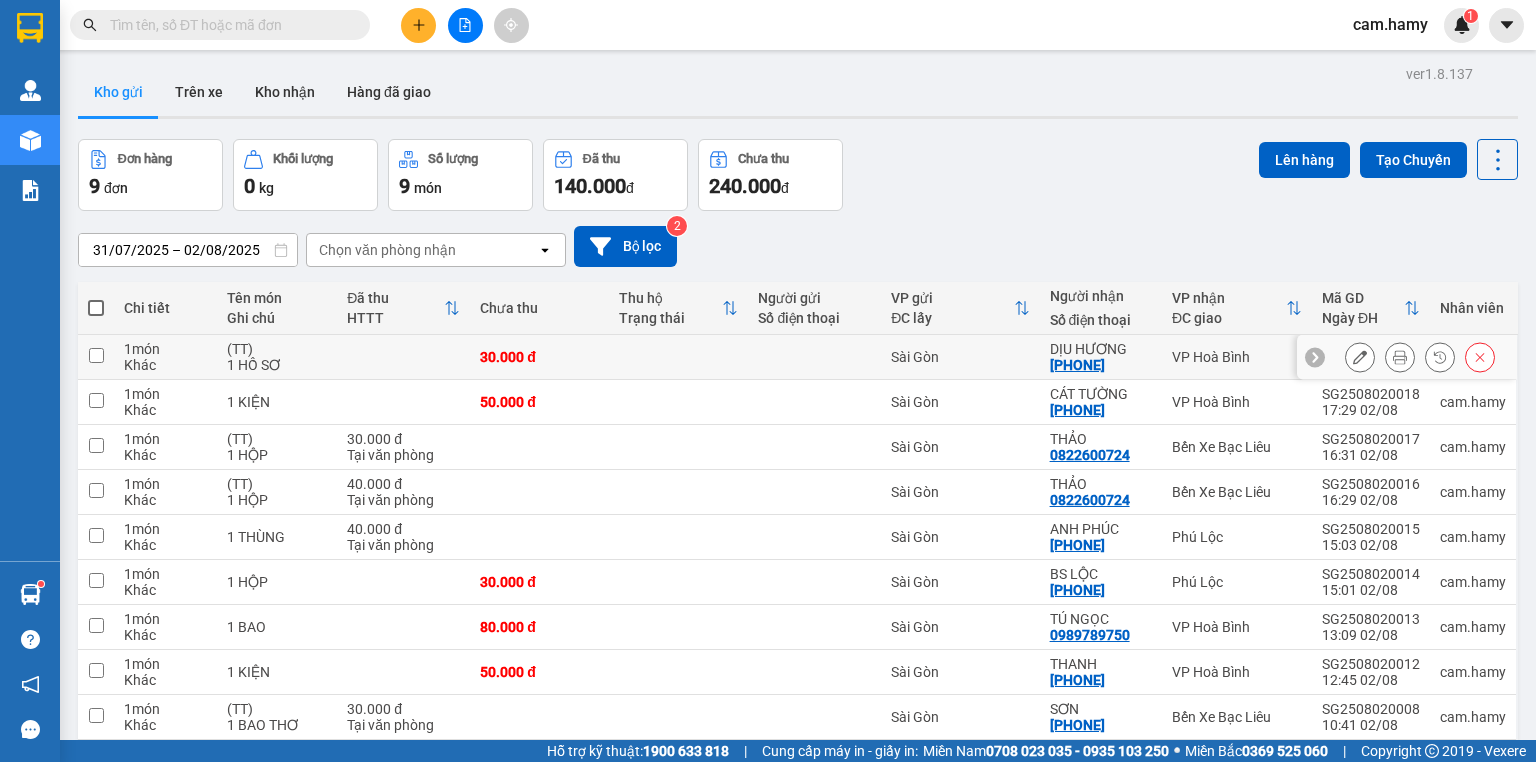 click 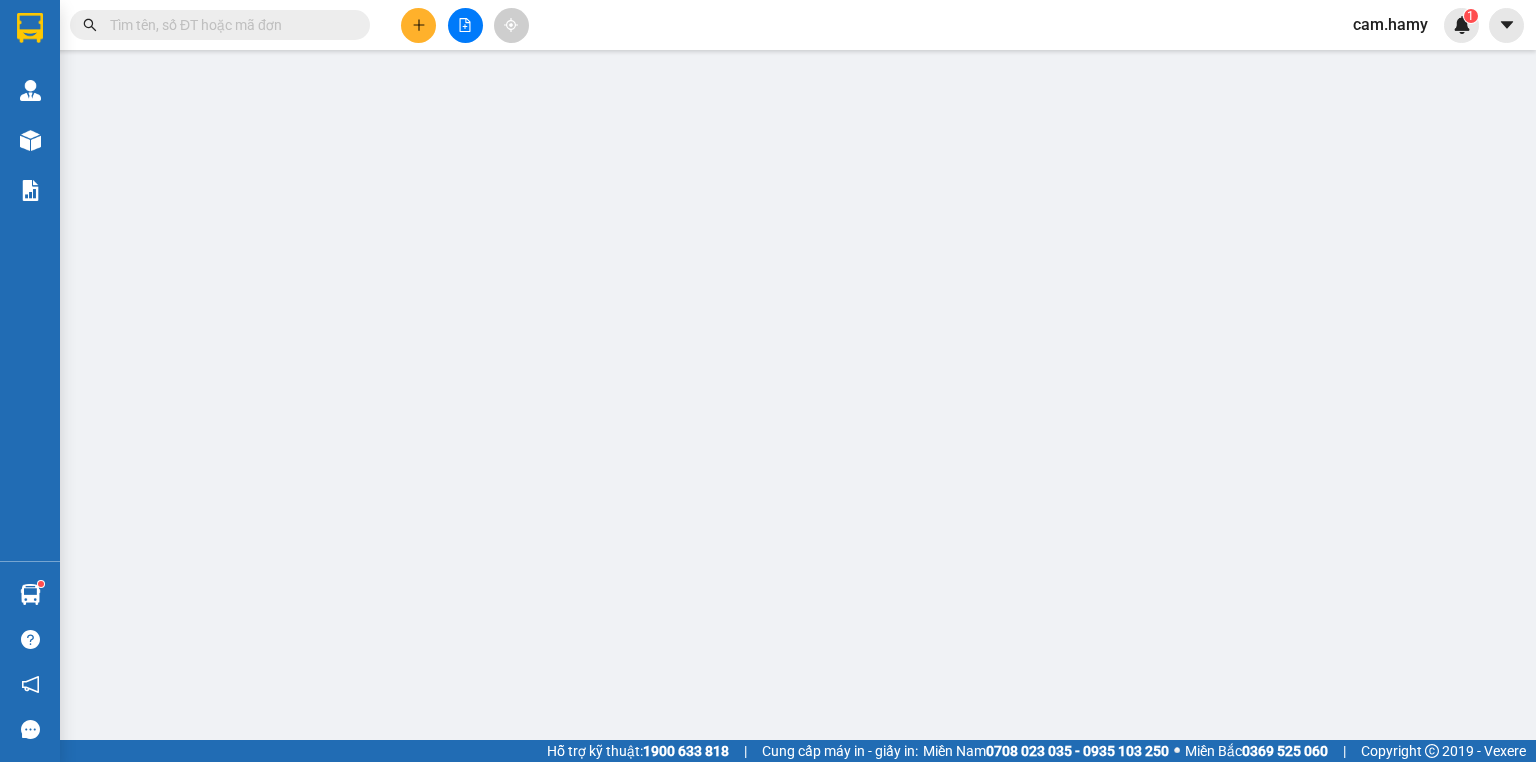 type on "[PHONE]" 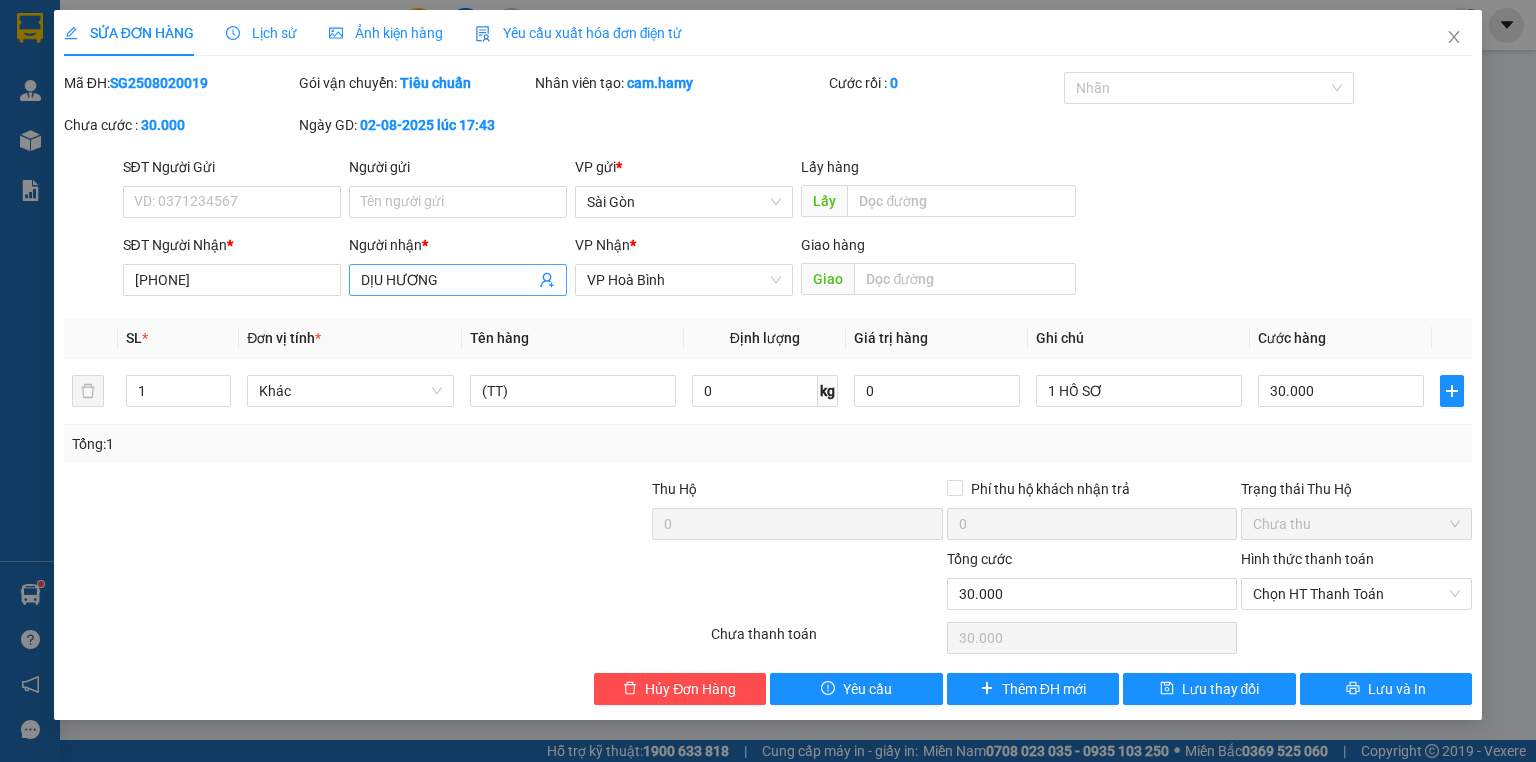 click on "DỊU HƯƠNG" at bounding box center (448, 280) 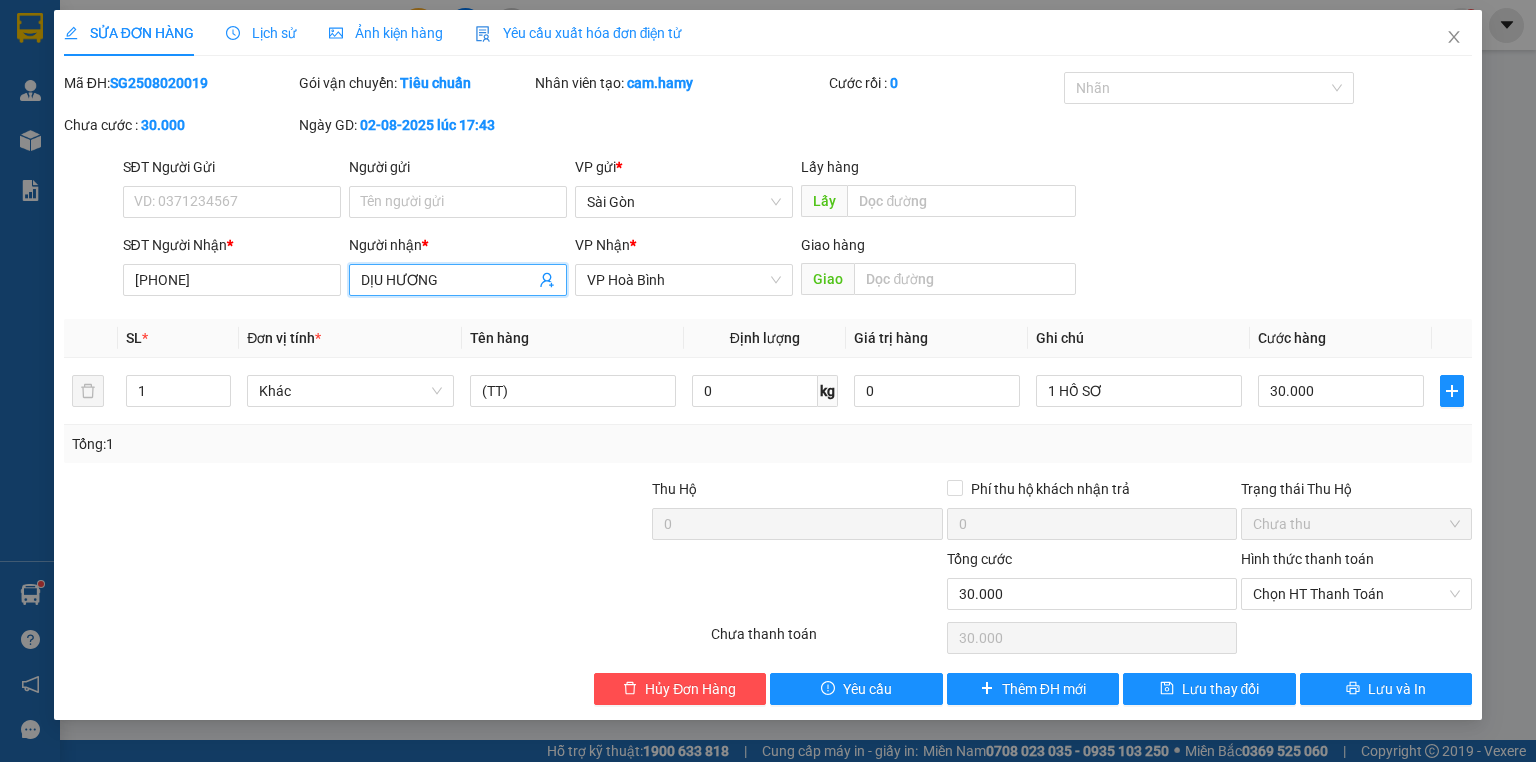 type on "DỊÊU HƯƠNG" 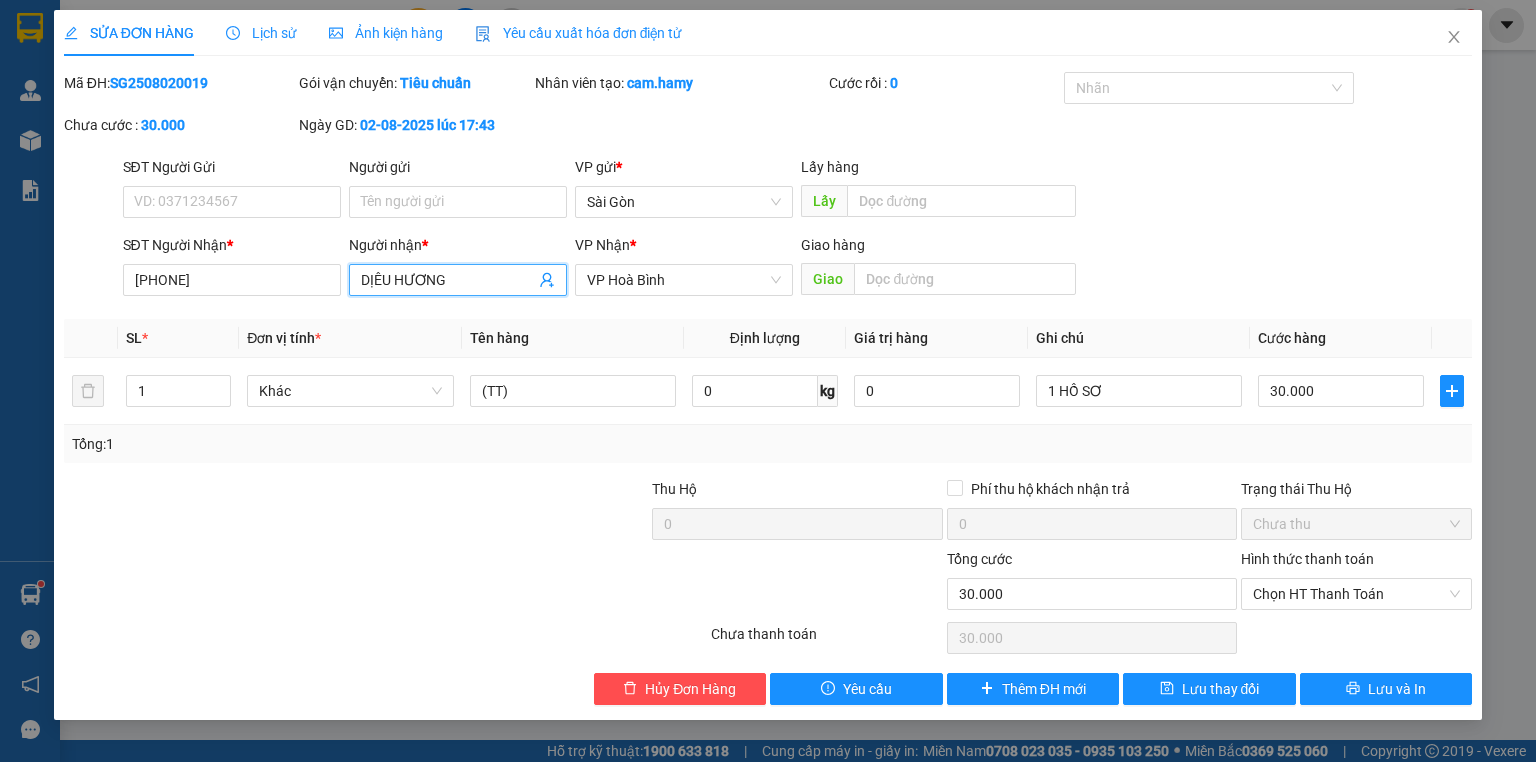click on "DỊÊU HƯƠNG" at bounding box center (448, 280) 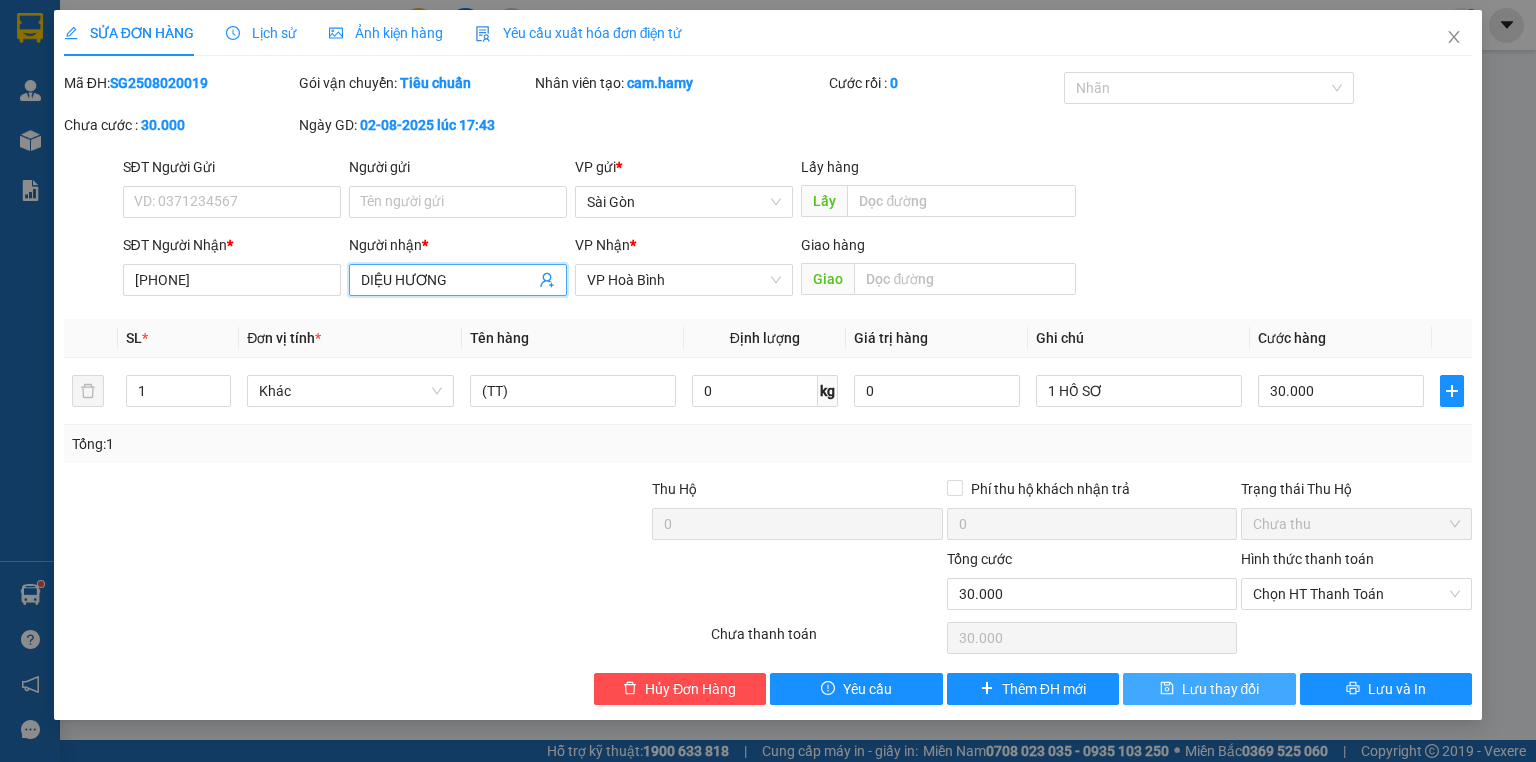type on "DIỆU HƯƠNG" 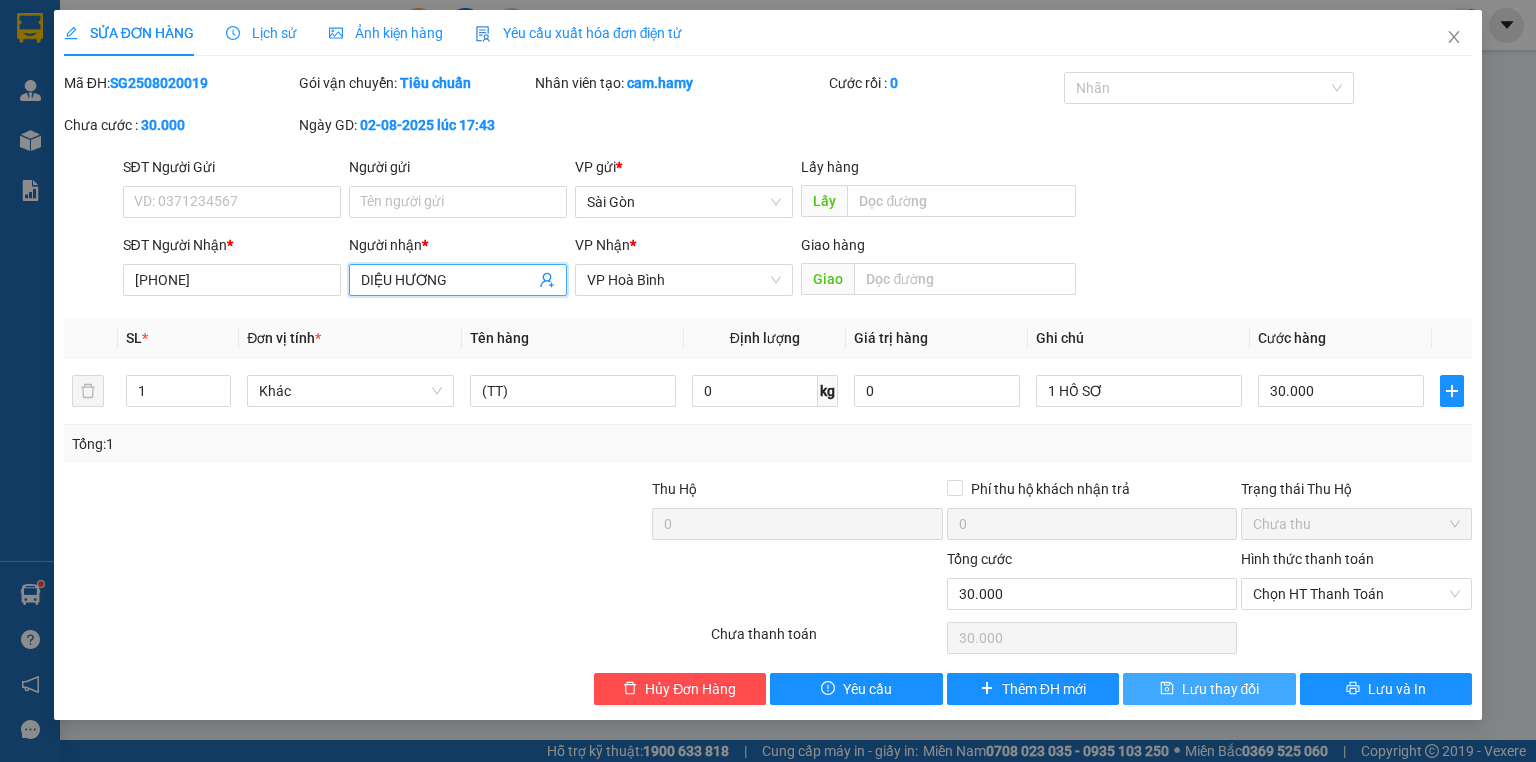 click on "Lưu thay đổi" at bounding box center [1221, 689] 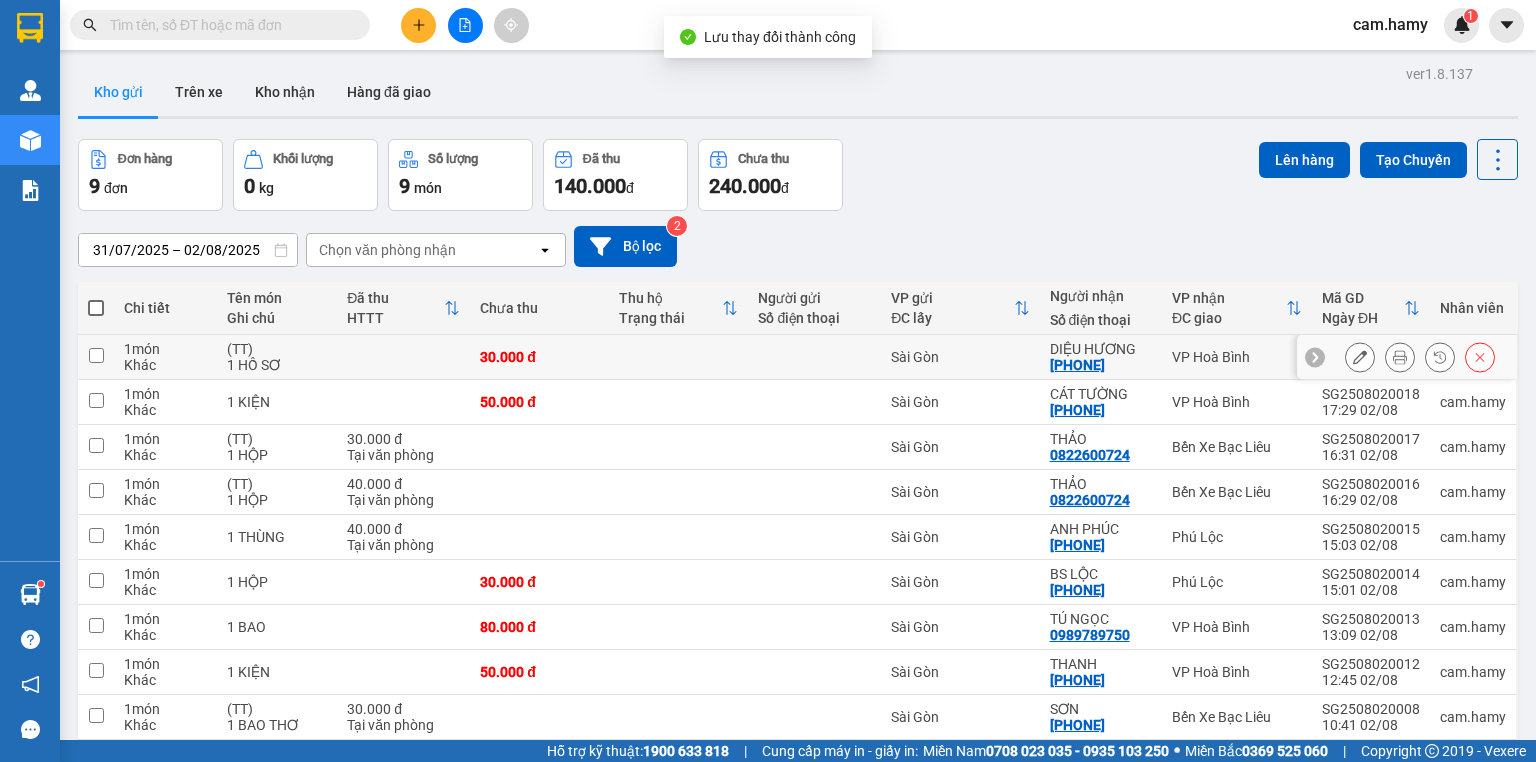 click at bounding box center (1400, 357) 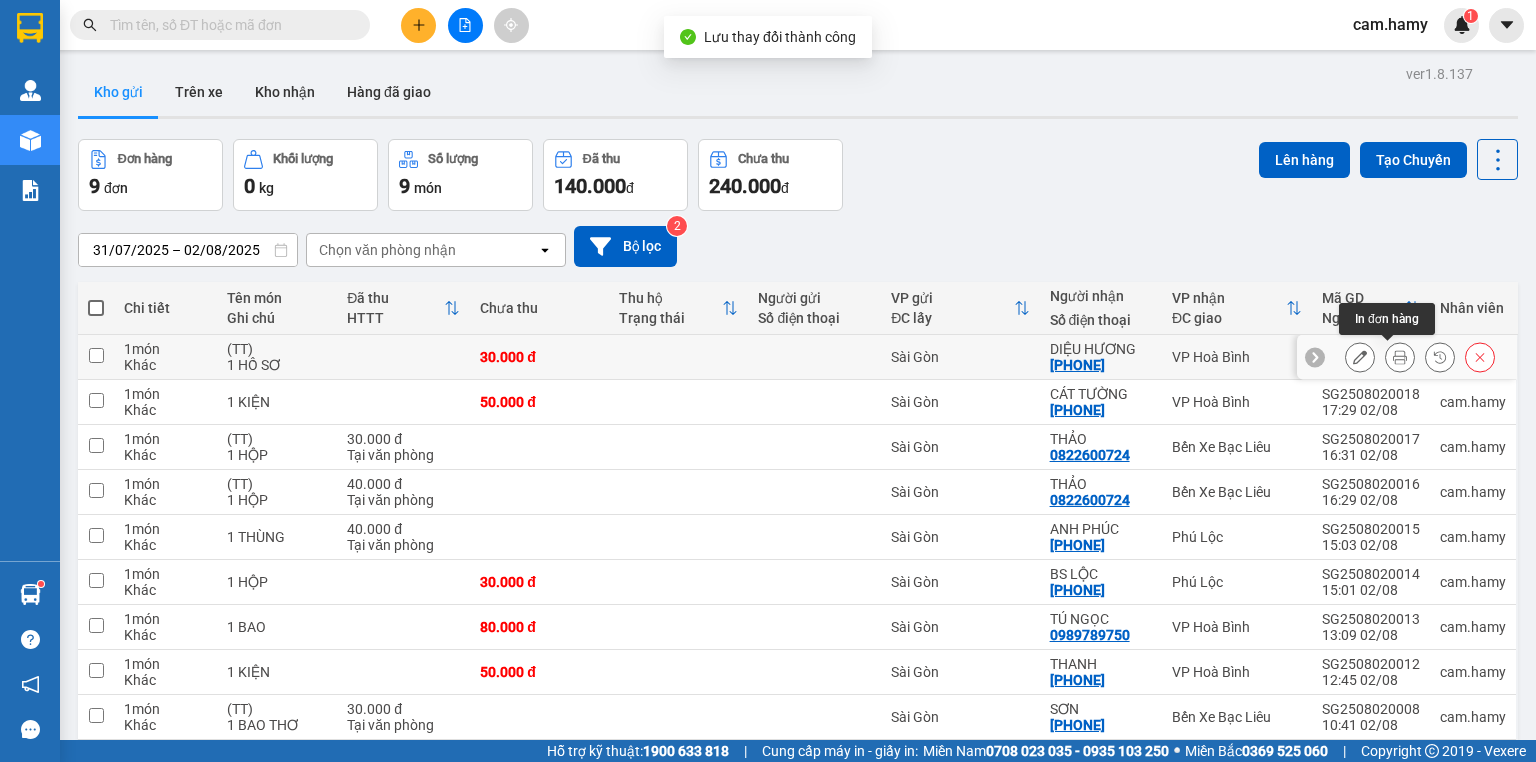 click at bounding box center [1400, 357] 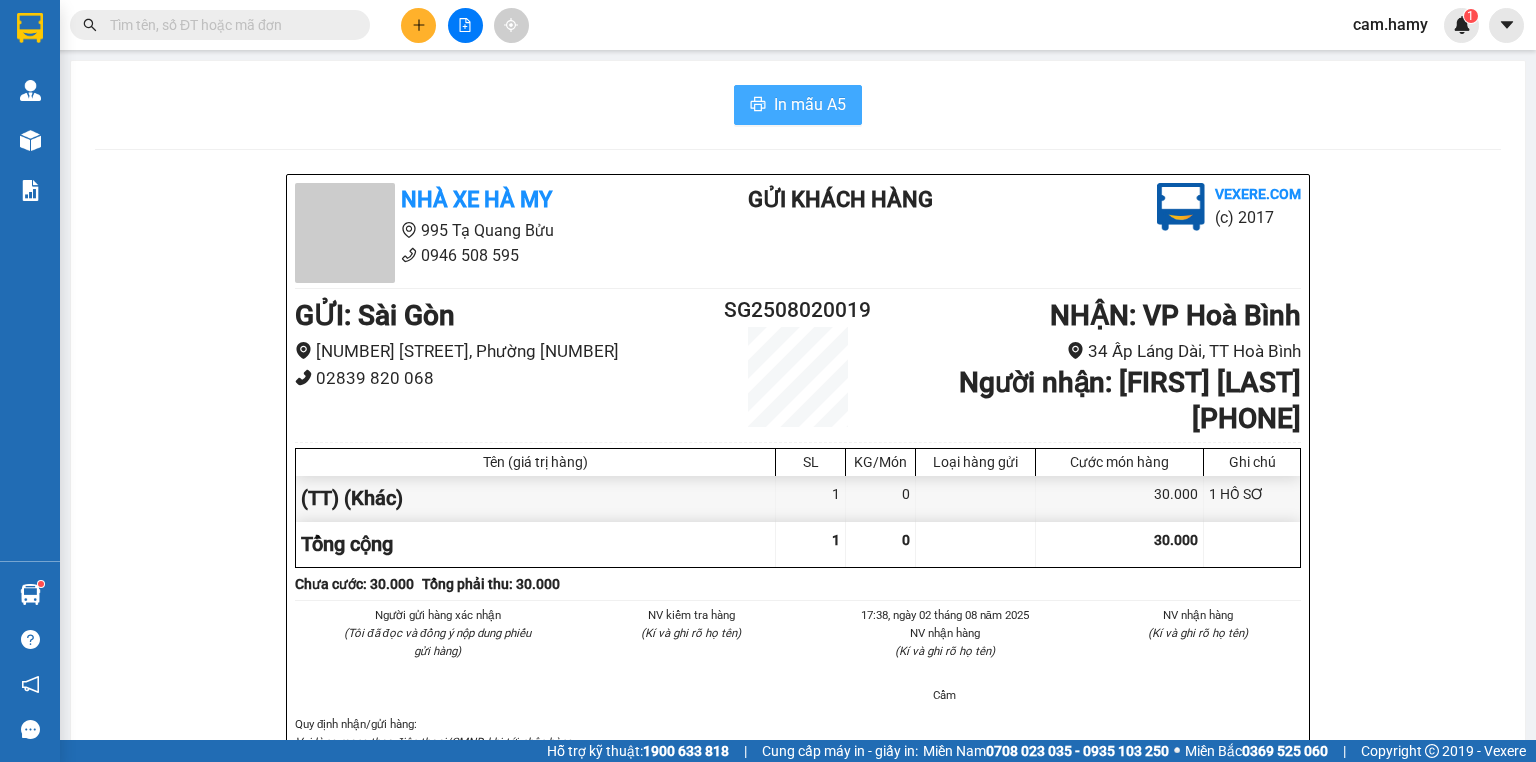 click on "In mẫu A5" at bounding box center [810, 104] 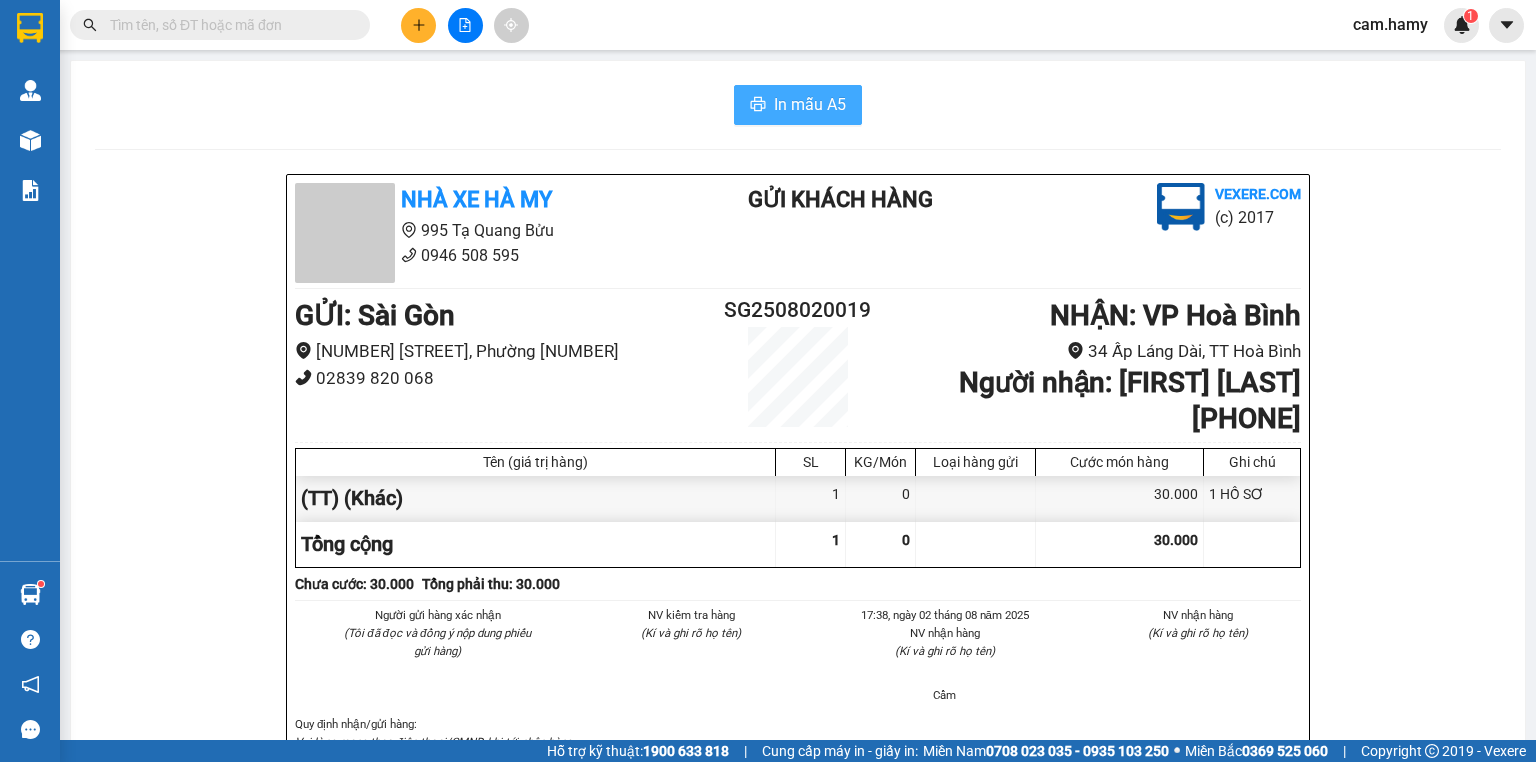 scroll, scrollTop: 0, scrollLeft: 0, axis: both 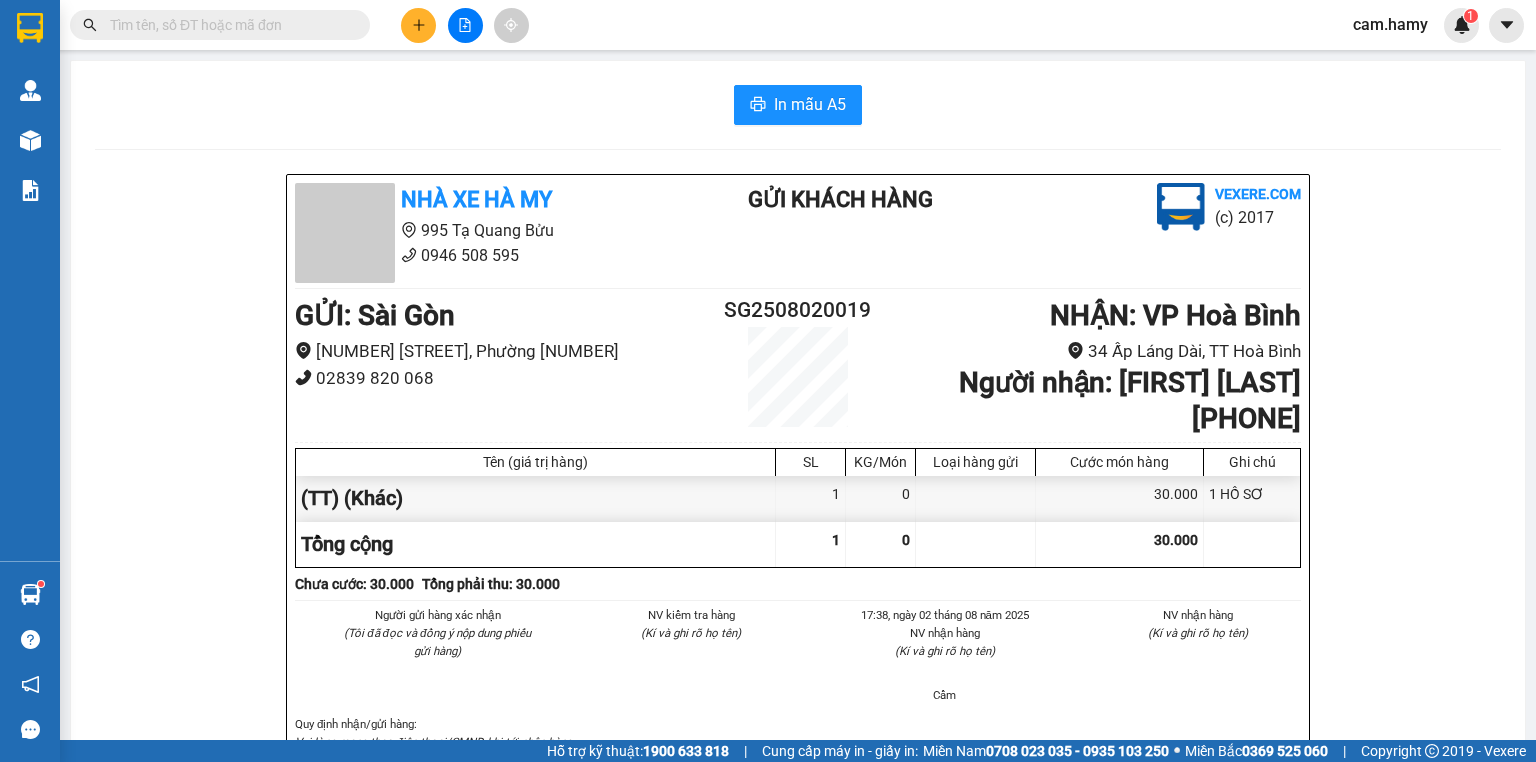 click at bounding box center (418, 25) 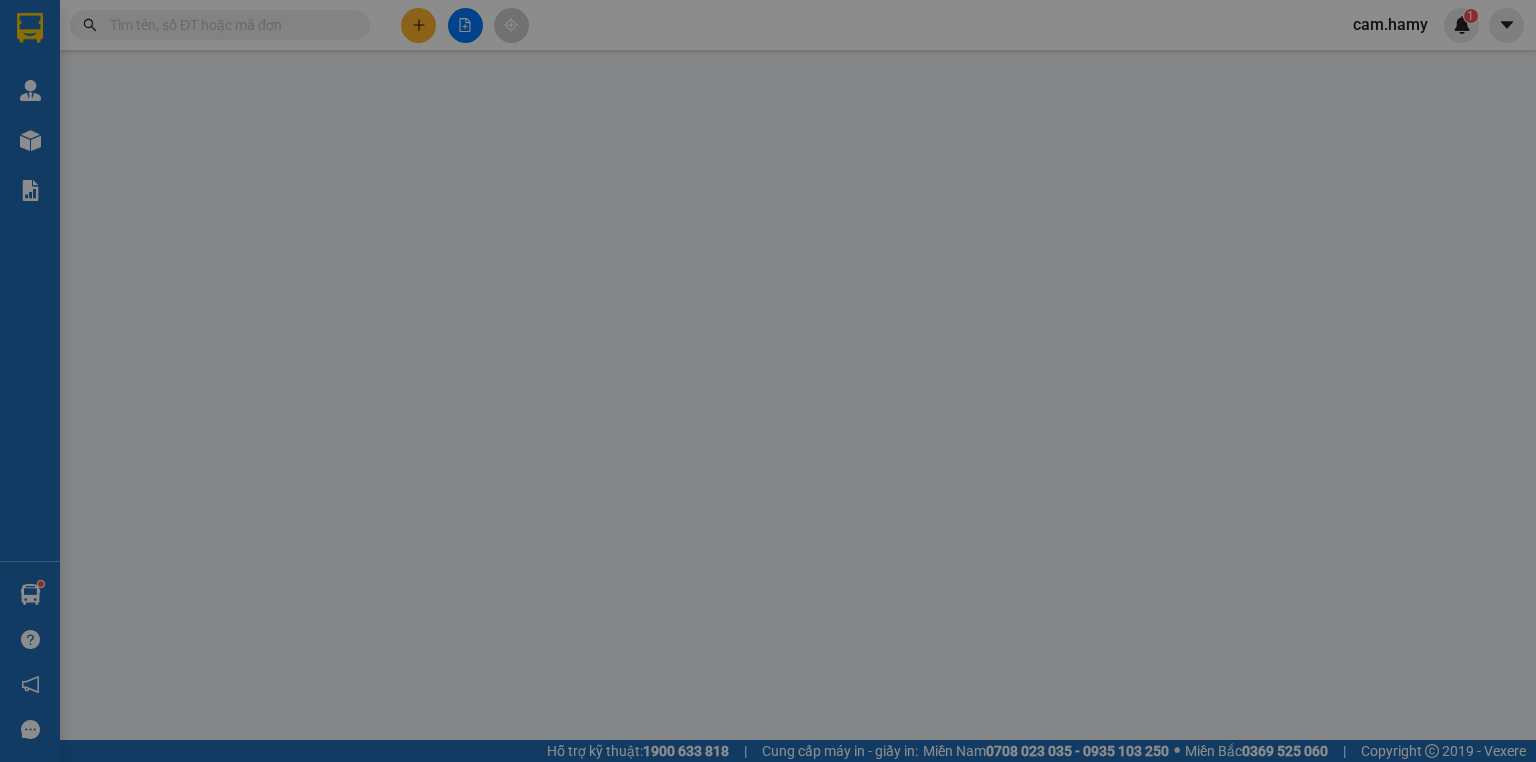 click on "Yêu cầu xuất hóa đơn điện tử" at bounding box center [328, 33] 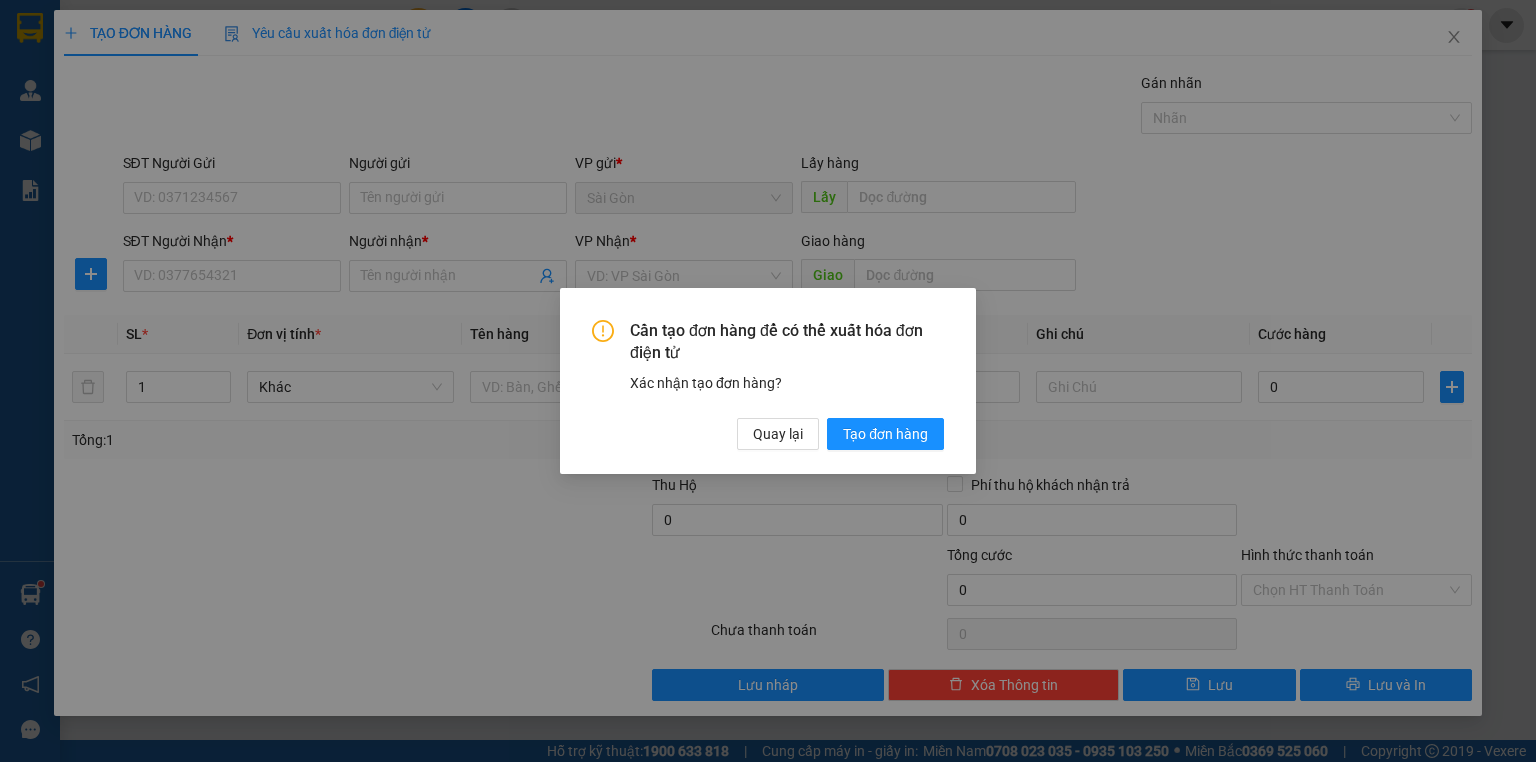 click on "Cần tạo đơn hàng để có thể xuất hóa đơn điện tử Xác nhận tạo đơn hàng? Quay lại Tạo đơn hàng" at bounding box center (768, 381) 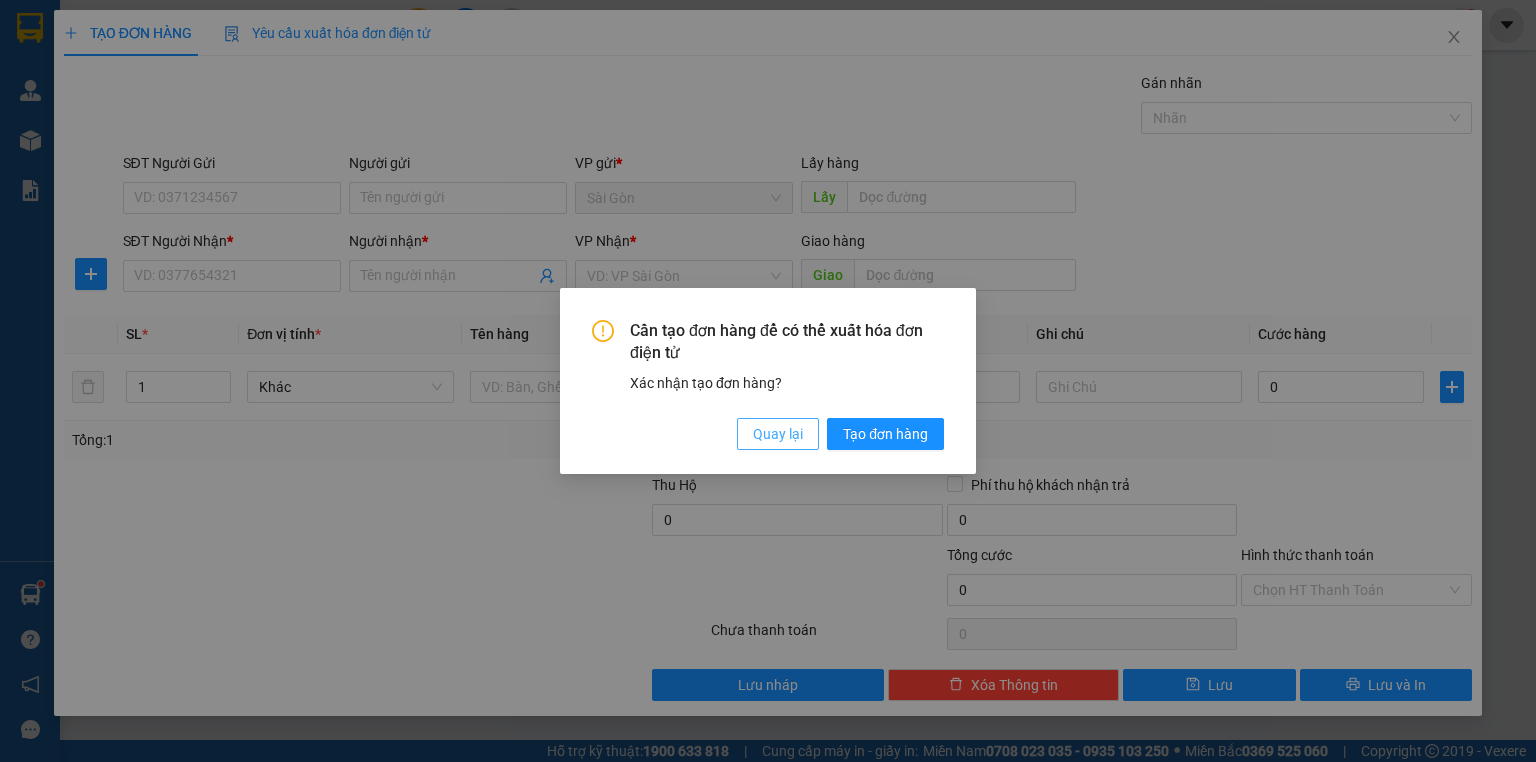 click on "Quay lại" at bounding box center (778, 434) 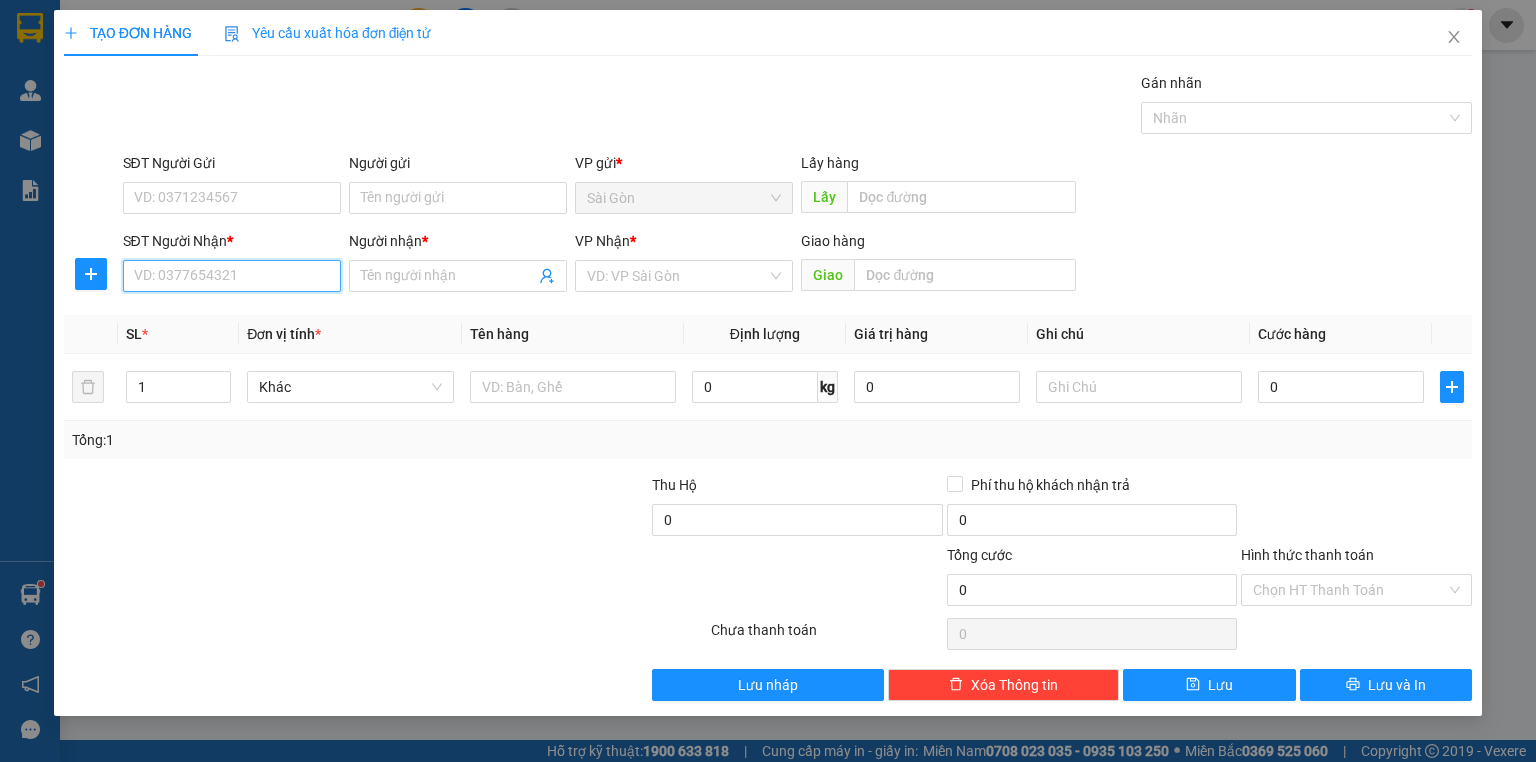 click on "SĐT Người Nhận  *" at bounding box center (232, 276) 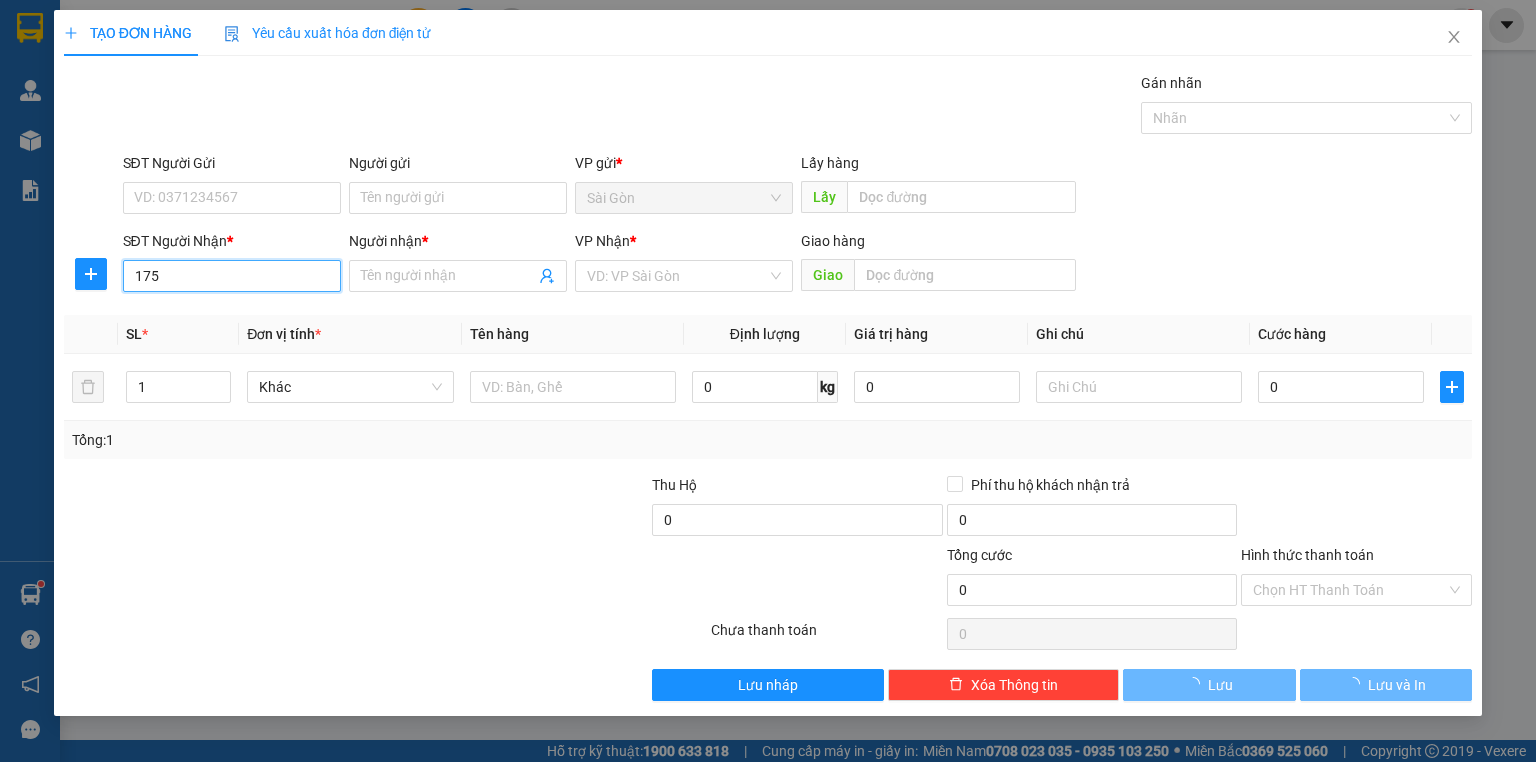 click on "175" at bounding box center [232, 276] 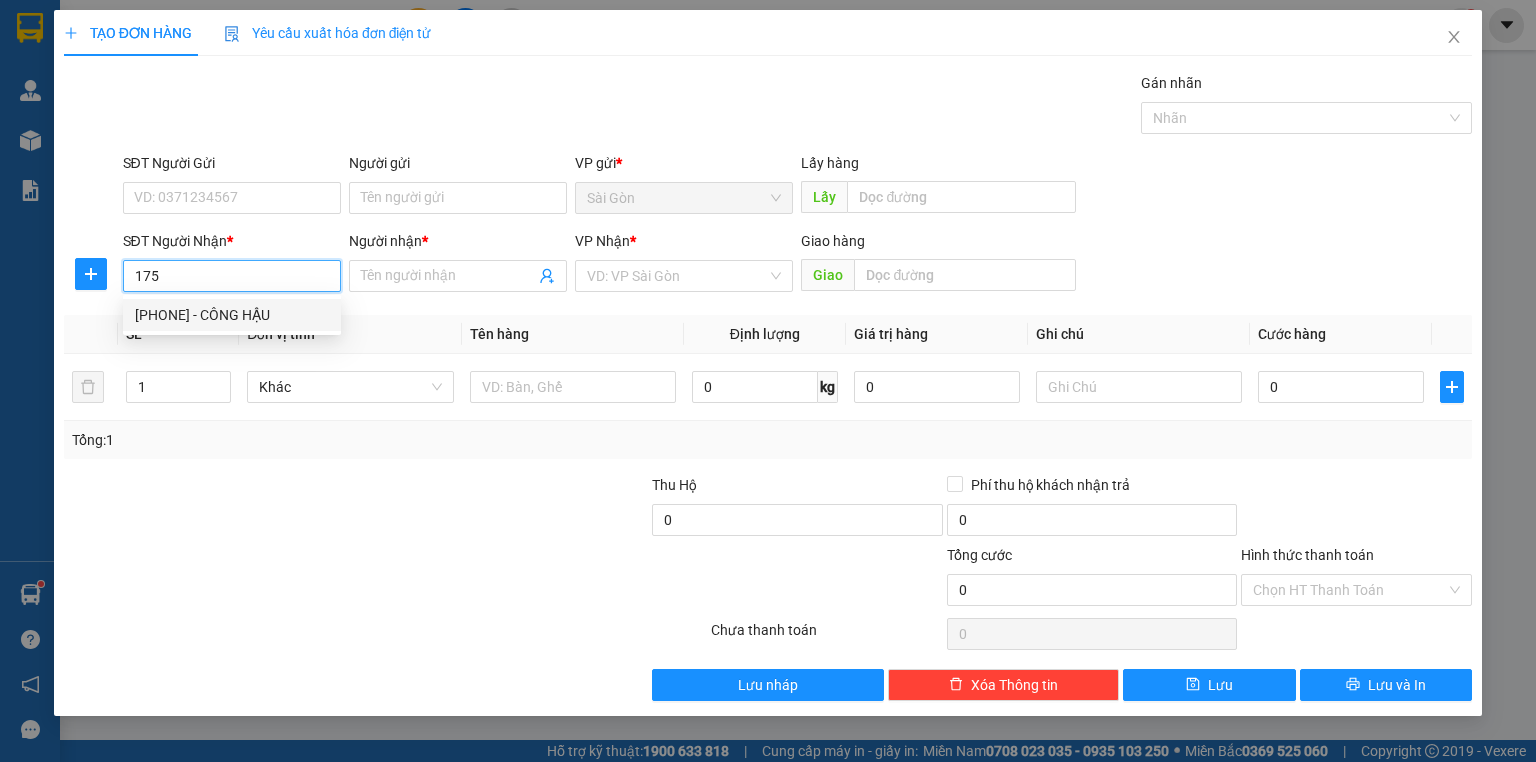 click on "[PHONE] - CÔNG HẬU" at bounding box center (232, 315) 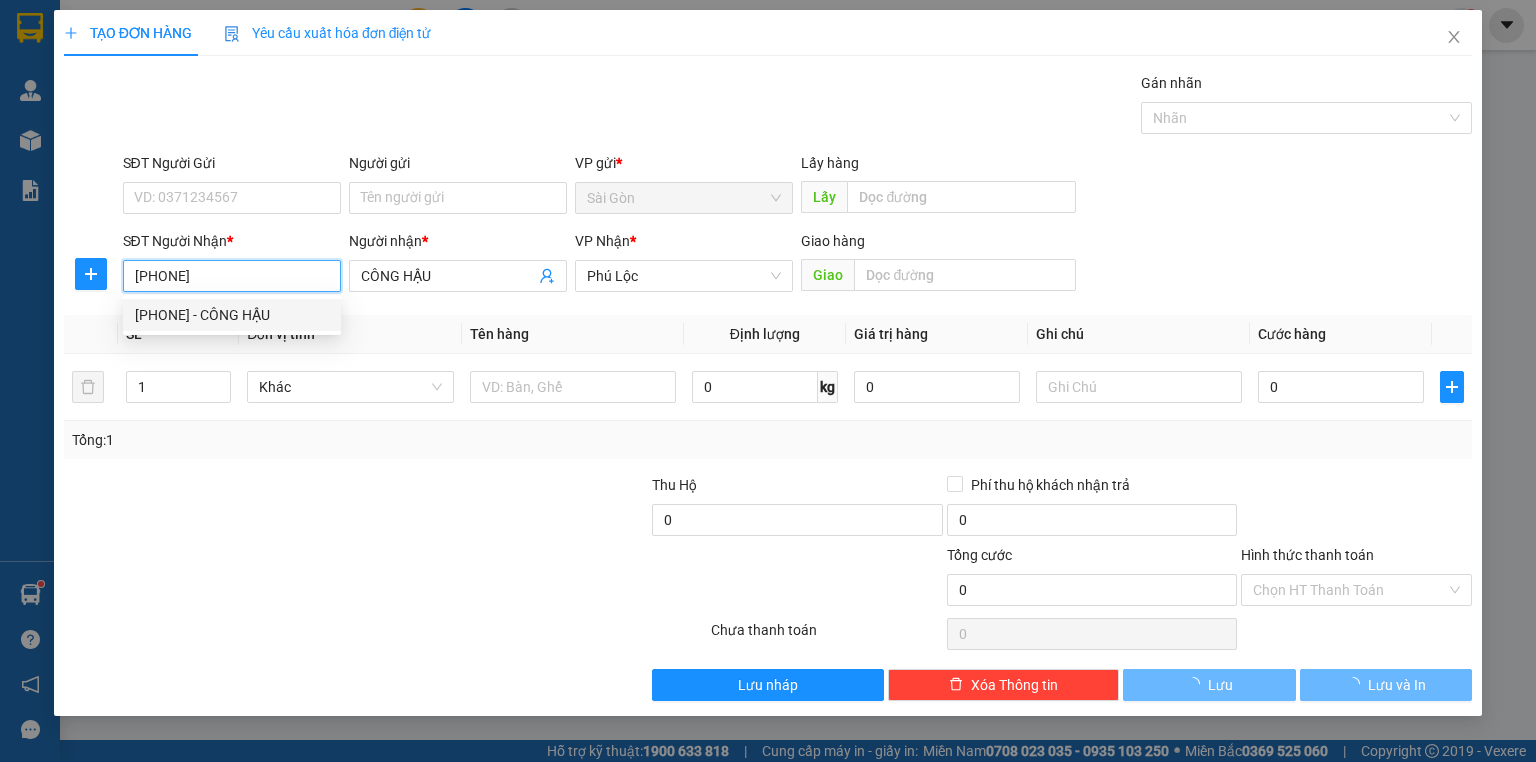 type on "60.000" 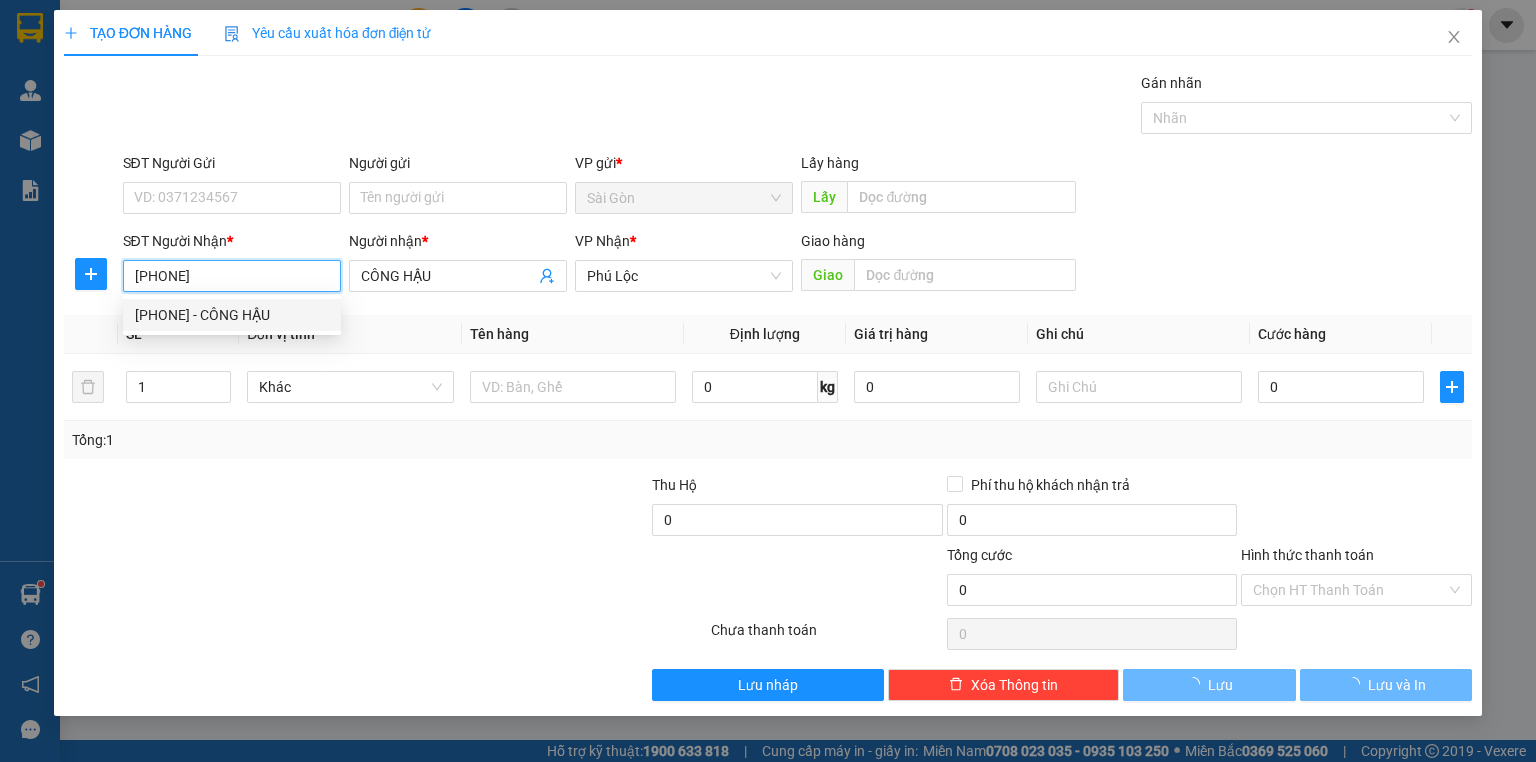 type on "60.000" 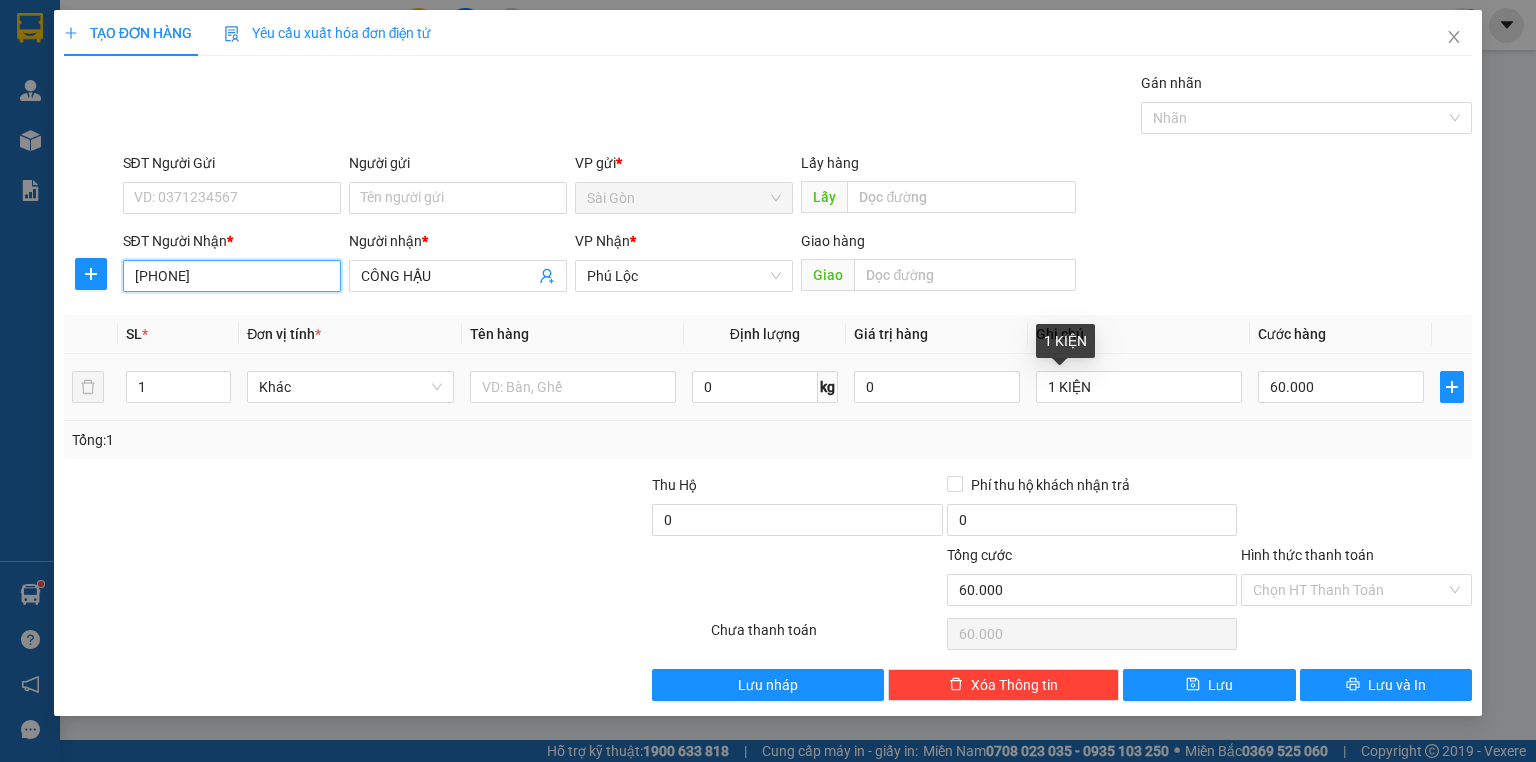 type on "[PHONE]" 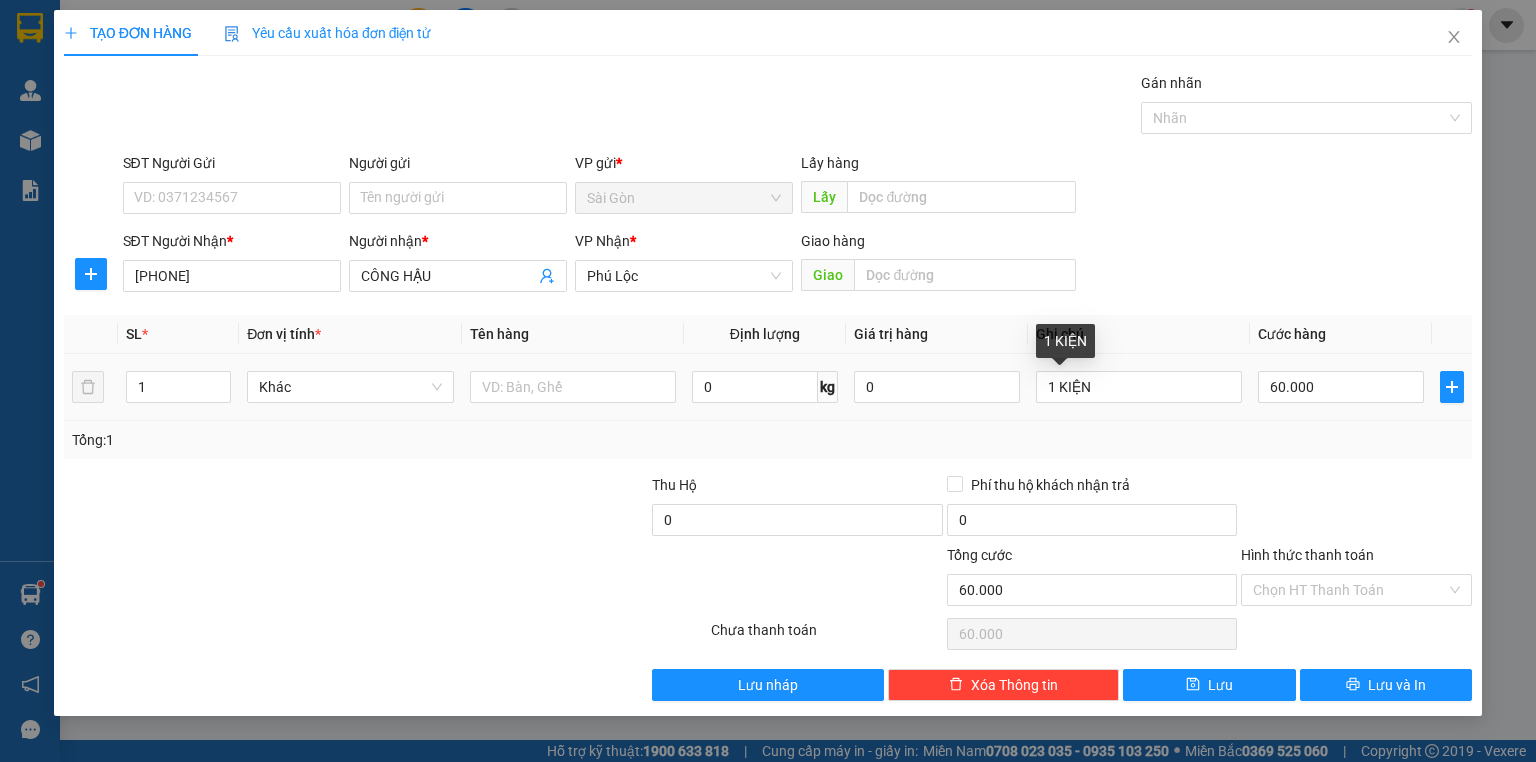 click on "60.000" at bounding box center (1341, 387) 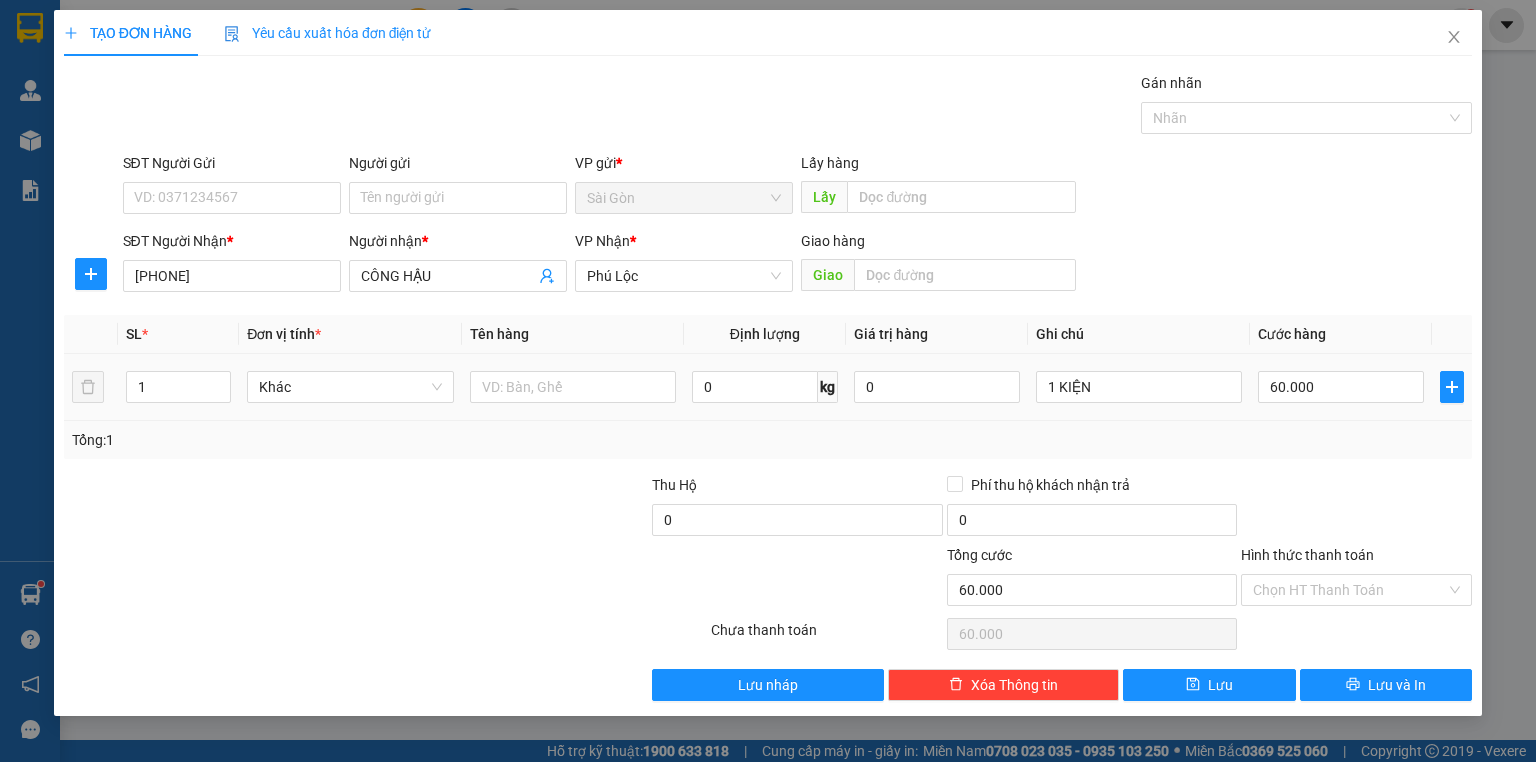 click on "60.000" at bounding box center [1341, 387] 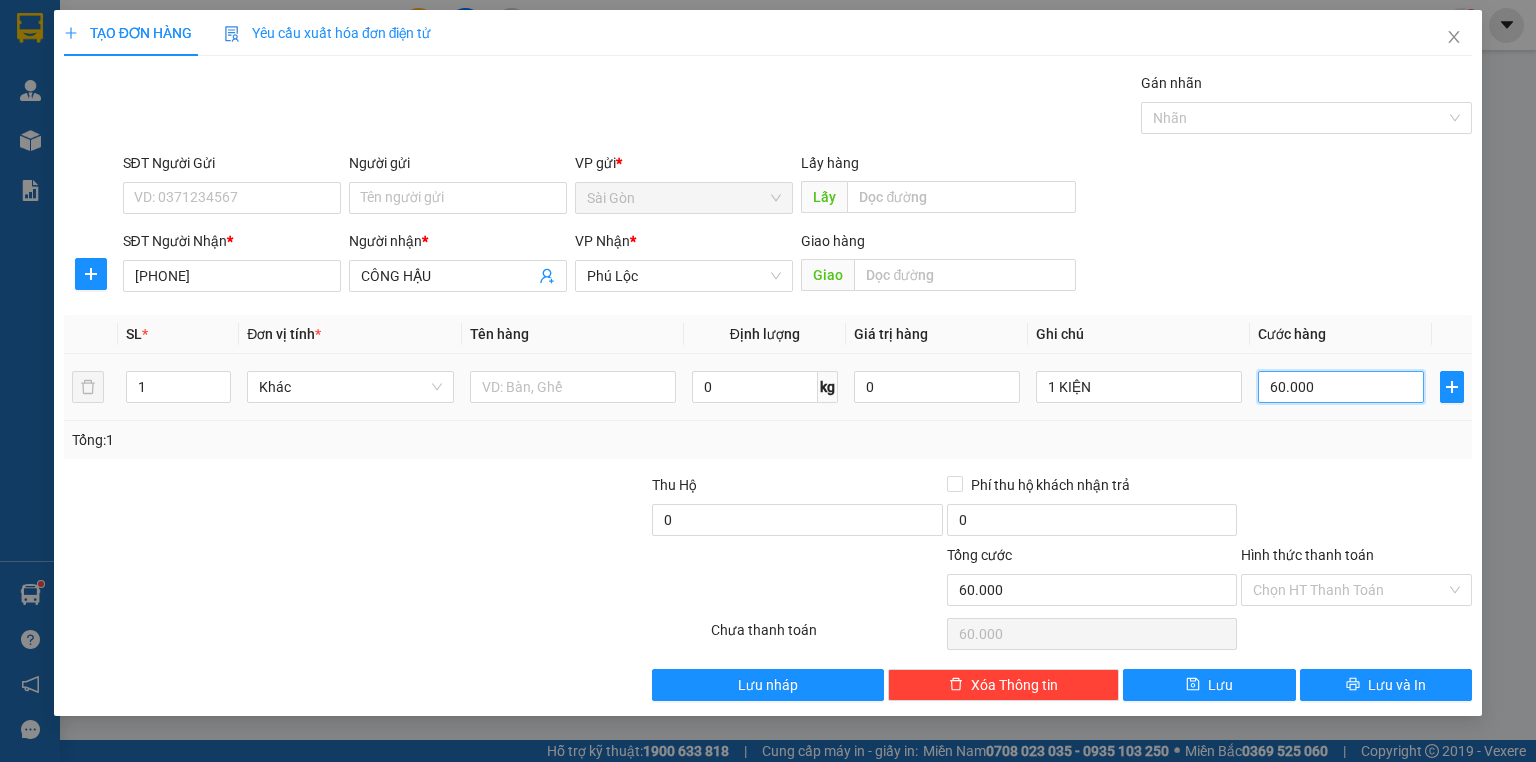 click on "60.000" at bounding box center [1341, 387] 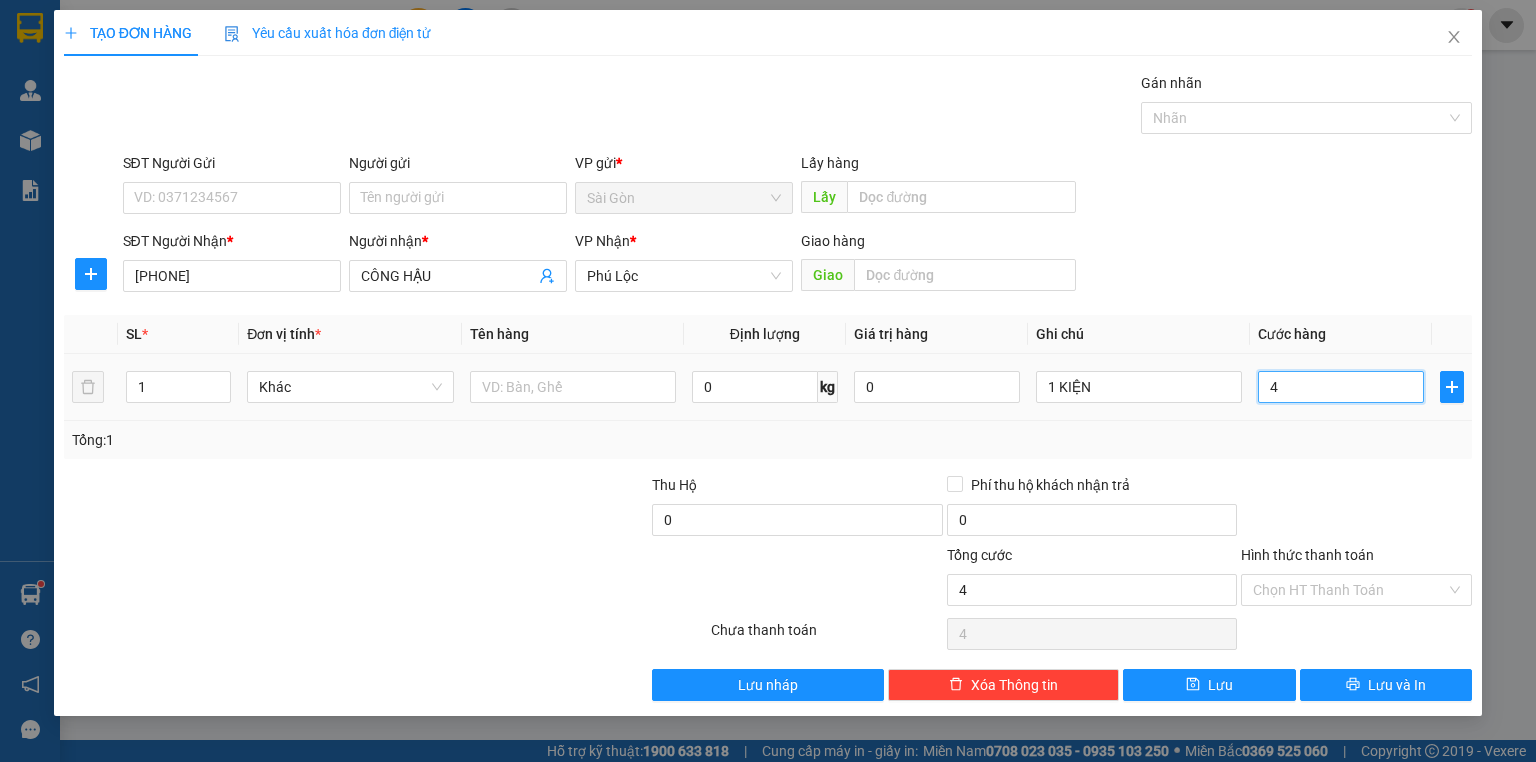 type on "40" 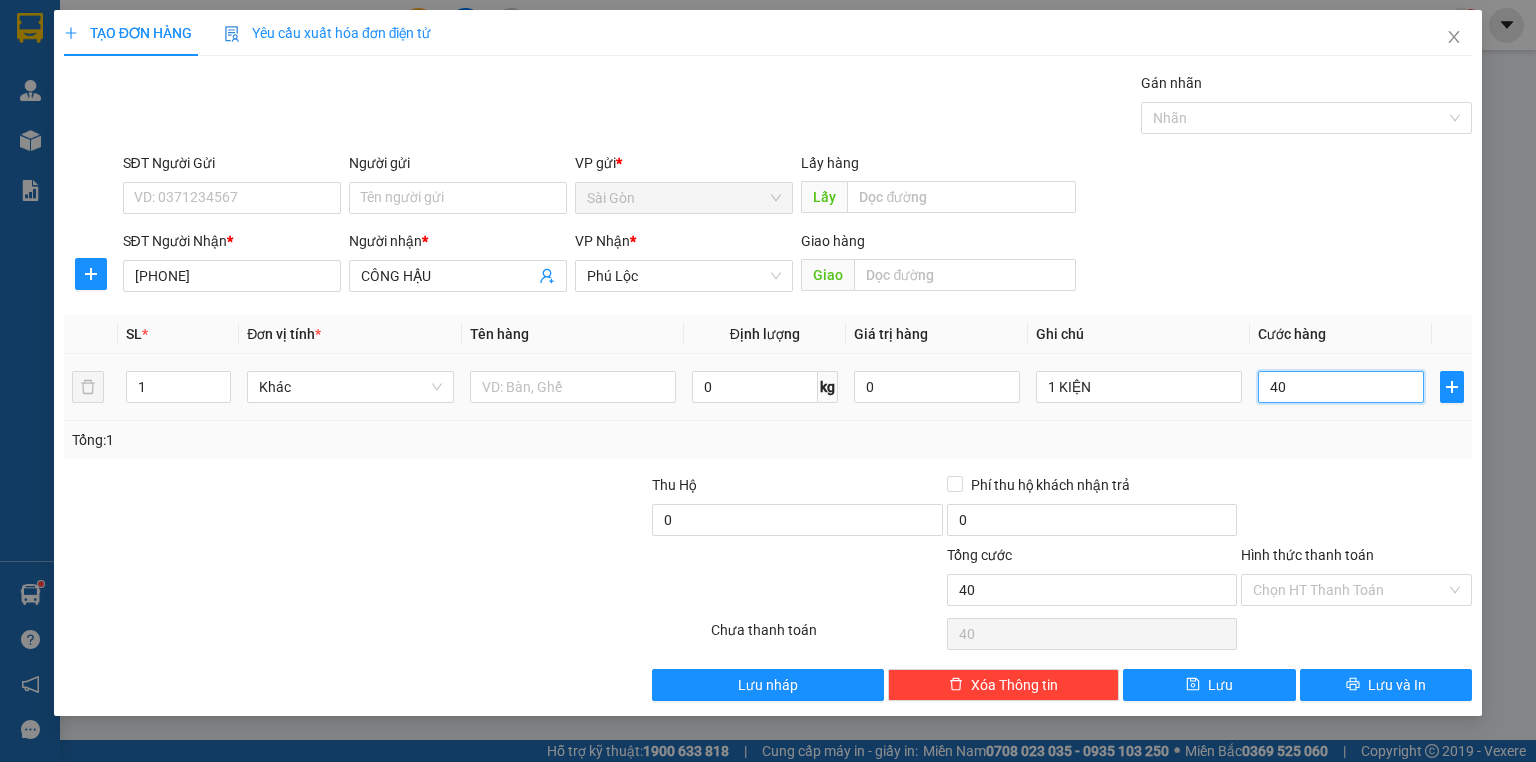 type on "40" 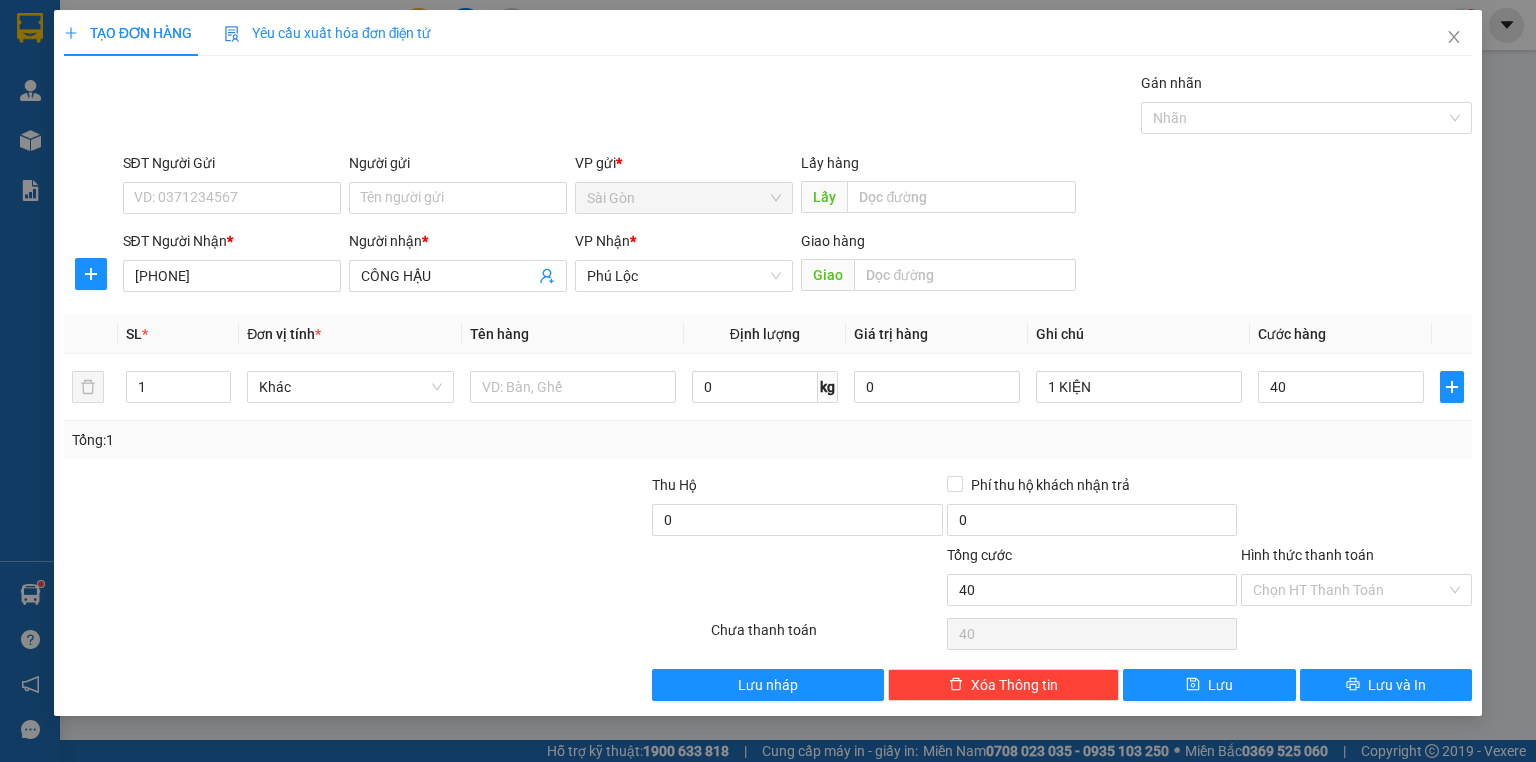 type on "40.000" 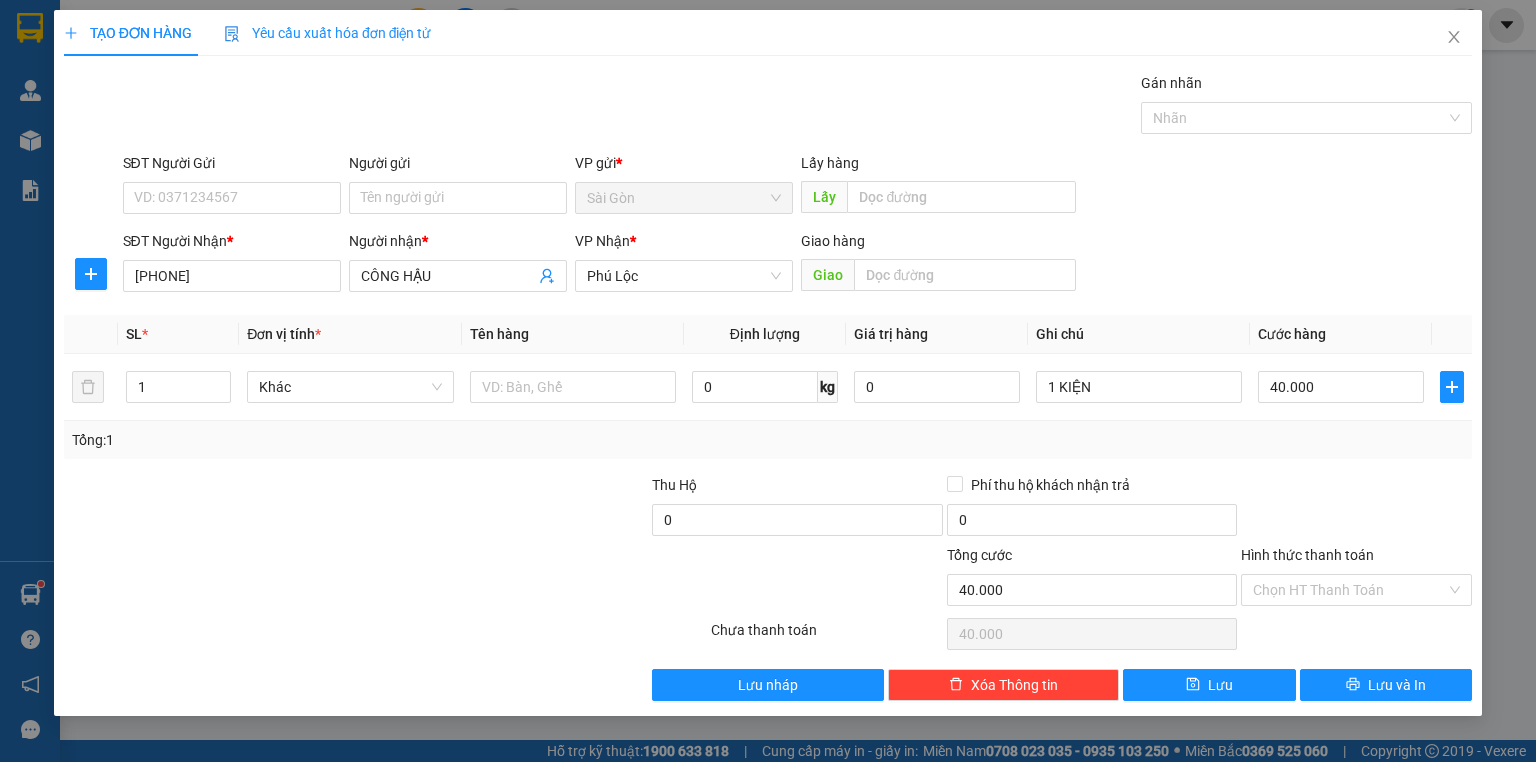click on "Tổng:  1" at bounding box center [768, 440] 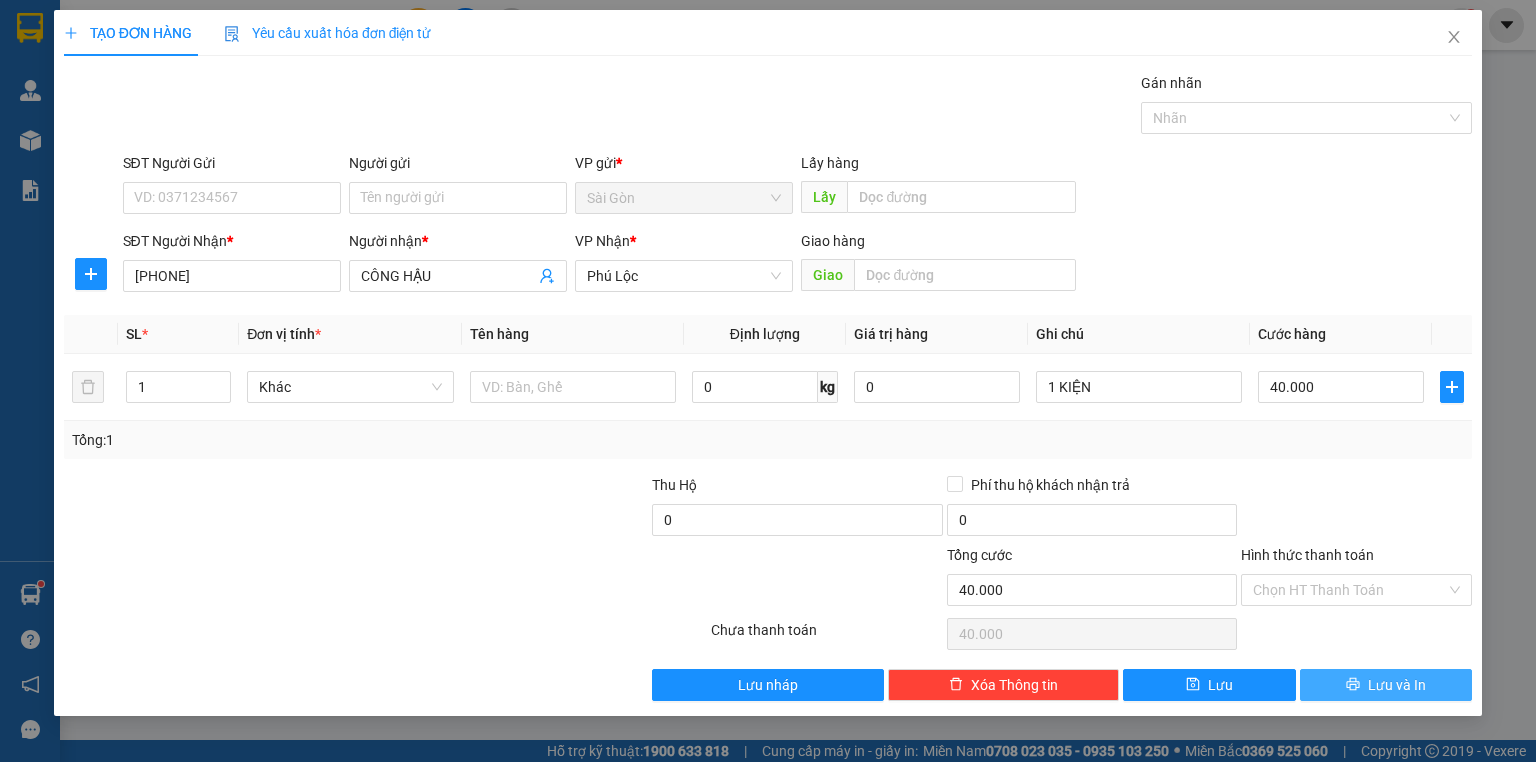 click on "Lưu và In" at bounding box center [1386, 685] 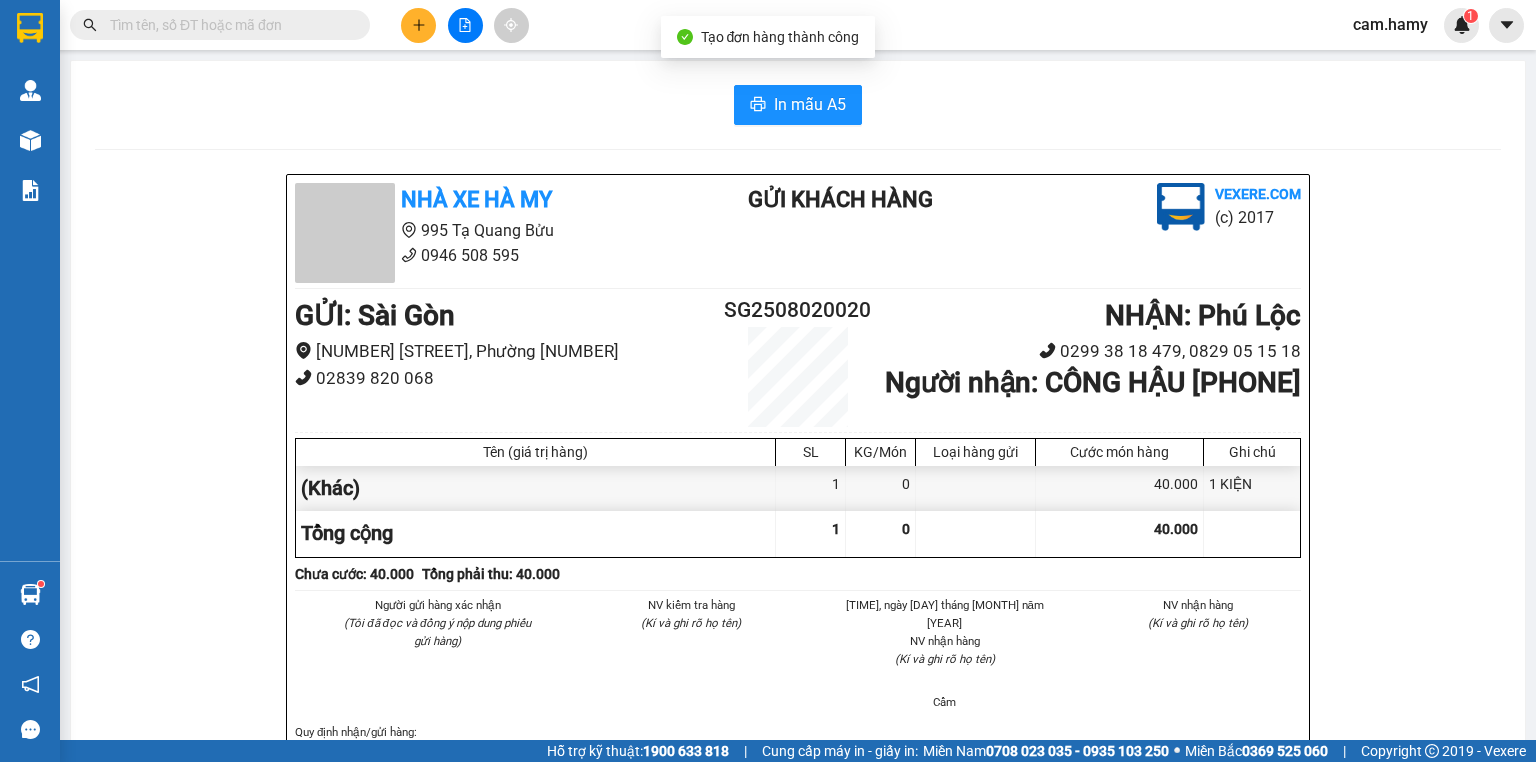 click on "In mẫu A5
Nhà Xe Hà My   [NUMBER] Tạ Quang Bửu   [PHONE] Gửi khách hàng Vexere.com (c) 2017 GỬI :   Sài Gòn   [NUMBER]  Tạ Quang Bửu, Phường 6   [PHONE] SG2508020020 NHẬN :   Phú Lộc   [PHONE], [PHONE] Người nhận :   CÔNG HẬU  [PHONE] Tên (giá trị hàng) SL KG/Món Loại hàng gửi Cước món hàng Ghi chú  (Khác) 1 0 40.000 1 KIỆN Tổng cộng 1 0 40.000 Loading...Chưa cước : 40.000 Tổng phải thu: 40.000 Người gửi hàng xác nhận (Tôi đã đọc và đồng ý nộp dung phiếu gửi hàng) NV kiểm tra hàng (Kí và ghi rõ họ tên) [TIME], ngày [DATE] tháng [DATE] năm [DATE] NV nhận hàng (Kí và ghi rõ họ tên) Cẩm NV nhận hàng (Kí và ghi rõ họ tên) Quy định nhận/gửi hàng : Vui lòng mang theo điện thoại/CMND khi tới nhận hàng Thời gian nhận hàng tròng 3 ngày kể từ ngày gửi hàng Nhà Xe Hà My vexere.com SG2508020020 [DATE] [TIME] VP Nhận:   Phú Lộc CÔNG HẬU" at bounding box center (798, 869) 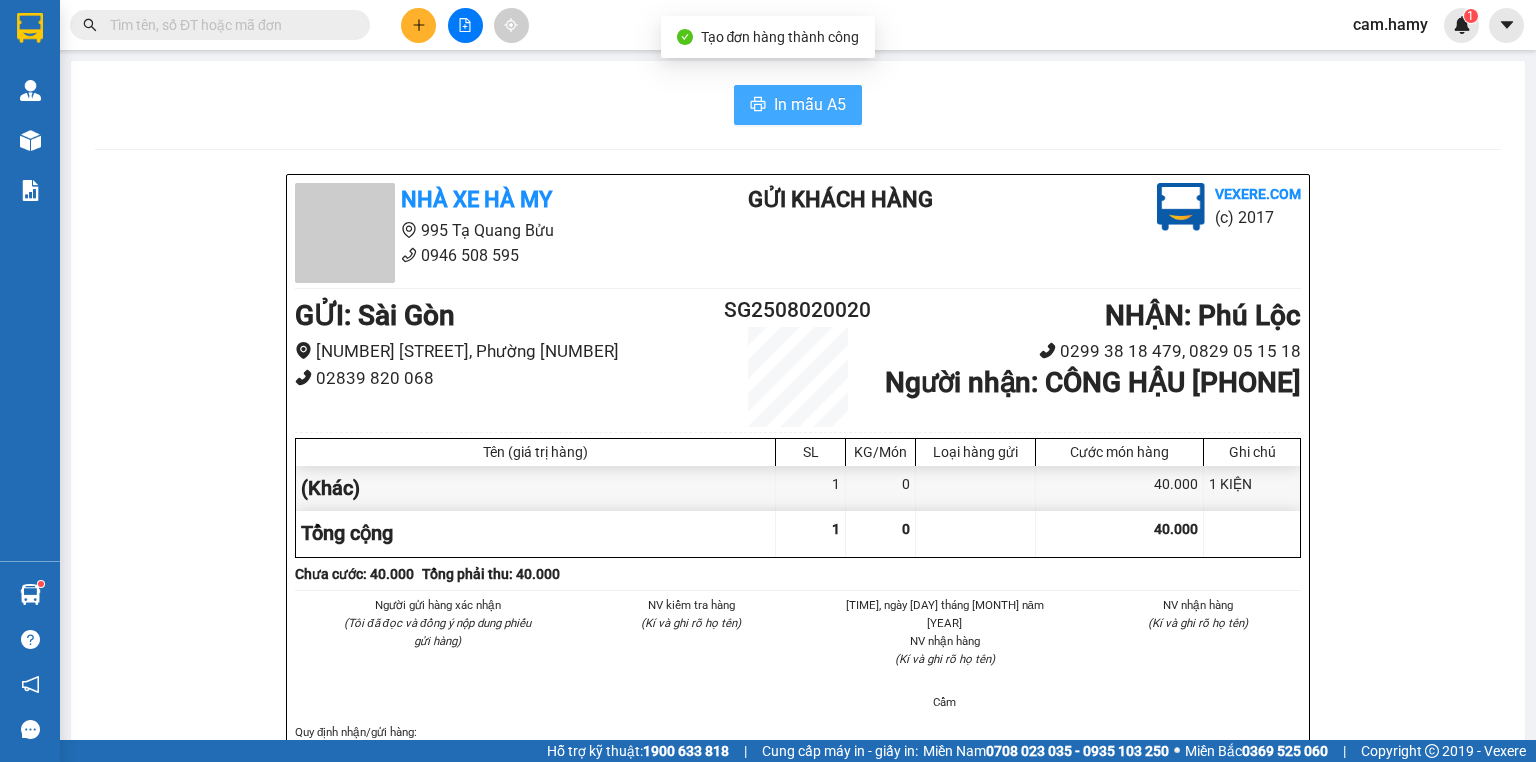 click on "In mẫu A5" at bounding box center [810, 104] 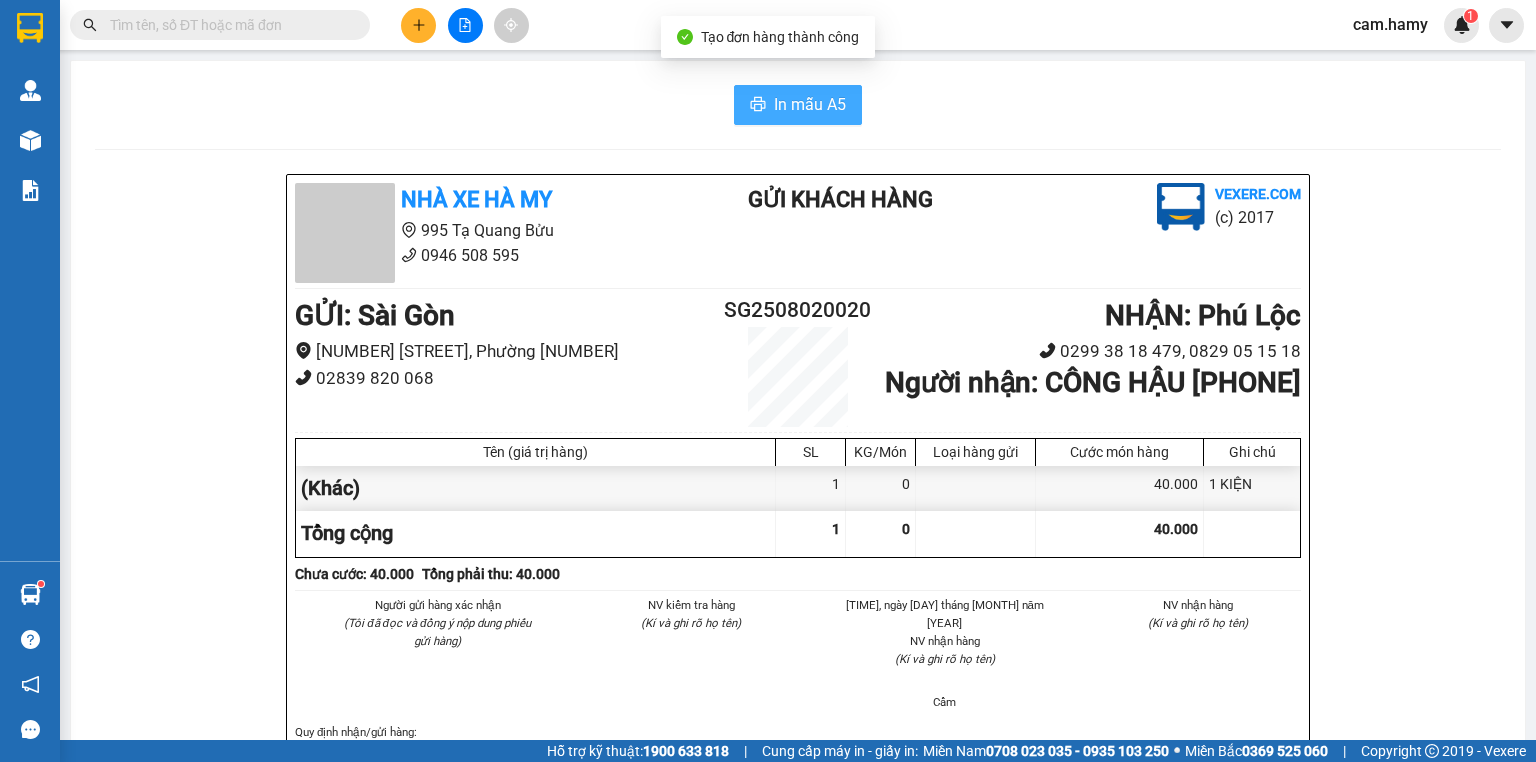 scroll, scrollTop: 0, scrollLeft: 0, axis: both 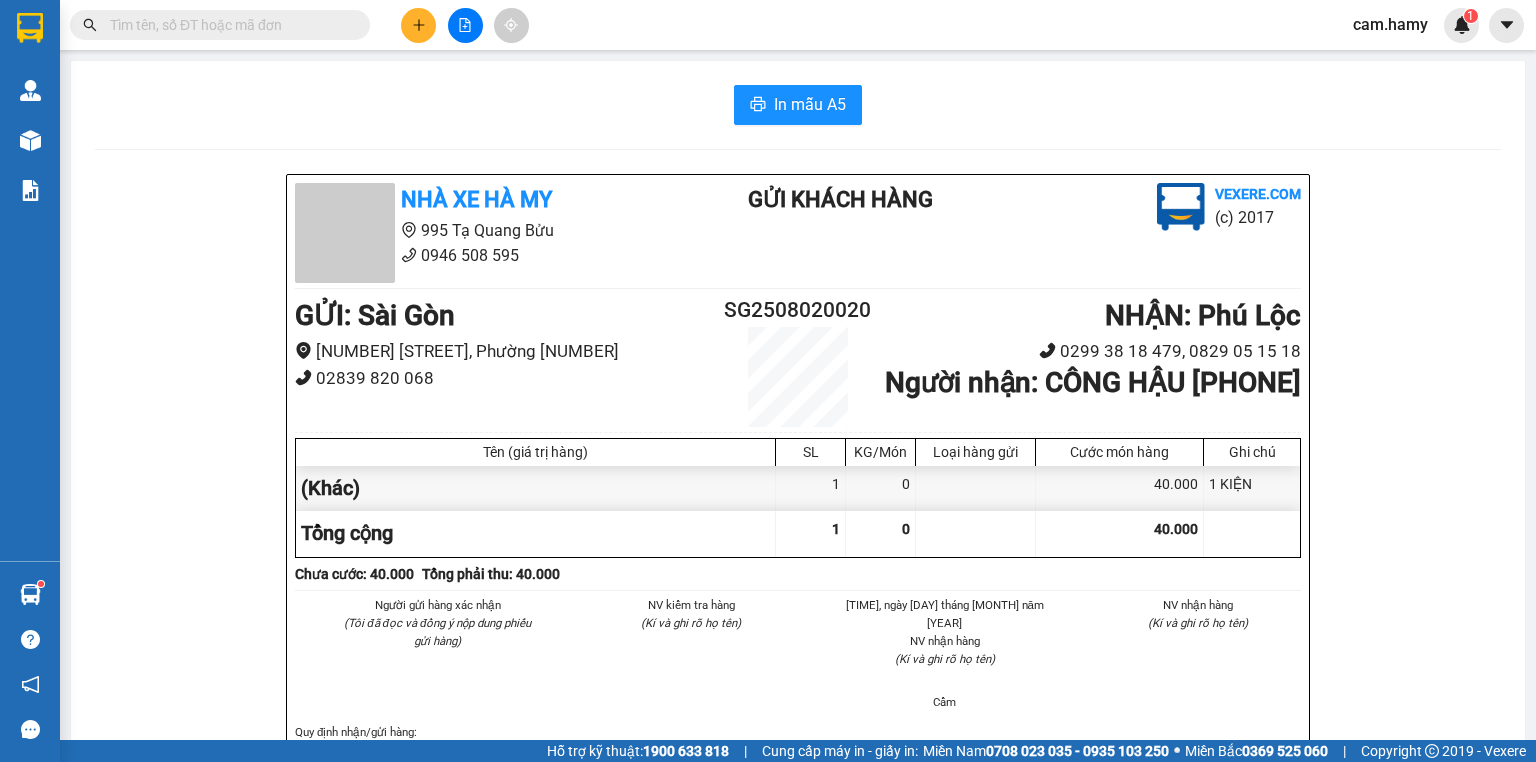 click 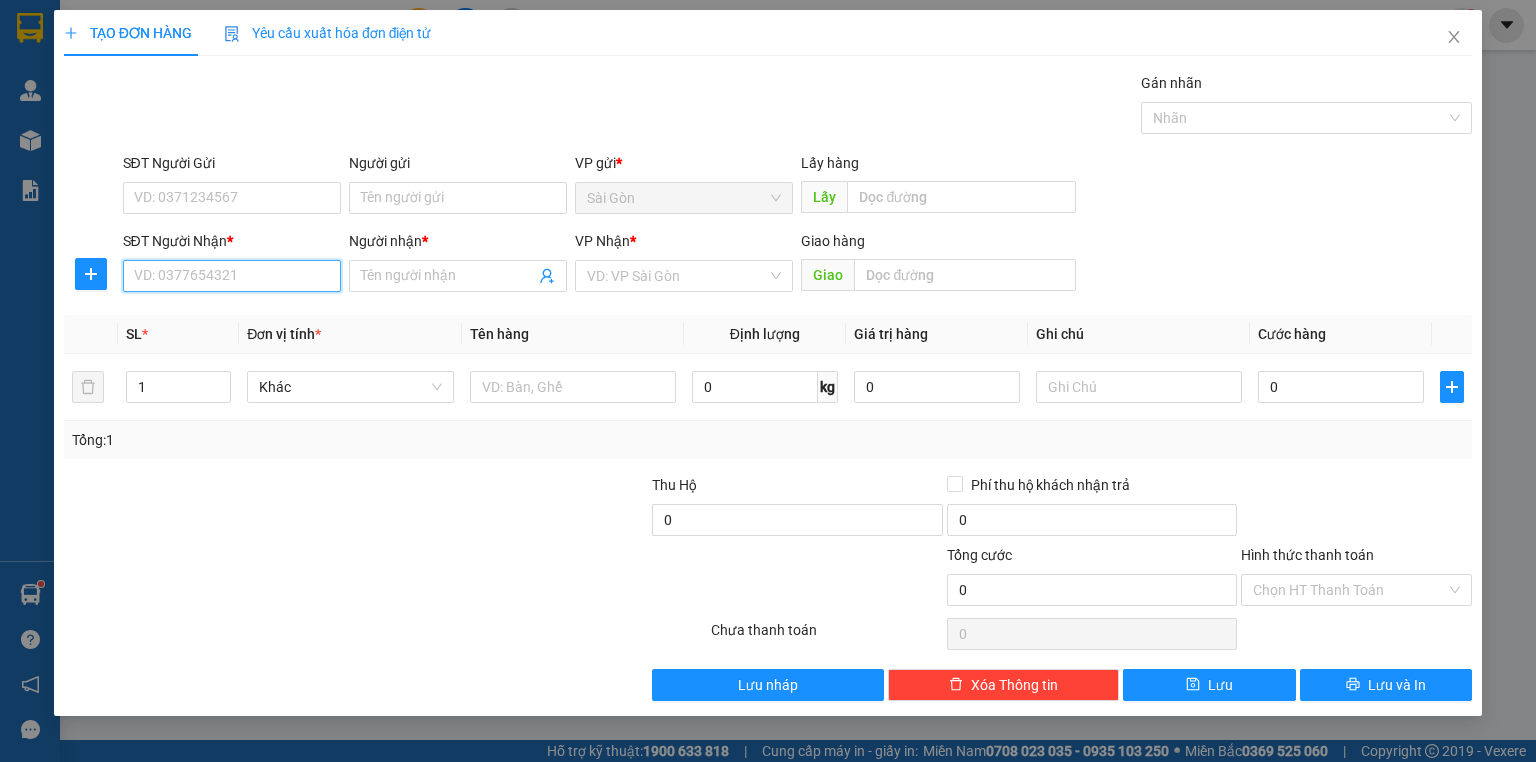 click on "SĐT Người Nhận  *" at bounding box center [232, 276] 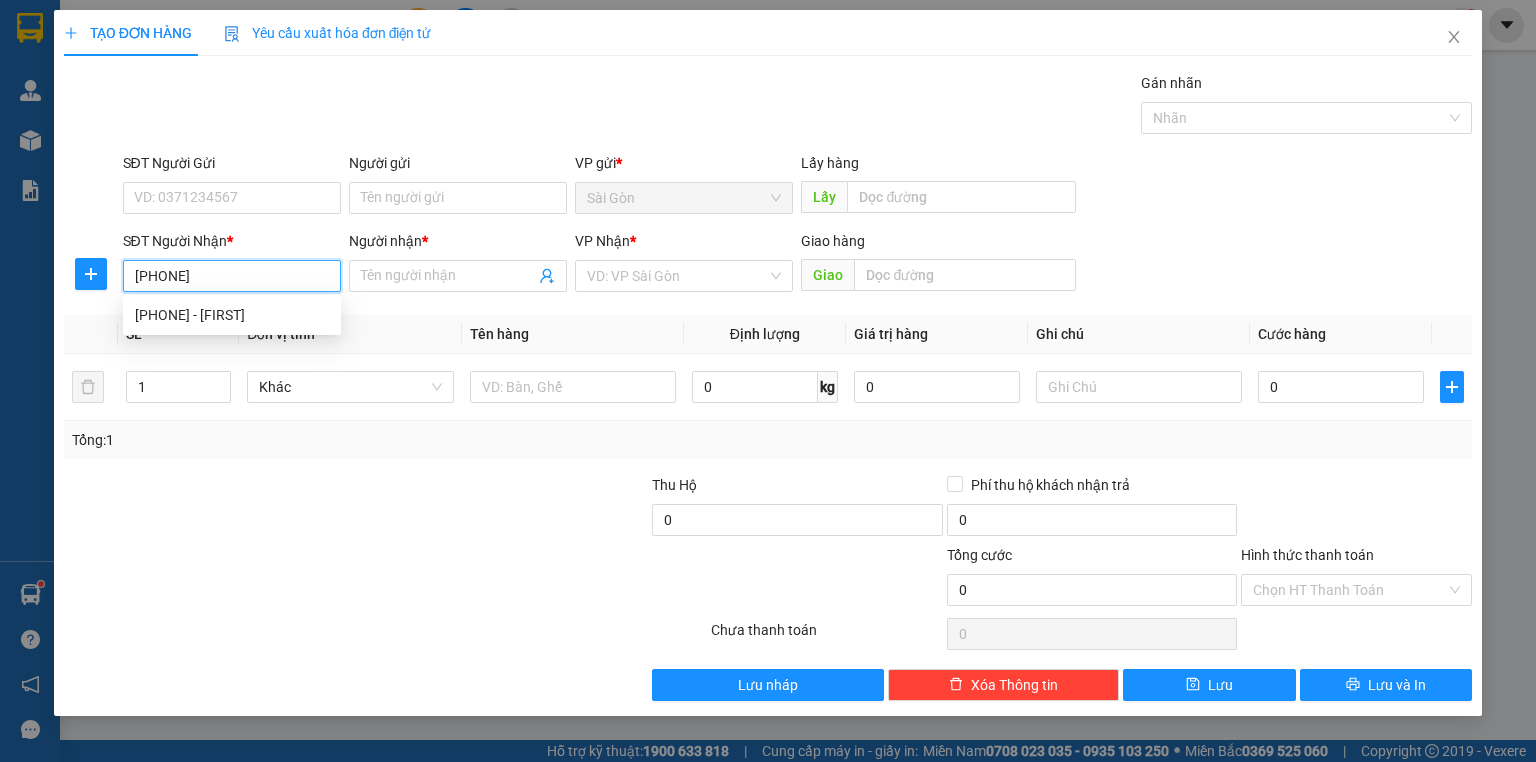 type on "[PHONE]" 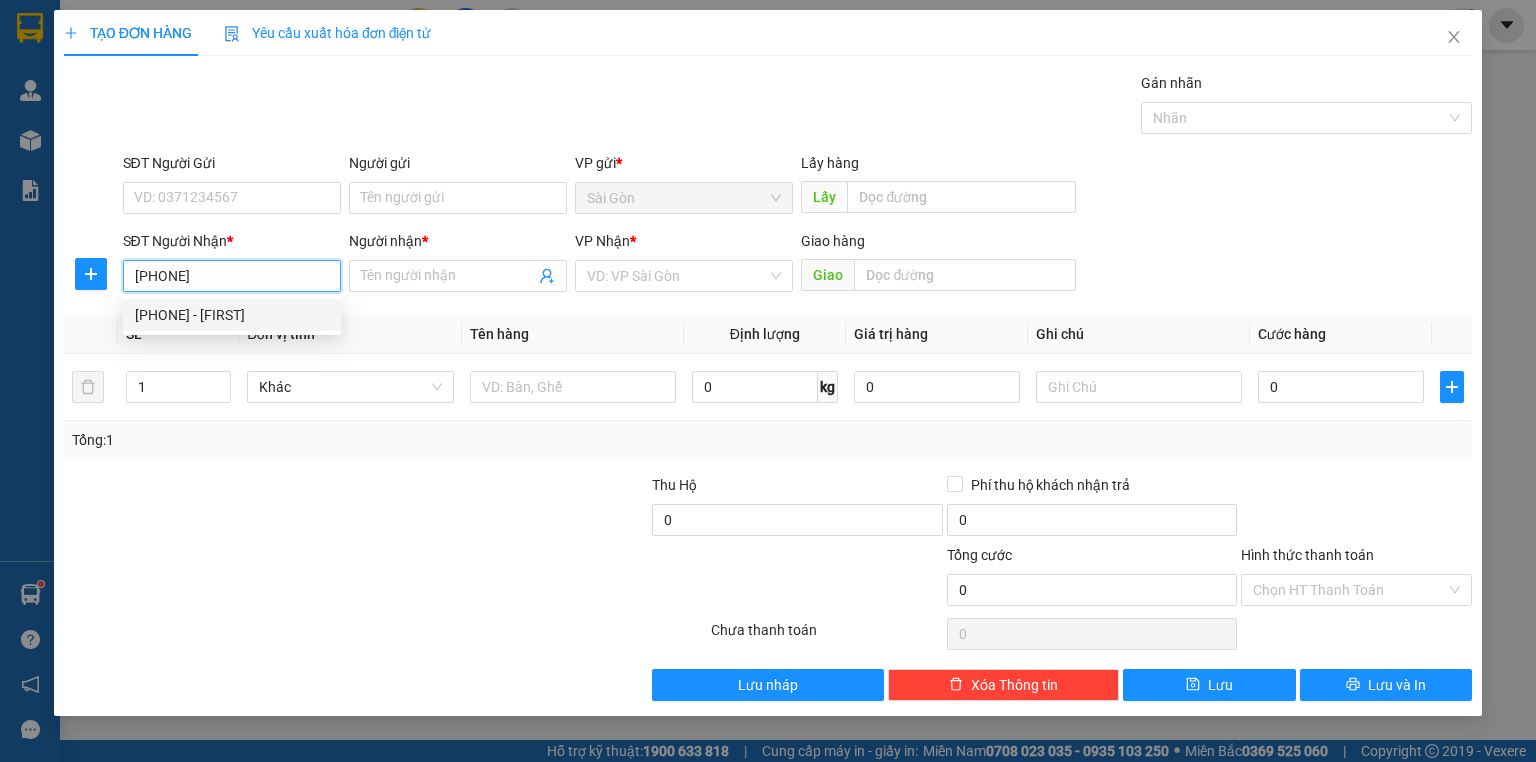 click on "[PHONE] - [FIRST]" at bounding box center [232, 315] 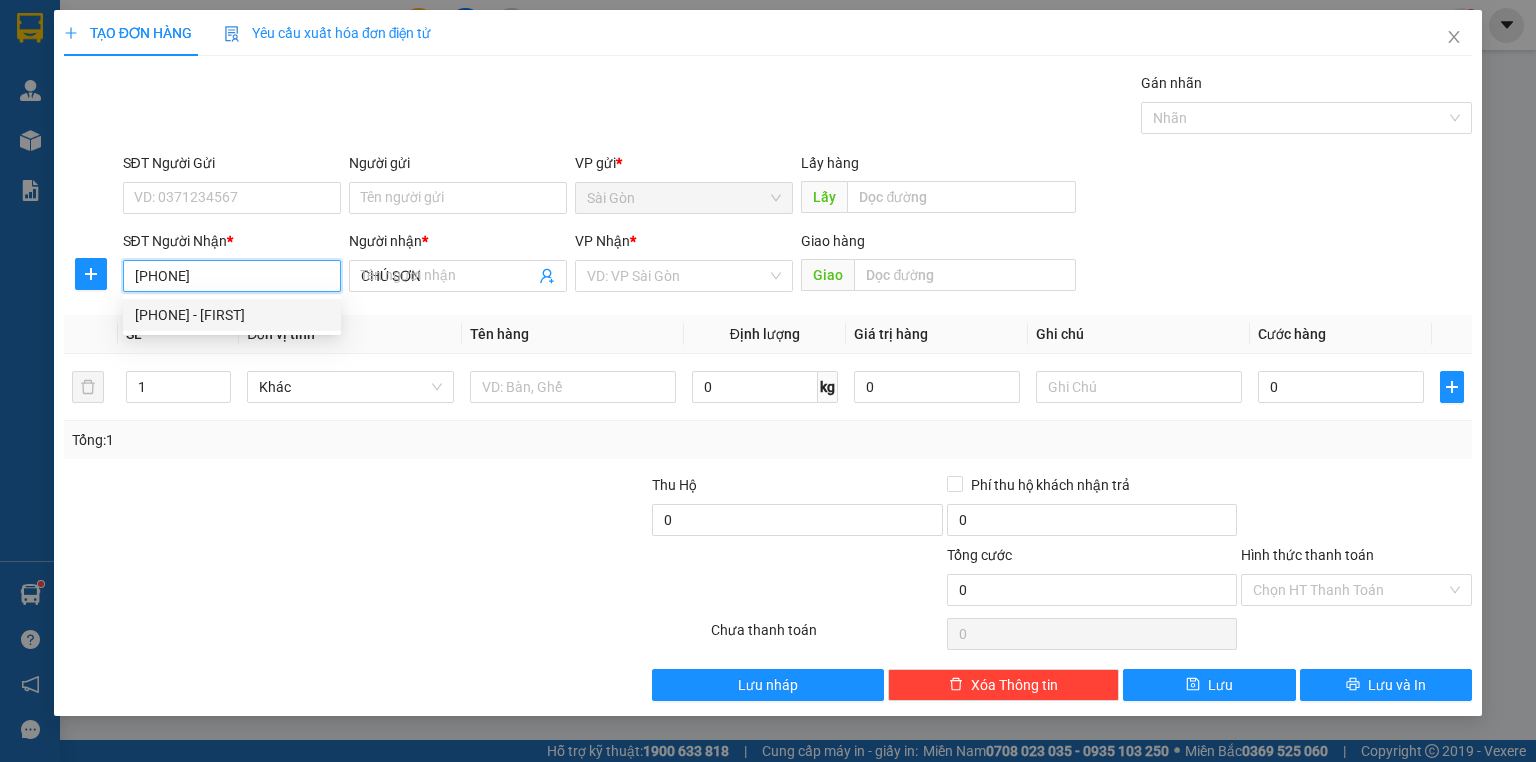 type on "30.000" 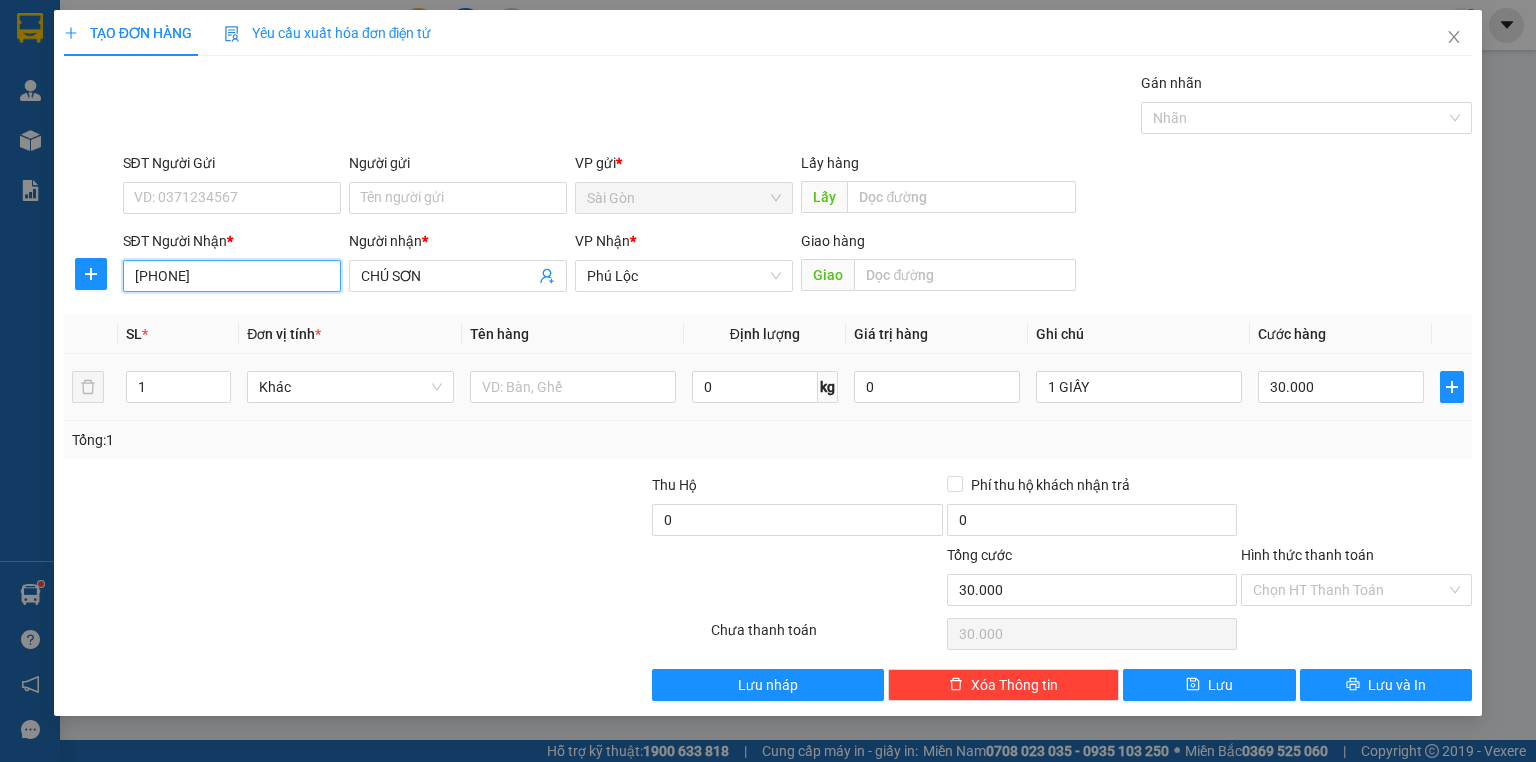 type on "[PHONE]" 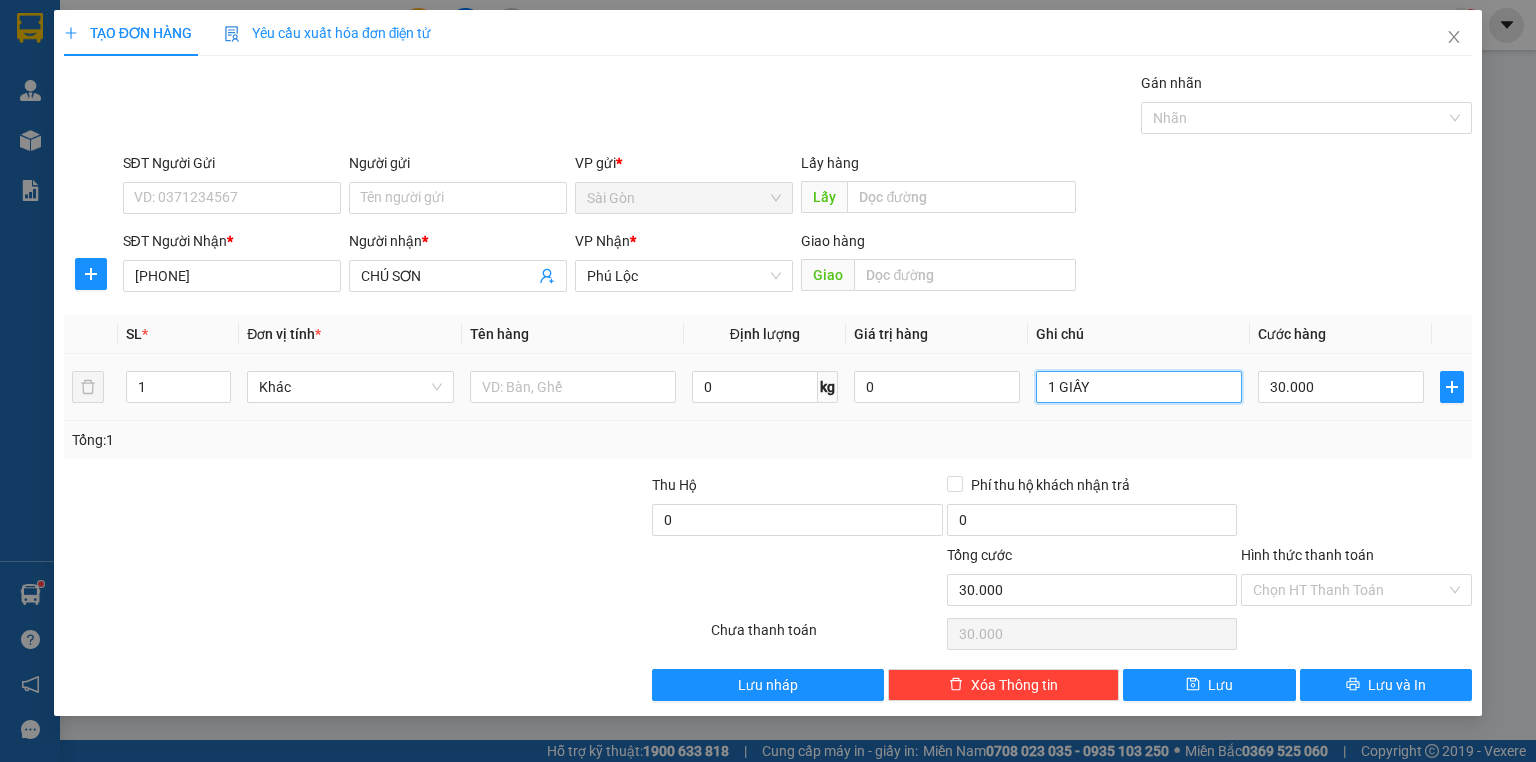 drag, startPoint x: 1126, startPoint y: 428, endPoint x: 1101, endPoint y: 394, distance: 42.201897 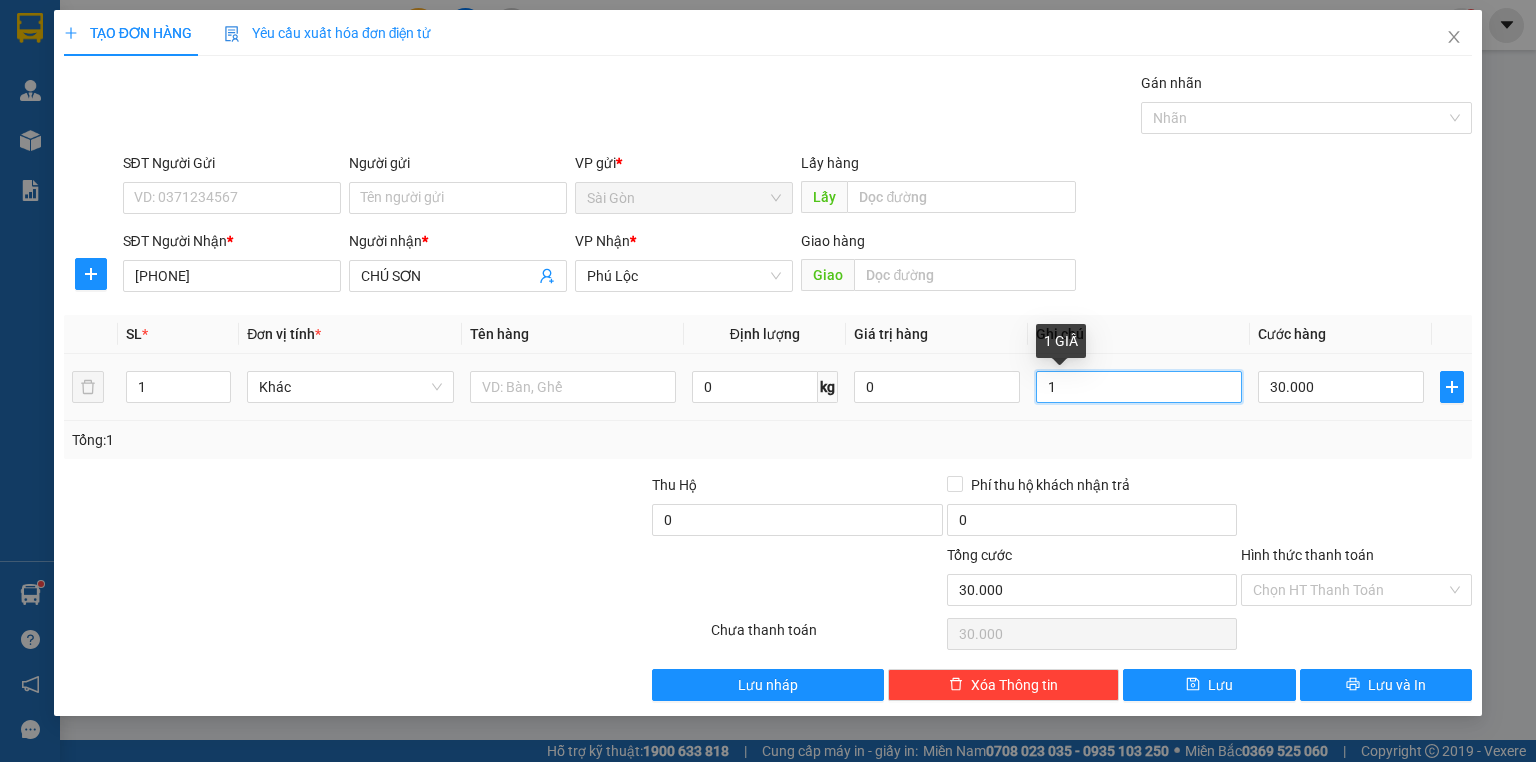 type on "1" 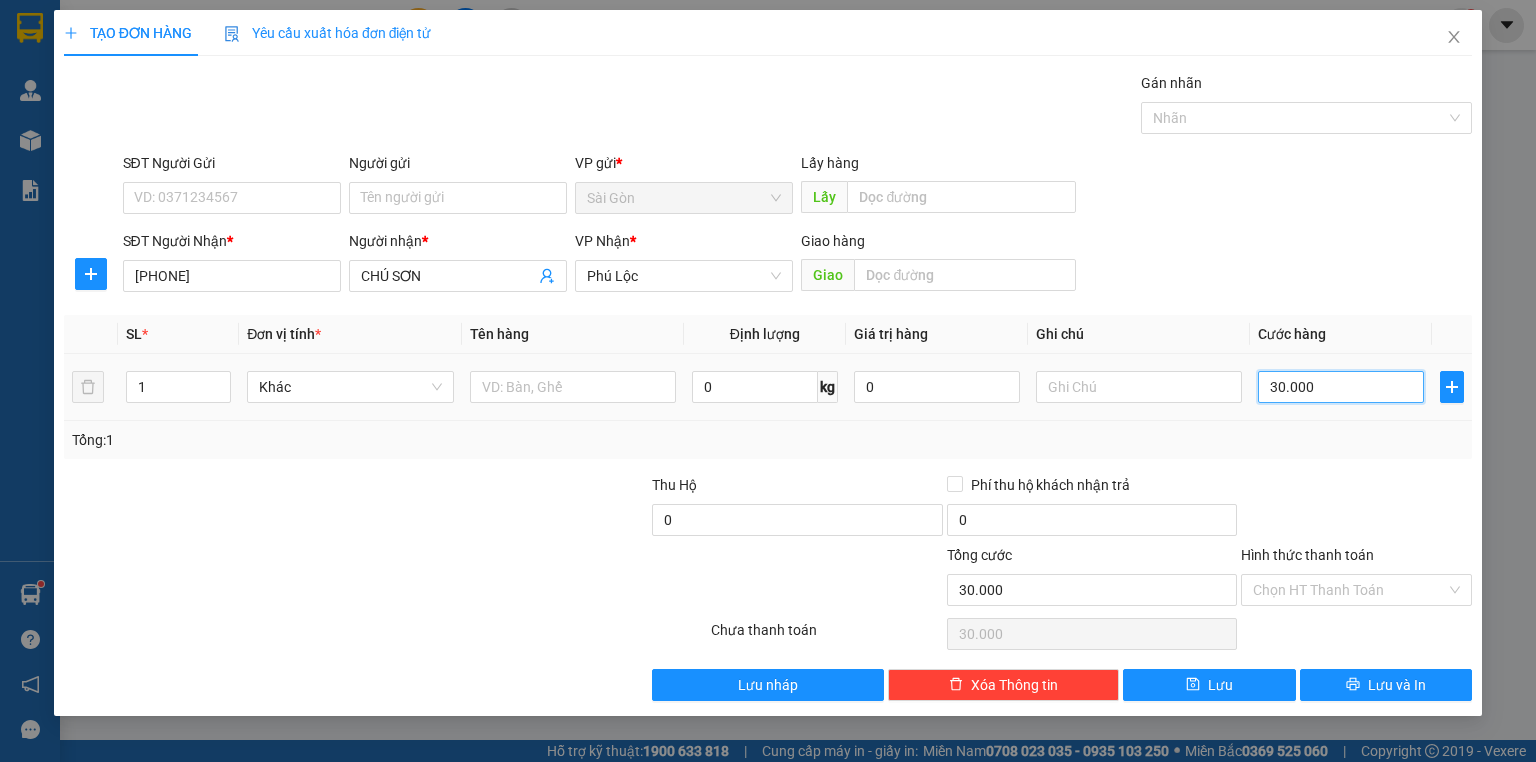 click on "30.000" at bounding box center (1341, 387) 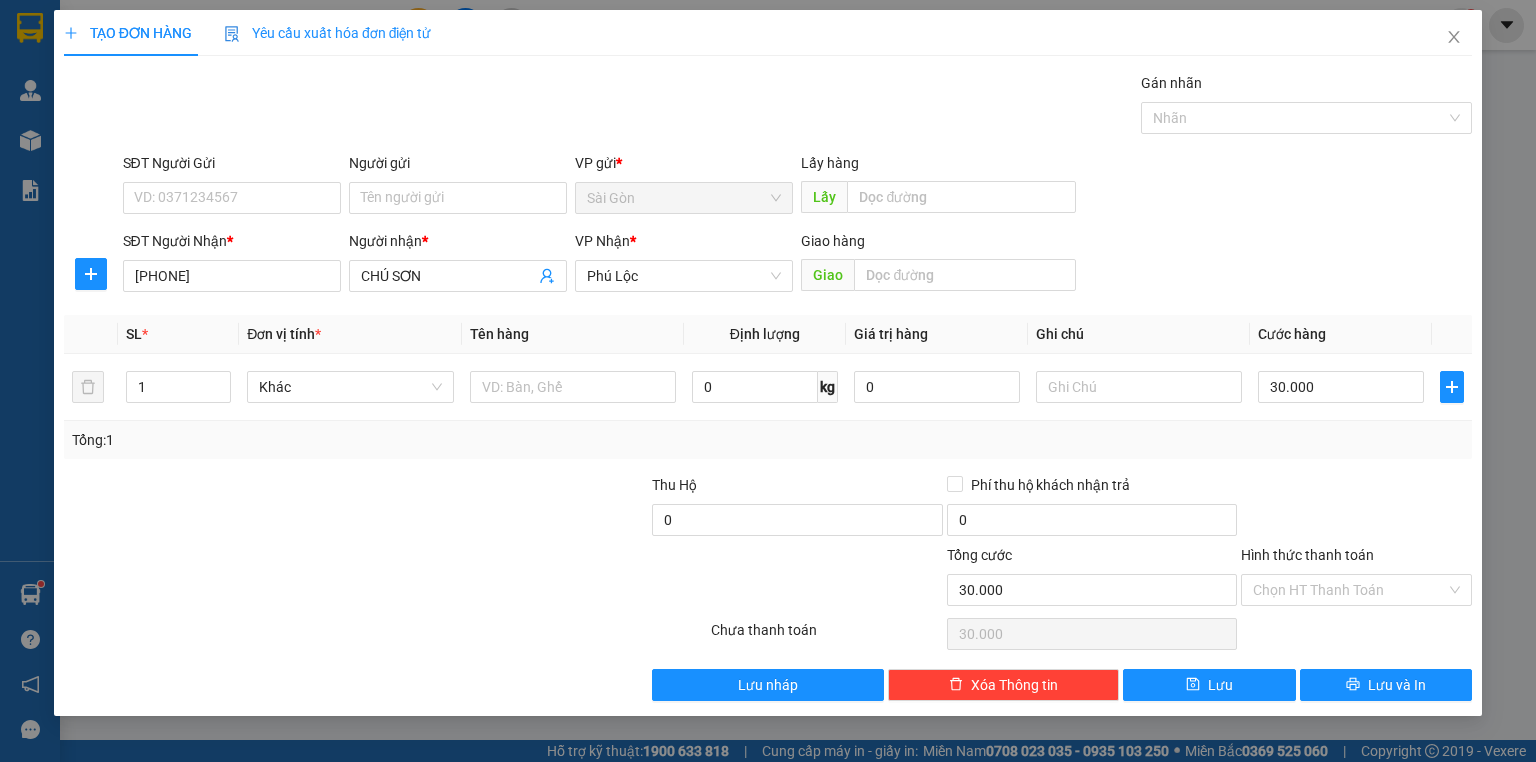 drag, startPoint x: 1292, startPoint y: 397, endPoint x: 1252, endPoint y: 420, distance: 46.141087 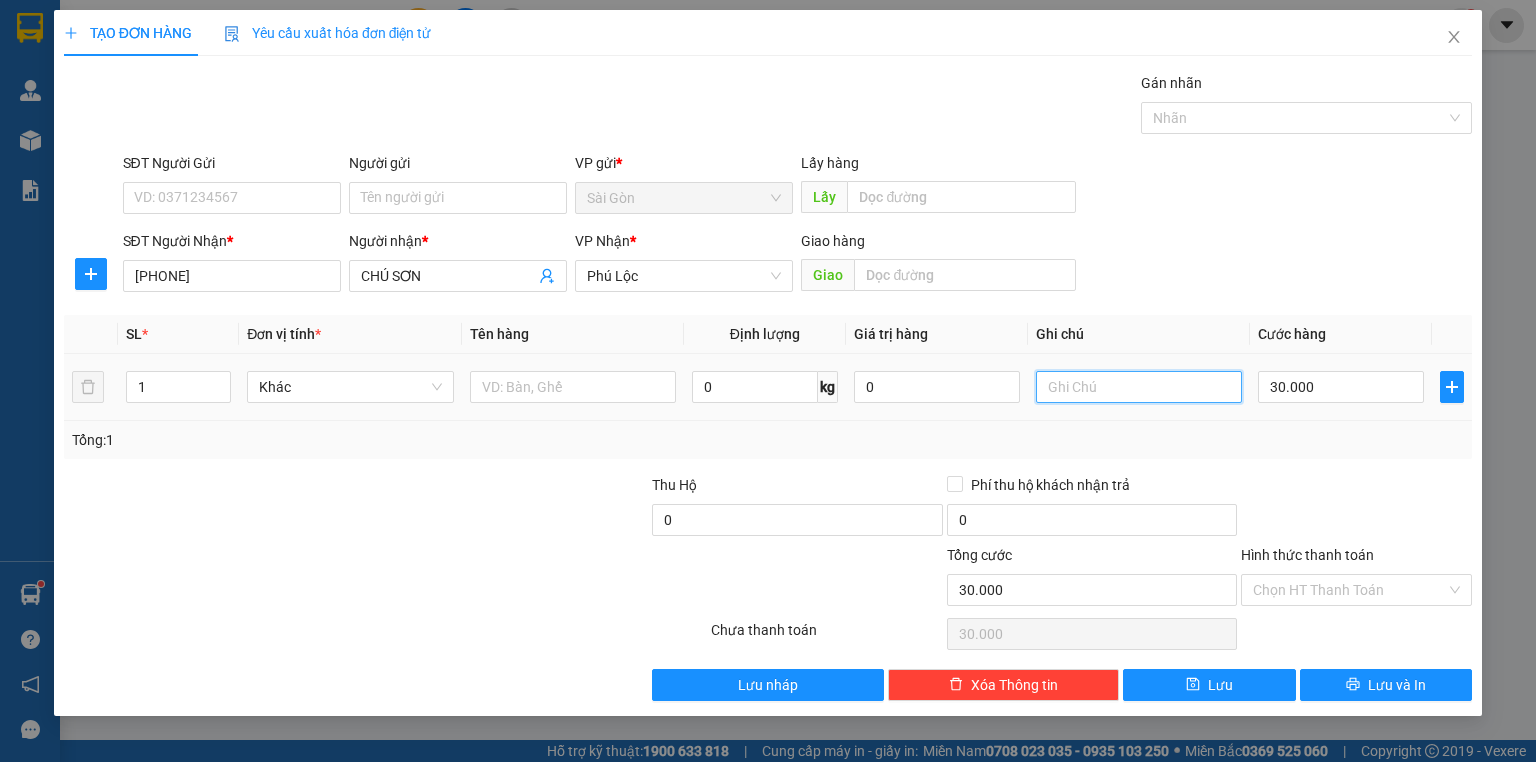 click at bounding box center (1139, 387) 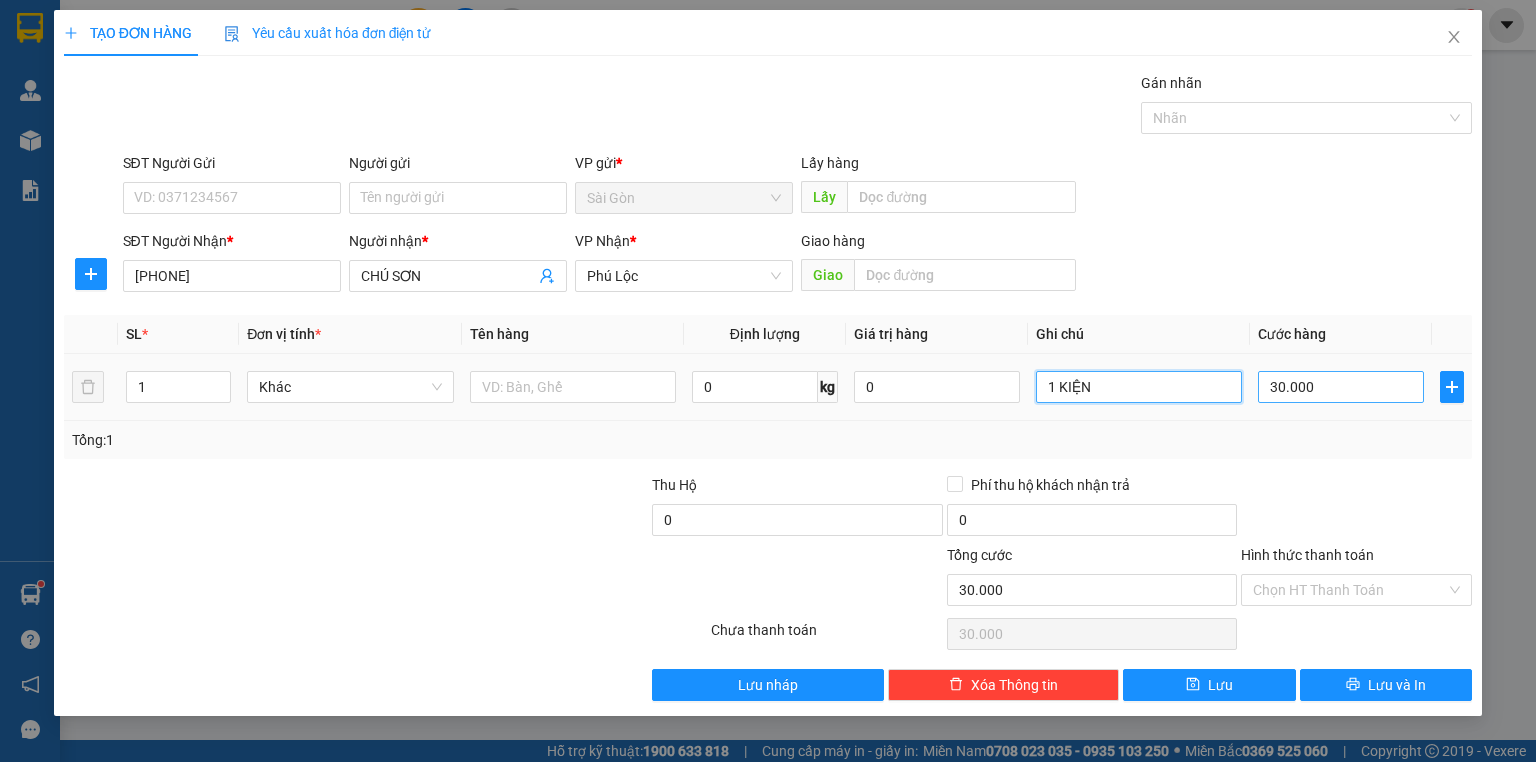 type on "1 KIỆN" 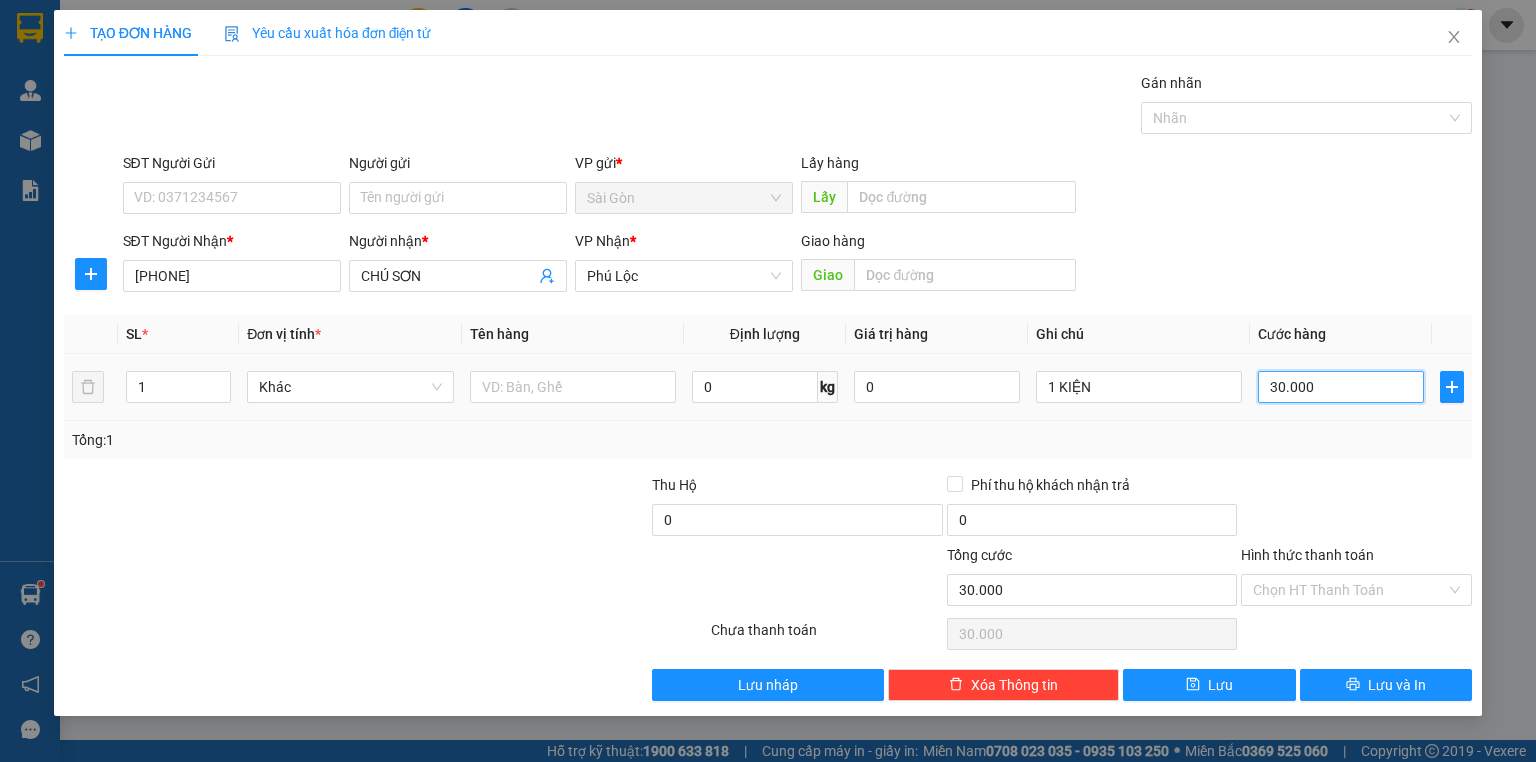 click on "30.000" at bounding box center (1341, 387) 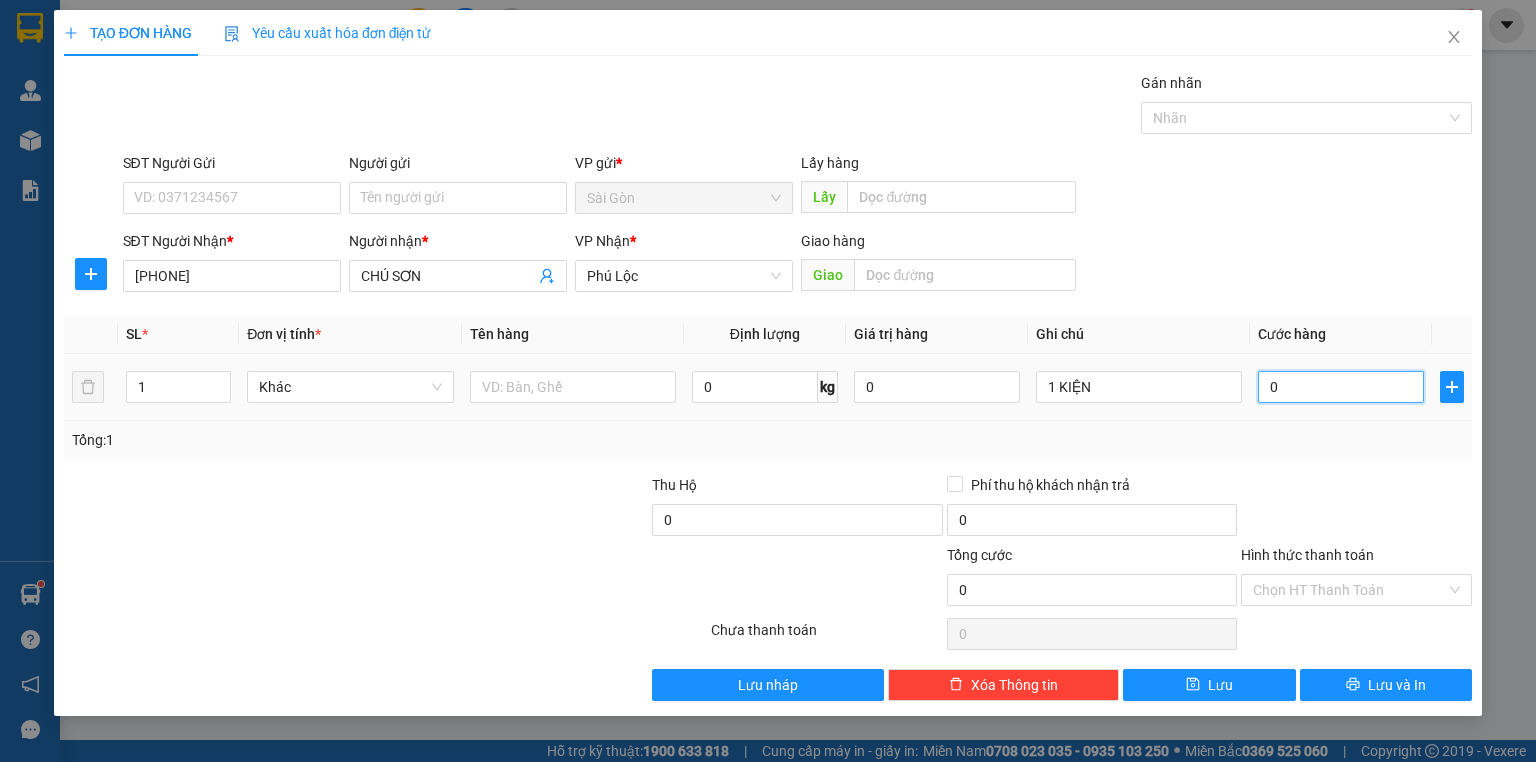 type on "4" 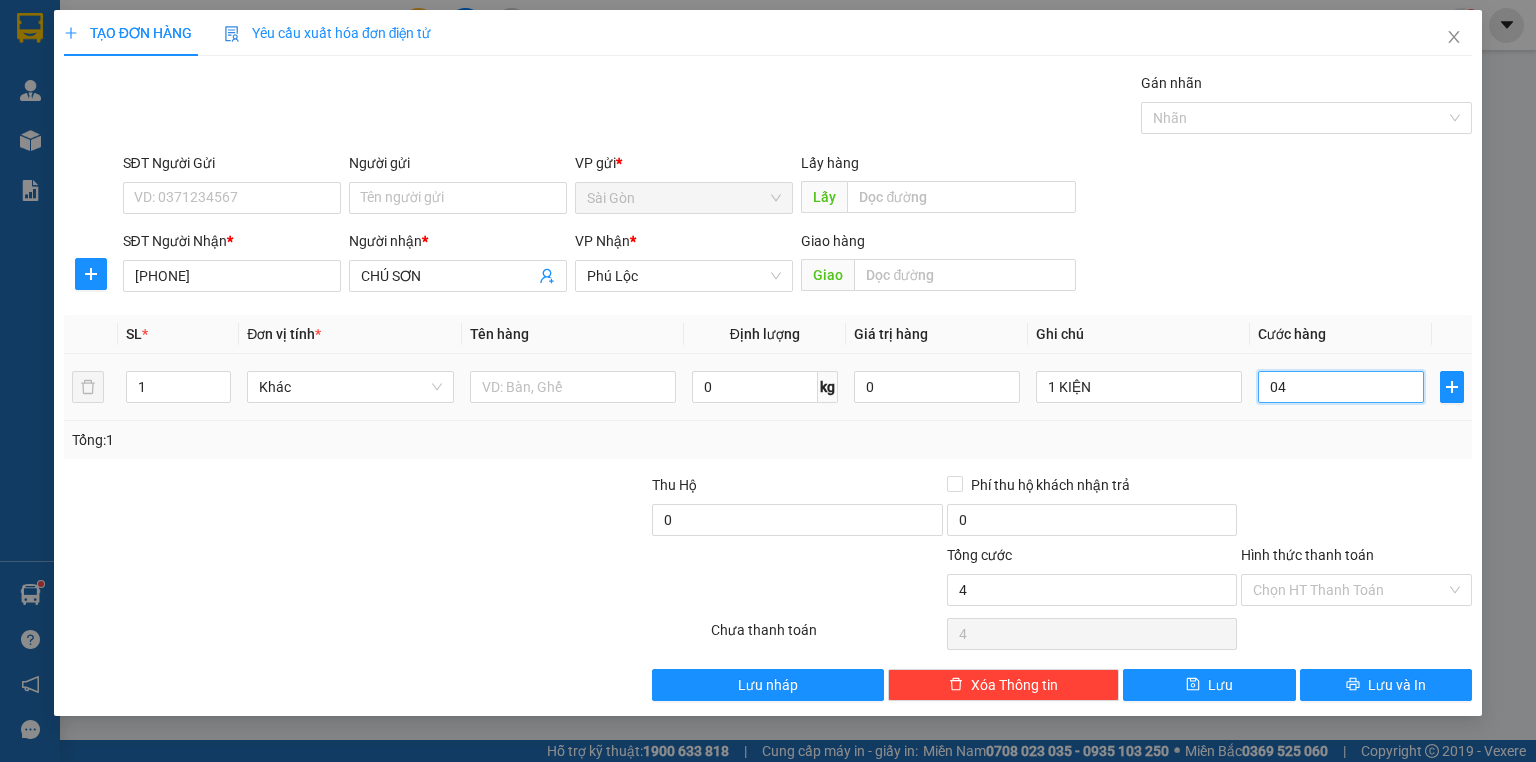 type on "40" 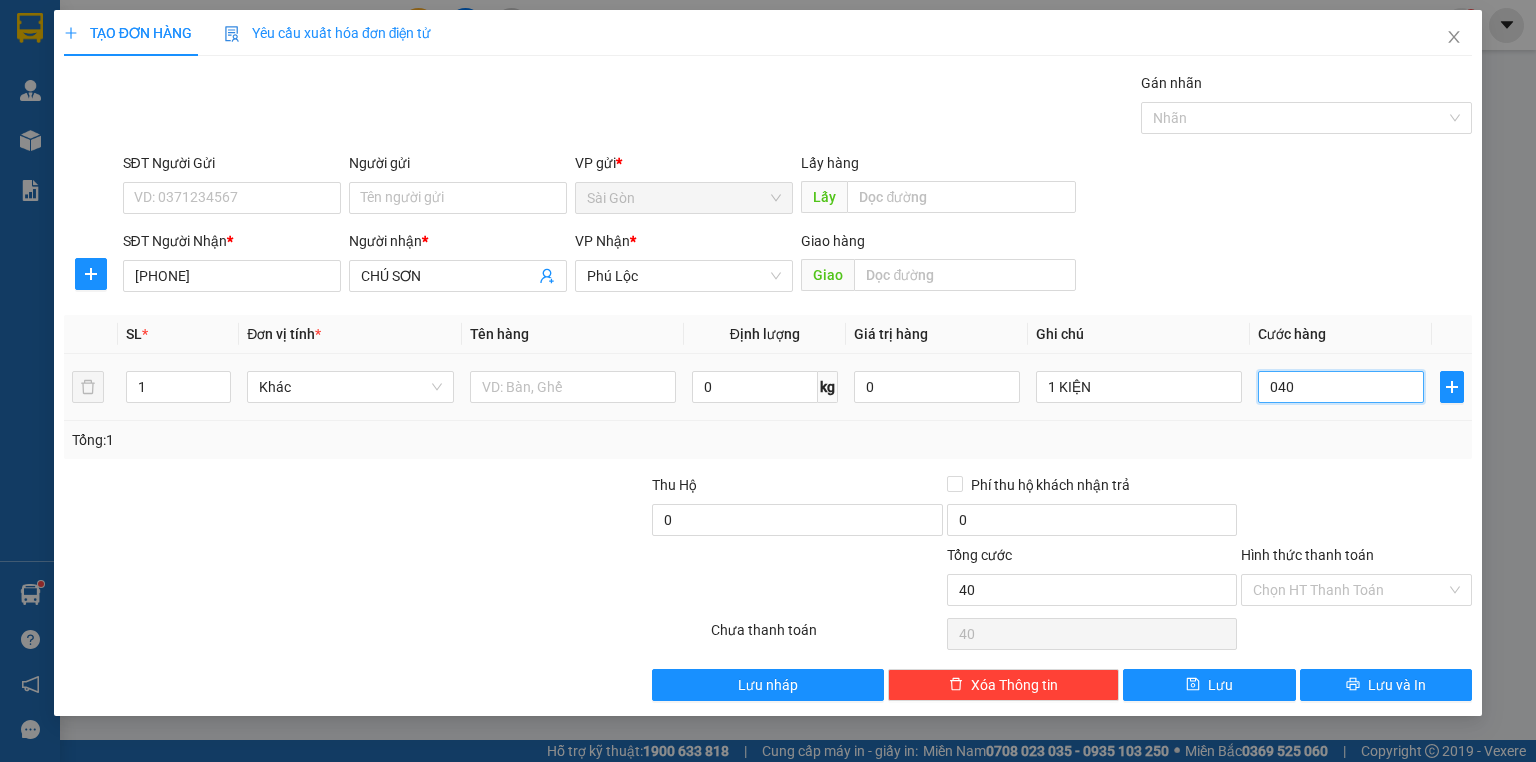 type on "400" 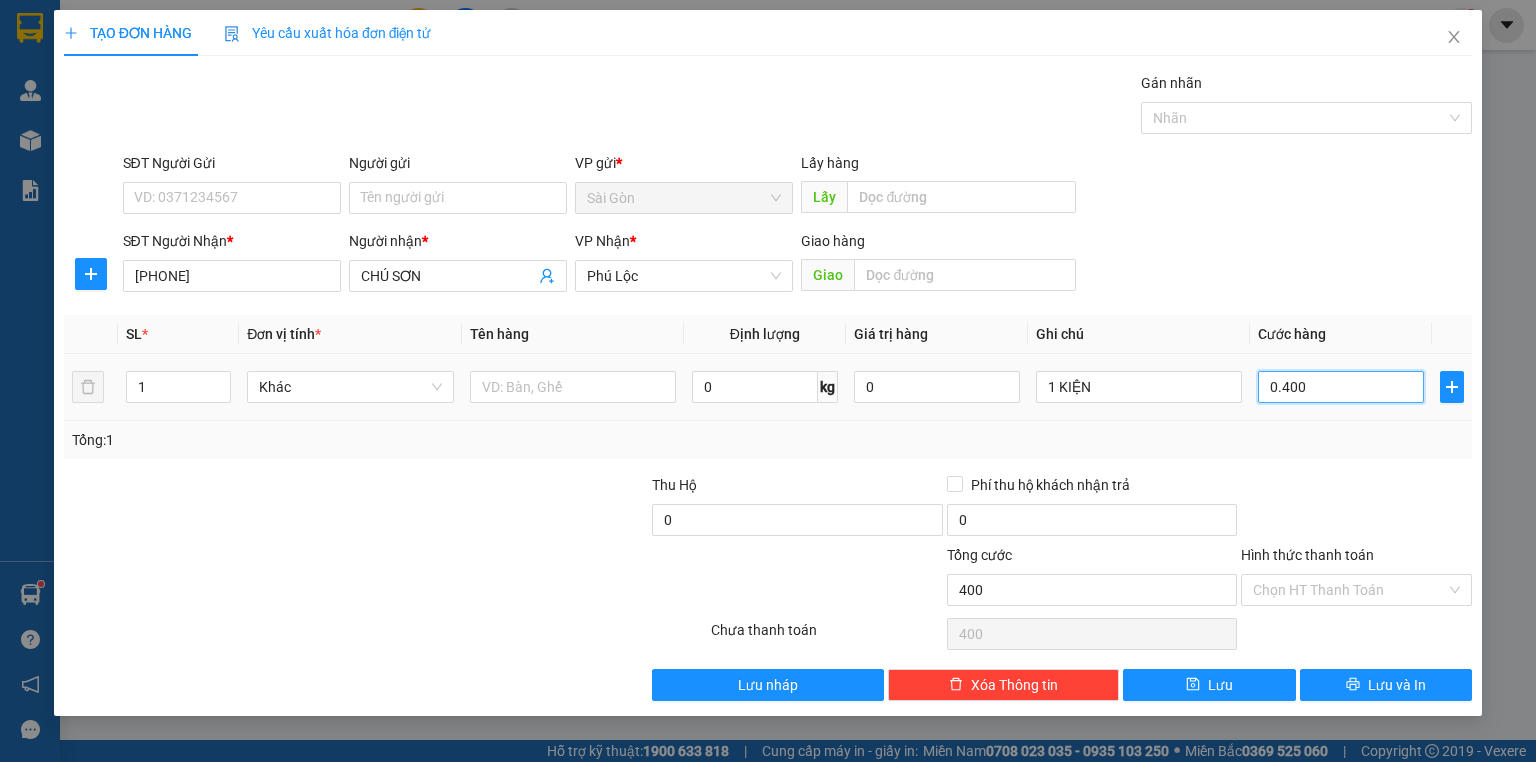 type on "040" 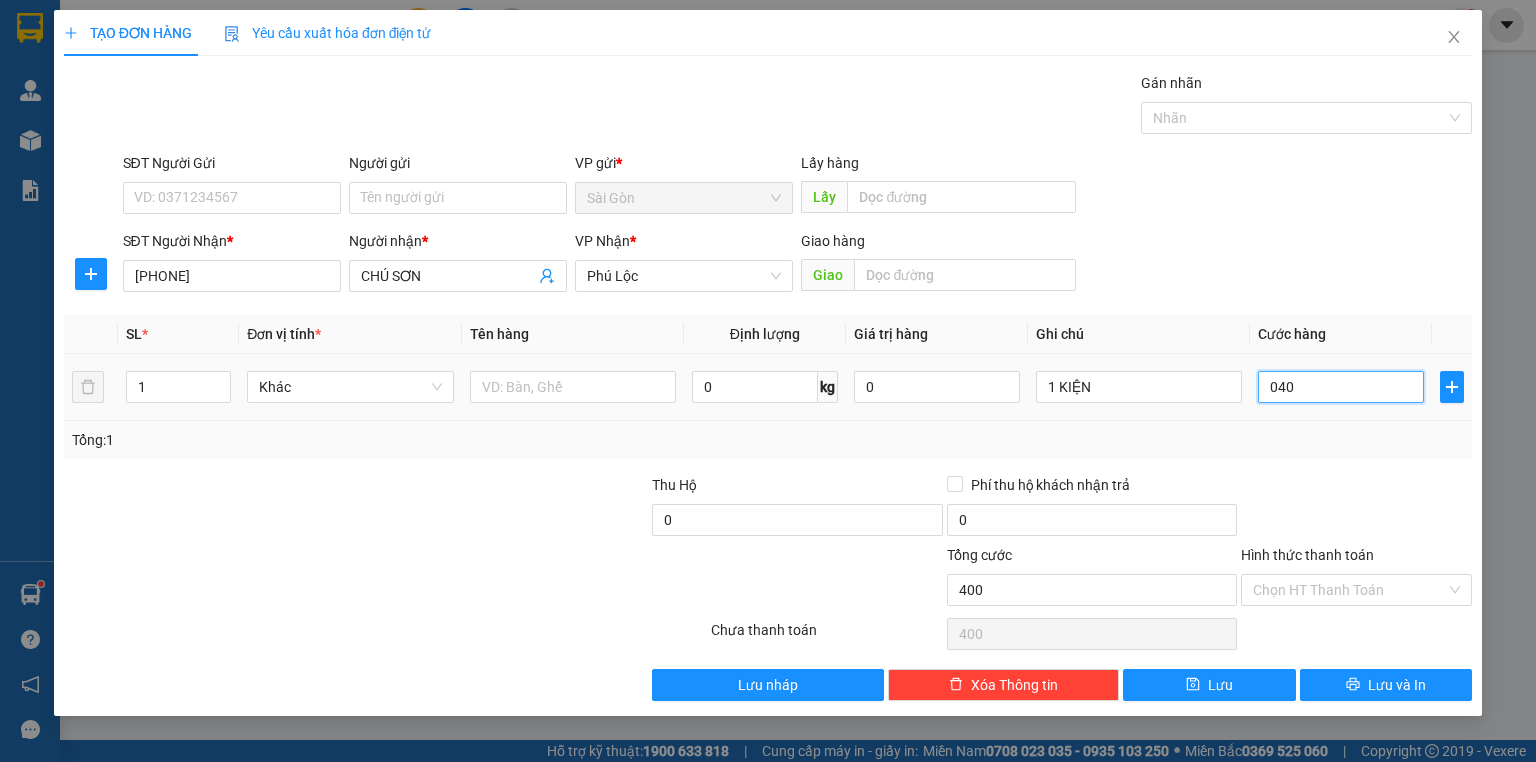 type on "40" 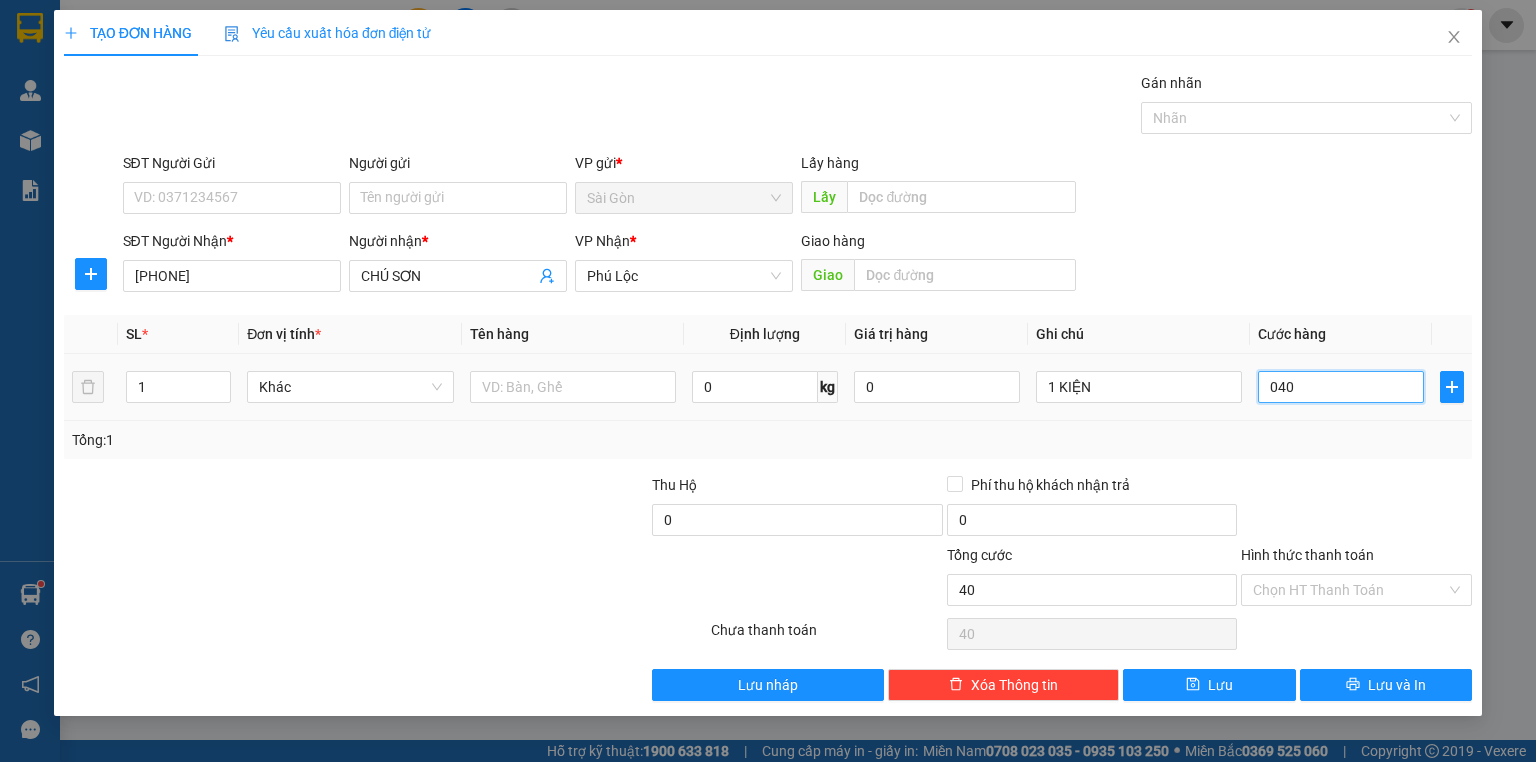 type on "04" 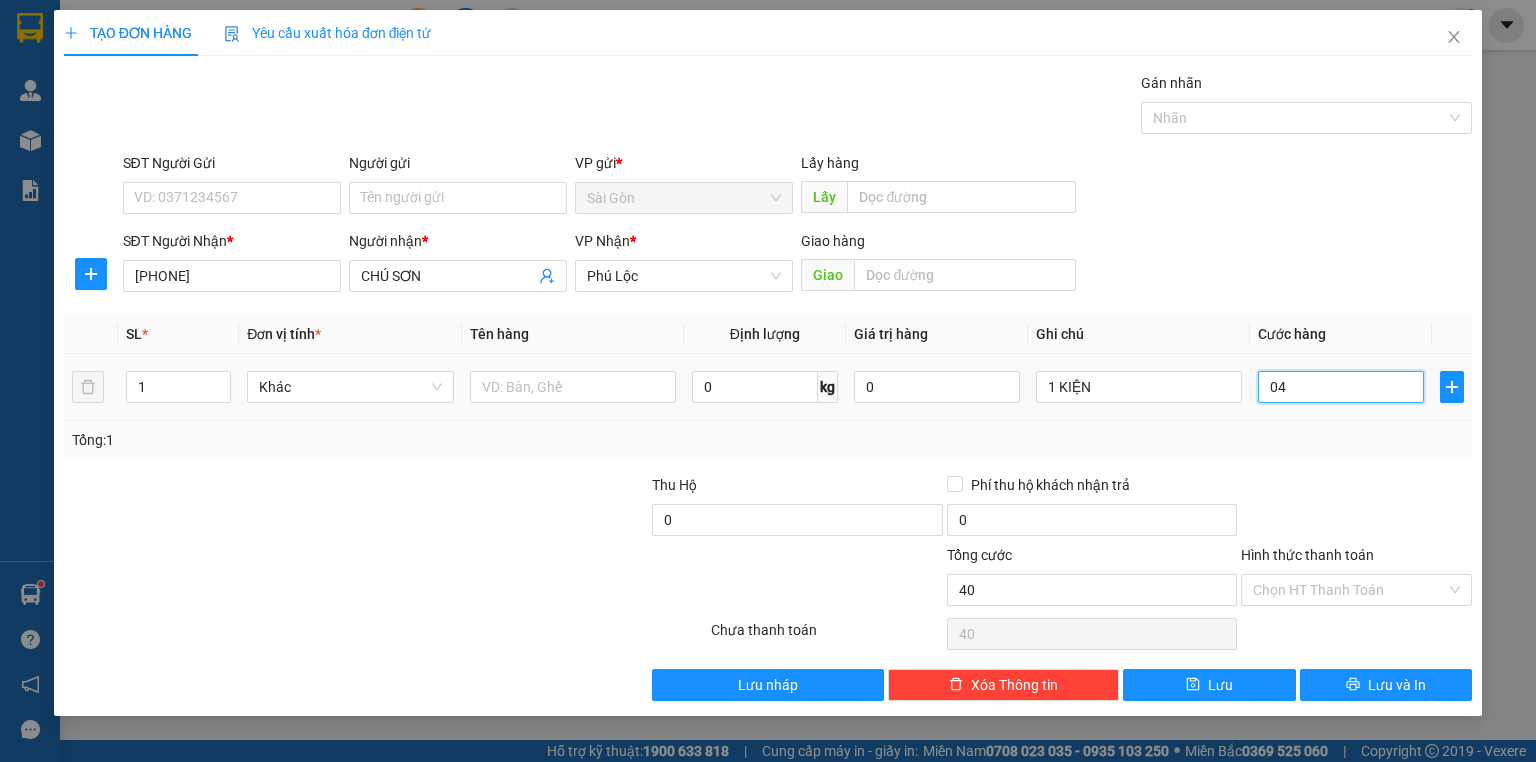 type on "4" 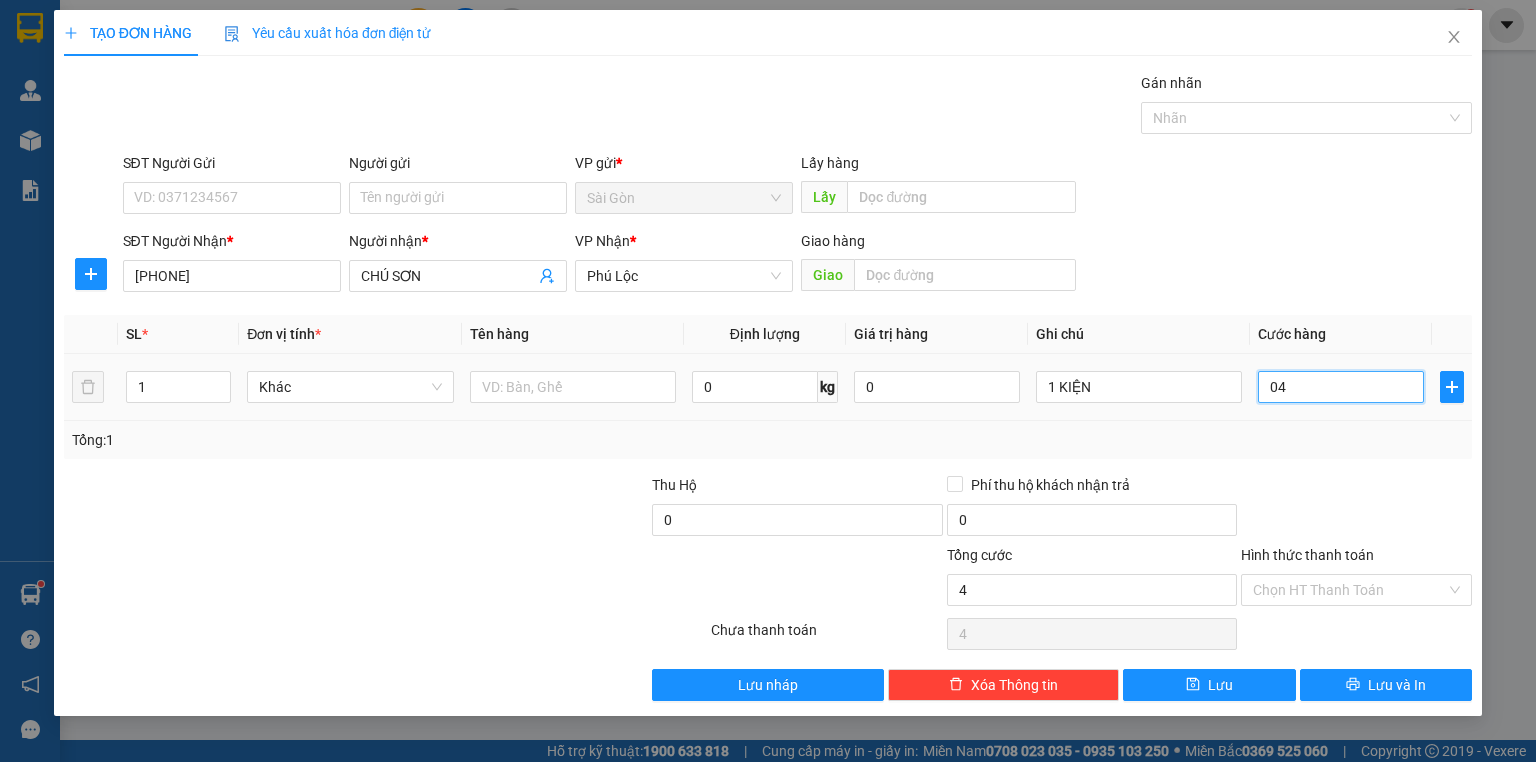 type on "0" 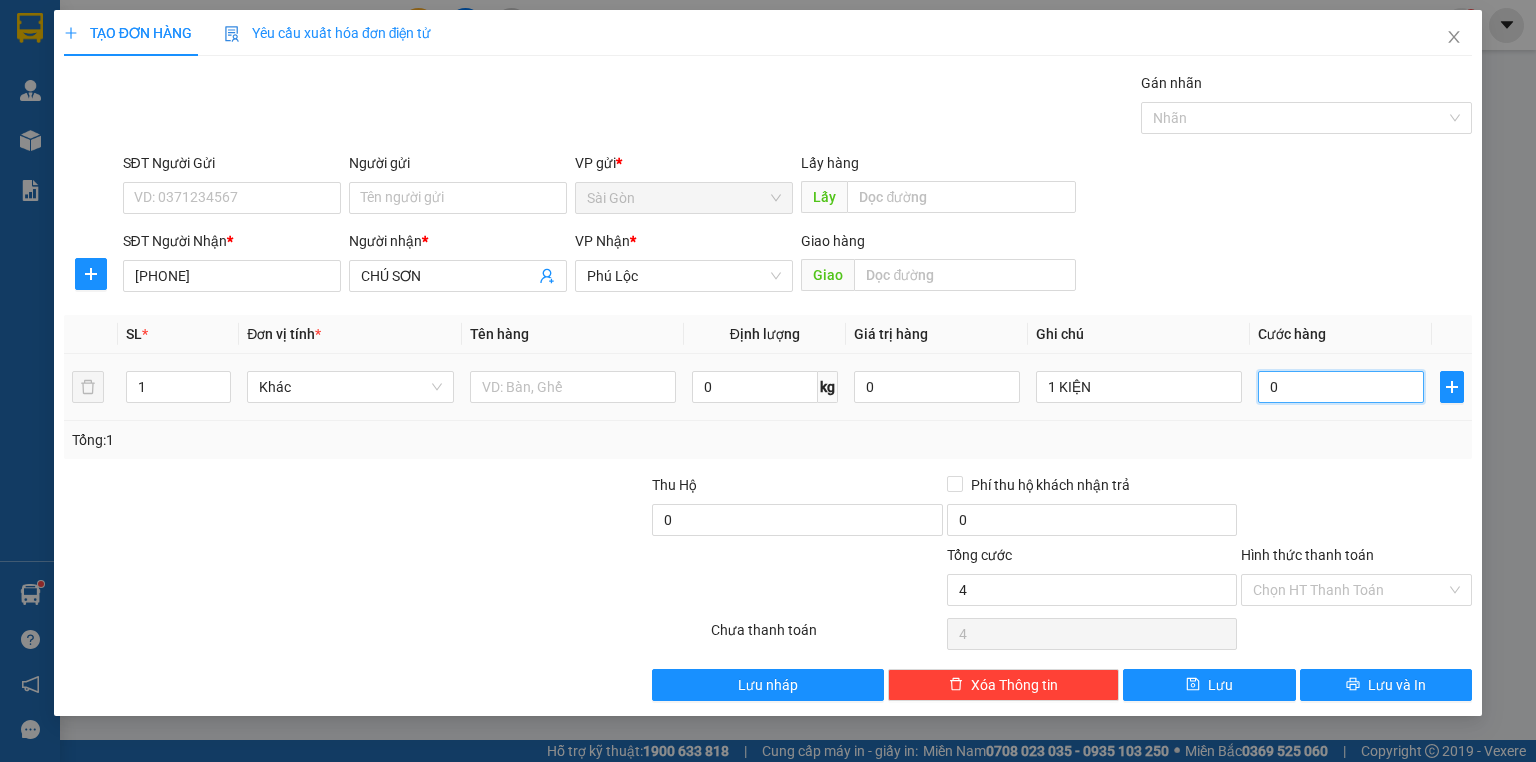 type on "0" 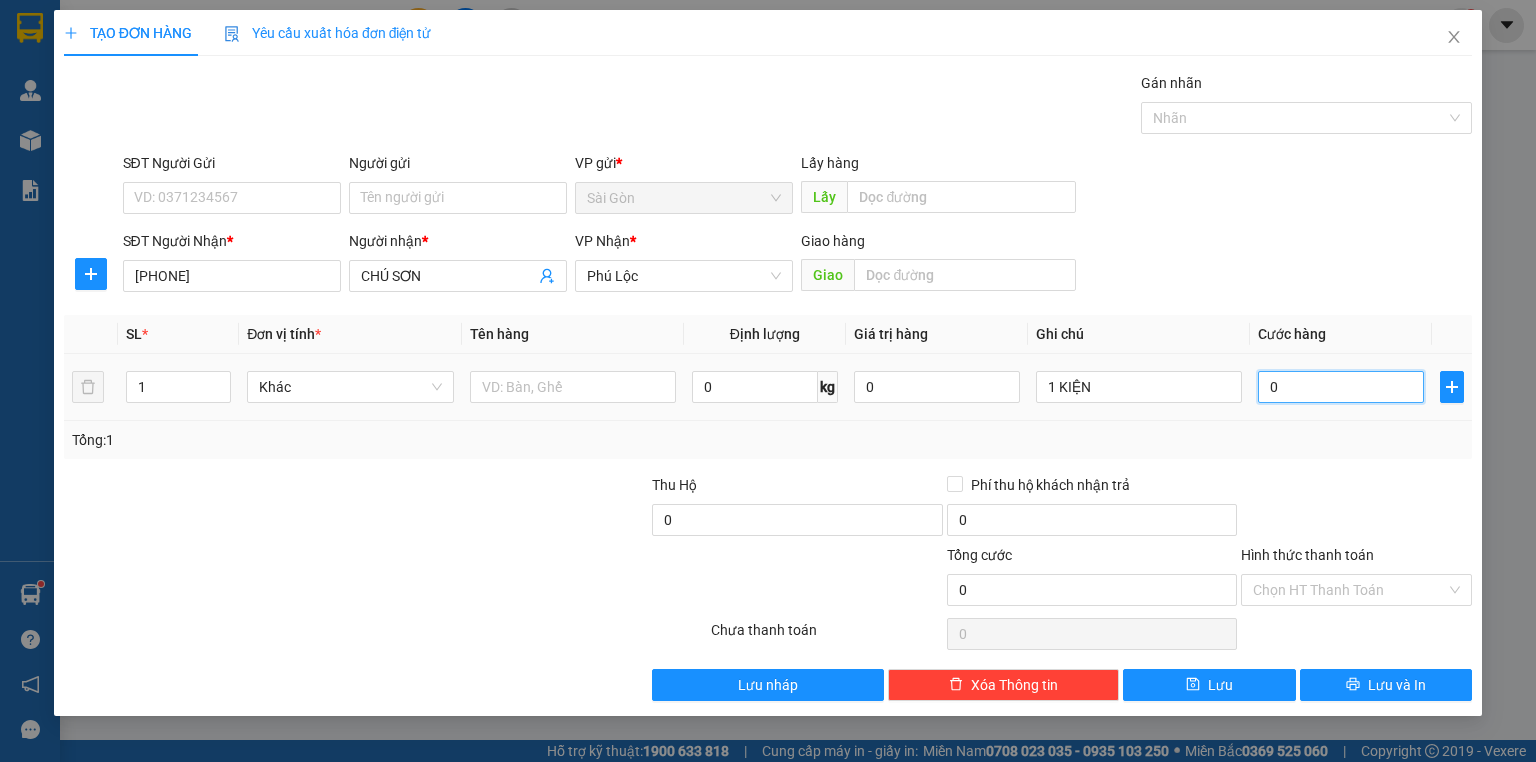 type on "0" 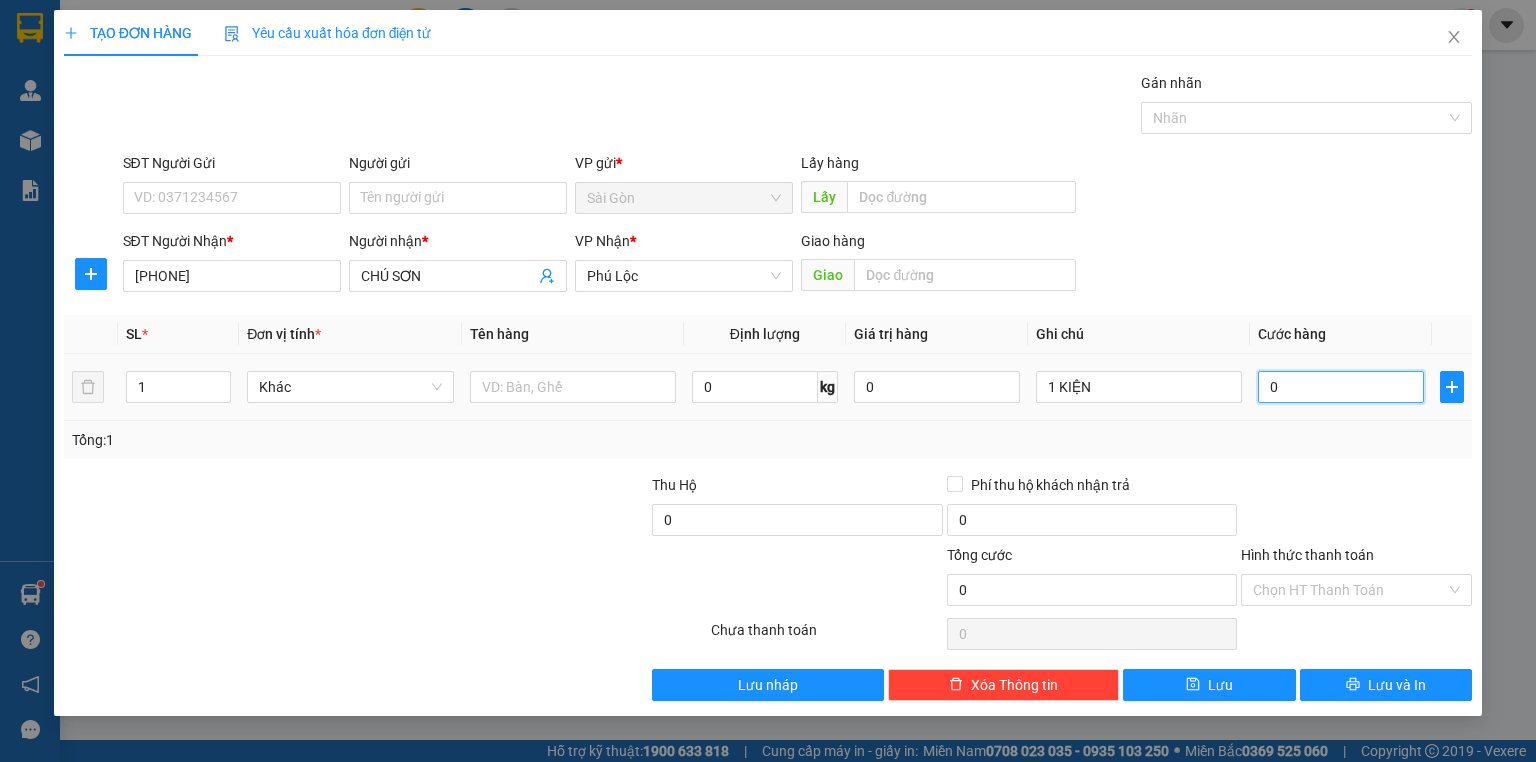 type on "4" 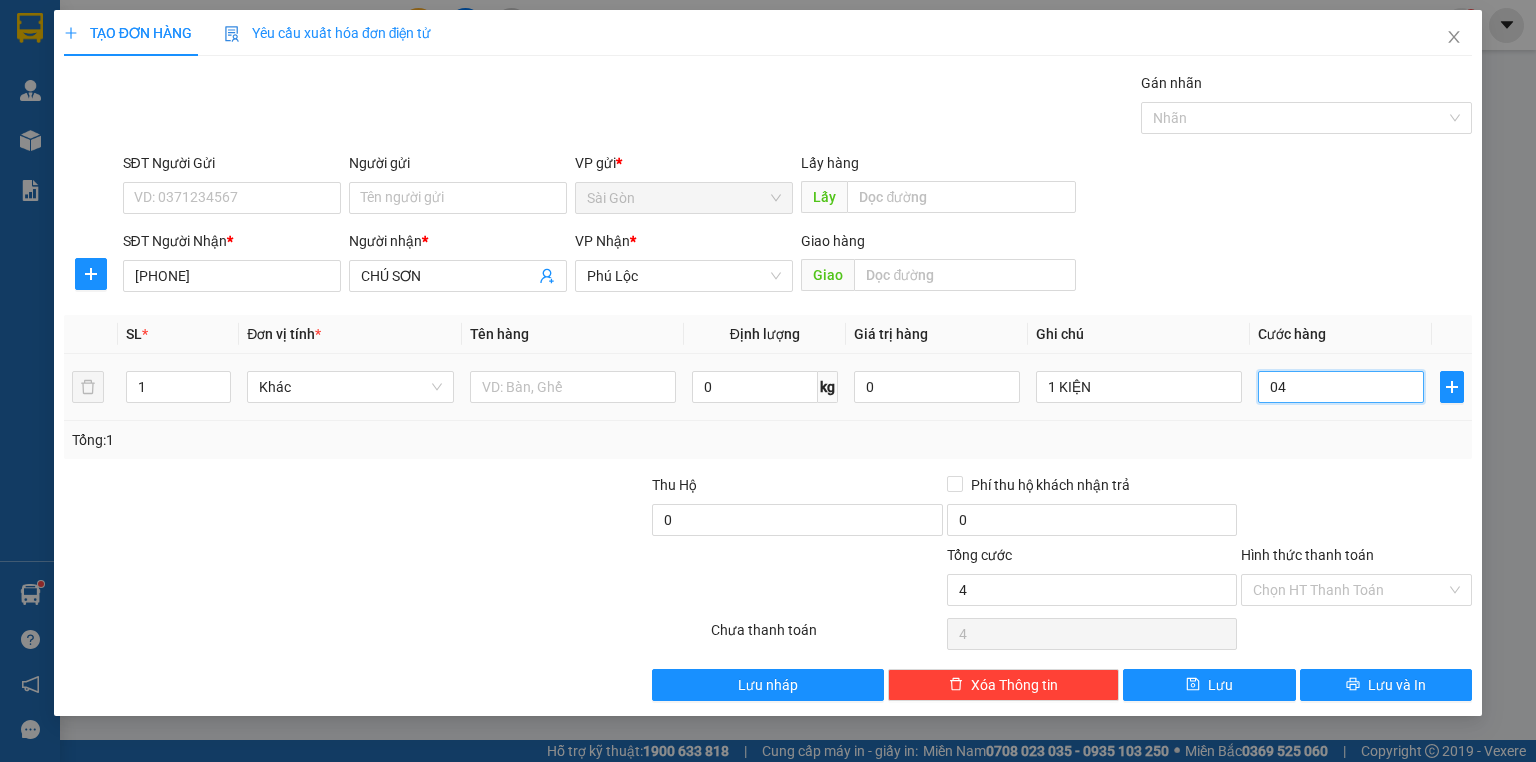 type on "40" 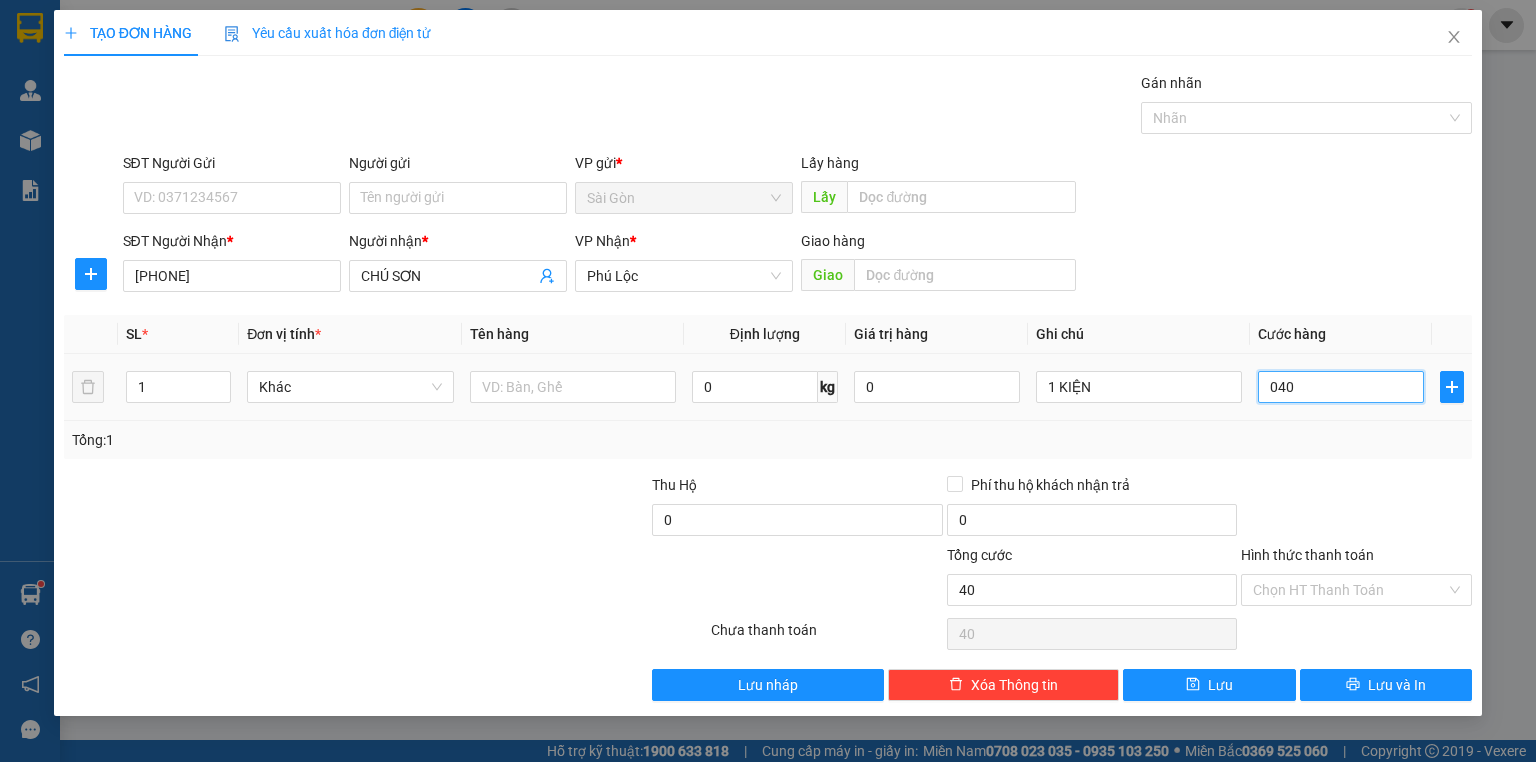 type on "400" 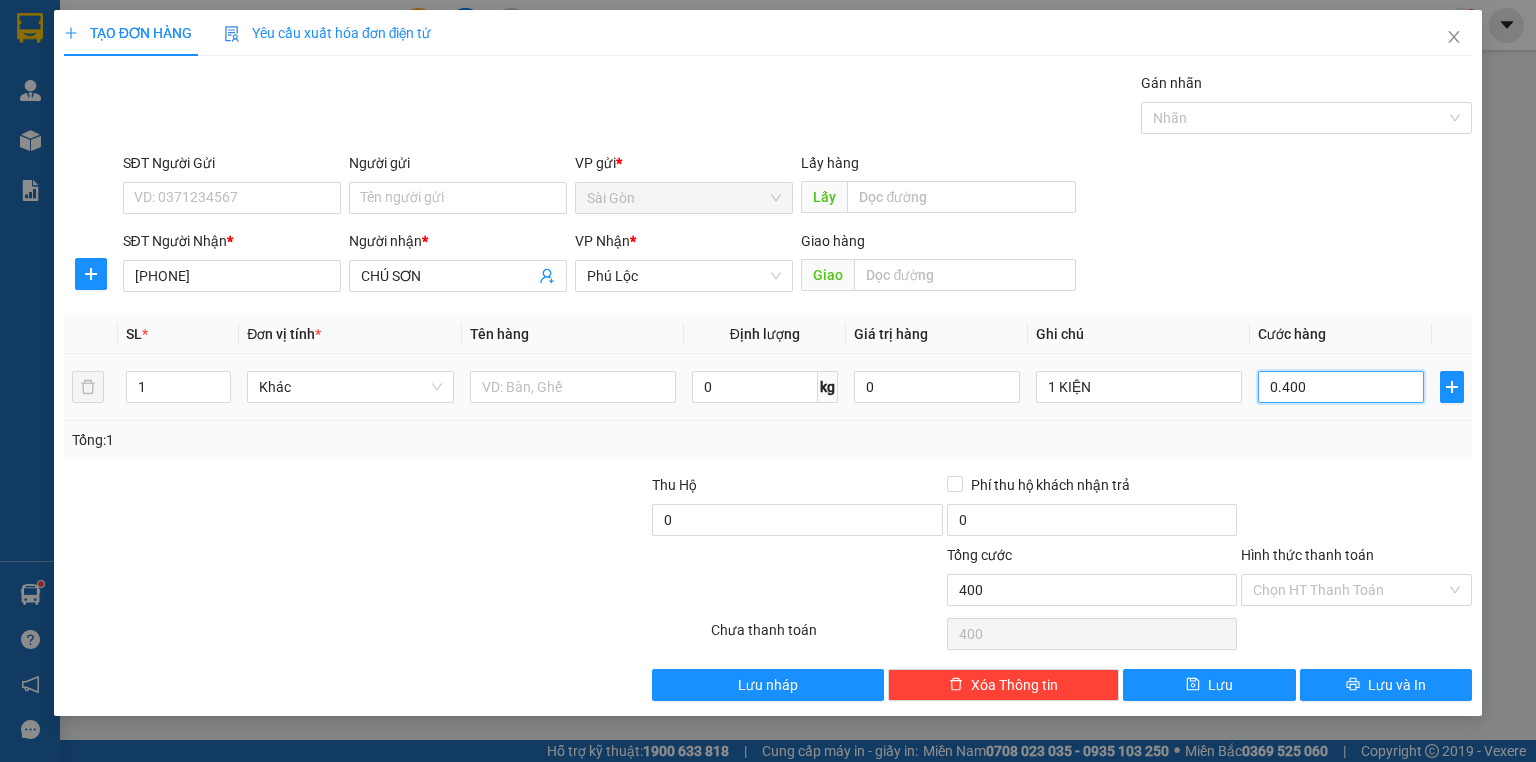type on "040" 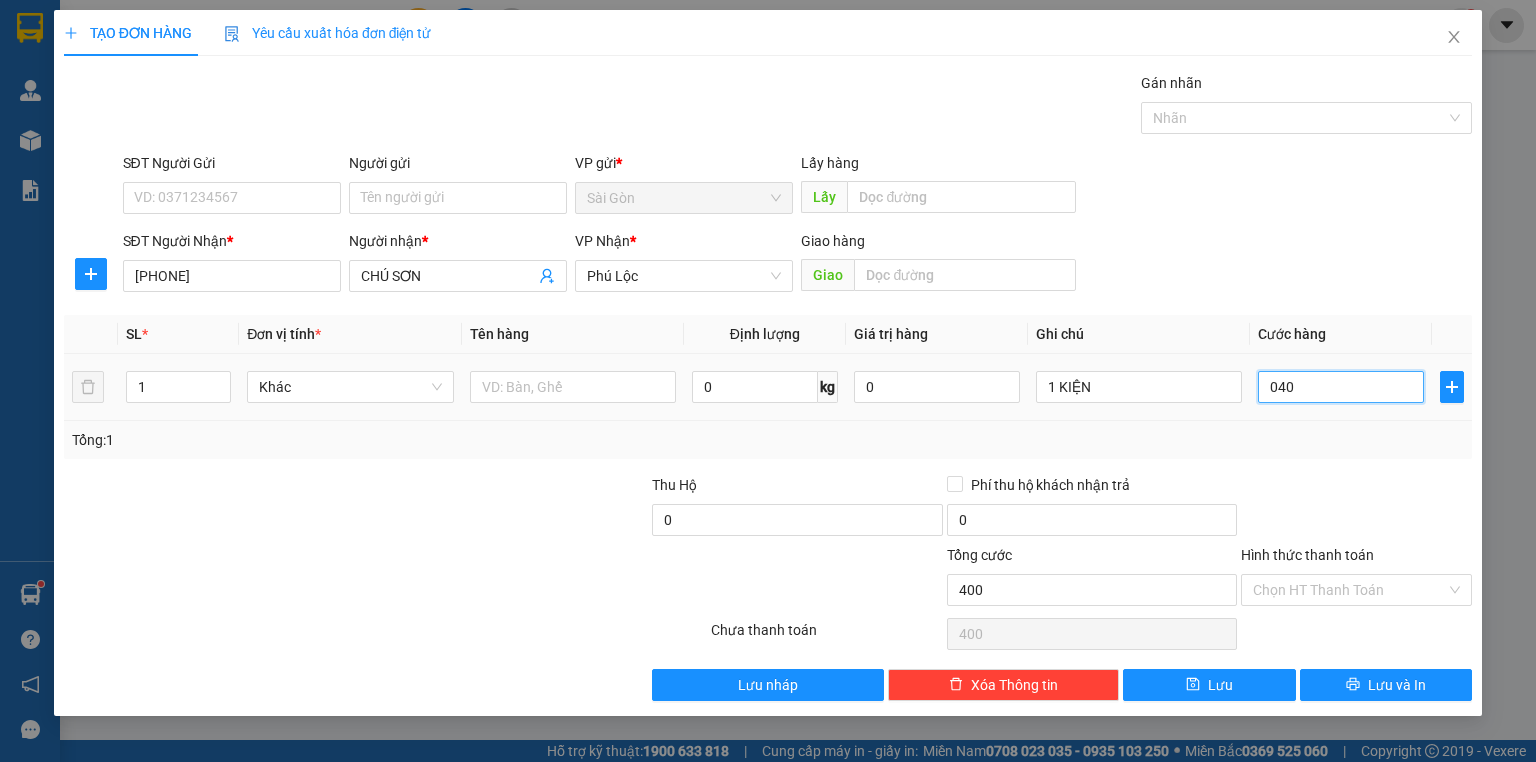 type on "40" 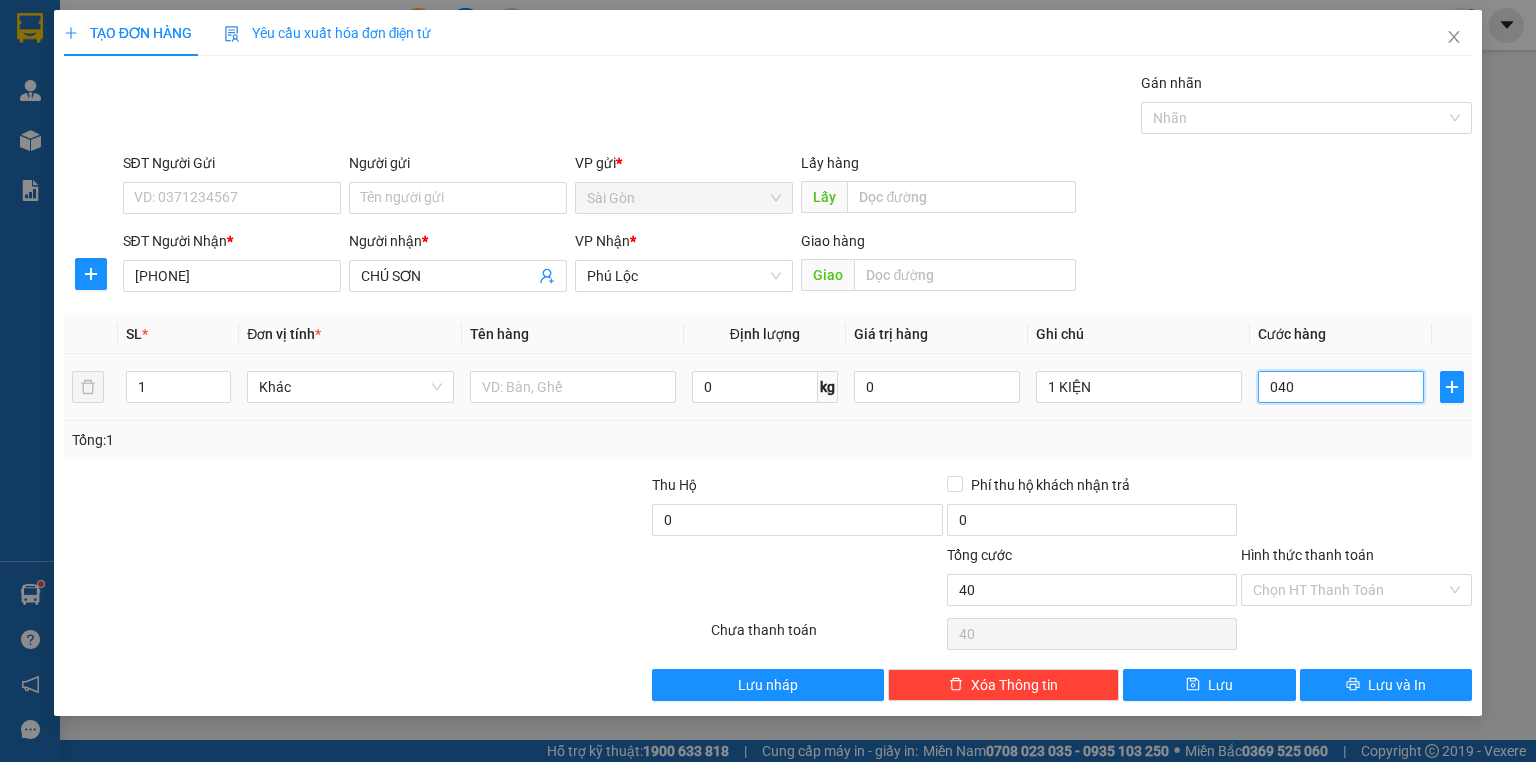 type on "040" 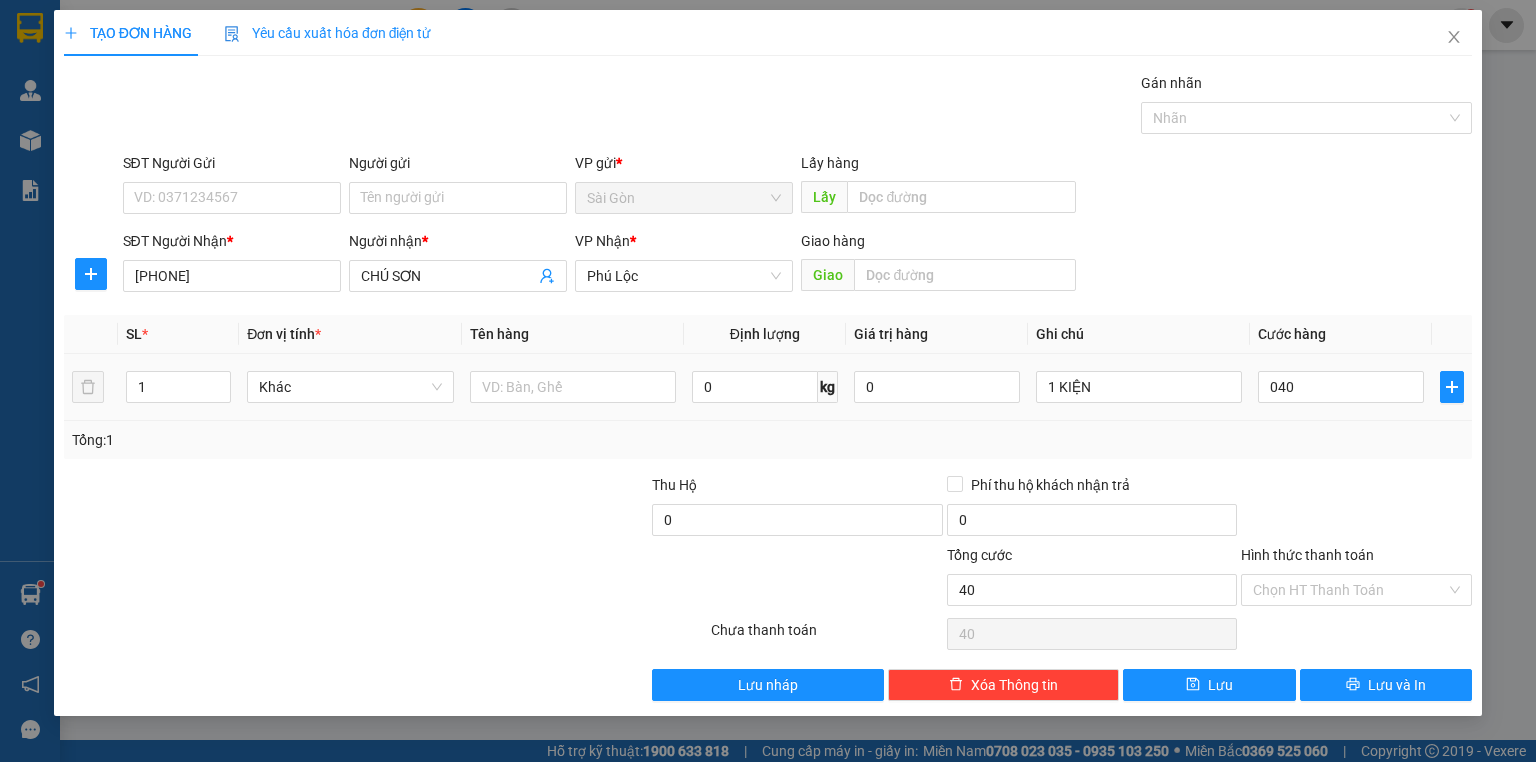 type on "40.000" 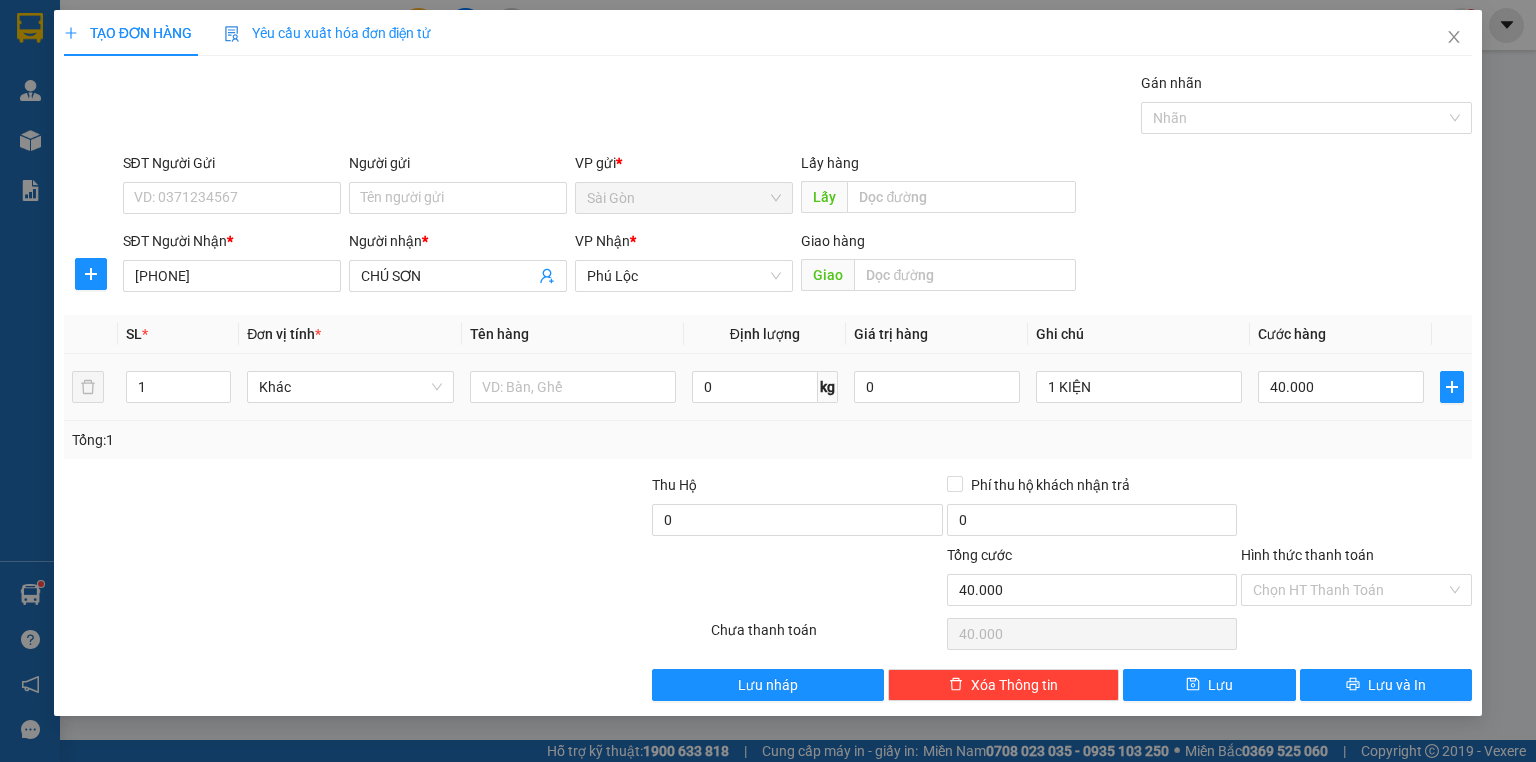 click on "40.000" at bounding box center (1341, 387) 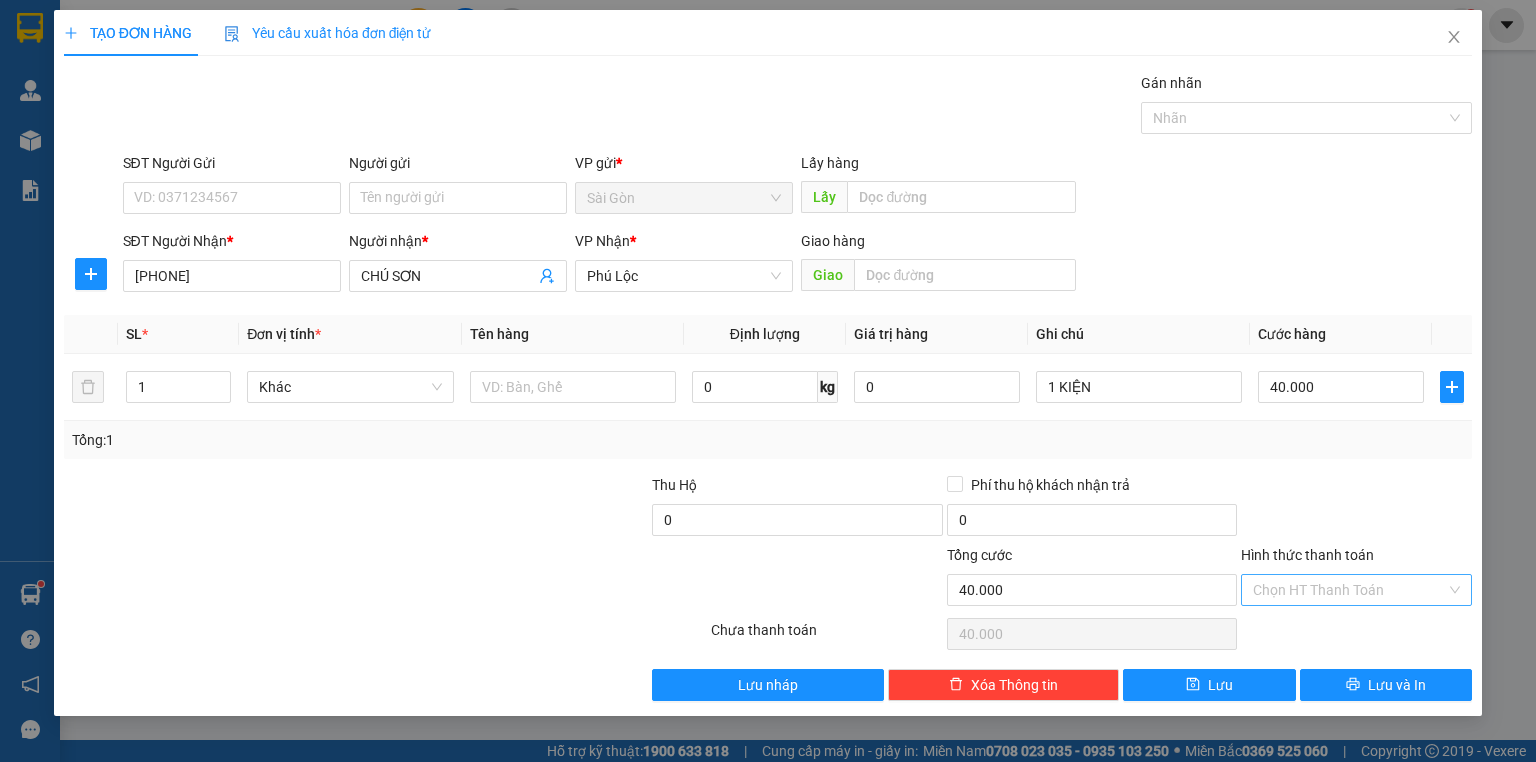 click on "Hình thức thanh toán" at bounding box center [1349, 590] 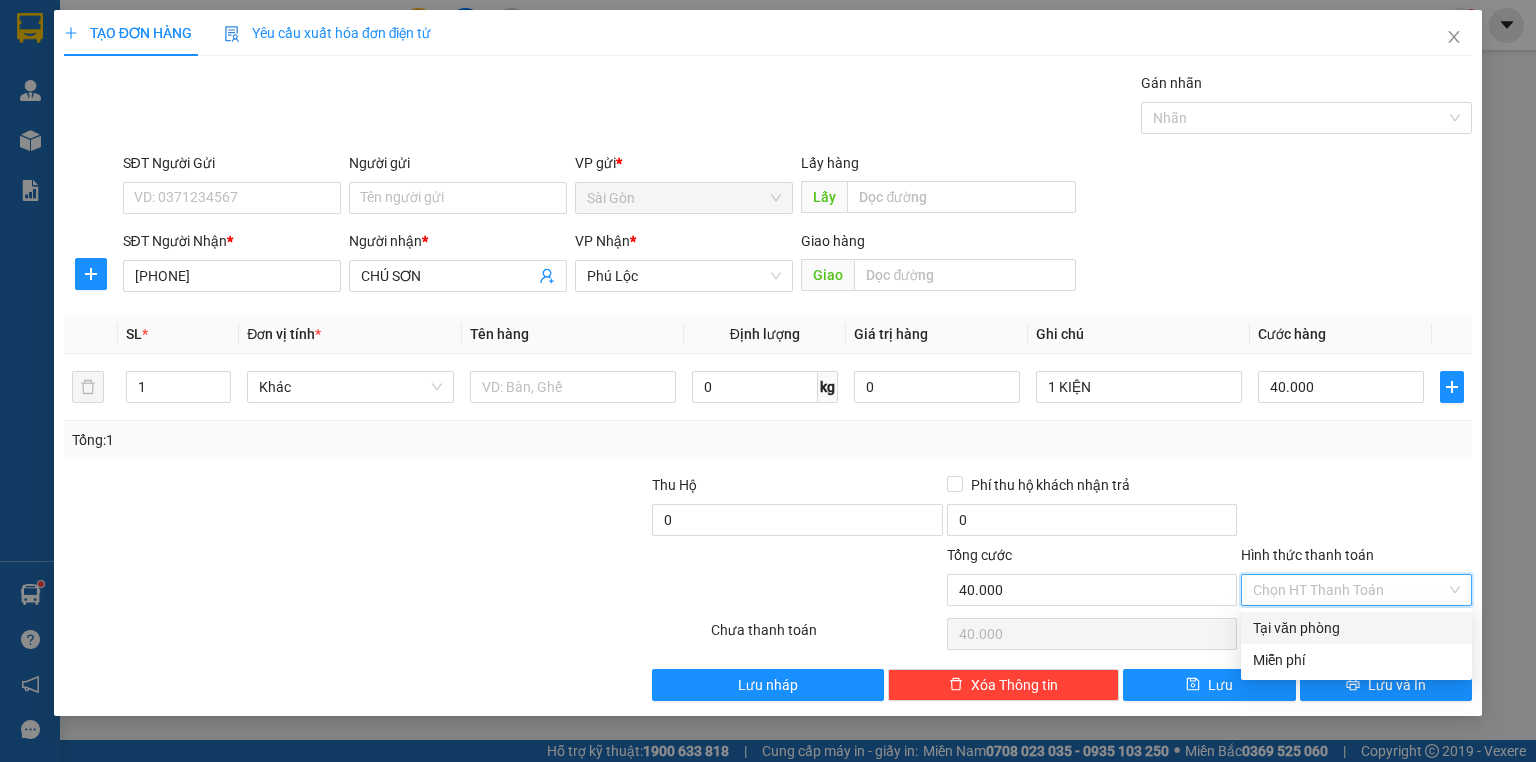 click on "Tại văn phòng" at bounding box center (1356, 628) 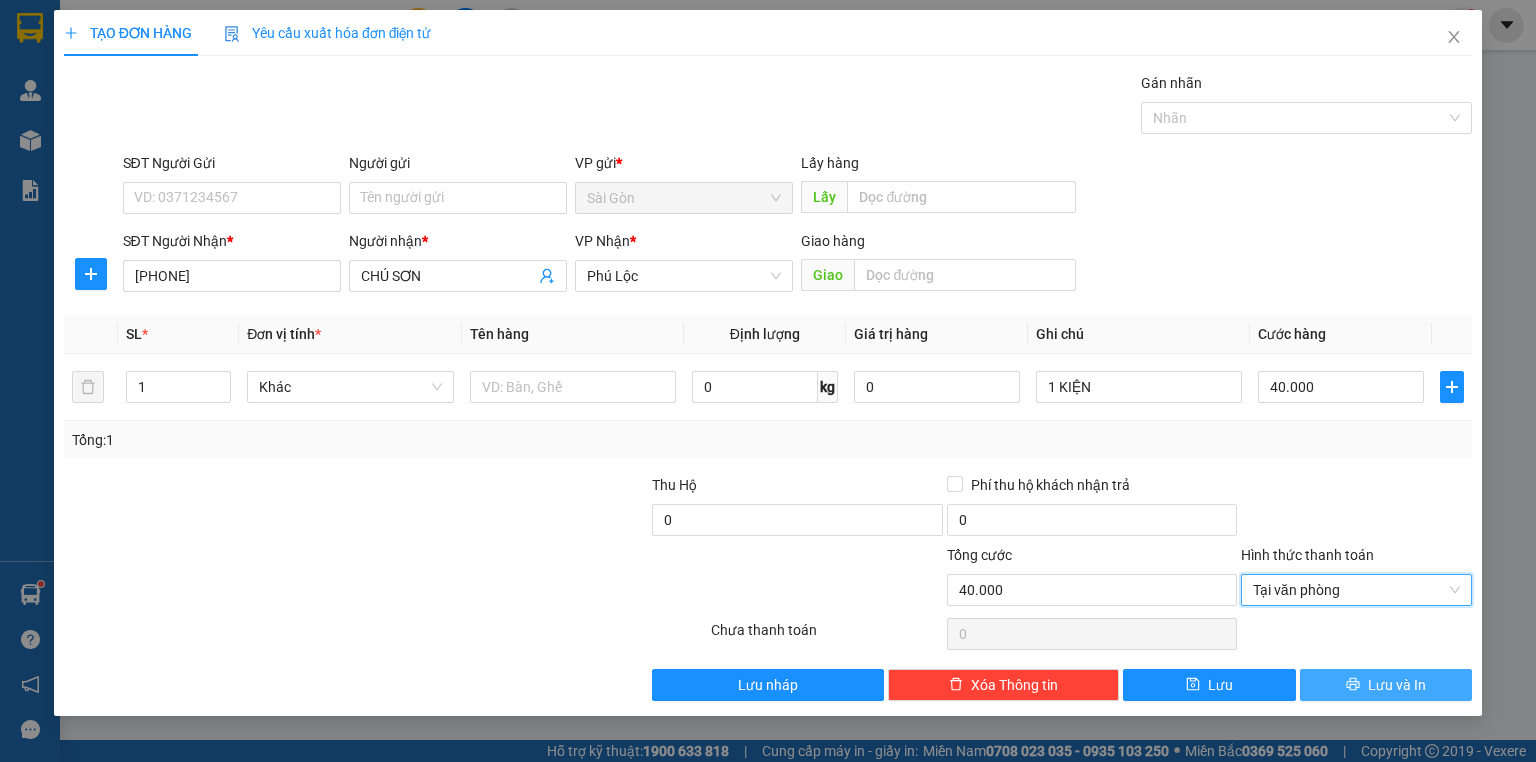 click 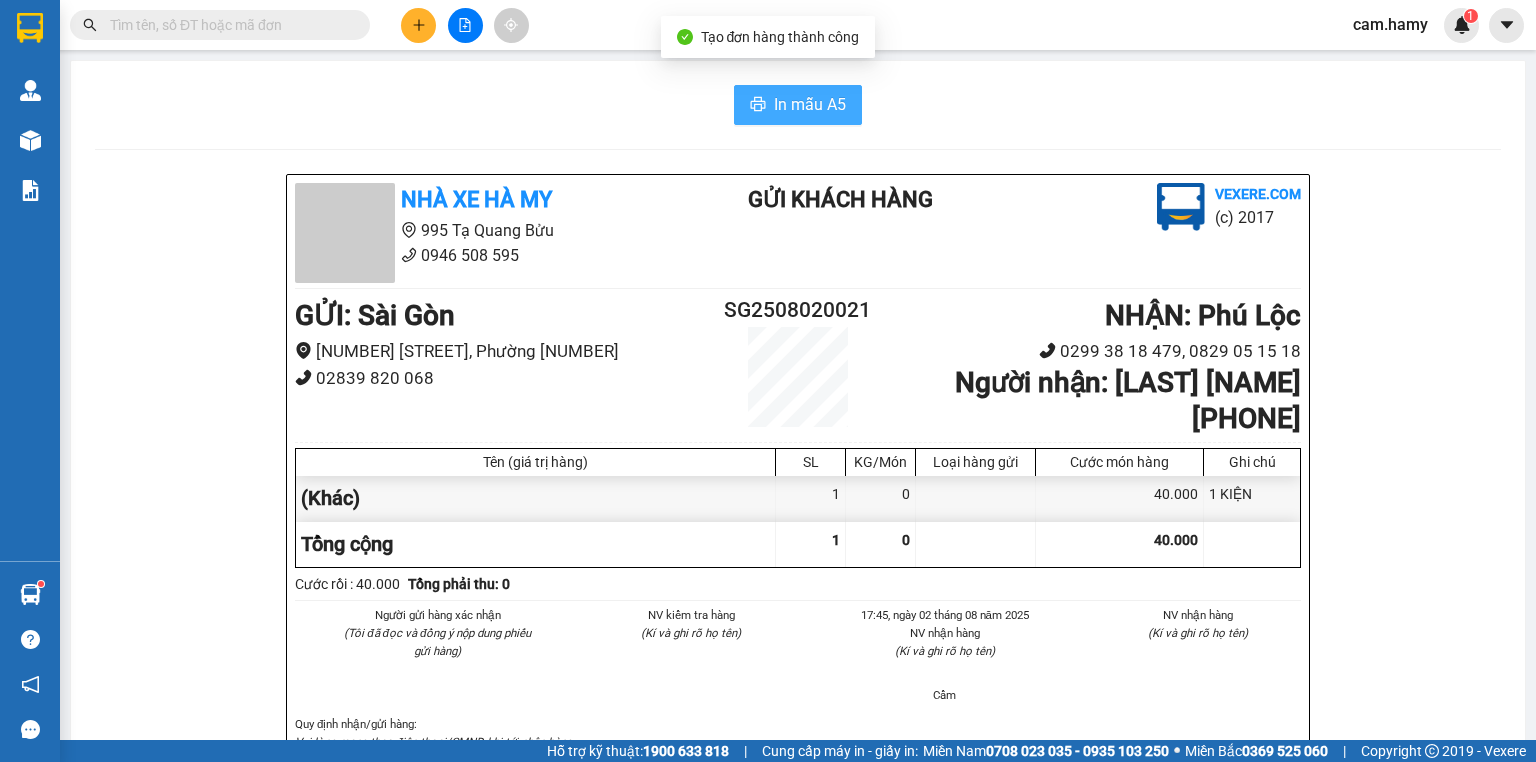 click on "In mẫu A5" at bounding box center (798, 105) 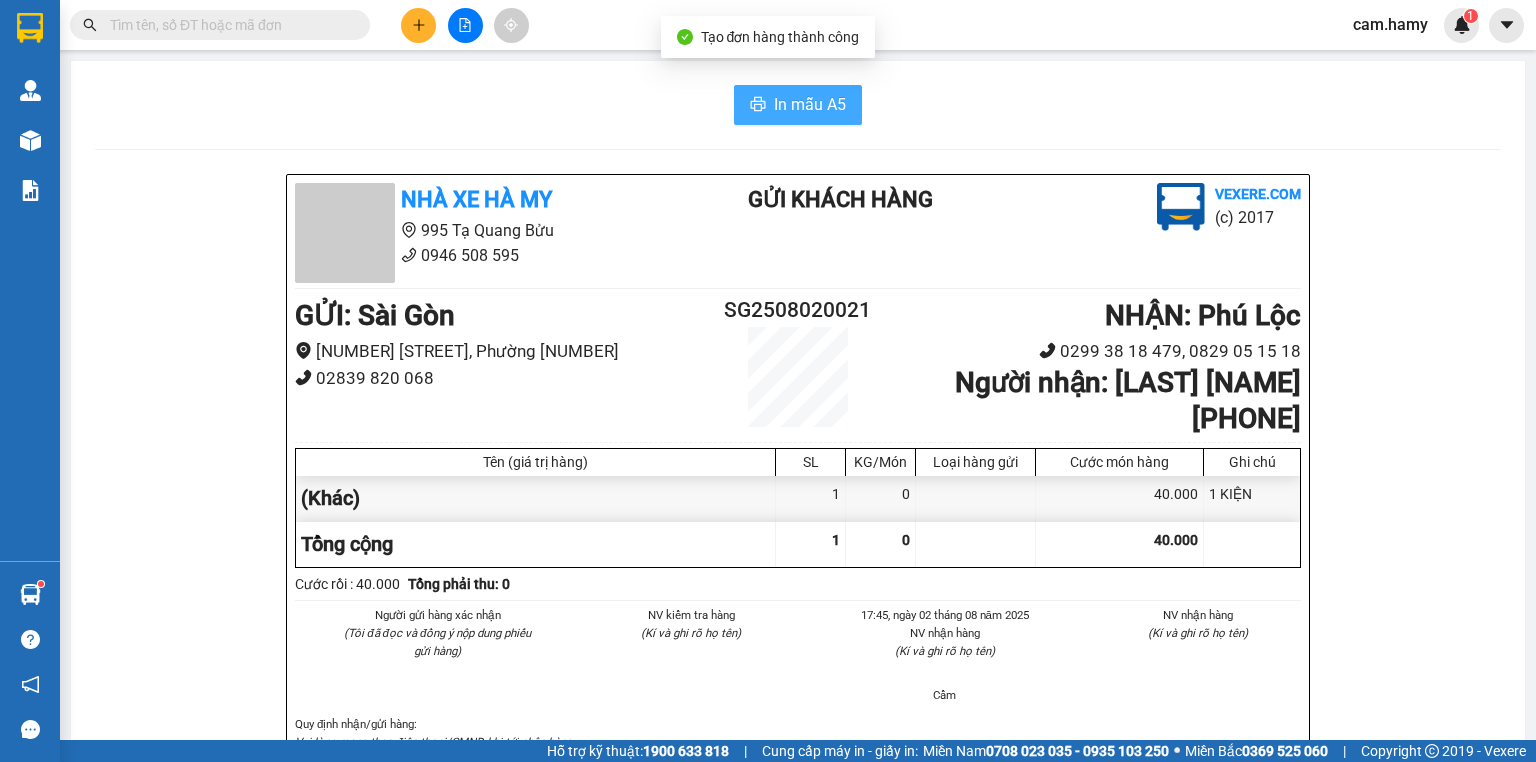 scroll, scrollTop: 0, scrollLeft: 0, axis: both 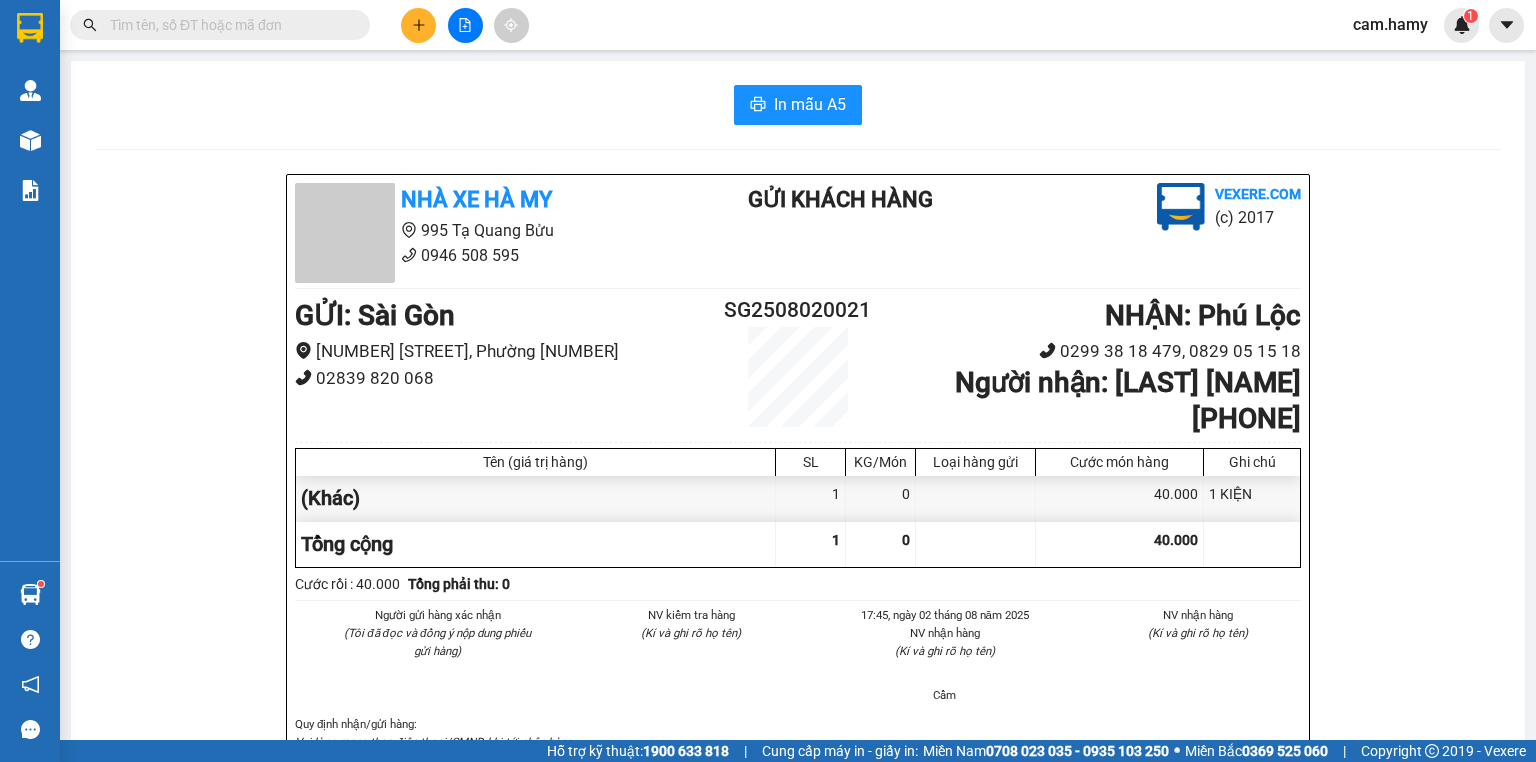 click 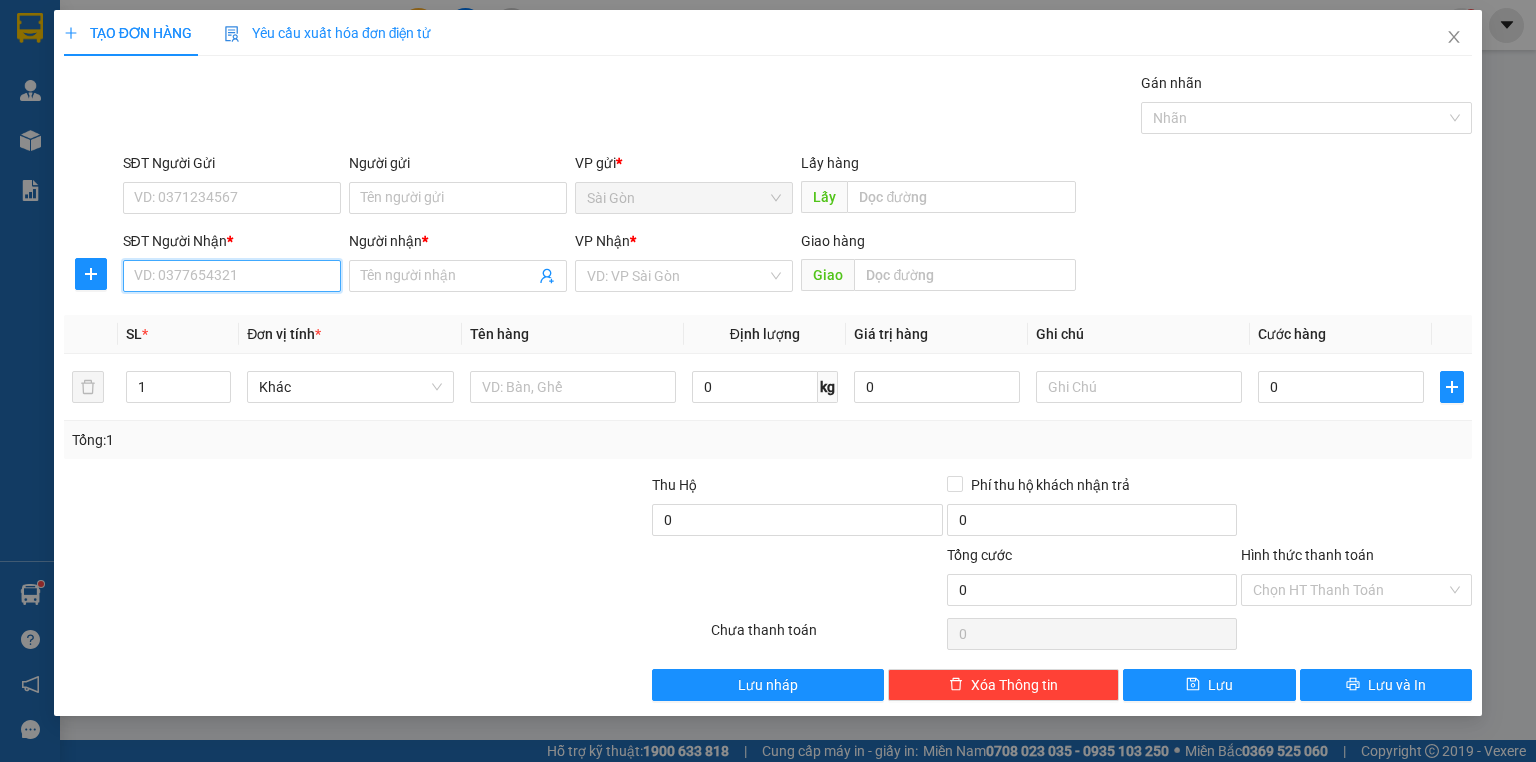 click on "SĐT Người Nhận  *" at bounding box center [232, 276] 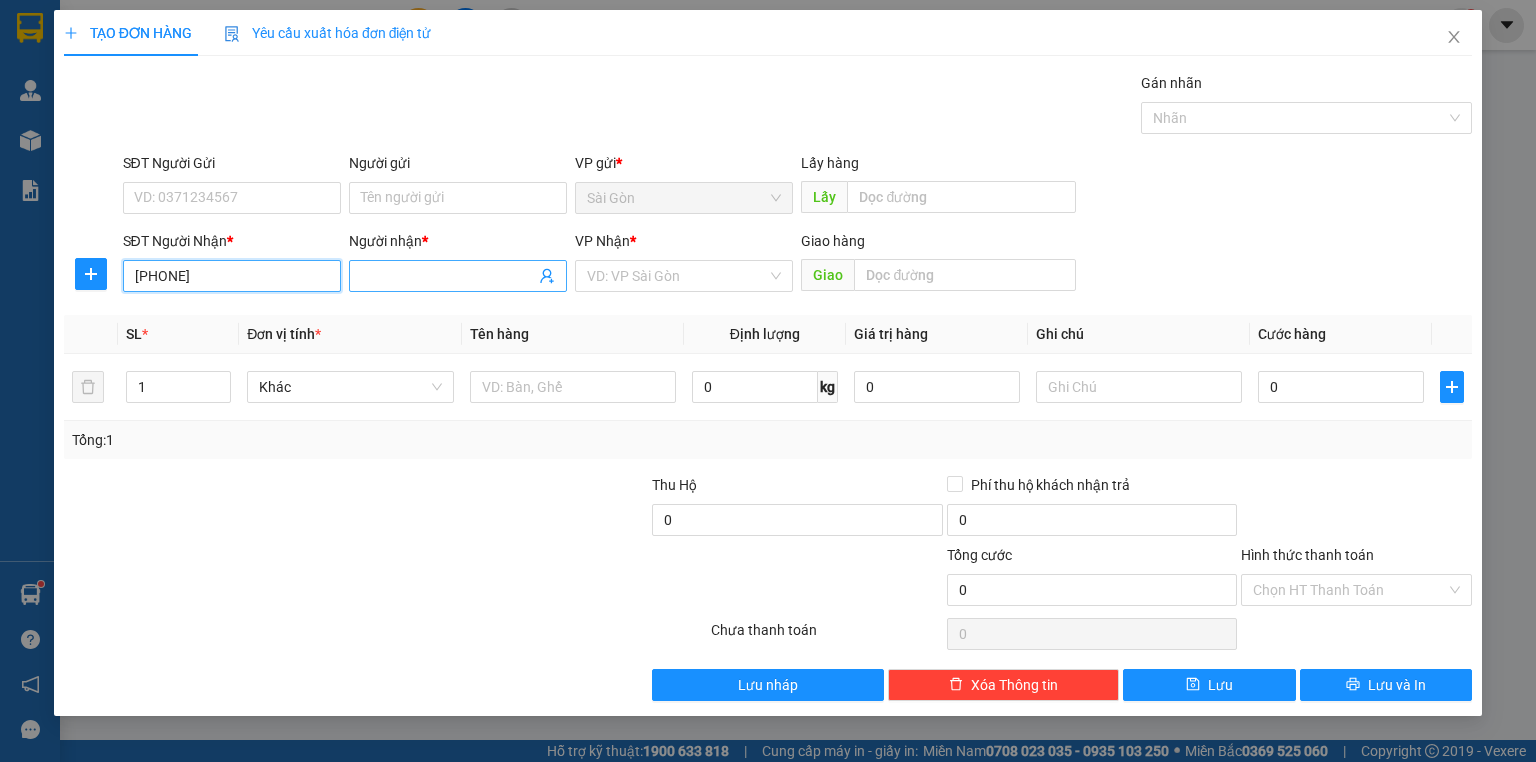 type on "[PHONE]" 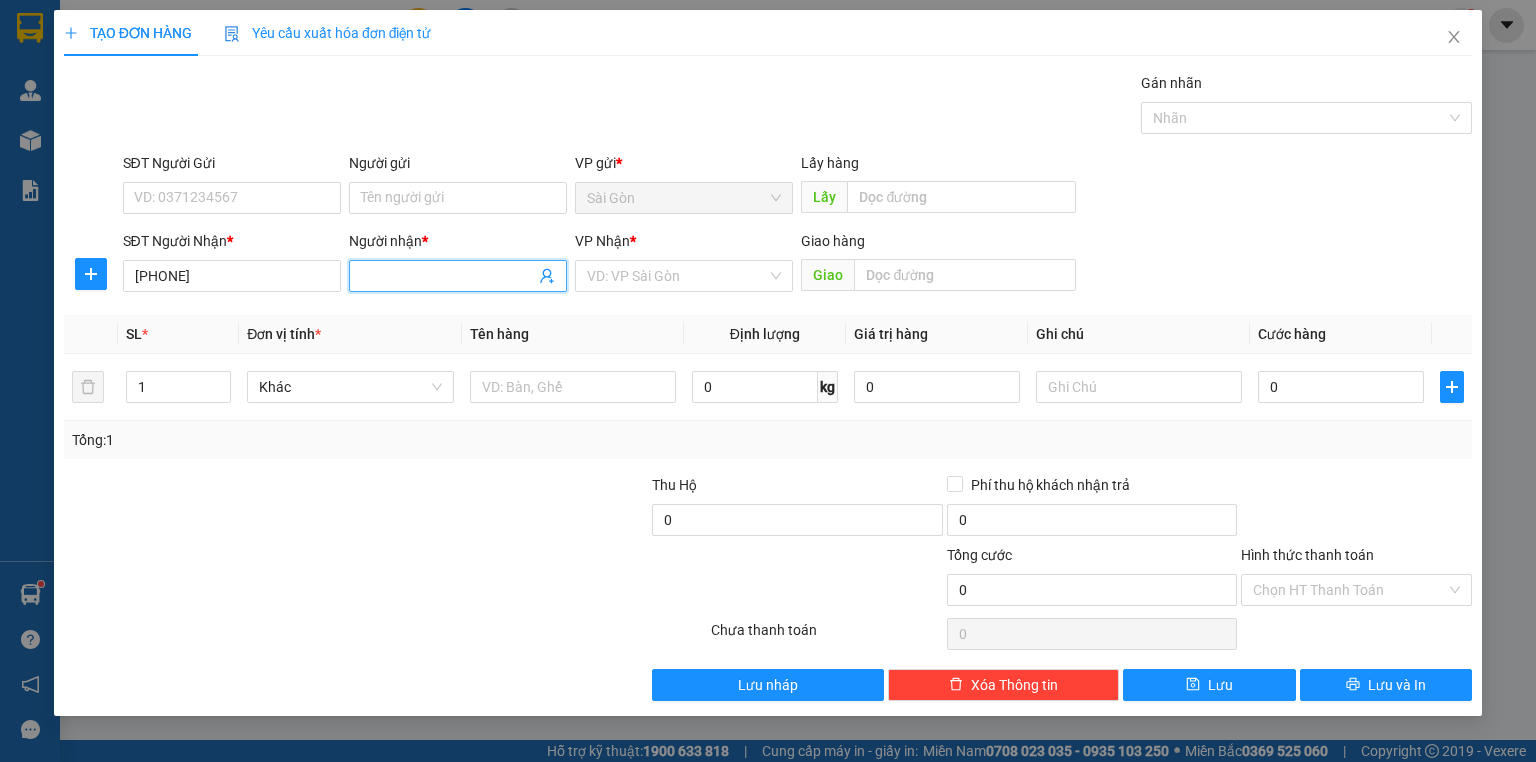 click at bounding box center (458, 276) 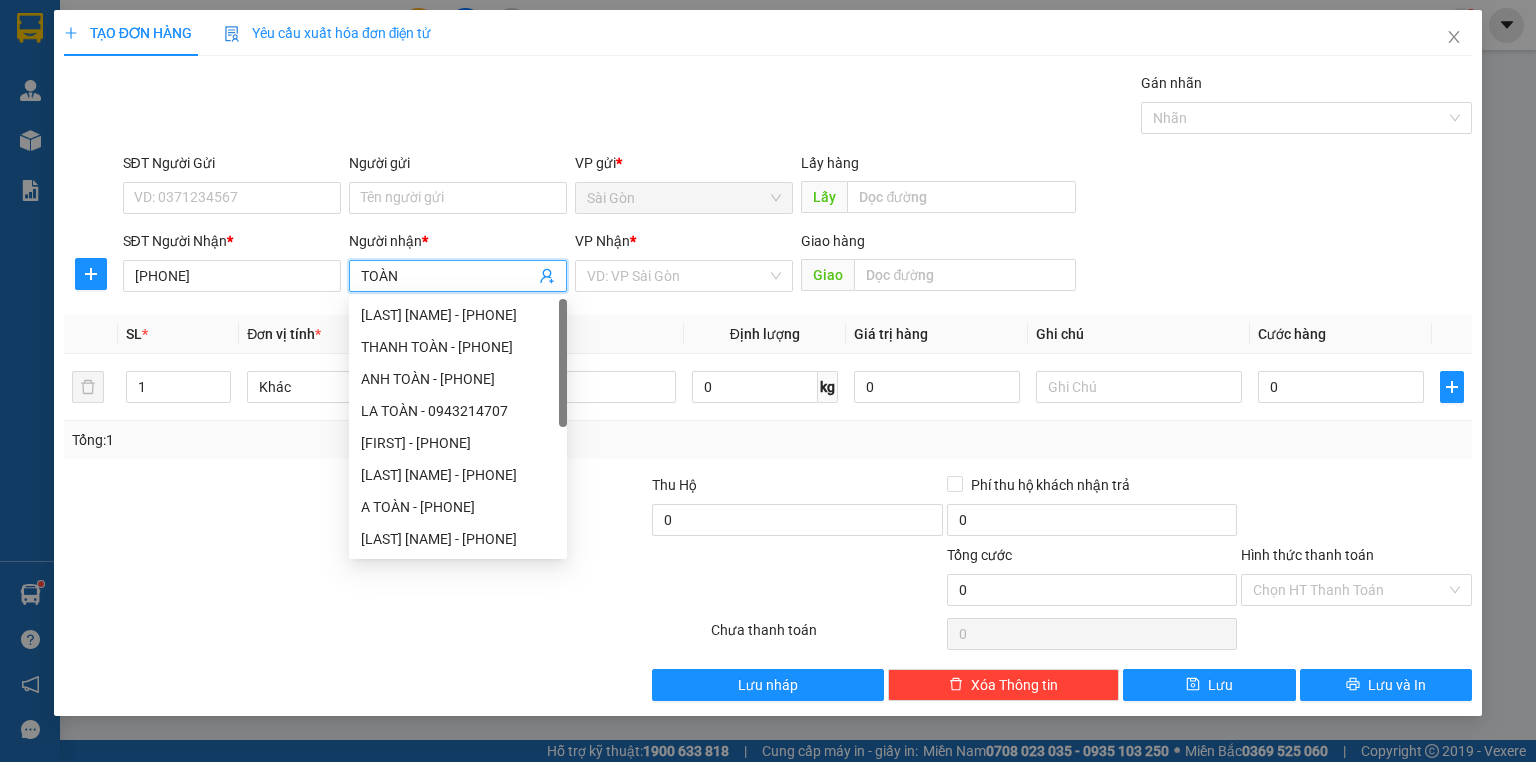 type on "TOÀN" 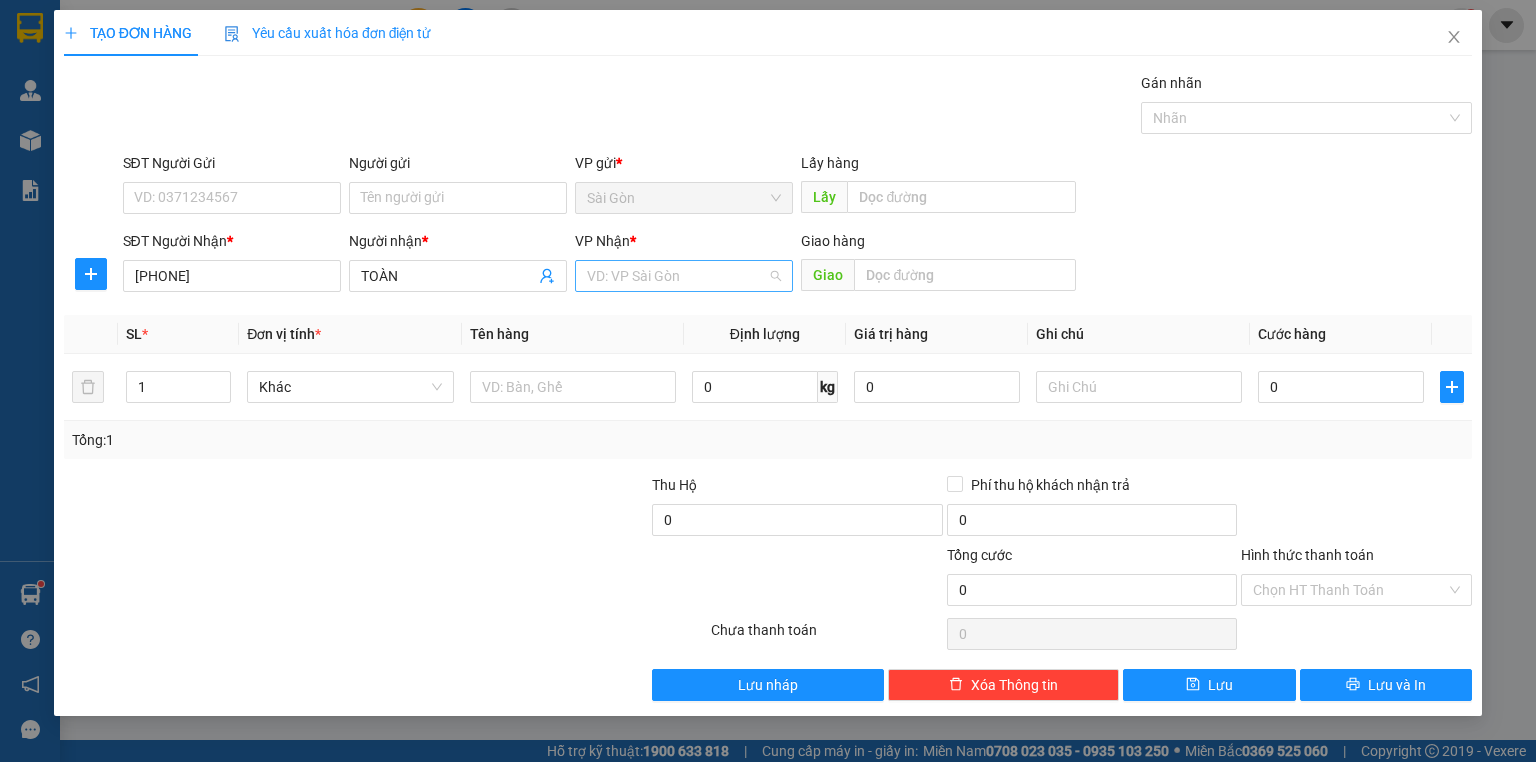 click at bounding box center (677, 276) 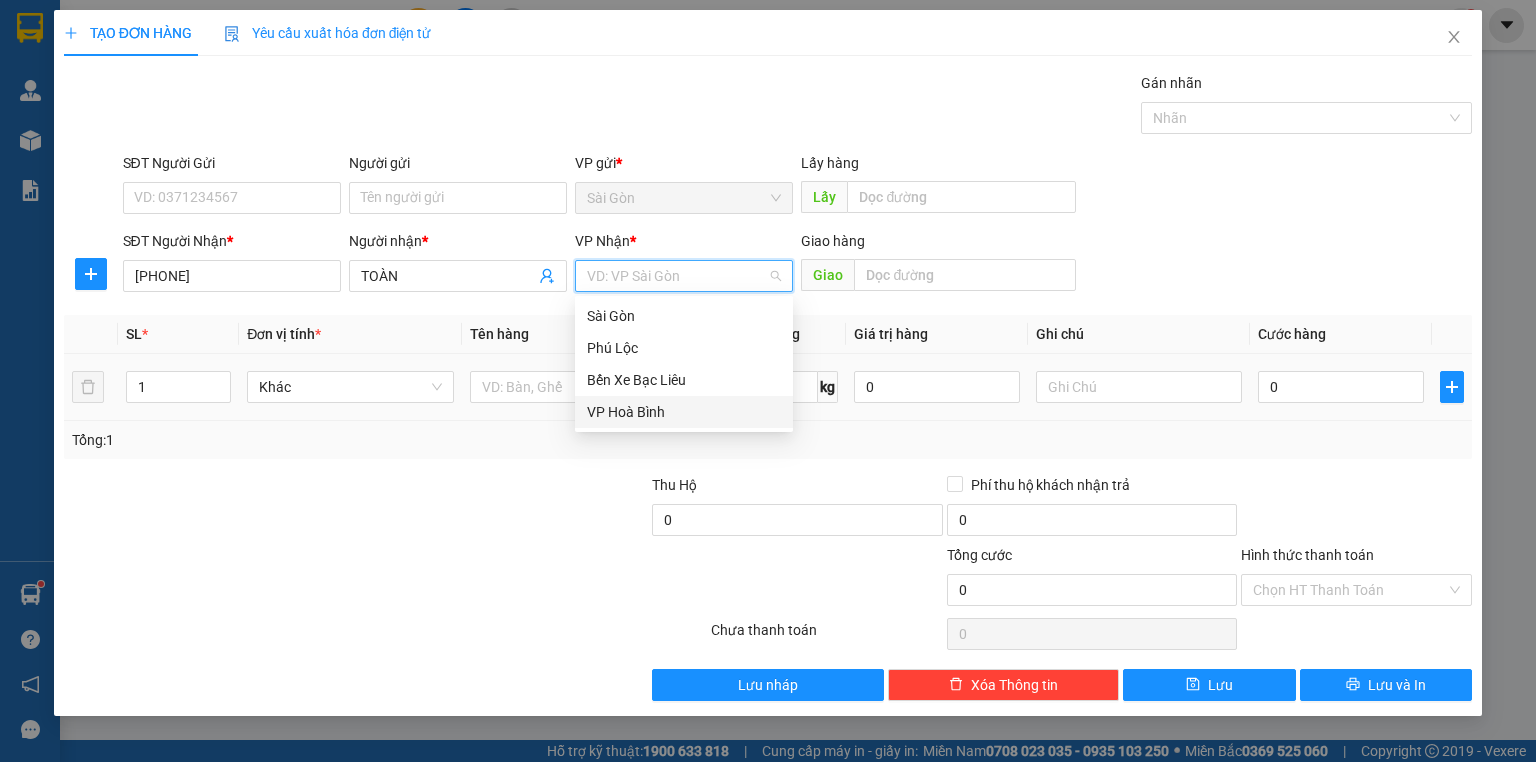 click on "VP Hoà Bình" at bounding box center (684, 412) 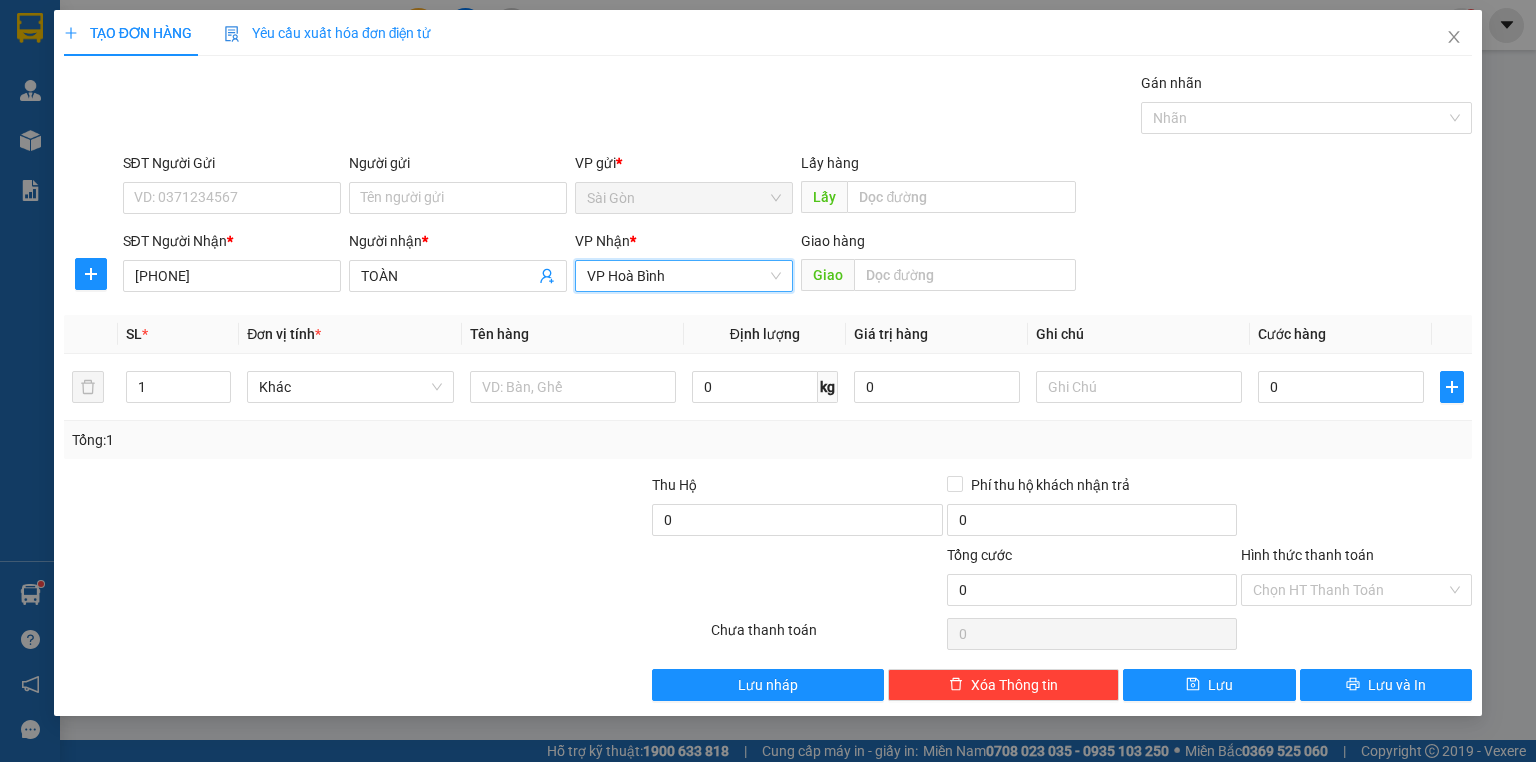 click on "SĐT Người Gửi VD: [PHONE] Người gửi Tên người gửi VP gửi  * Sài Gòn Lấy hàng Lấy" at bounding box center [798, 187] 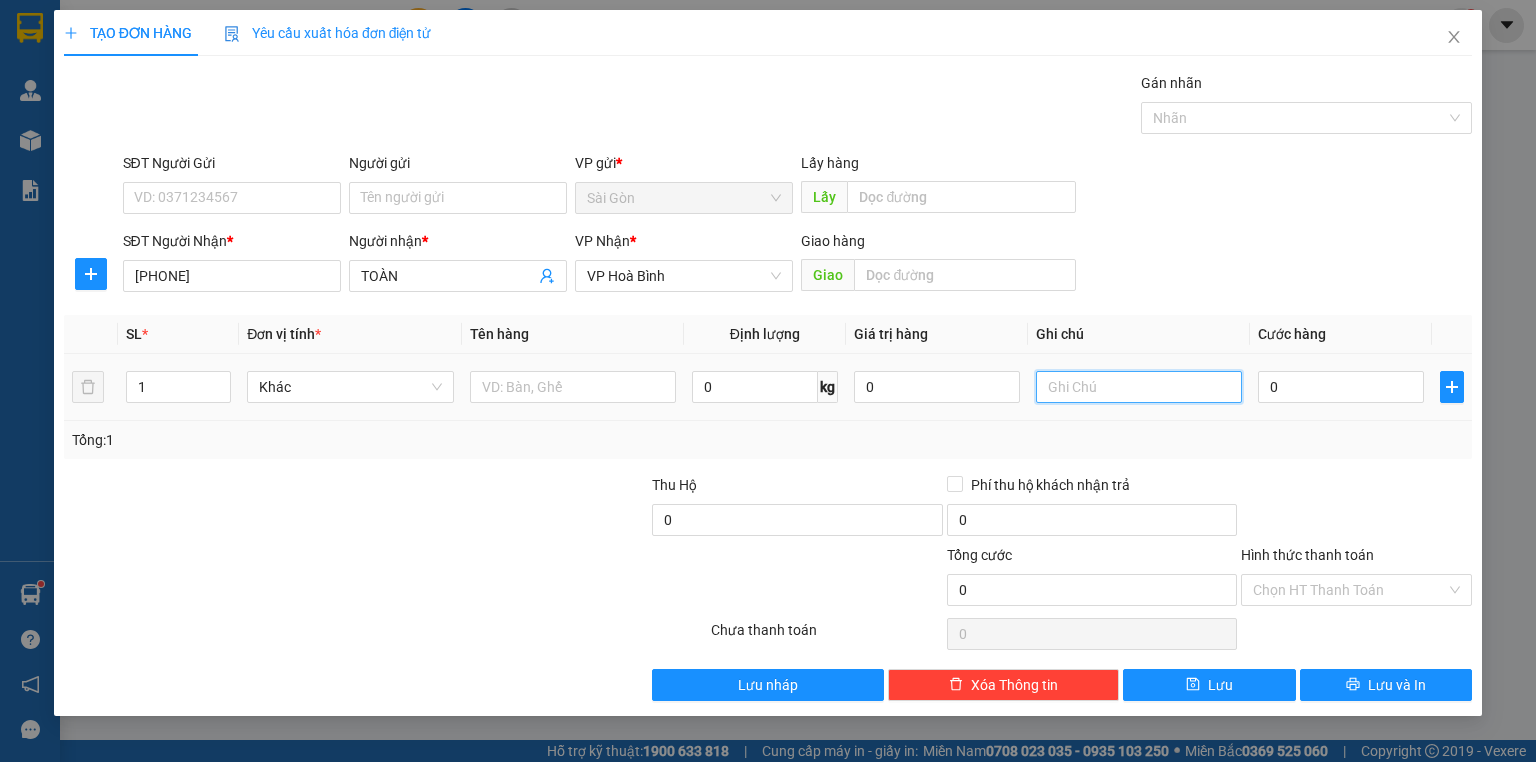 click at bounding box center [1139, 387] 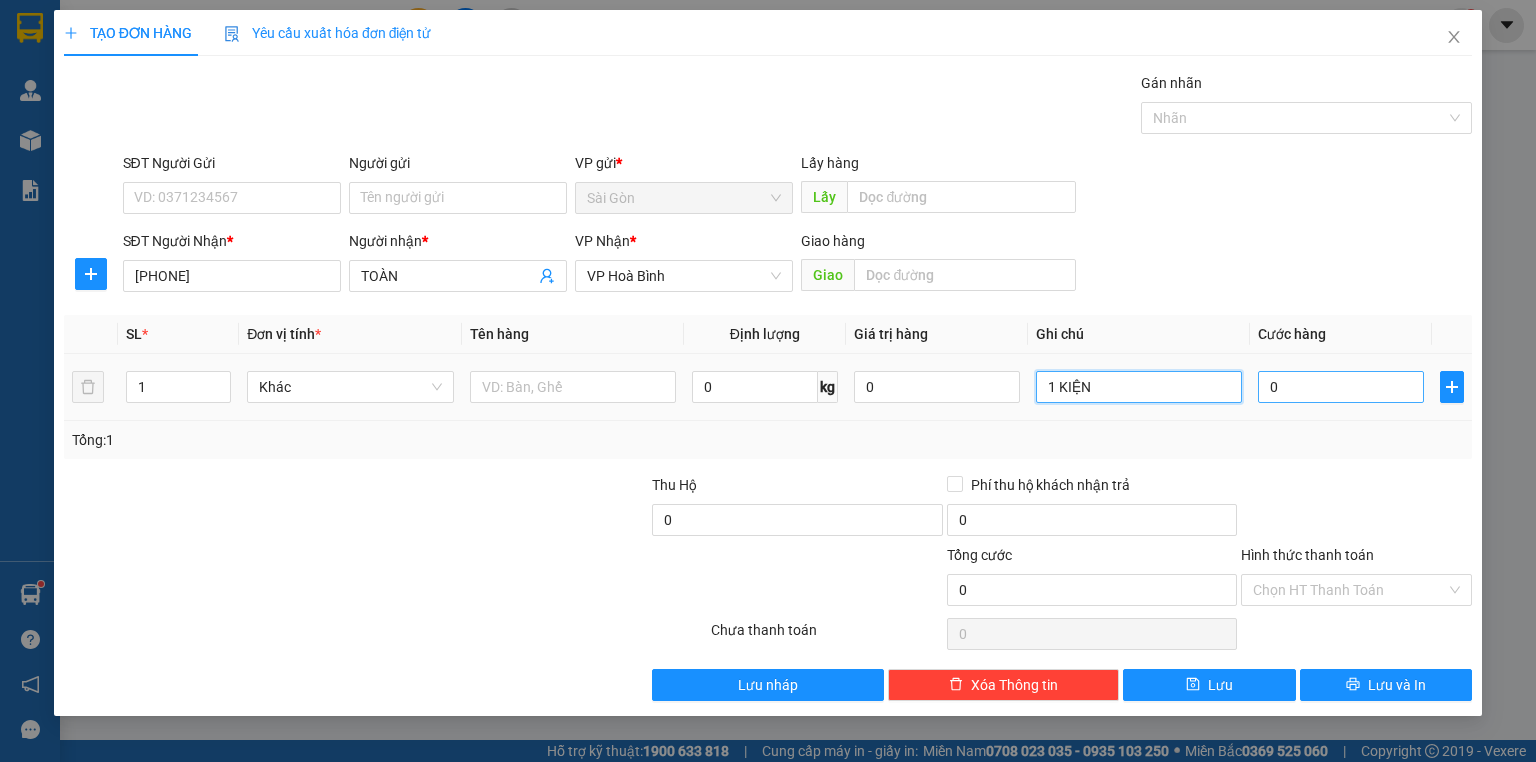 type on "1 KIỆN" 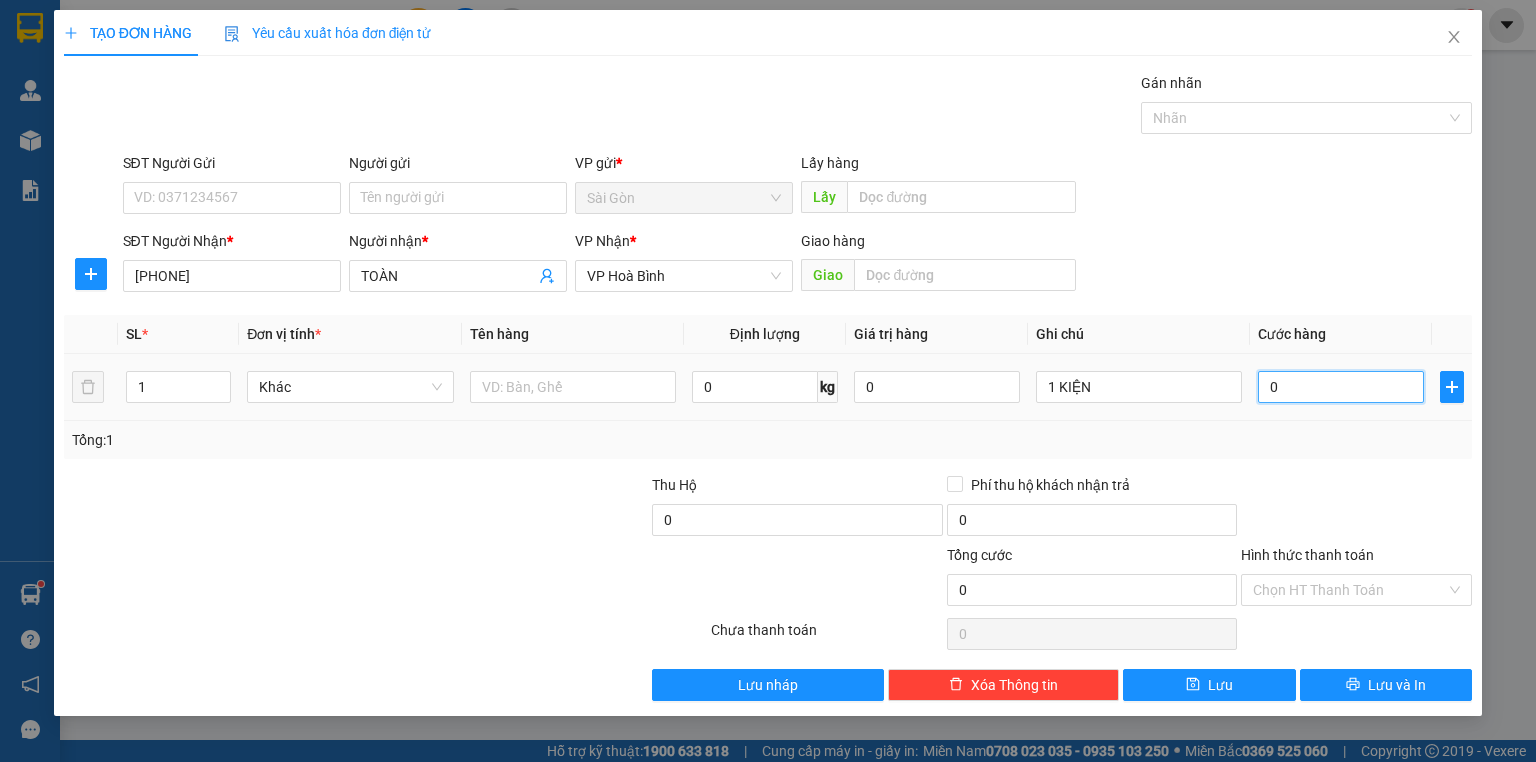 click on "0" at bounding box center [1341, 387] 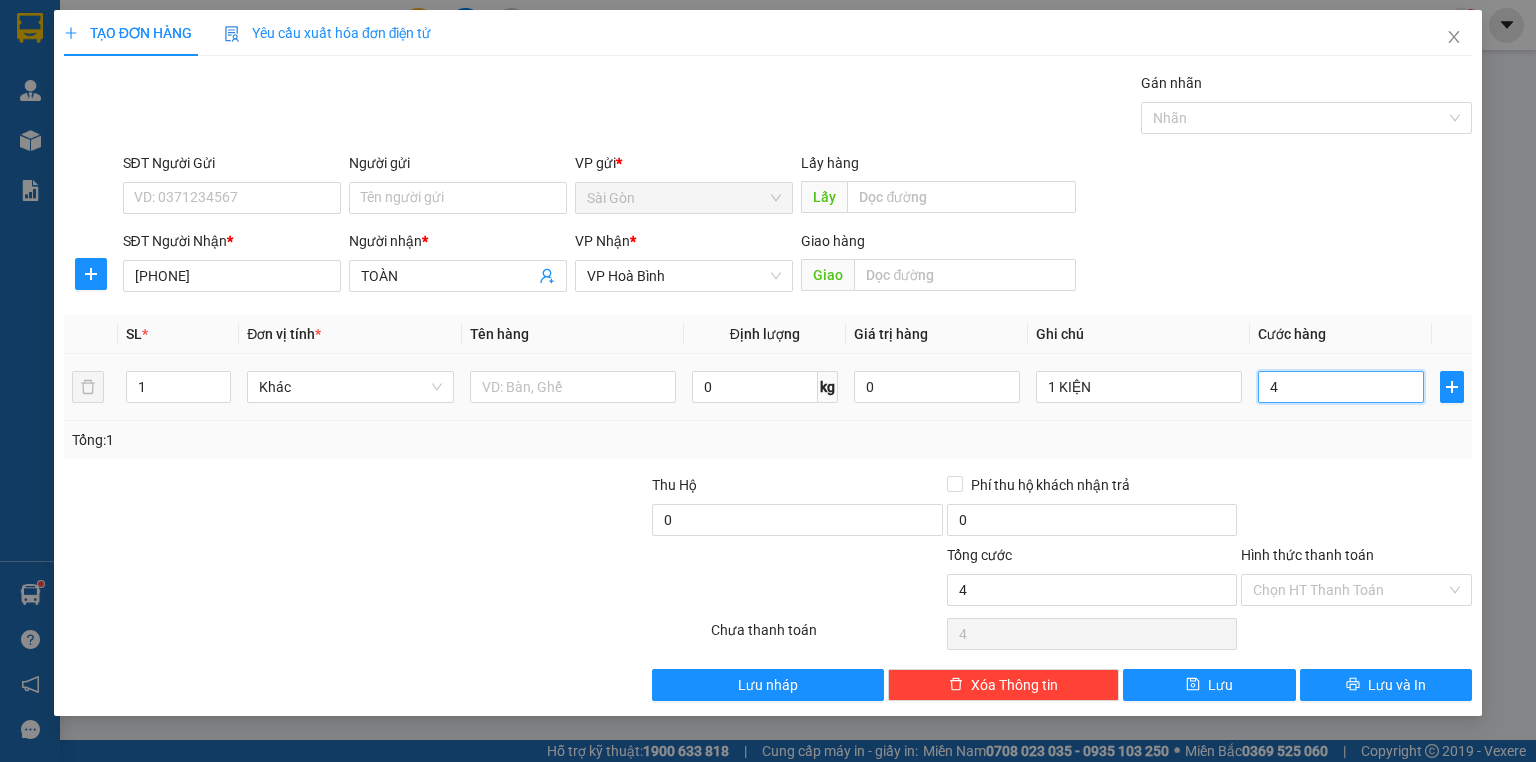 type on "40" 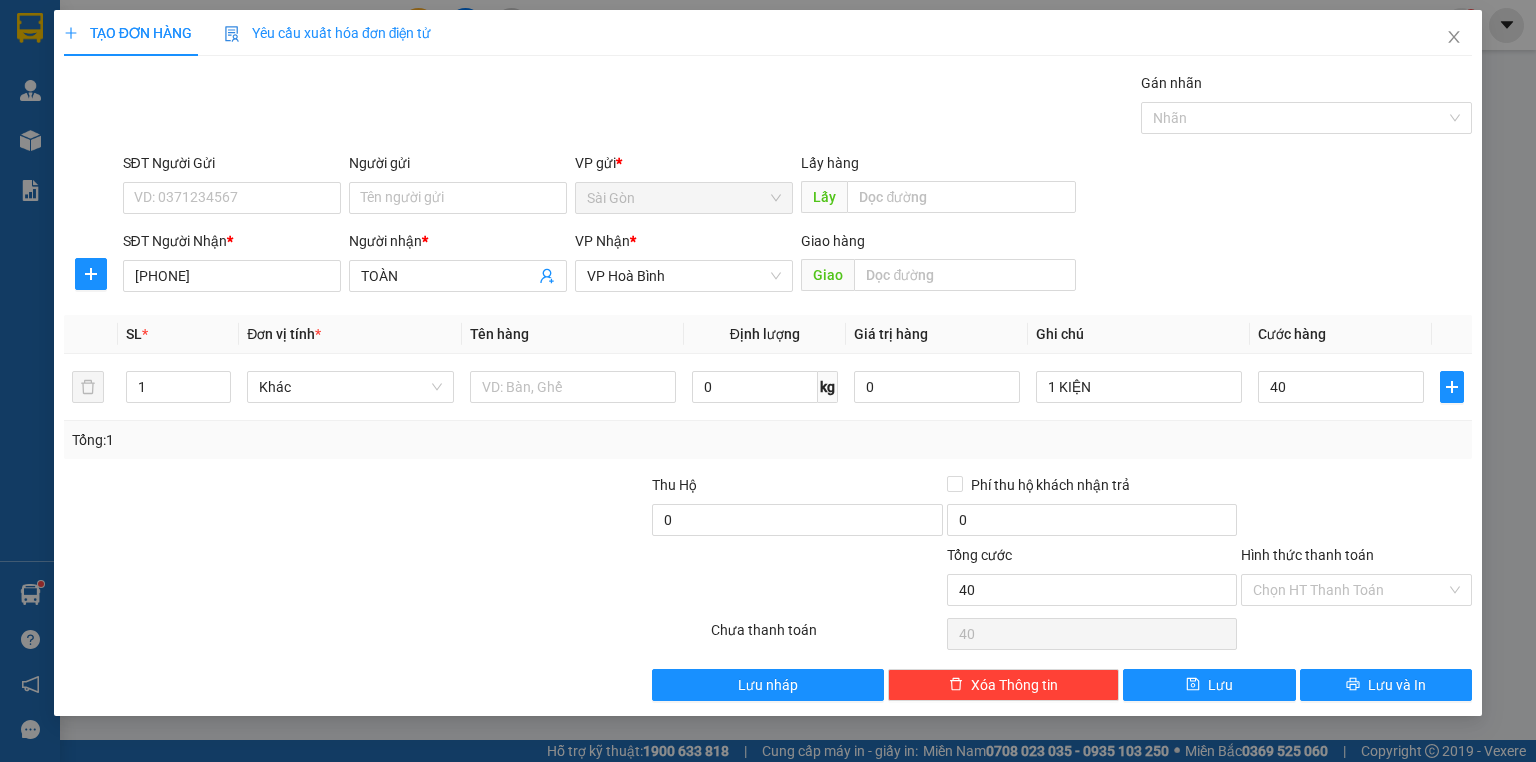 type on "40.000" 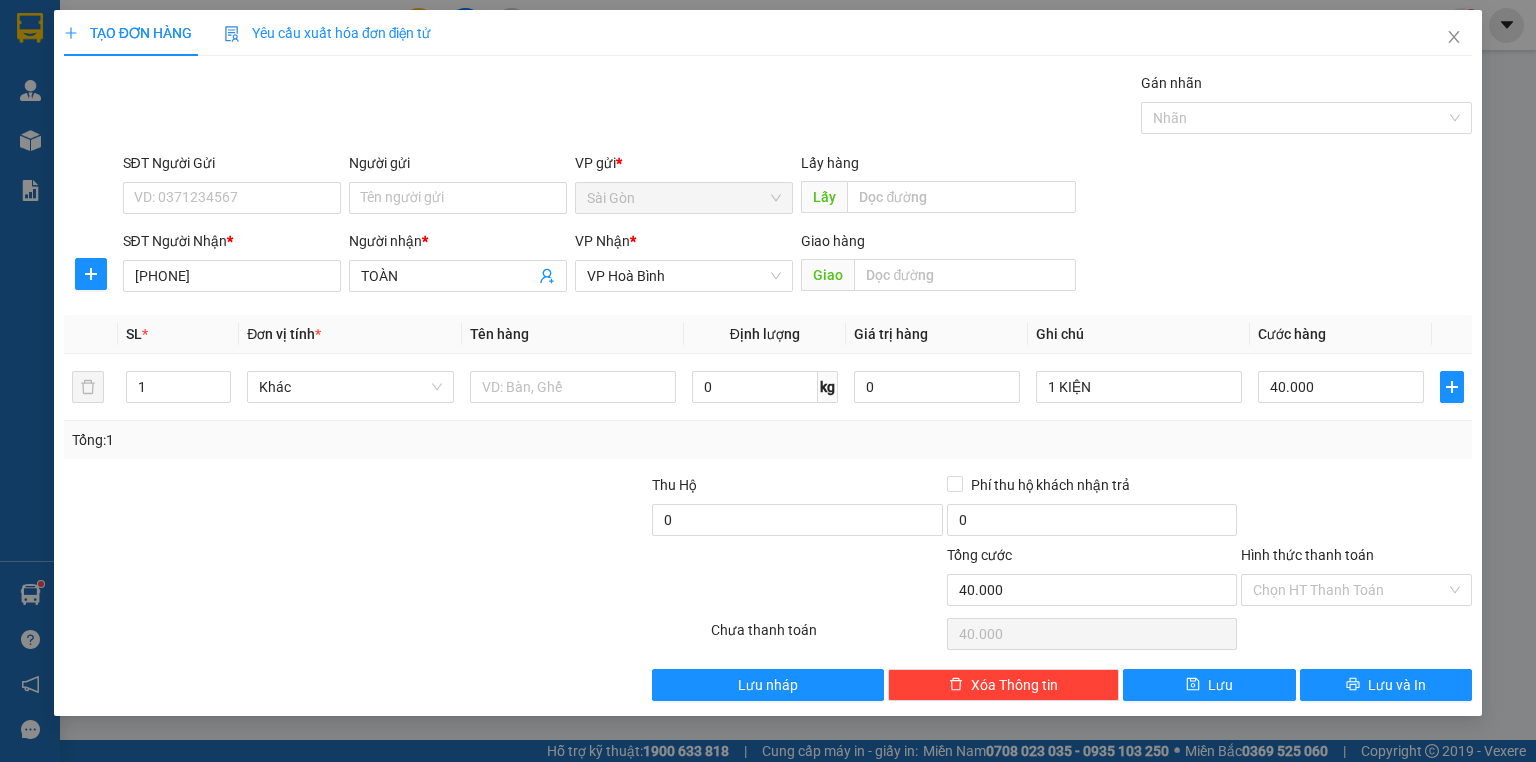 click on "Tổng:  1" at bounding box center (768, 440) 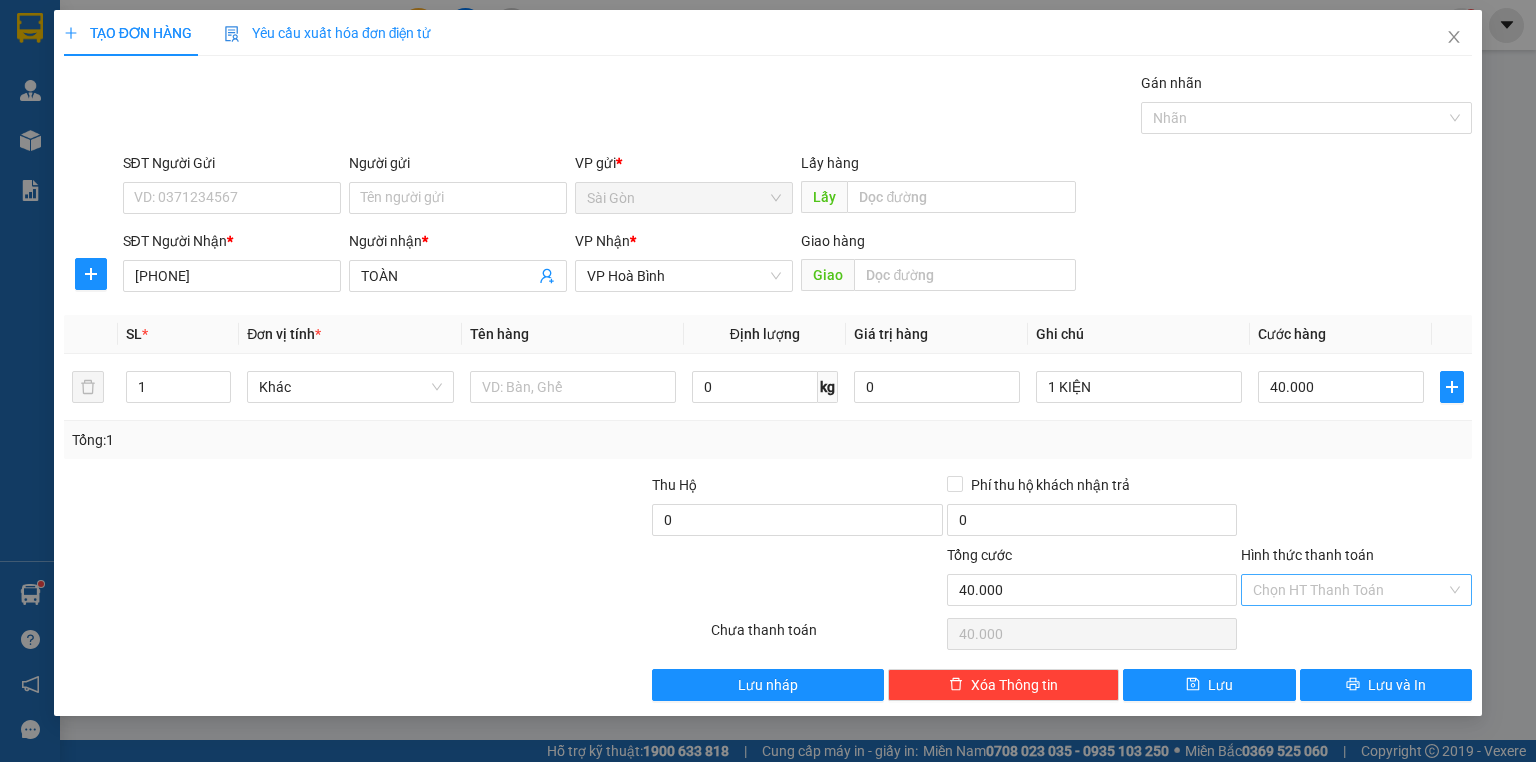 click on "Hình thức thanh toán Chọn HT Thanh Toán" at bounding box center [1356, 579] 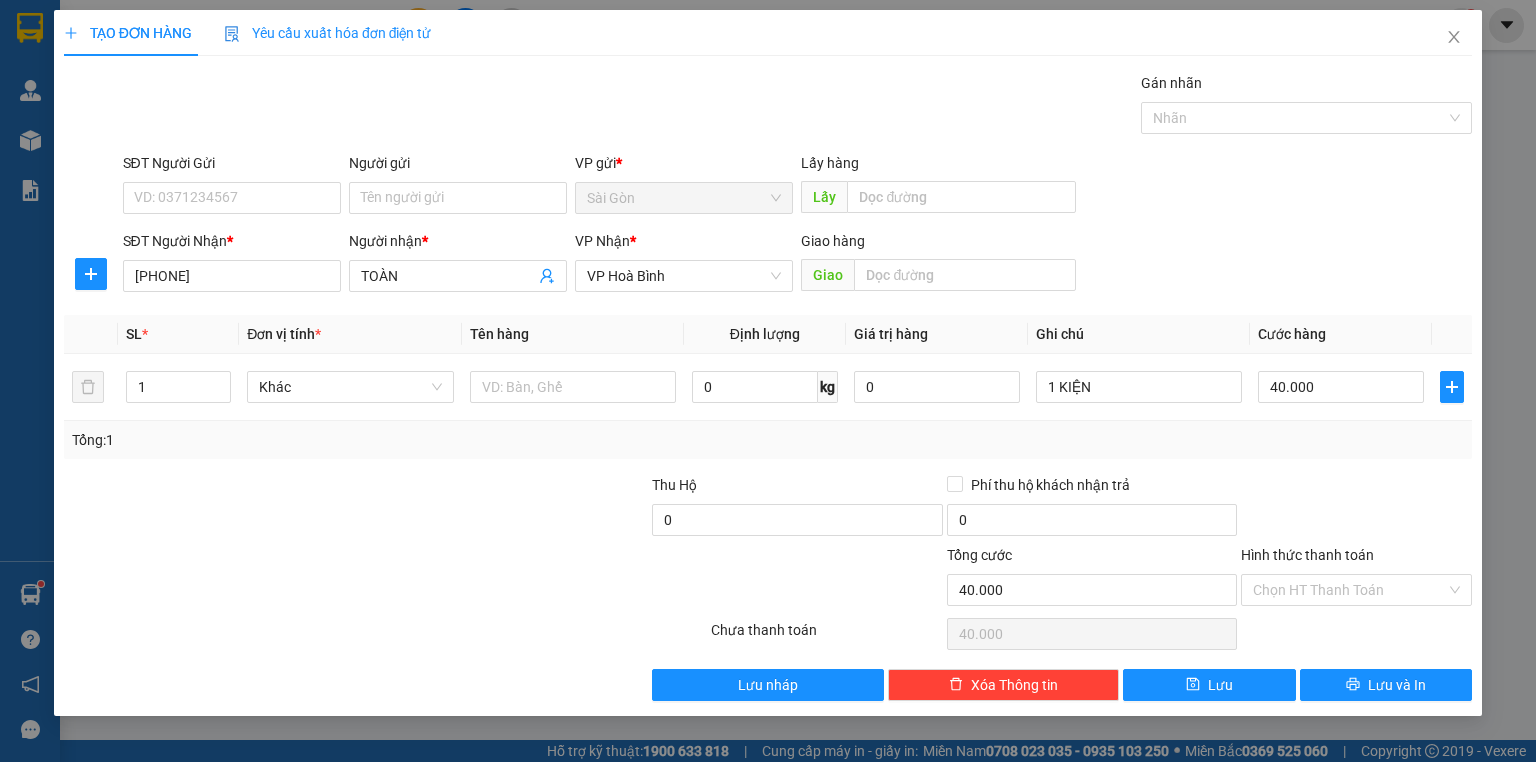 click on "Hình thức thanh toán Chọn HT Thanh Toán" at bounding box center (1356, 579) 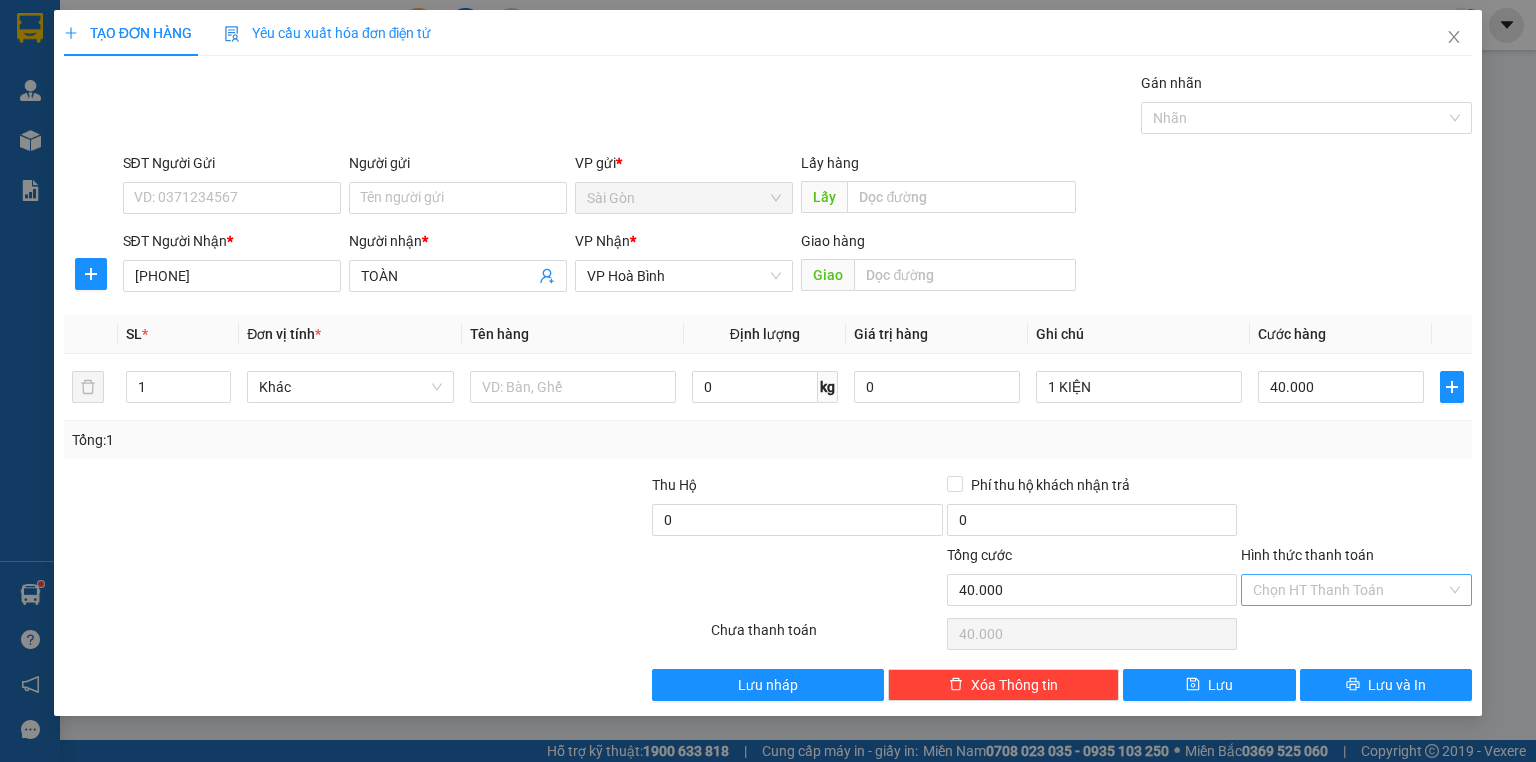 click on "Hình thức thanh toán" at bounding box center (1349, 590) 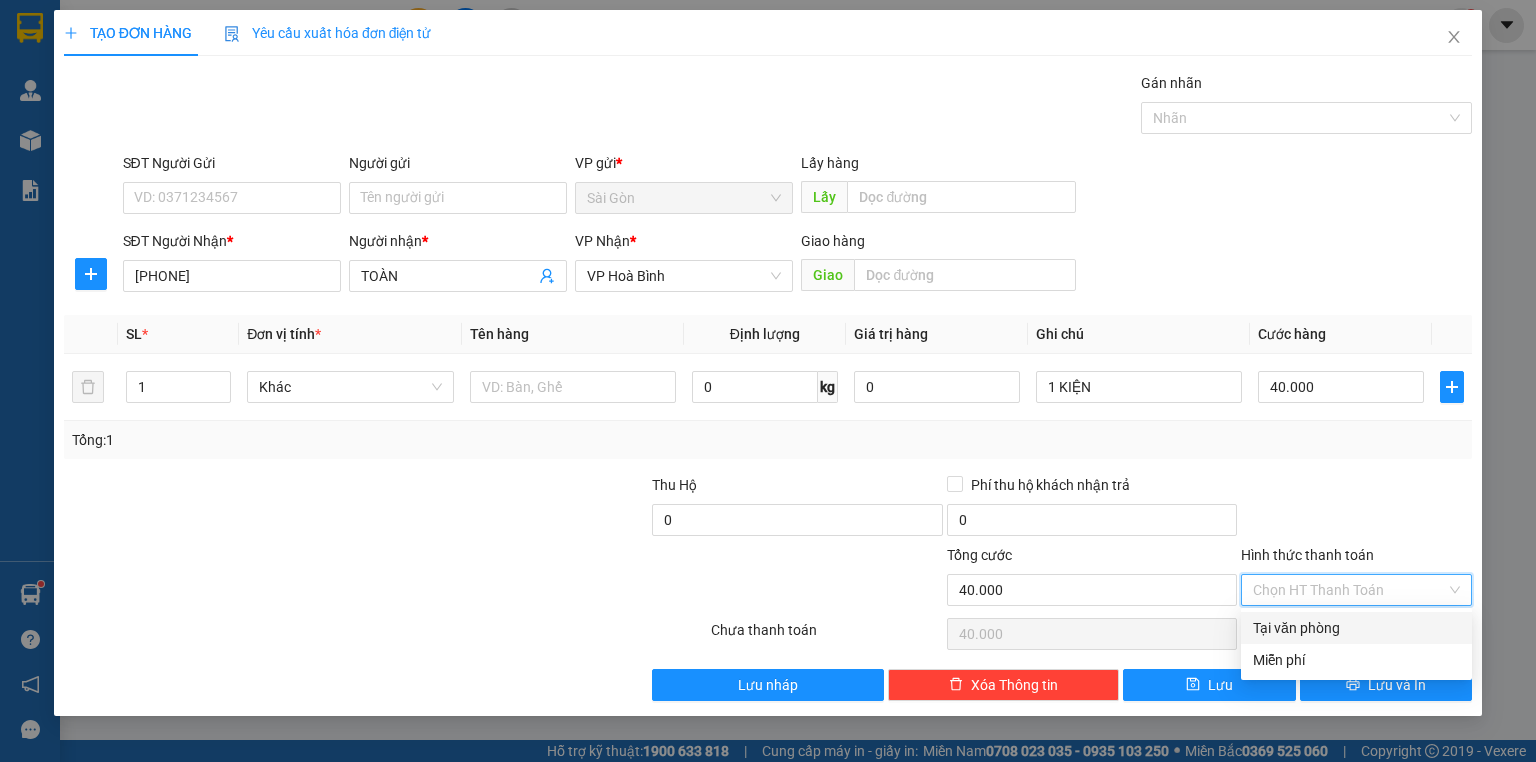 click on "Tại văn phòng" at bounding box center [1356, 628] 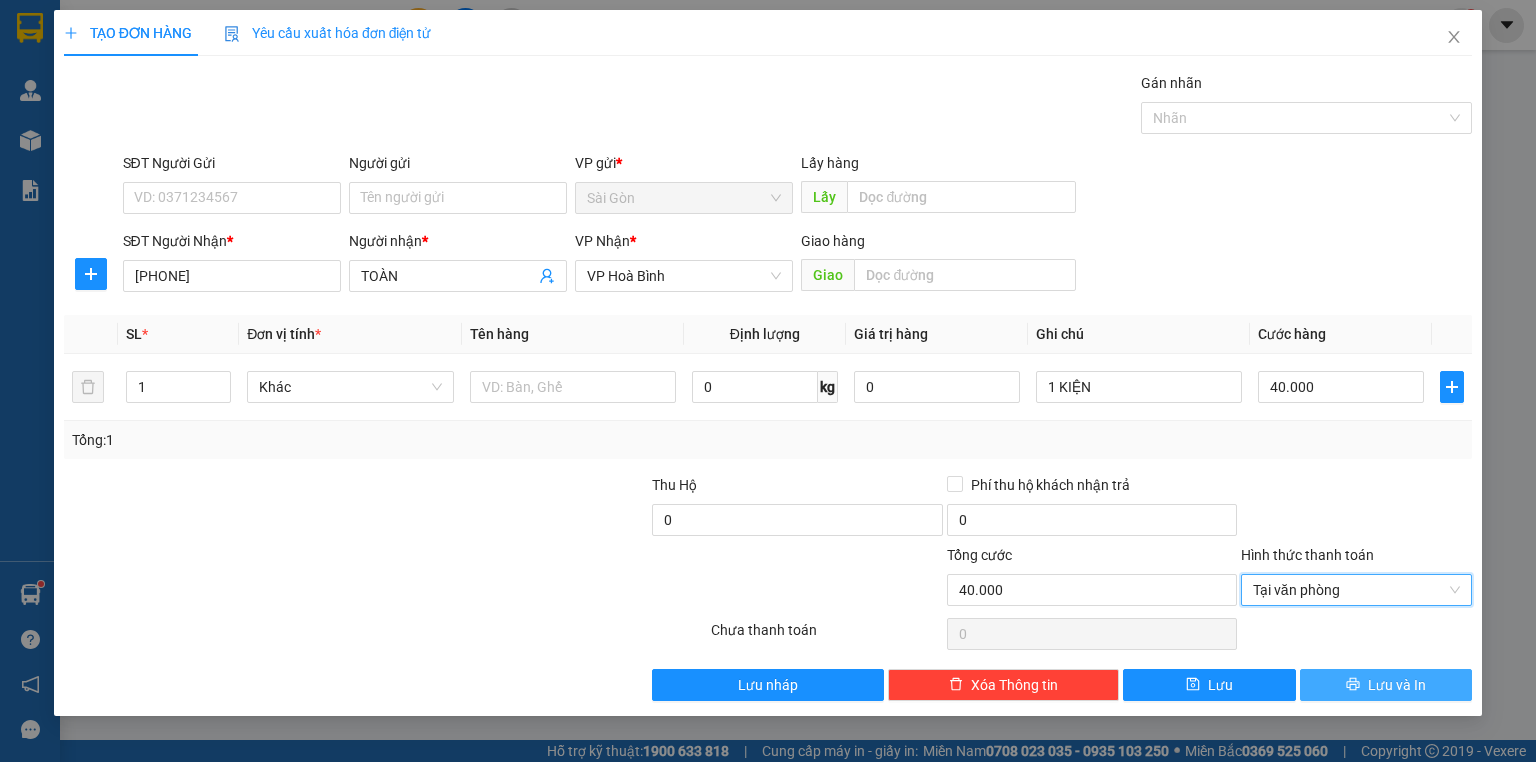 click on "[PHONE] [LAST] [NAME]" at bounding box center (768, 386) 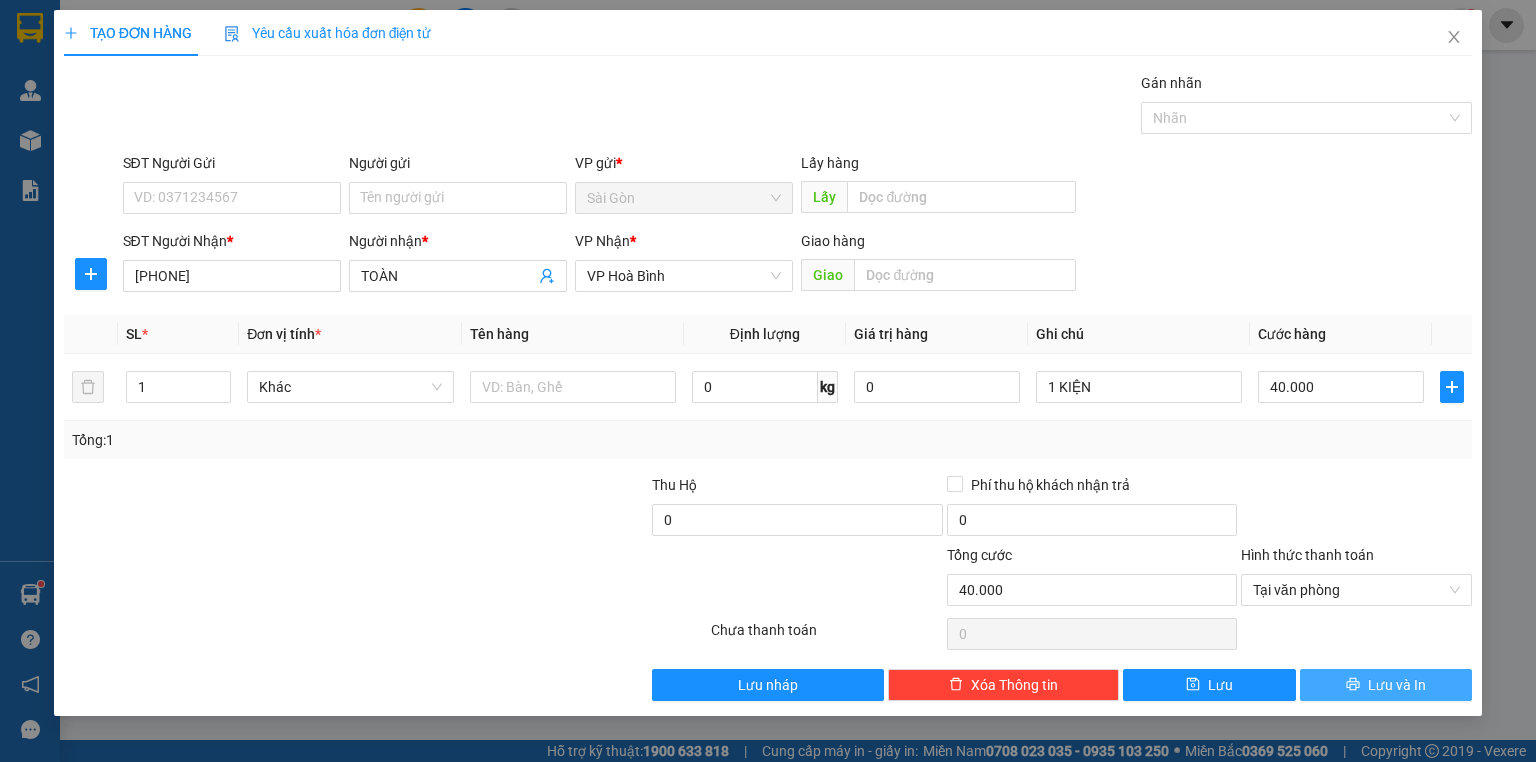 click on "Lưu và In" at bounding box center [1386, 685] 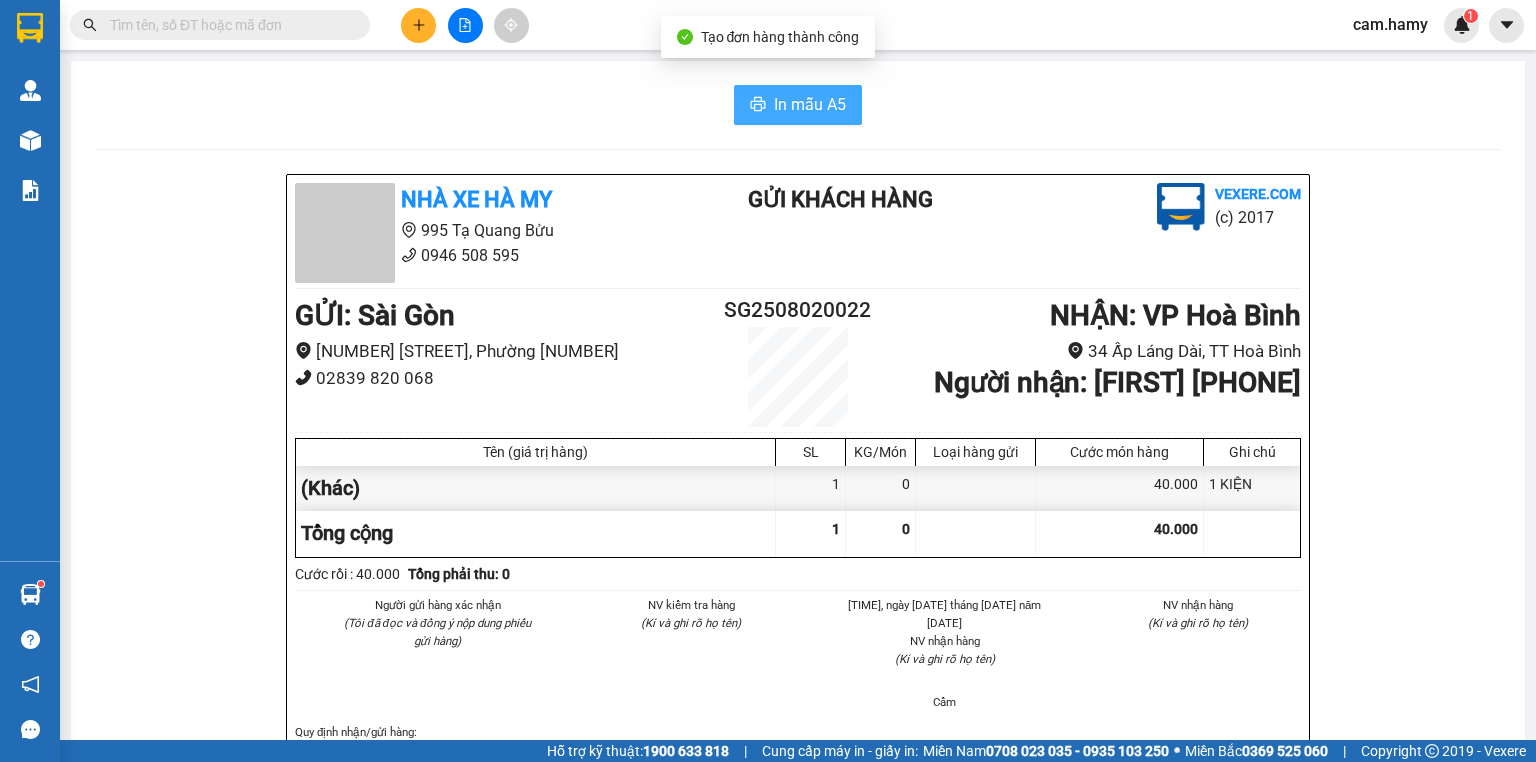 click on "In mẫu A5" at bounding box center (810, 104) 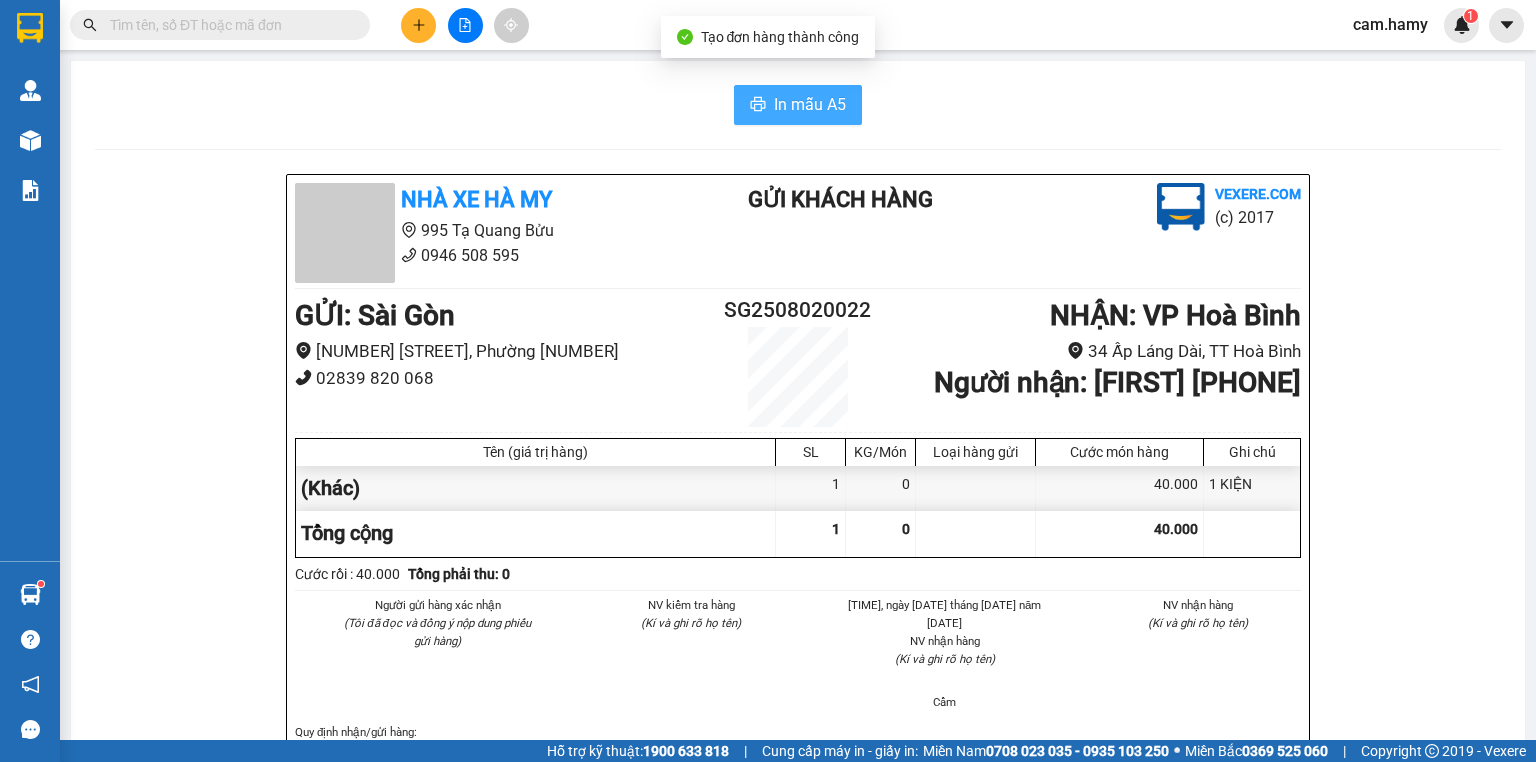 scroll, scrollTop: 0, scrollLeft: 0, axis: both 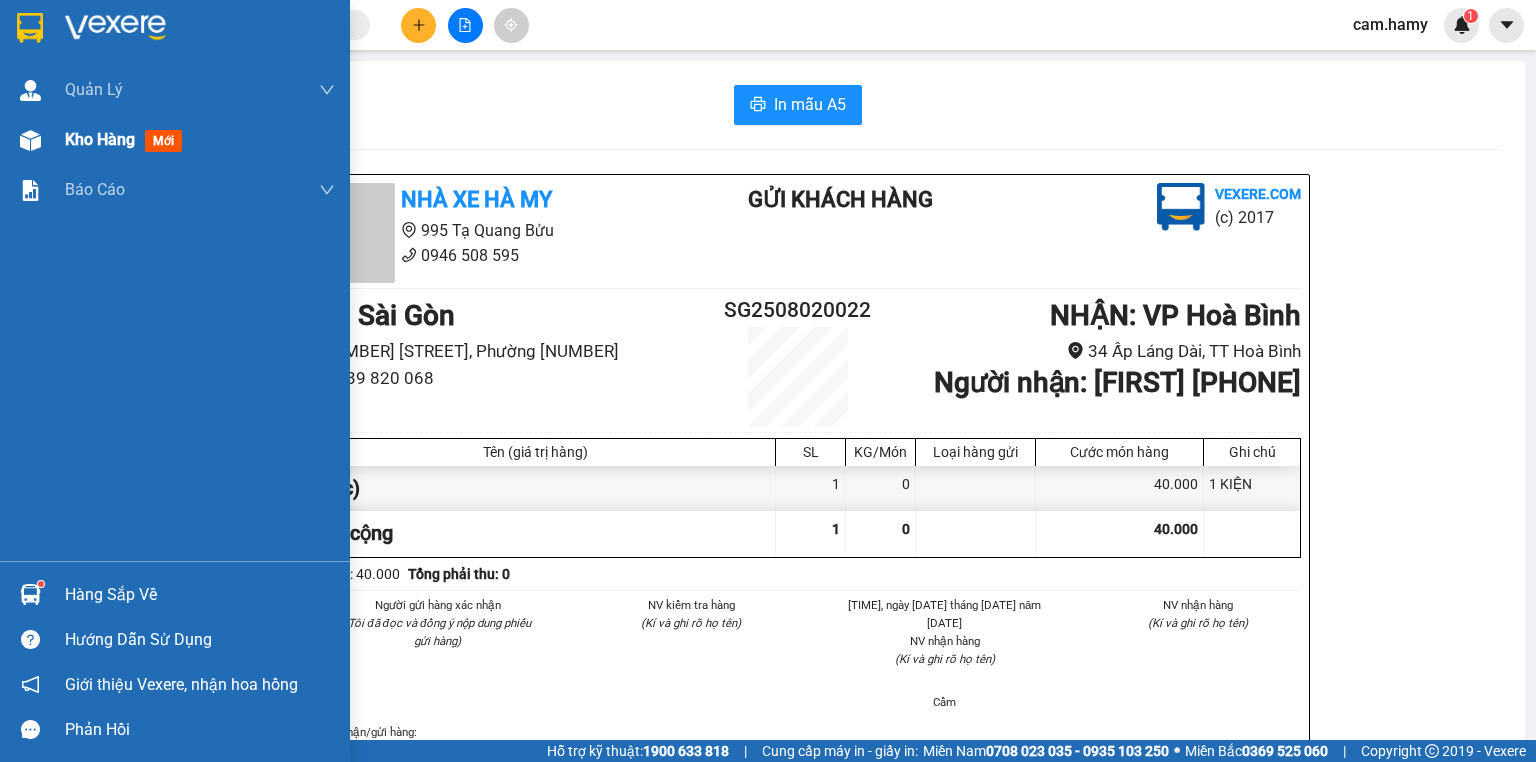 click on "Kho hàng" at bounding box center [100, 139] 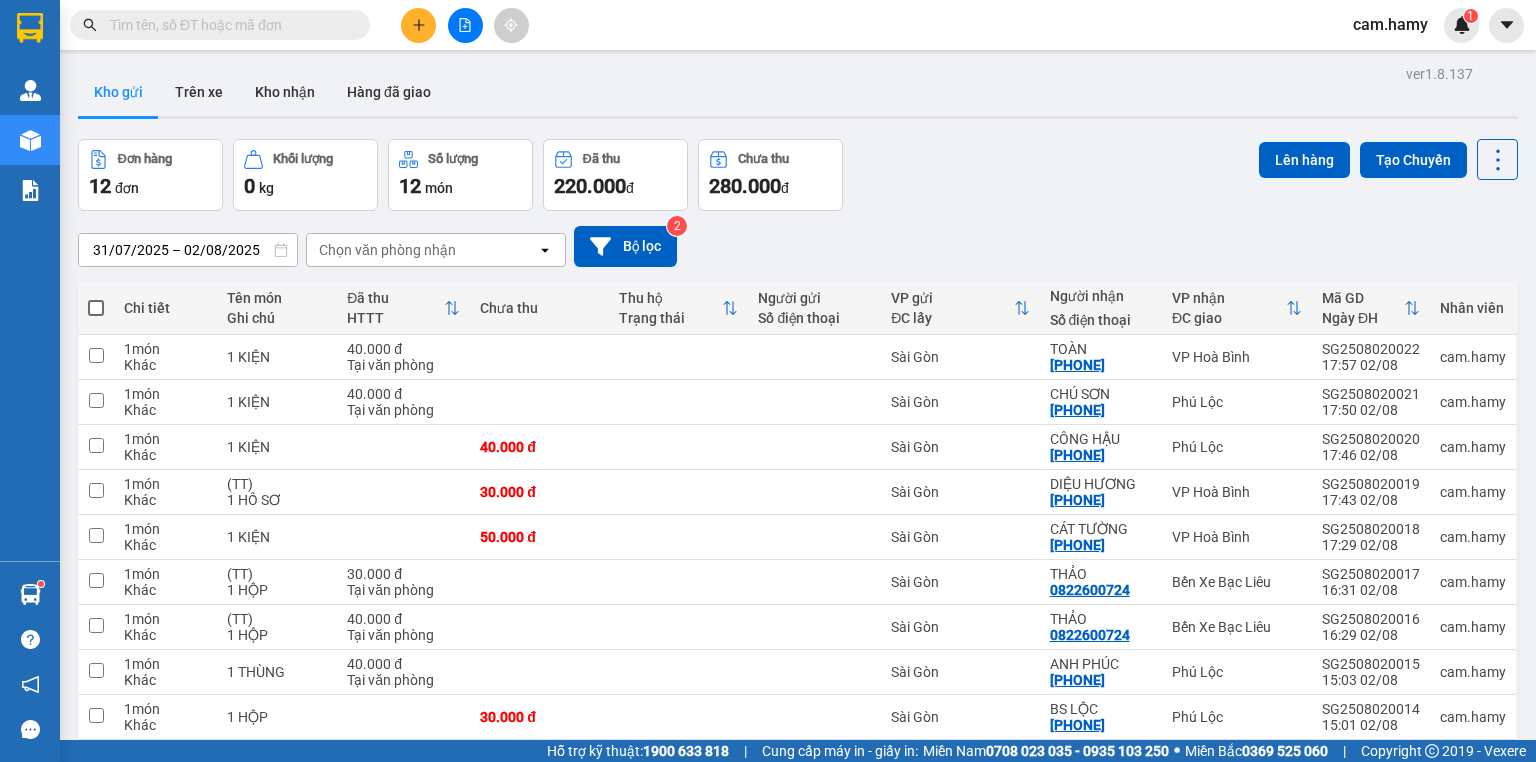 drag, startPoint x: 424, startPoint y: 44, endPoint x: 428, endPoint y: 31, distance: 13.601471 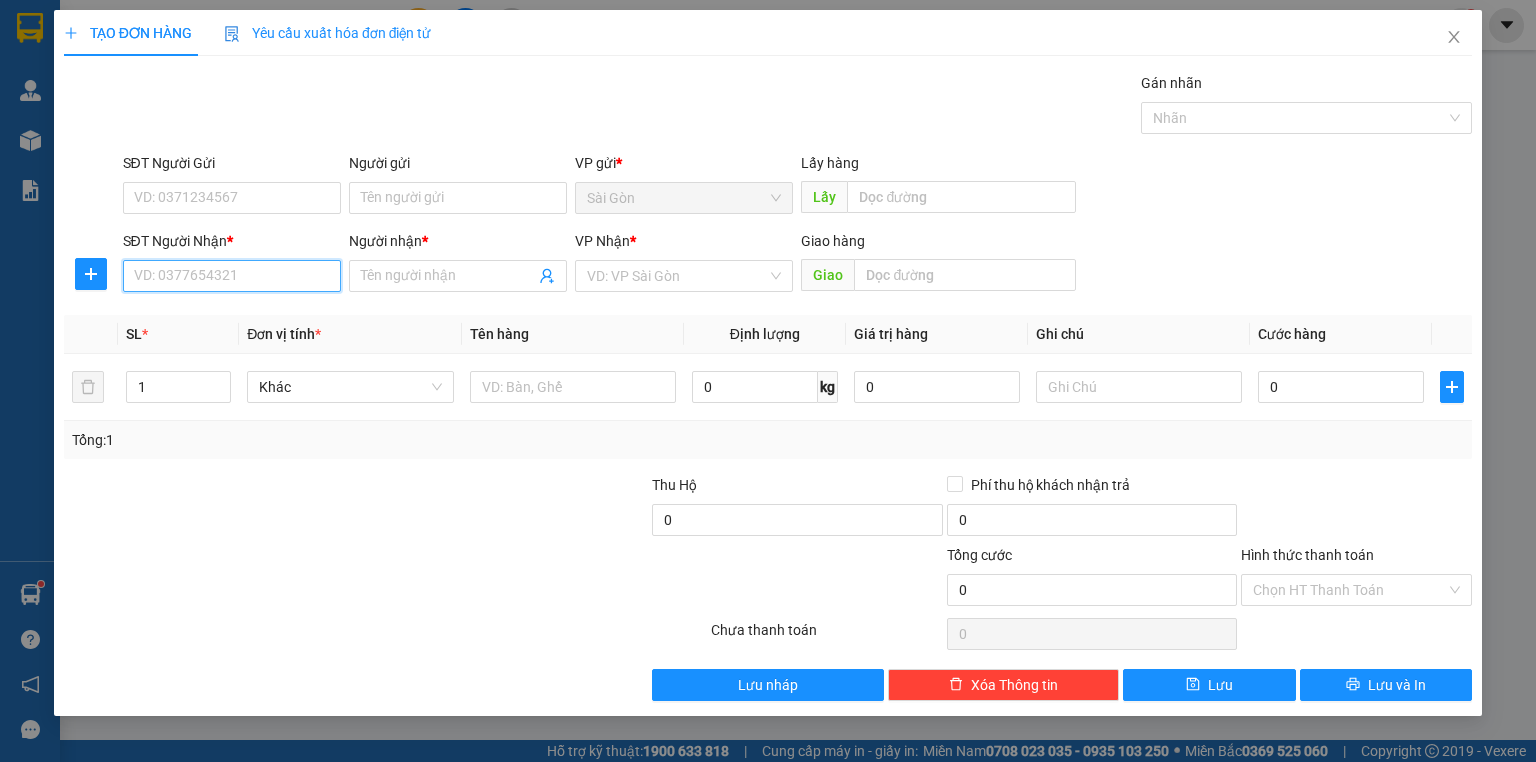 click on "SĐT Người Nhận  *" at bounding box center [232, 276] 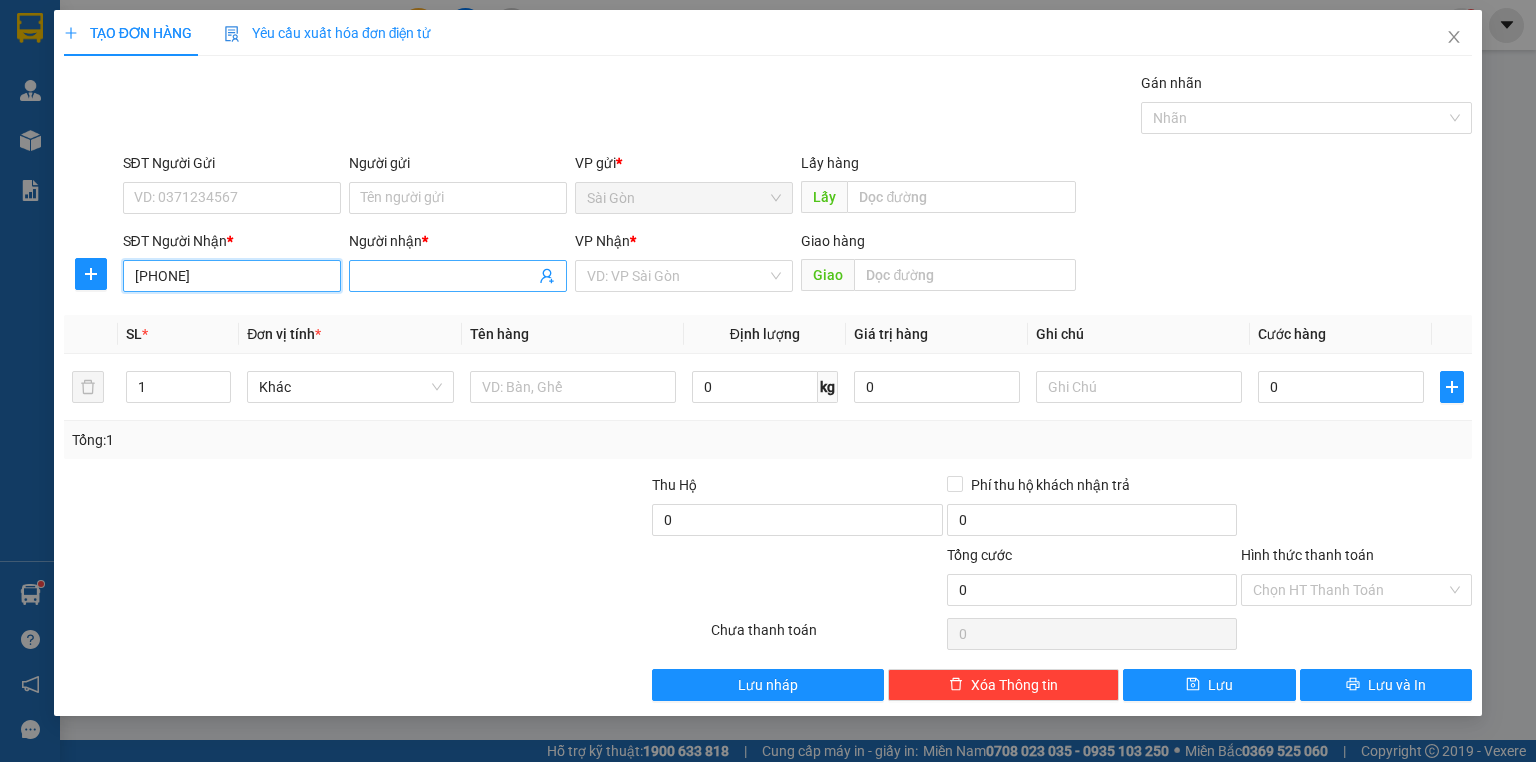 type on "[PHONE]" 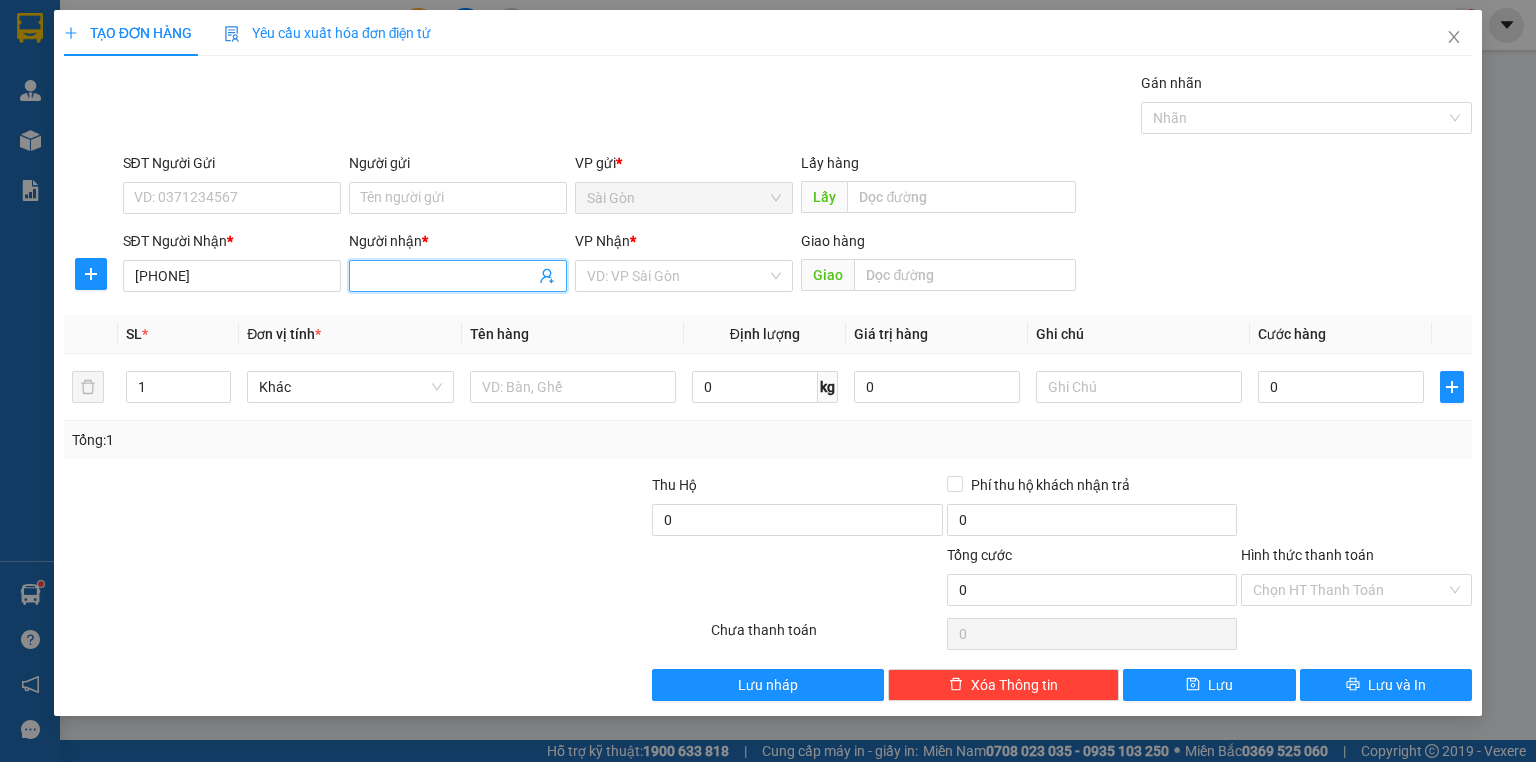 click on "Người nhận  *" at bounding box center [448, 276] 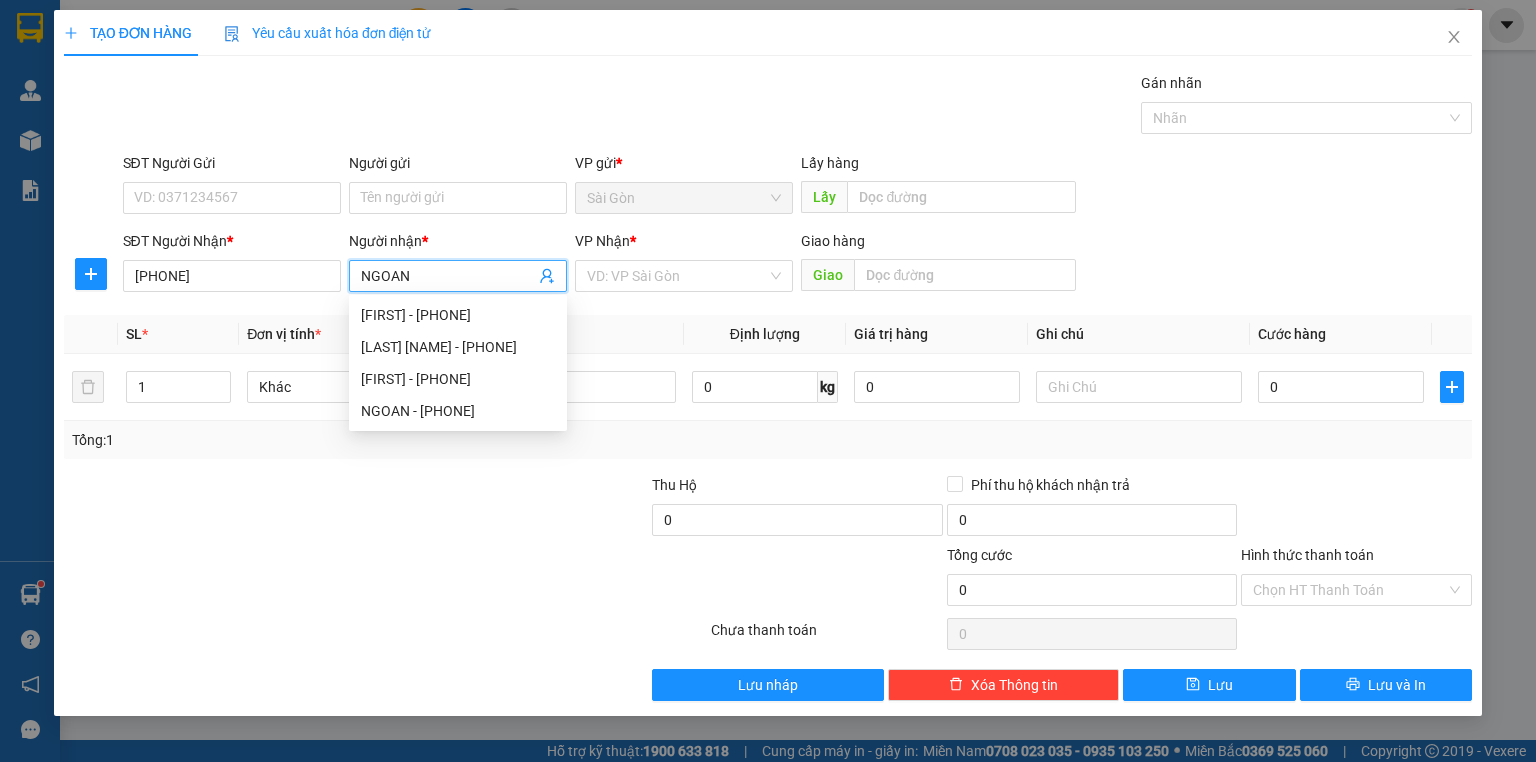 type on "NGOAN" 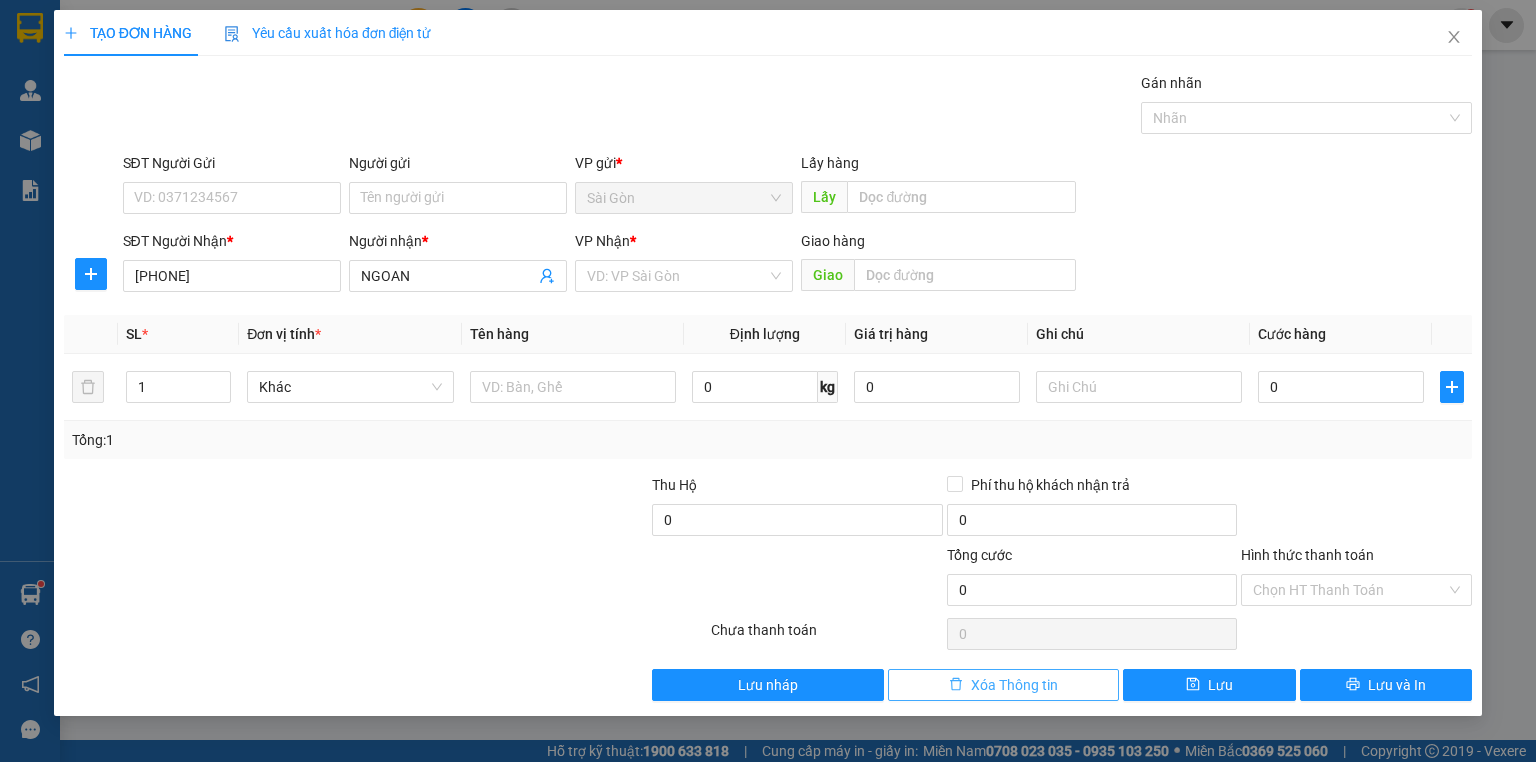 click on "Xóa Thông tin" at bounding box center (1014, 685) 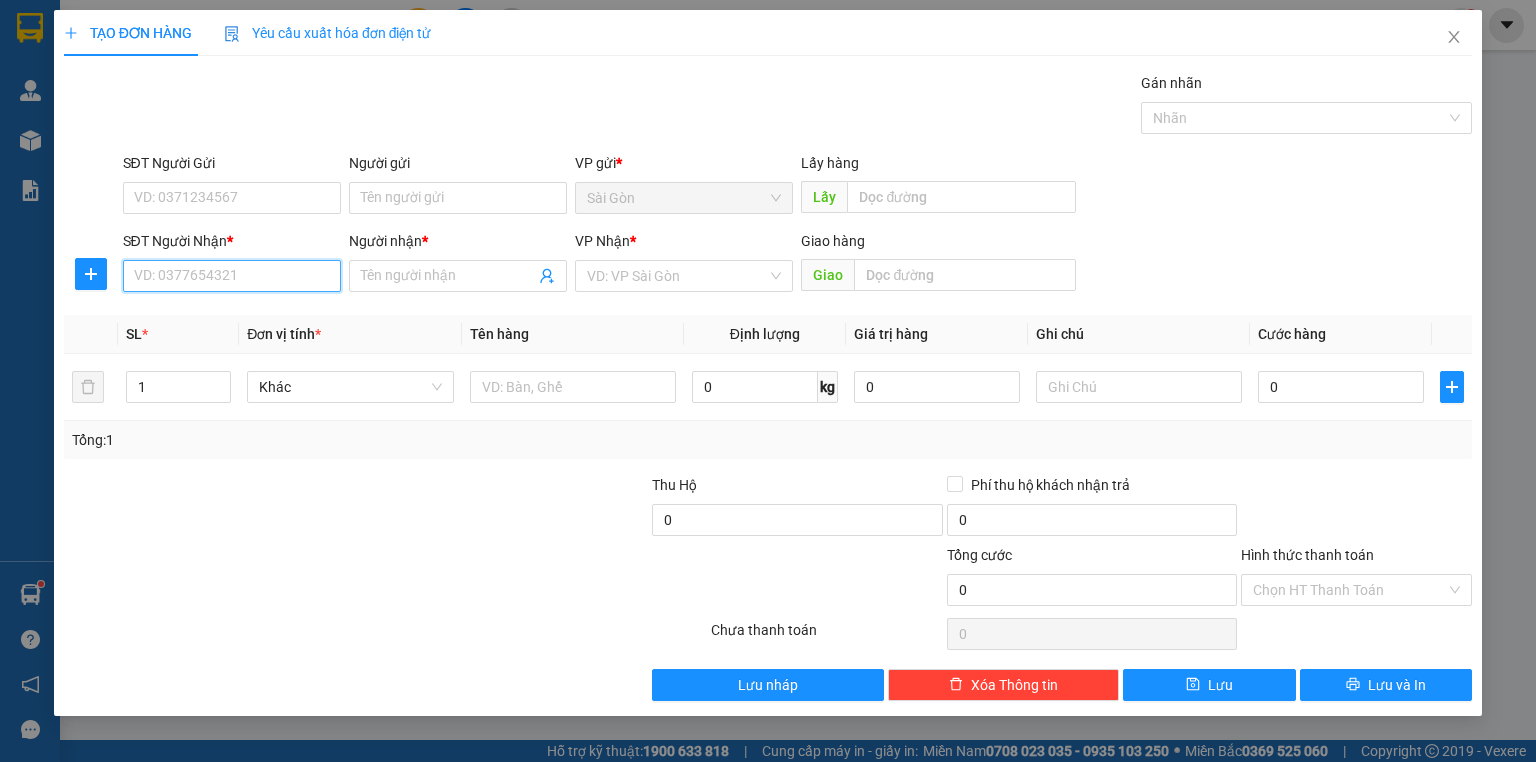 click on "SĐT Người Nhận  *" at bounding box center [232, 276] 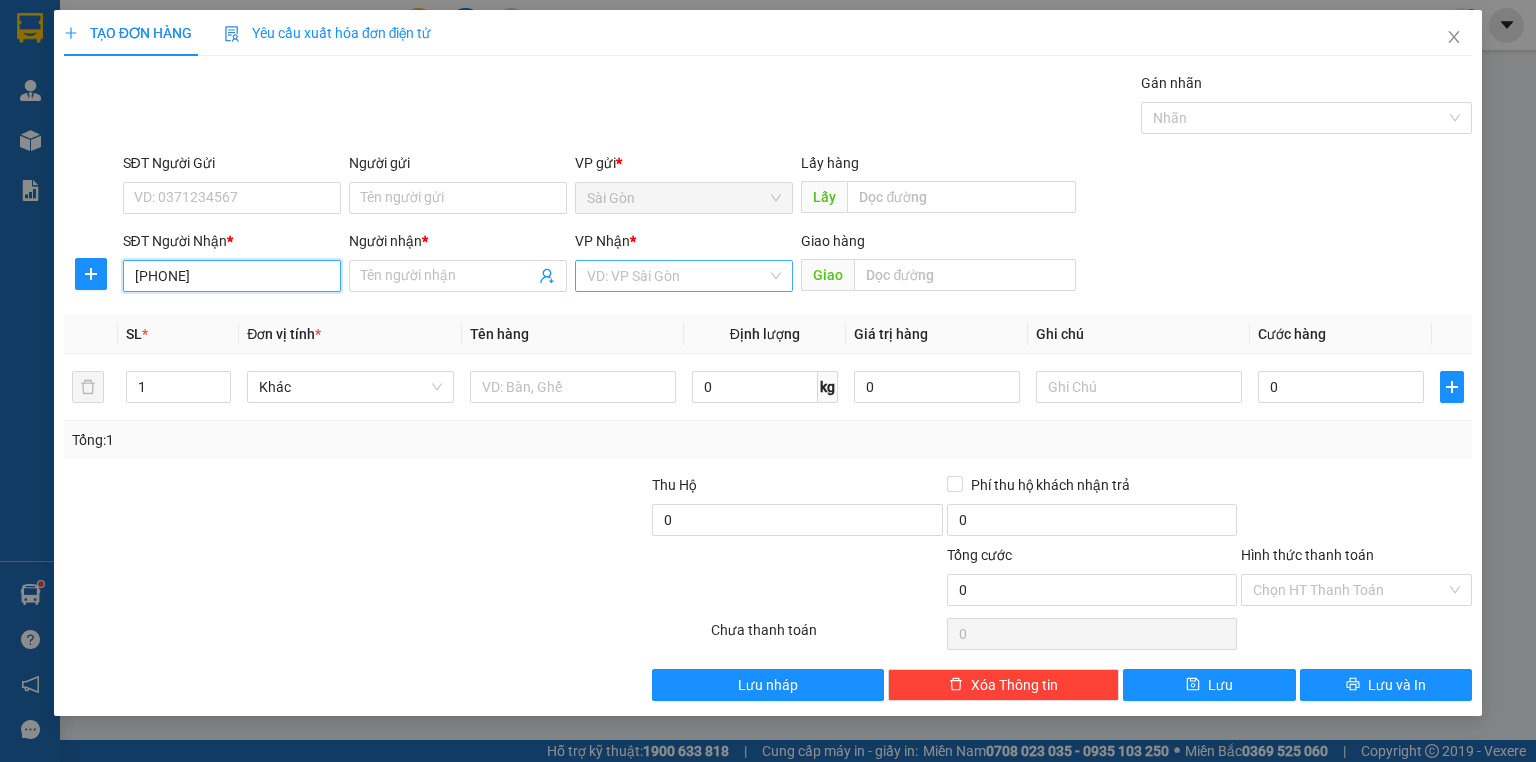 click on "VD: VP Sài Gòn" at bounding box center [684, 276] 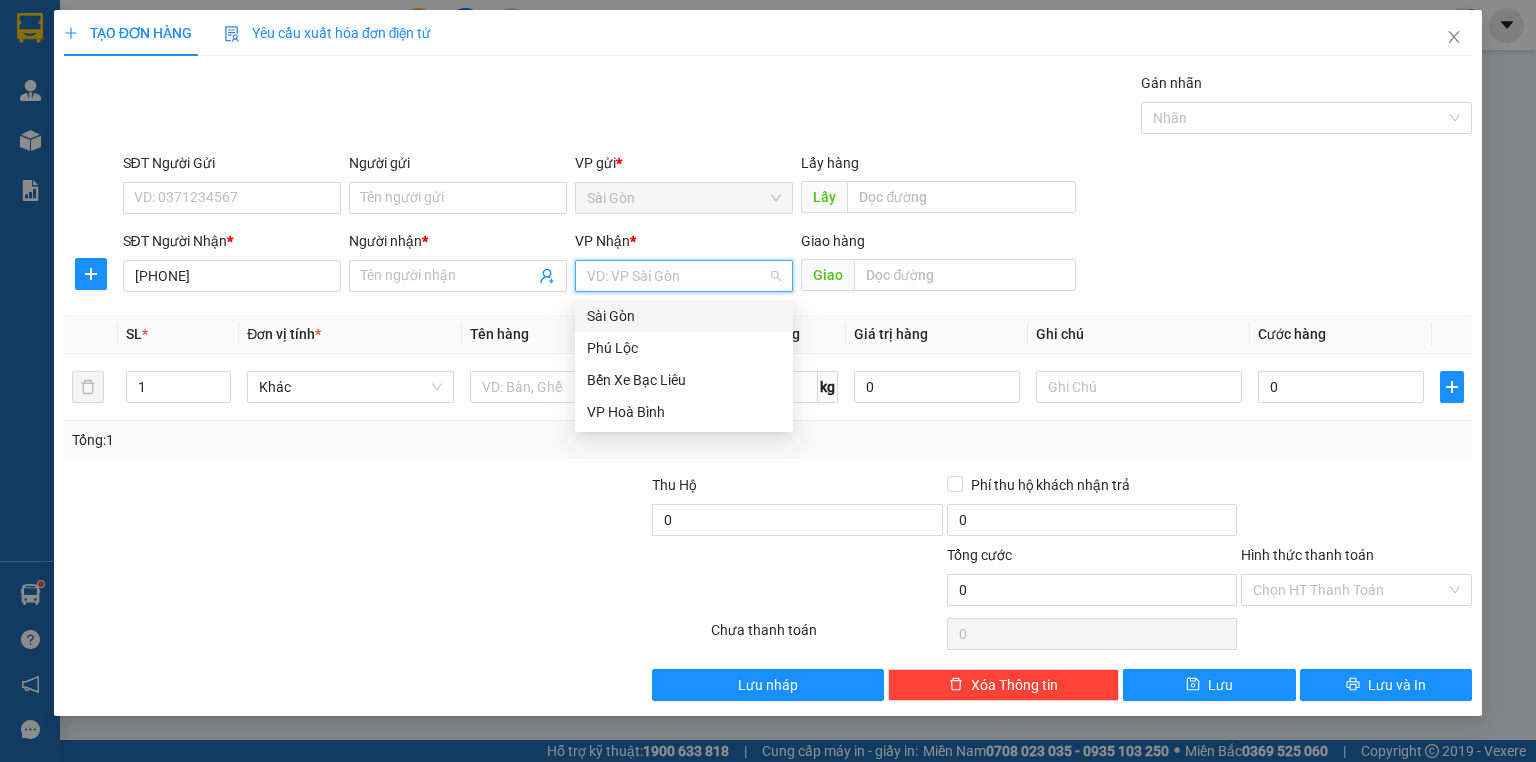 click at bounding box center (677, 276) 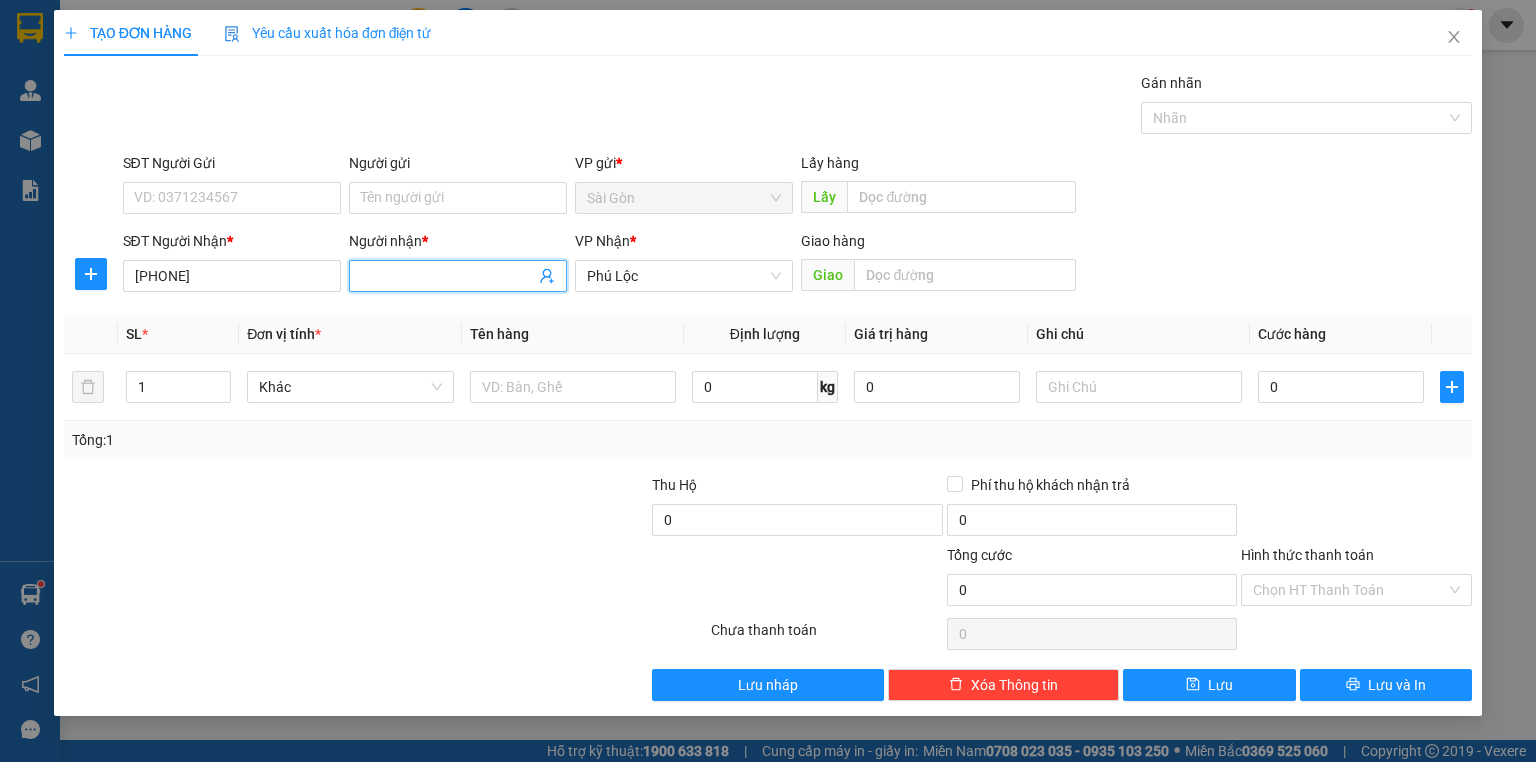click on "Người nhận  *" at bounding box center [448, 276] 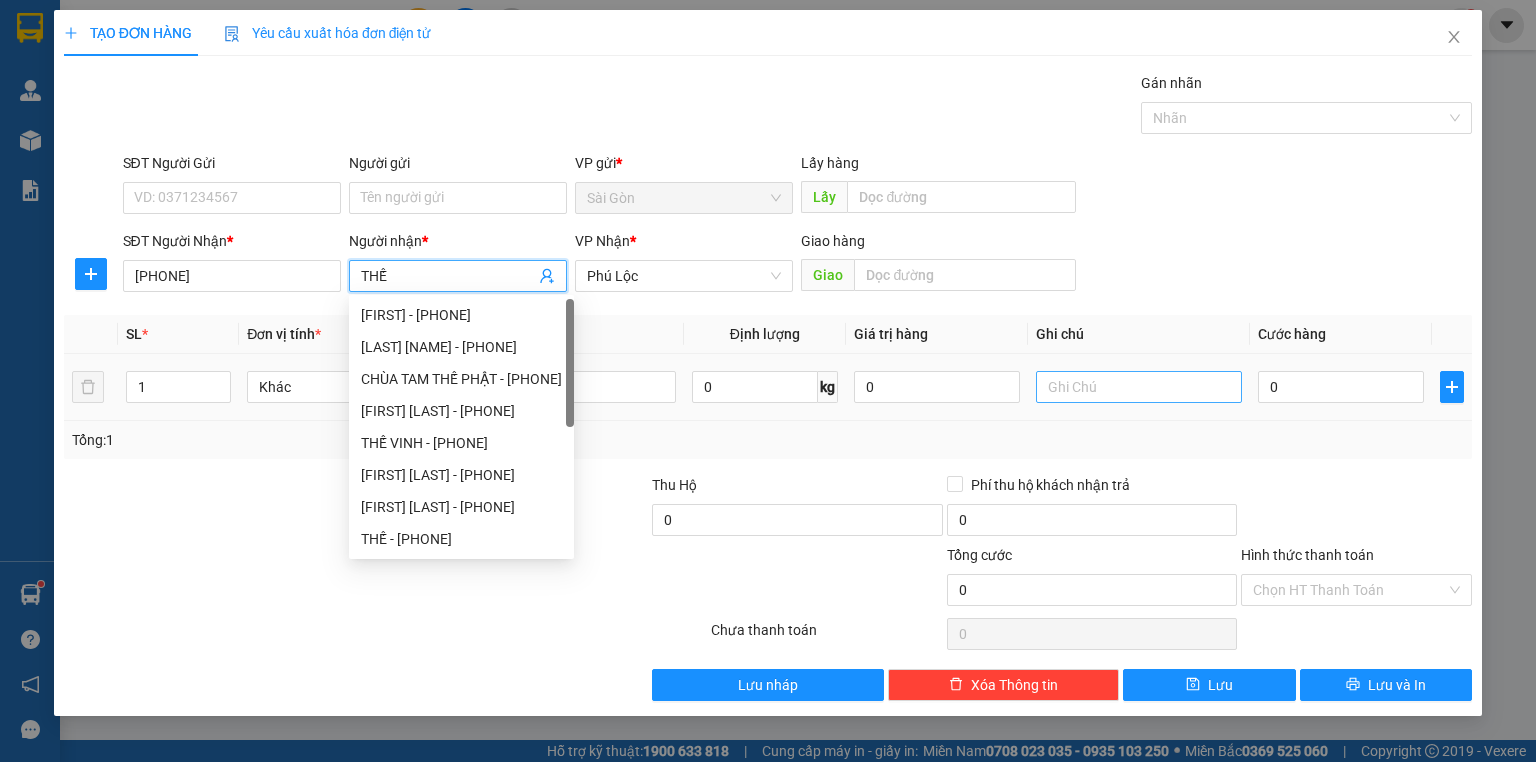 type on "THẾ" 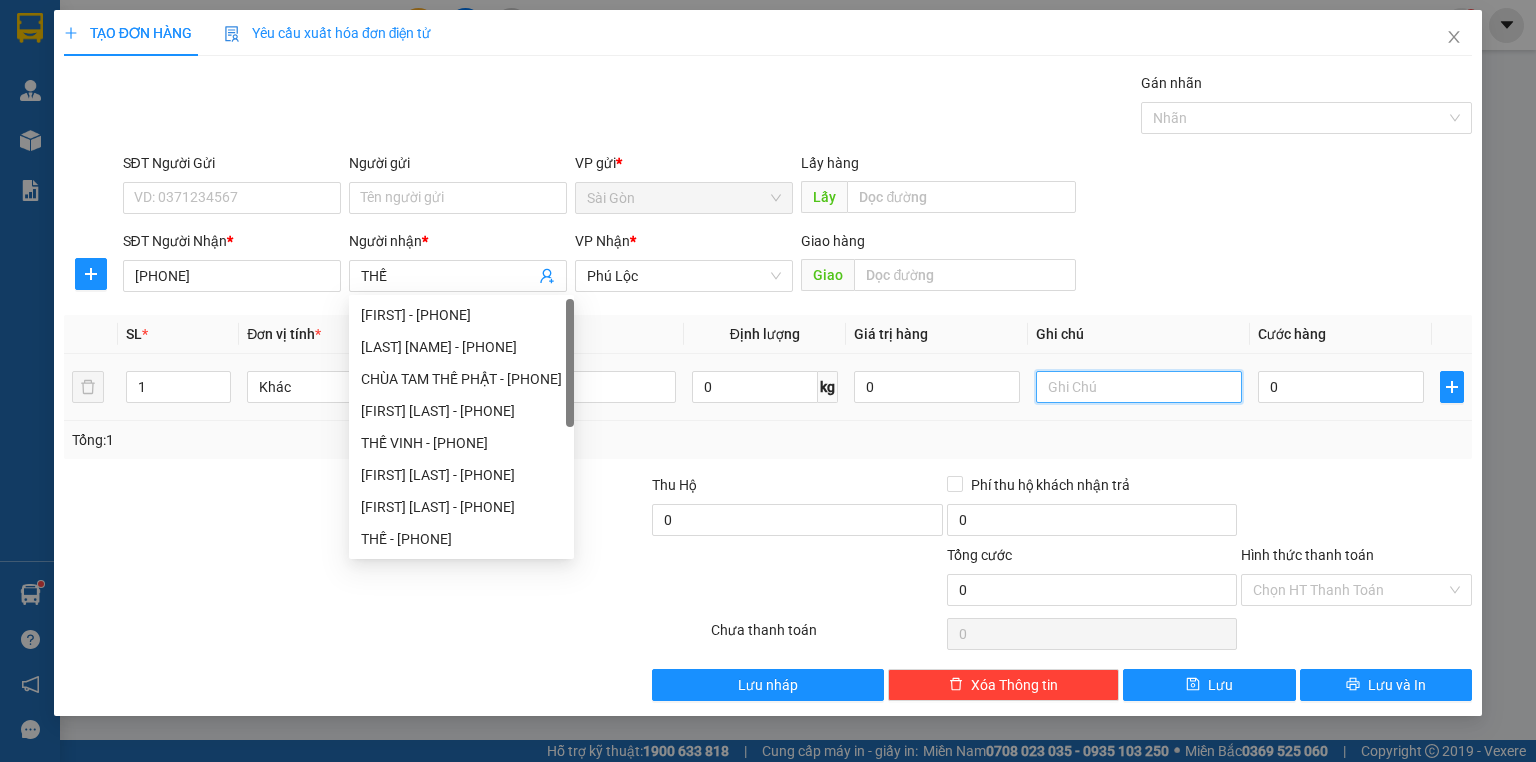 click at bounding box center [1139, 387] 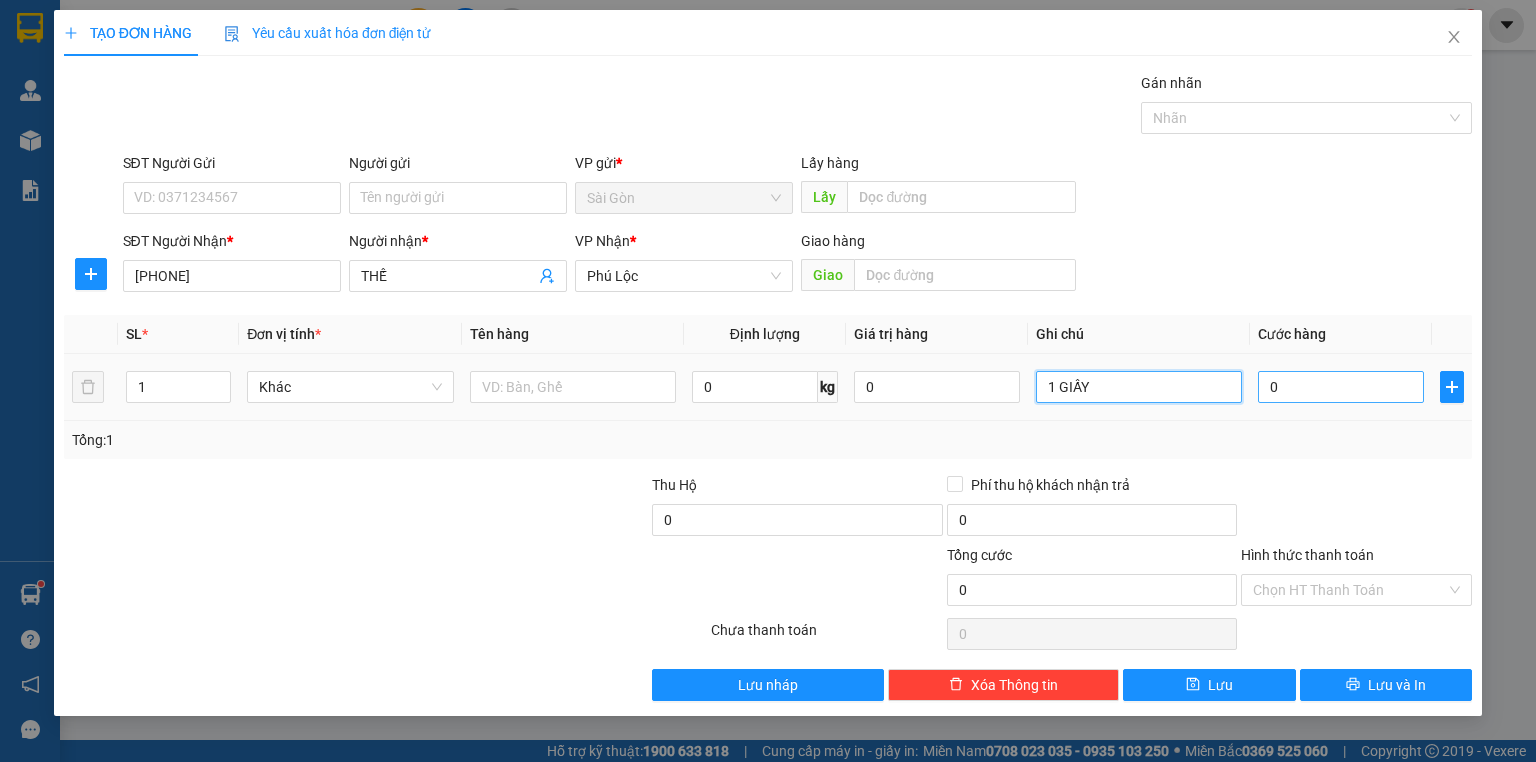 type on "1 GIẤY" 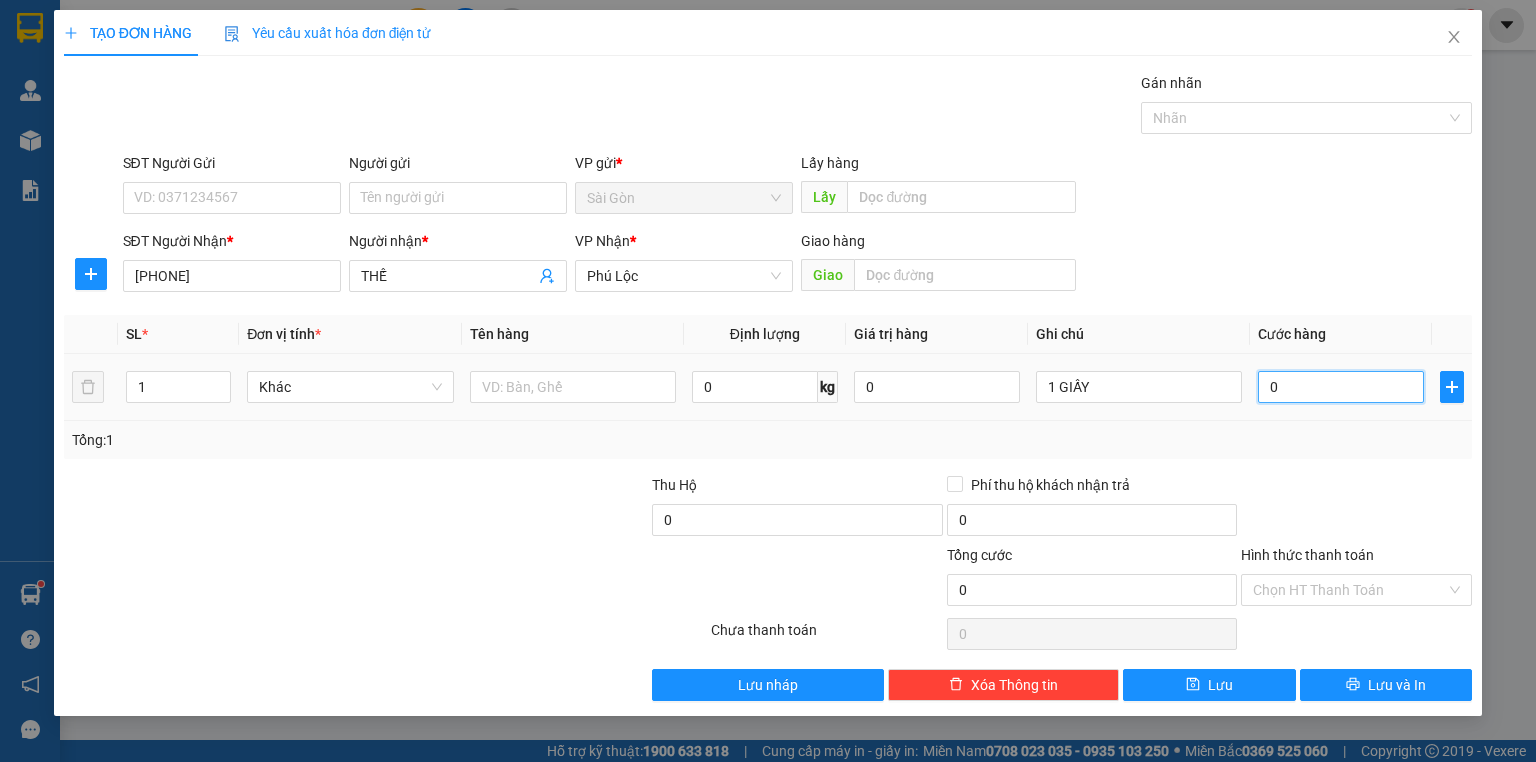 click on "0" at bounding box center [1341, 387] 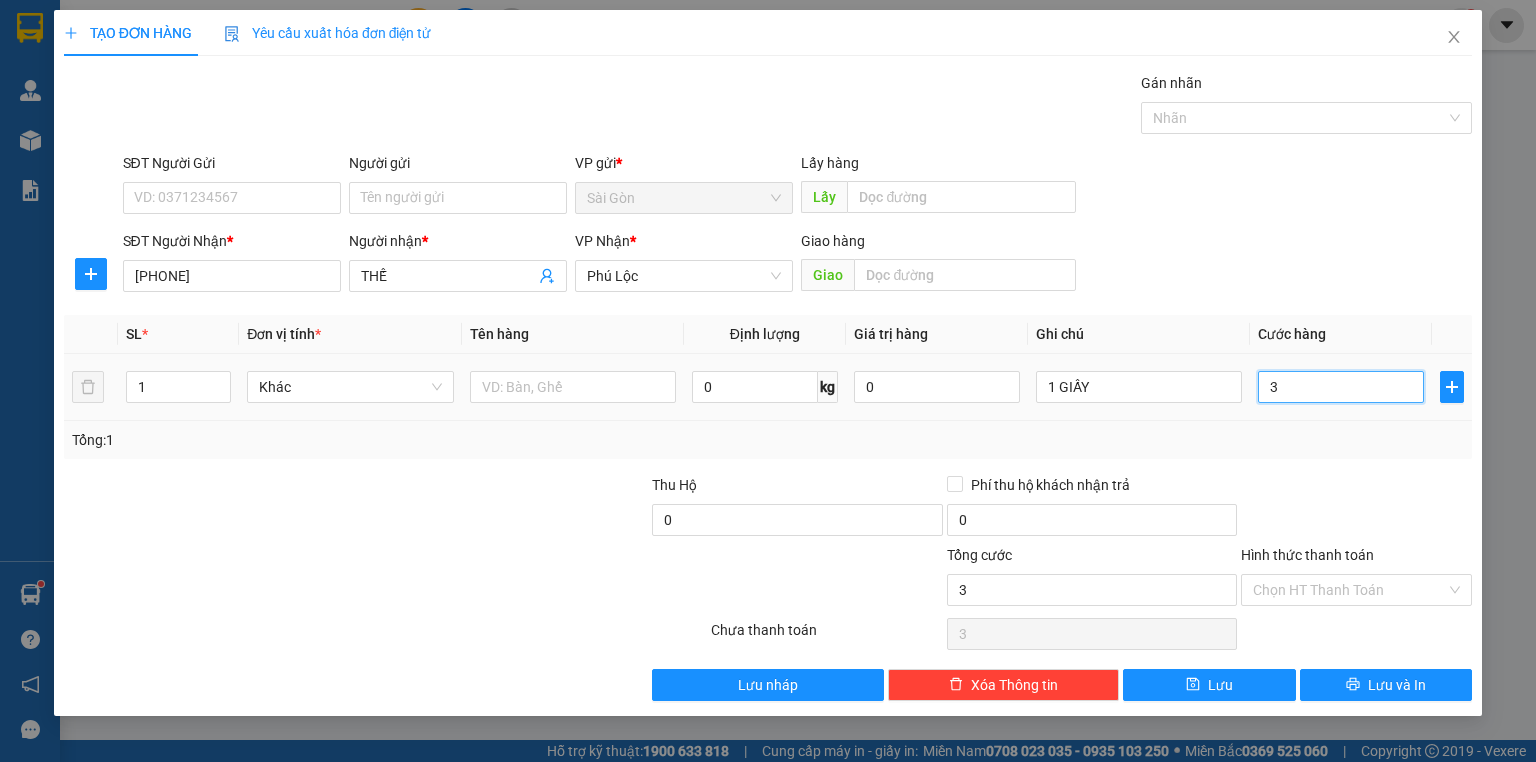 type on "30" 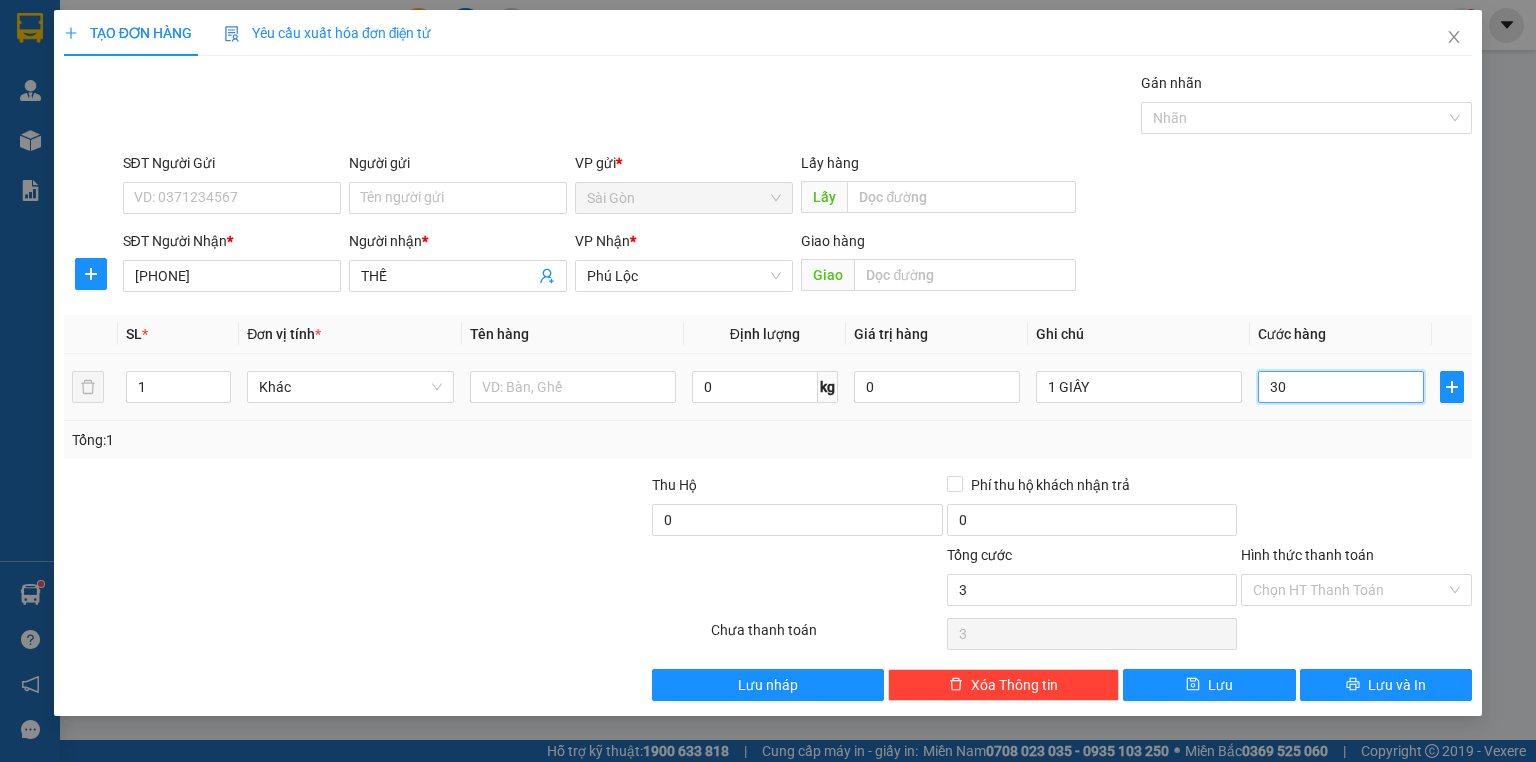 type on "30" 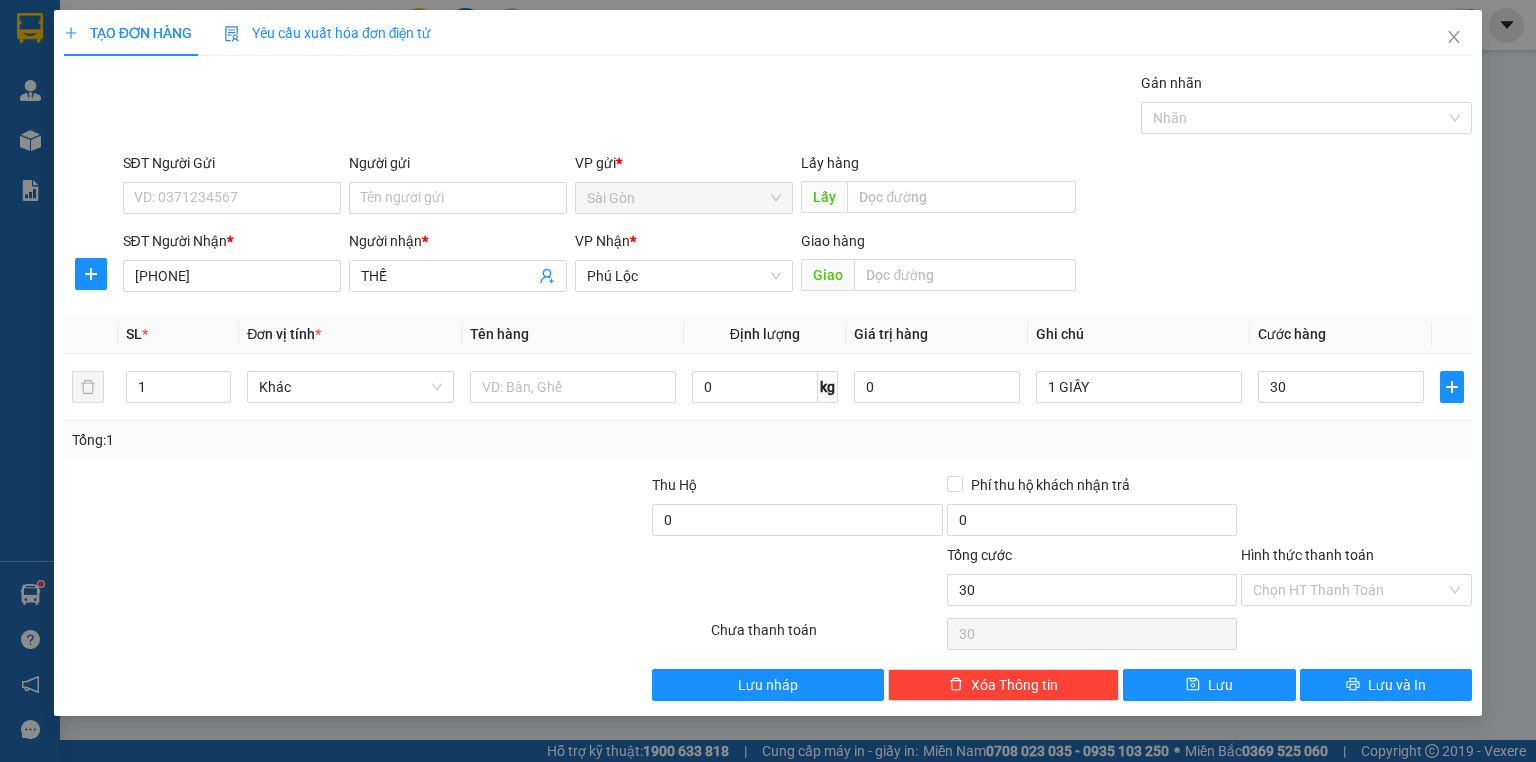 type on "30.000" 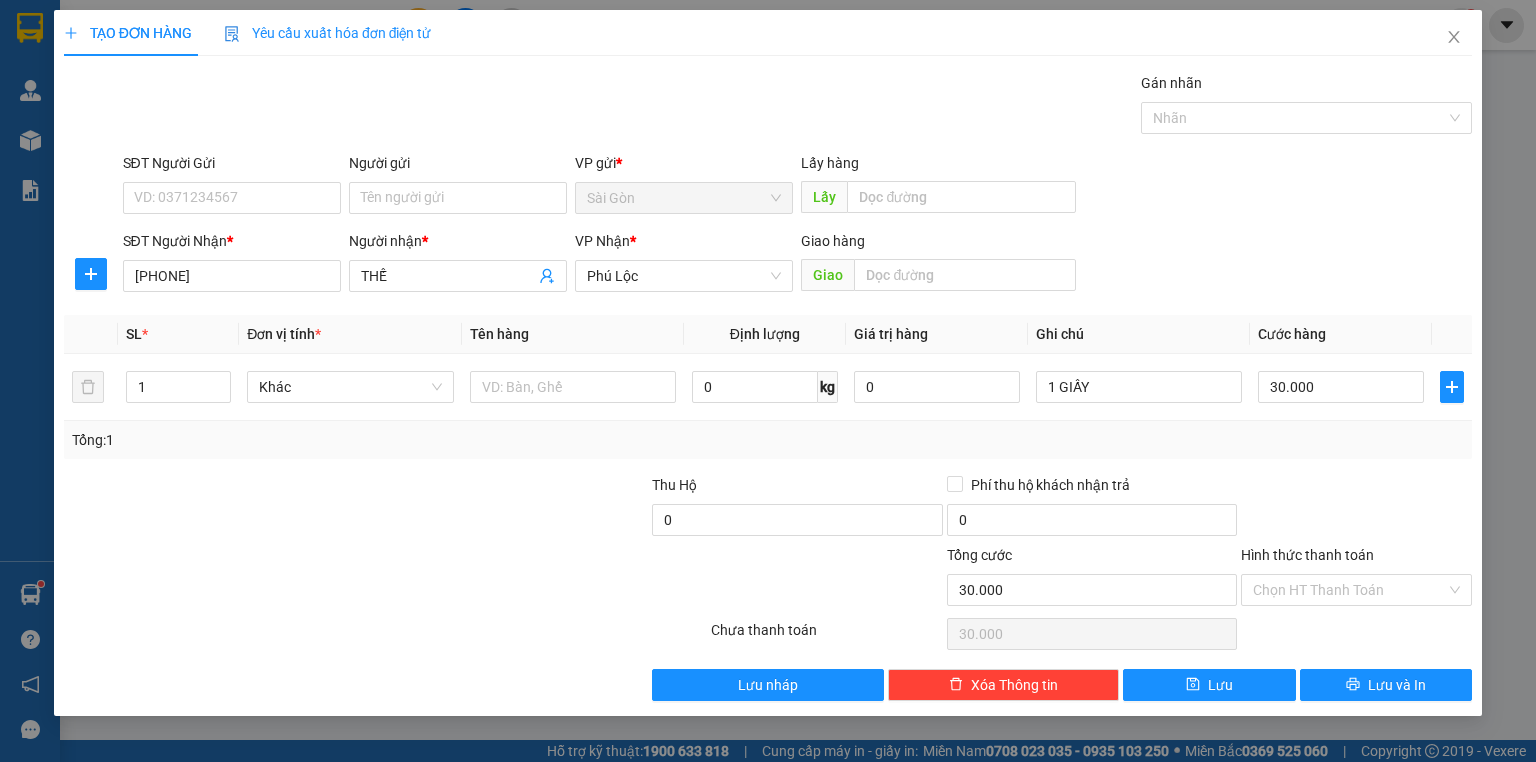 click on "Tổng:  1" at bounding box center [768, 440] 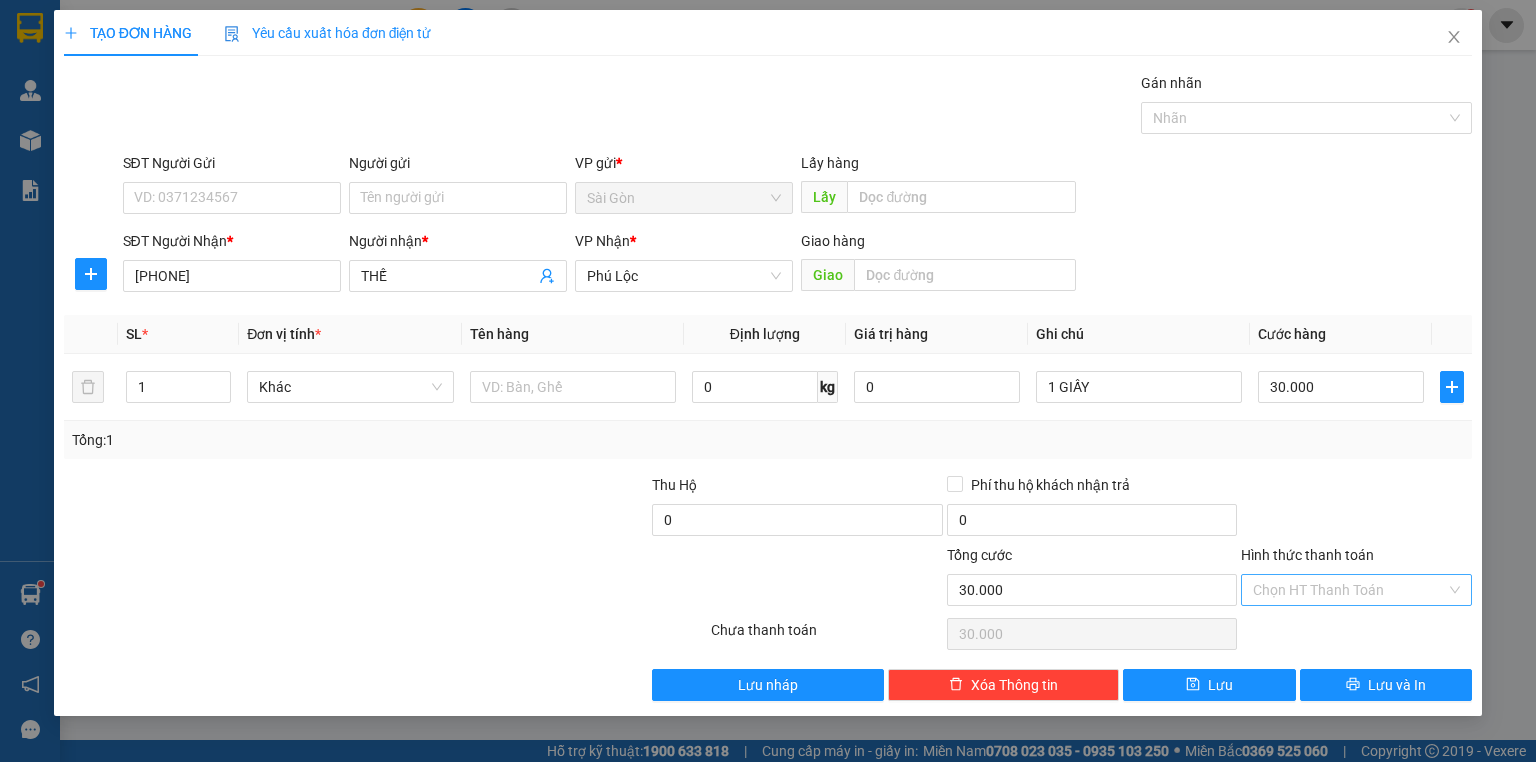 click on "Hình thức thanh toán" at bounding box center (1349, 590) 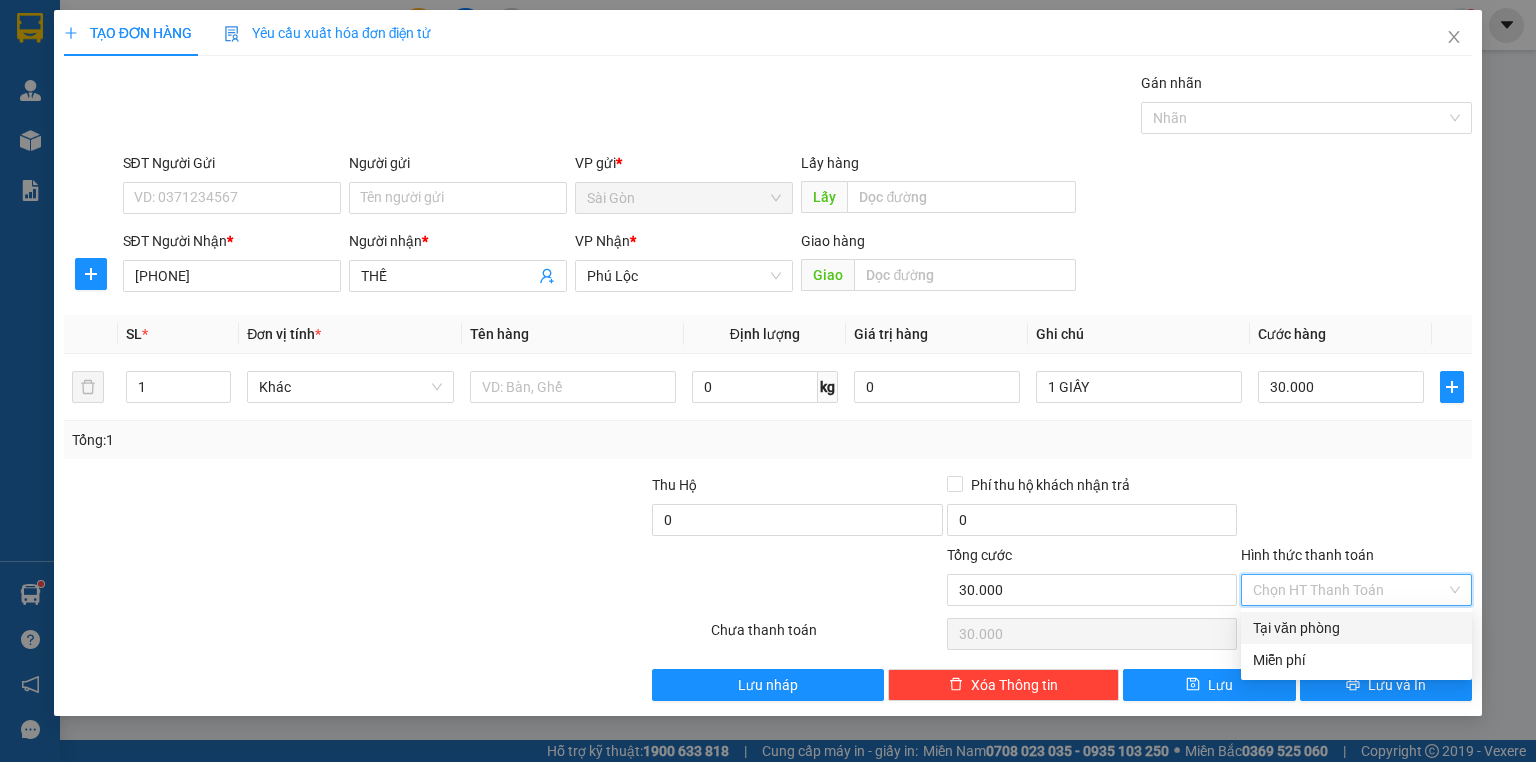 click on "Tại văn phòng" at bounding box center [1356, 628] 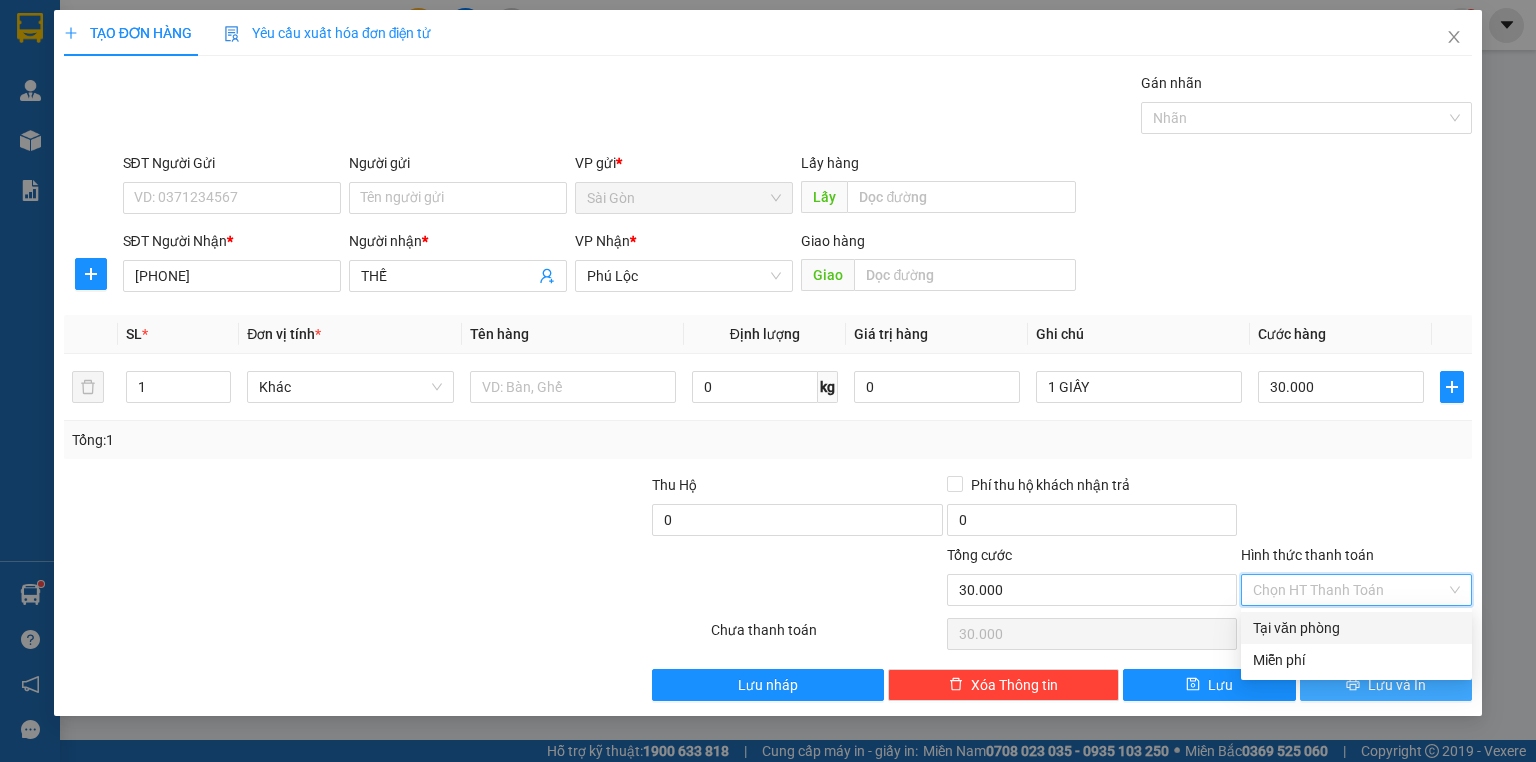 type on "0" 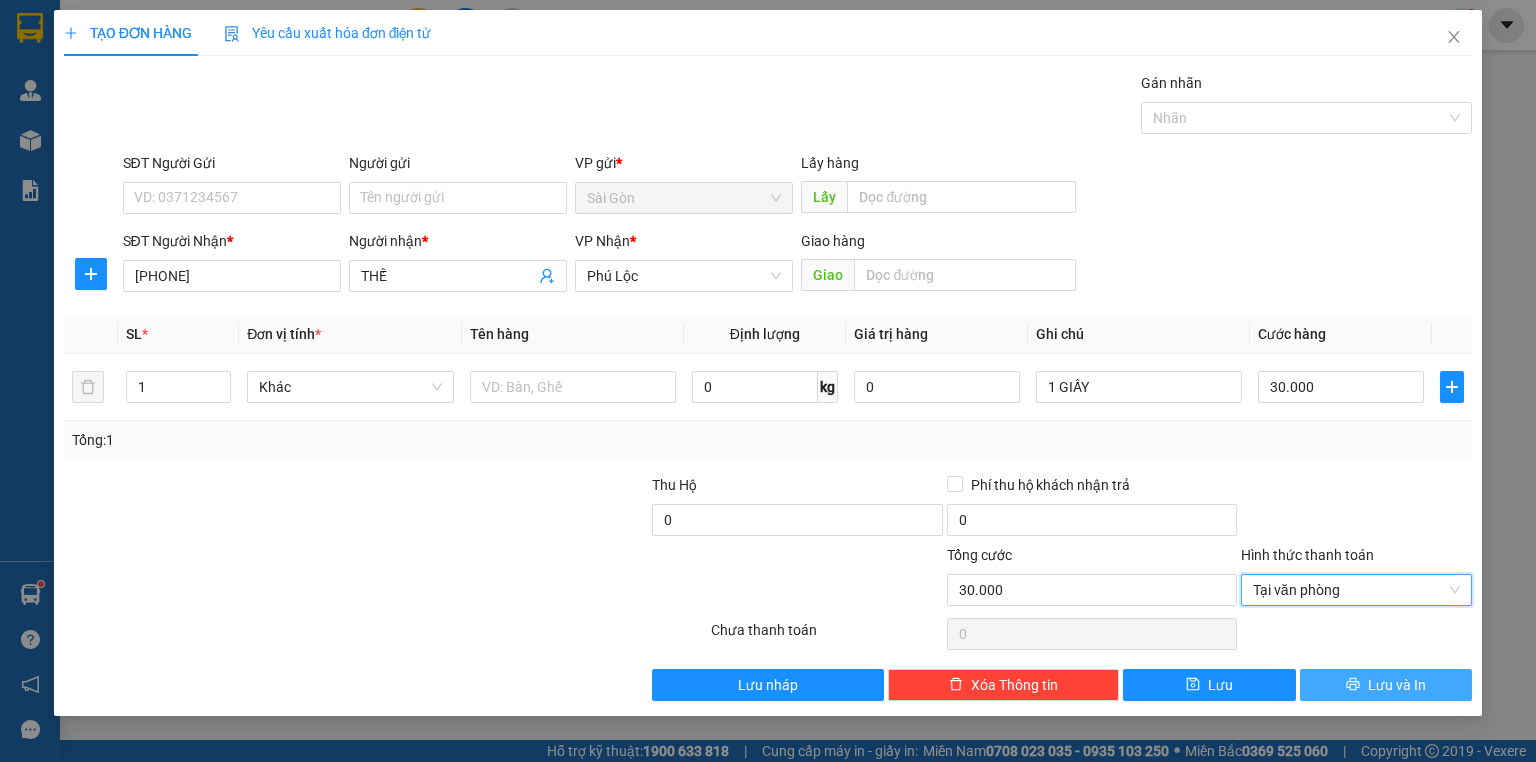 click on "Lưu và In" at bounding box center [1397, 685] 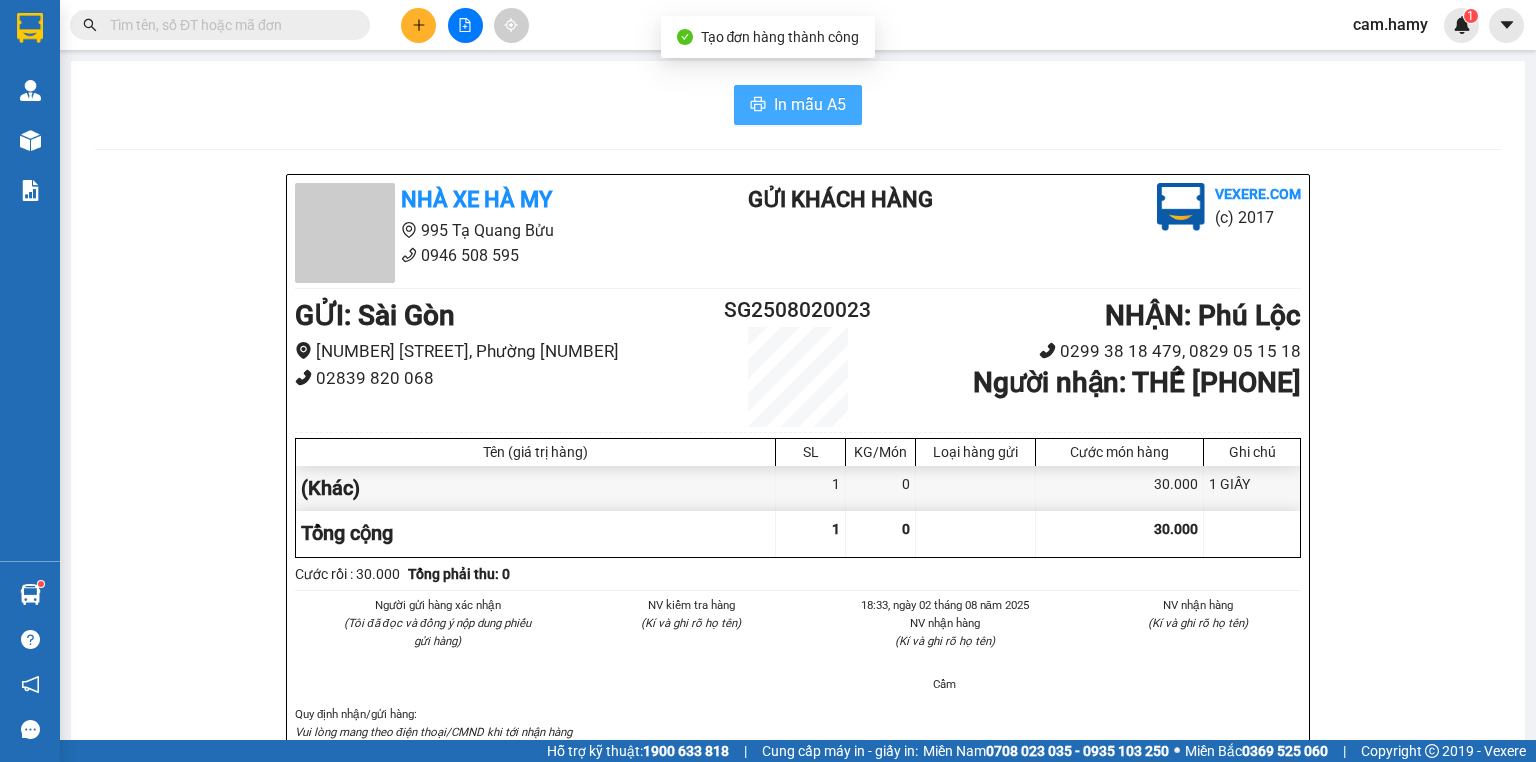 click on "In mẫu A5" at bounding box center [810, 104] 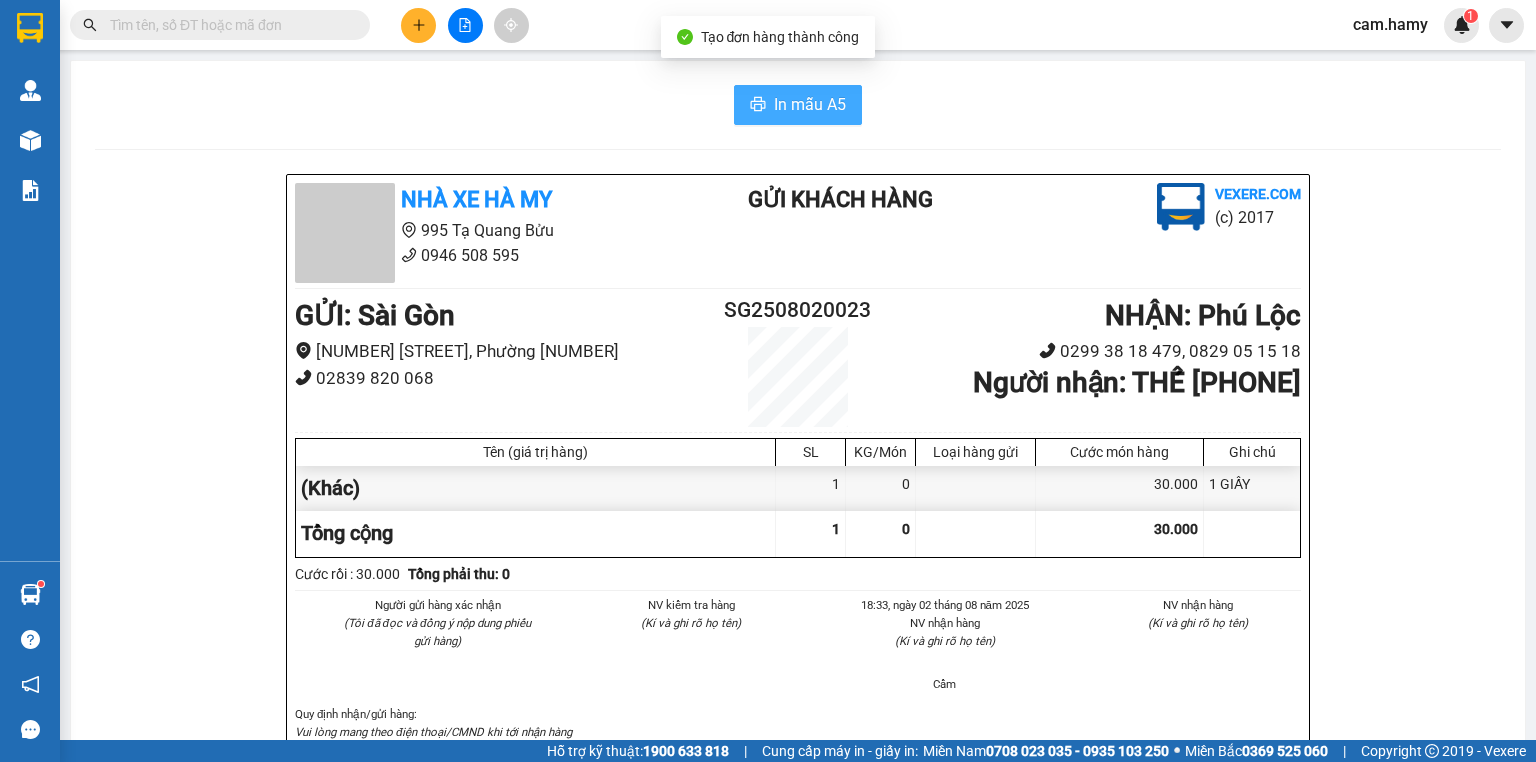 scroll, scrollTop: 0, scrollLeft: 0, axis: both 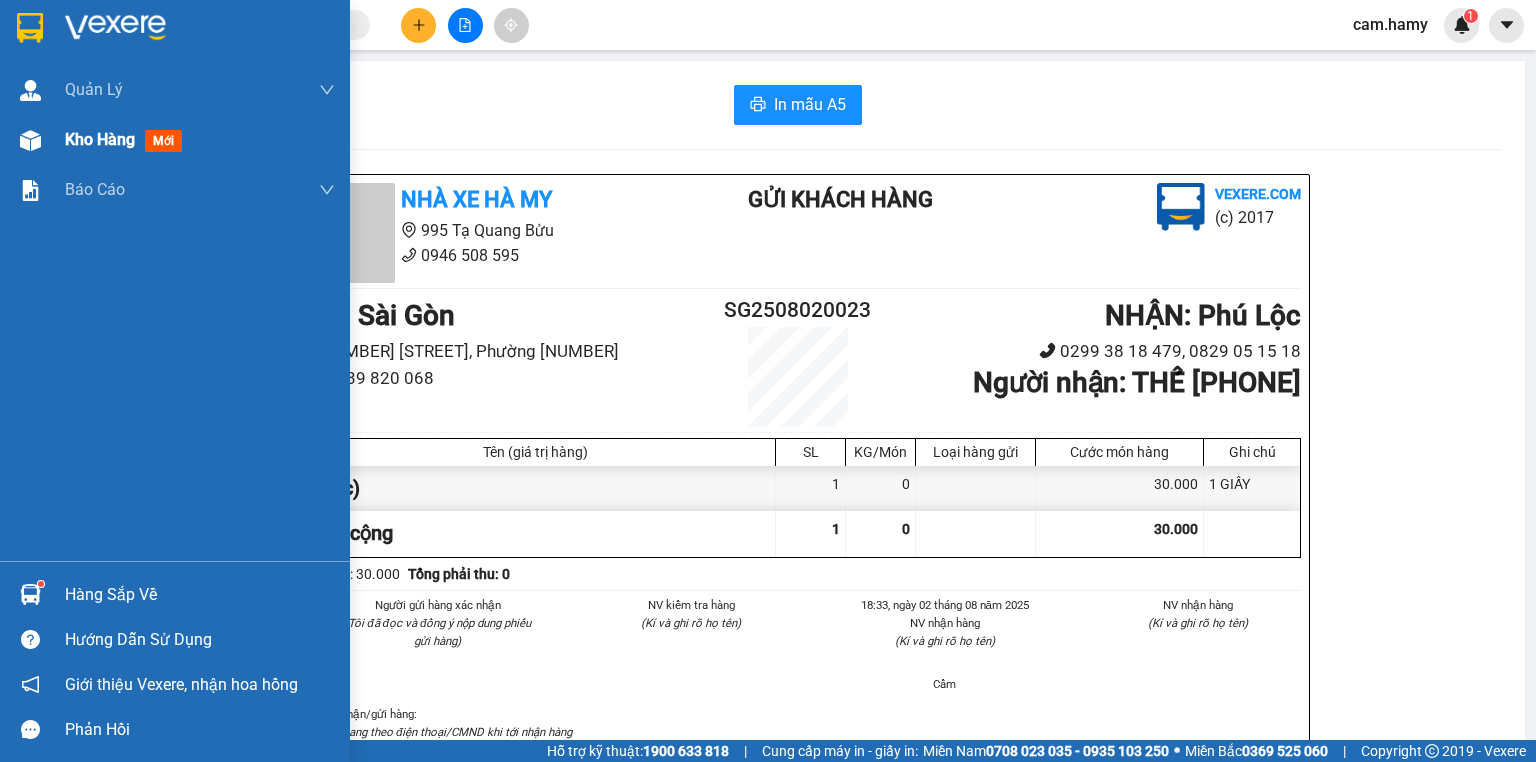 click on "Kho hàng mới" at bounding box center [200, 140] 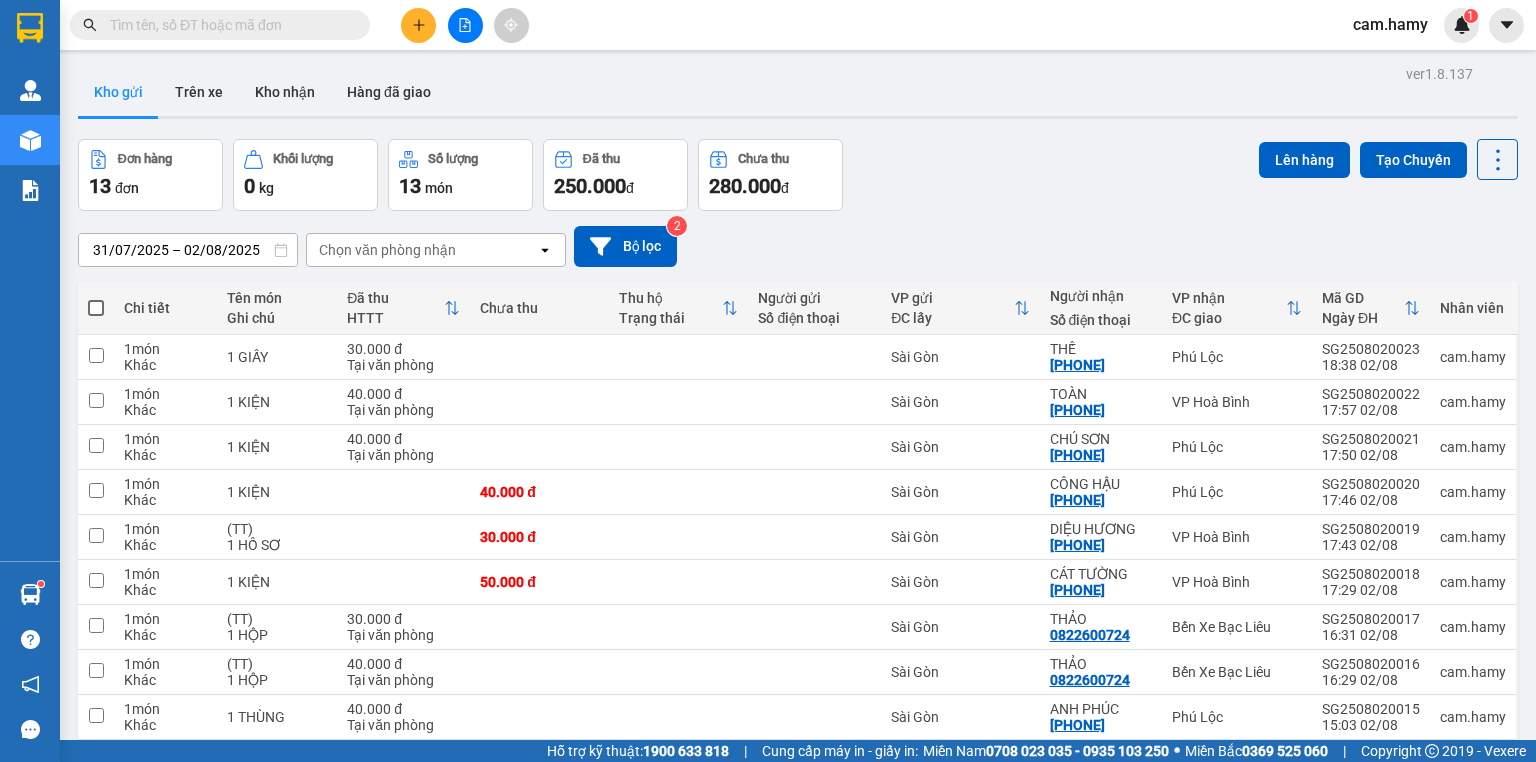 click on "Đơn hàng 13 đơn Khối lượng 0 kg Số lượng 13 món Đã thu 250.000  đ Chưa thu 280.000  đ Lên hàng Tạo Chuyến" at bounding box center [798, 175] 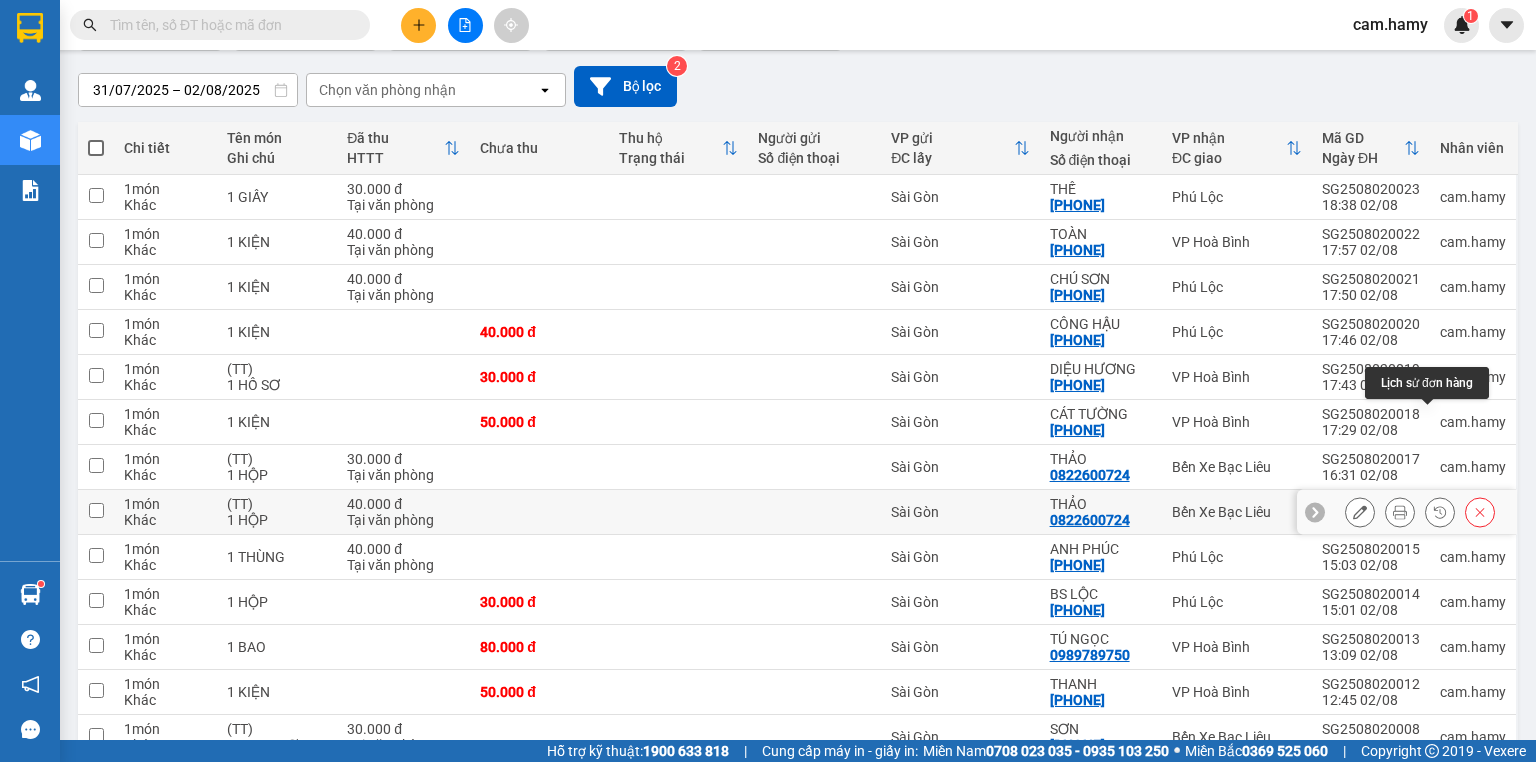 scroll, scrollTop: 257, scrollLeft: 0, axis: vertical 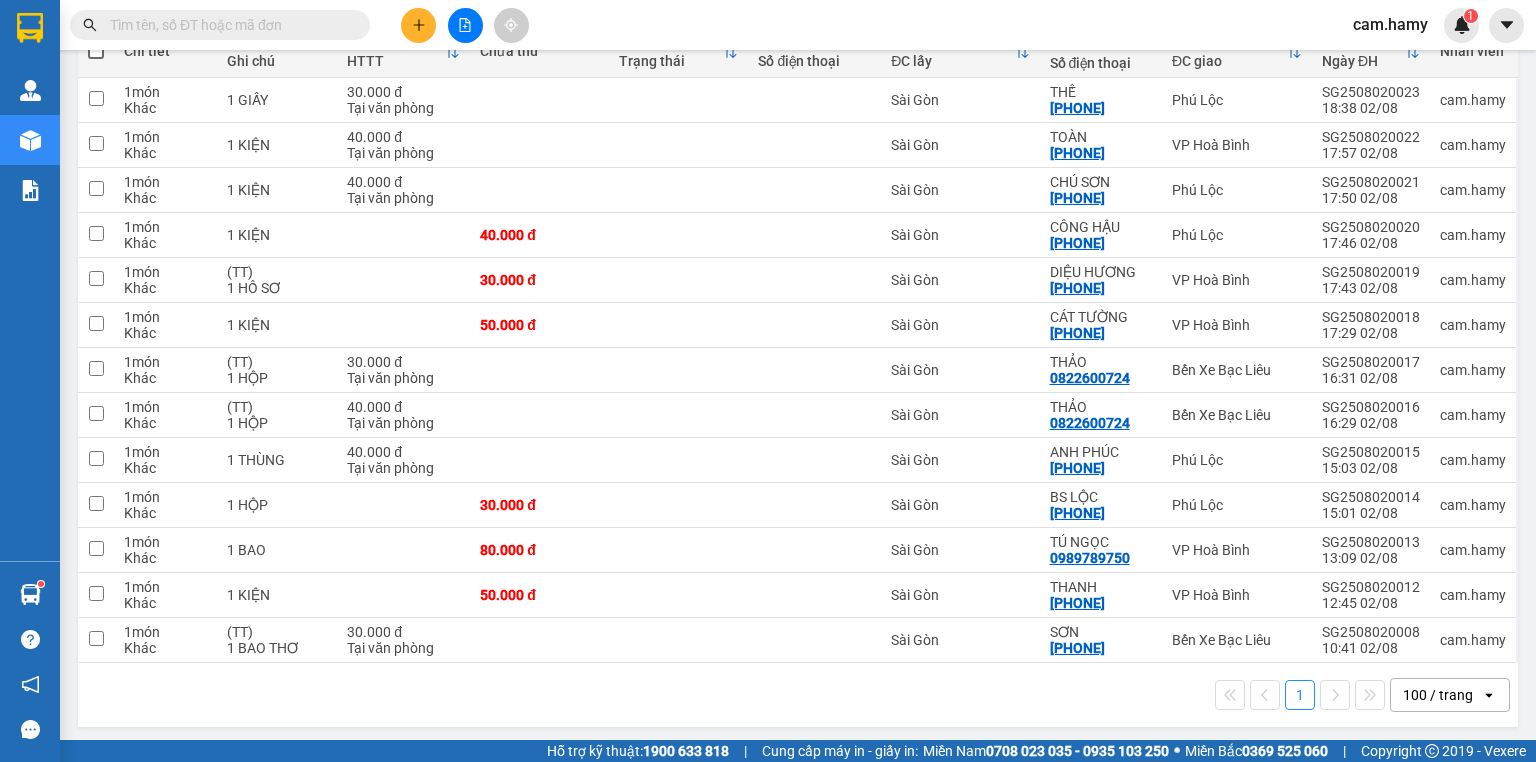 click on "cam.hamy 1" at bounding box center (768, 25) 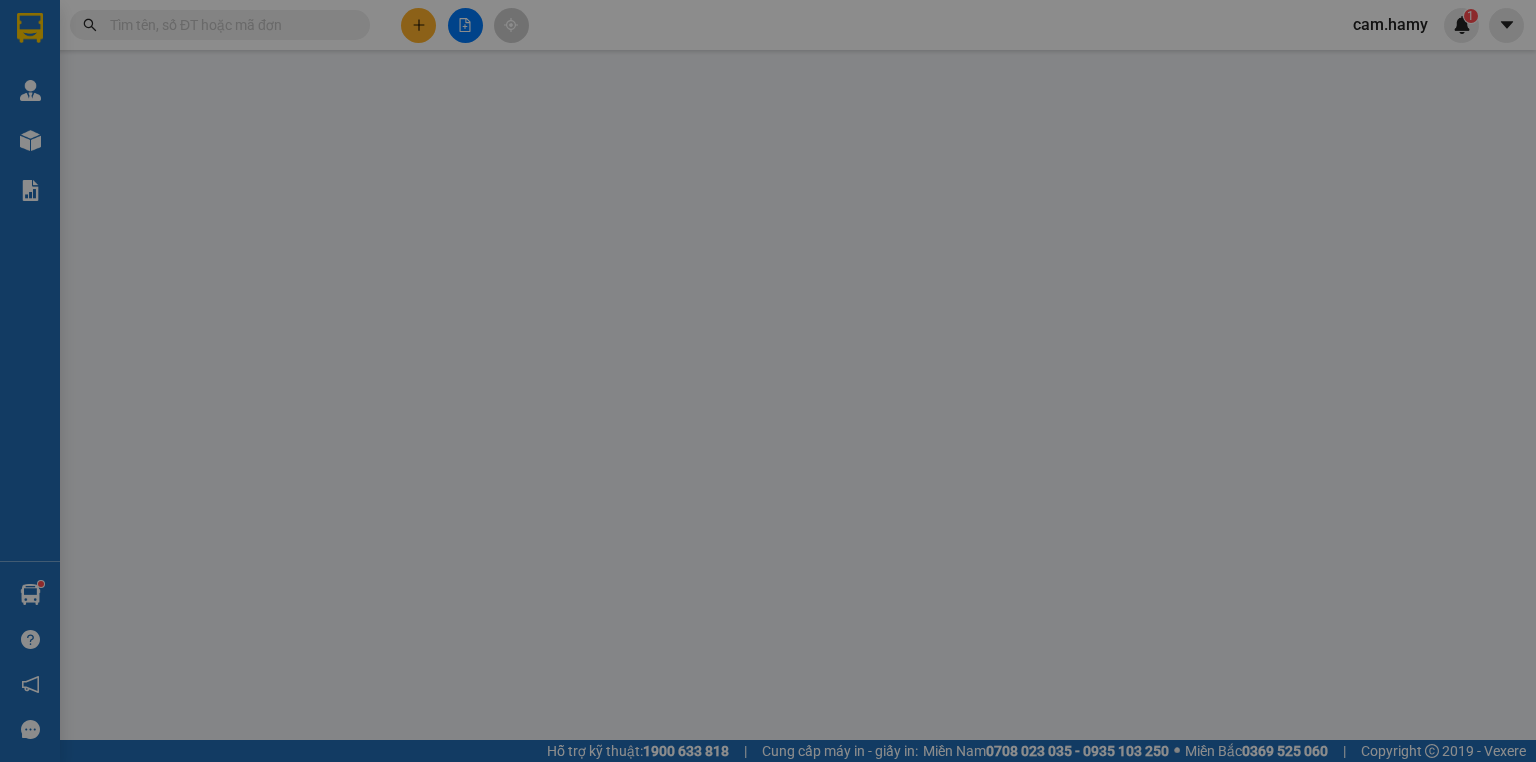 scroll, scrollTop: 0, scrollLeft: 0, axis: both 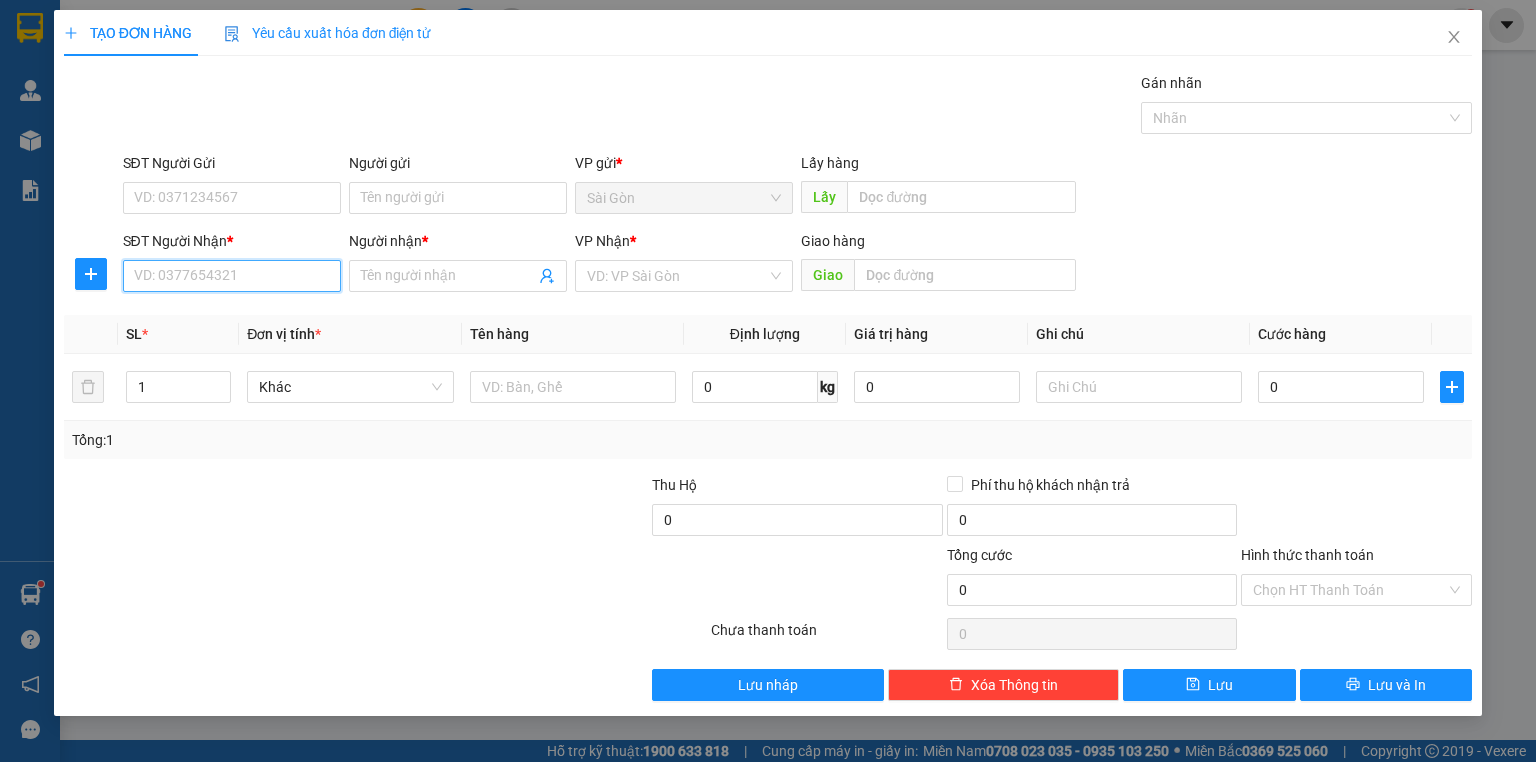 click on "SĐT Người Nhận  *" at bounding box center (232, 276) 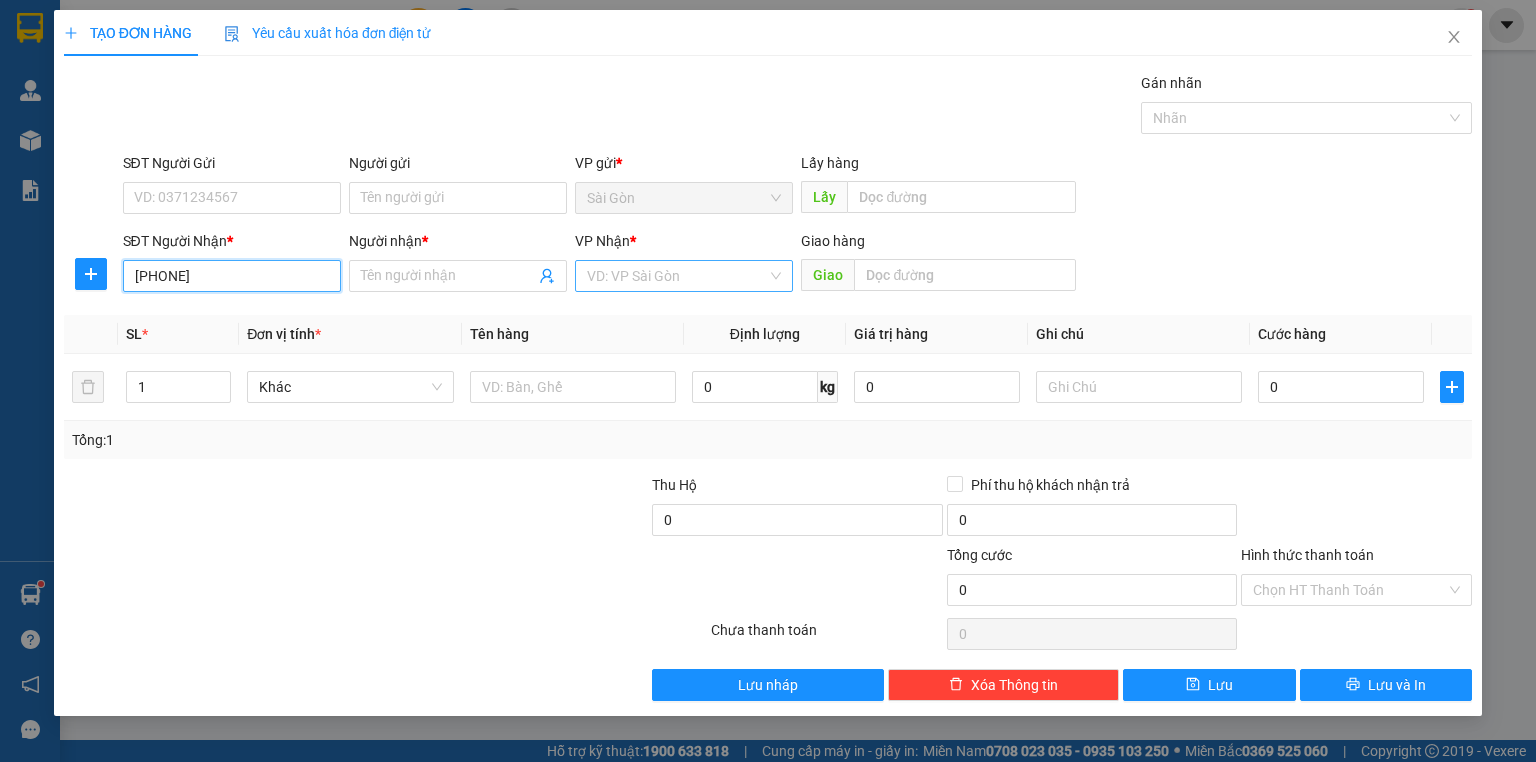 type on "[PHONE]" 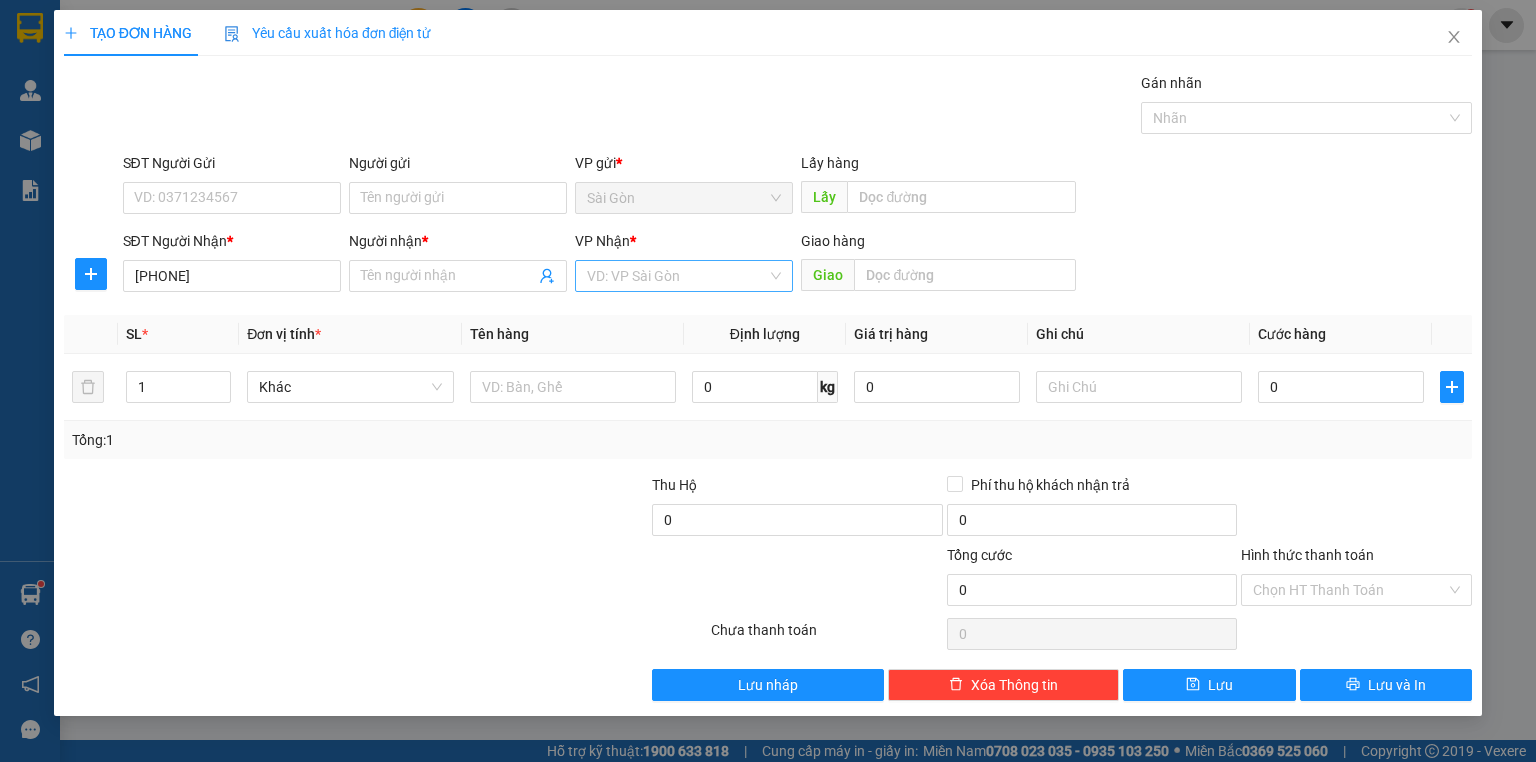 click at bounding box center [677, 276] 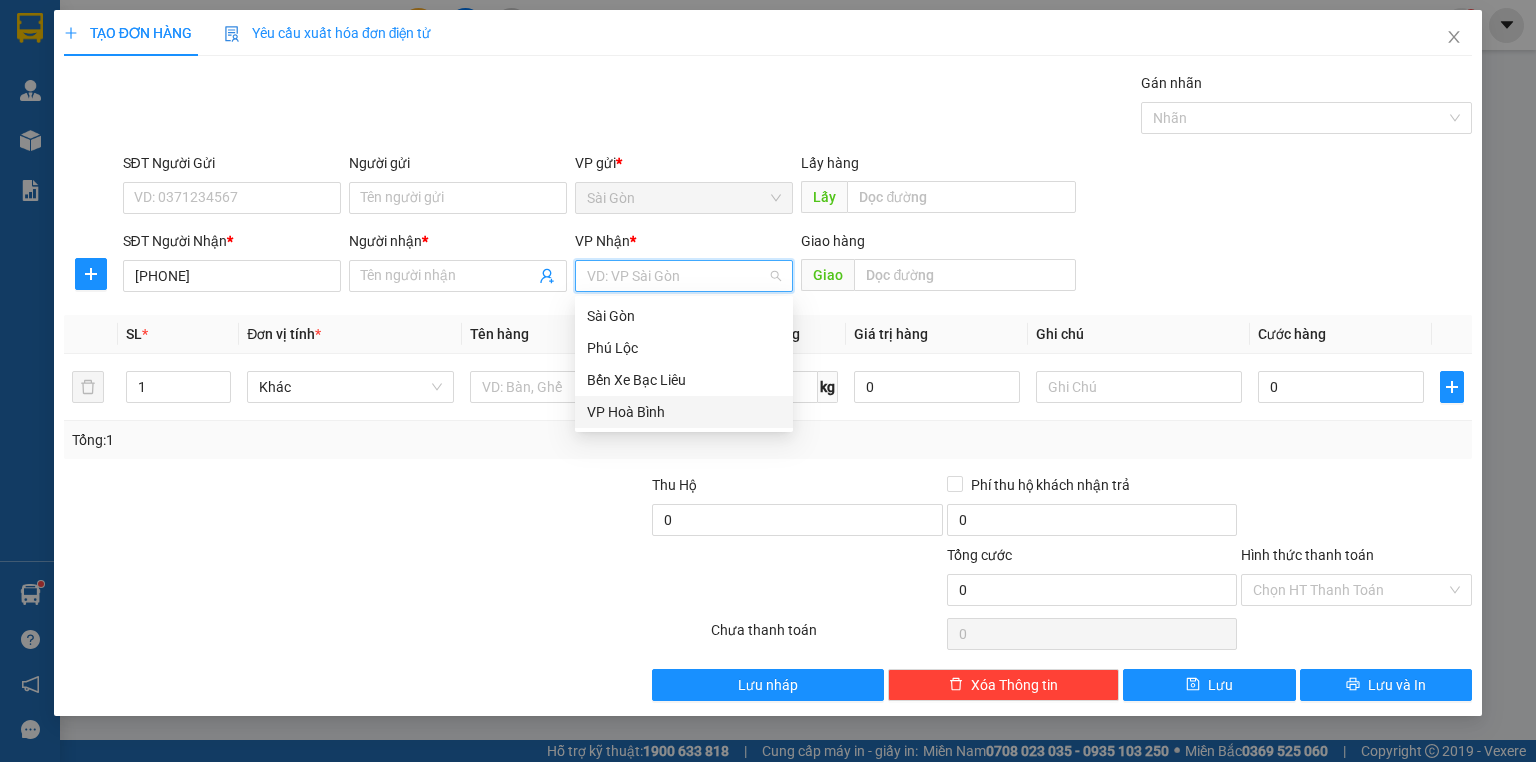 click on "VP Hoà Bình" at bounding box center [684, 412] 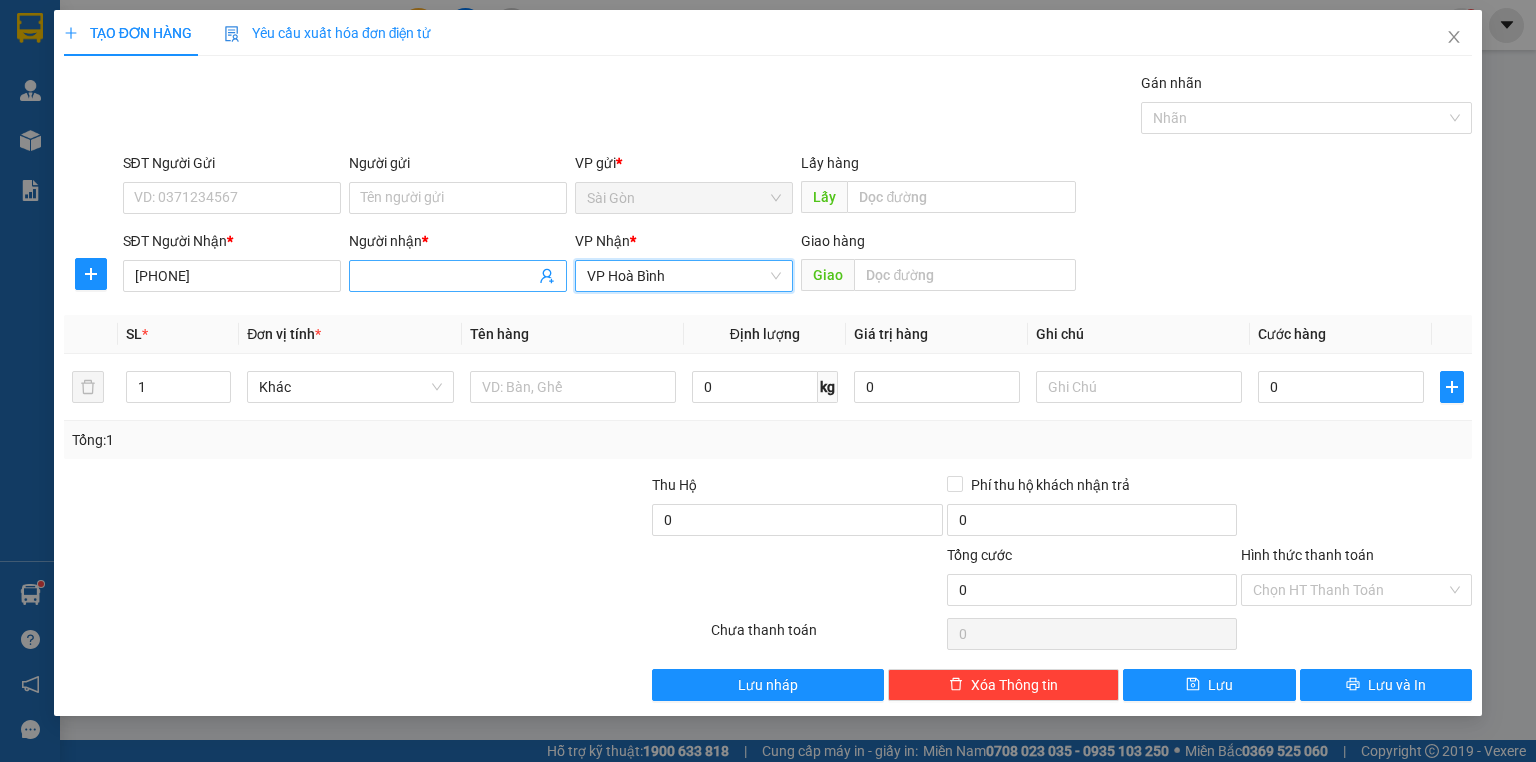 click 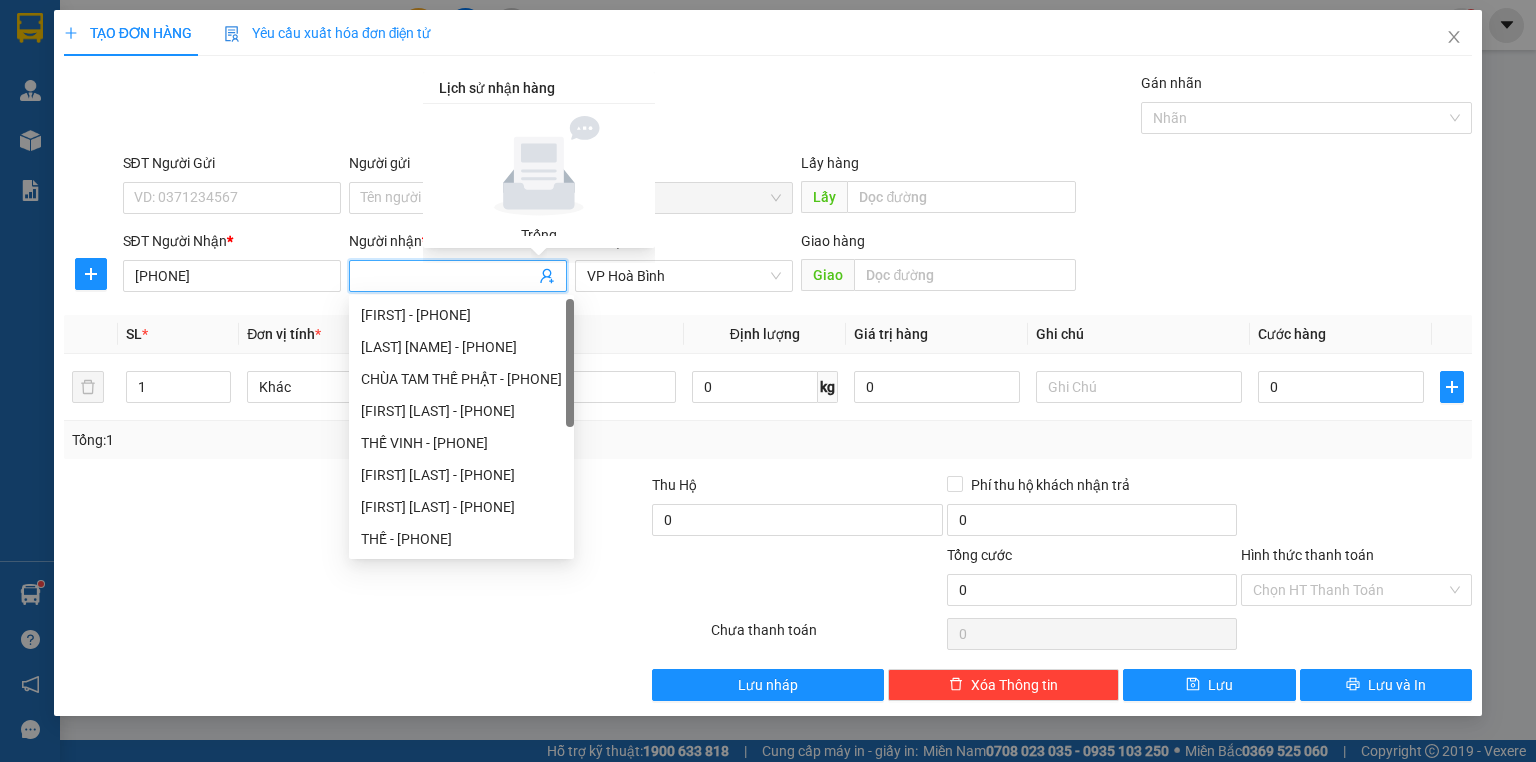 click on "Người nhận  *" at bounding box center [448, 276] 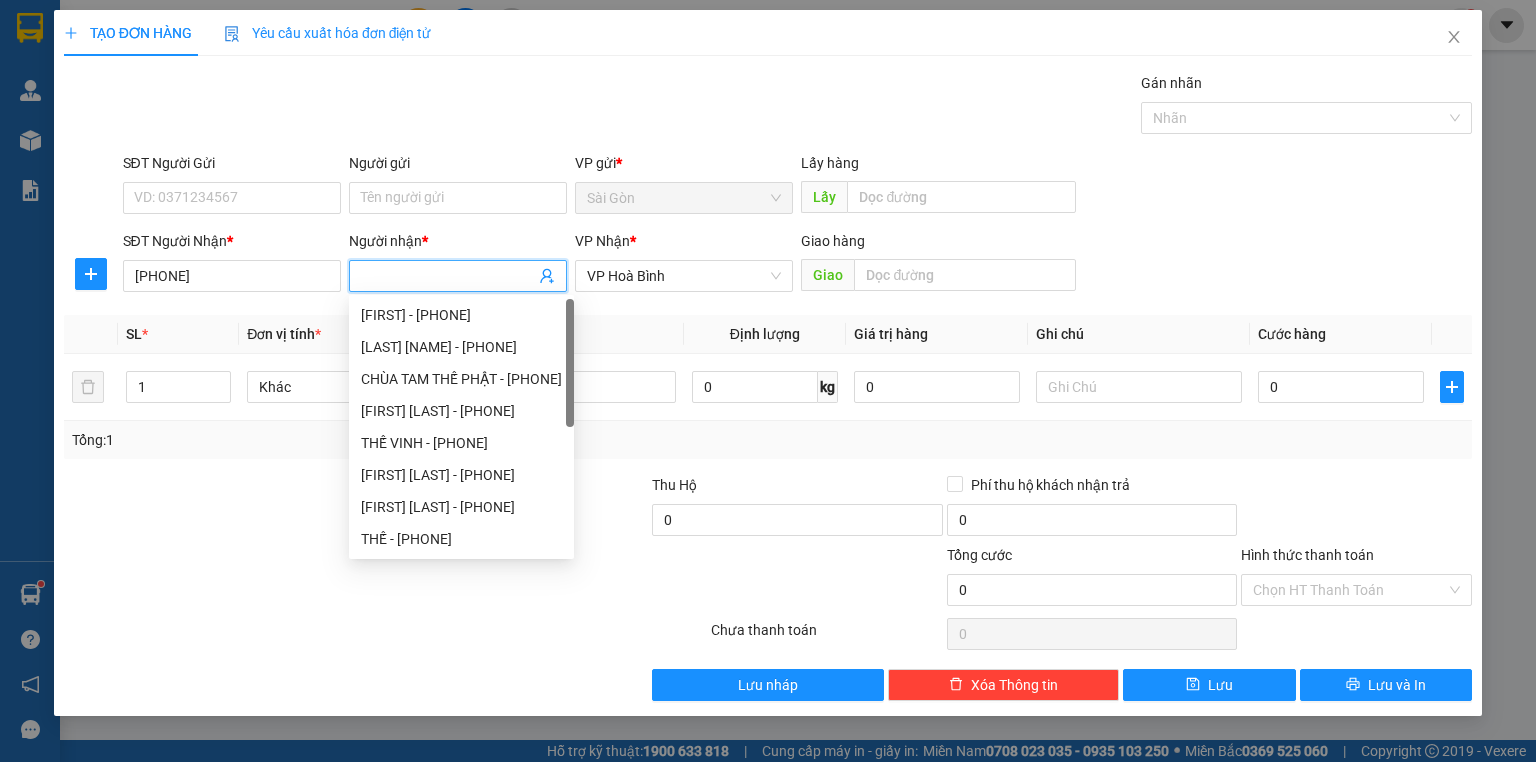 click on "Người nhận  *" at bounding box center (448, 276) 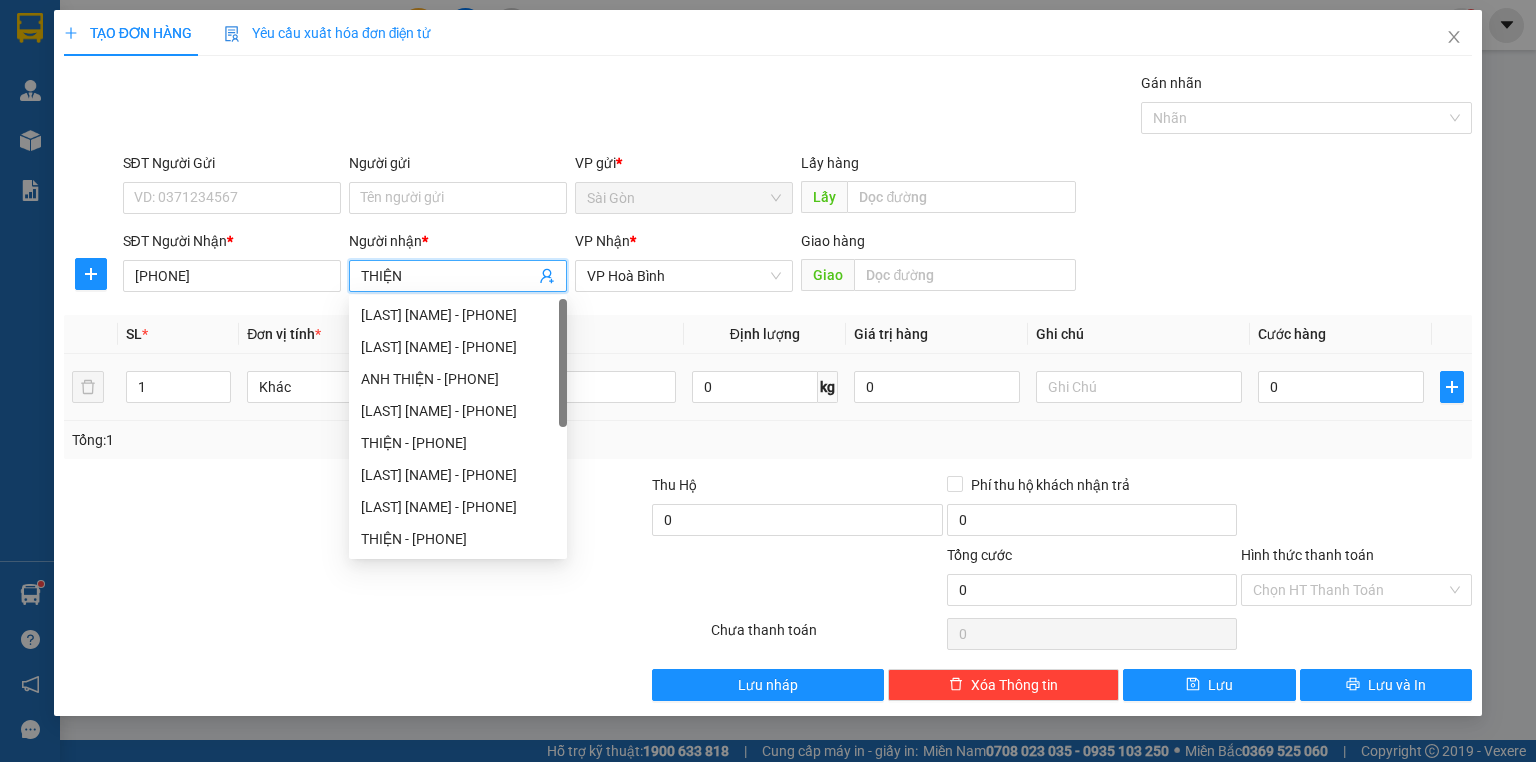 type on "THIỆN" 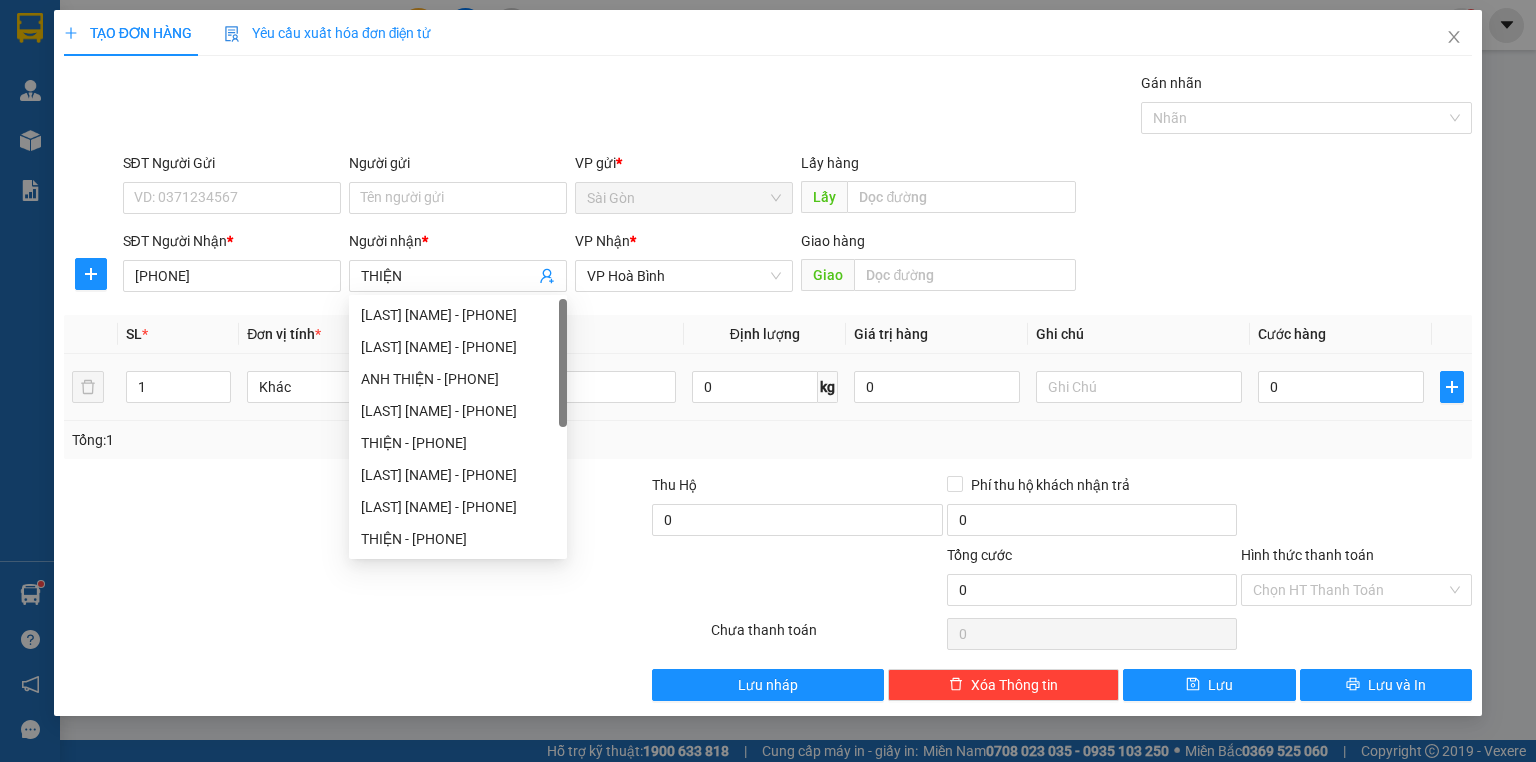 click at bounding box center (1139, 387) 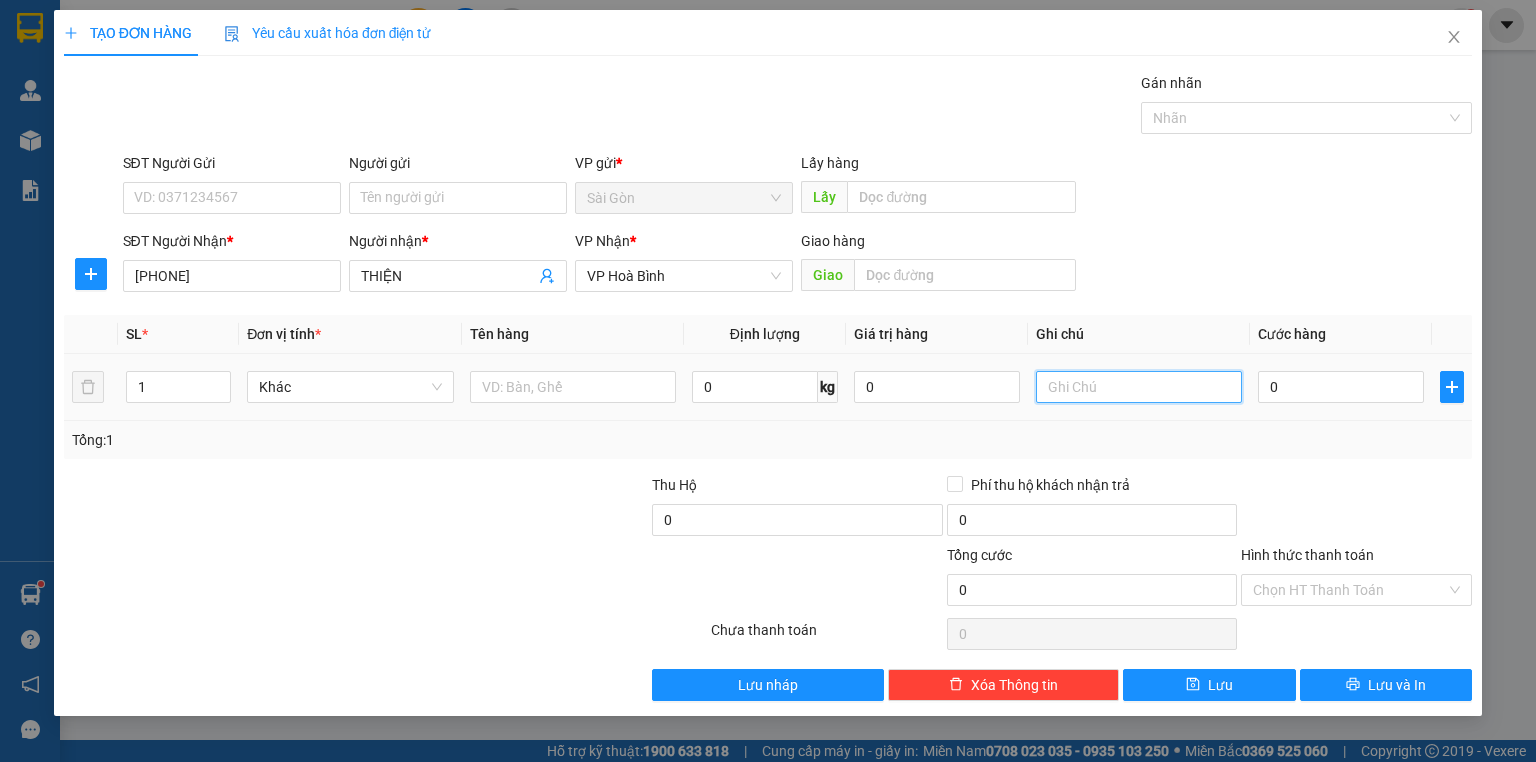 click at bounding box center (1139, 387) 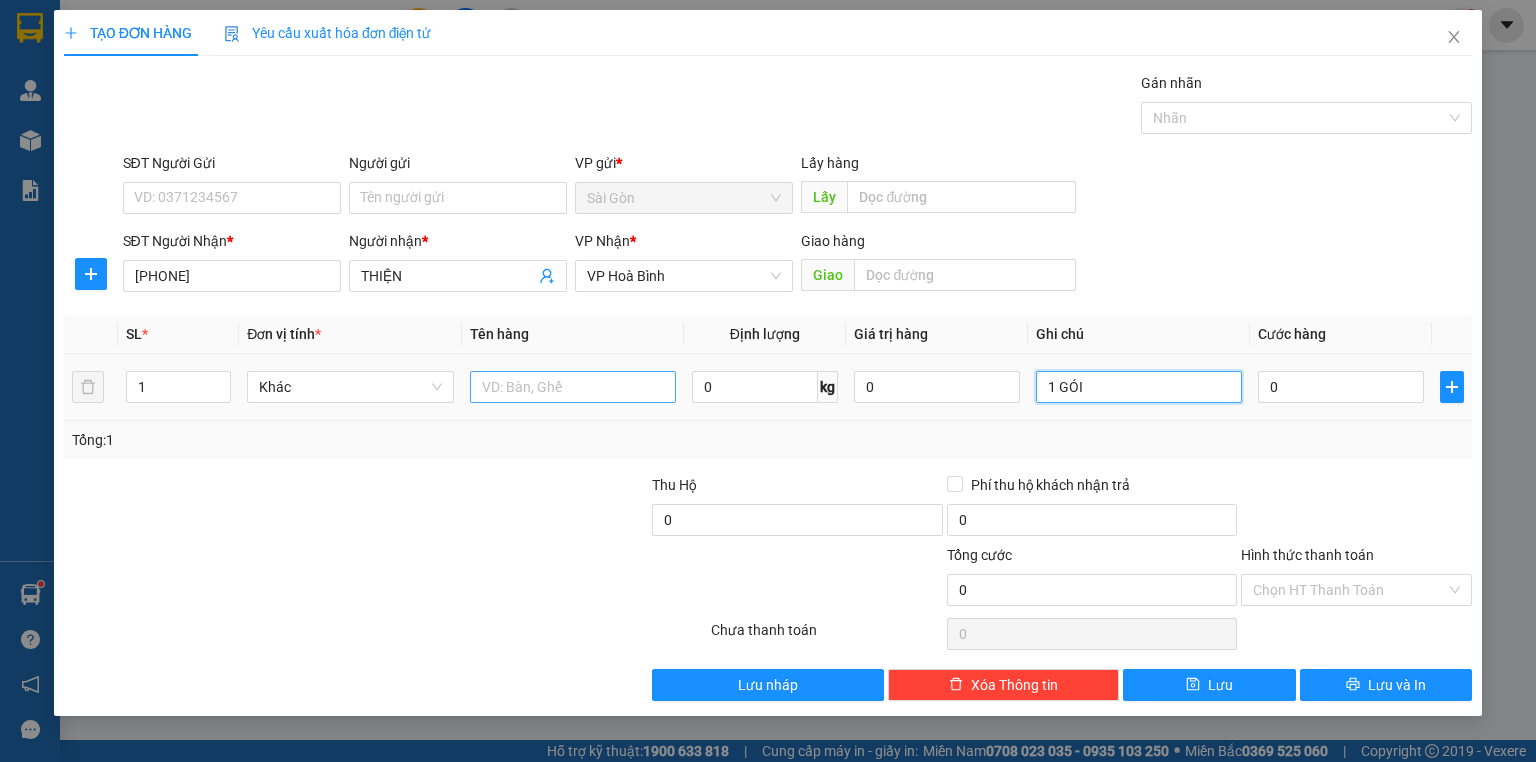 type on "1 GÓI" 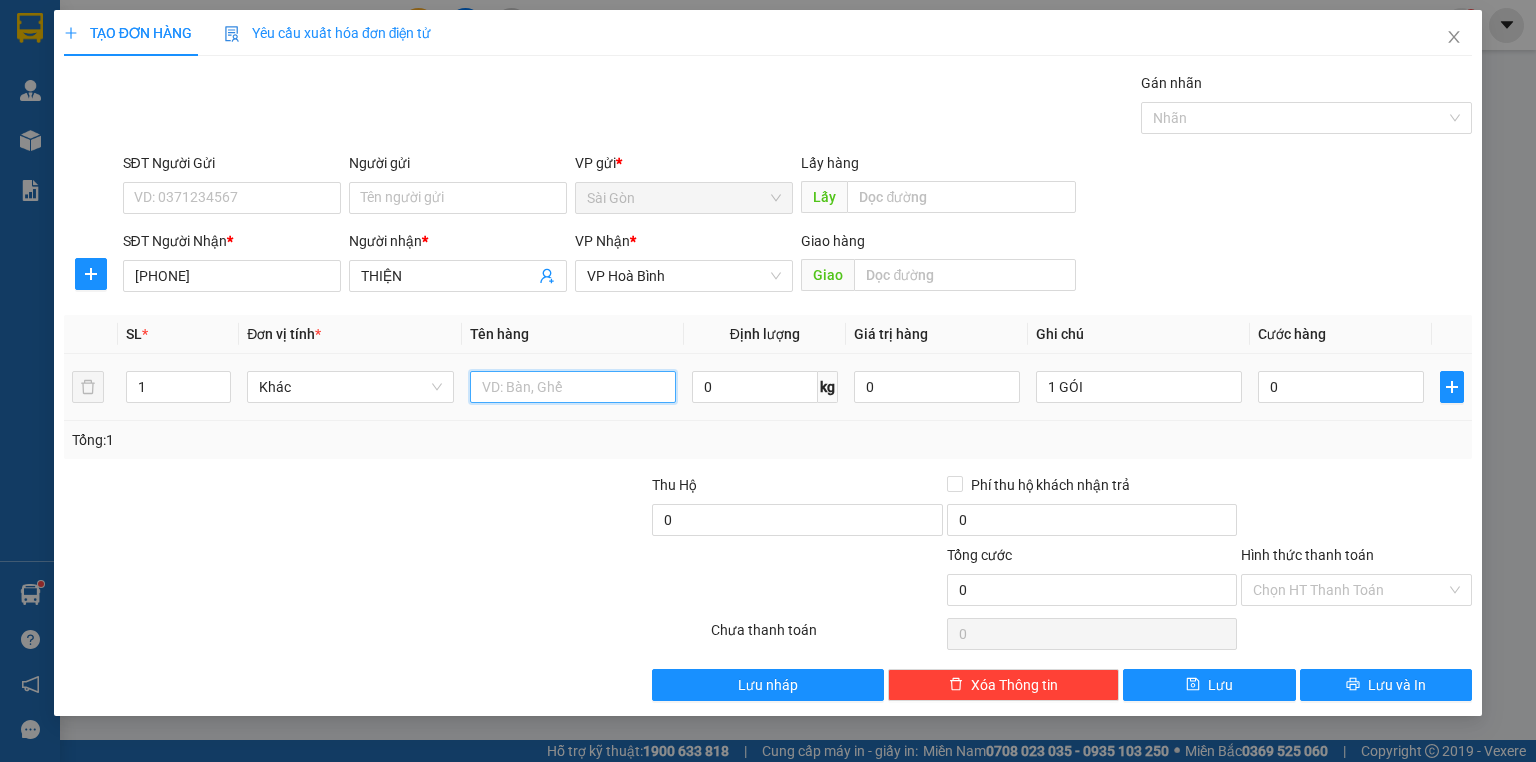 click at bounding box center [573, 387] 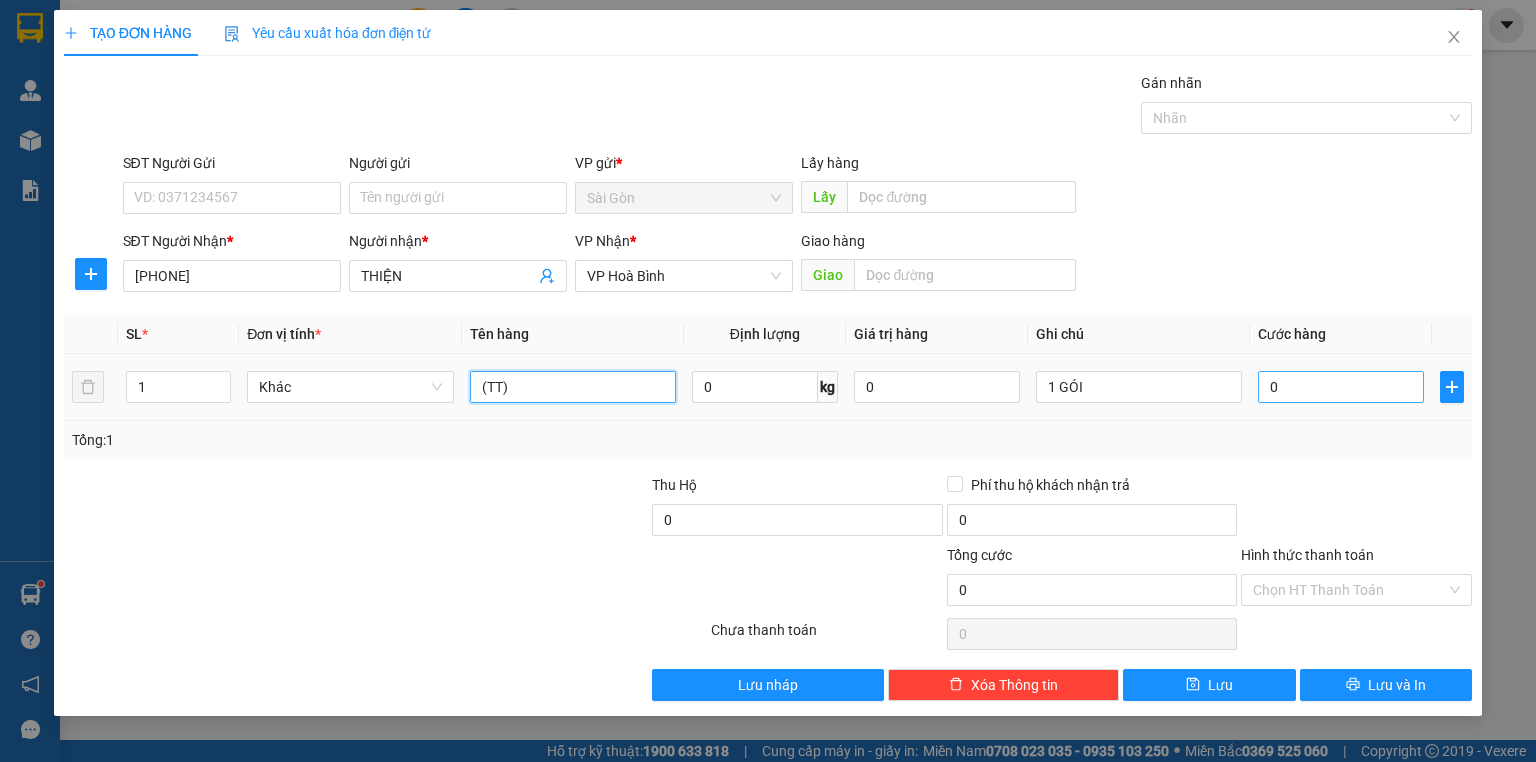 type on "(TT)" 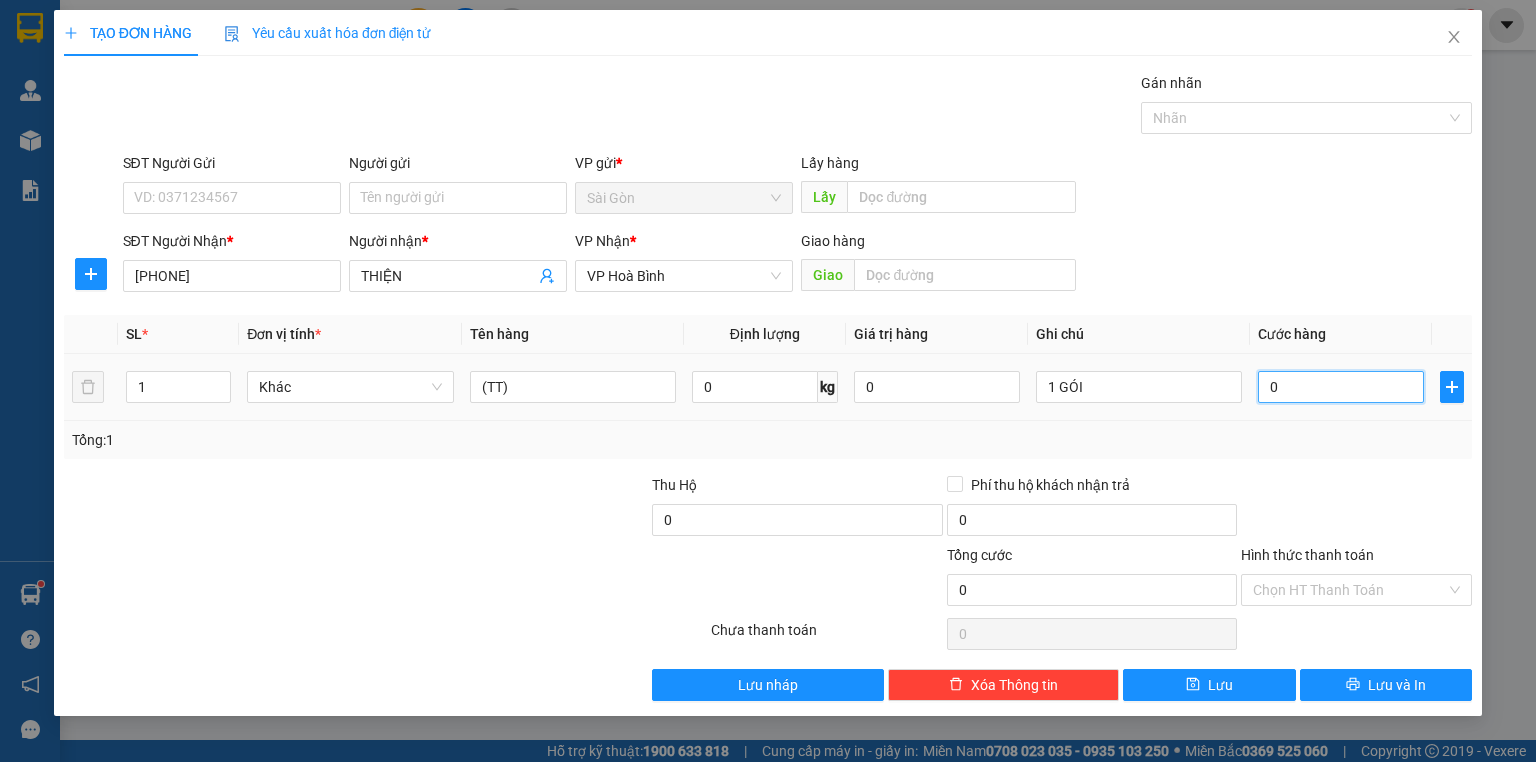 click on "0" at bounding box center (1341, 387) 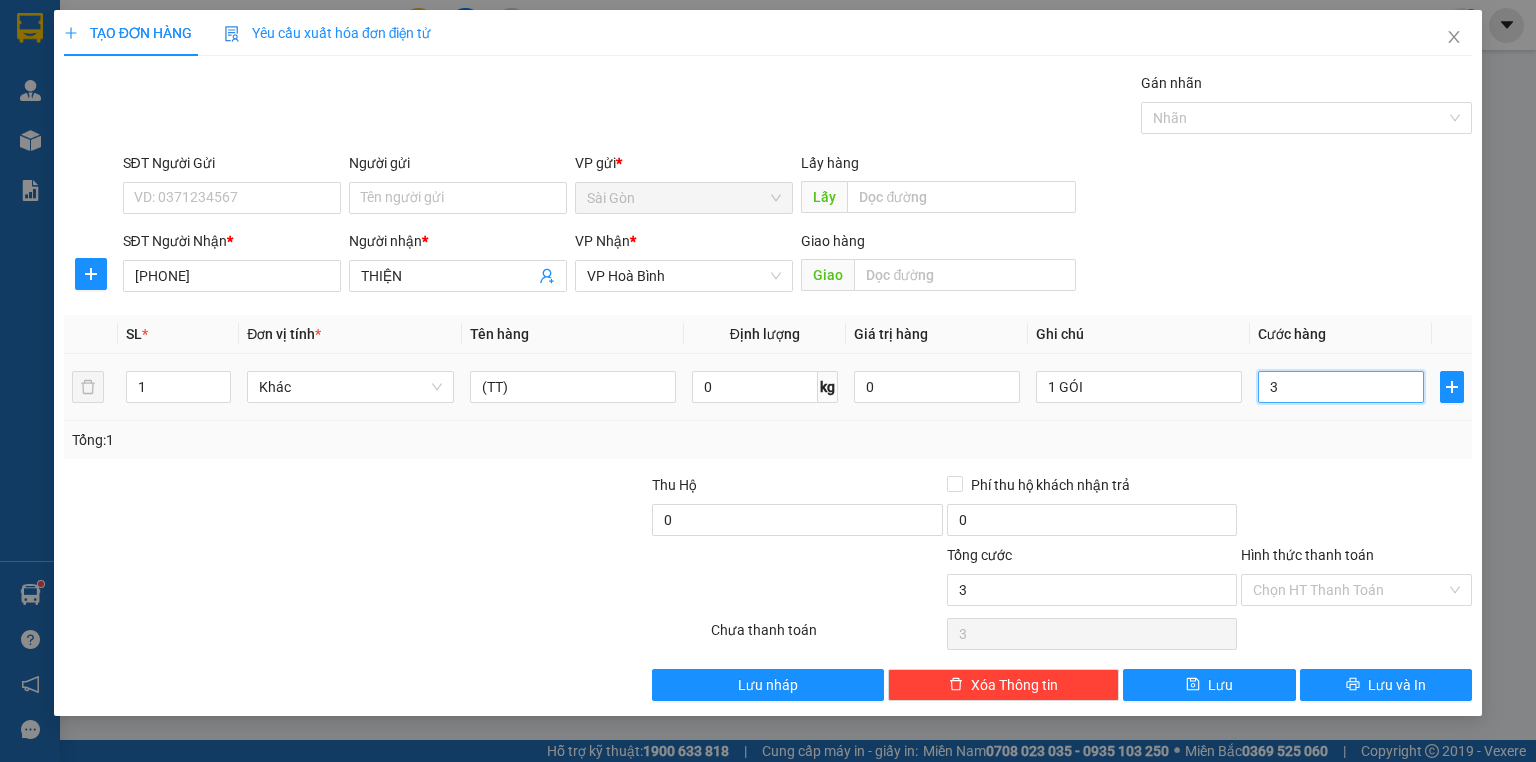 type on "30" 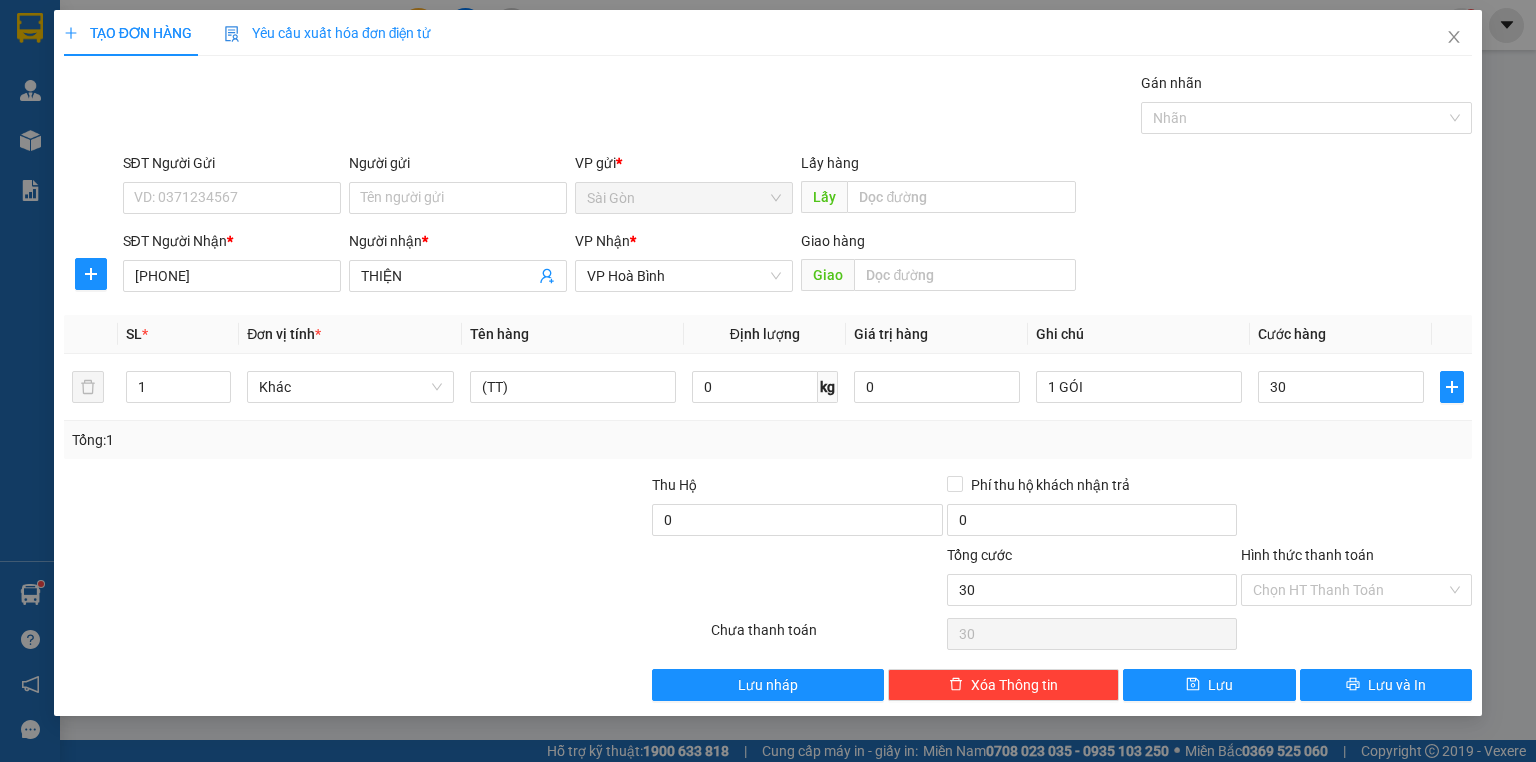 type on "30.000" 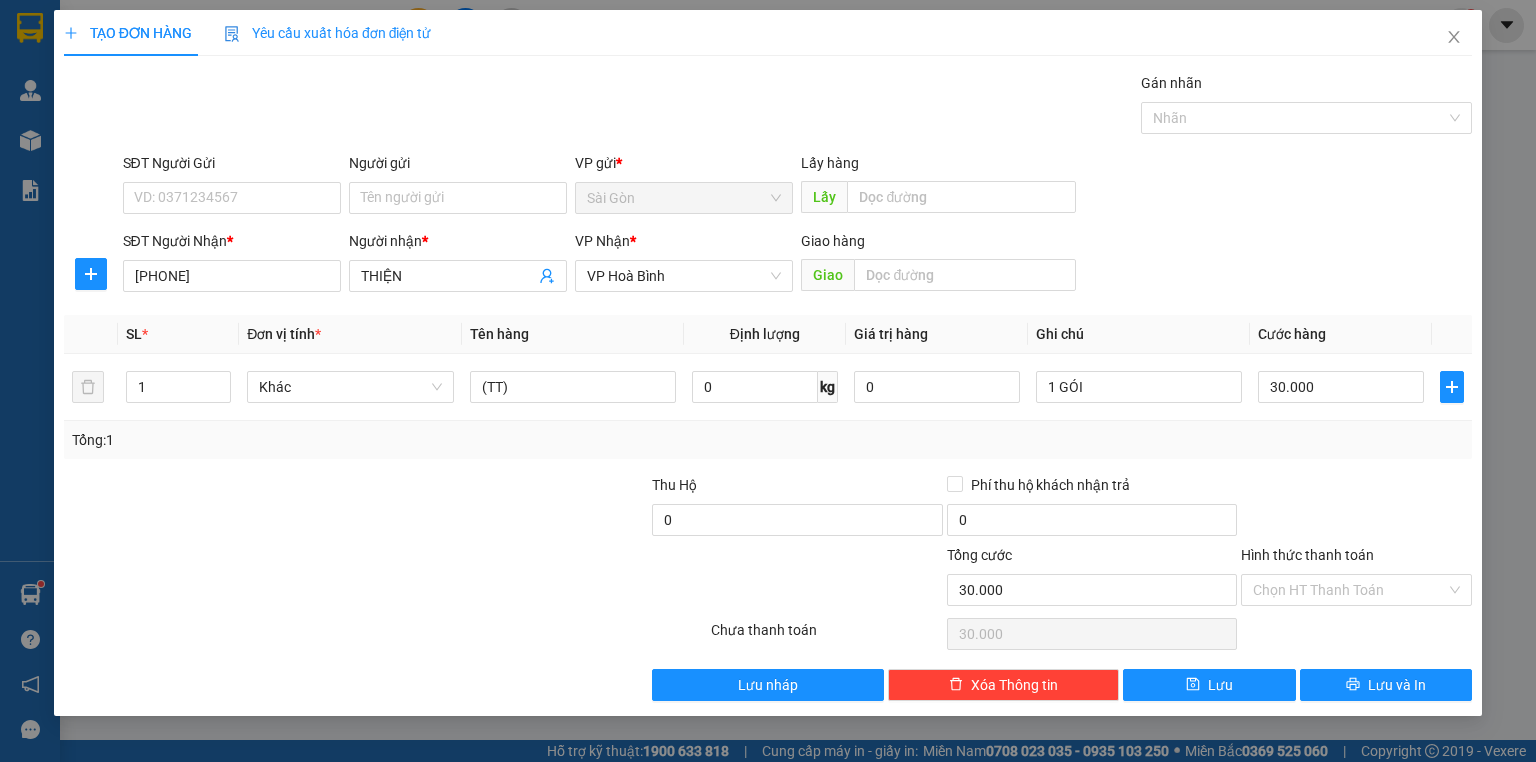 click on "Tổng:  1" at bounding box center [768, 440] 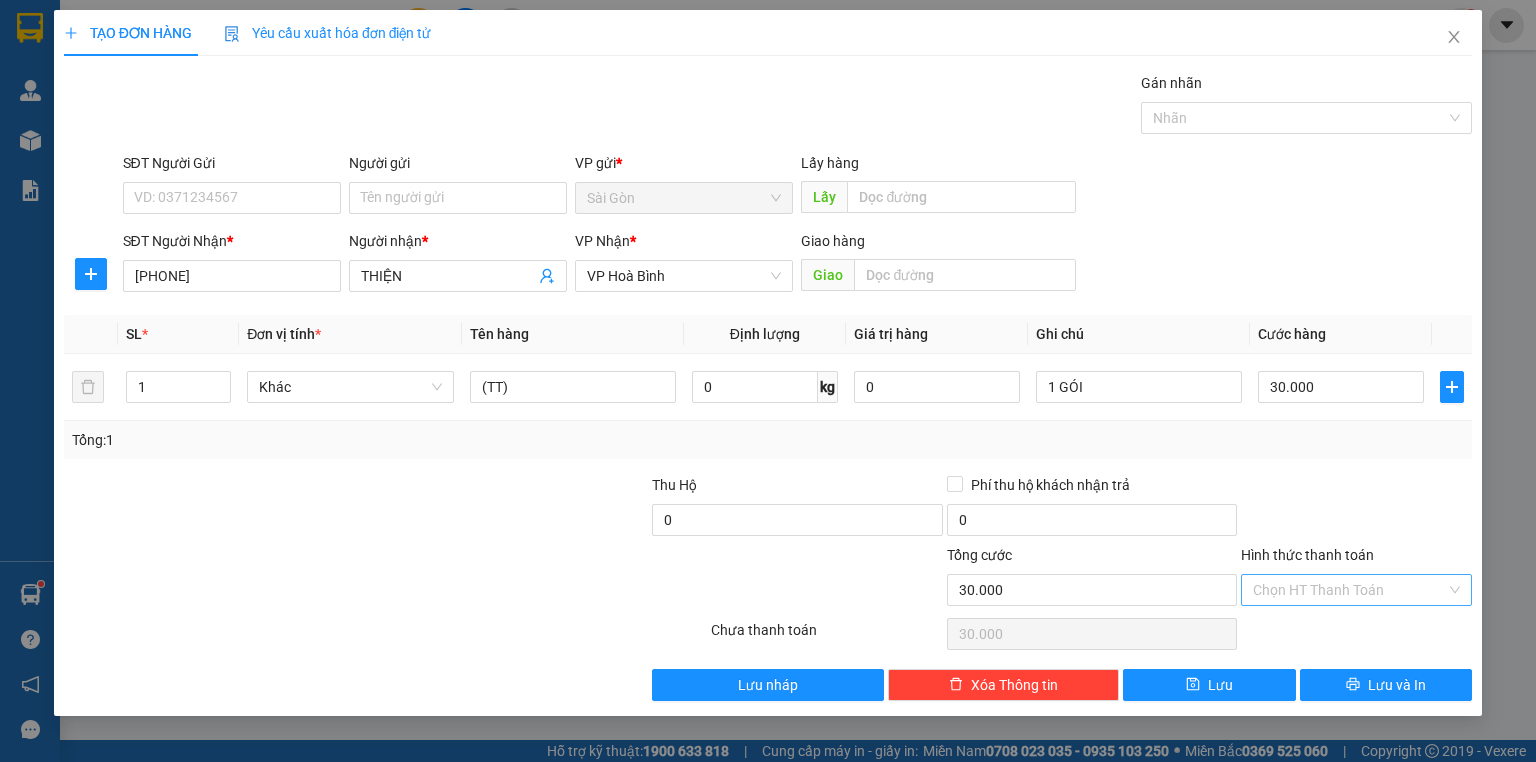 click on "Hình thức thanh toán" at bounding box center (1349, 590) 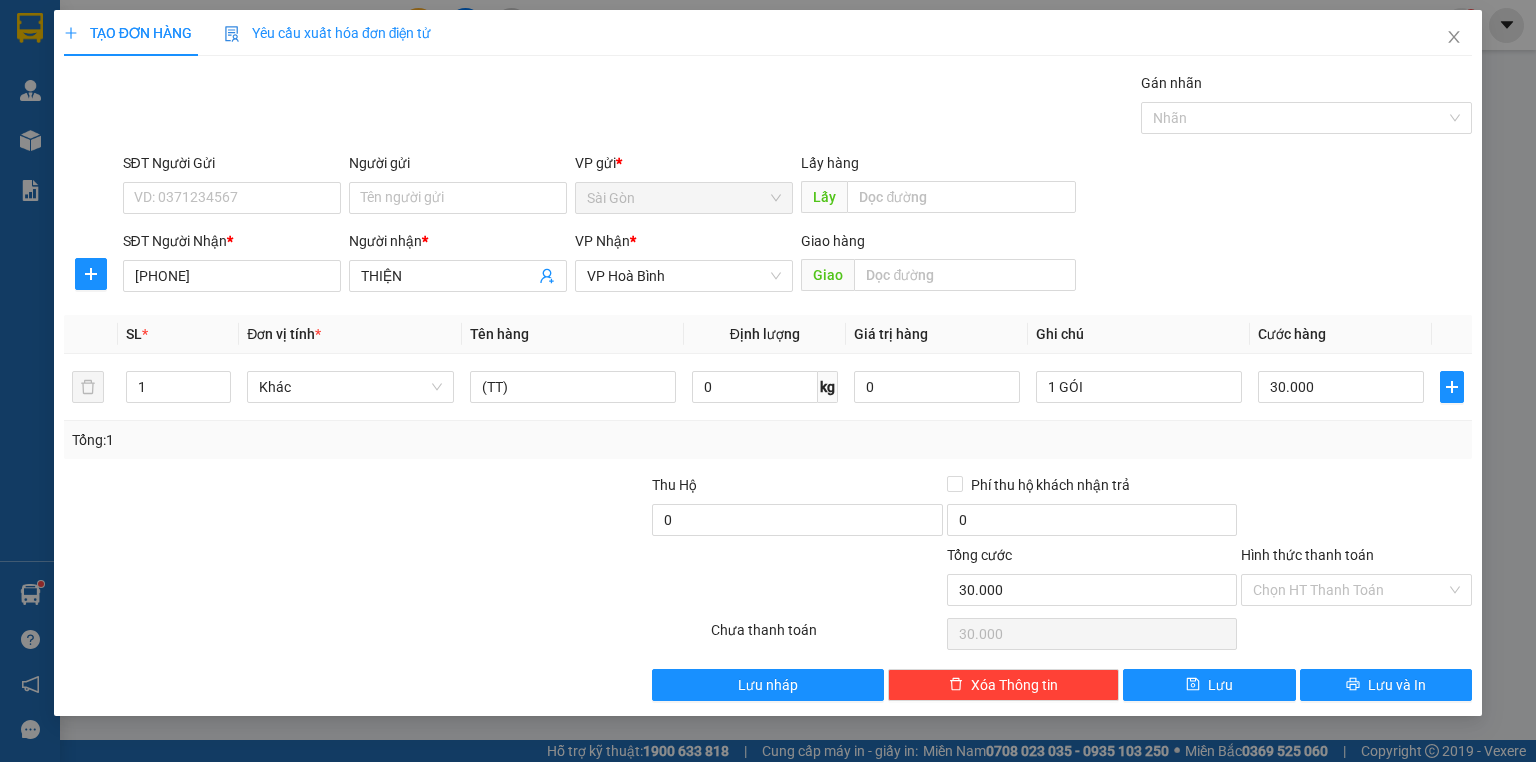 click at bounding box center [1356, 509] 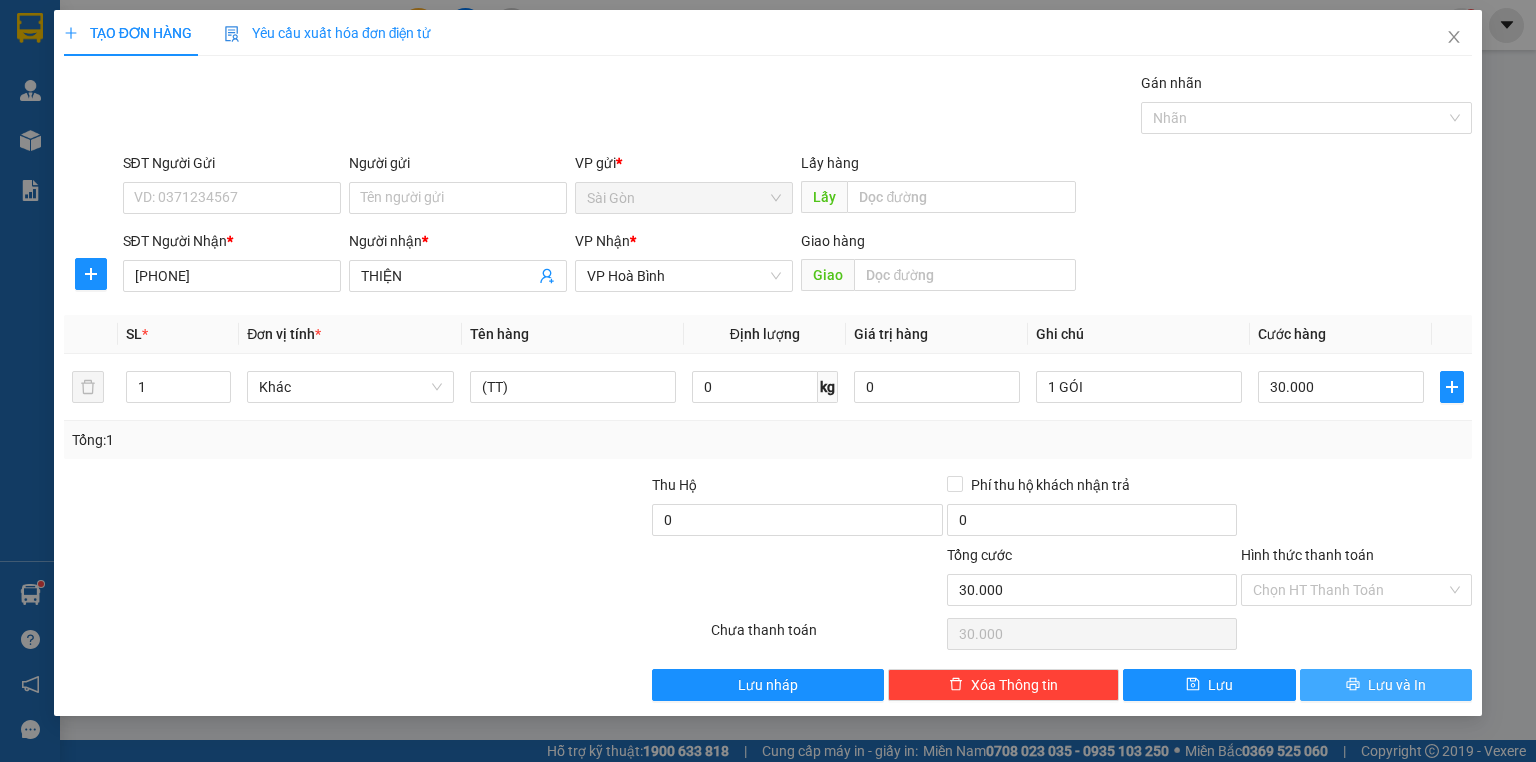 drag, startPoint x: 1396, startPoint y: 680, endPoint x: 1460, endPoint y: 681, distance: 64.00781 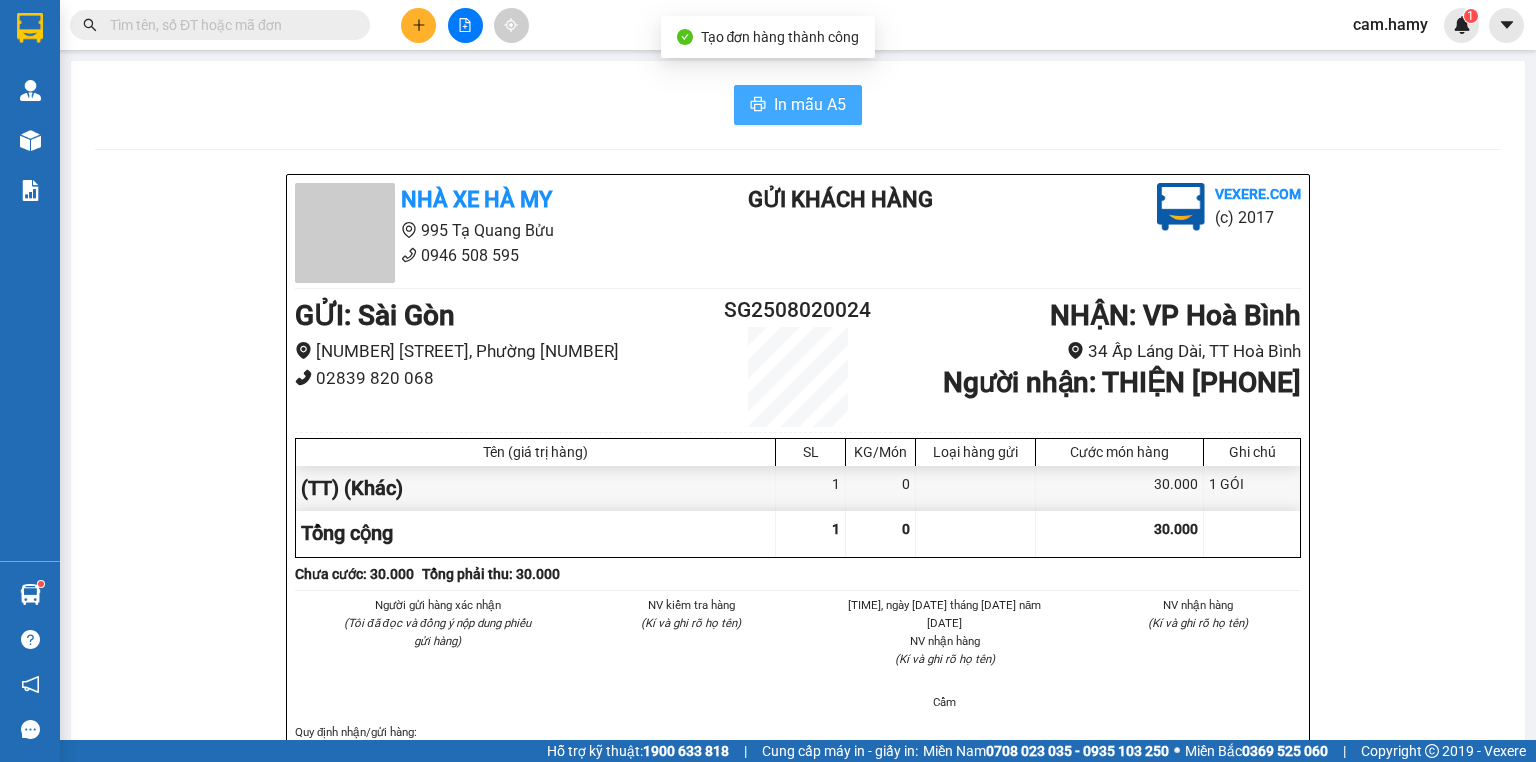 click on "In mẫu A5" at bounding box center [810, 104] 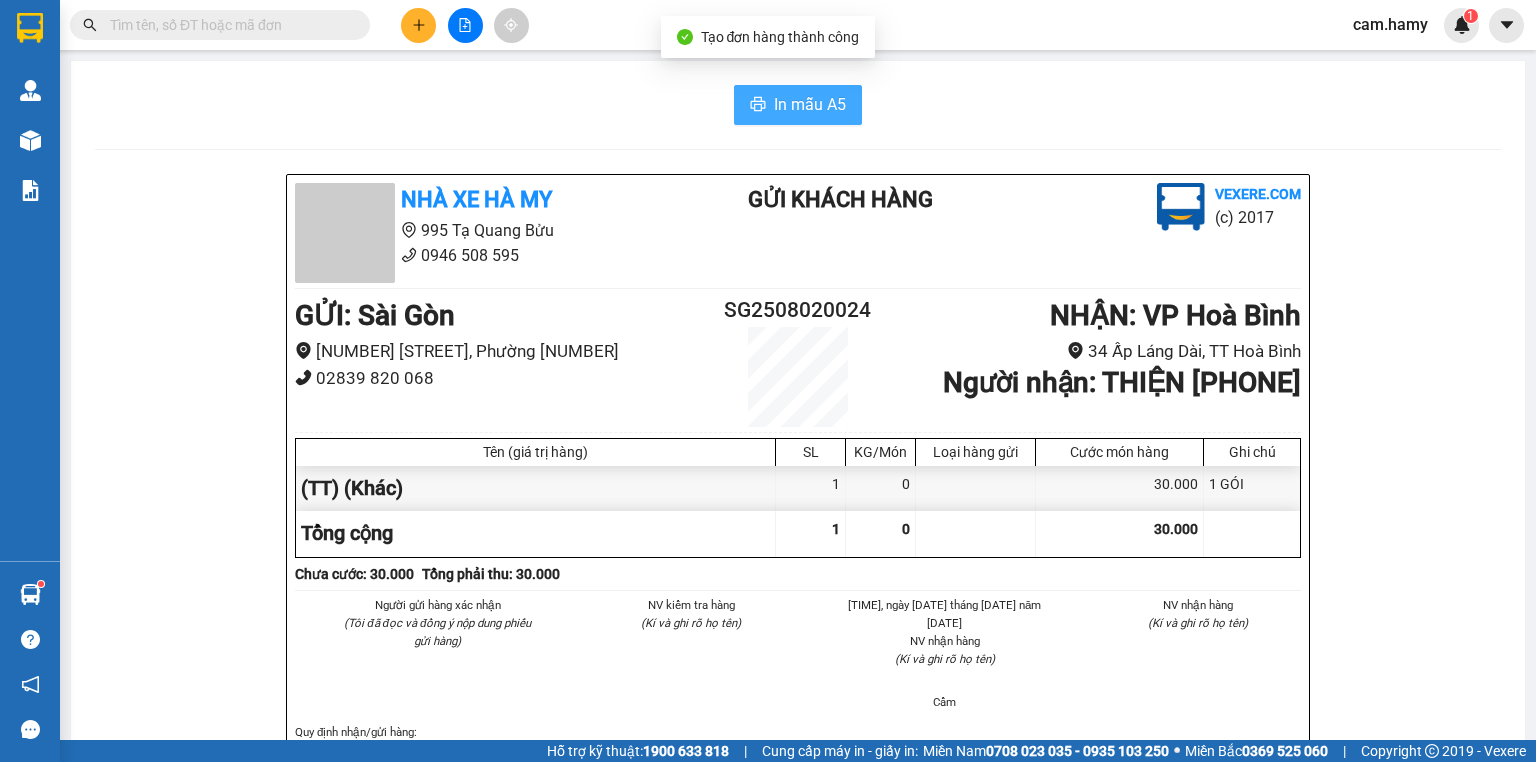 scroll, scrollTop: 0, scrollLeft: 0, axis: both 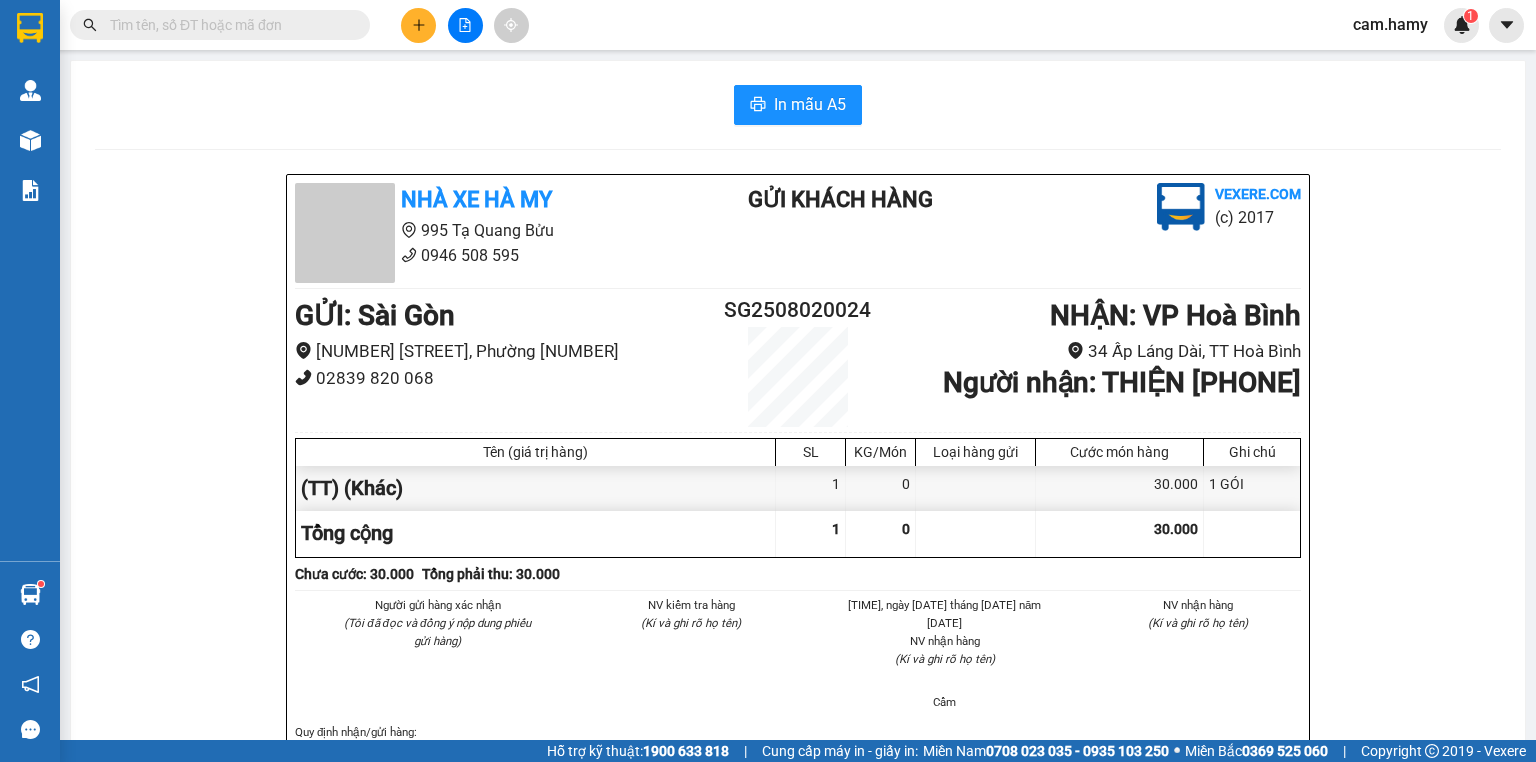 click on "In mẫu A5" at bounding box center (798, 105) 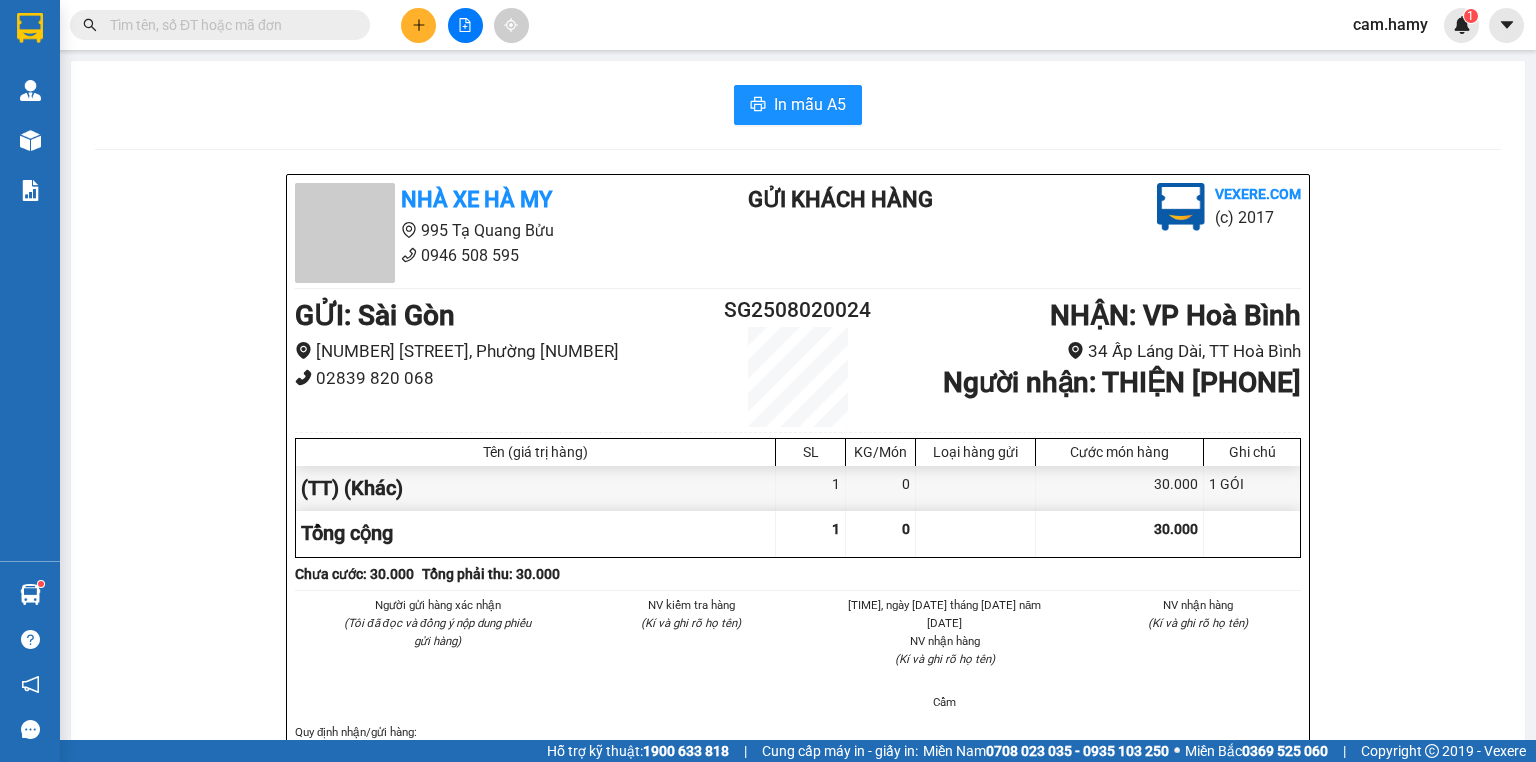 click 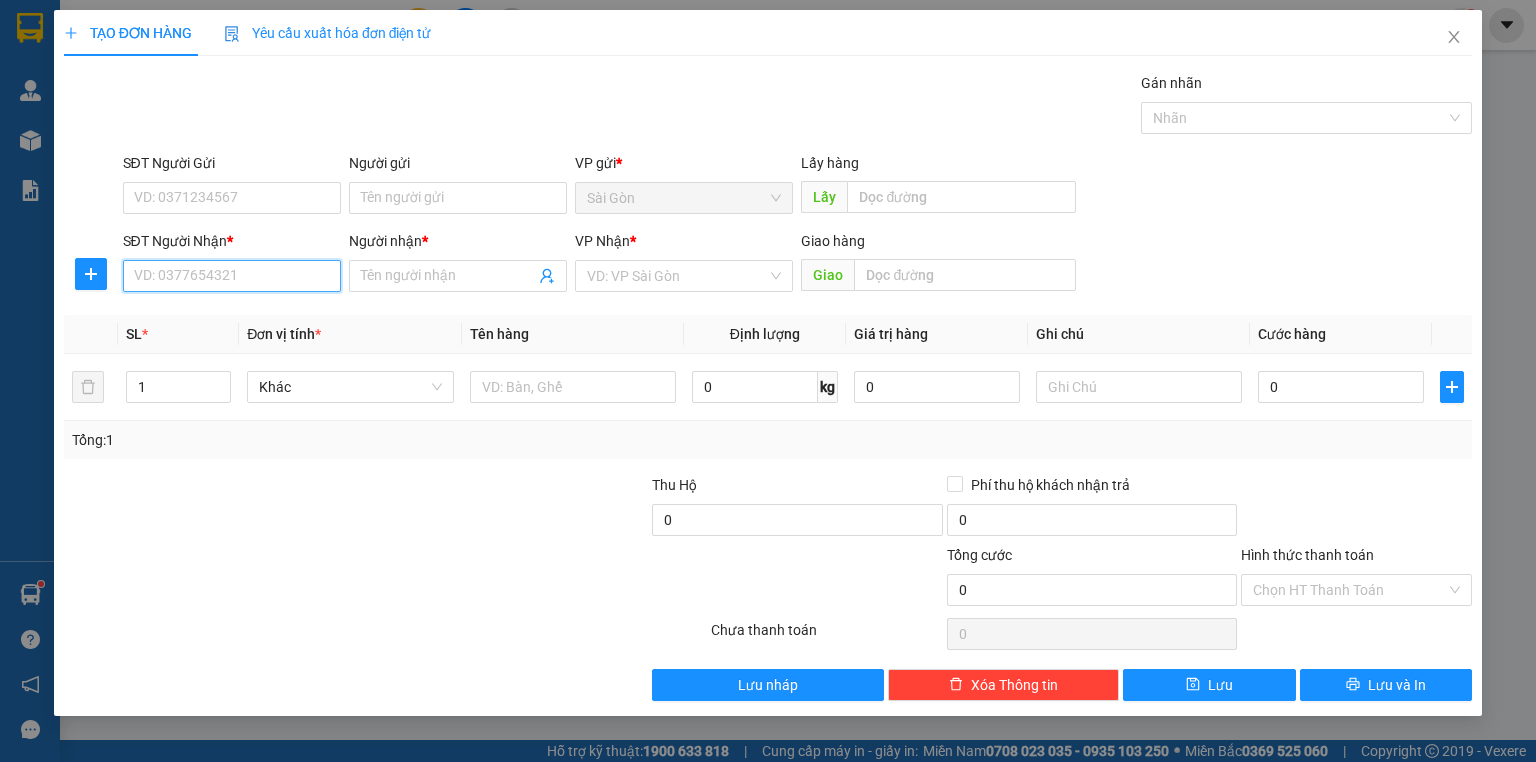 click on "SĐT Người Nhận  *" at bounding box center [232, 276] 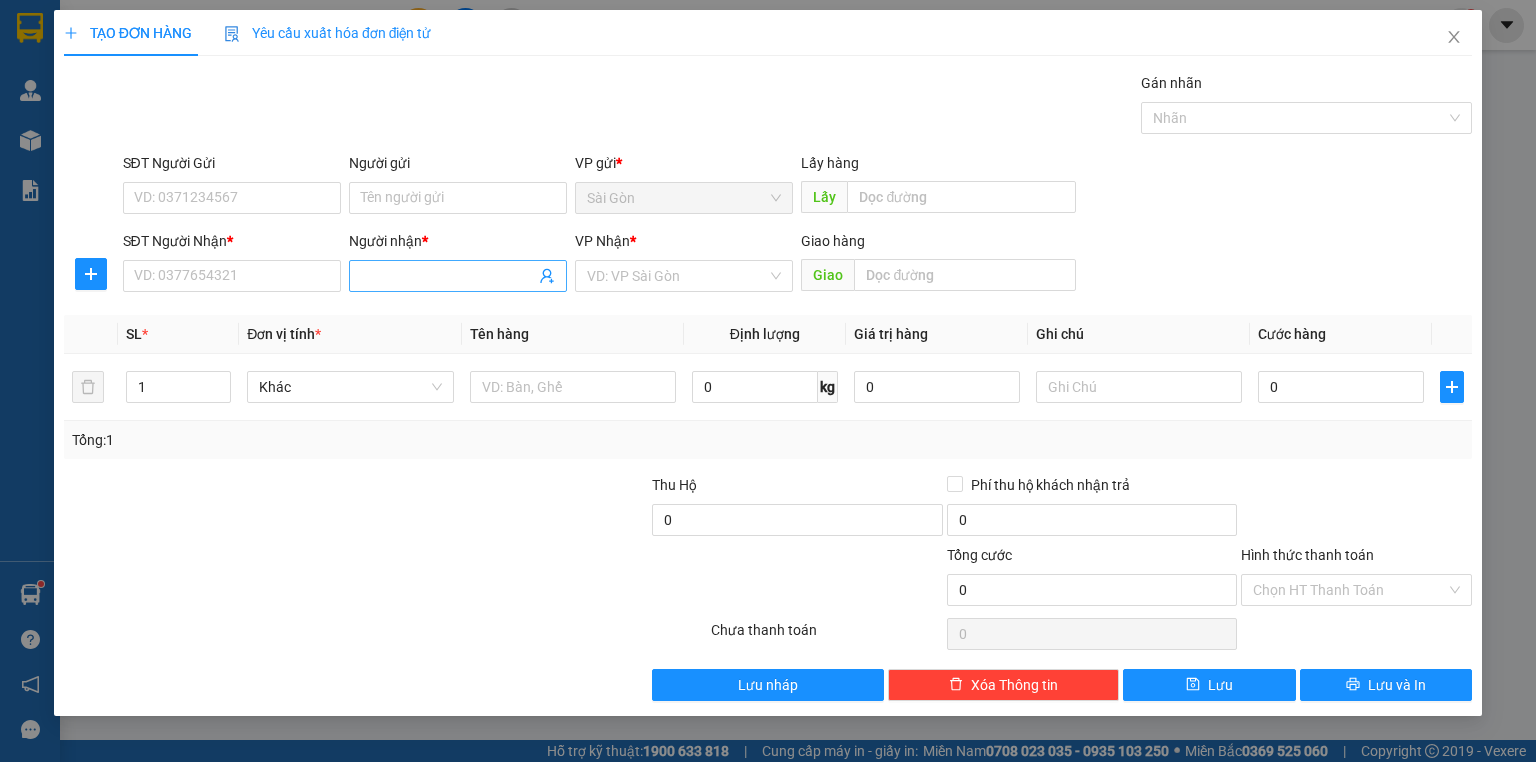 click on "Người nhận  *" at bounding box center (448, 276) 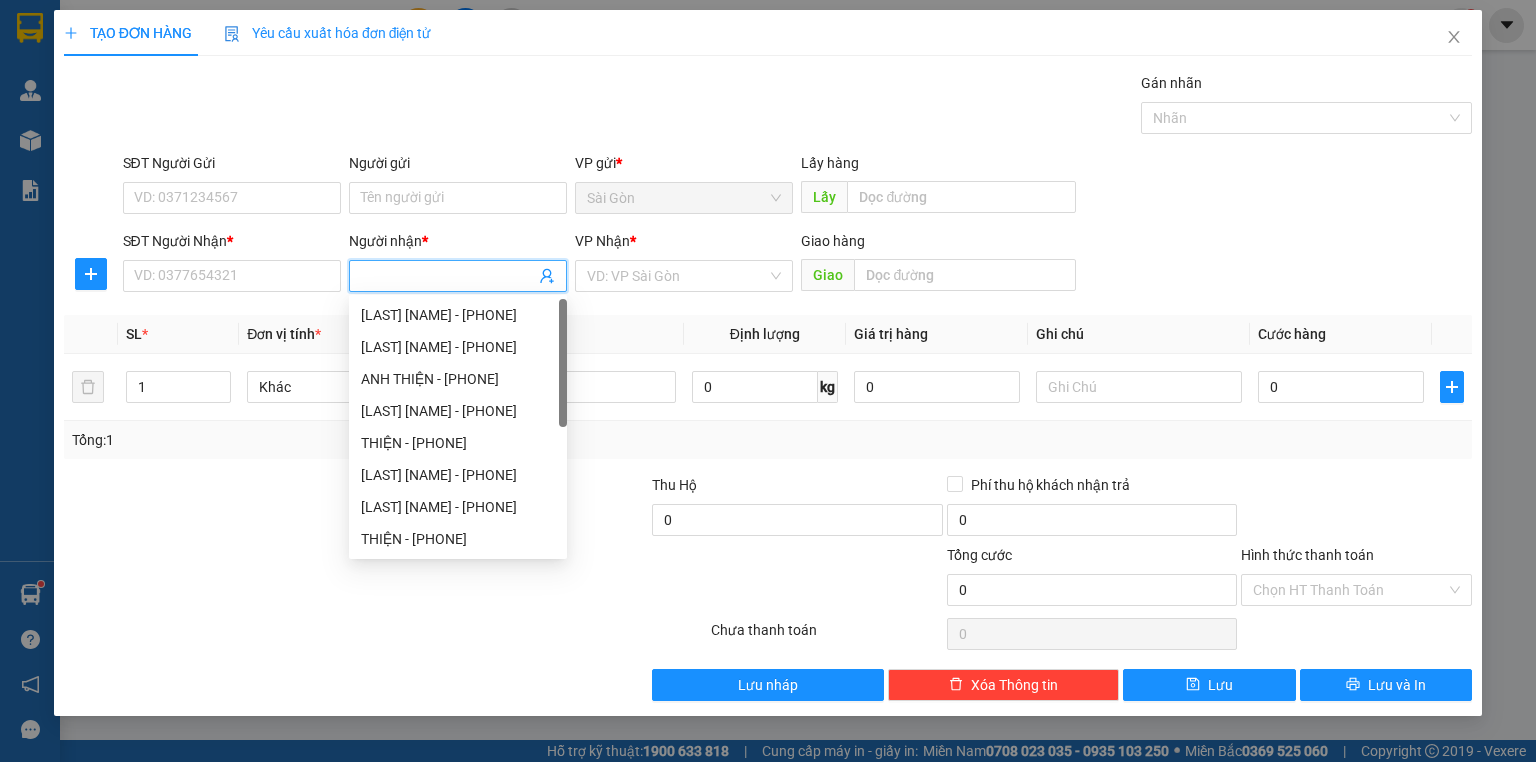 type on "C" 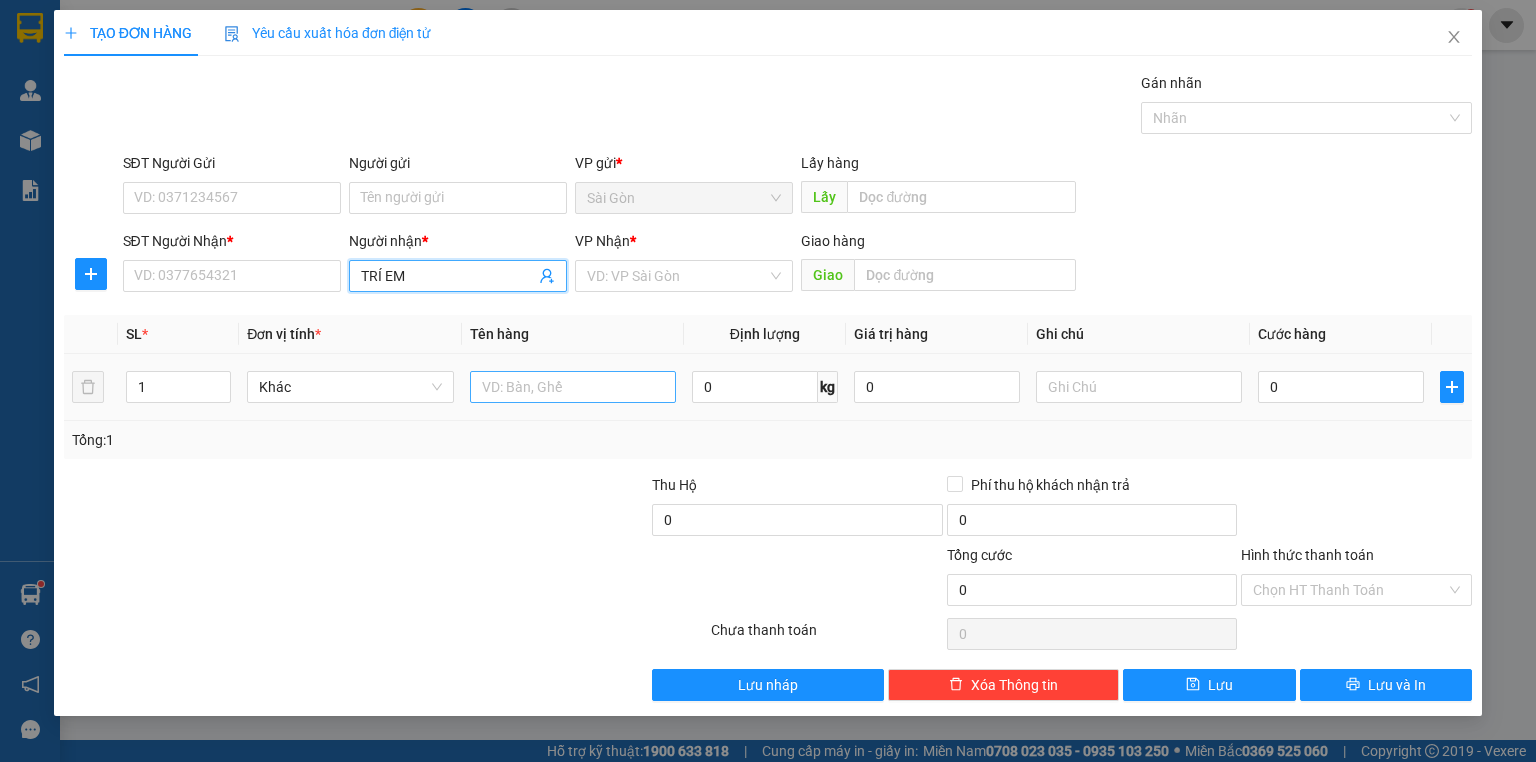 type on "TRÍ EM" 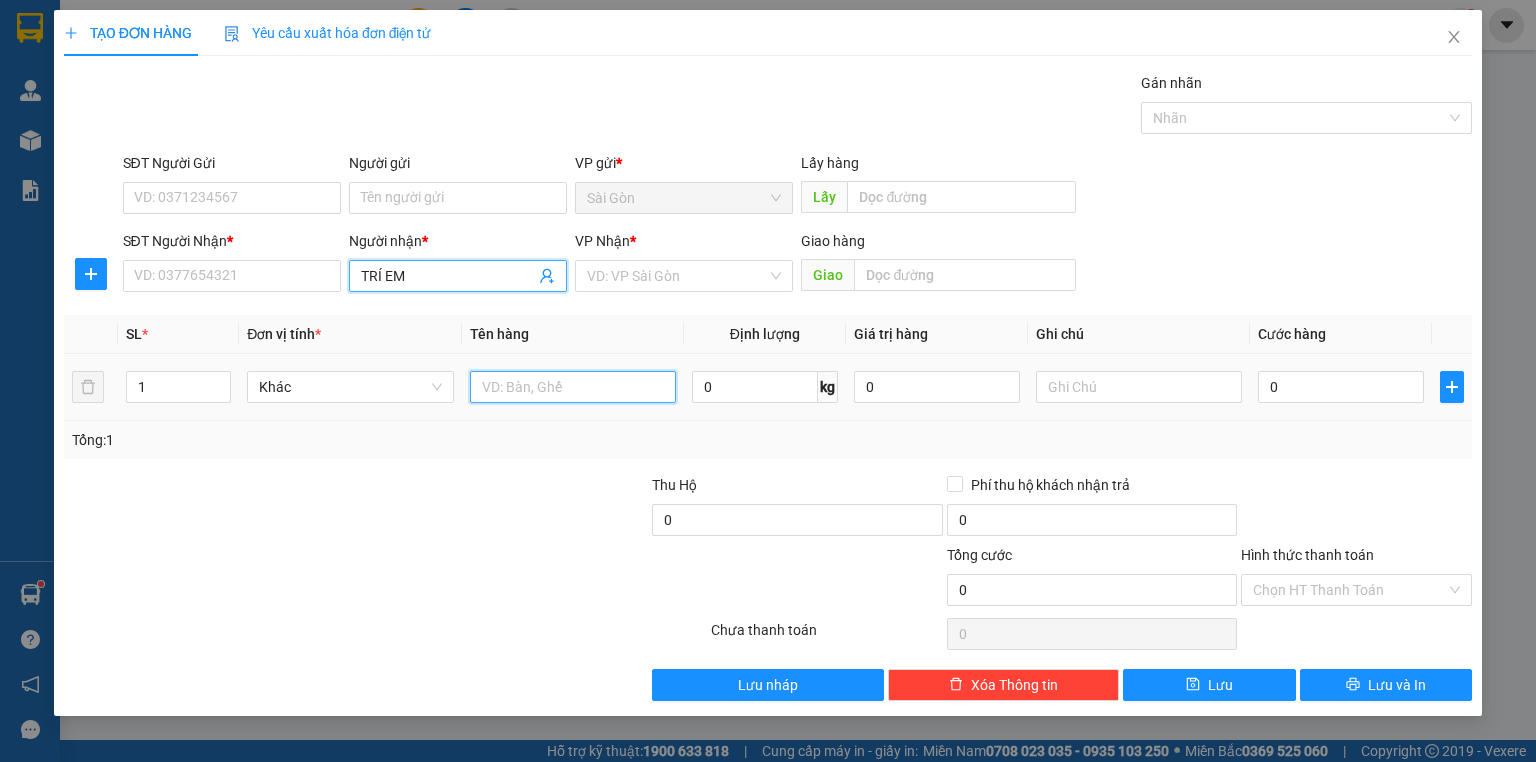 click at bounding box center [573, 387] 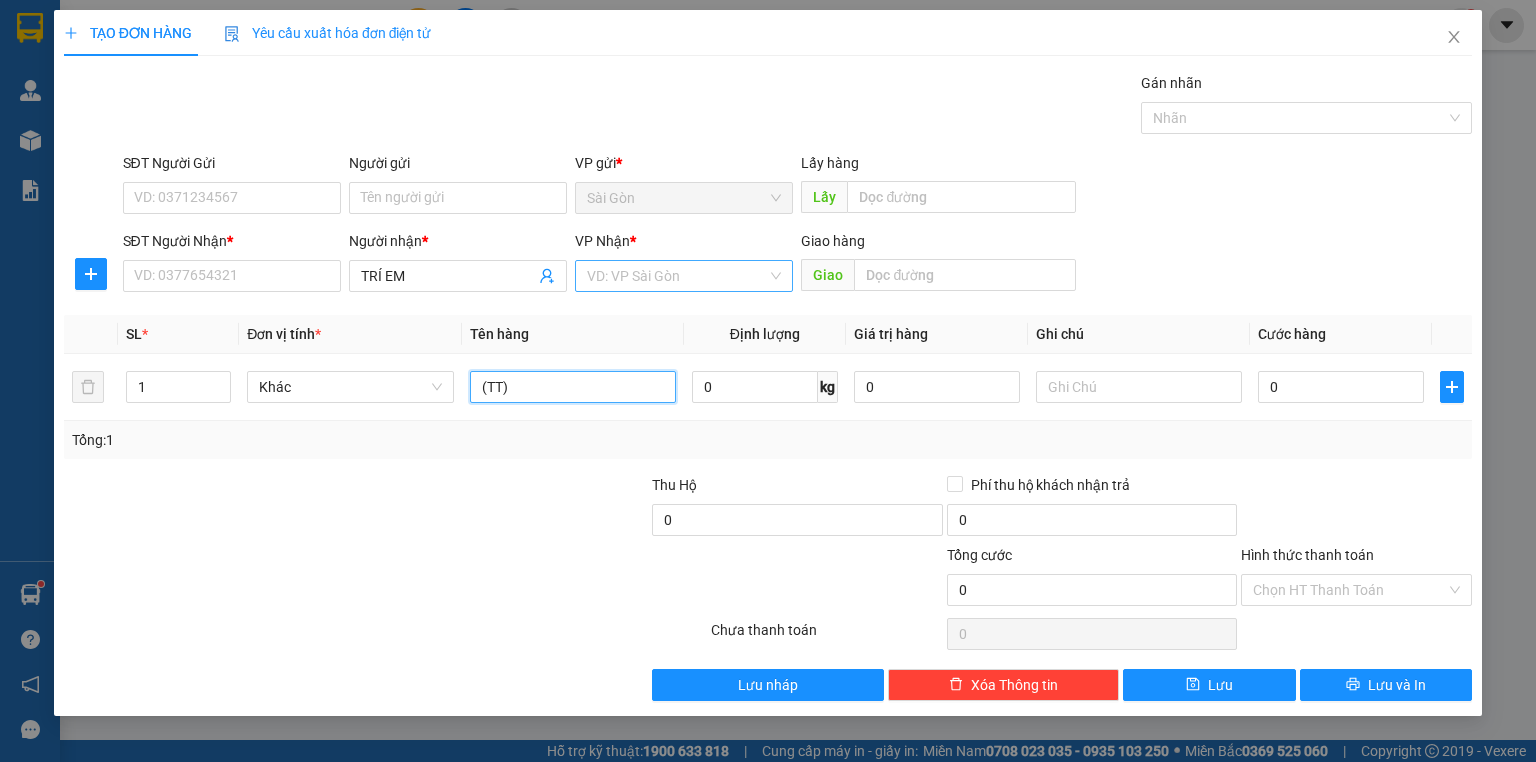 type on "(TT)" 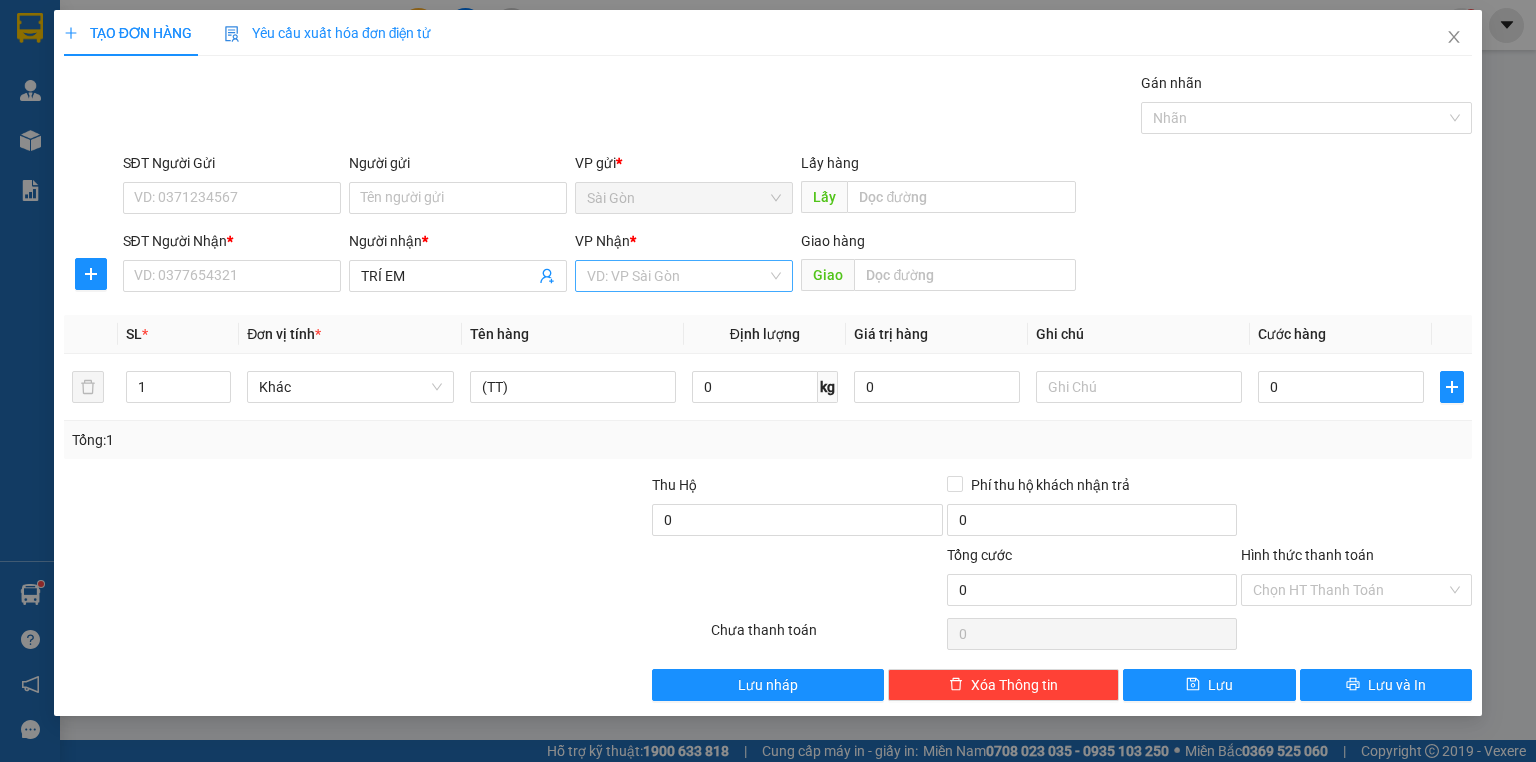 click at bounding box center [677, 276] 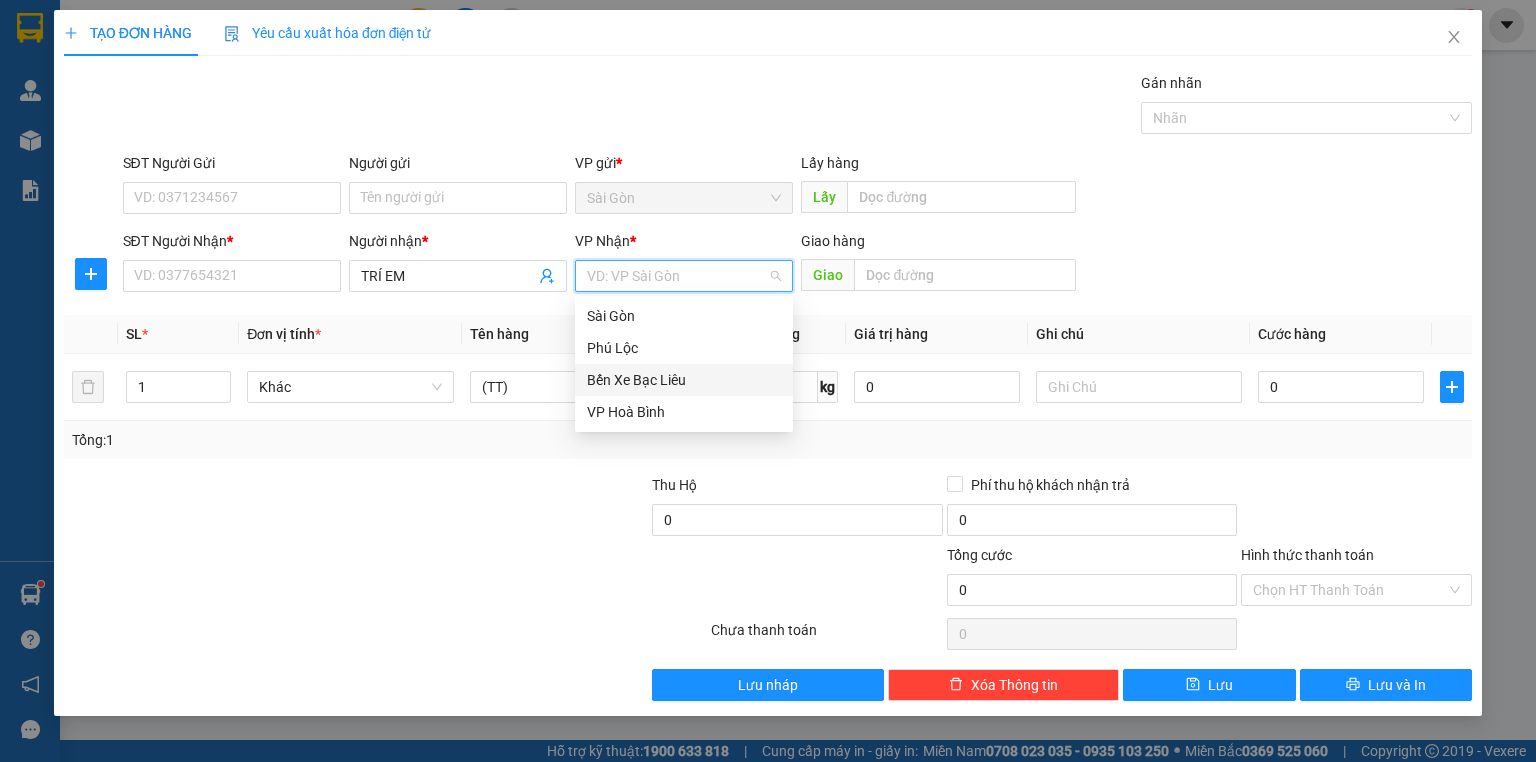 click on "Bến Xe Bạc Liêu" at bounding box center (684, 380) 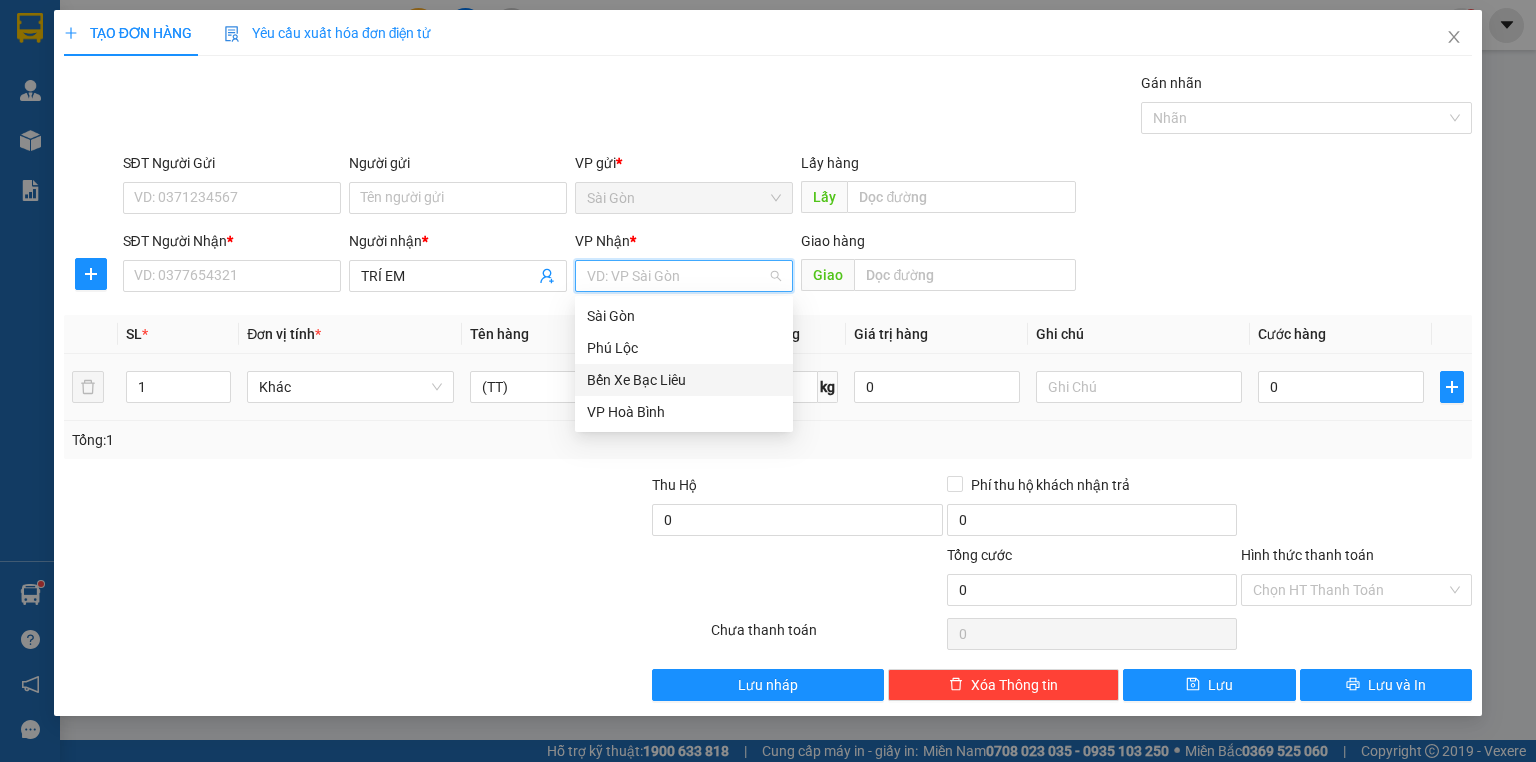 click on "(TT)" at bounding box center [573, 387] 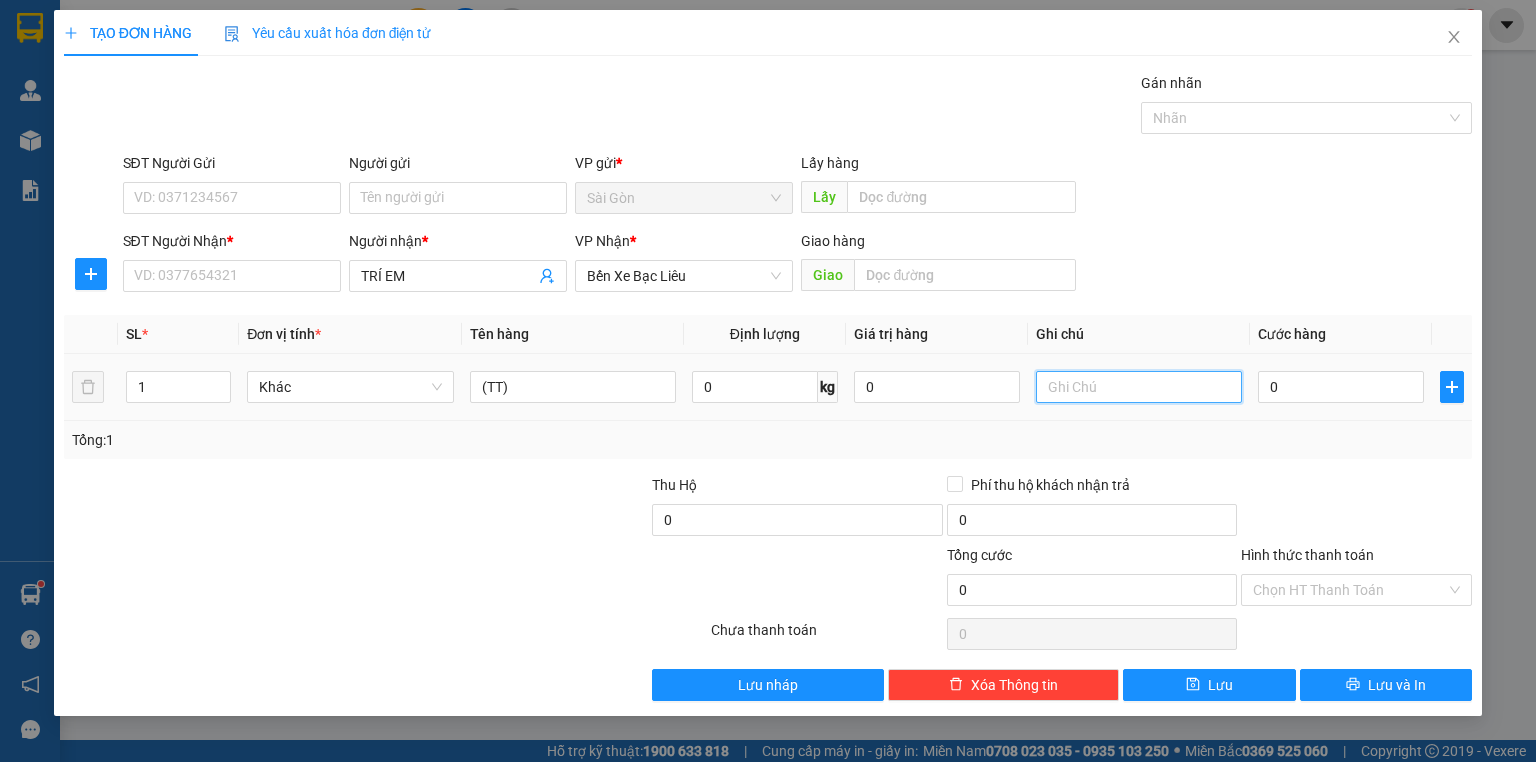 click at bounding box center (1139, 387) 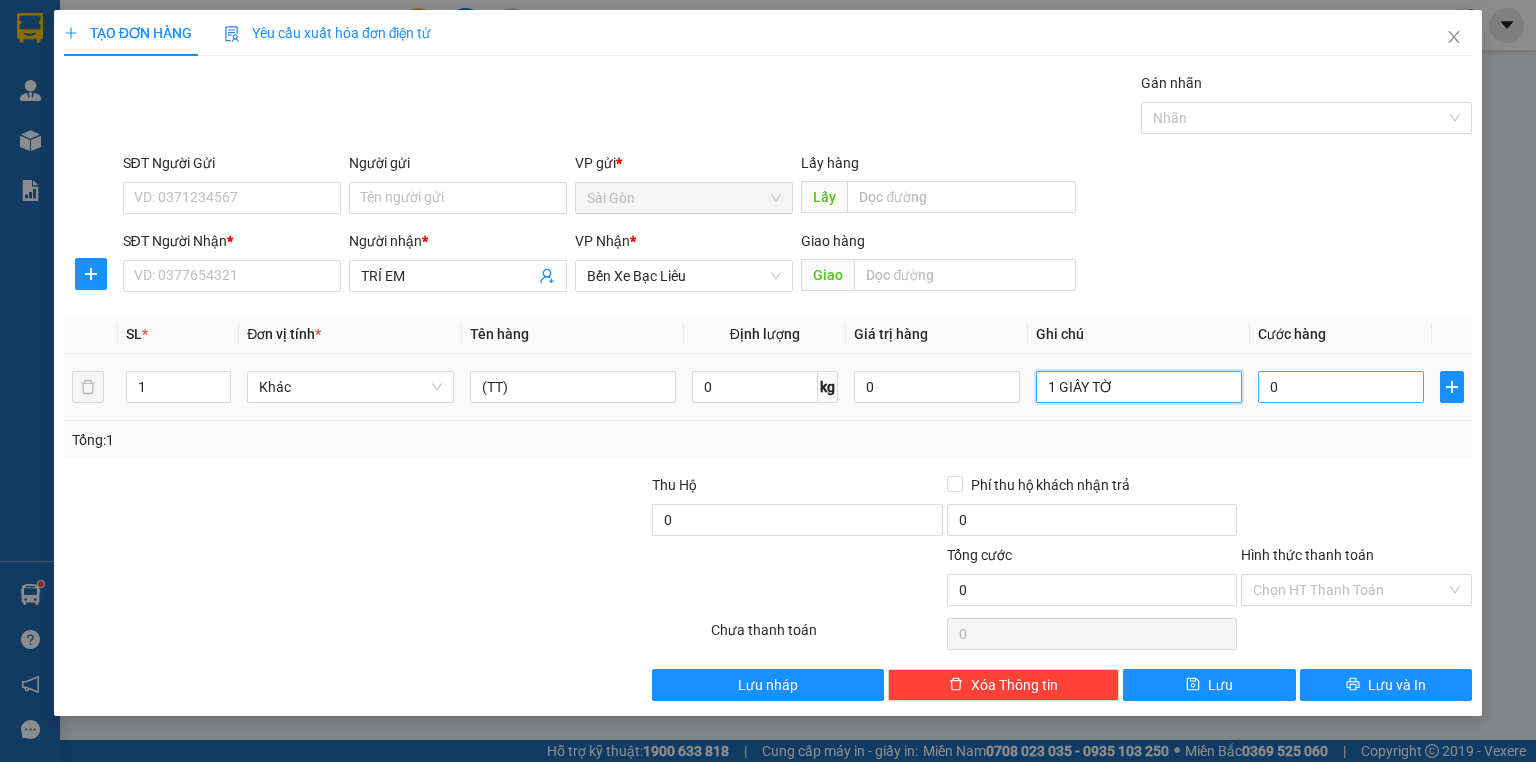 type on "1 GIẤY TỜ" 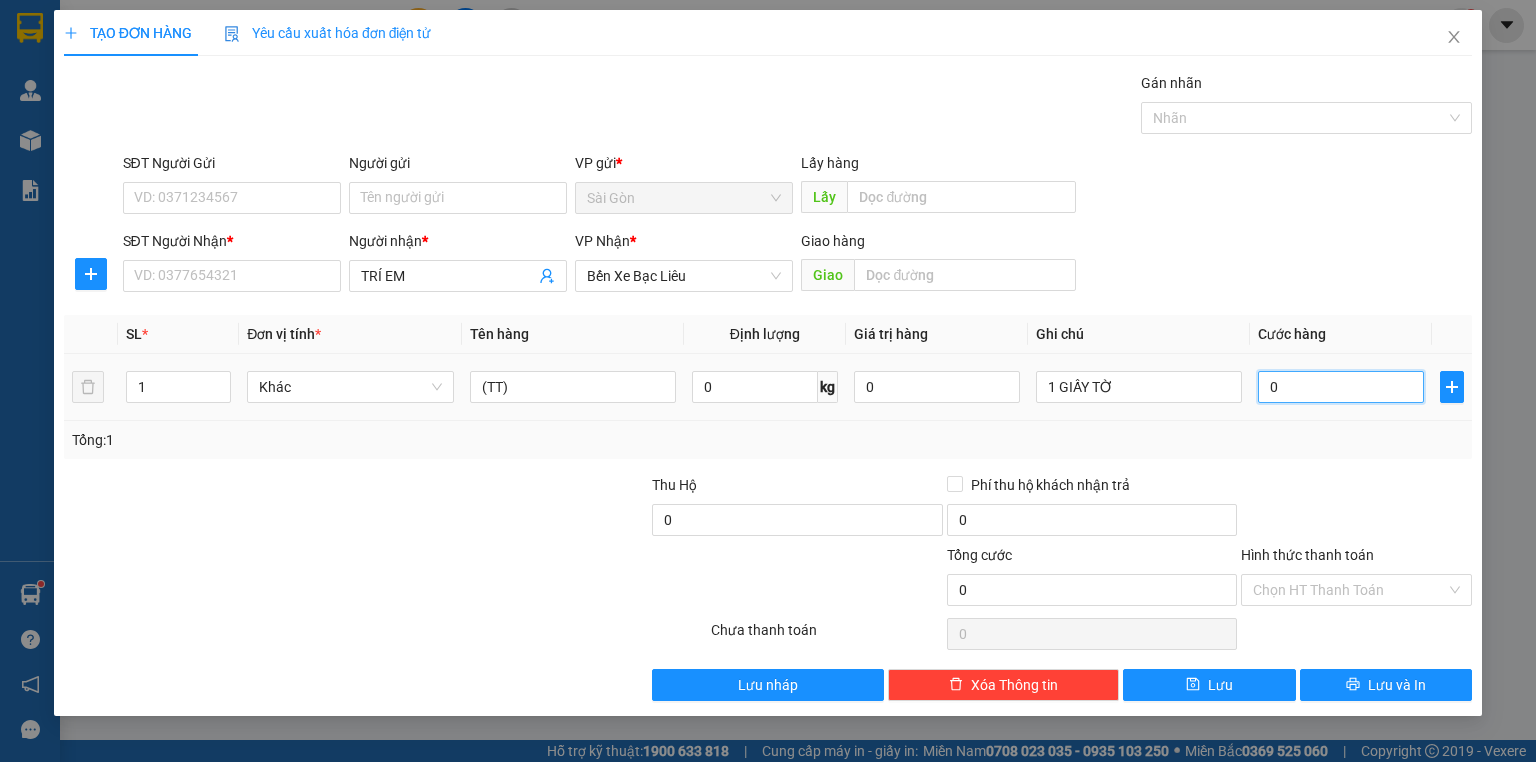 click on "0" at bounding box center (1341, 387) 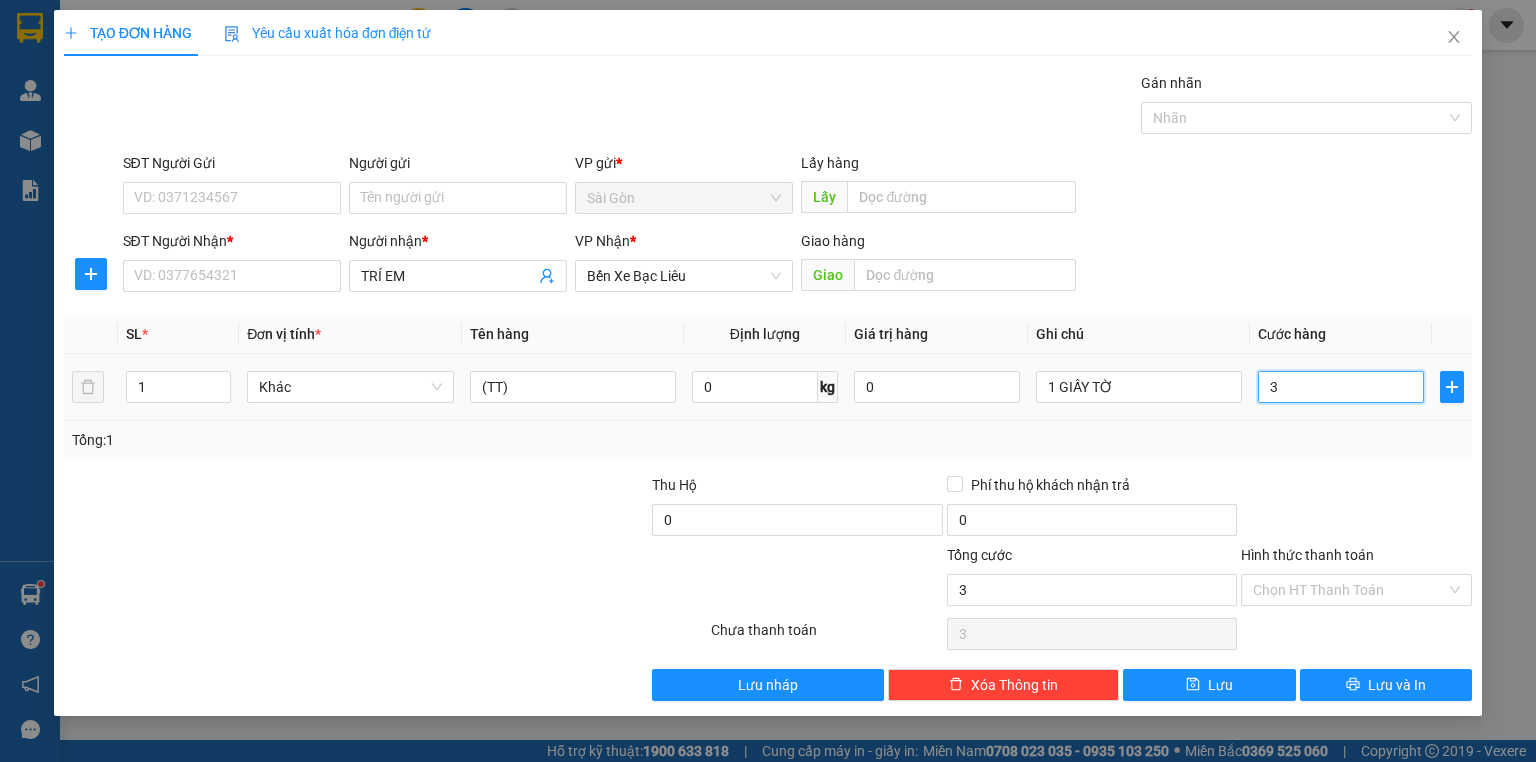 type on "30" 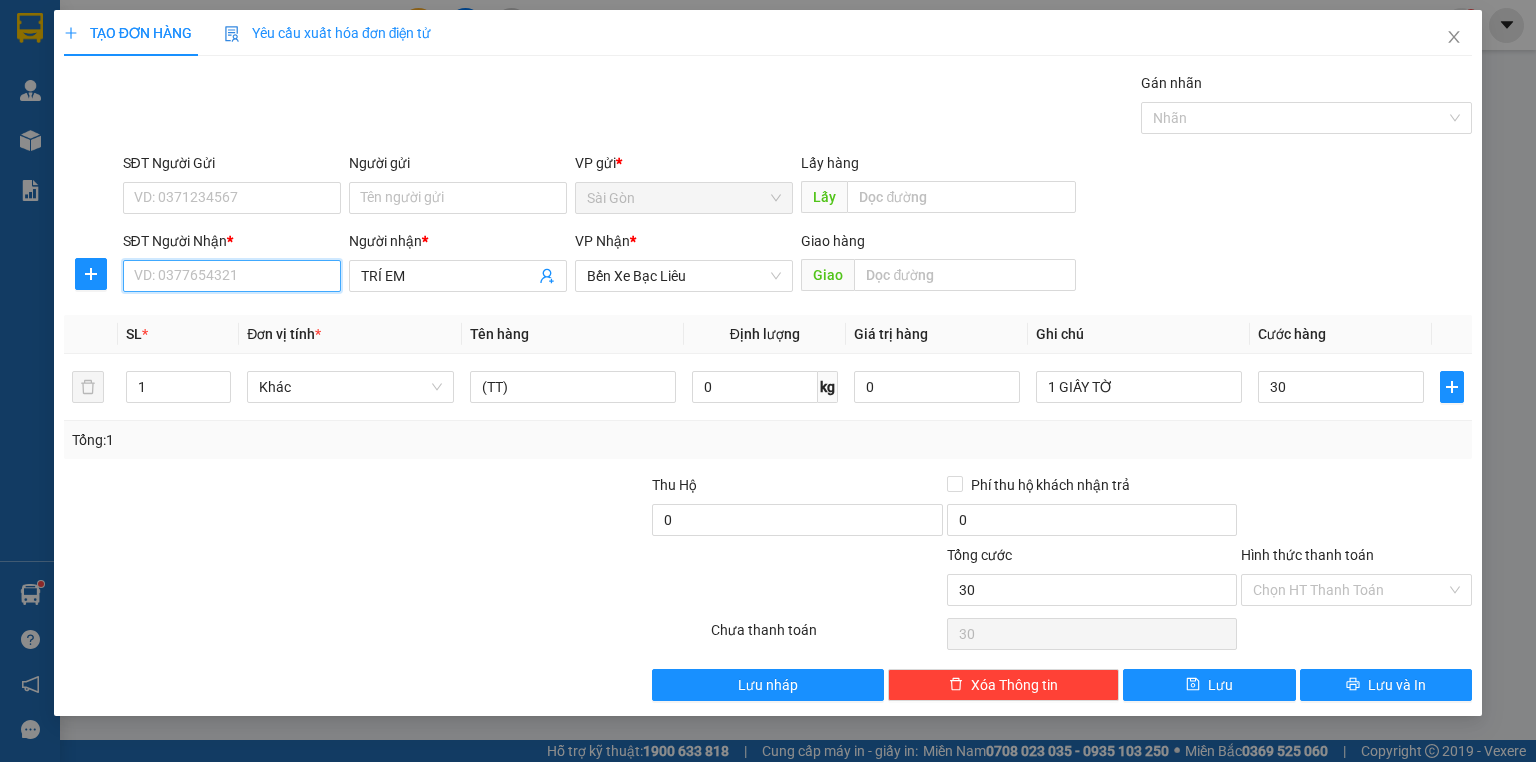 type on "30.000" 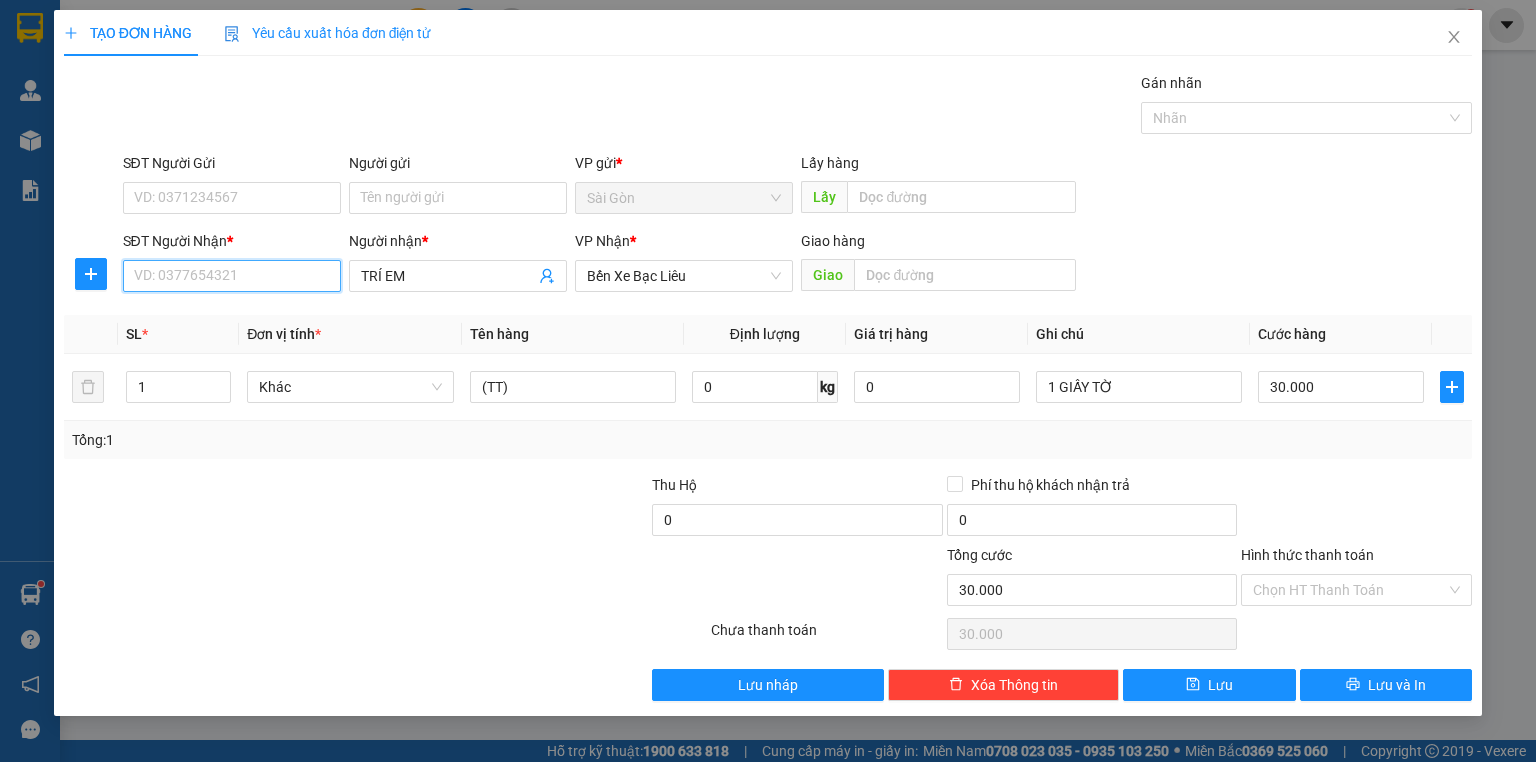 click on "SĐT Người Nhận  *" at bounding box center (232, 276) 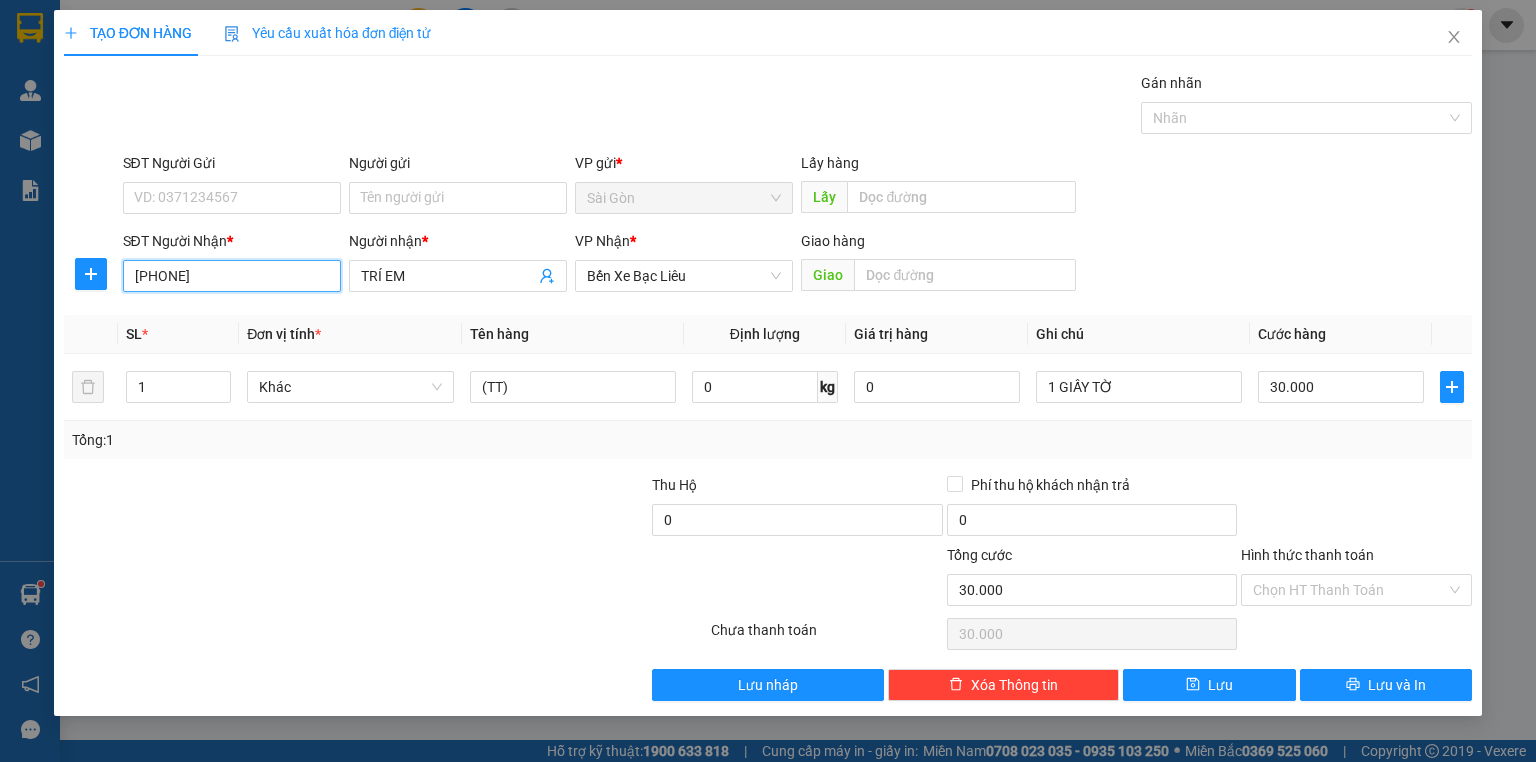 type on "[PHONE]" 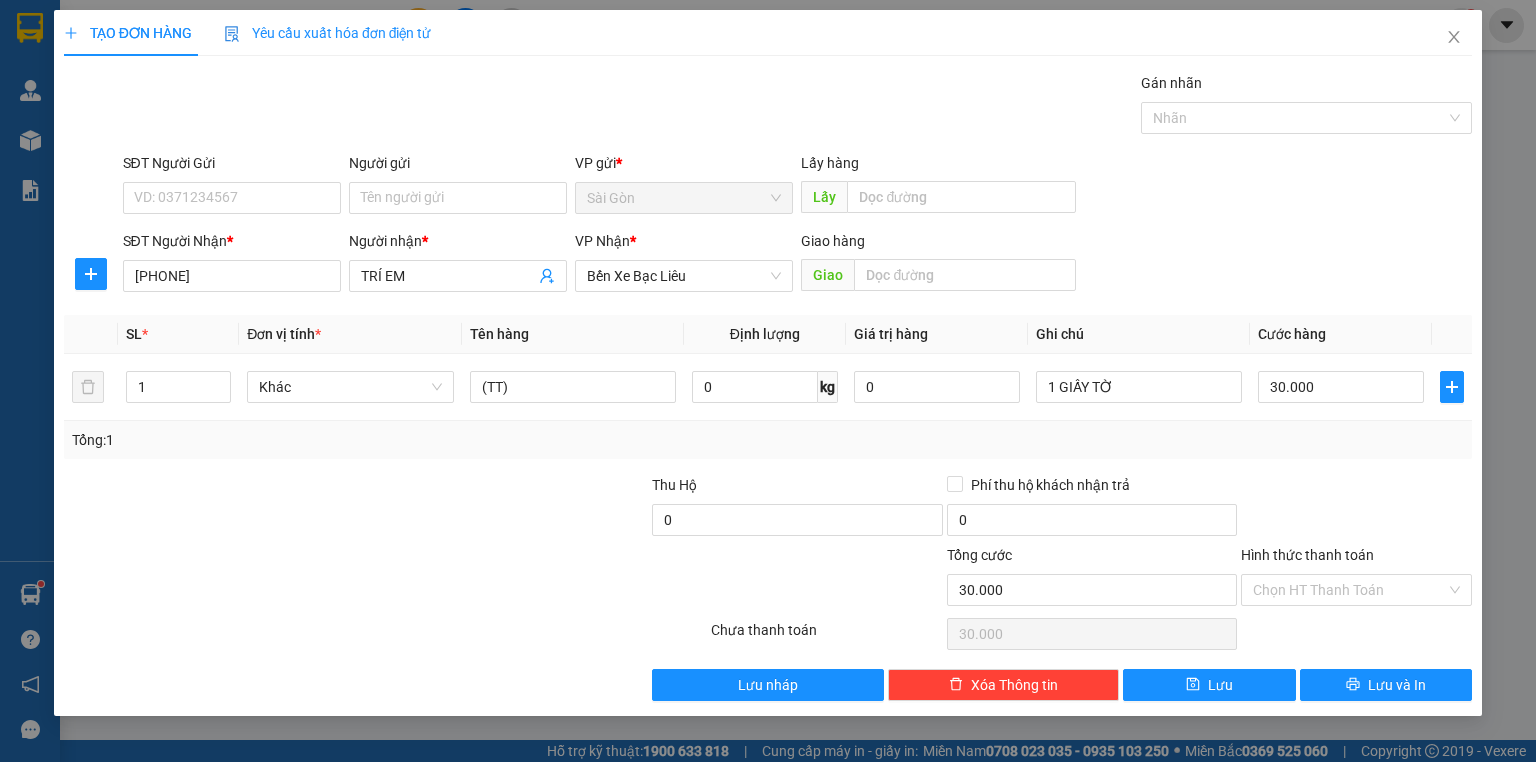 click at bounding box center (1356, 509) 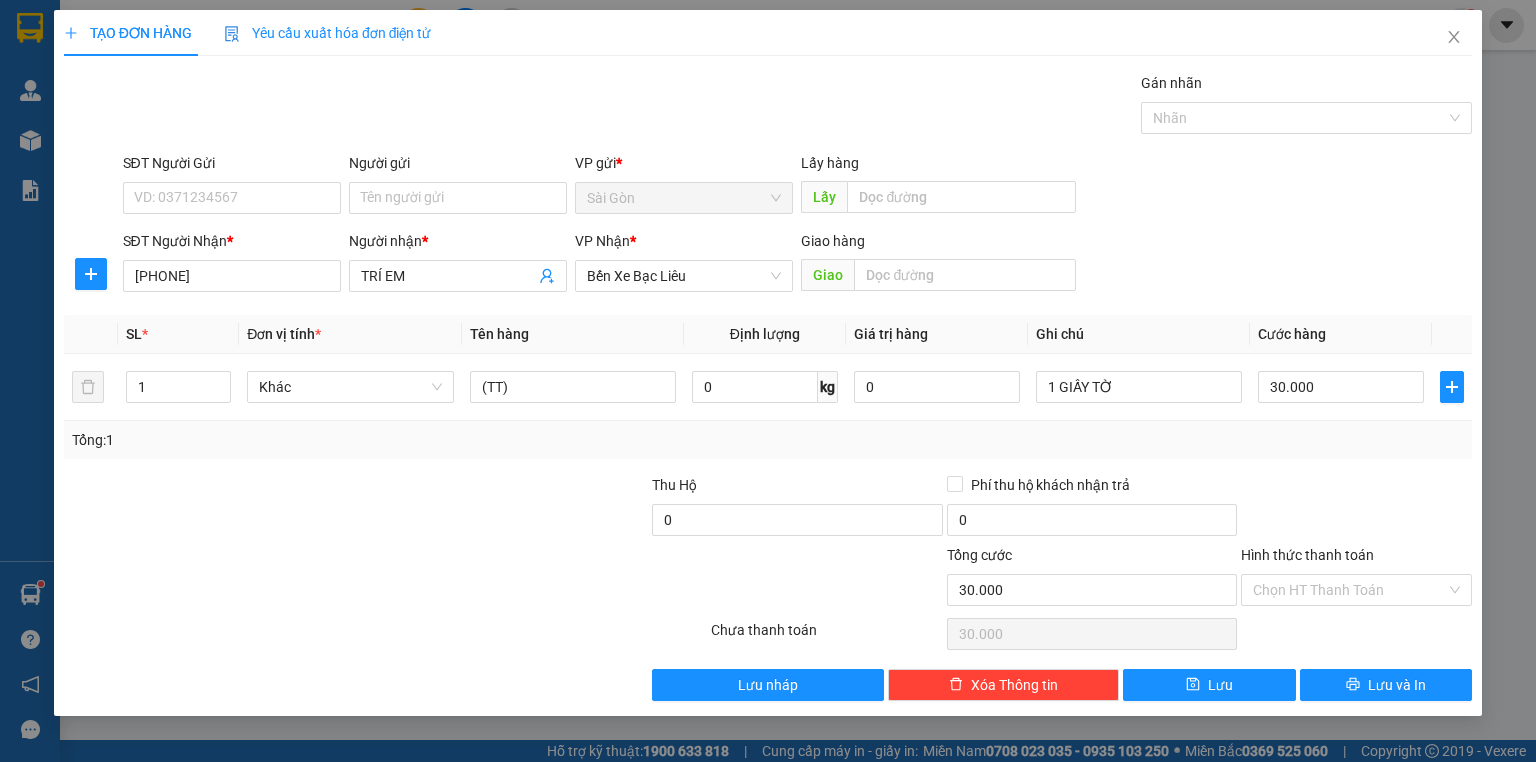 click at bounding box center (1356, 509) 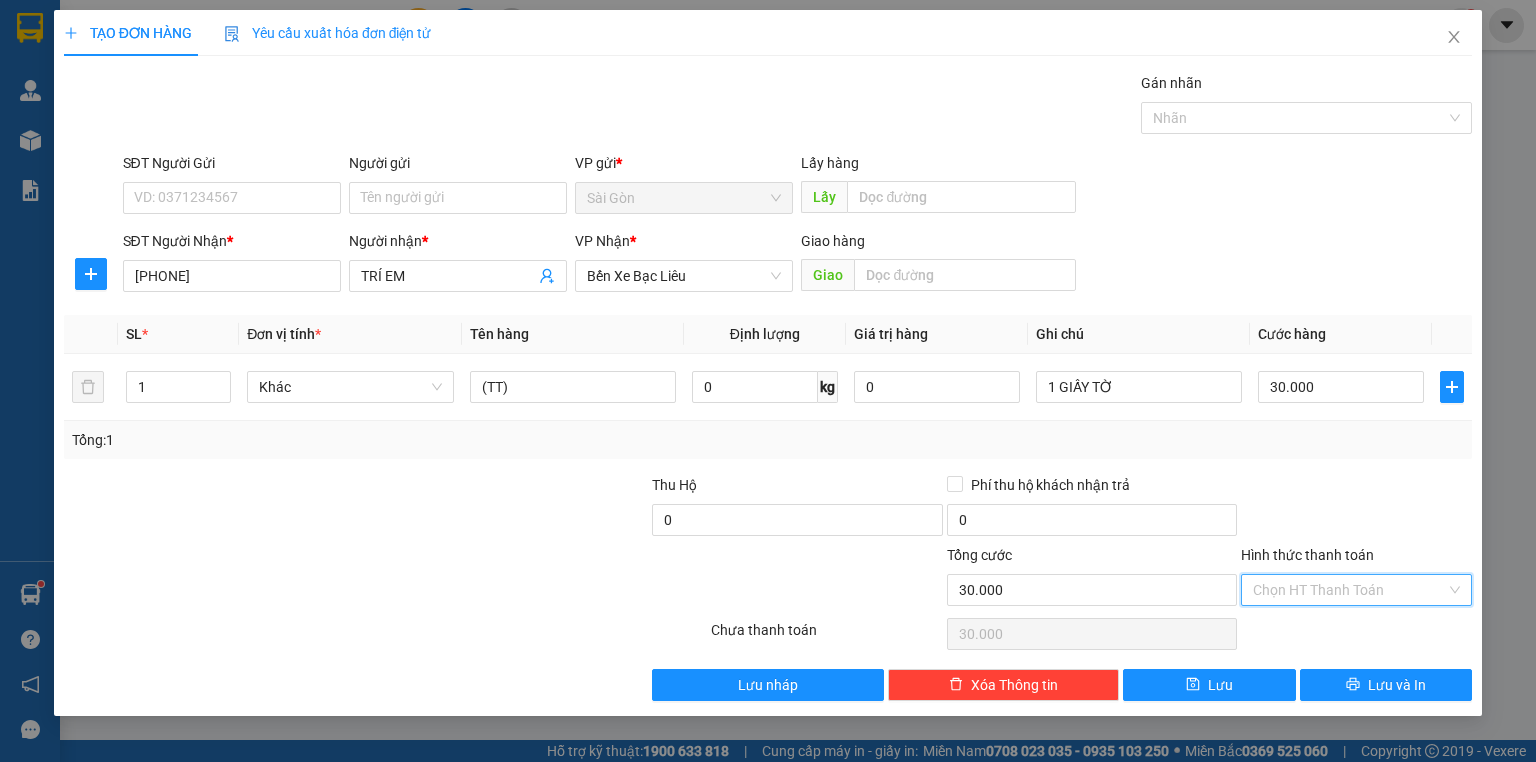 click on "Hình thức thanh toán" at bounding box center (1349, 590) 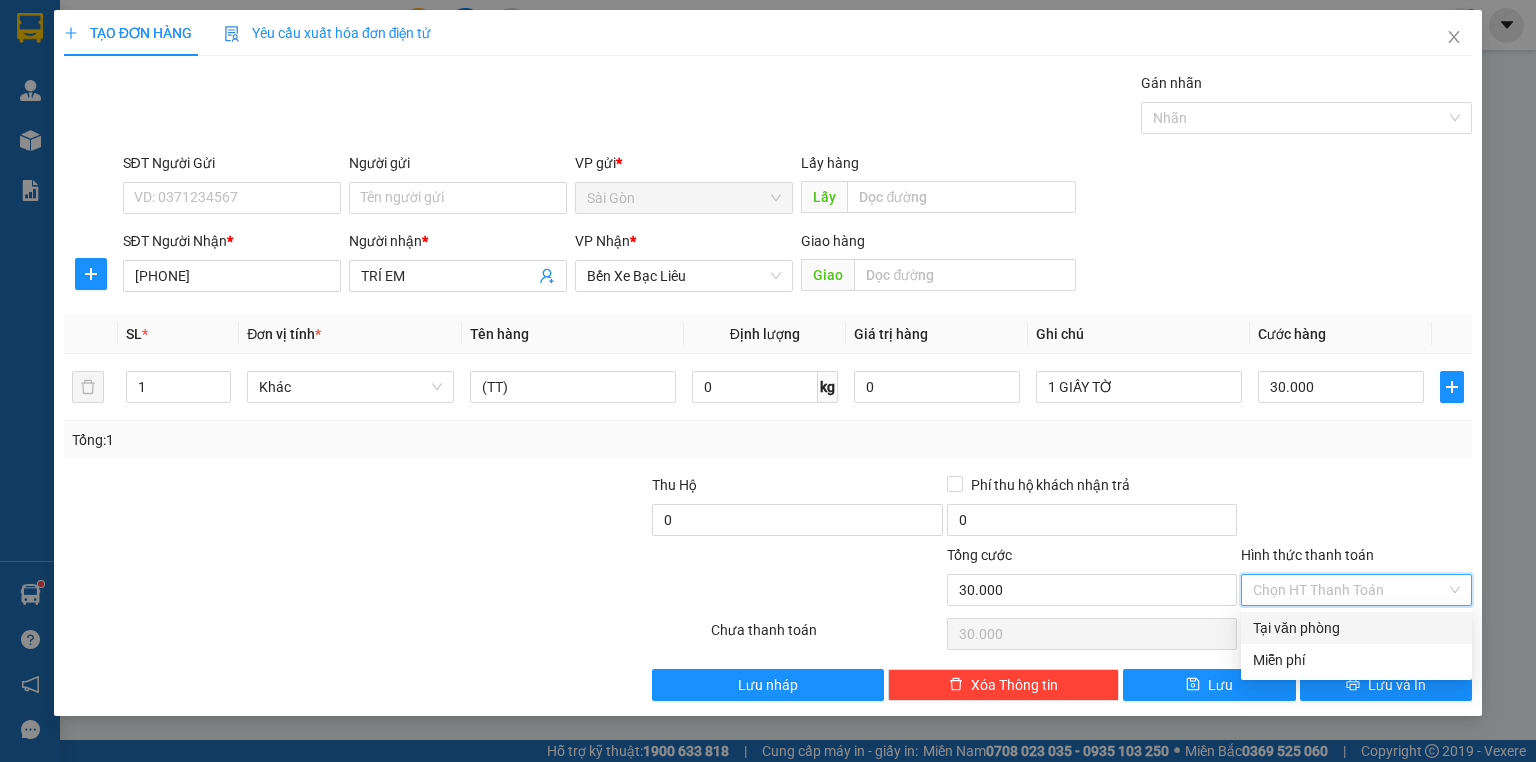 click on "Tại văn phòng" at bounding box center [1356, 628] 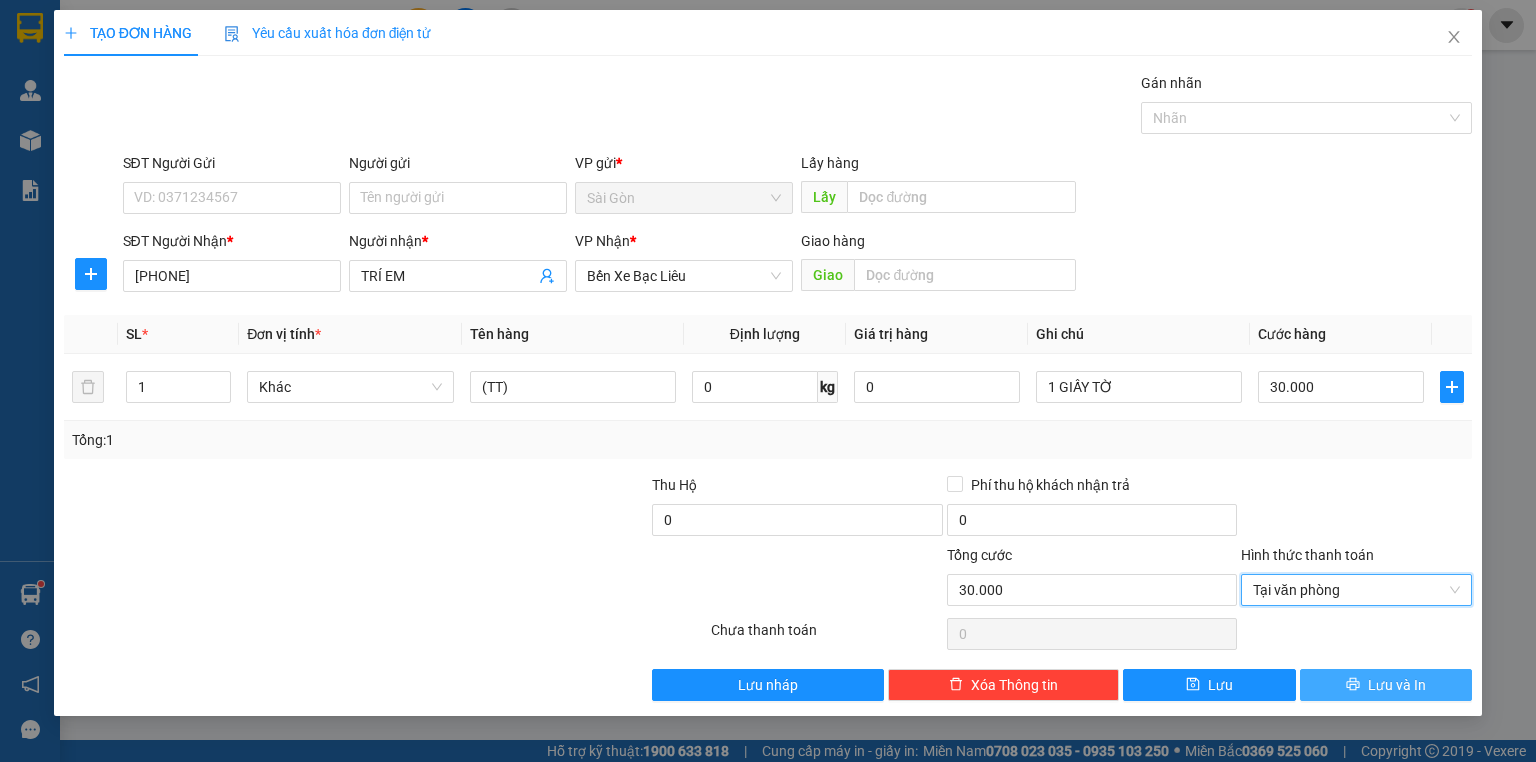 click on "Lưu và In" at bounding box center (1397, 685) 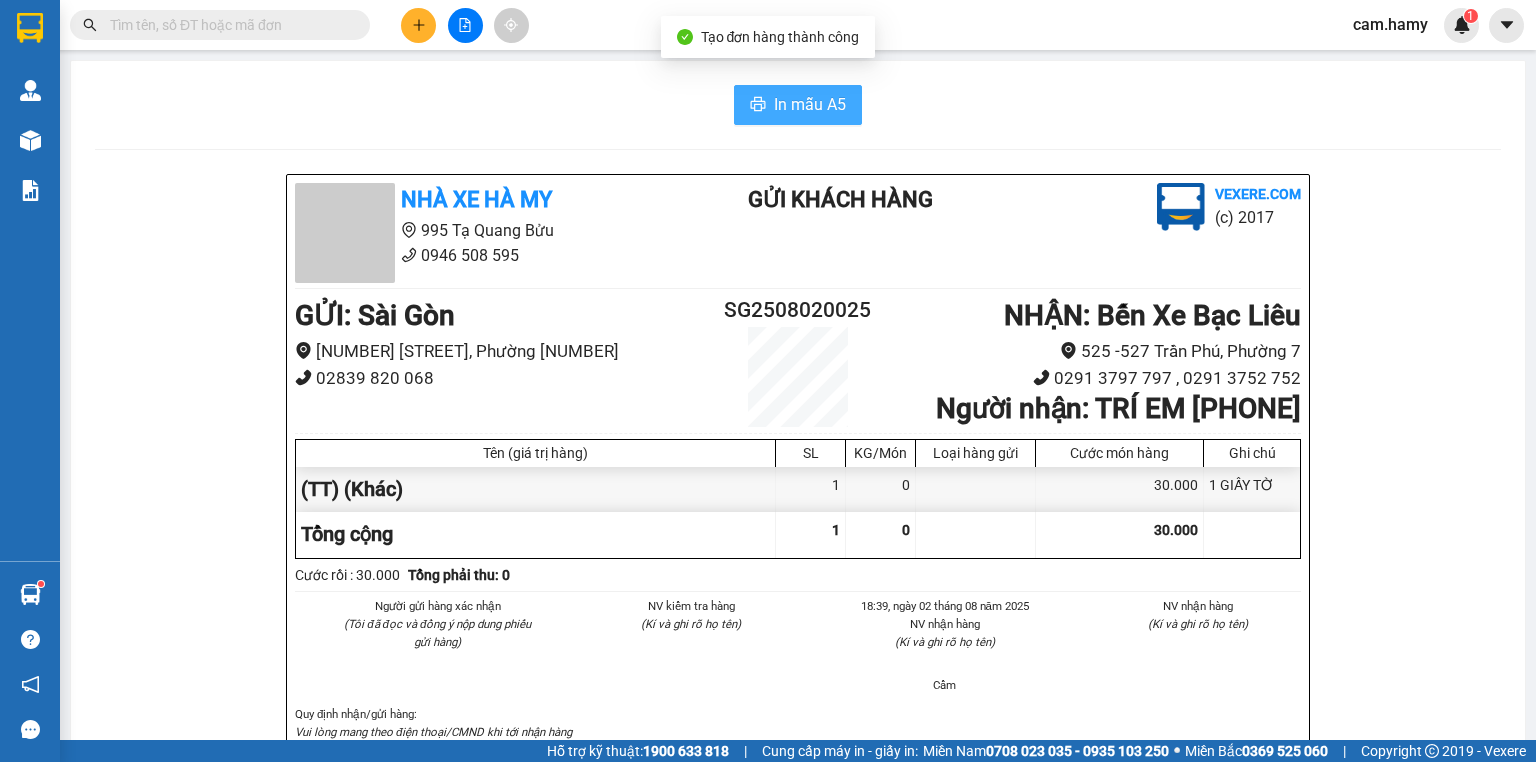 click on "In mẫu A5" at bounding box center (810, 104) 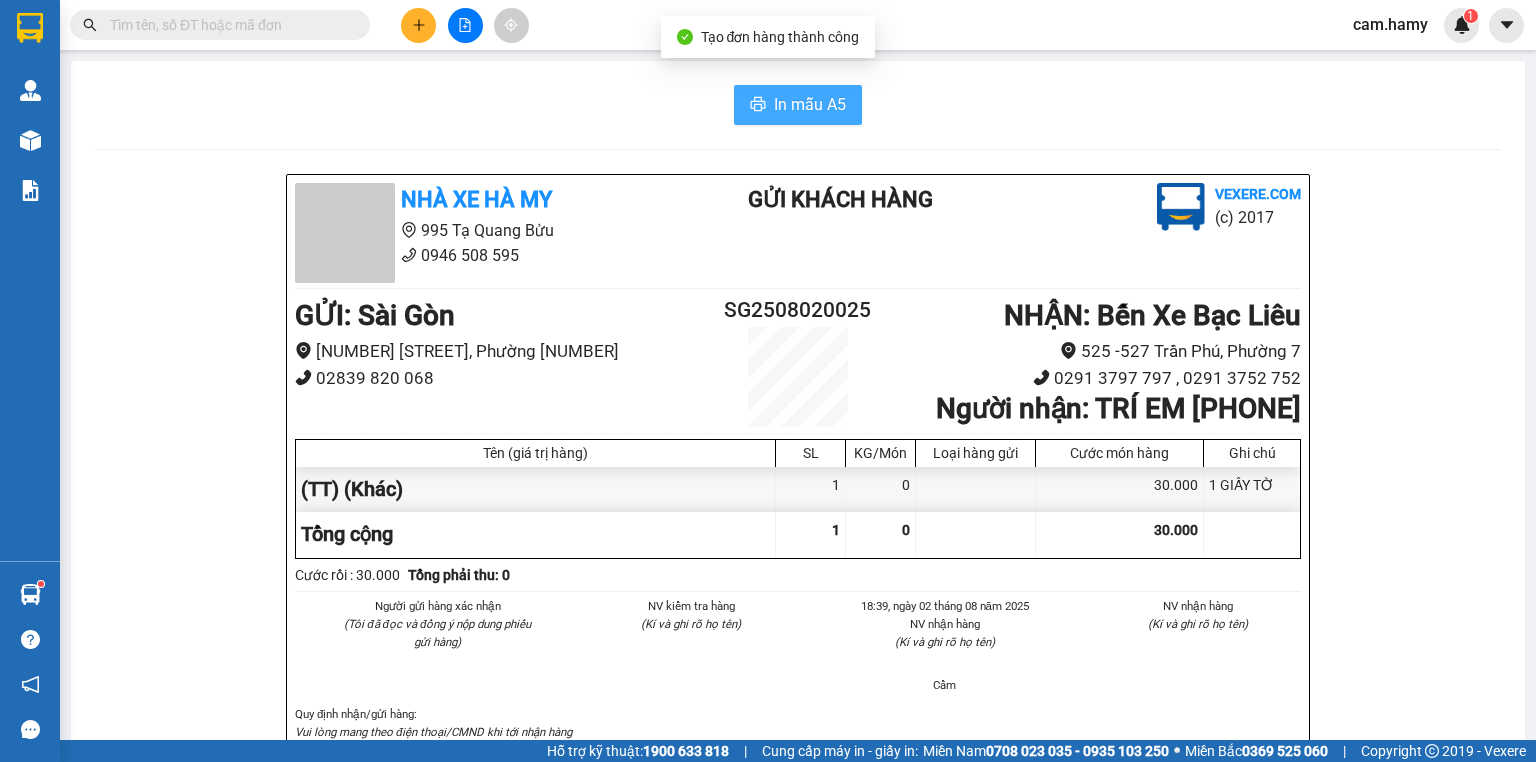 scroll, scrollTop: 0, scrollLeft: 0, axis: both 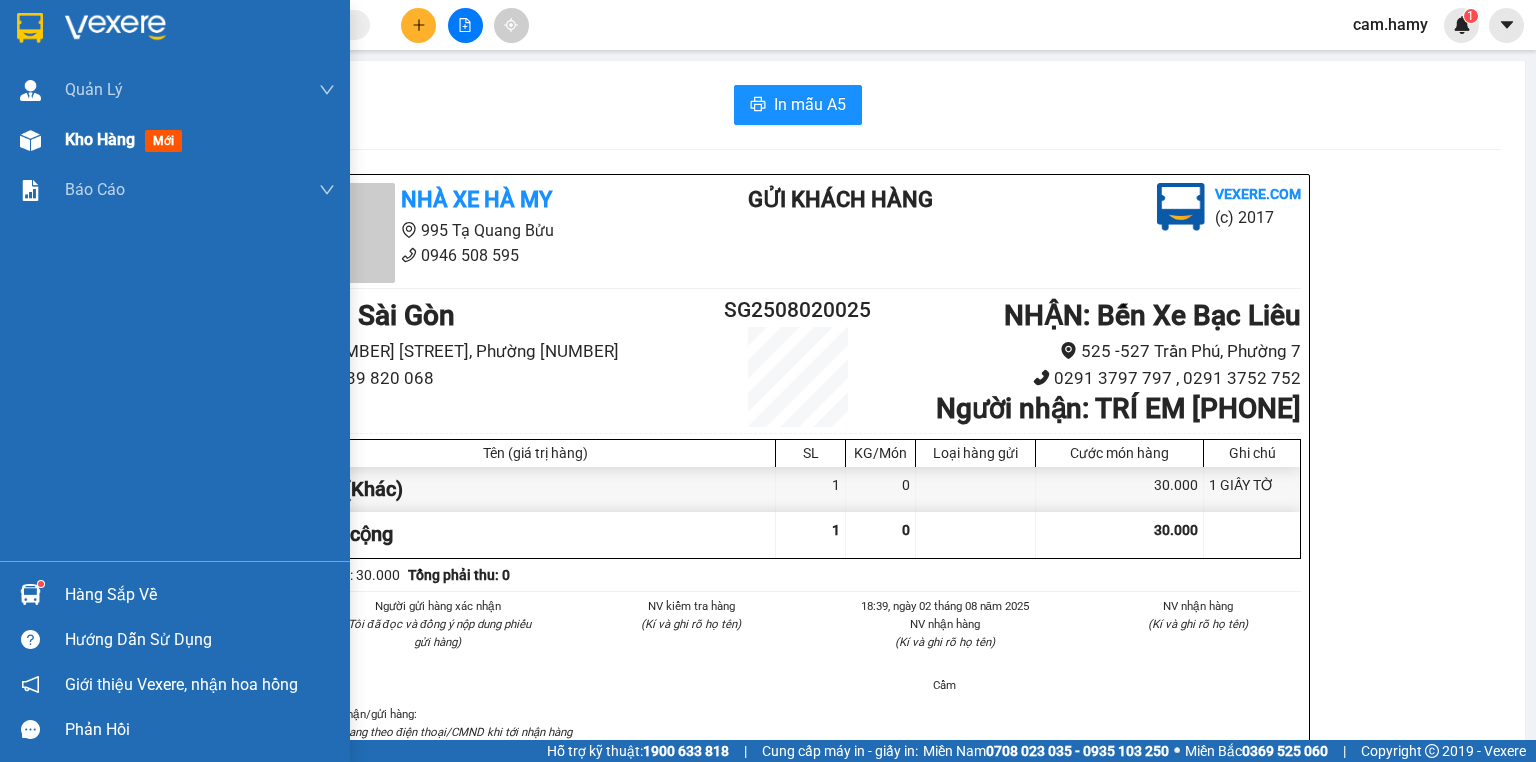 click on "Kho hàng" at bounding box center [100, 139] 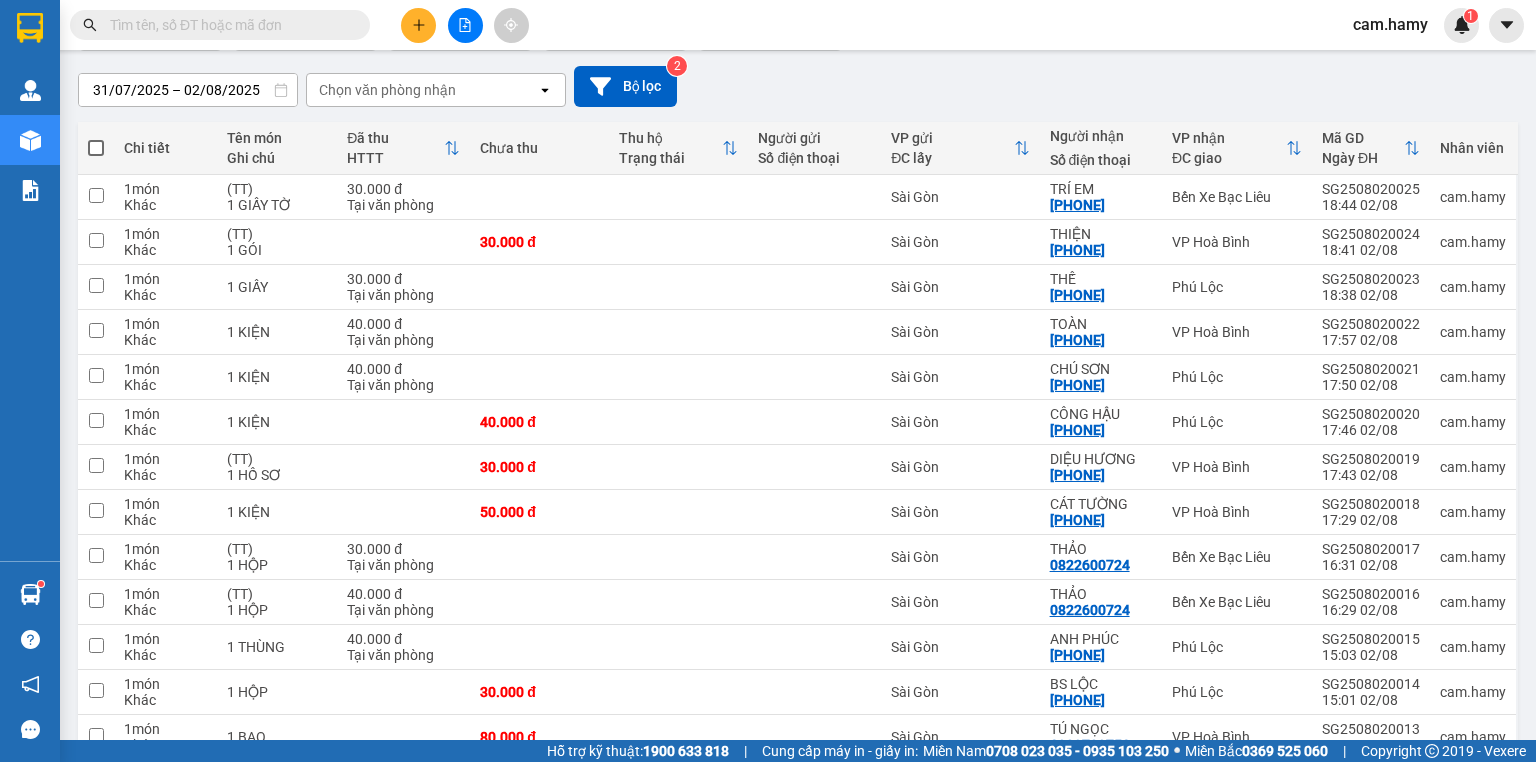 scroll, scrollTop: 0, scrollLeft: 0, axis: both 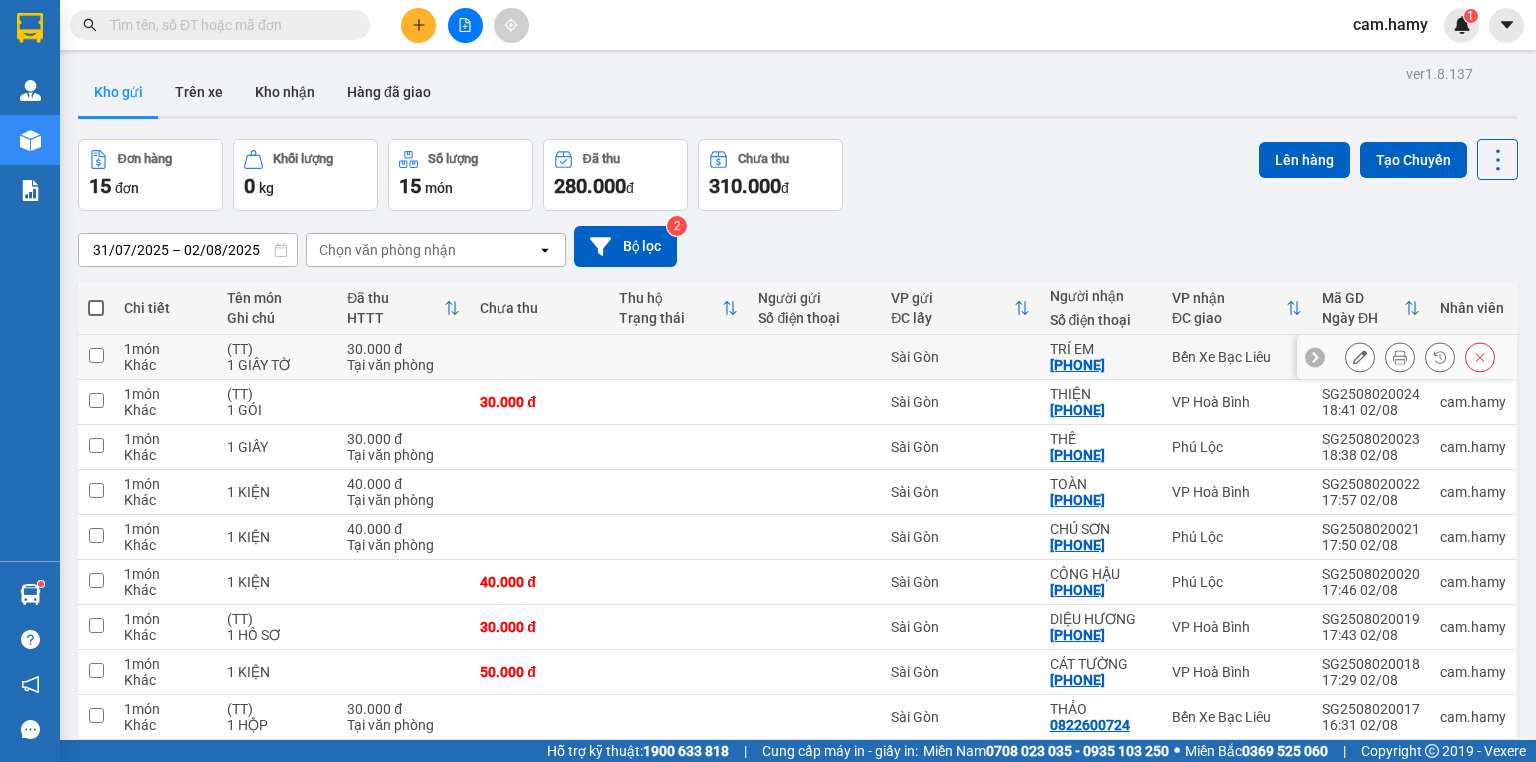 click on "1  món Khác" at bounding box center [165, 357] 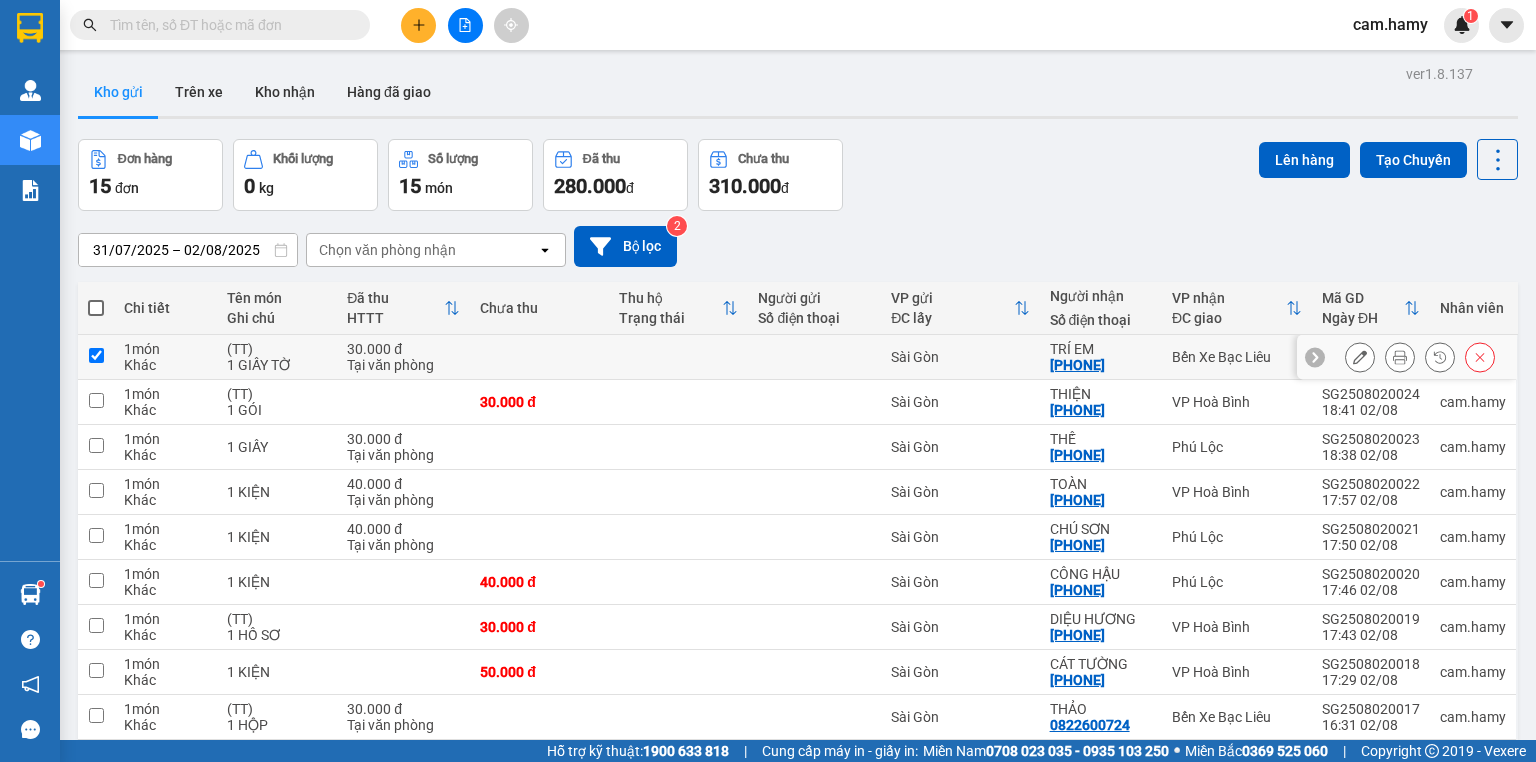 checkbox on "true" 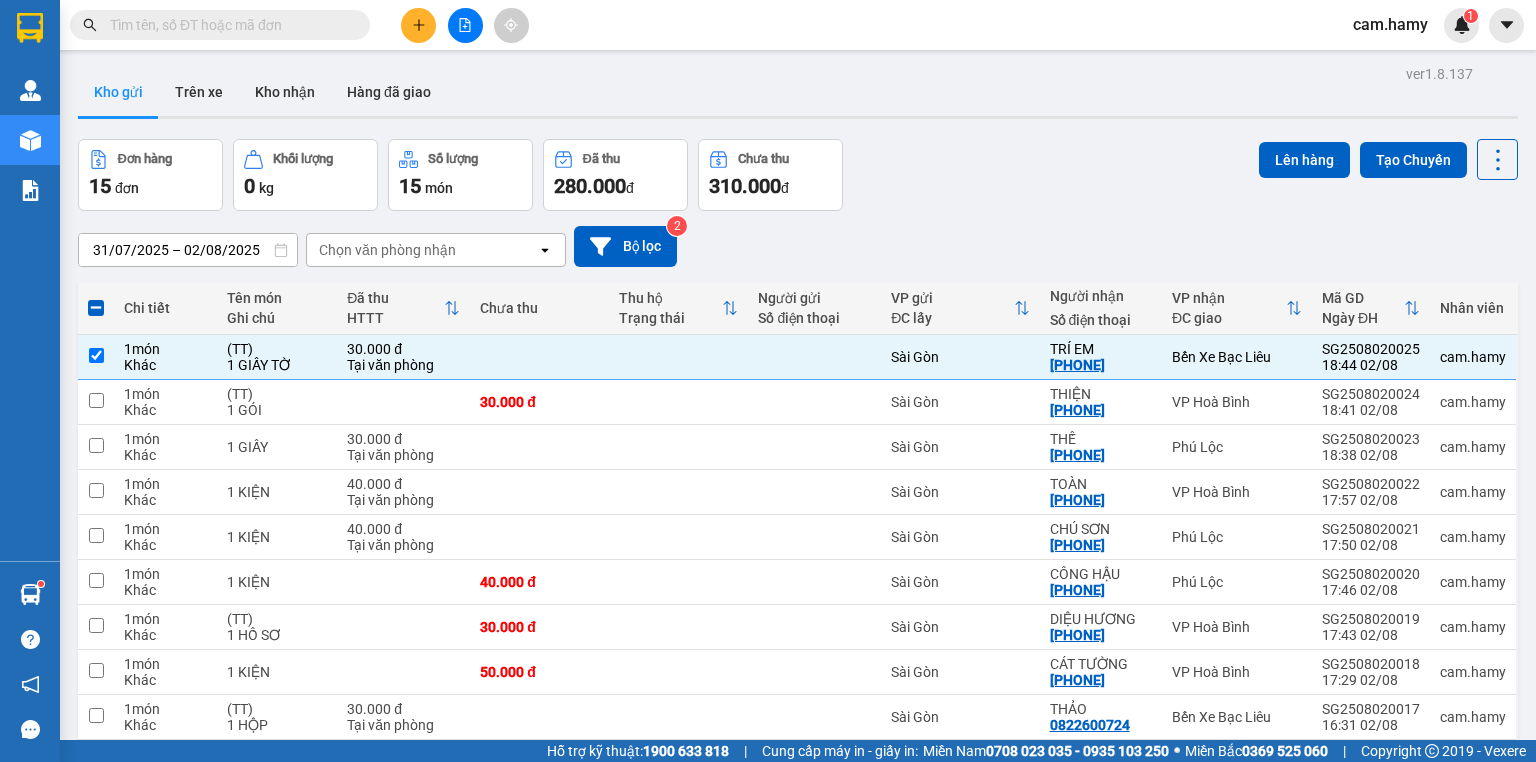 click at bounding box center [96, 308] 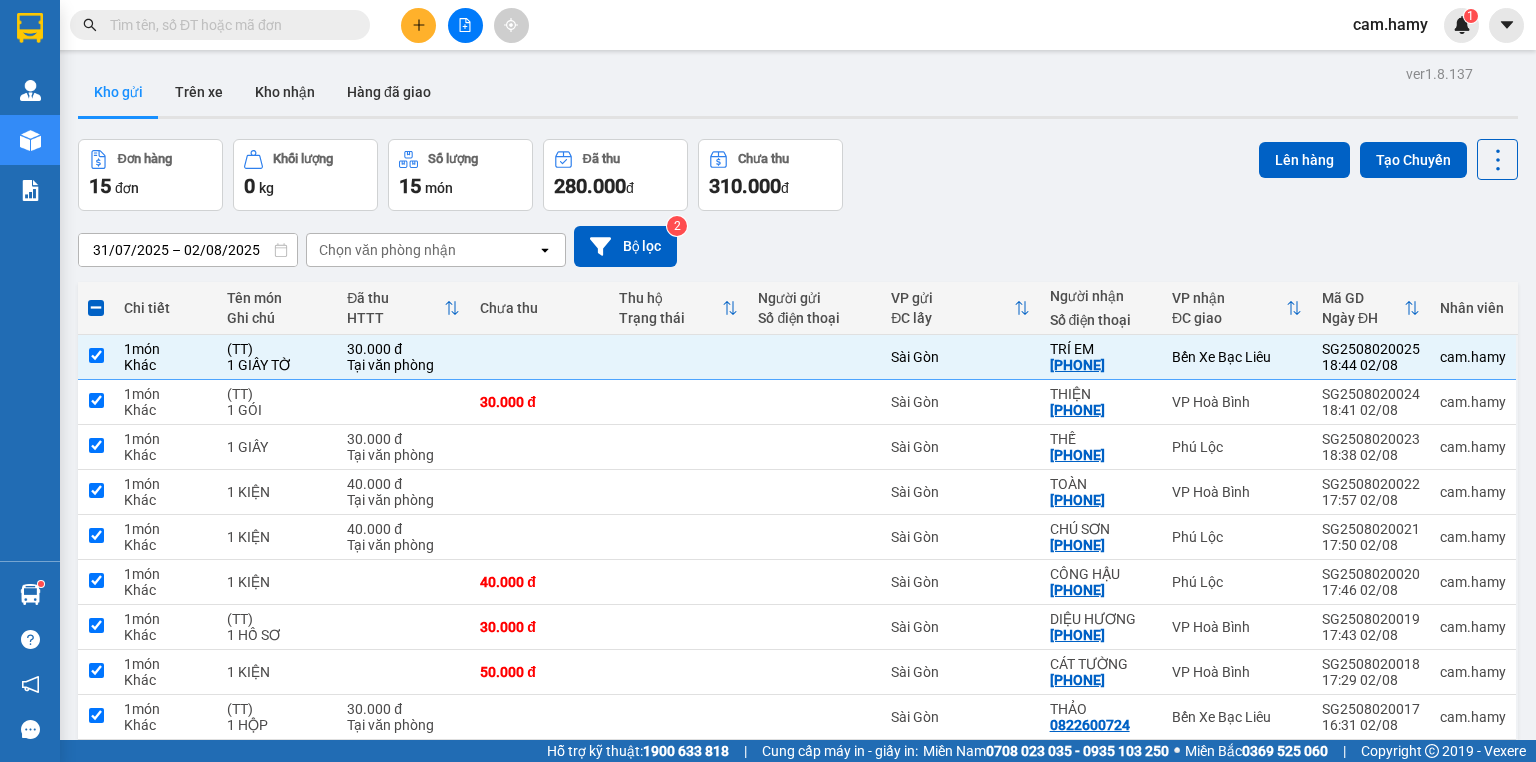 checkbox on "true" 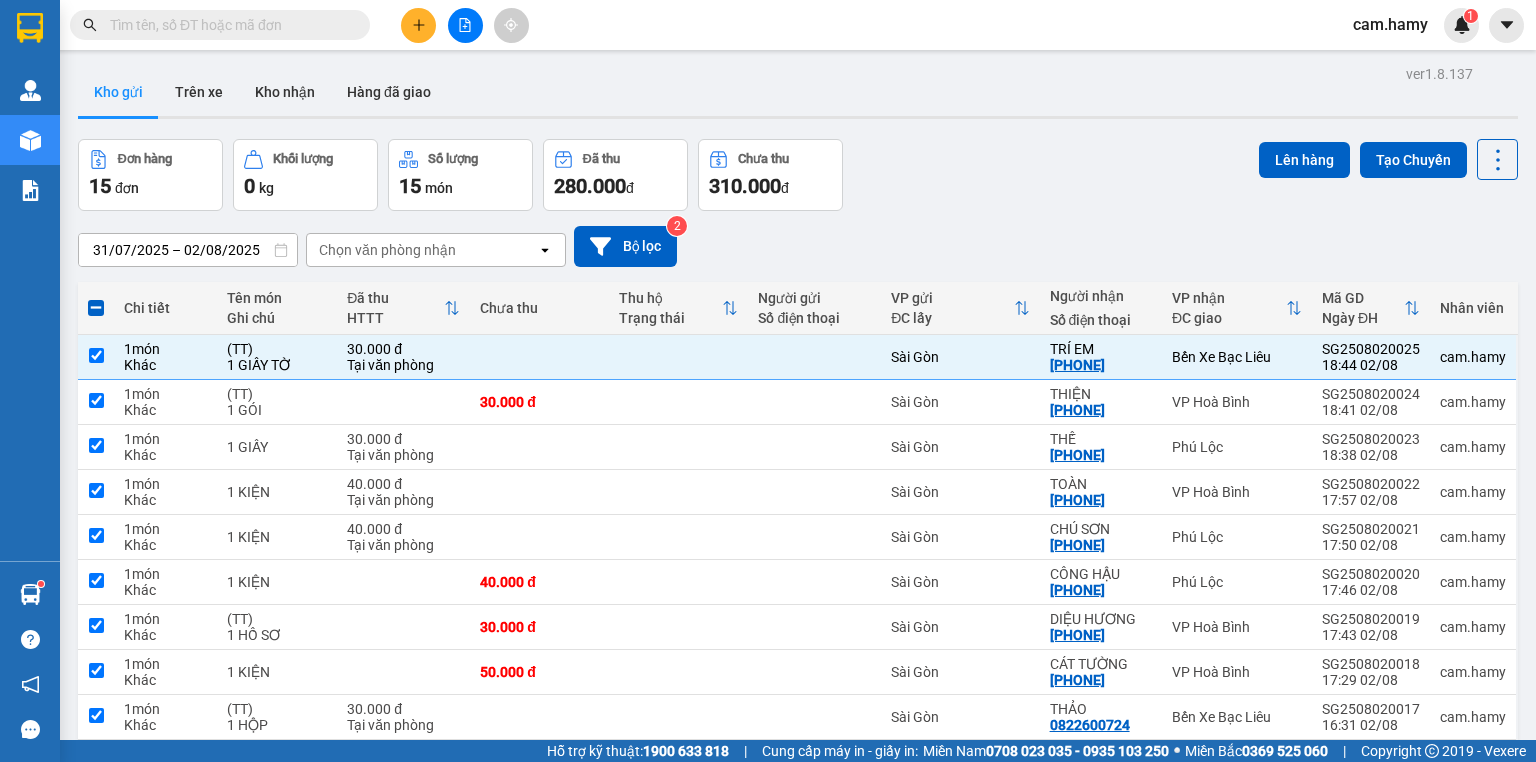 checkbox on "true" 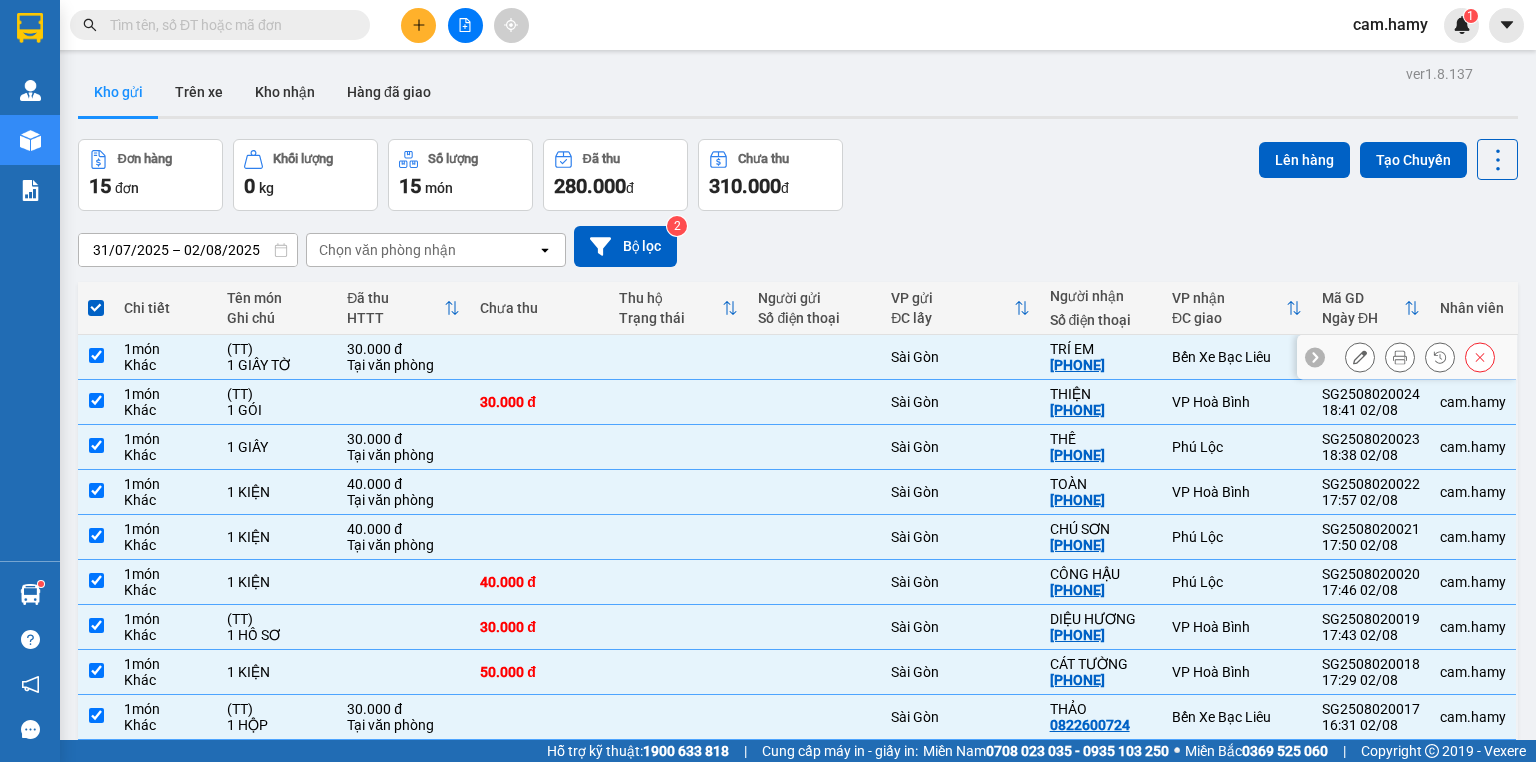 drag, startPoint x: 168, startPoint y: 345, endPoint x: 204, endPoint y: 389, distance: 56.85068 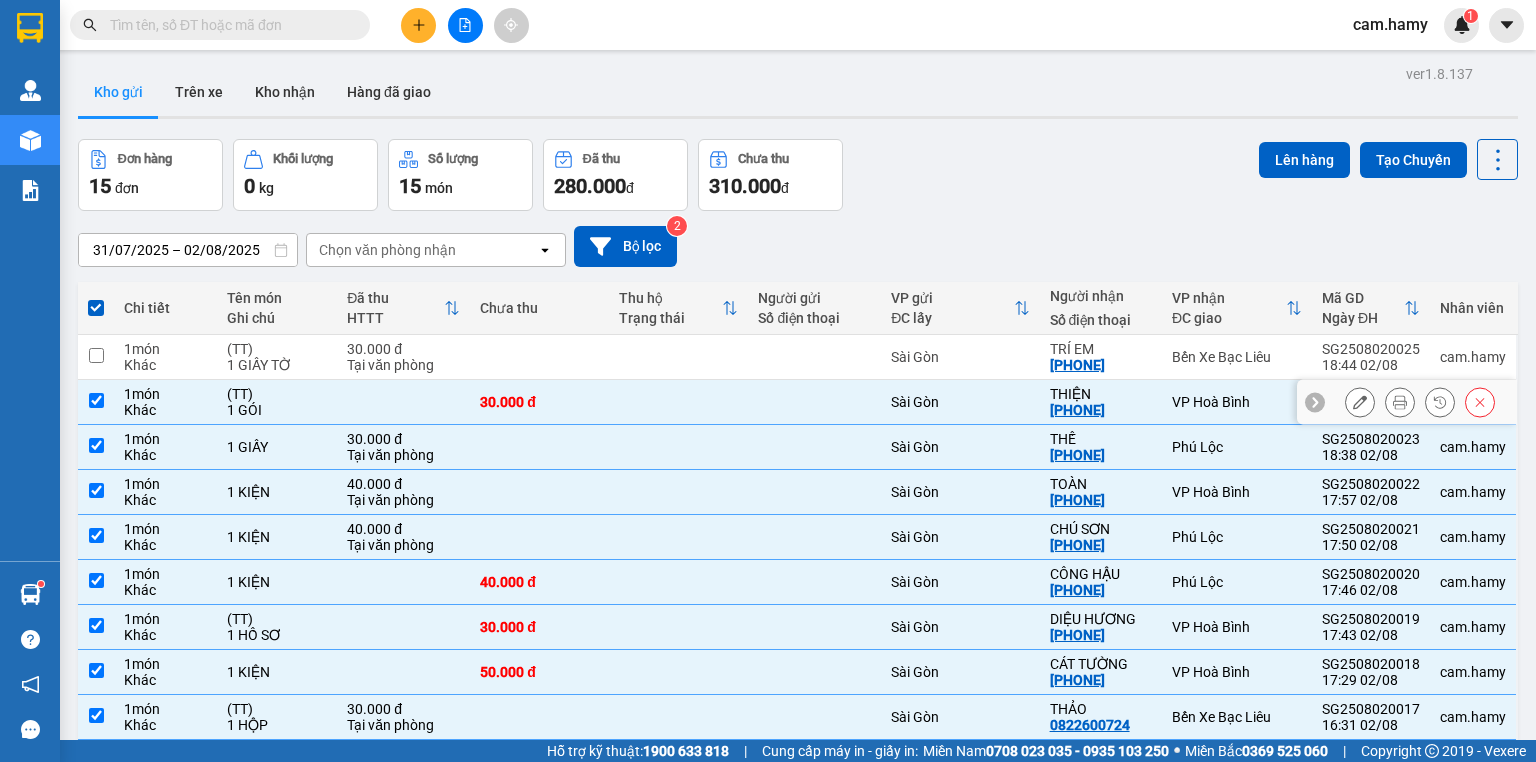 click on "1  món Khác" at bounding box center (165, 402) 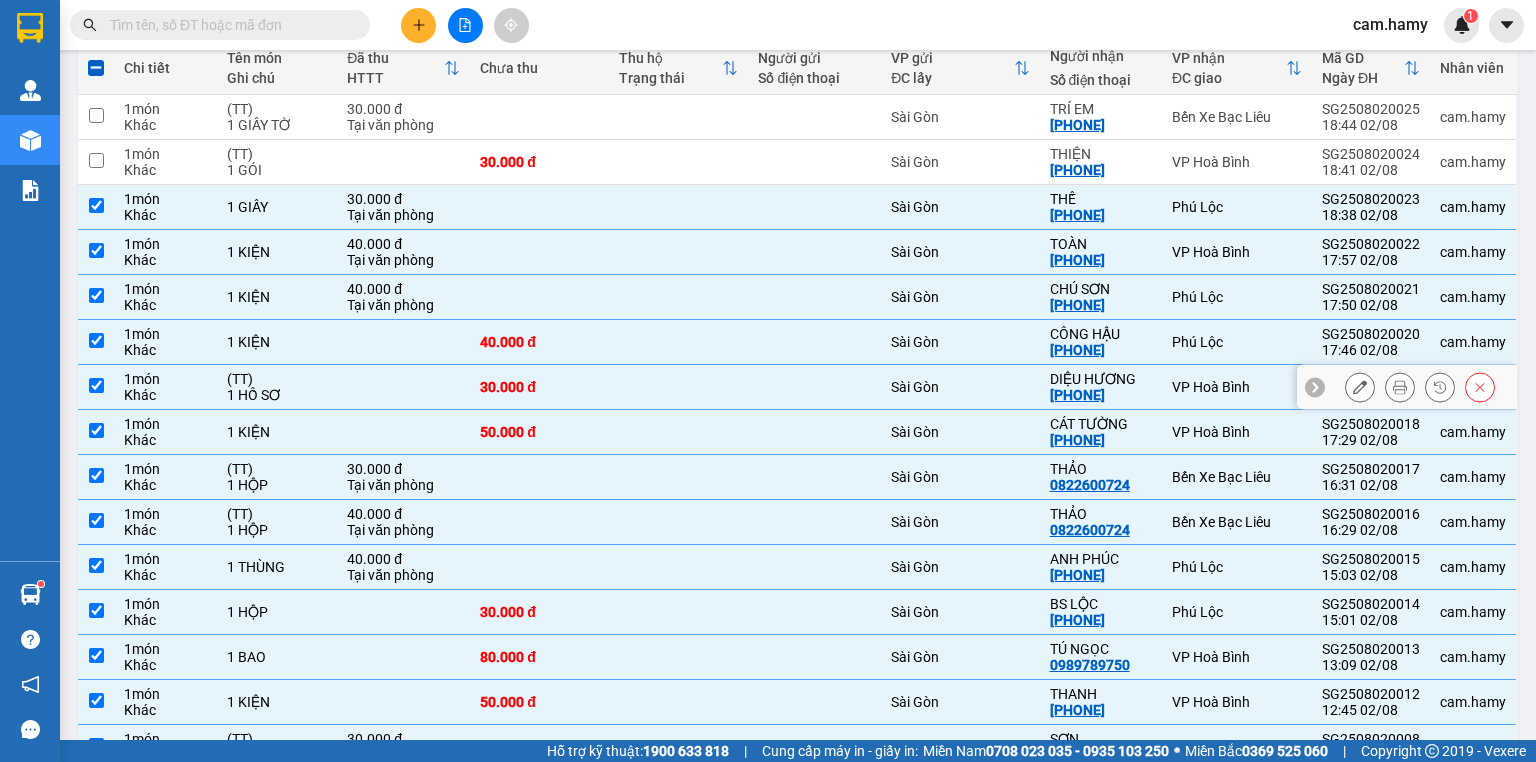 click on "(TT)" at bounding box center (277, 379) 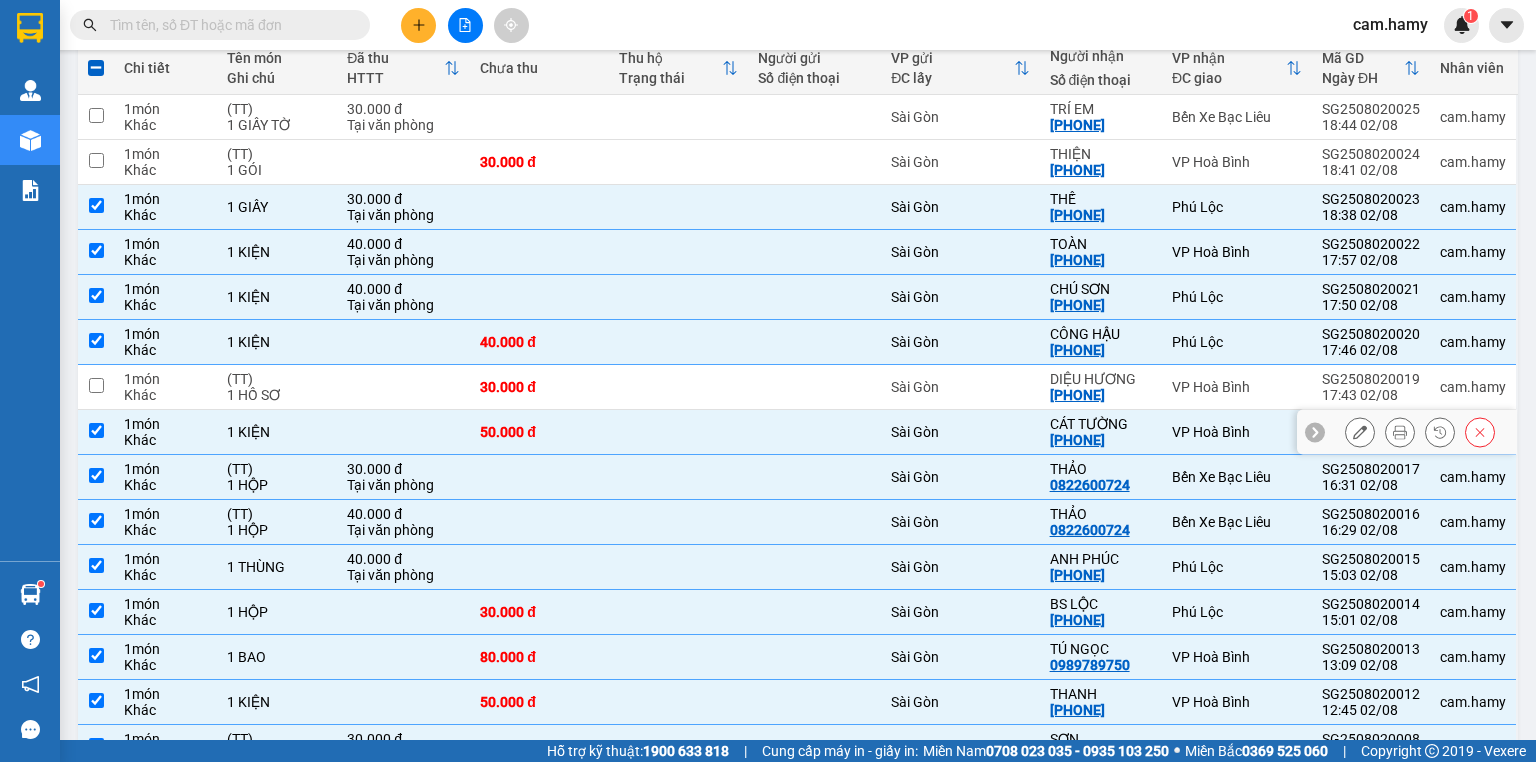 scroll, scrollTop: 320, scrollLeft: 0, axis: vertical 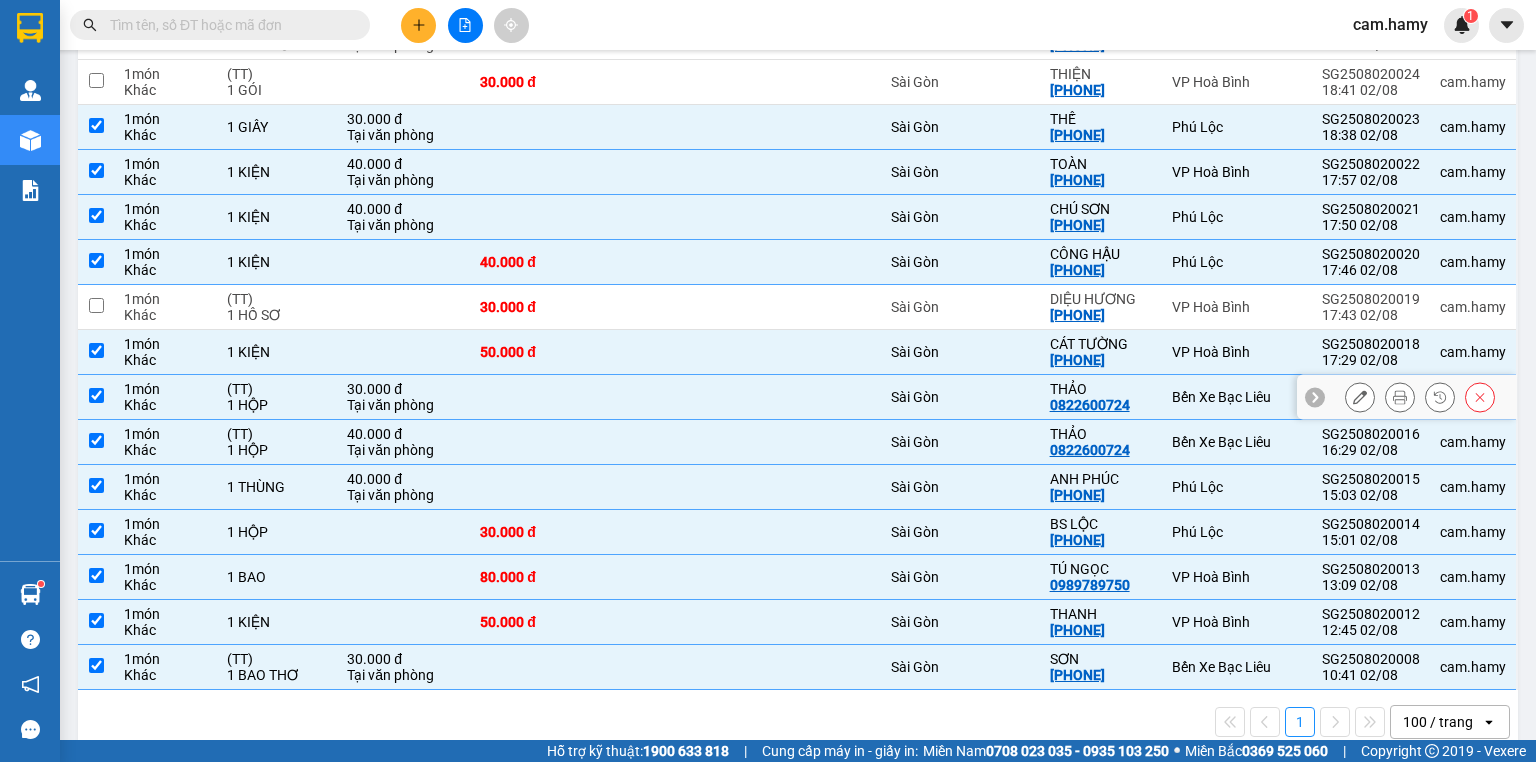 click on "1 HỘP" at bounding box center (277, 405) 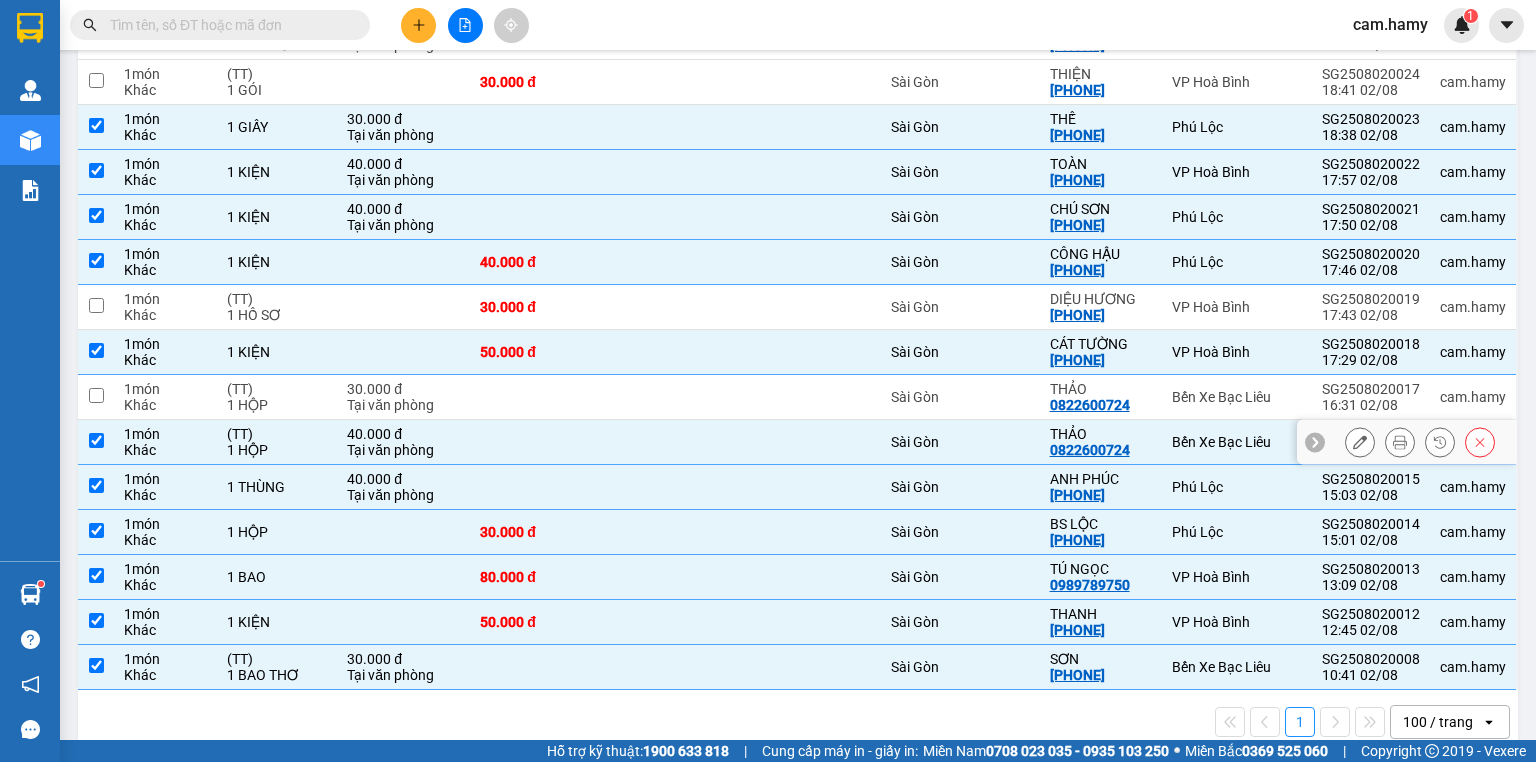 click on "1 HỘP" at bounding box center [277, 450] 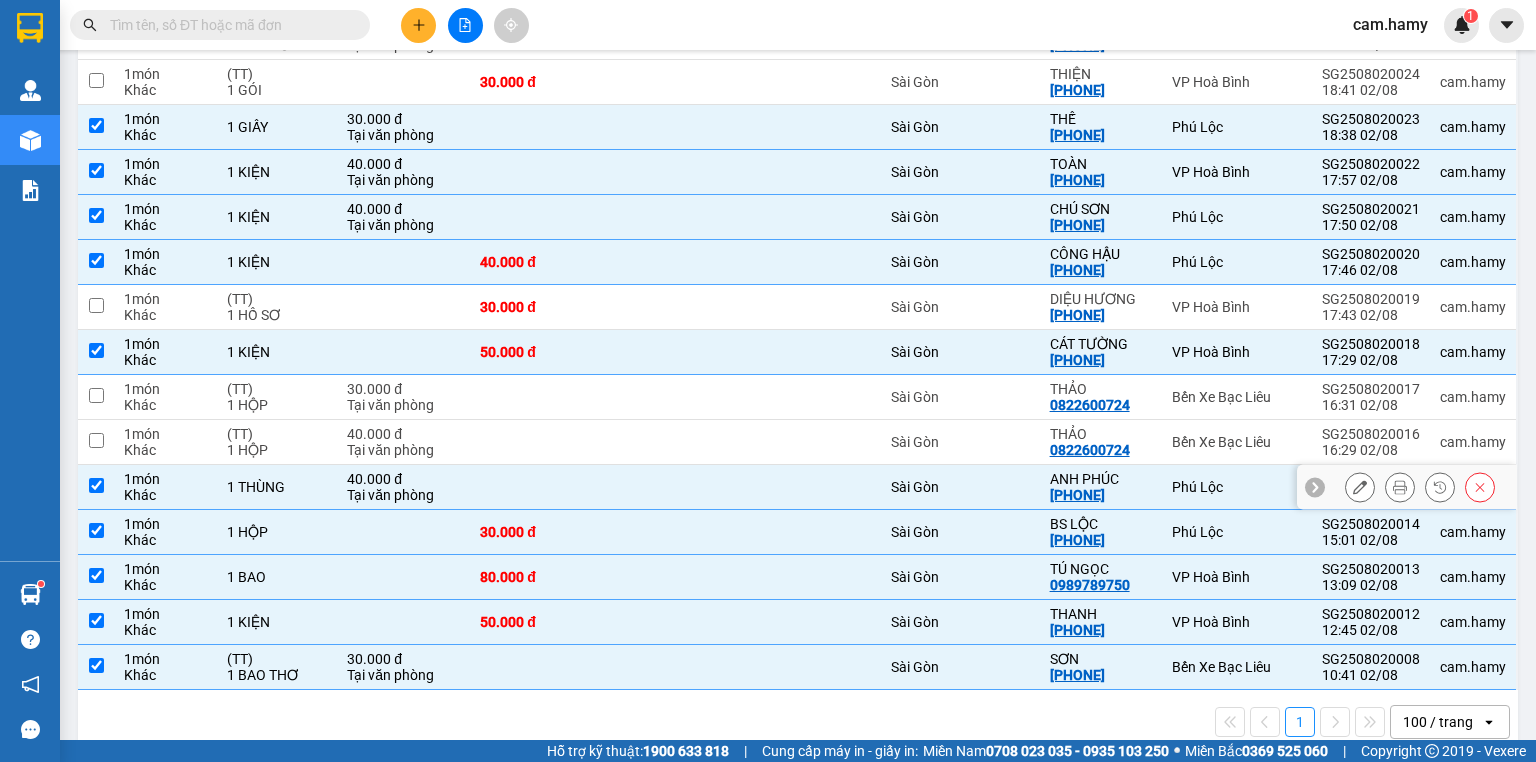 scroll, scrollTop: 347, scrollLeft: 0, axis: vertical 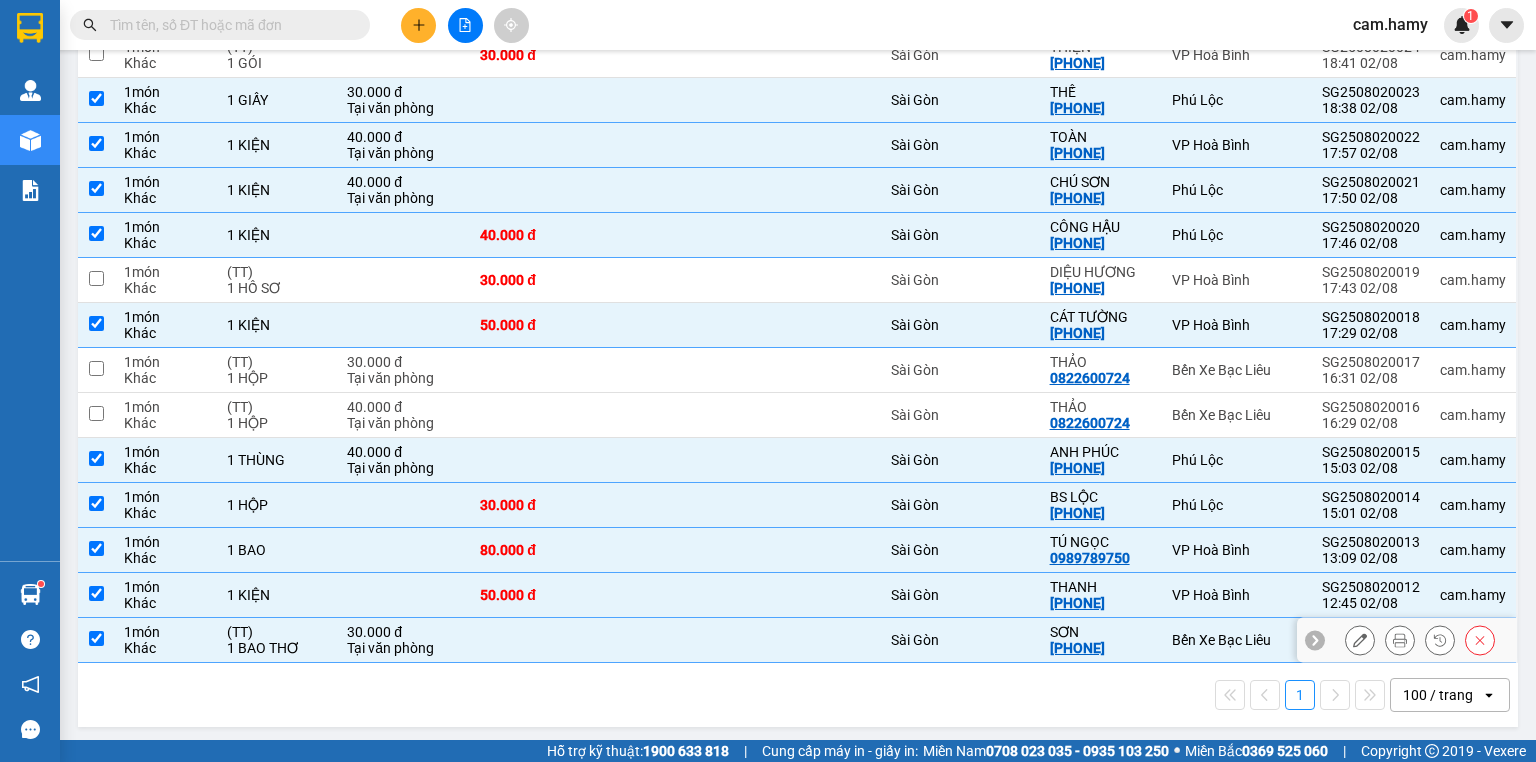 click on "Tại văn phòng" at bounding box center [403, 648] 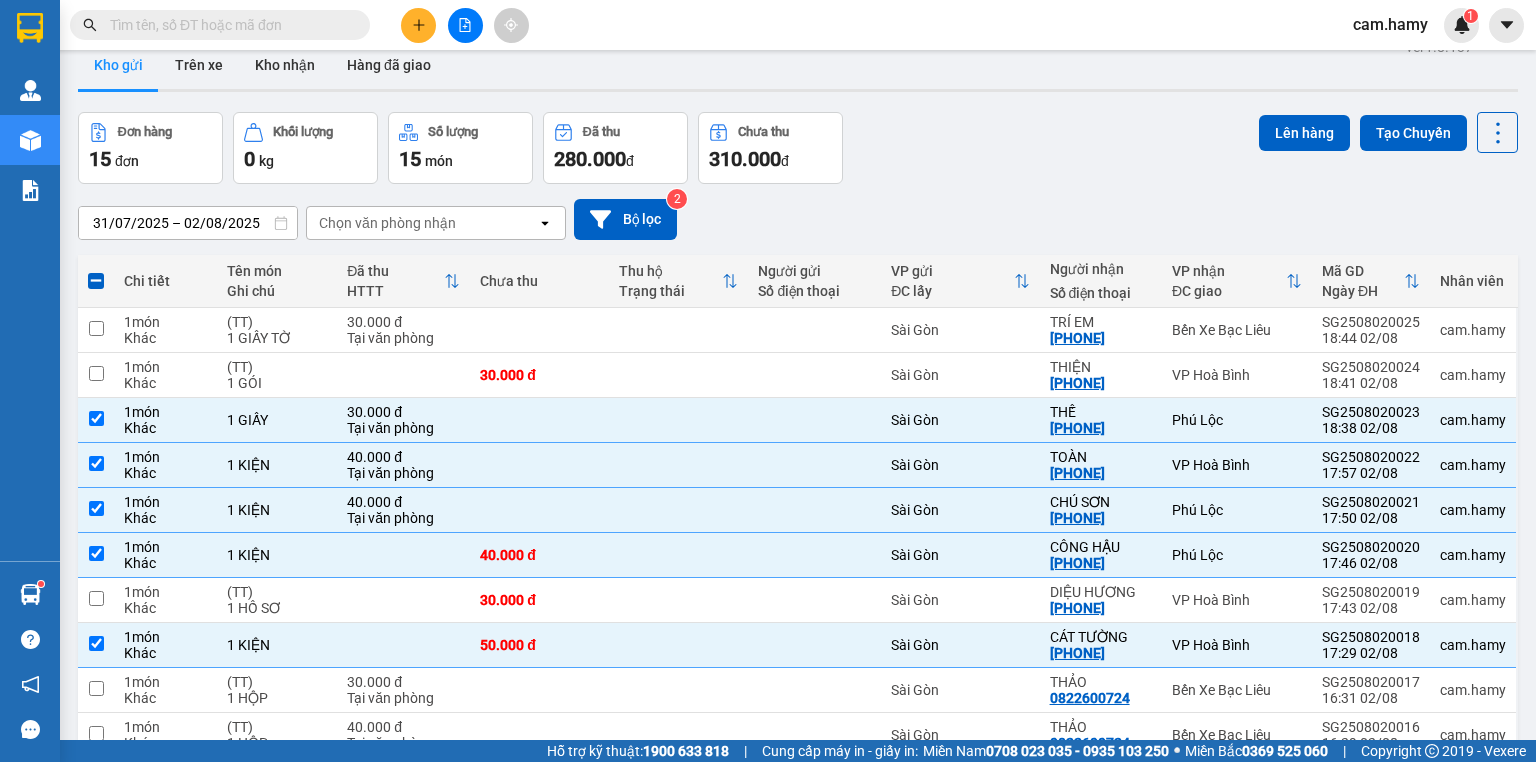 scroll, scrollTop: 0, scrollLeft: 0, axis: both 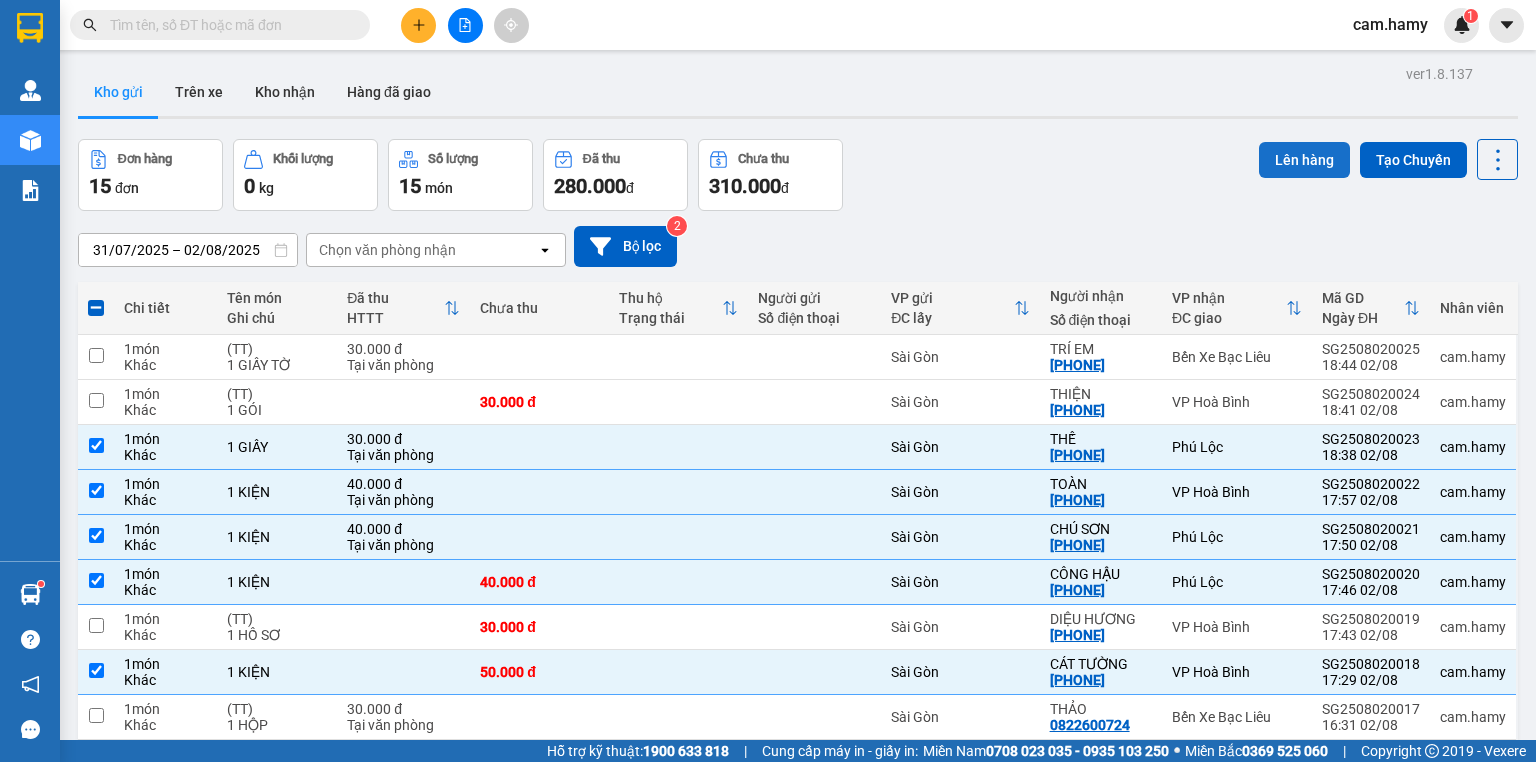 click on "Lên hàng" at bounding box center [1304, 160] 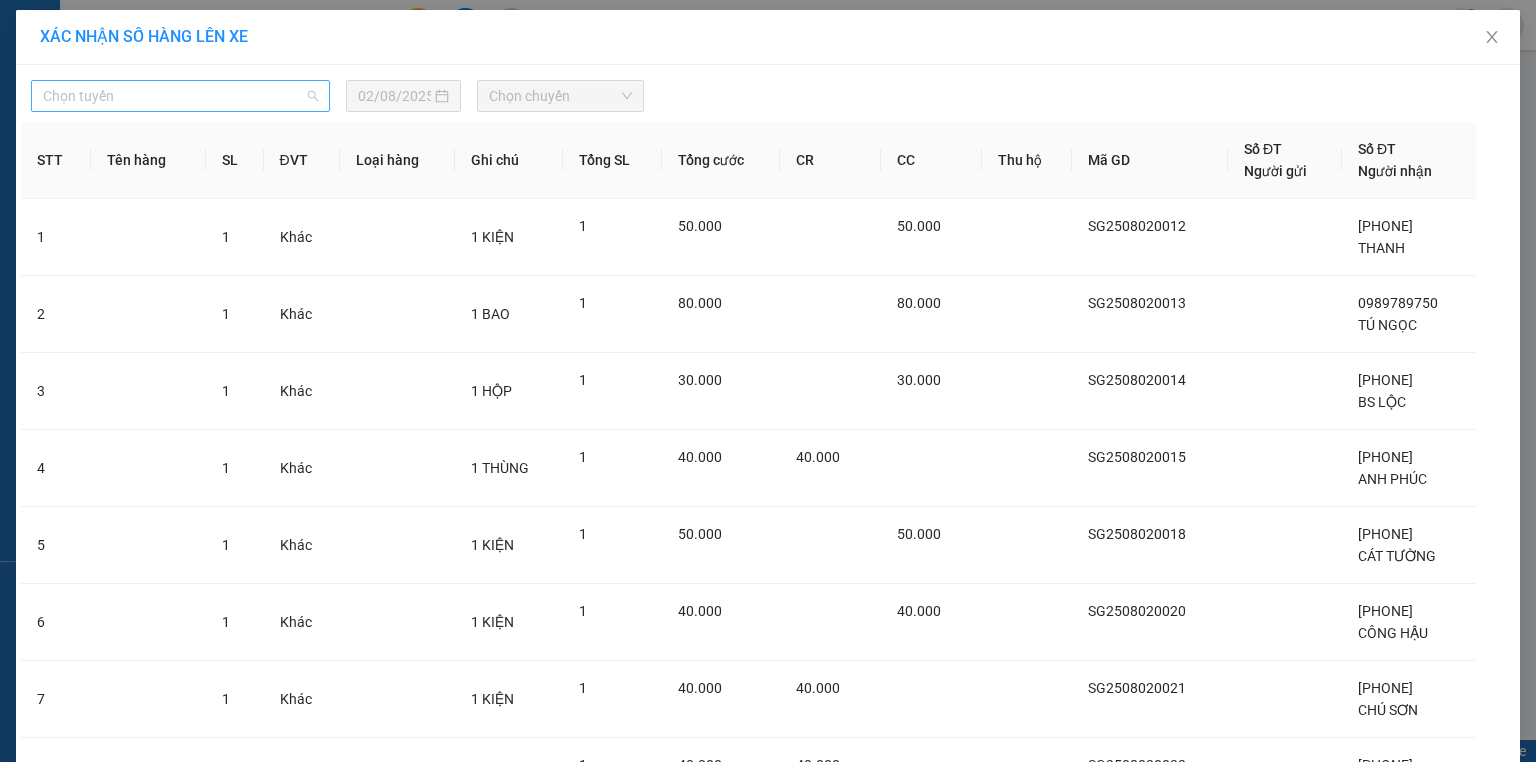 click on "Chọn tuyến" at bounding box center (180, 96) 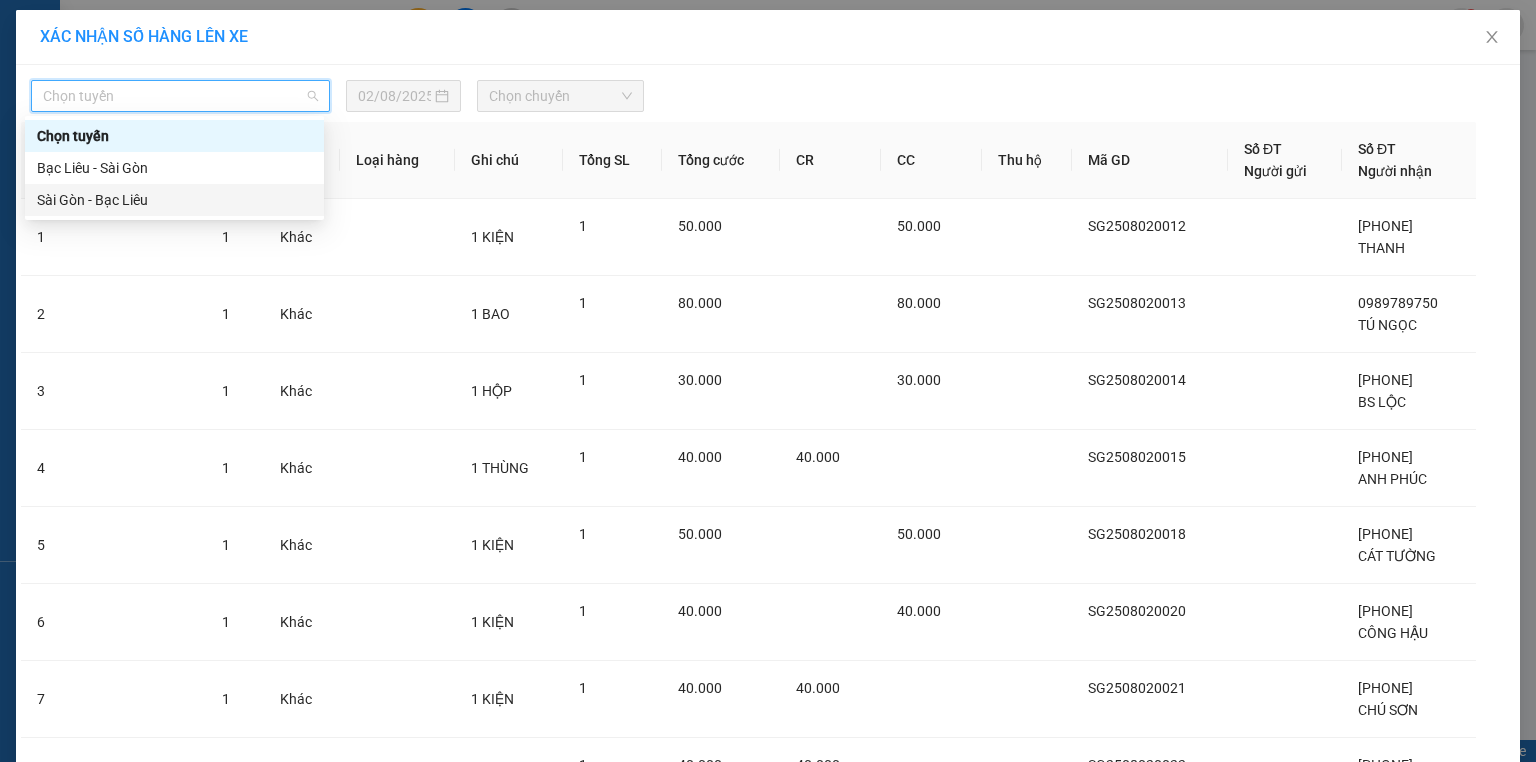 click on "Sài Gòn - Bạc Liêu" at bounding box center (174, 200) 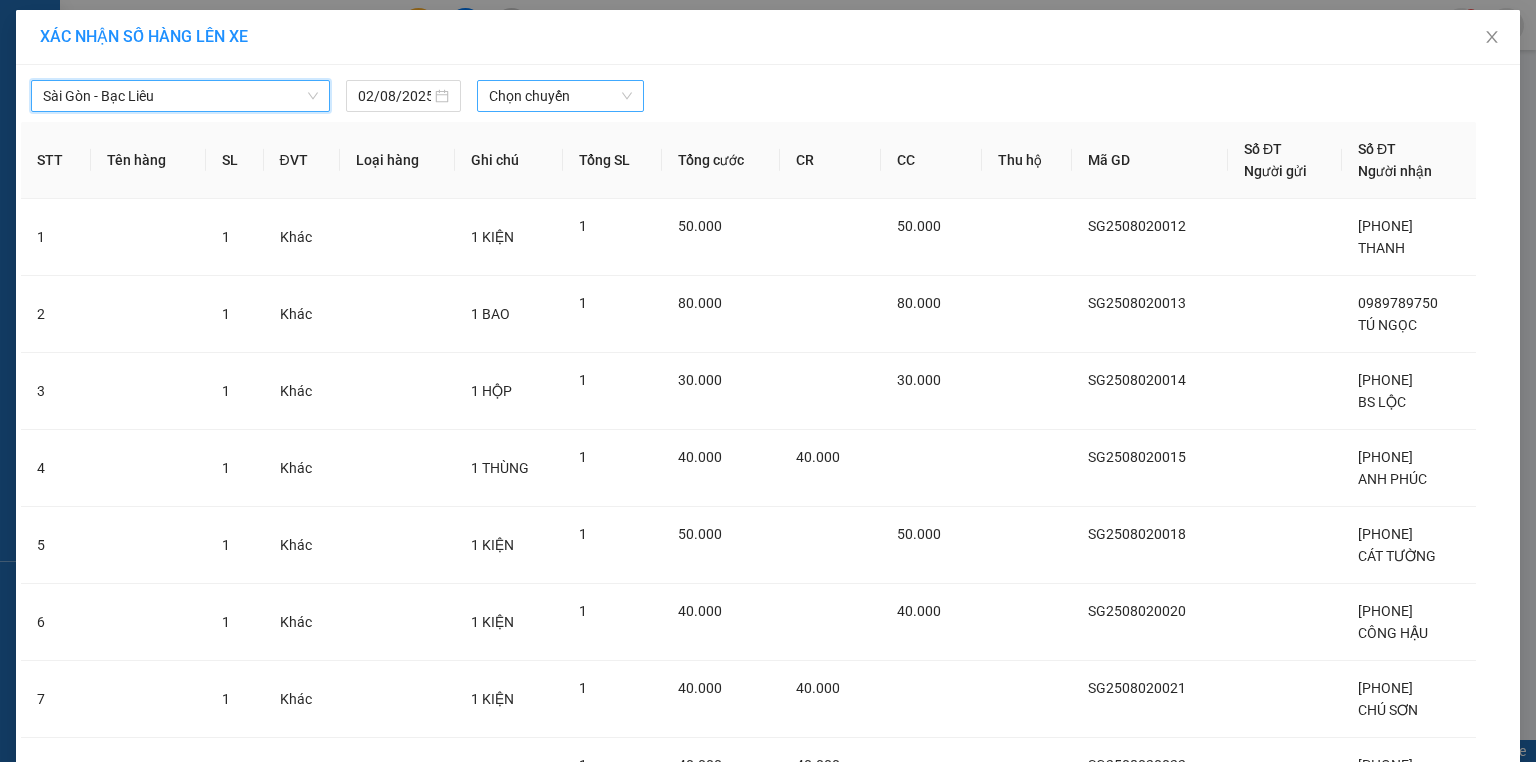 click on "Chọn chuyến" at bounding box center [561, 96] 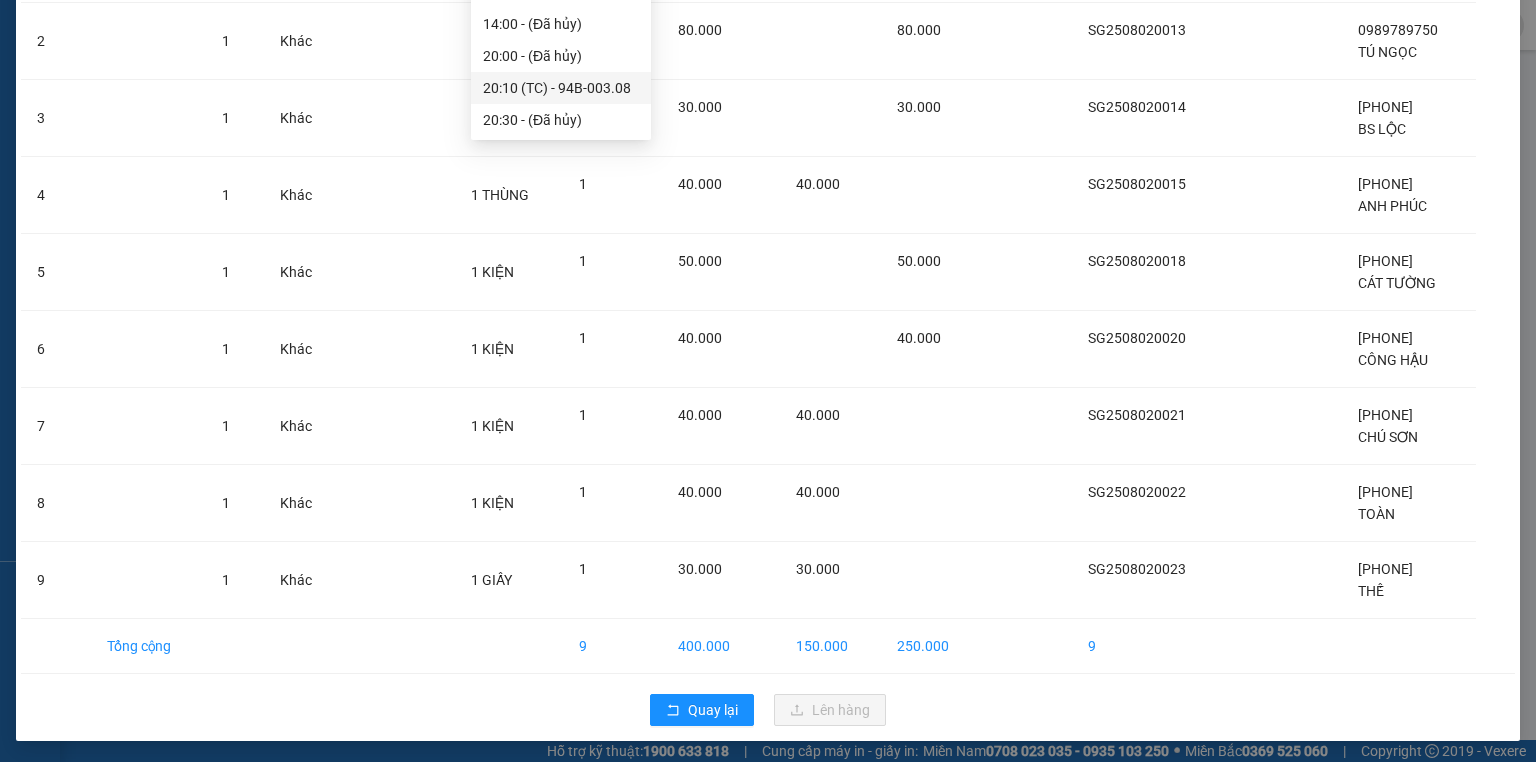click on "[TIME]   (TC)   - [ID]" at bounding box center (561, 88) 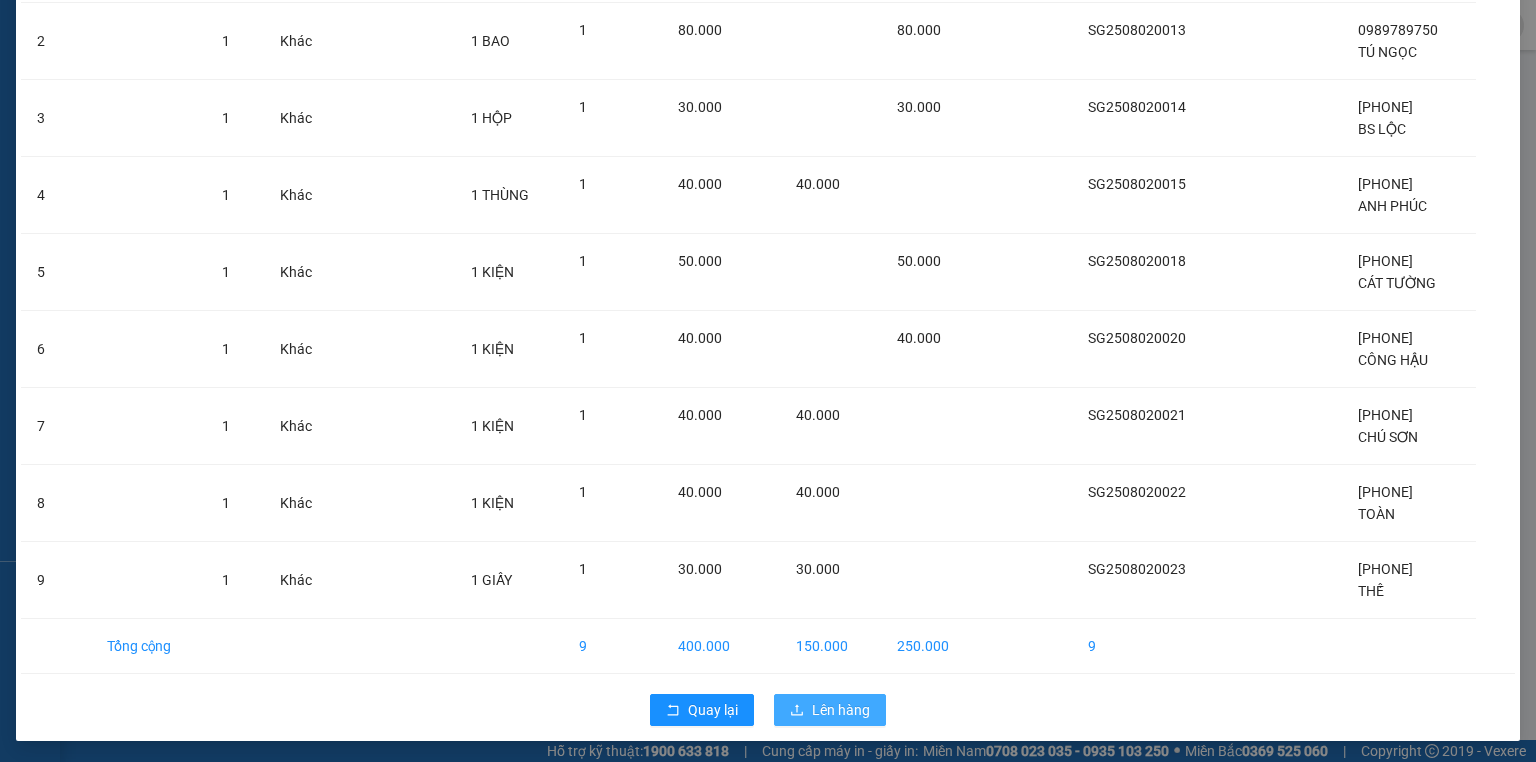 click on "Lên hàng" at bounding box center (841, 710) 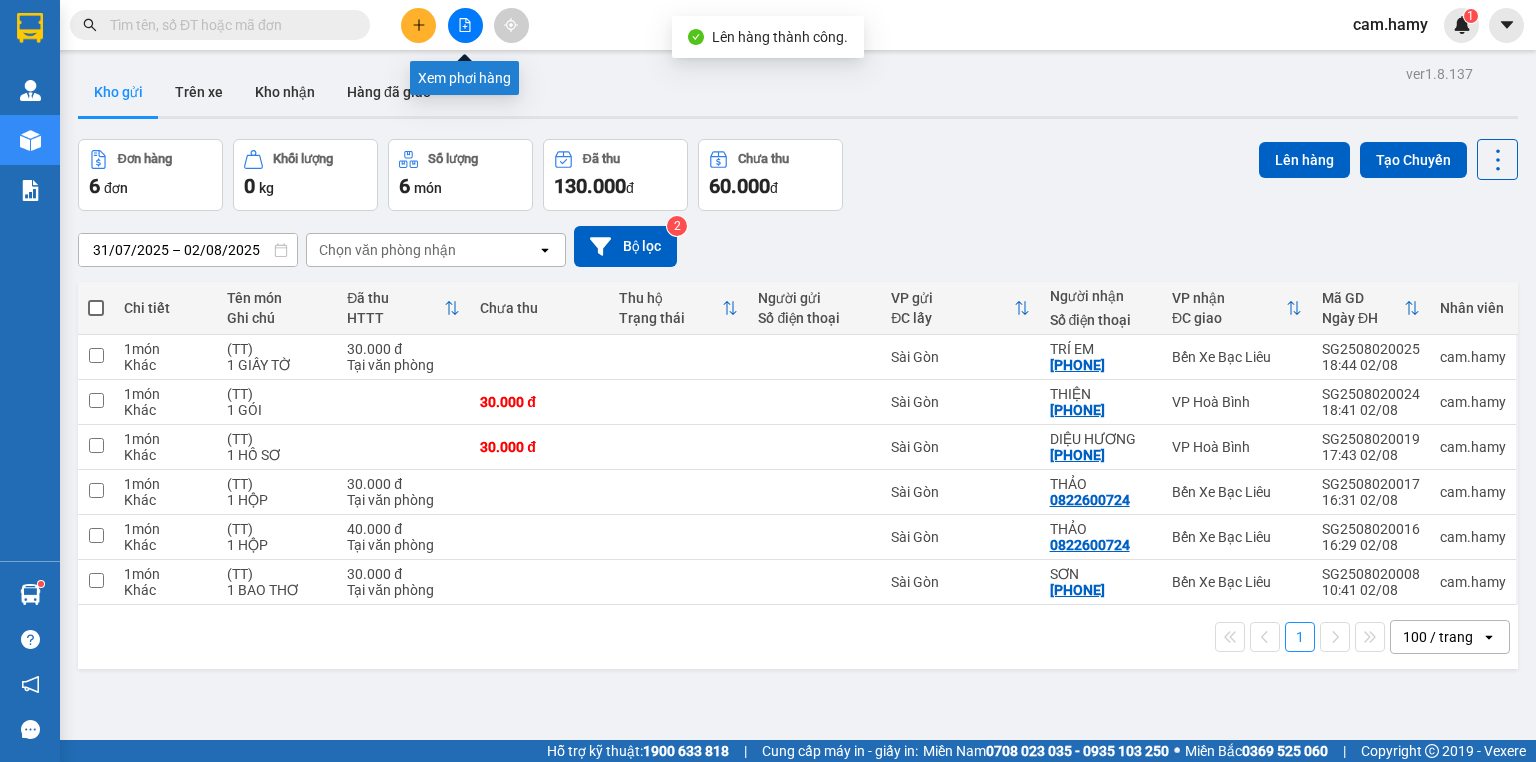 click at bounding box center [465, 25] 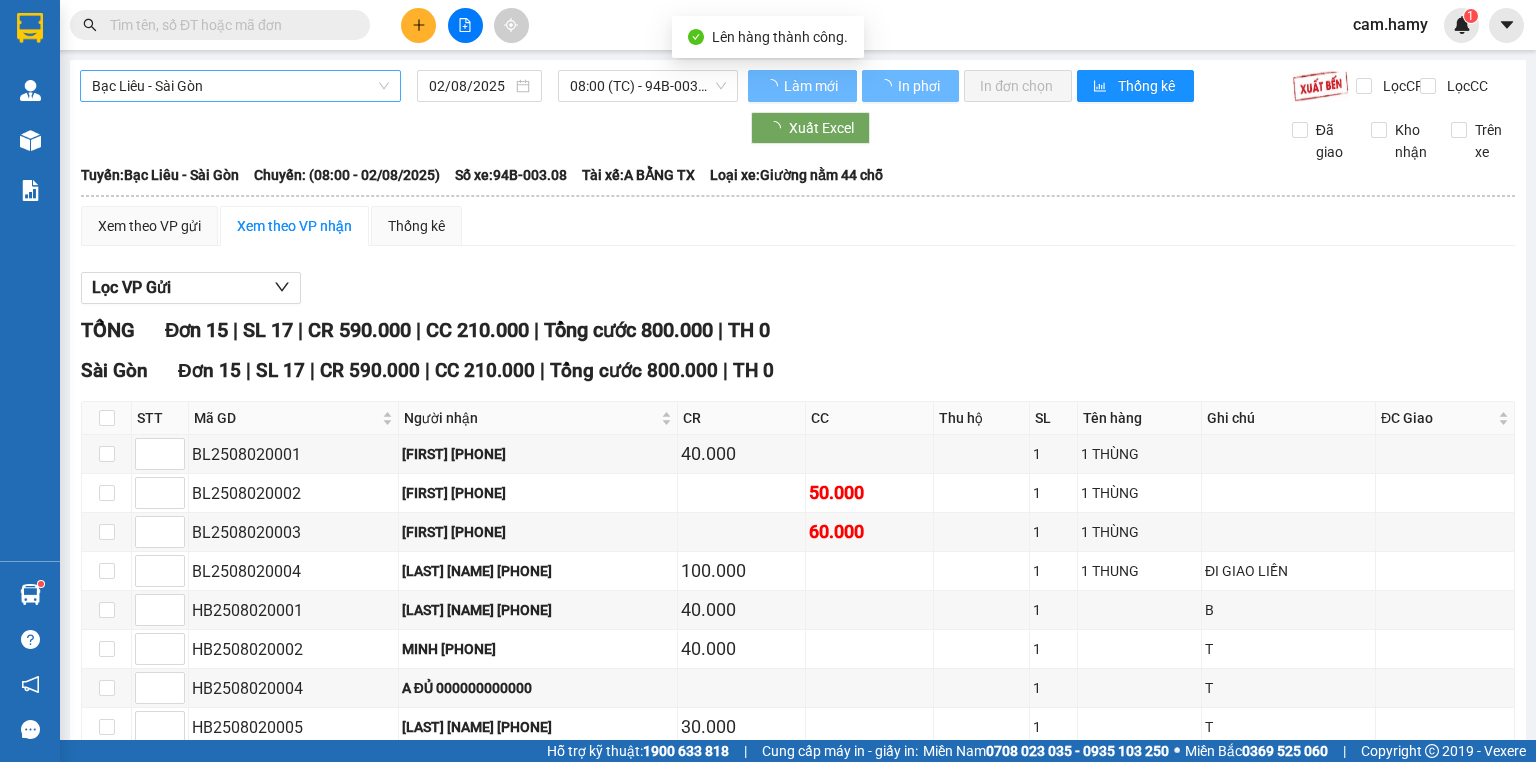 click on "Bạc Liêu - Sài Gòn" at bounding box center (240, 86) 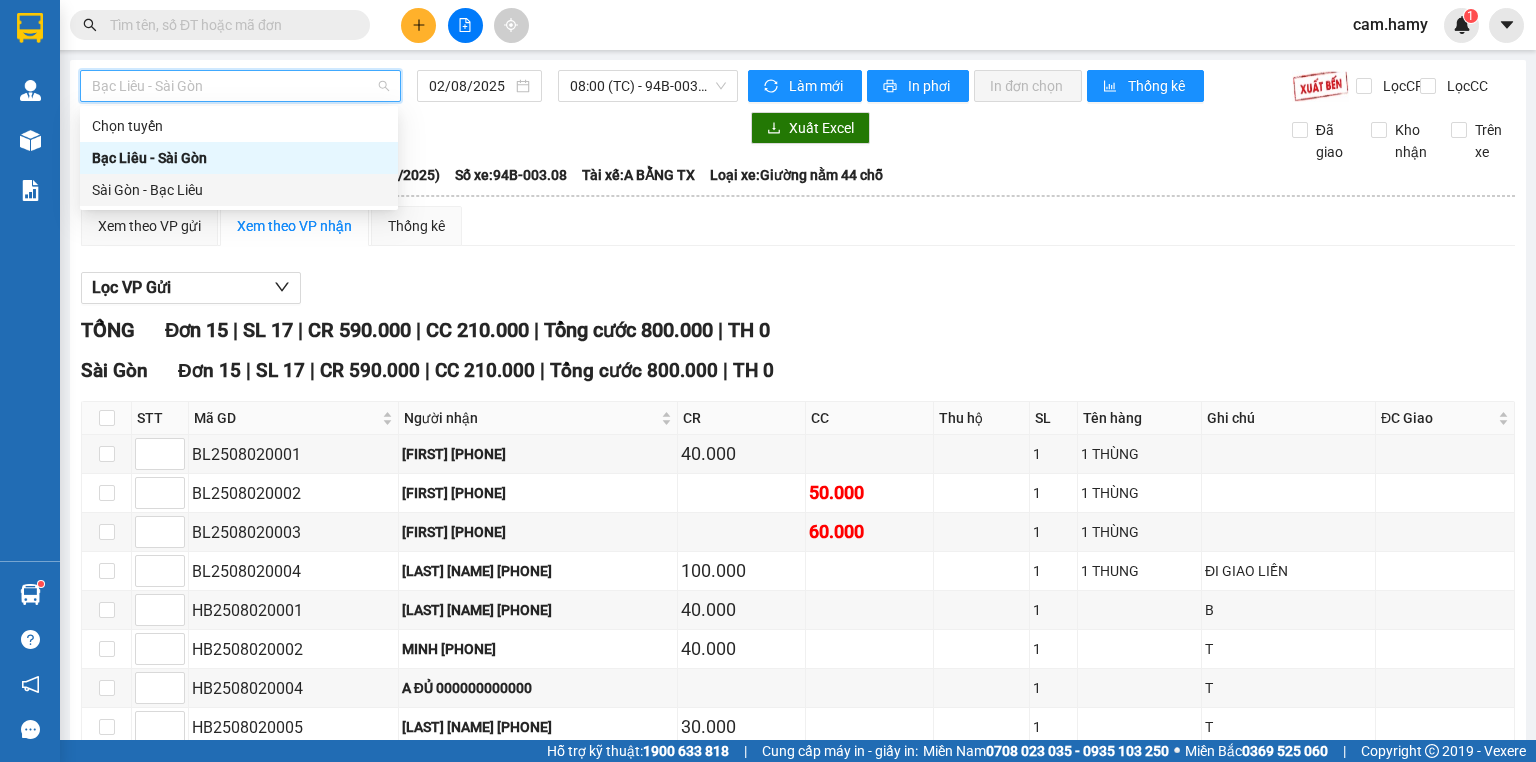 click on "Sài Gòn - Bạc Liêu" at bounding box center (239, 190) 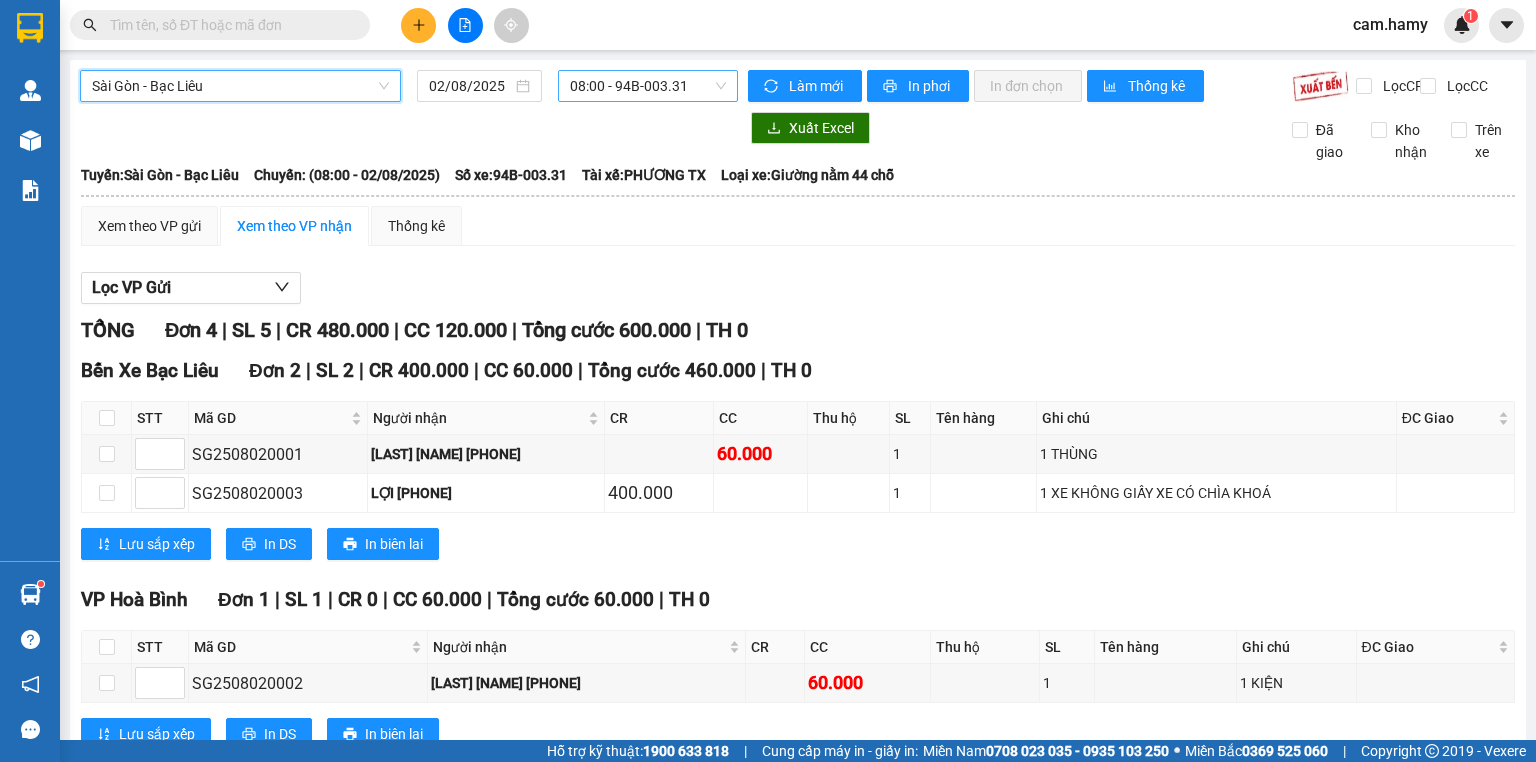 click on "08:00     - 94B-003.31" at bounding box center (648, 86) 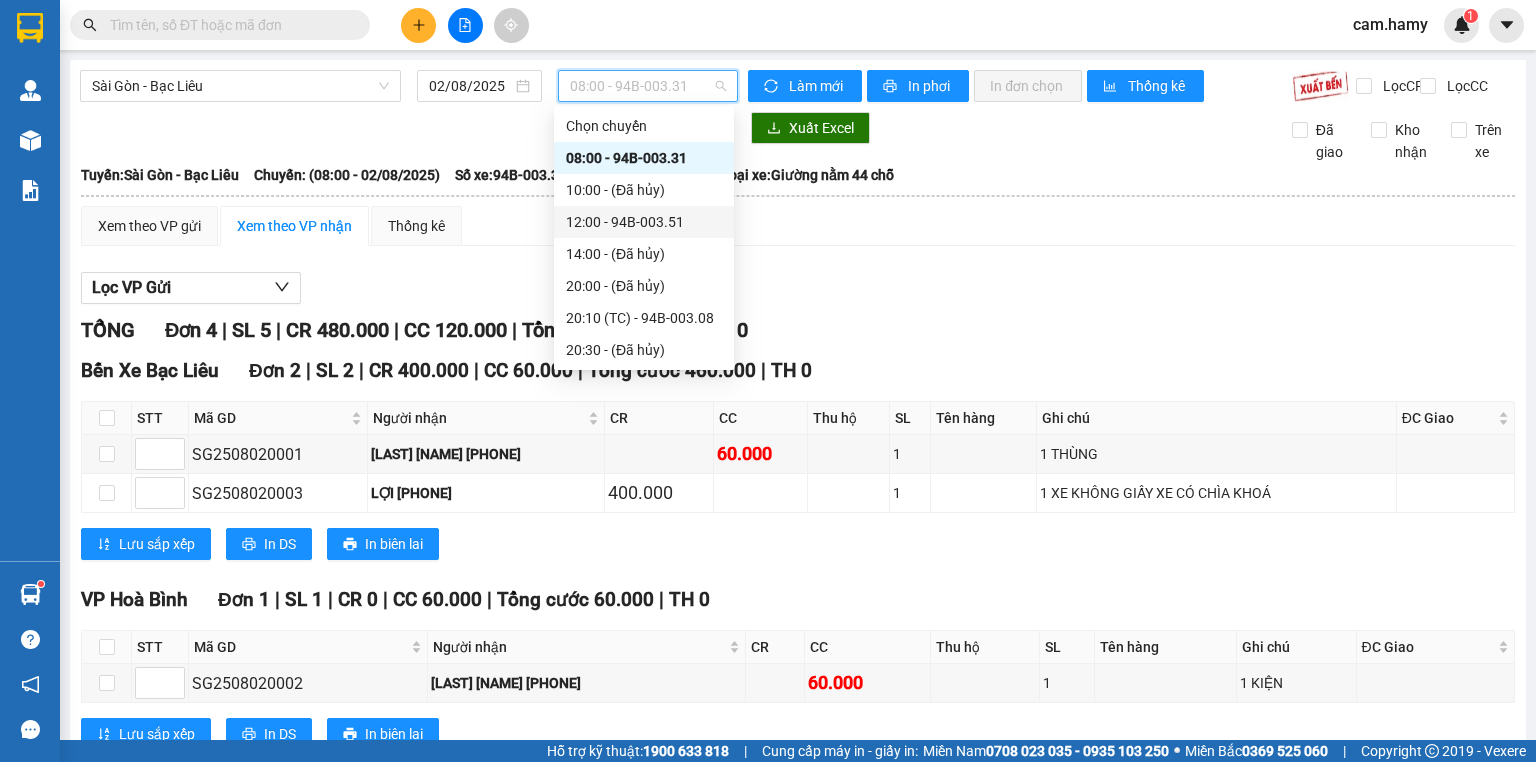 scroll, scrollTop: 240, scrollLeft: 0, axis: vertical 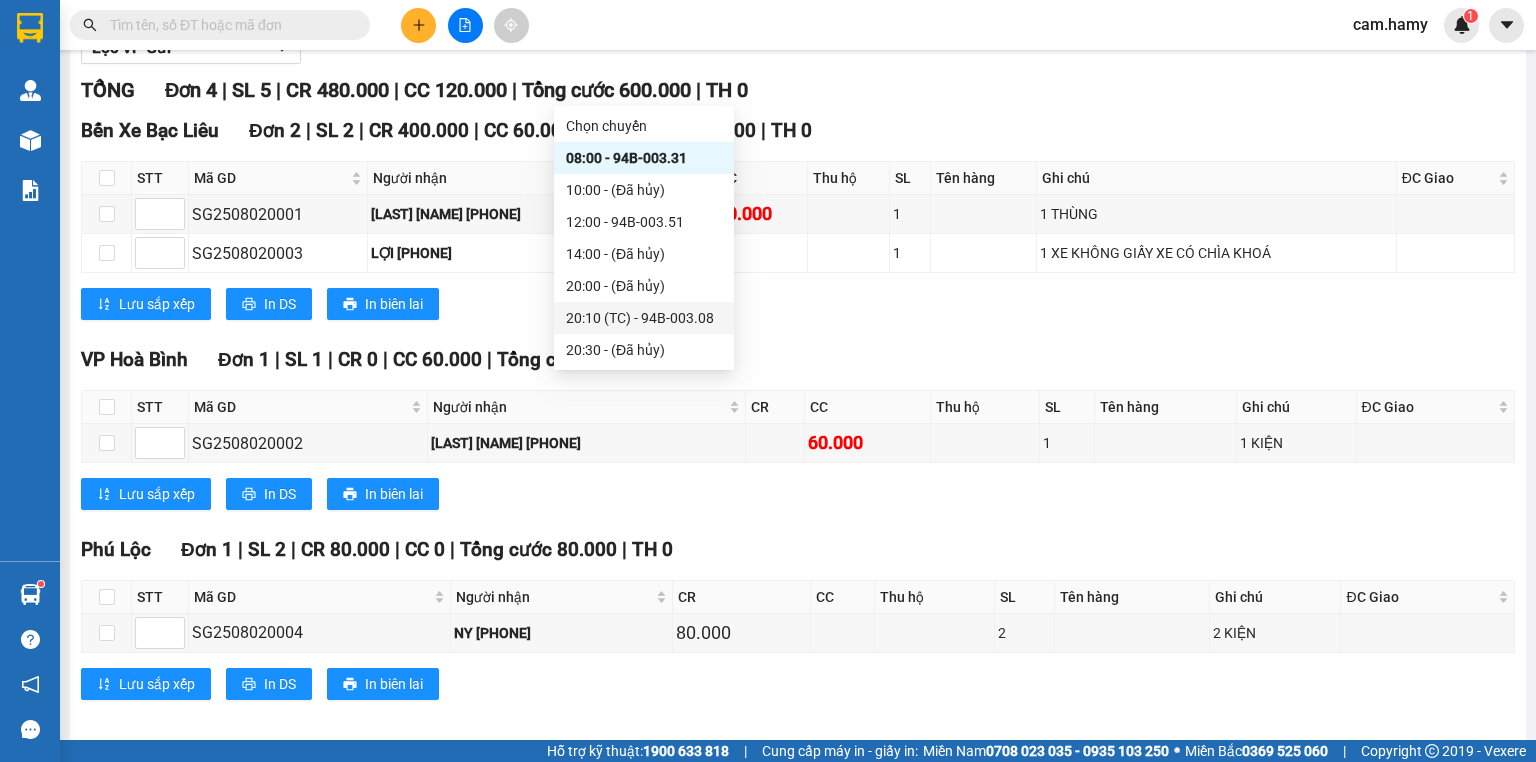 click on "[TIME]   (TC)   - [ID]" at bounding box center (644, 318) 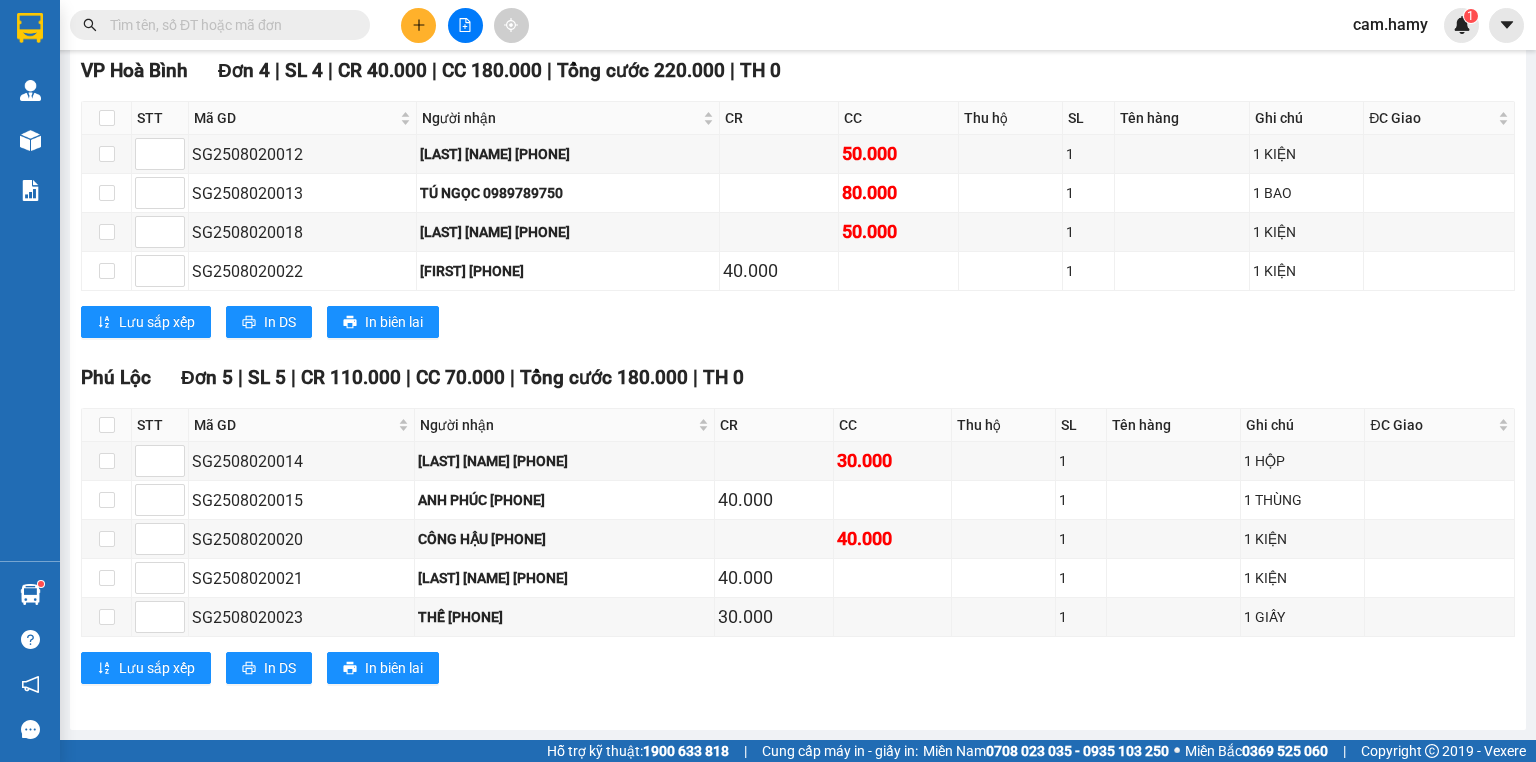 scroll, scrollTop: 0, scrollLeft: 0, axis: both 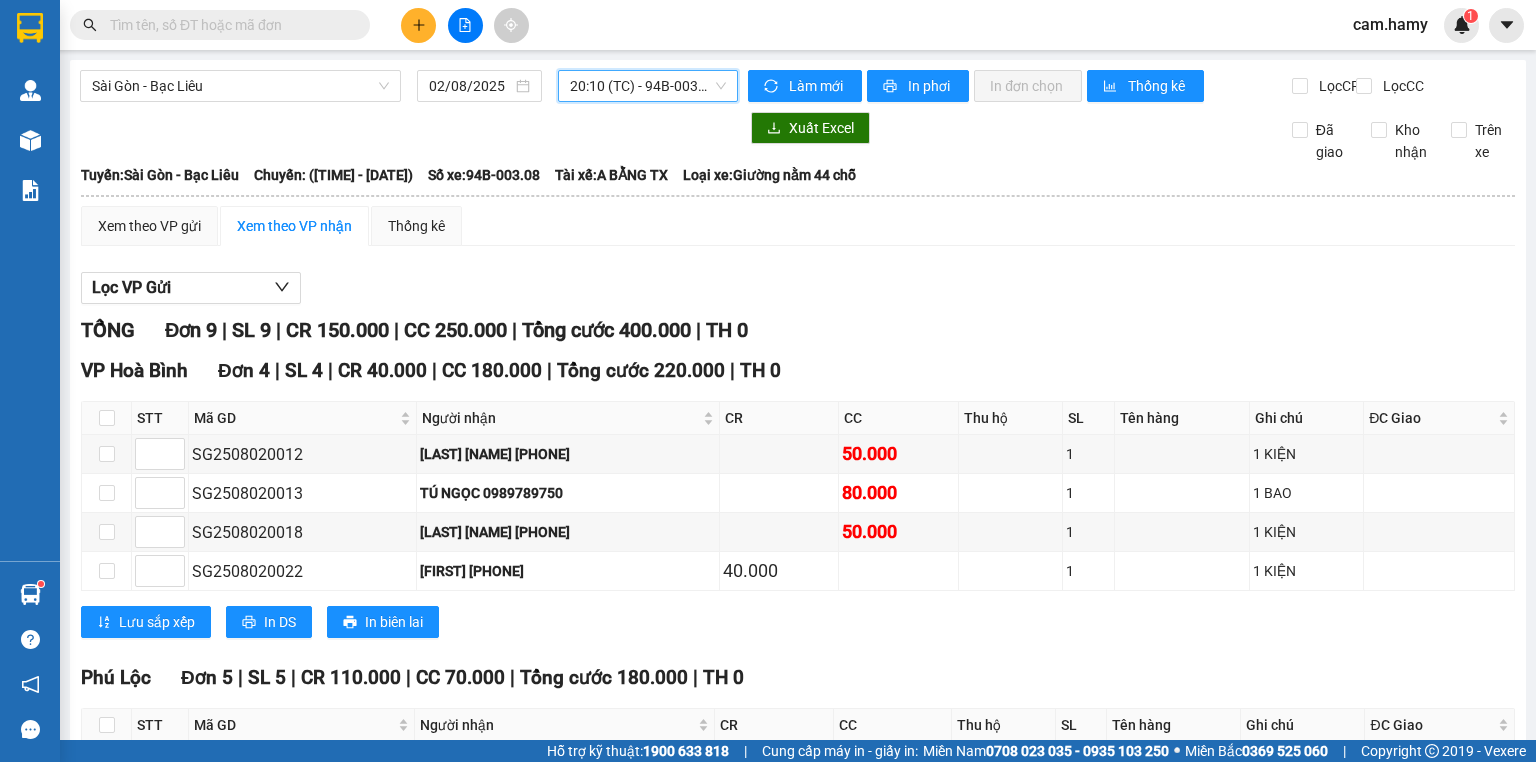 click on "[TIME]   (TC)   - [ID]" at bounding box center (648, 86) 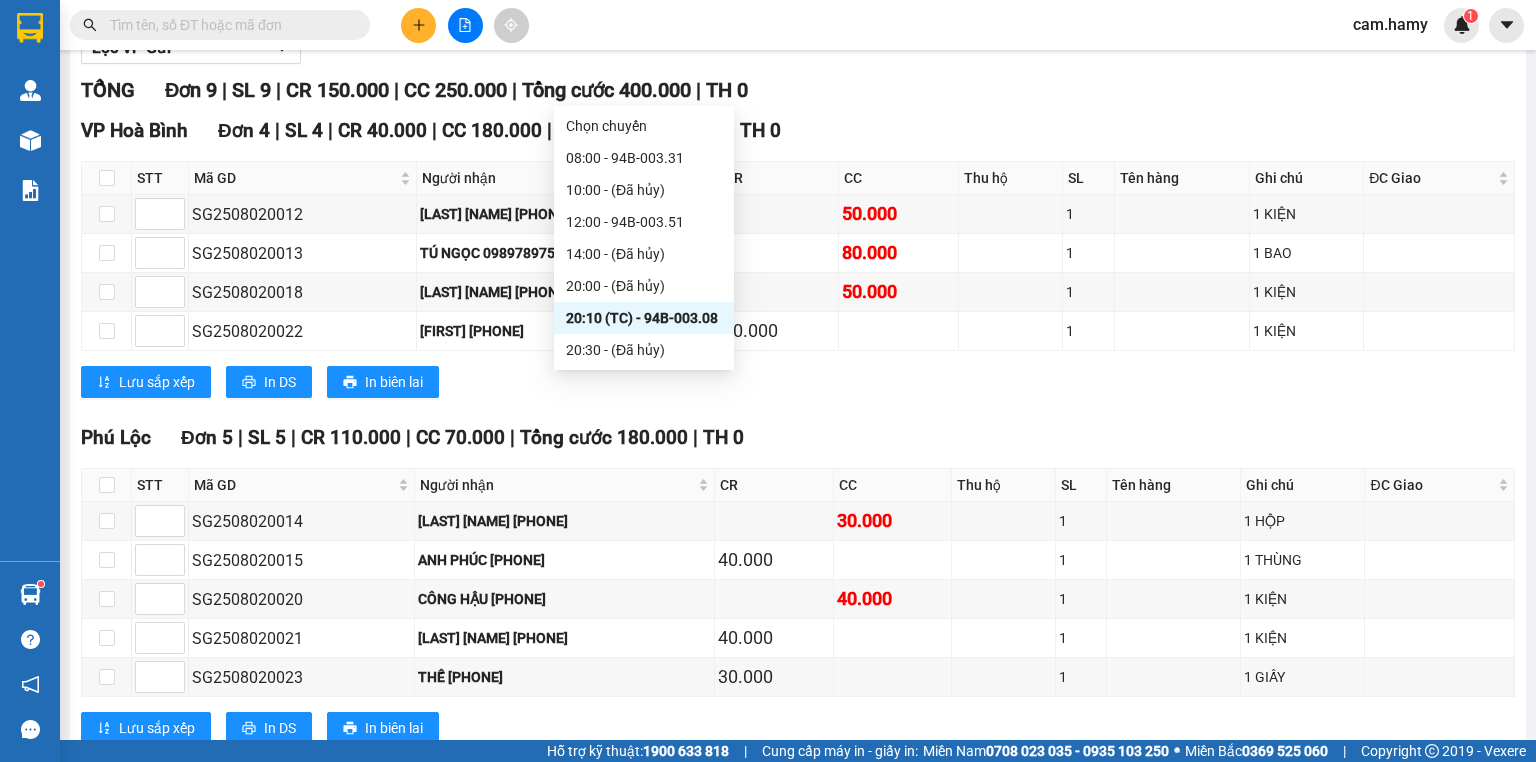 scroll, scrollTop: 0, scrollLeft: 0, axis: both 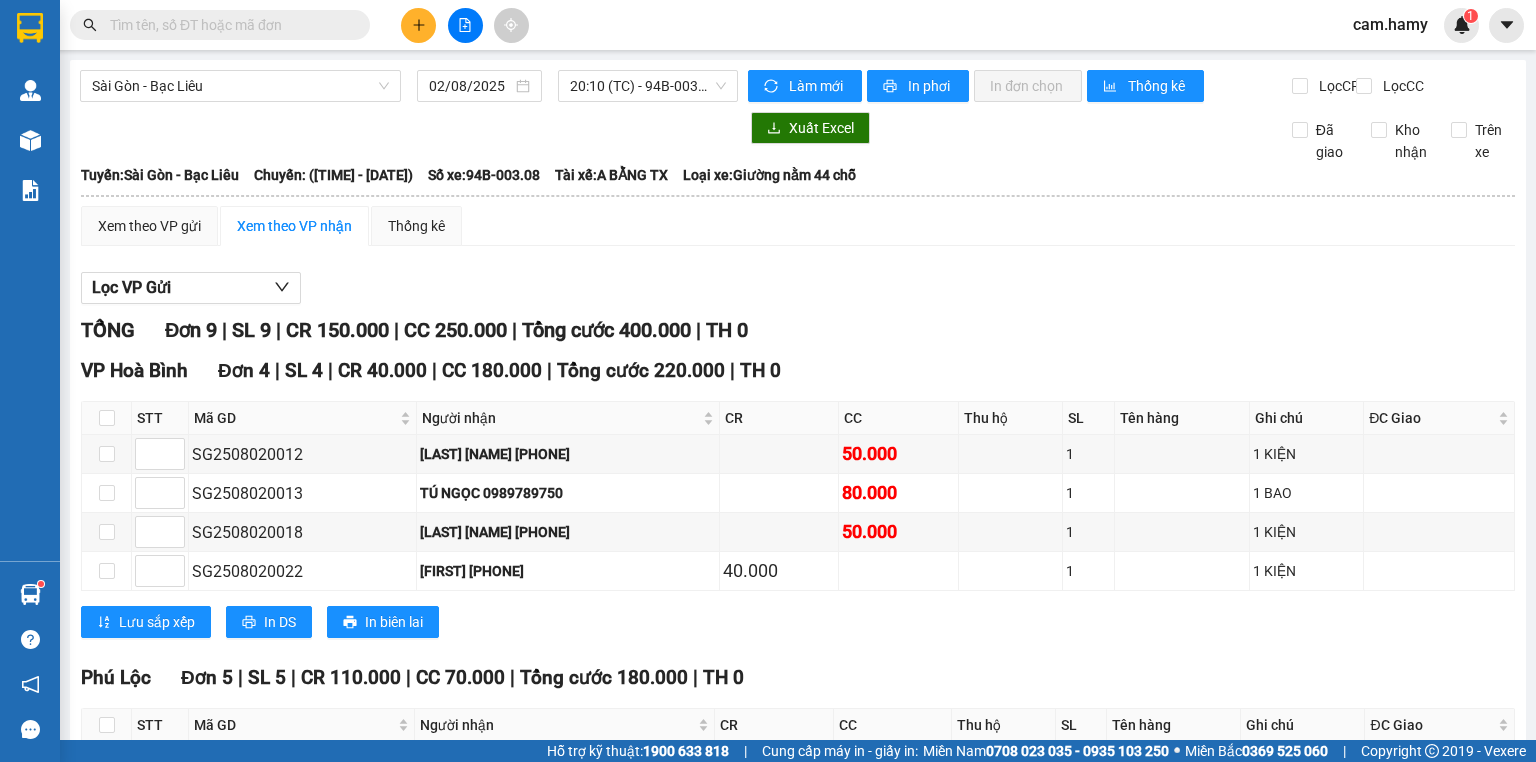 drag, startPoint x: 249, startPoint y: 149, endPoint x: 148, endPoint y: 174, distance: 104.048065 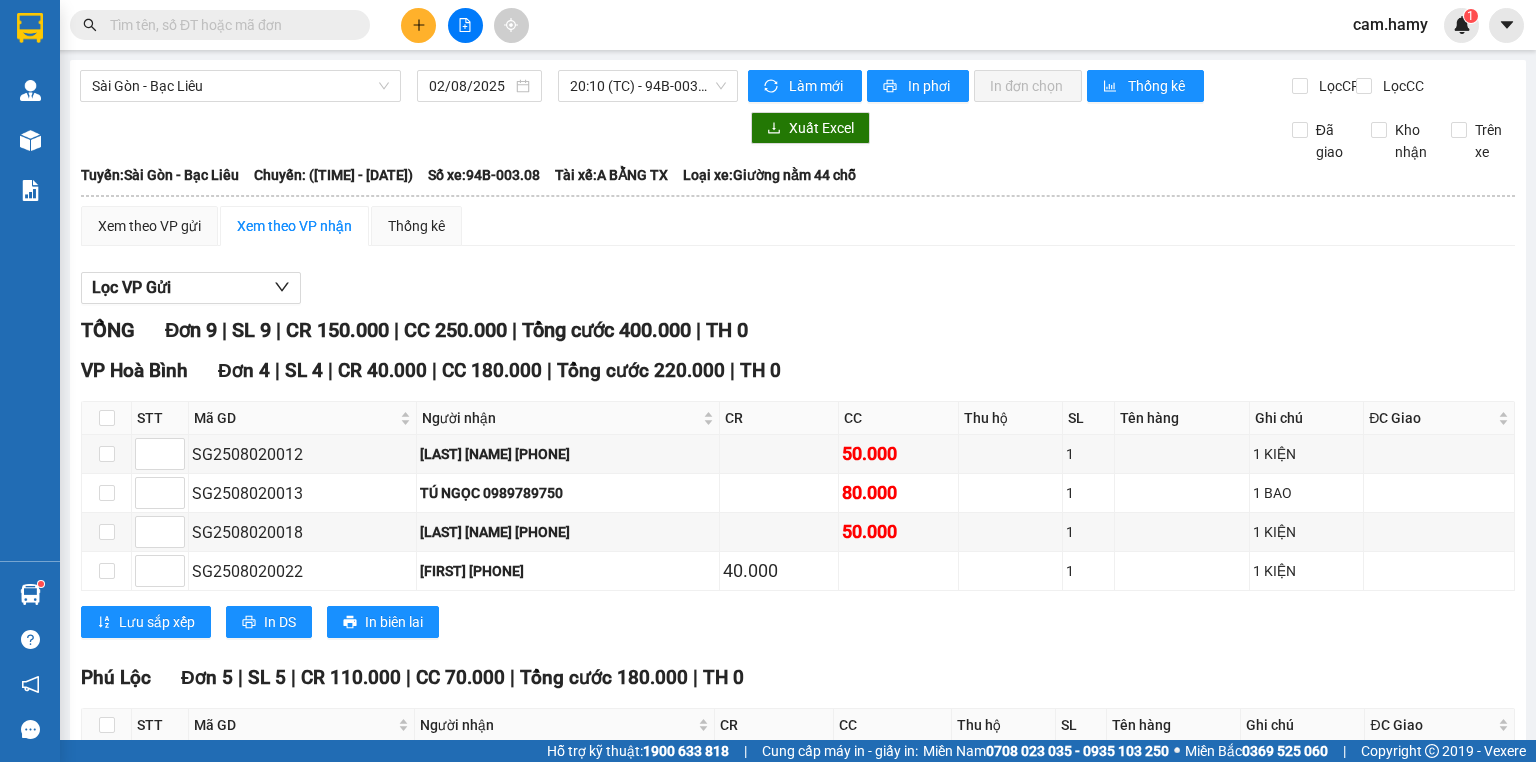 click at bounding box center [409, 128] 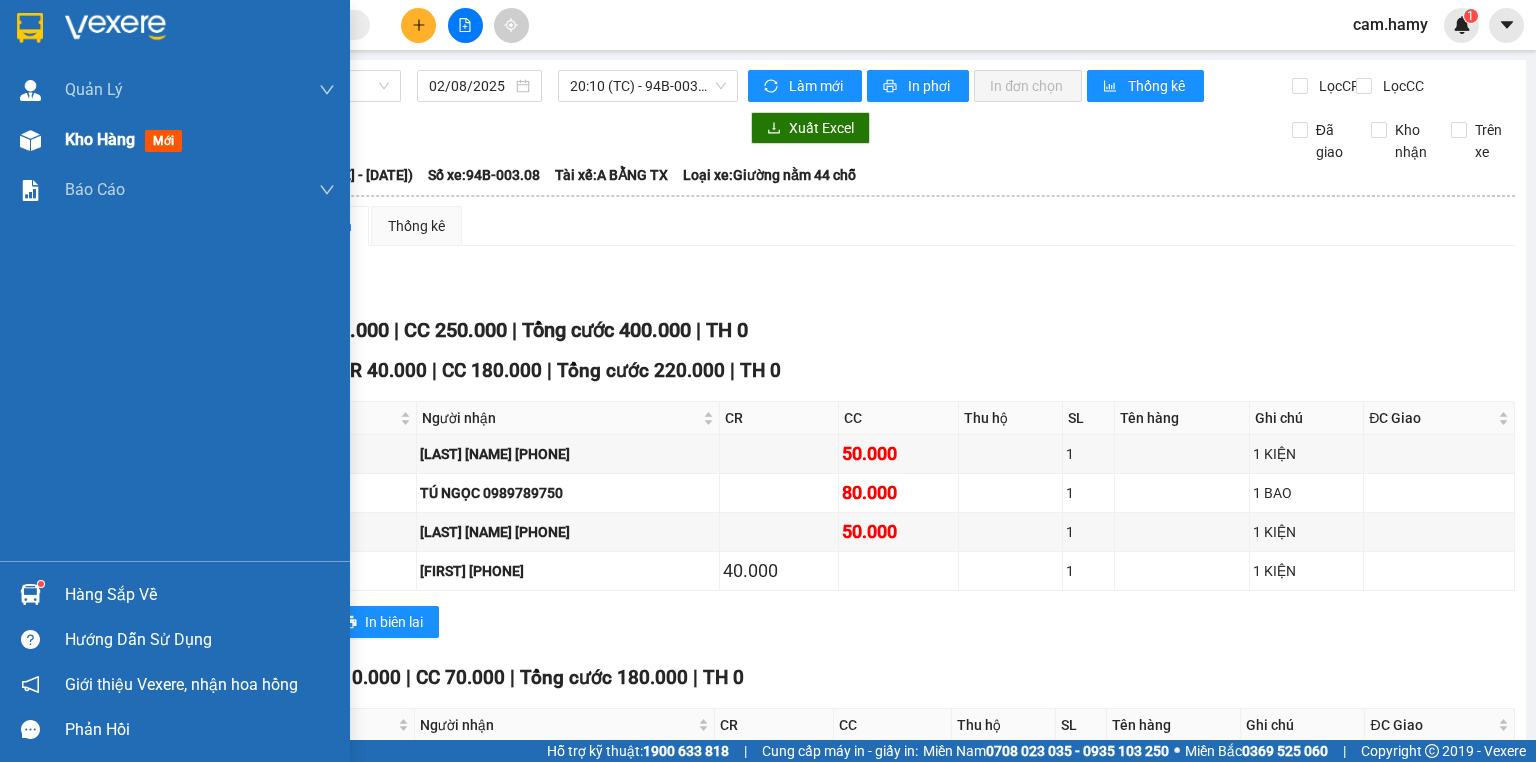 click at bounding box center (30, 140) 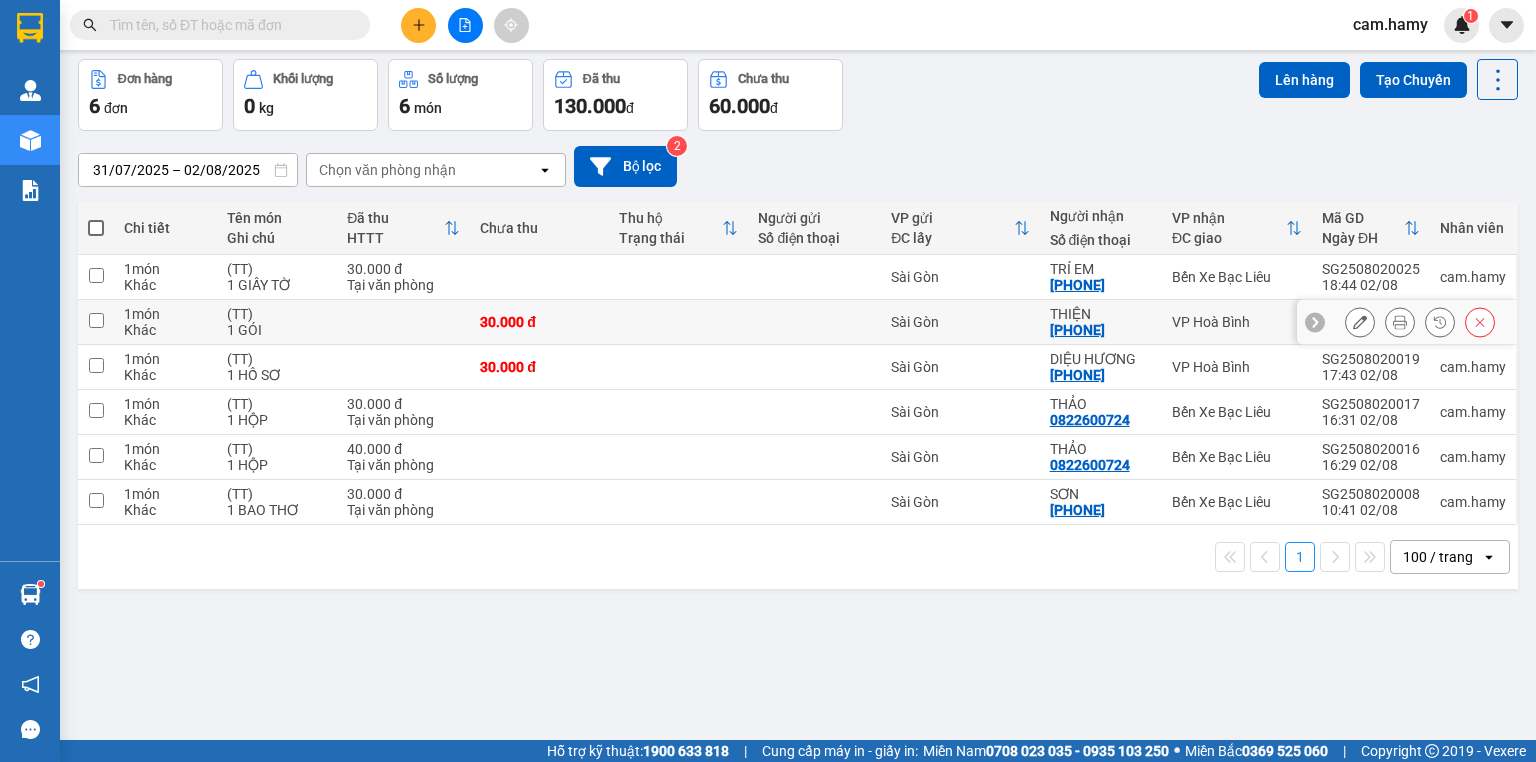 scroll, scrollTop: 0, scrollLeft: 0, axis: both 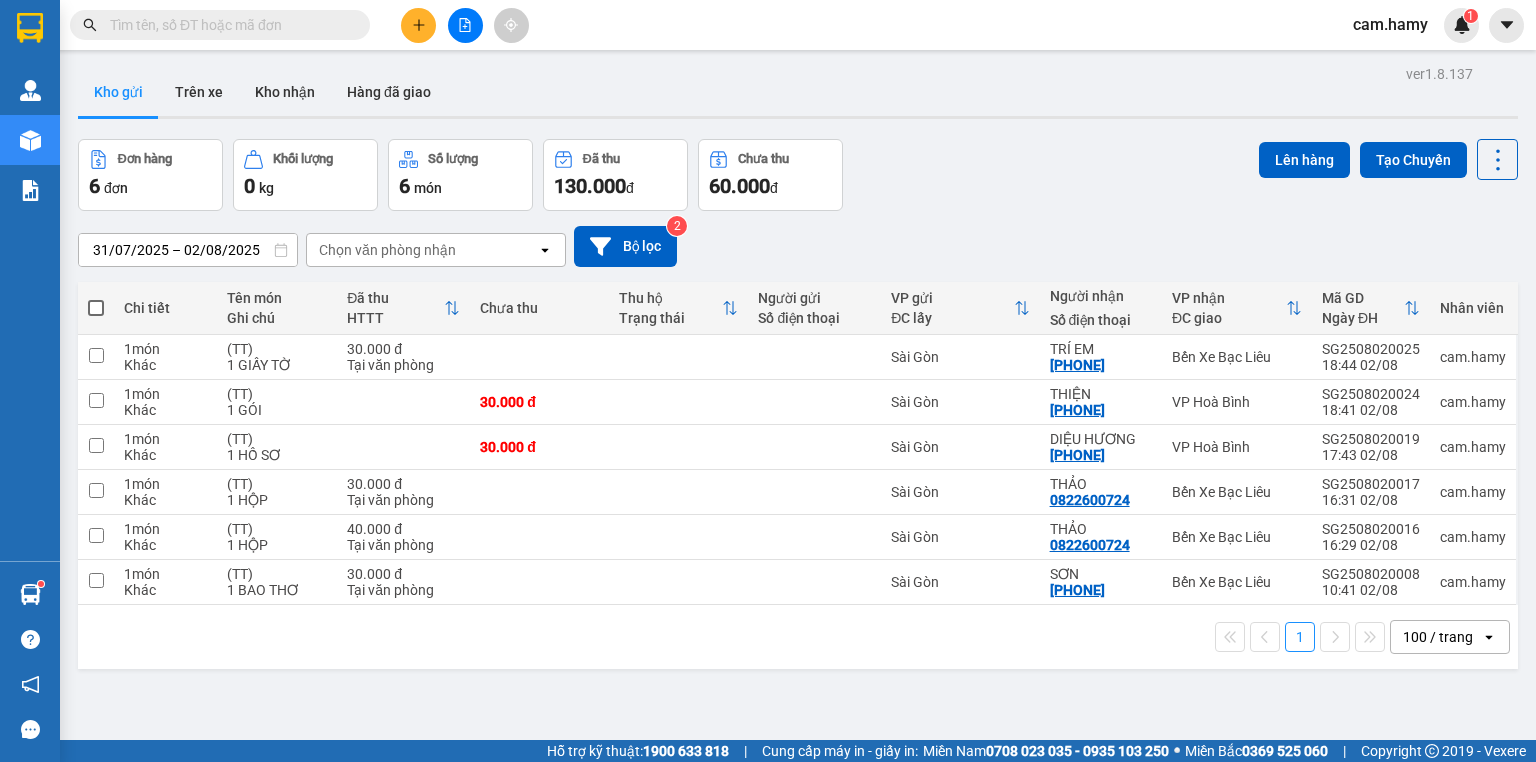 click on "cam.hamy 1" at bounding box center (768, 25) 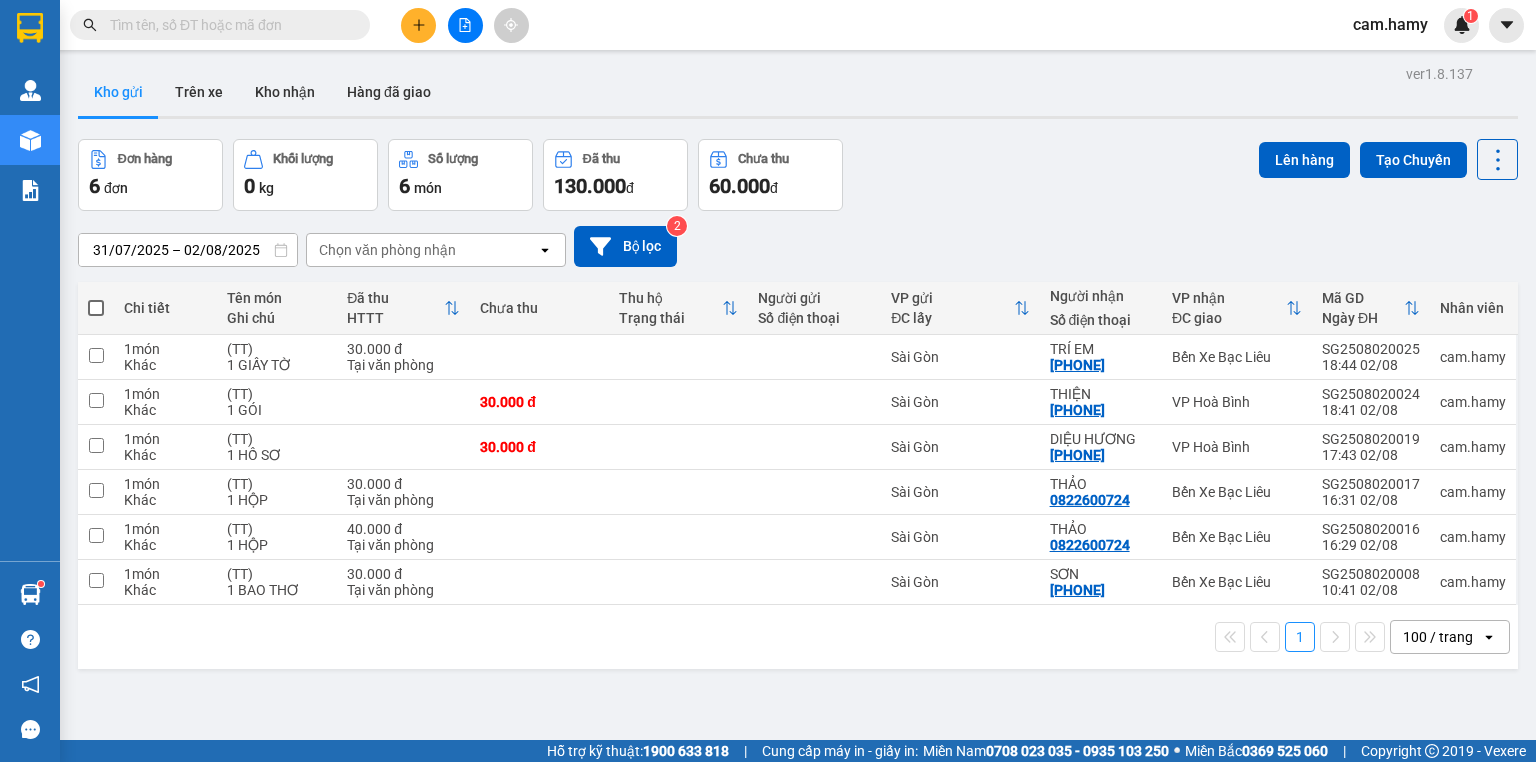 click at bounding box center [465, 25] 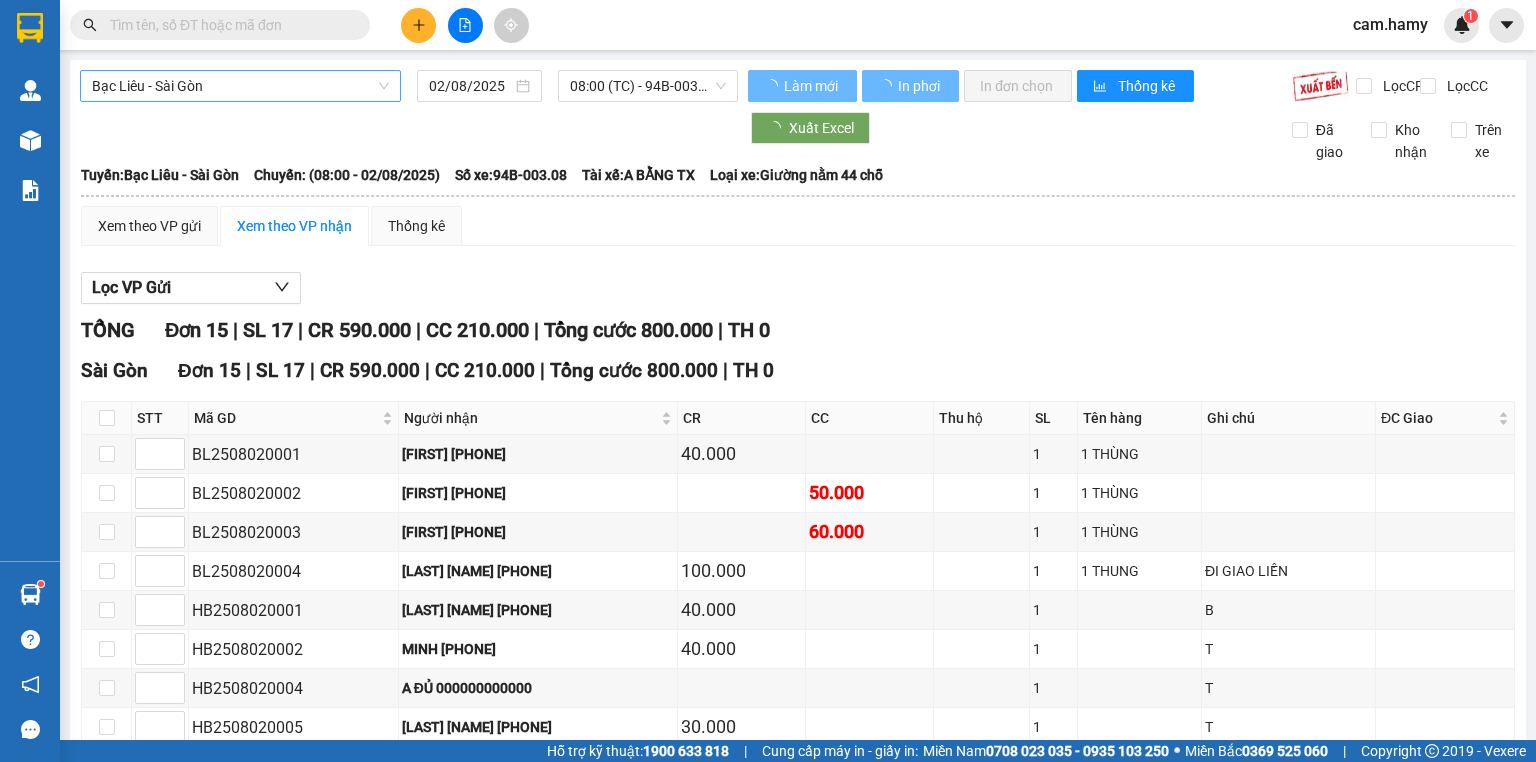 click on "Bạc Liêu - Sài Gòn [DATE] [TIME]   (TC)   - [VEHICLE_ID]  Làm mới In phơi In đơn chọn Thống kê Lọc  CR Lọc  CC Xuất Excel Đã giao Kho nhận Trên xe Hà My   [PHONE]   [NUMBER] PHƠI HÀNG [TIME] - [DATE] Tuyến:  Bạc Liêu - Sài Gòn Chuyến:   ([TIME] - [DATE]) Tài xế:  A BẰNG TX   Số xe:  [VEHICLE_ID] Loại xe:  Giường nằm 44 chỗ Tuyến:  Bạc Liêu - Sài Gòn Chuyến:   ([TIME] - [DATE]) Số xe:  [VEHICLE_ID] Tài xế:  A BẰNG TX Loại xe:  Giường nằm 44 chỗ Xem theo VP gửi Xem theo VP nhận Thống kê Lọc VP Gửi TỔNG Đơn   15 | SL   17 | CR   590.000 | CC   210.000 | Tổng cước   800.000 | TH   0 Sài Gòn Đơn   15 | SL   17 | CR   590.000 | CC   210.000 | Tổng cước   800.000 | TH   0 STT Mã GD Người nhận [PHONE] 40.000 1 1 THÙNG [ORDER_ID] [FIRST]  [PHONE] 50.000 1 60.000" at bounding box center (798, 586) 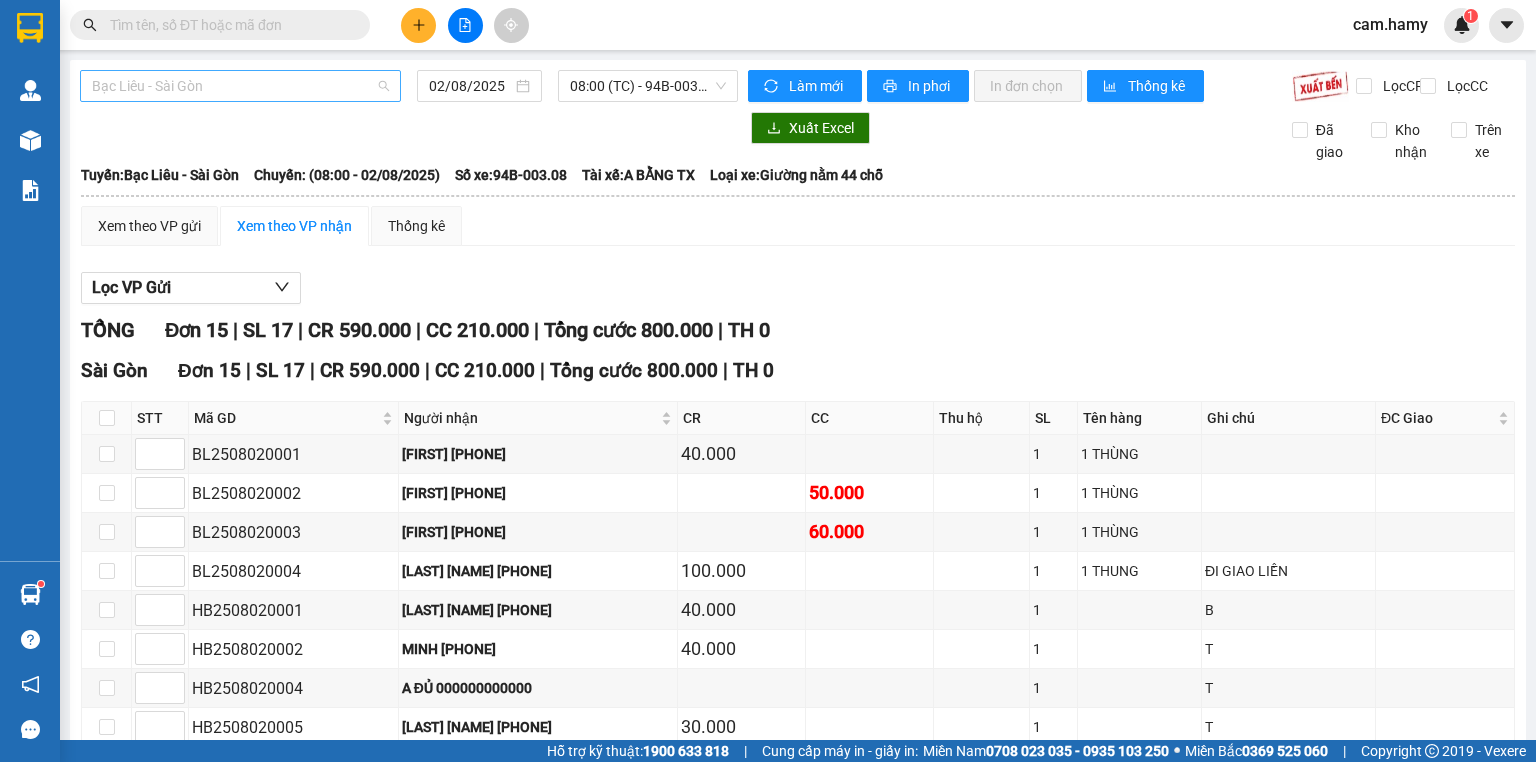click on "Bạc Liêu - Sài Gòn" at bounding box center [240, 86] 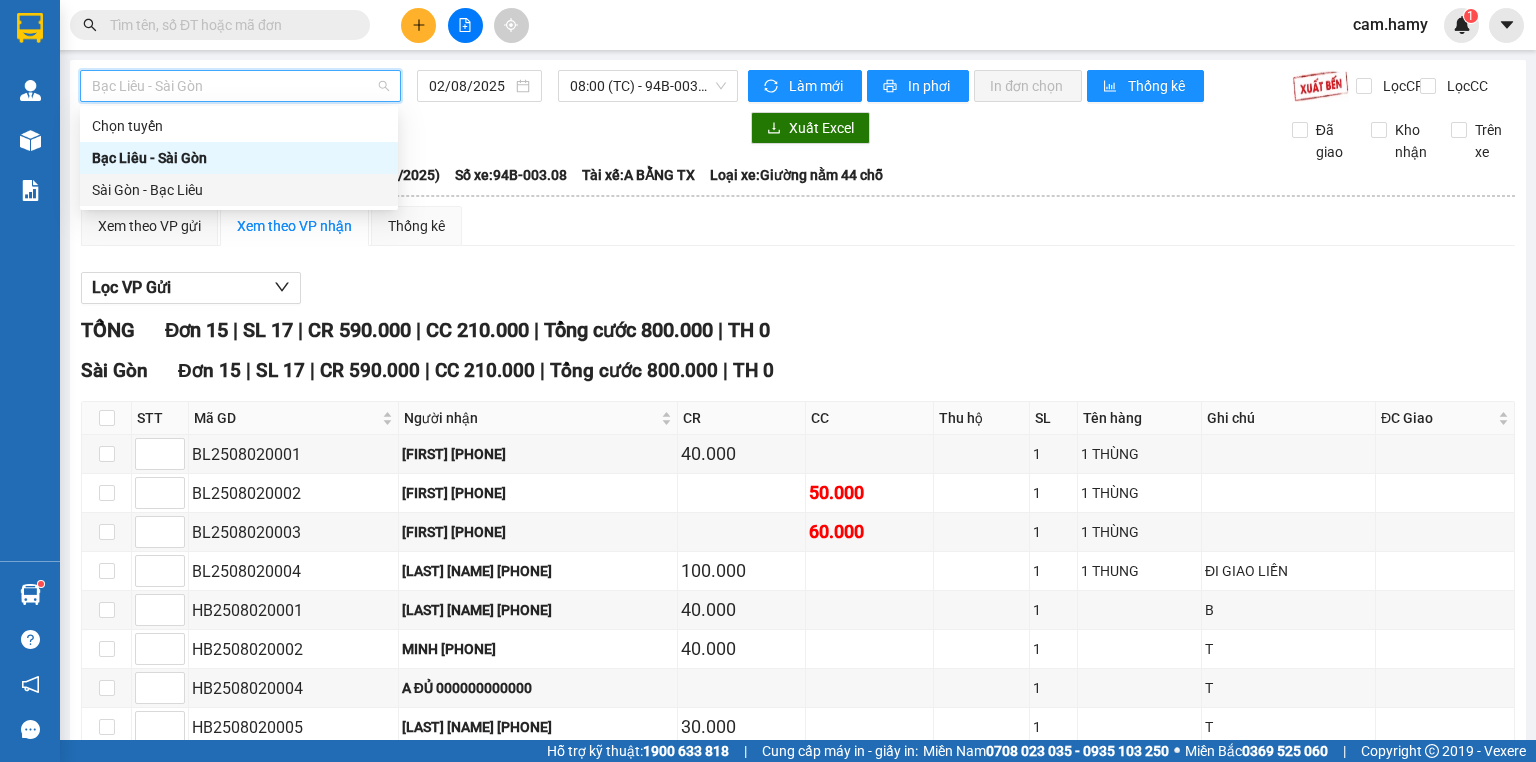 click on "Sài Gòn - Bạc Liêu" at bounding box center (239, 190) 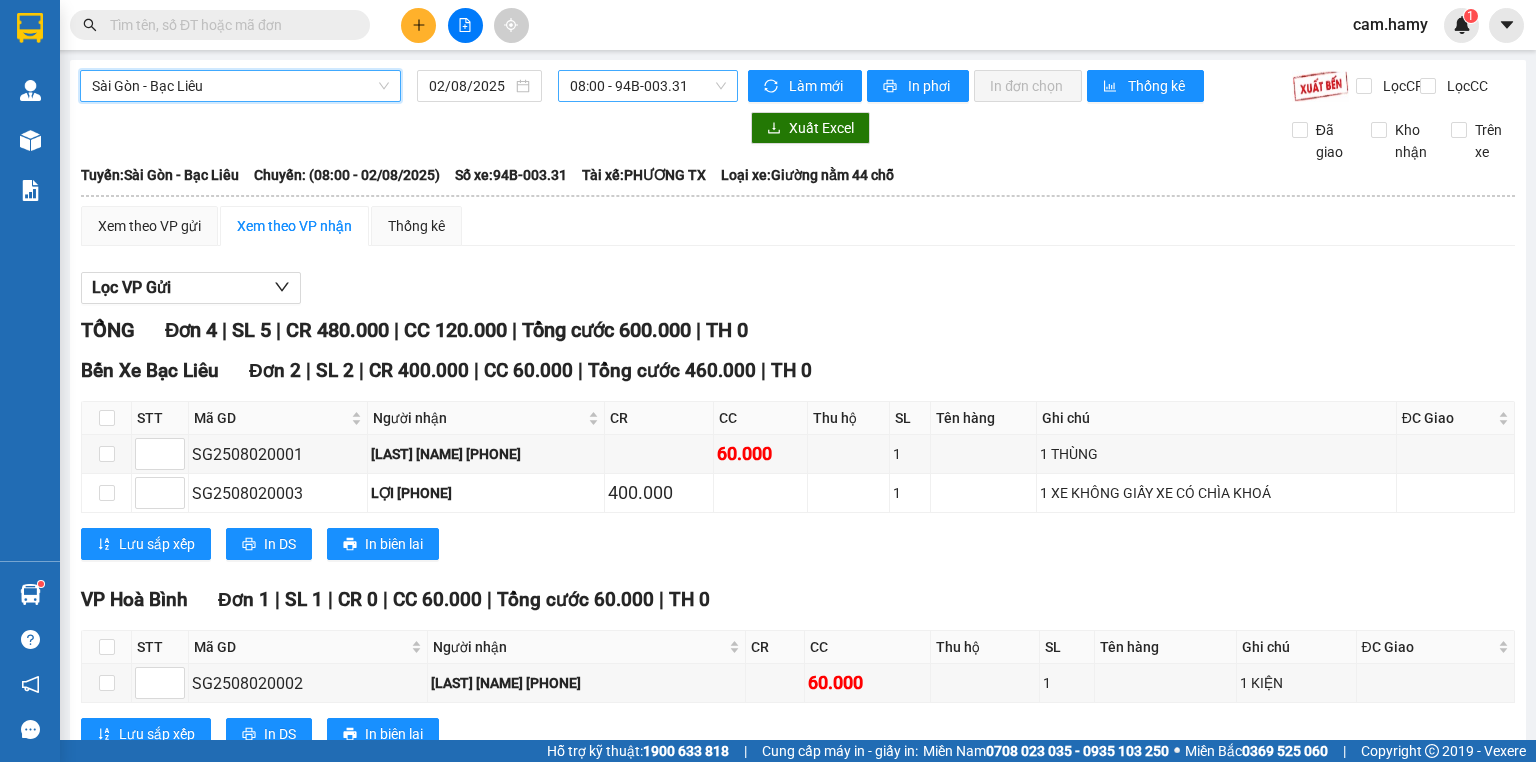 click on "08:00     - 94B-003.31" at bounding box center (648, 86) 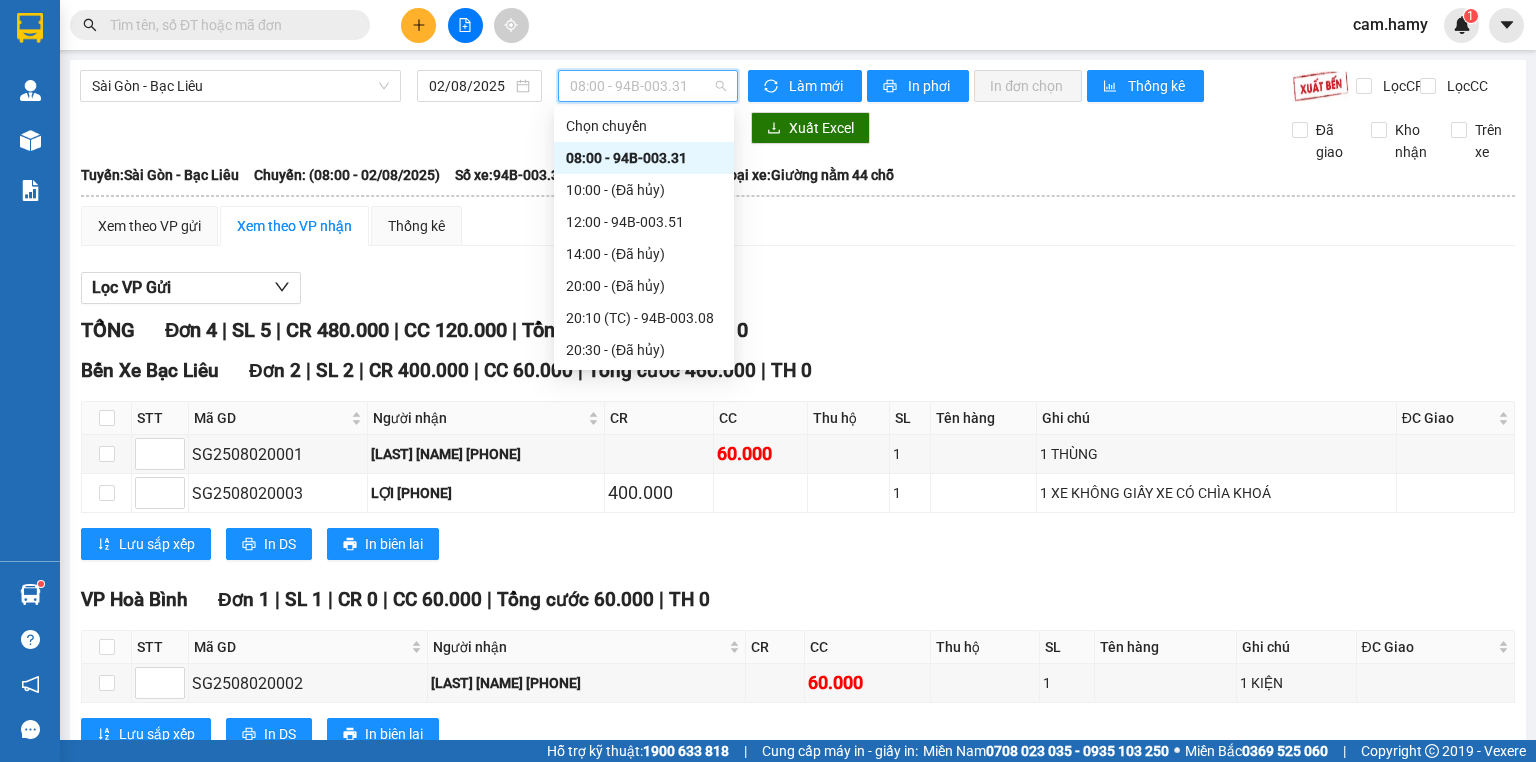 scroll, scrollTop: 240, scrollLeft: 0, axis: vertical 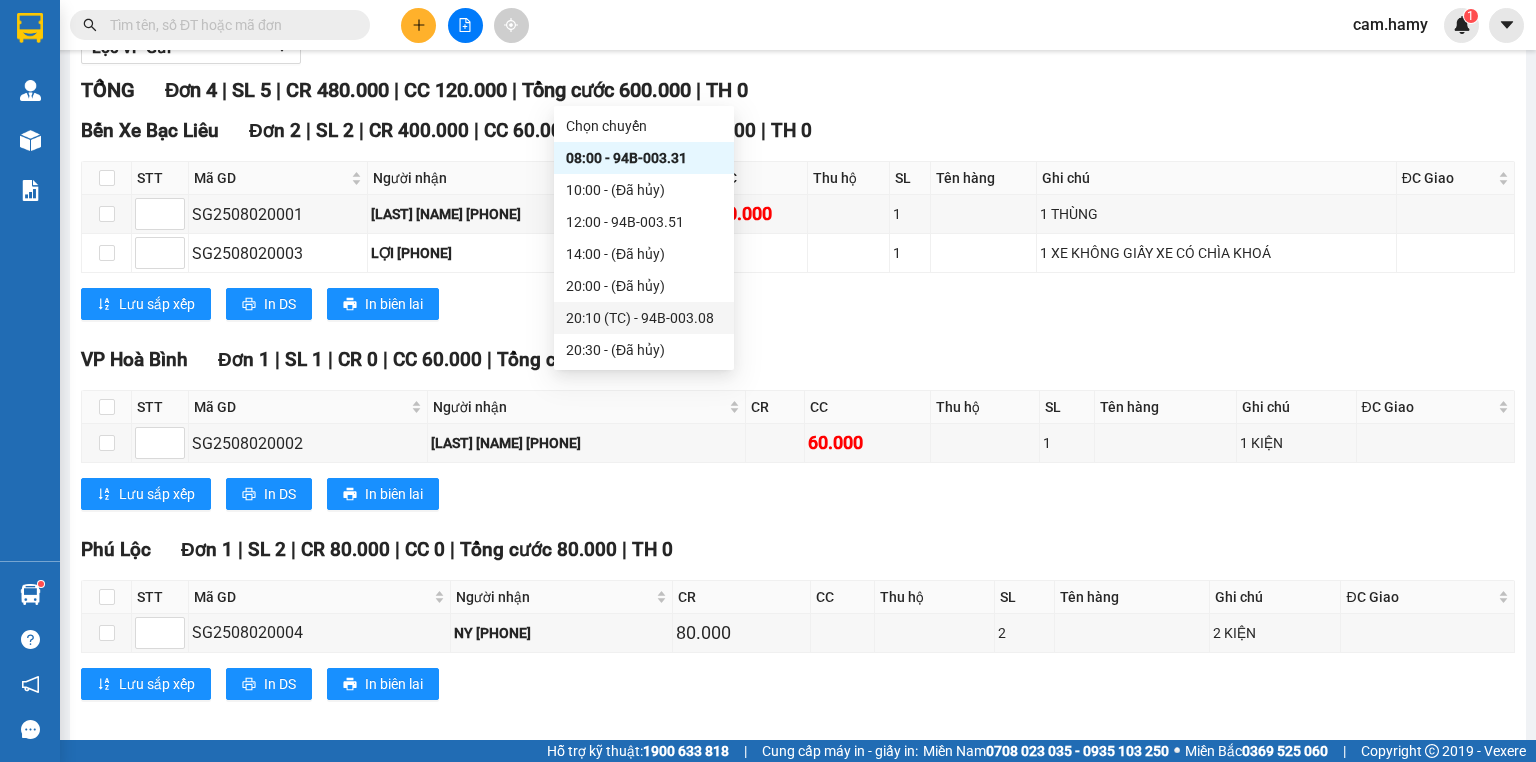 click on "[TIME]   (TC)   - [ID]" at bounding box center (644, 318) 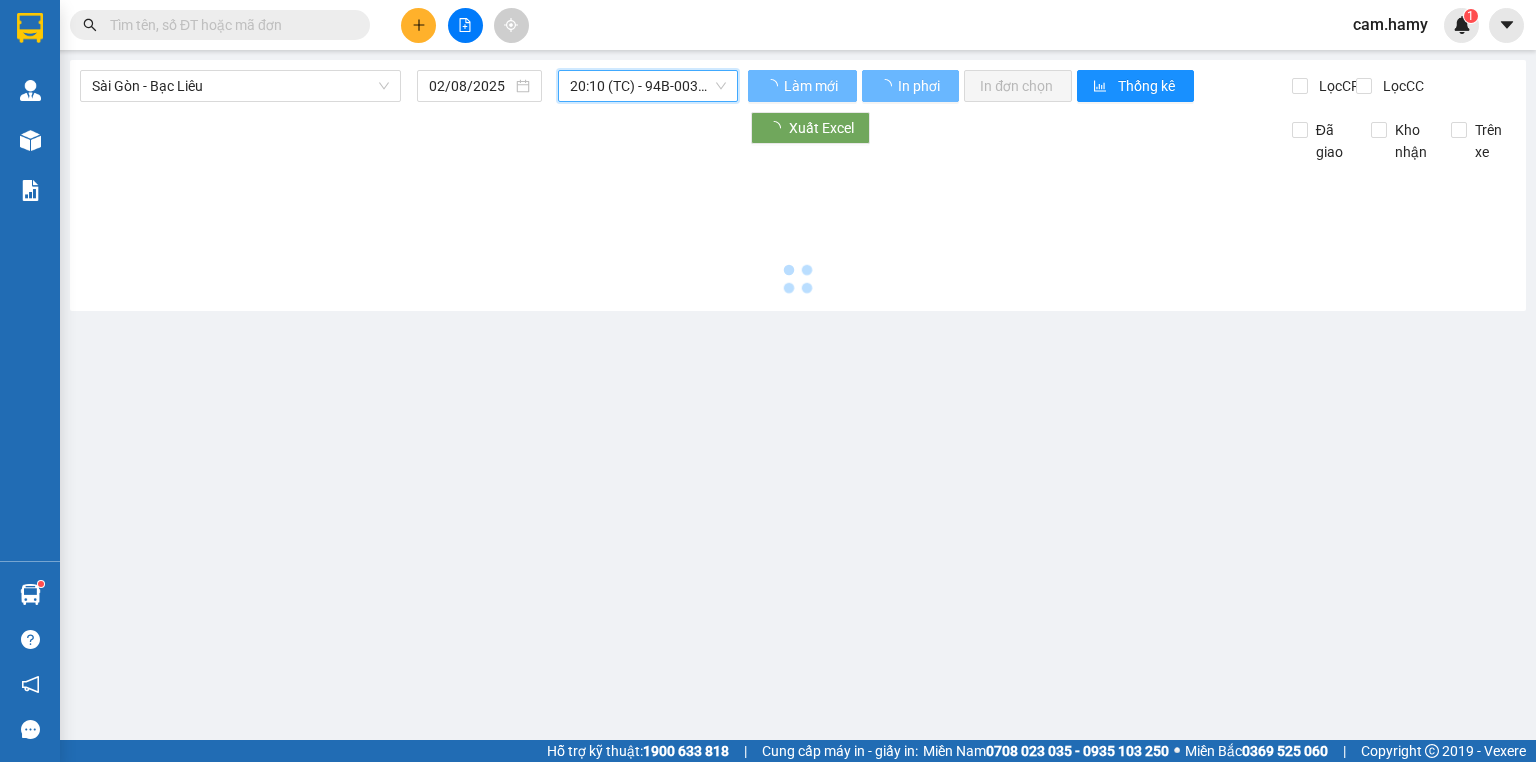 scroll, scrollTop: 0, scrollLeft: 0, axis: both 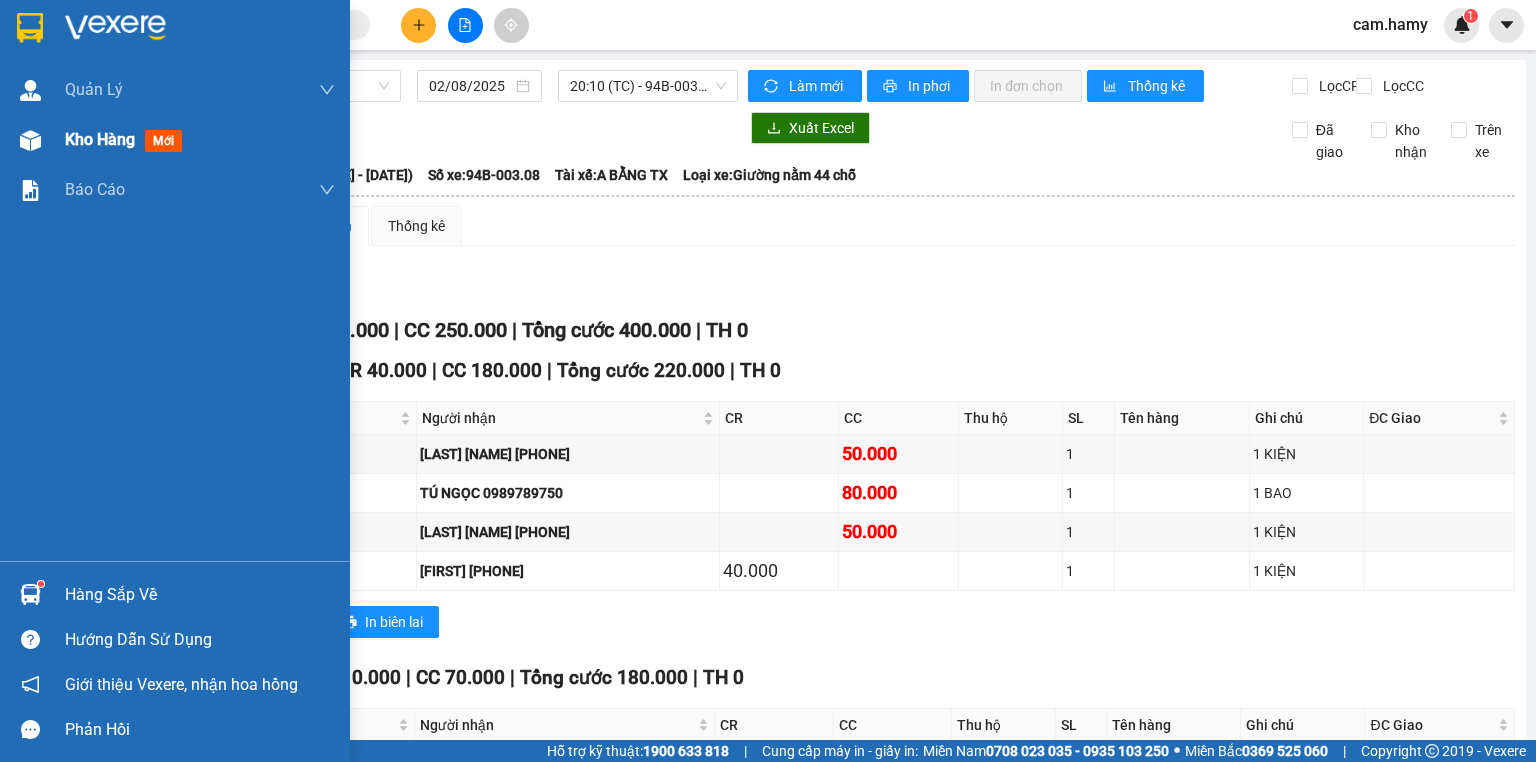 click at bounding box center (30, 140) 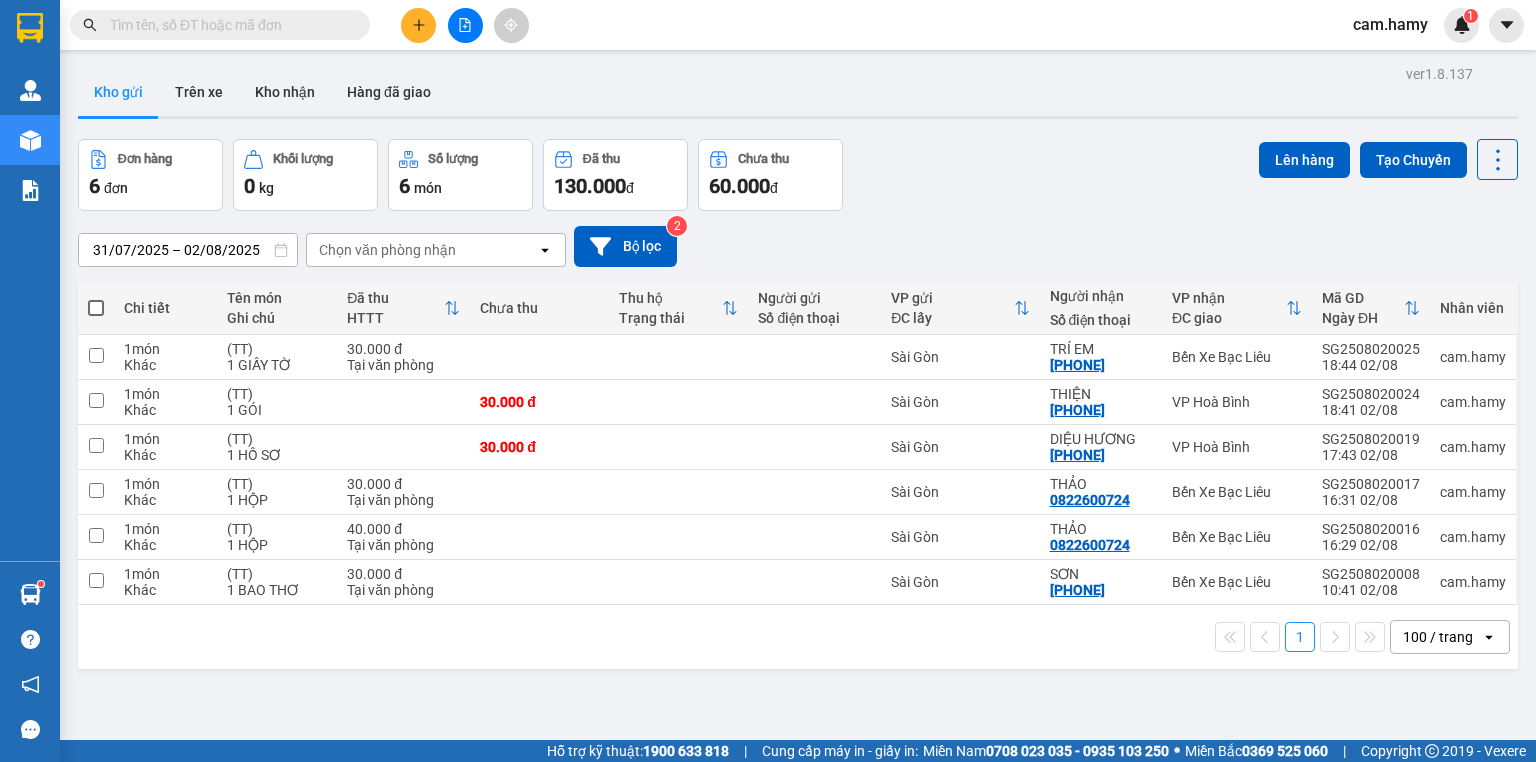 click at bounding box center (96, 308) 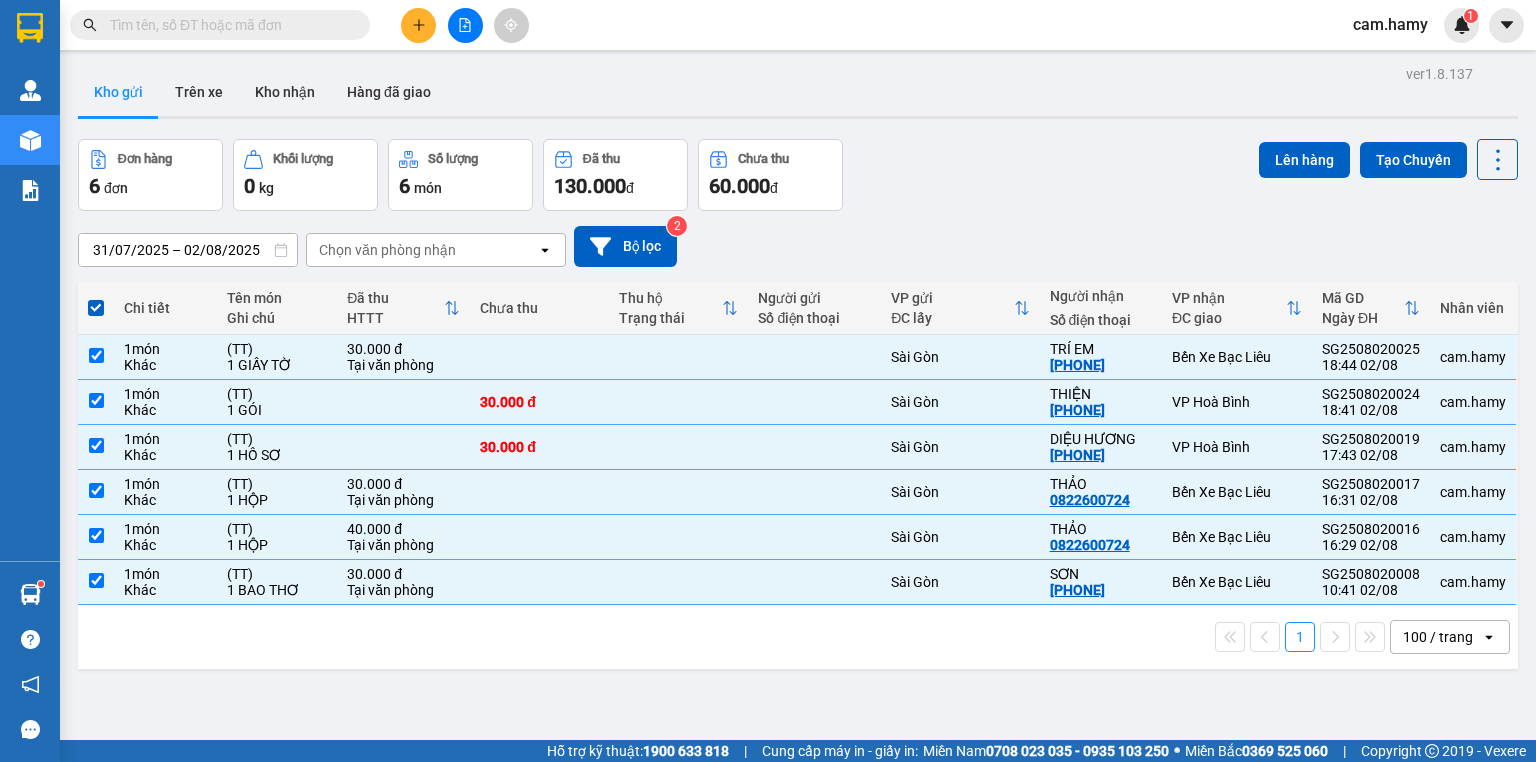 click on "Đơn hàng 6 đơn Khối lượng 0 kg Số lượng 6 món Đã thu 130.000  đ Chưa thu 60.000  đ Lên hàng Tạo Chuyến" at bounding box center [798, 175] 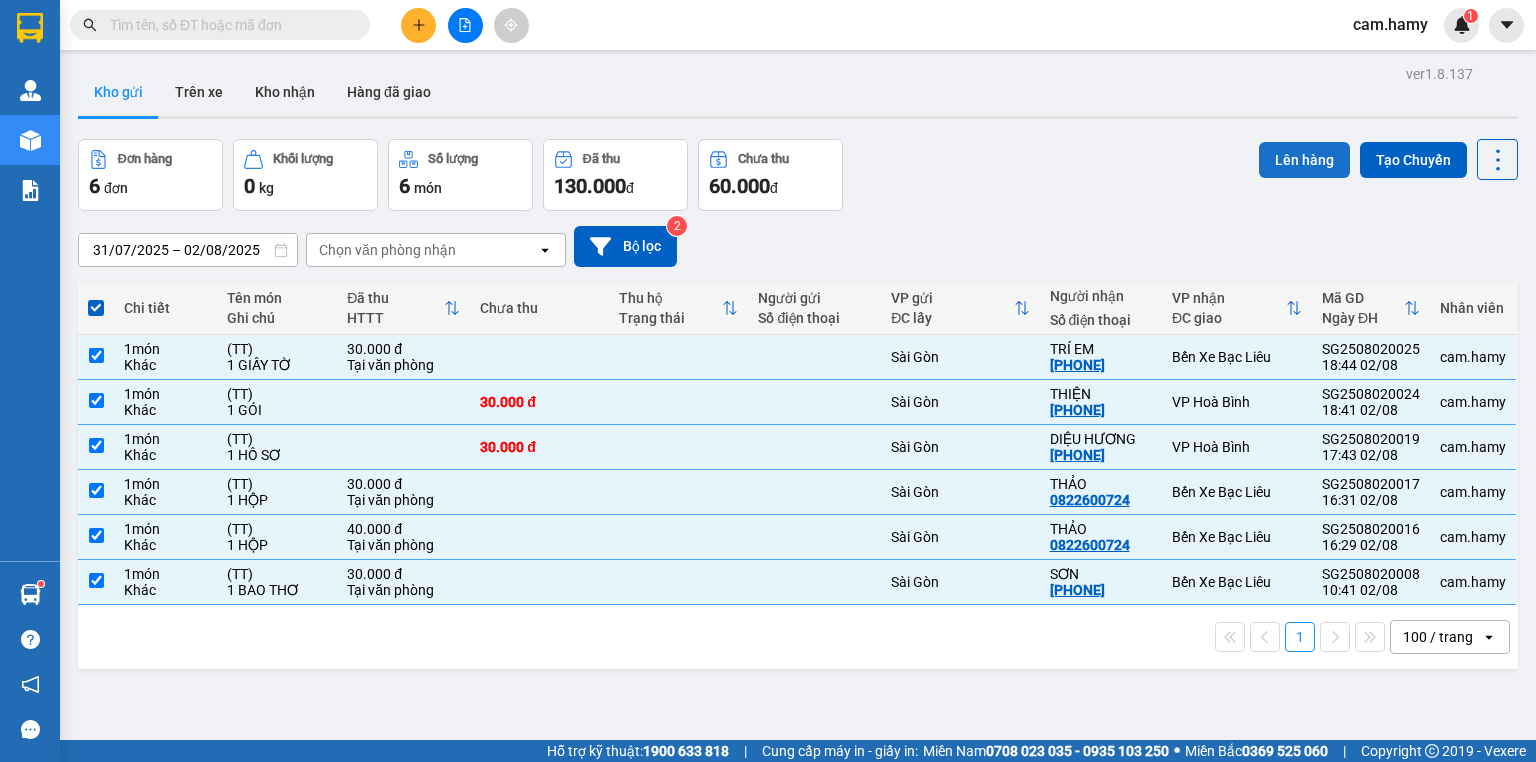 click on "Lên hàng" at bounding box center [1304, 160] 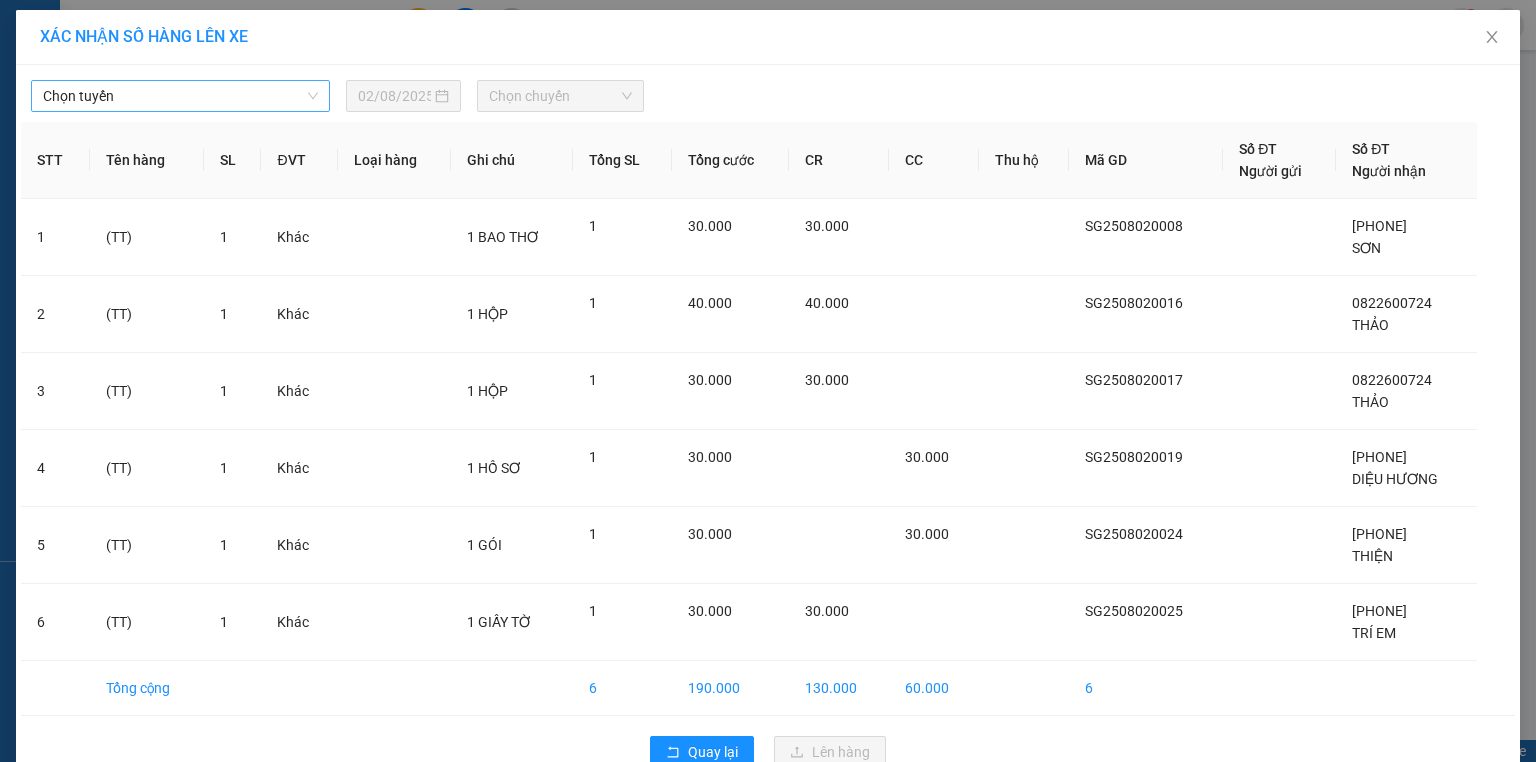 click on "Chọn tuyến" at bounding box center [180, 96] 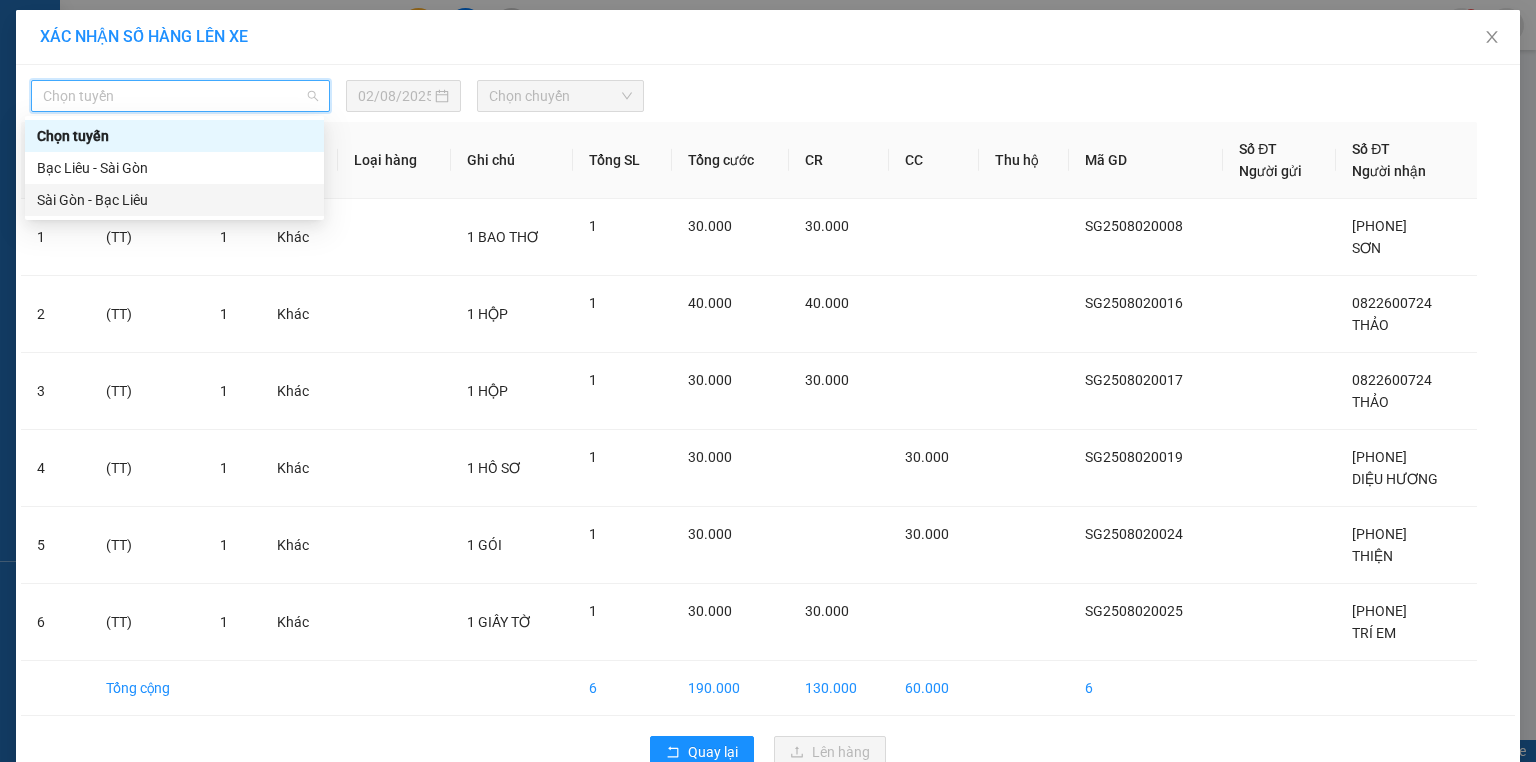 click on "Sài Gòn - Bạc Liêu" at bounding box center (174, 200) 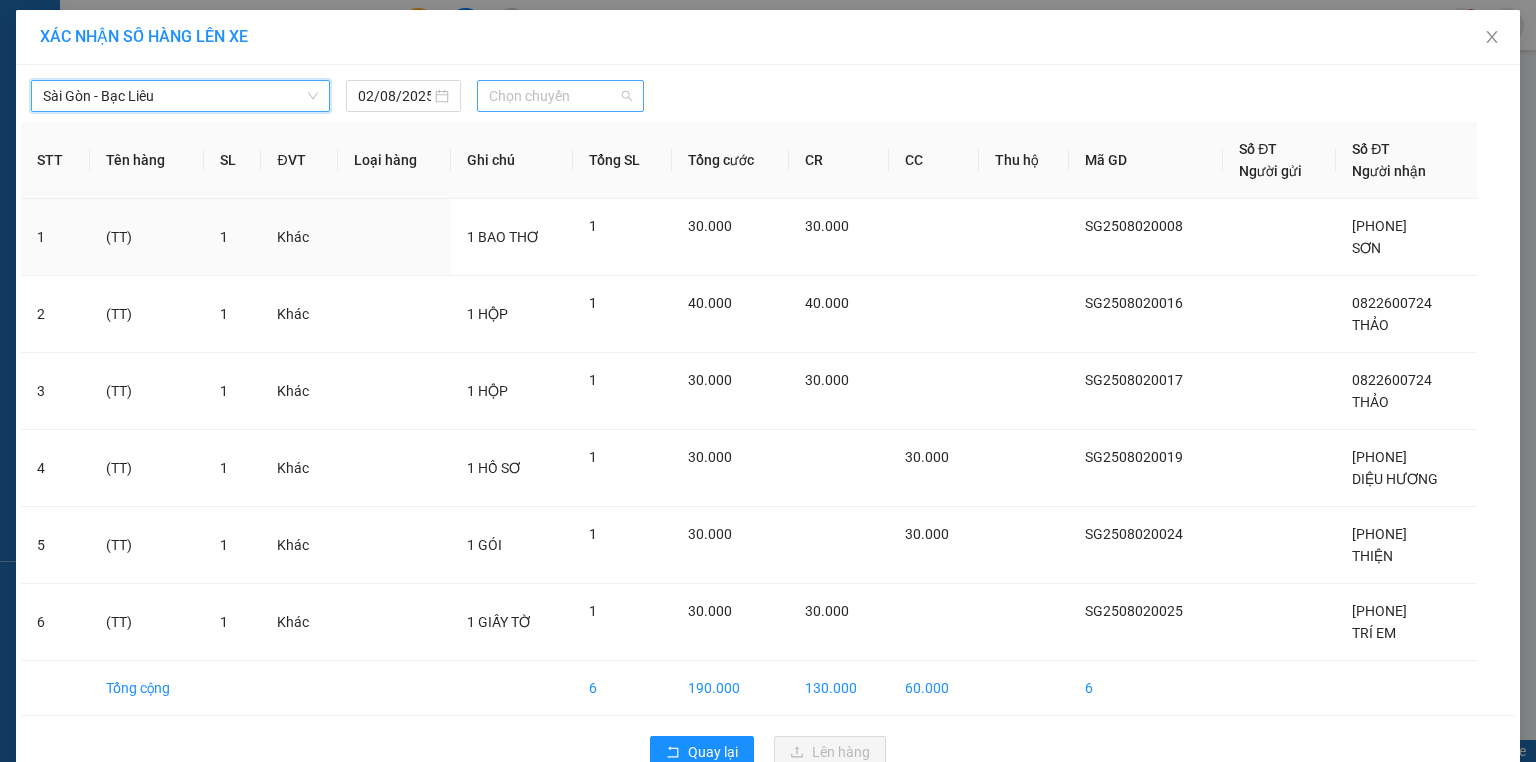click on "Chọn chuyến" at bounding box center [561, 96] 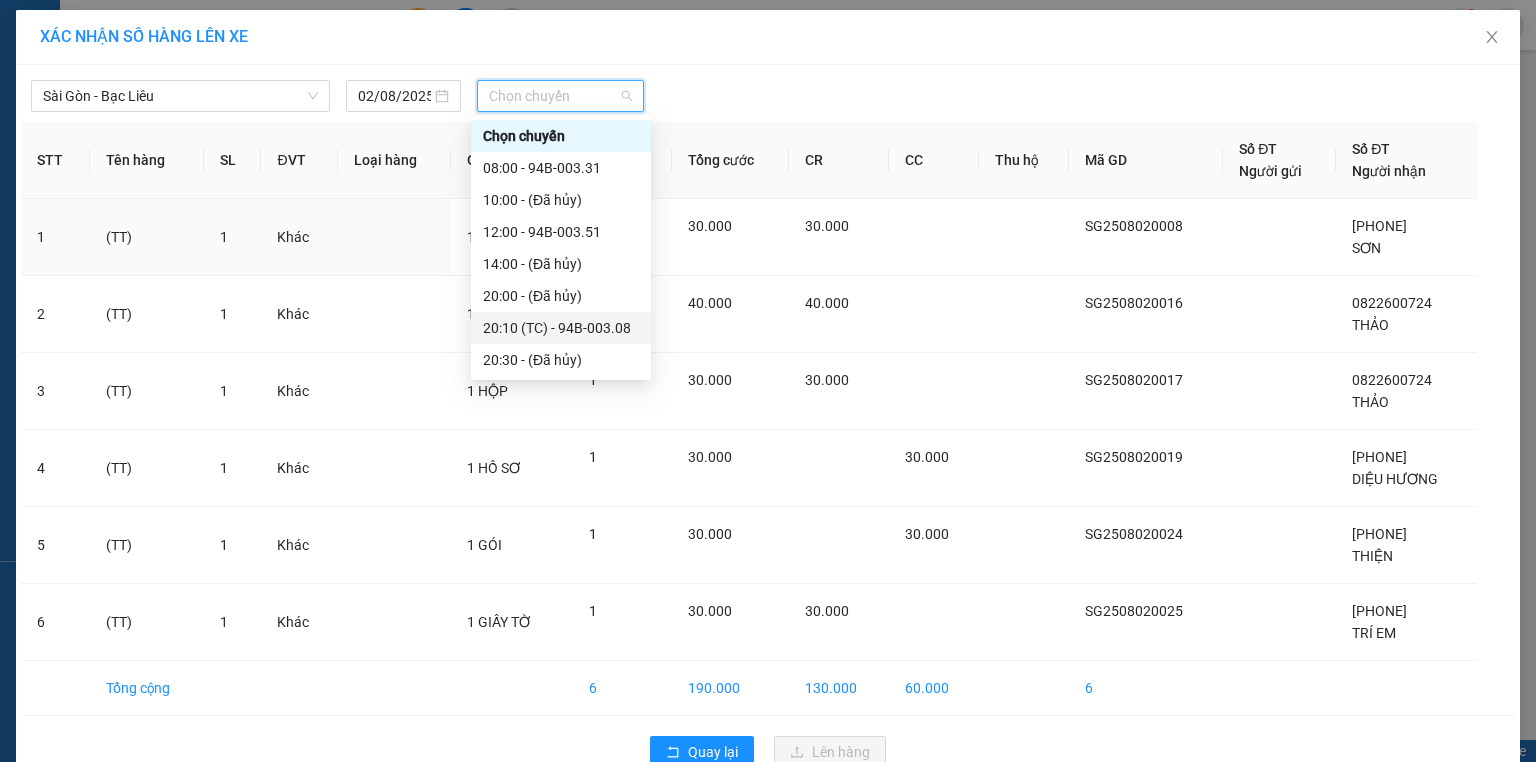 click on "[TIME]   (TC)   - [ID]" at bounding box center [561, 328] 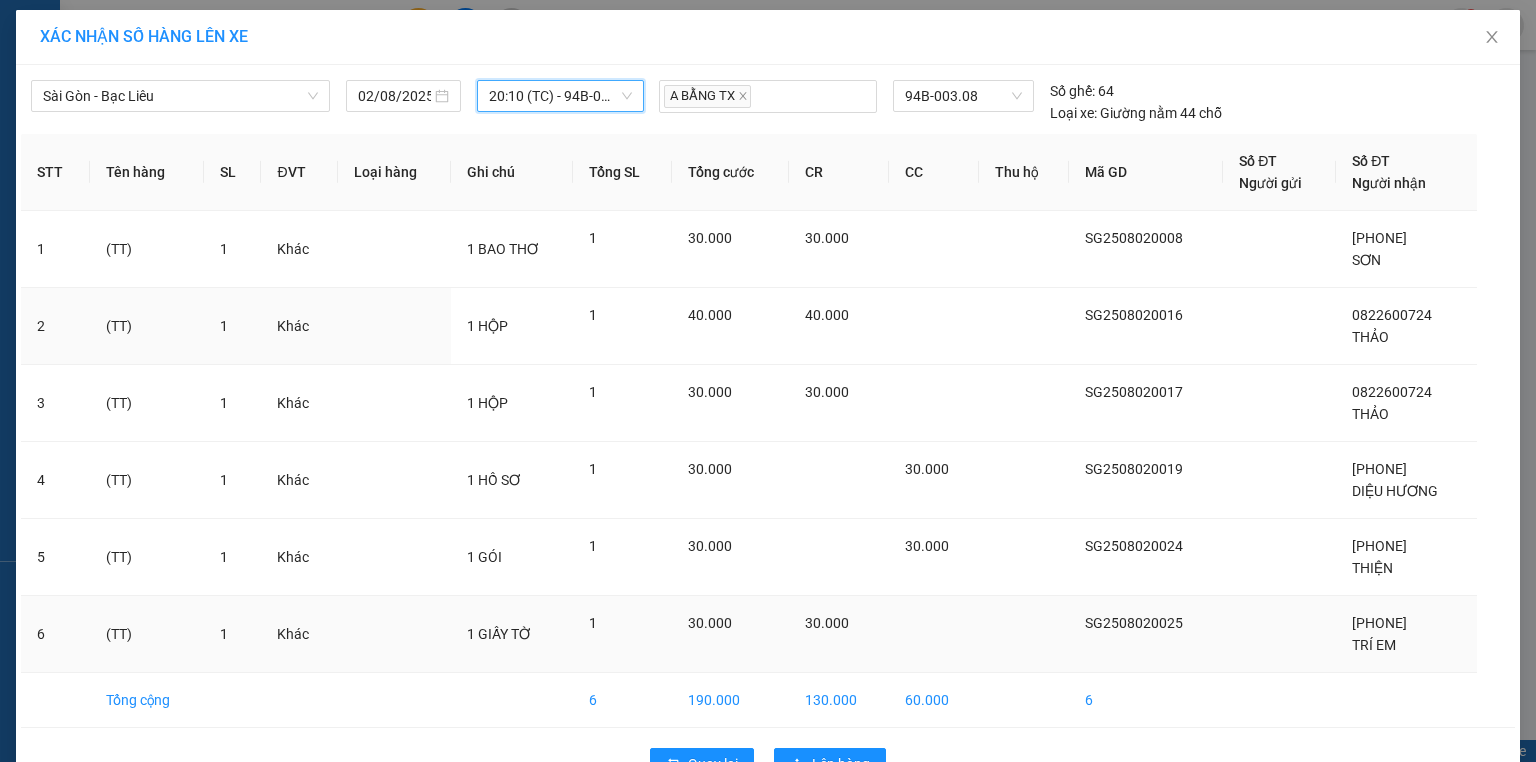 scroll, scrollTop: 55, scrollLeft: 0, axis: vertical 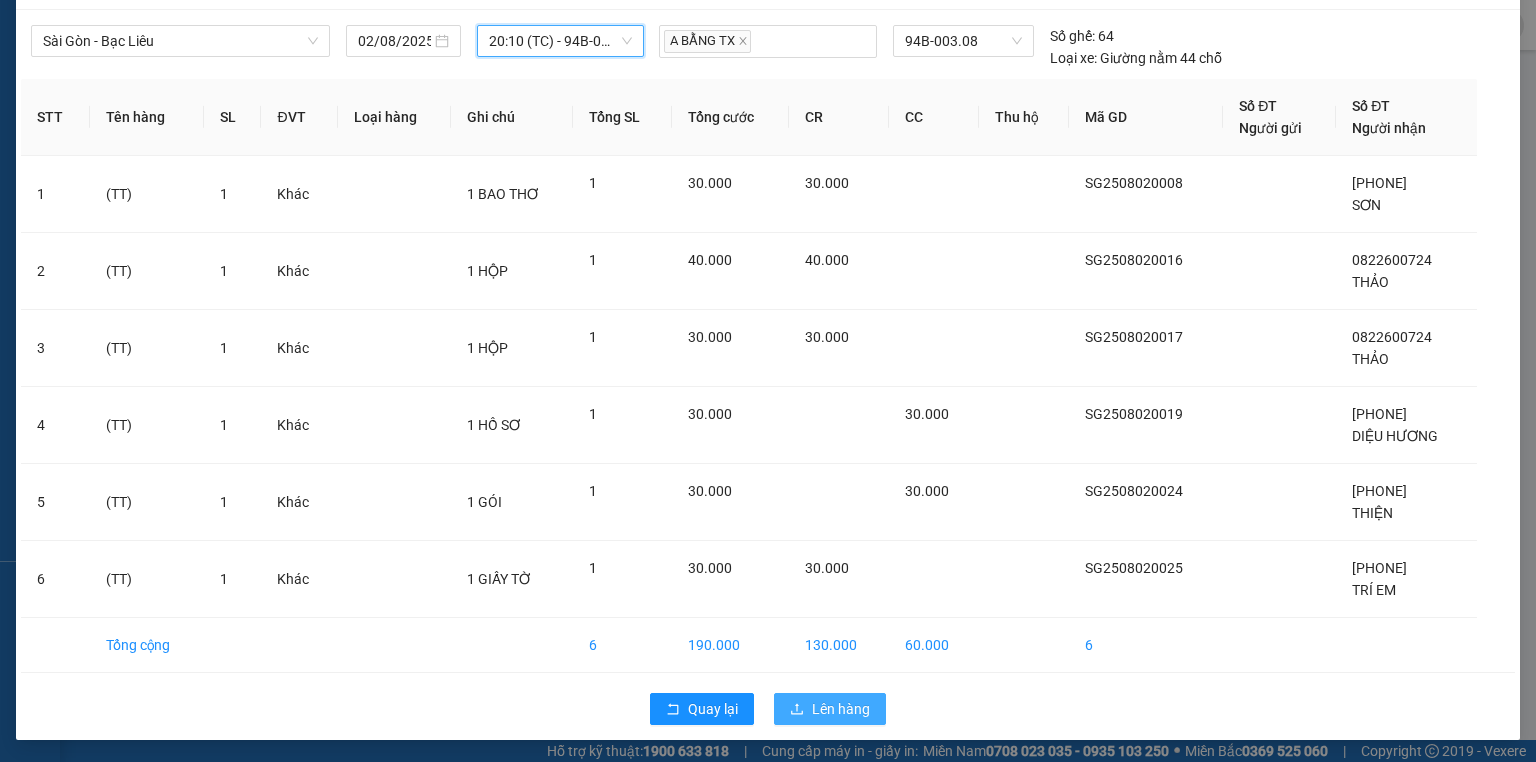 click on "Lên hàng" at bounding box center [841, 709] 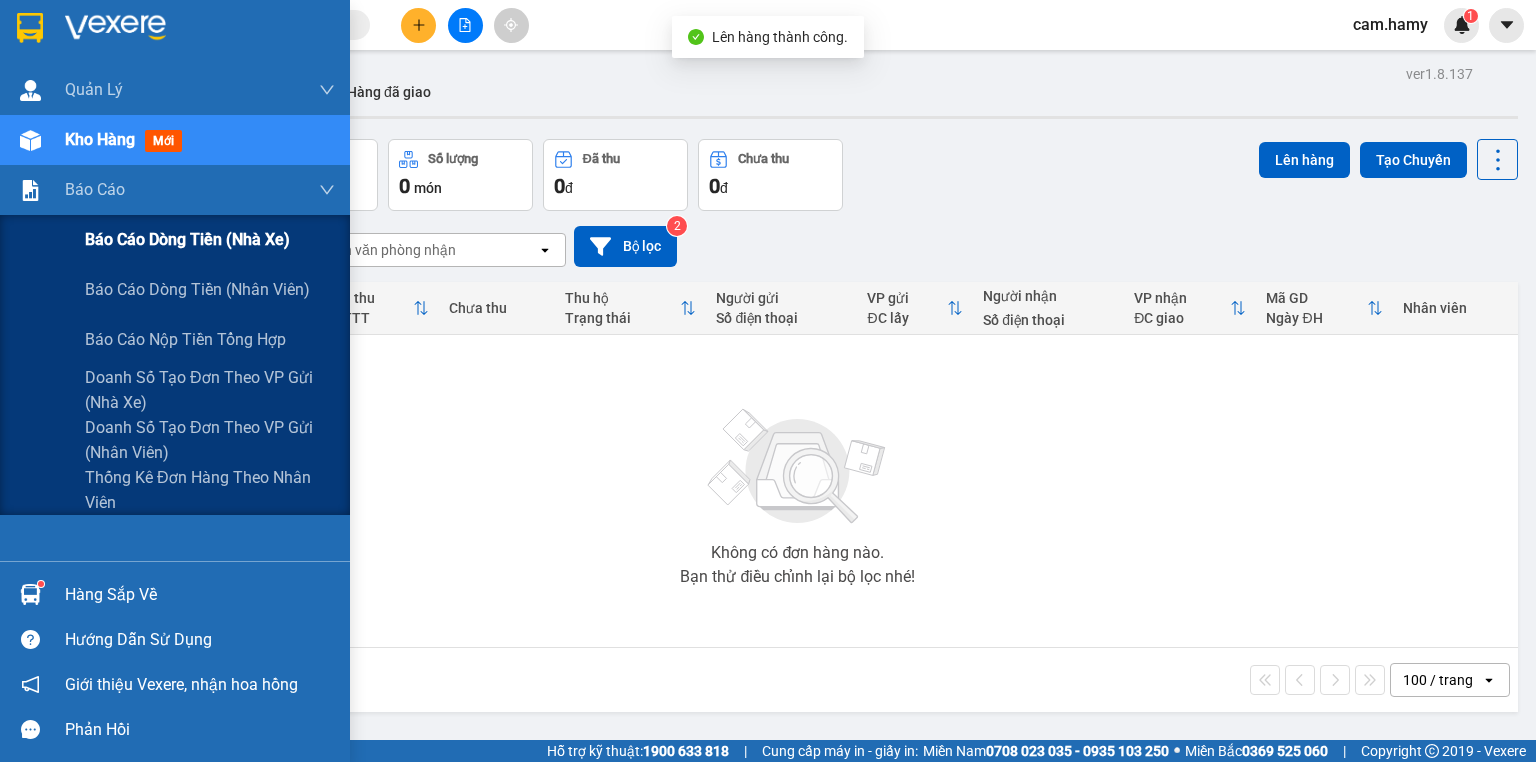 click on "Báo cáo dòng tiền (nhà xe)" at bounding box center (210, 240) 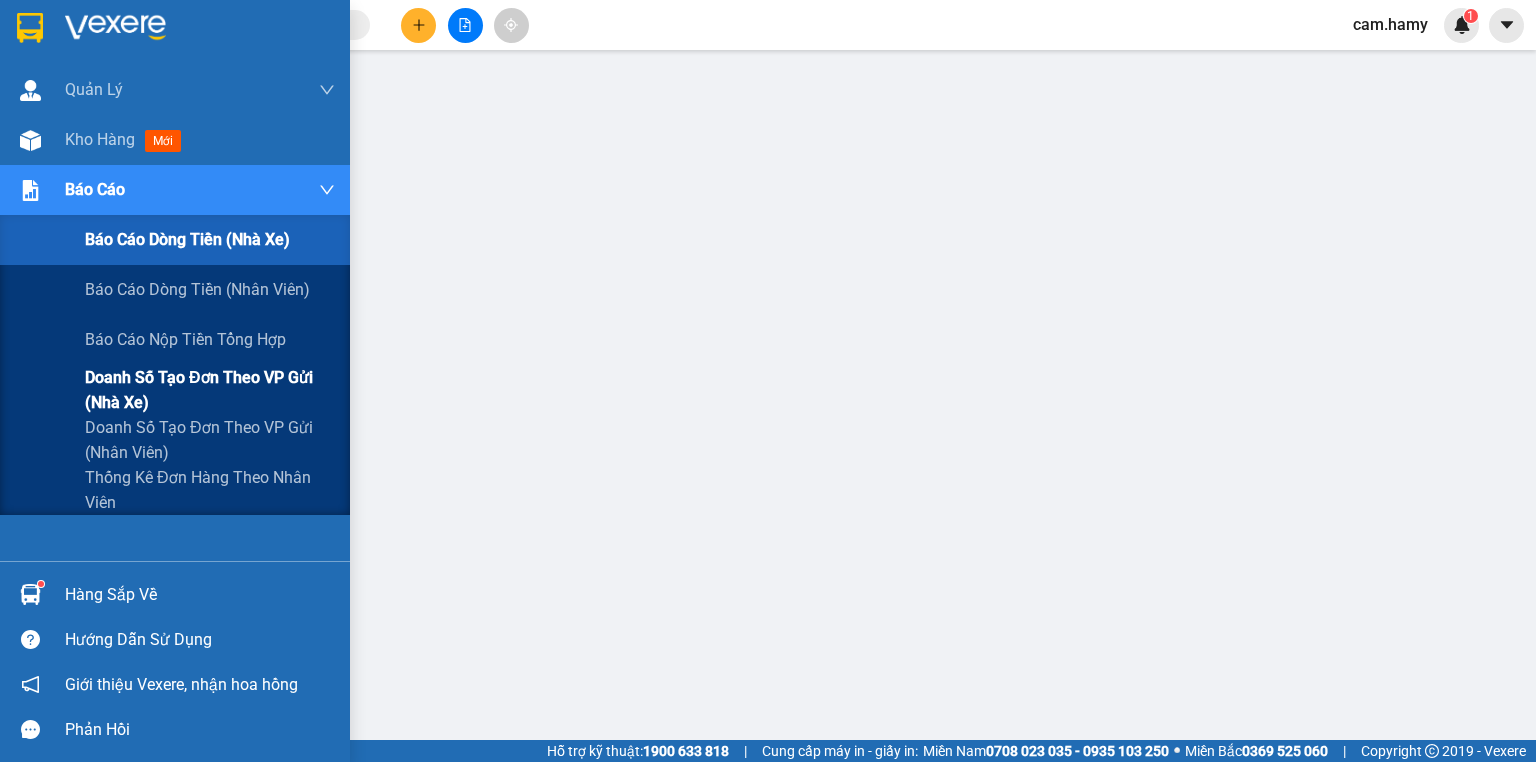 click on "Doanh số tạo đơn theo VP gửi (nhà xe)" at bounding box center (210, 390) 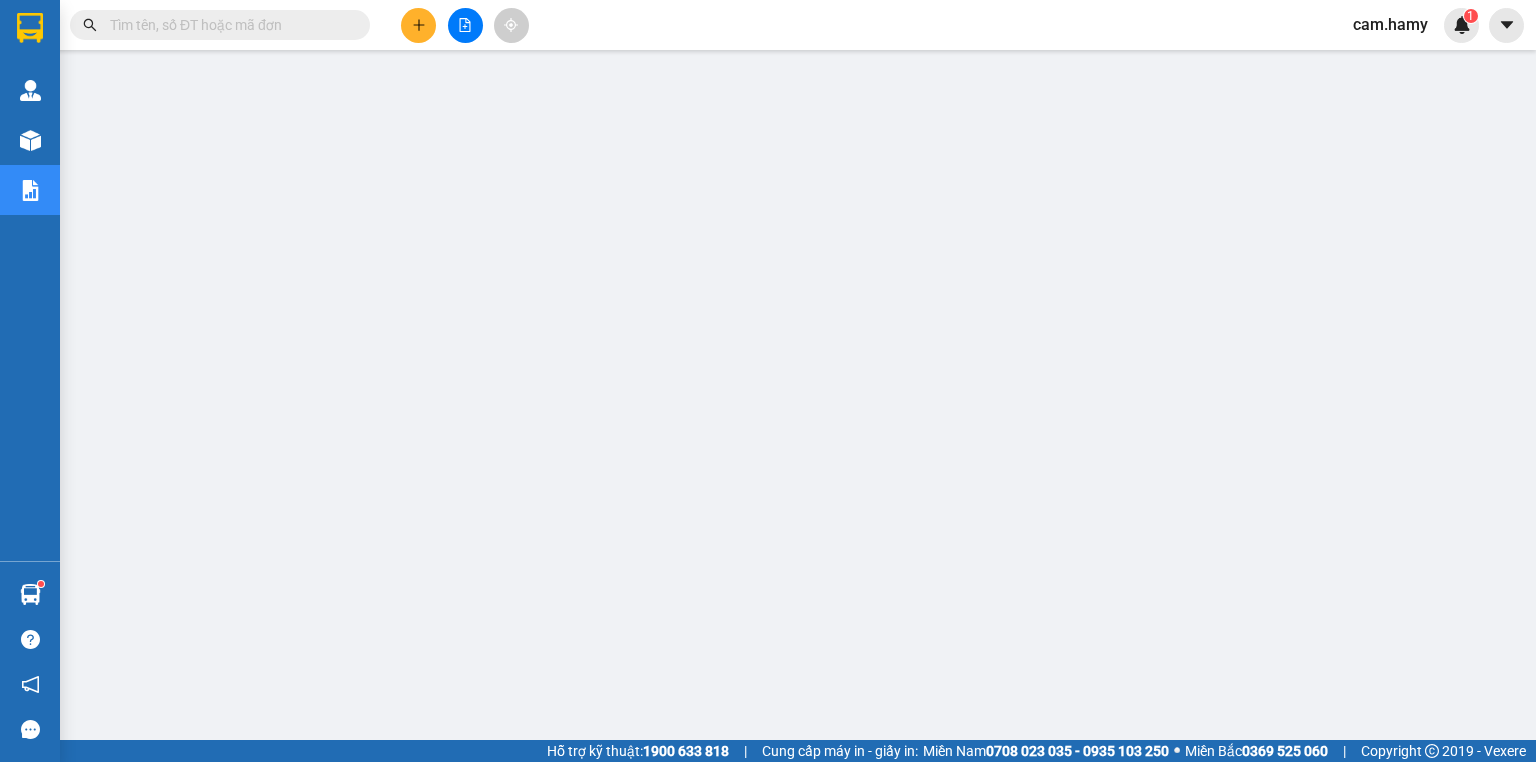 click 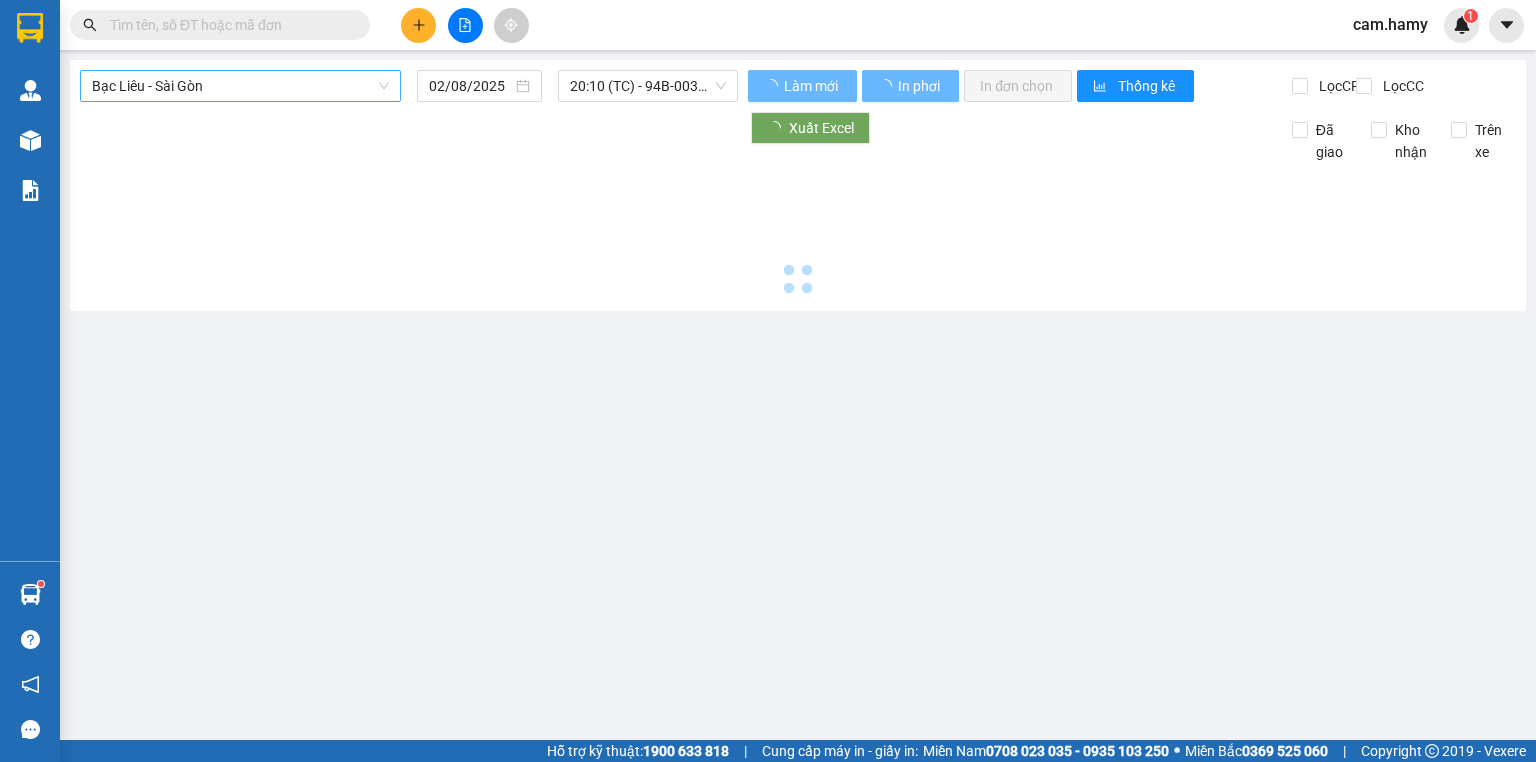 click on "Bạc Liêu - Sài Gòn" at bounding box center (240, 86) 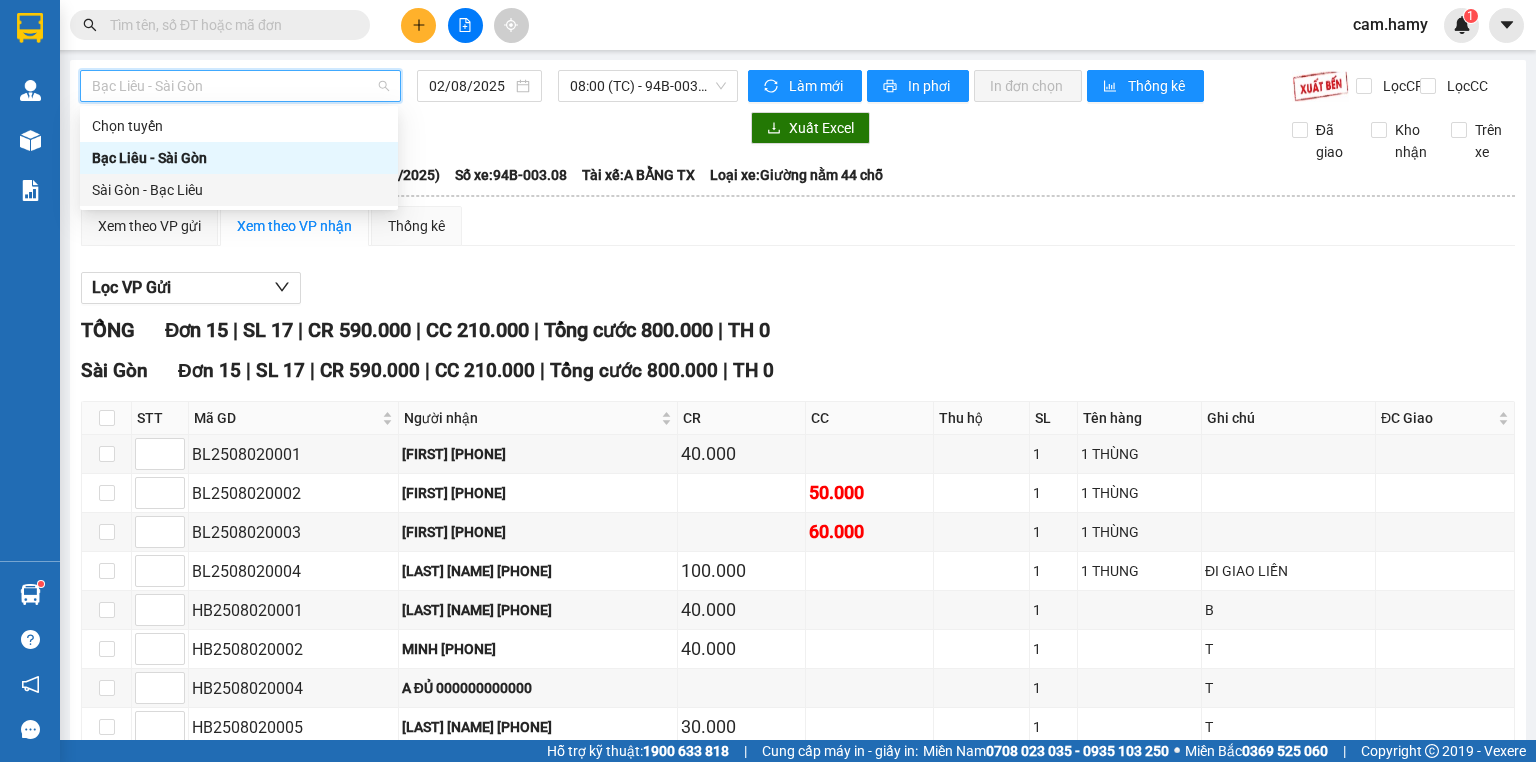 click on "Sài Gòn - Bạc Liêu" at bounding box center [239, 190] 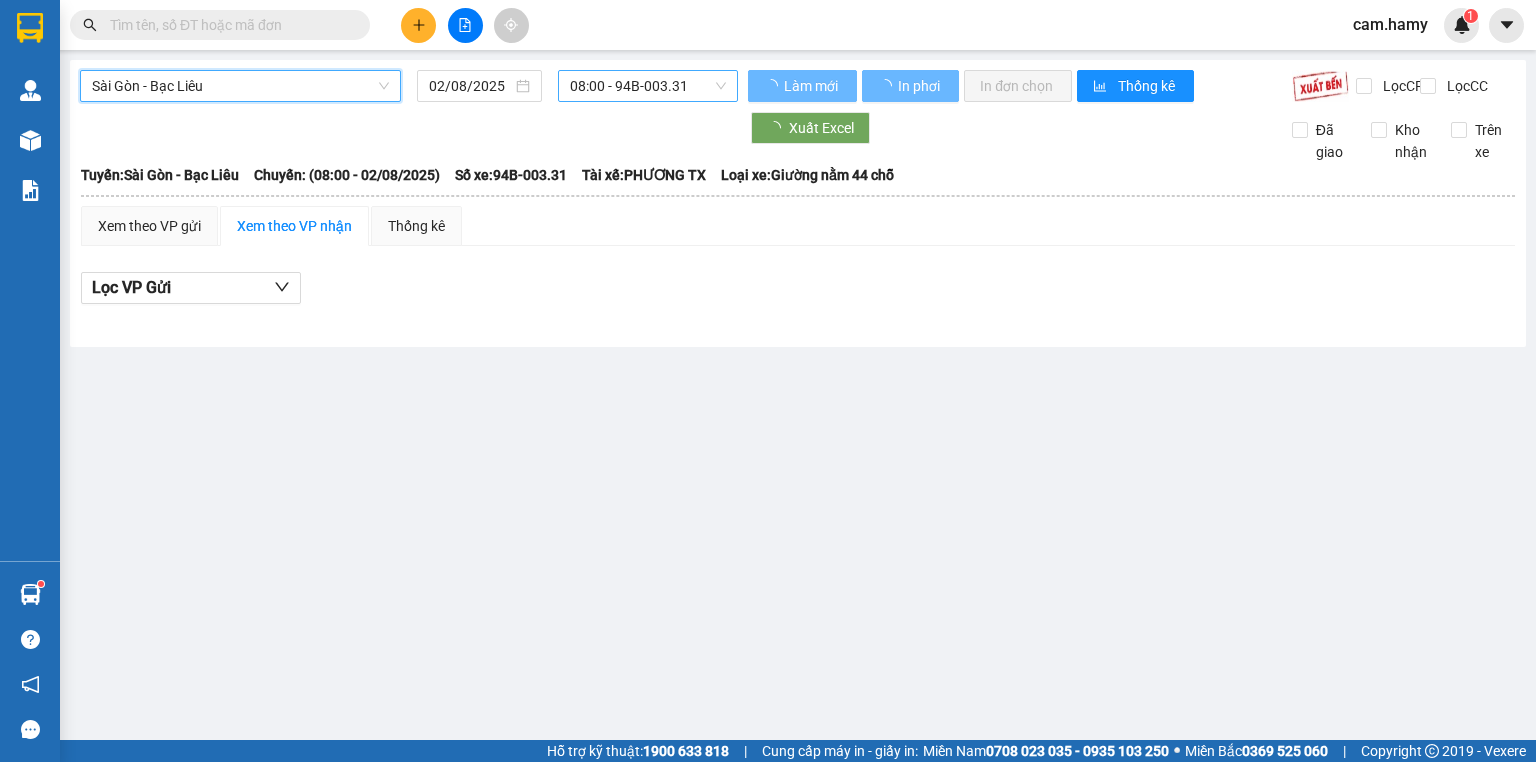 click on "08:00     - 94B-003.31" at bounding box center (648, 86) 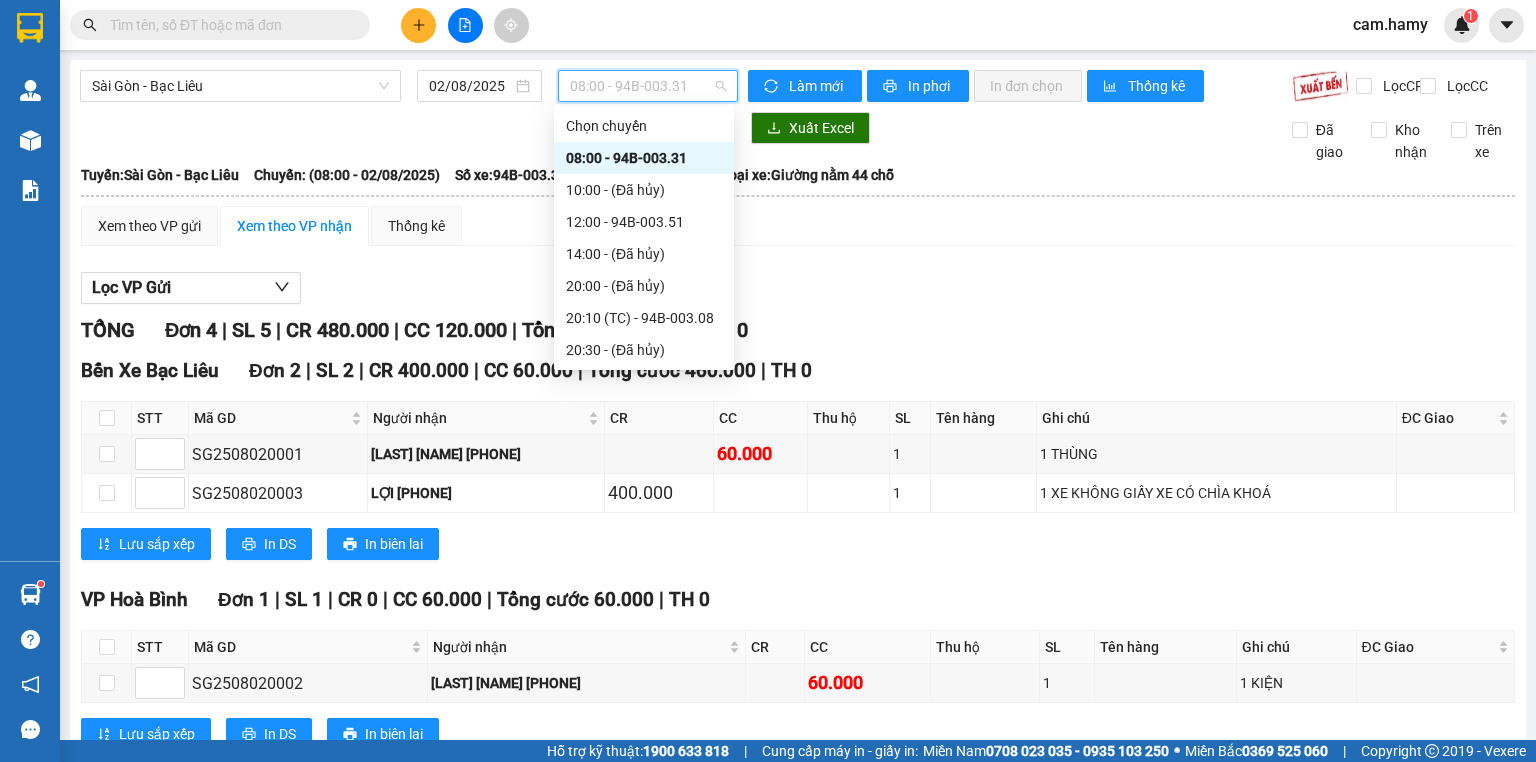 scroll, scrollTop: 160, scrollLeft: 0, axis: vertical 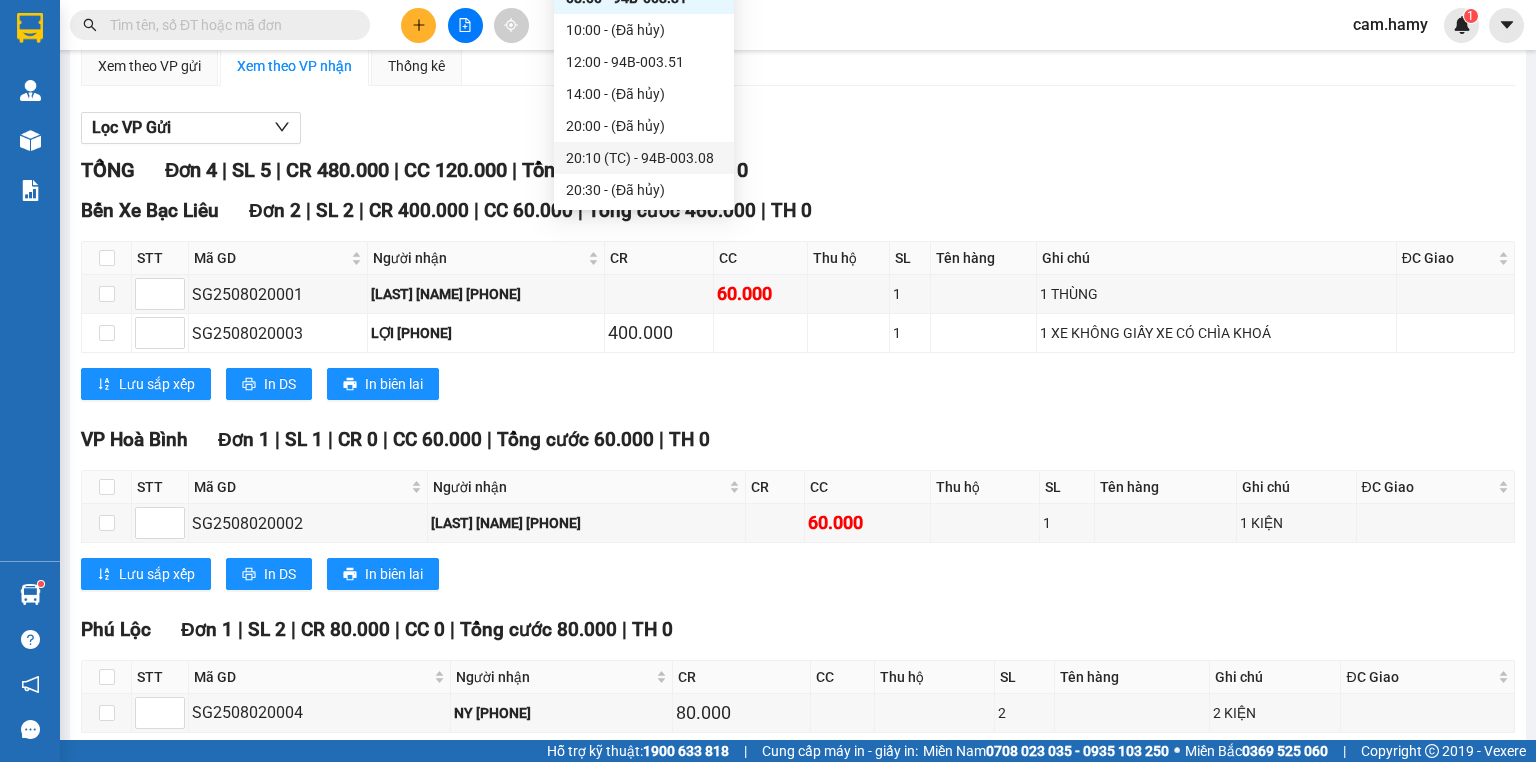 click on "[TIME]   (TC)   - [ID]" at bounding box center [644, 158] 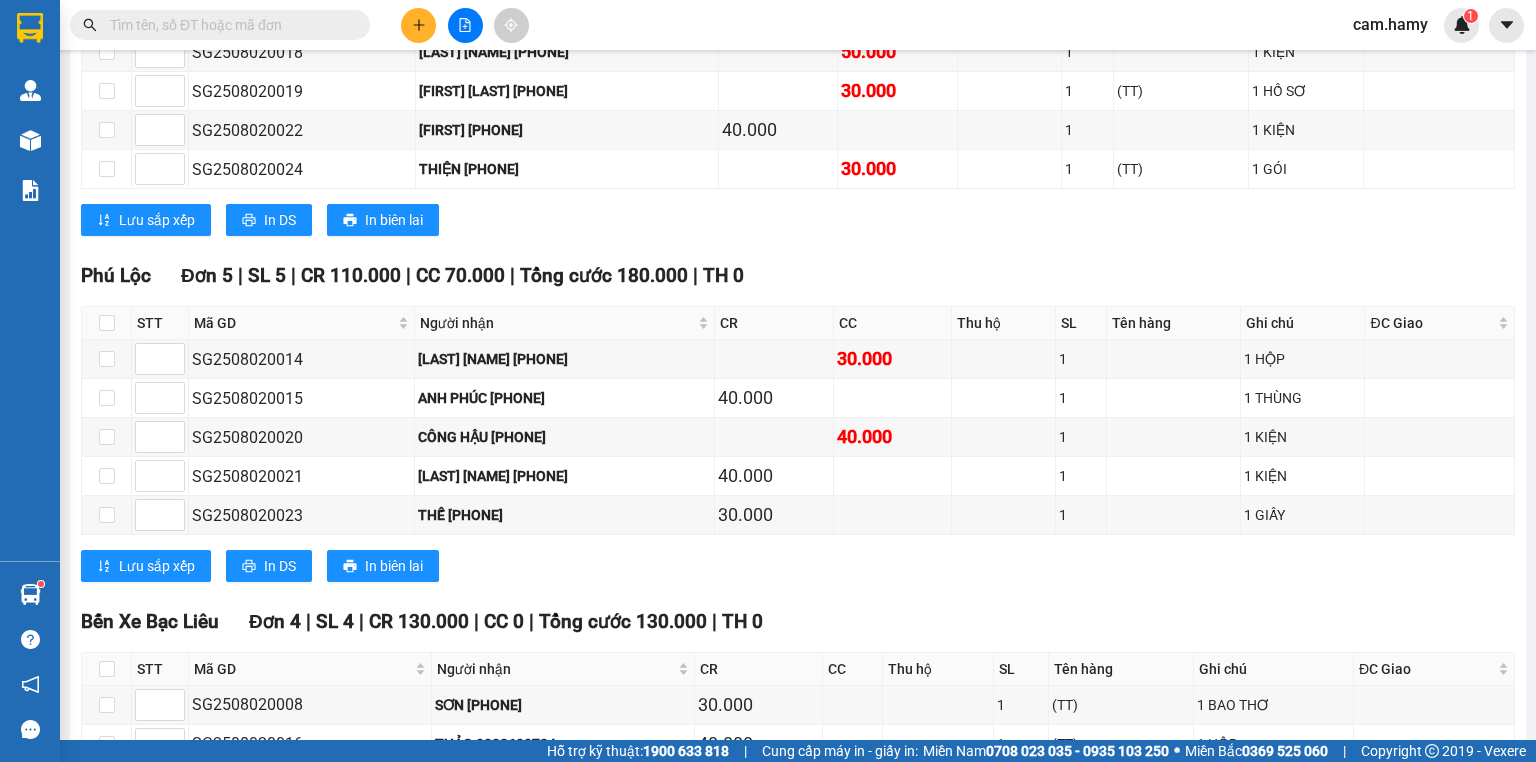 scroll, scrollTop: 160, scrollLeft: 0, axis: vertical 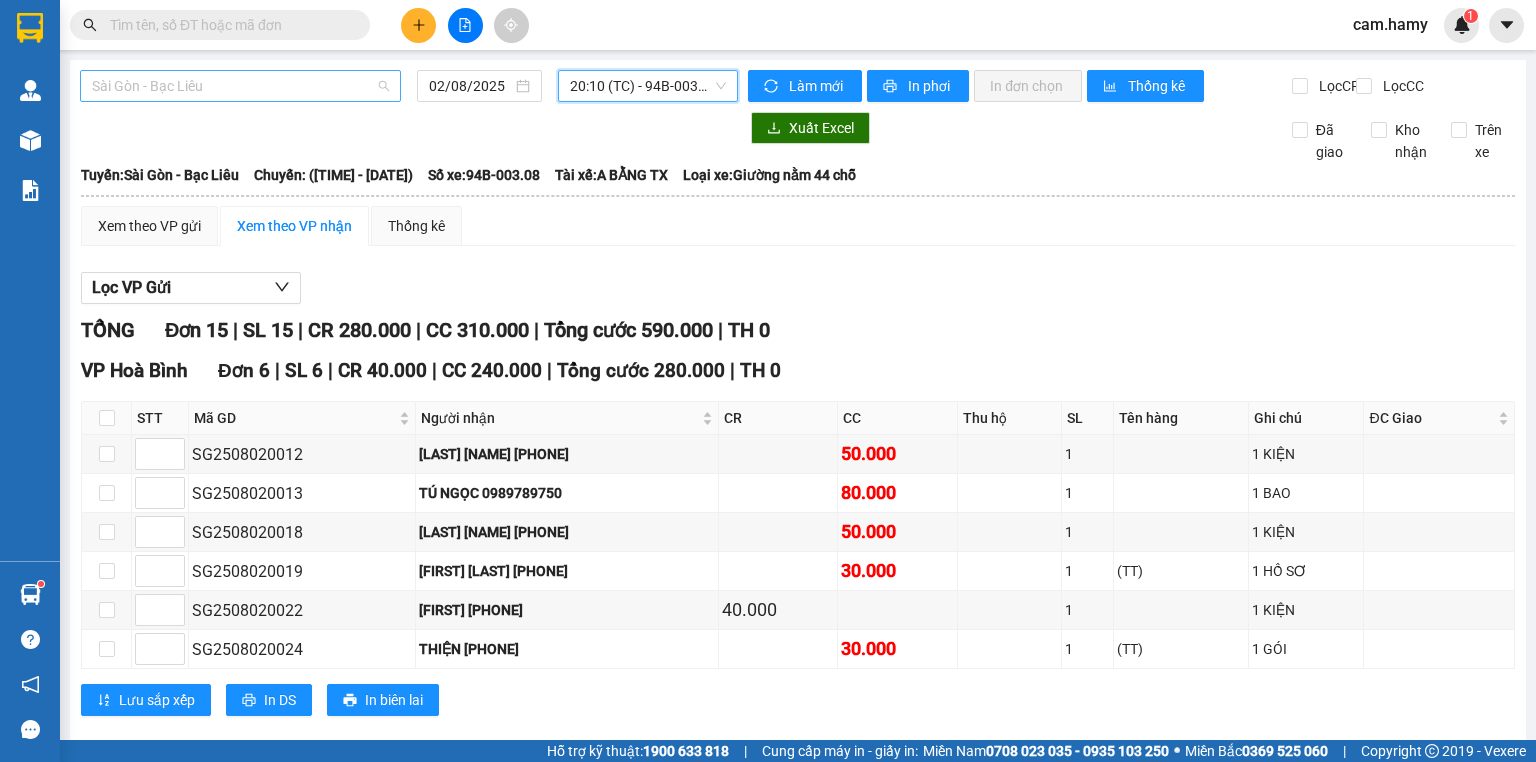 click on "Sài Gòn - Bạc Liêu" at bounding box center (240, 86) 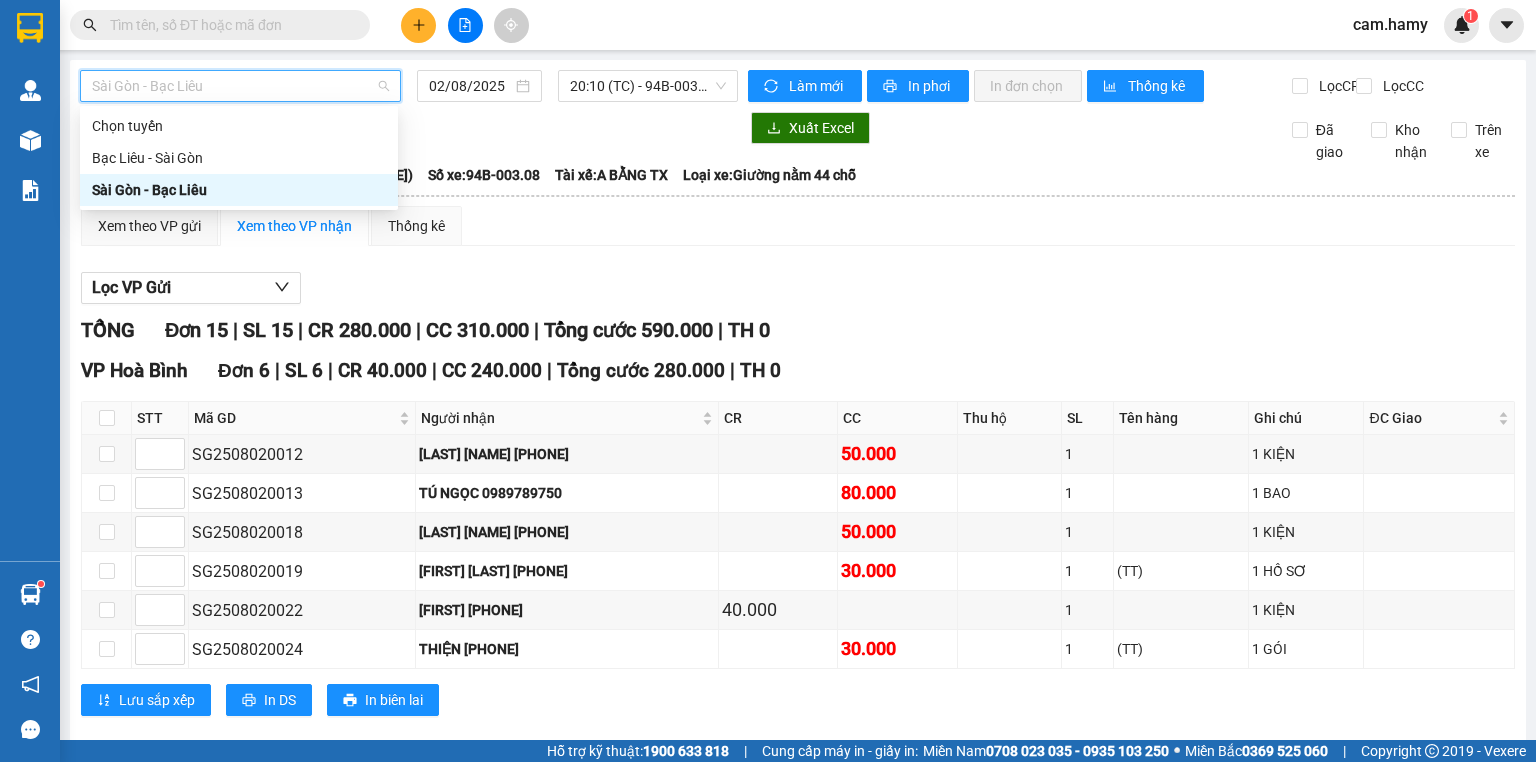 click on "Sài Gòn - Bạc Liêu" at bounding box center (239, 190) 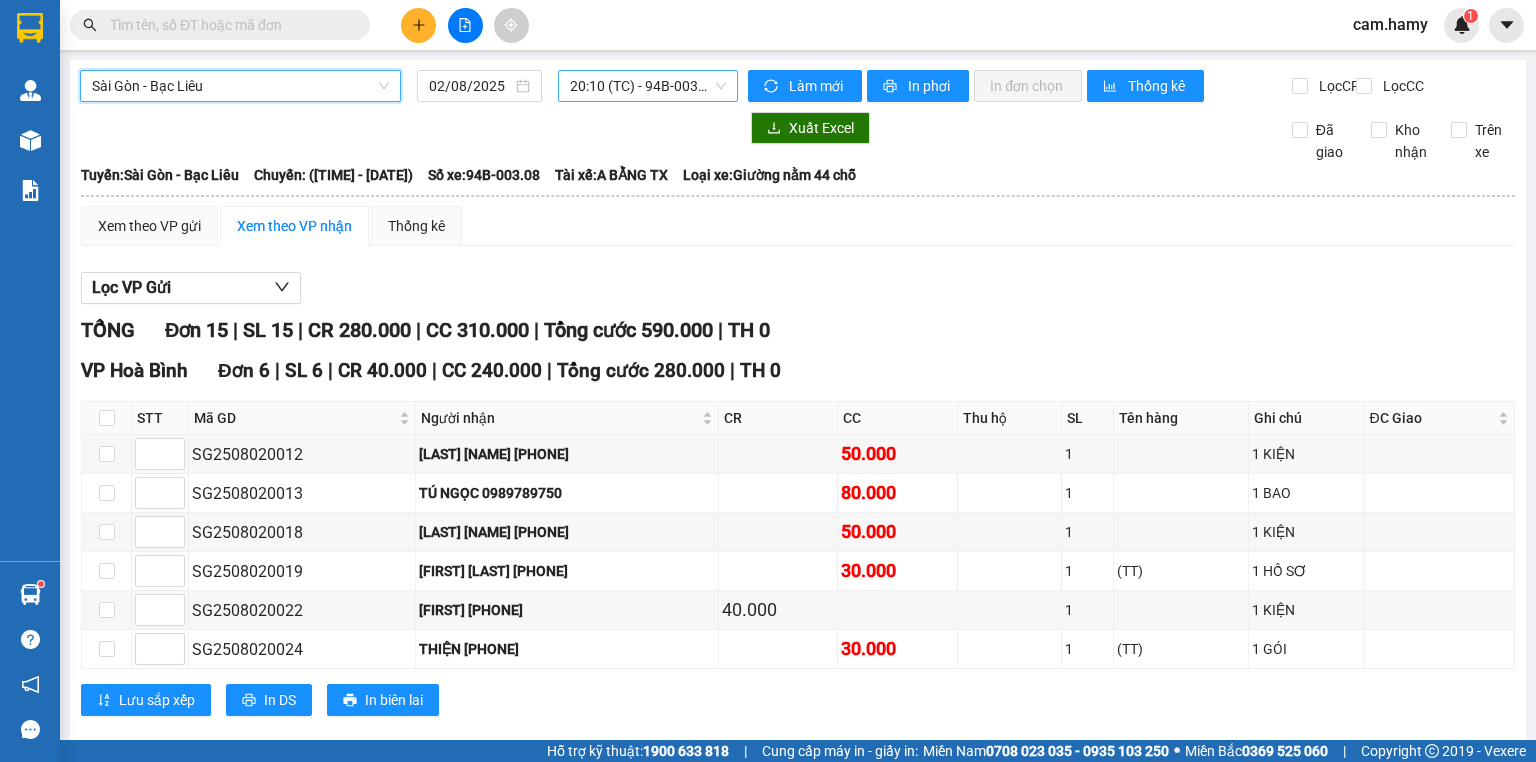 click on "02/08/2025" at bounding box center [470, 86] 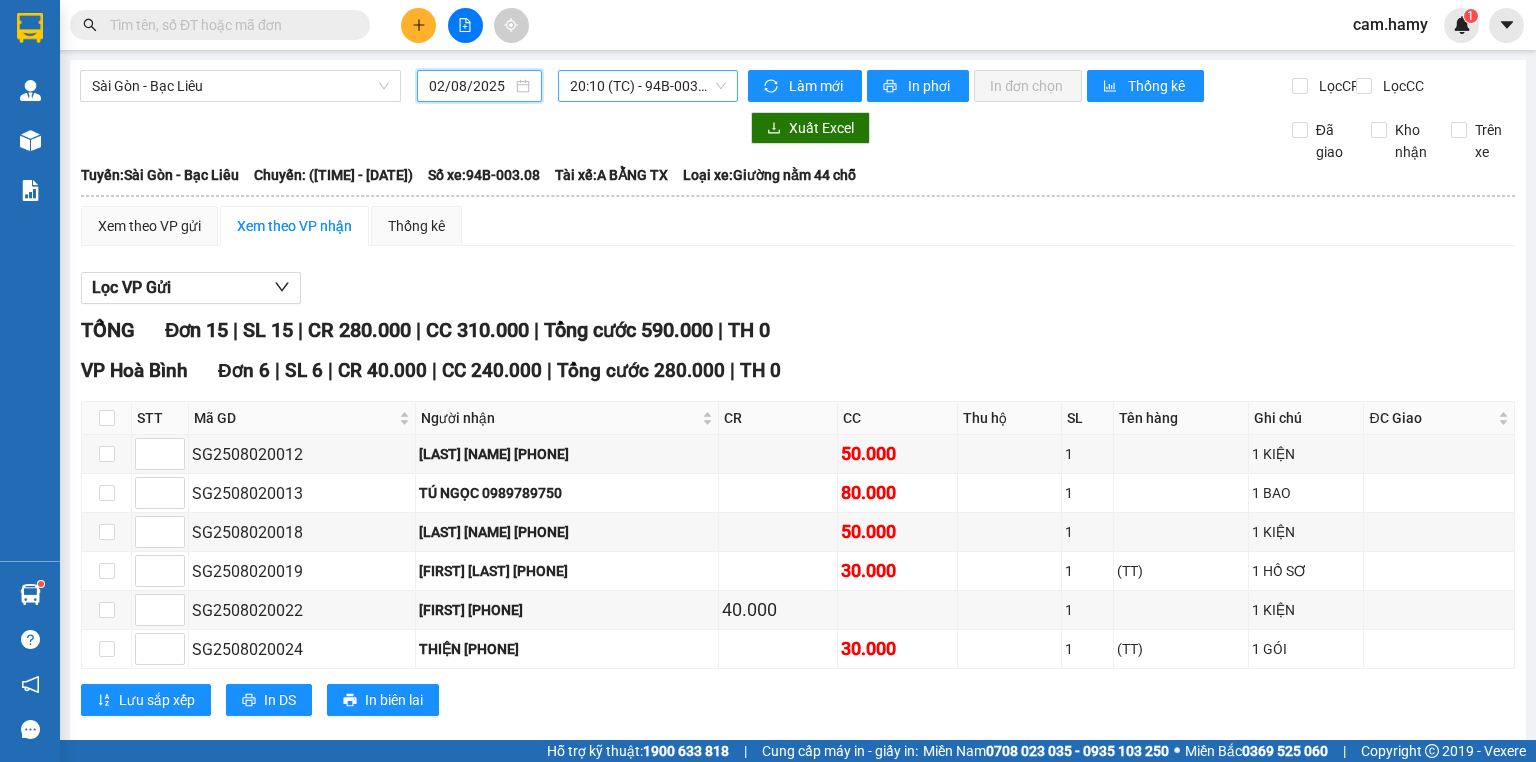 click on "[TIME]   (TC)   - [ID]" at bounding box center [648, 86] 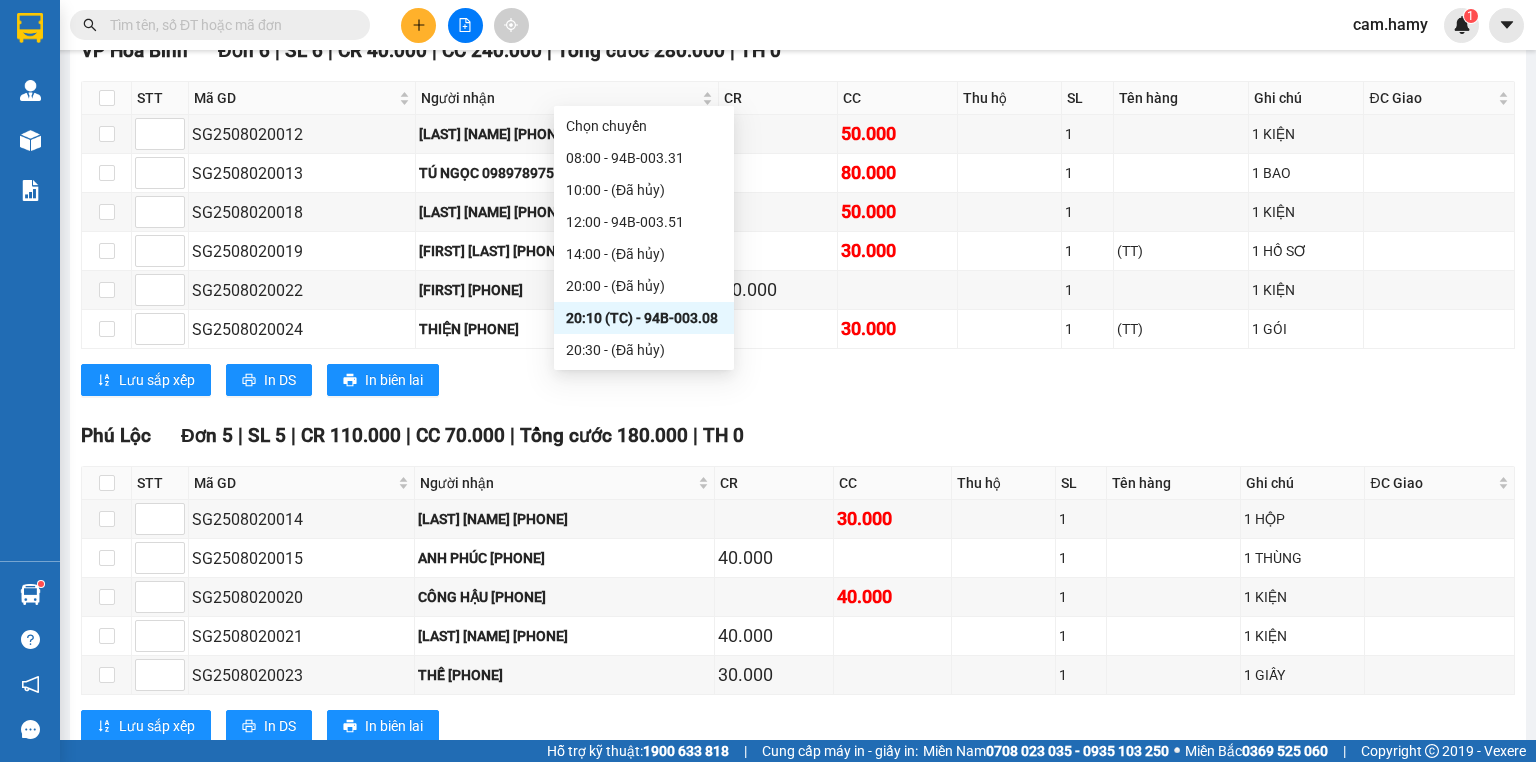 click on "[TIME]   (TC)   - [ID]" at bounding box center [644, 318] 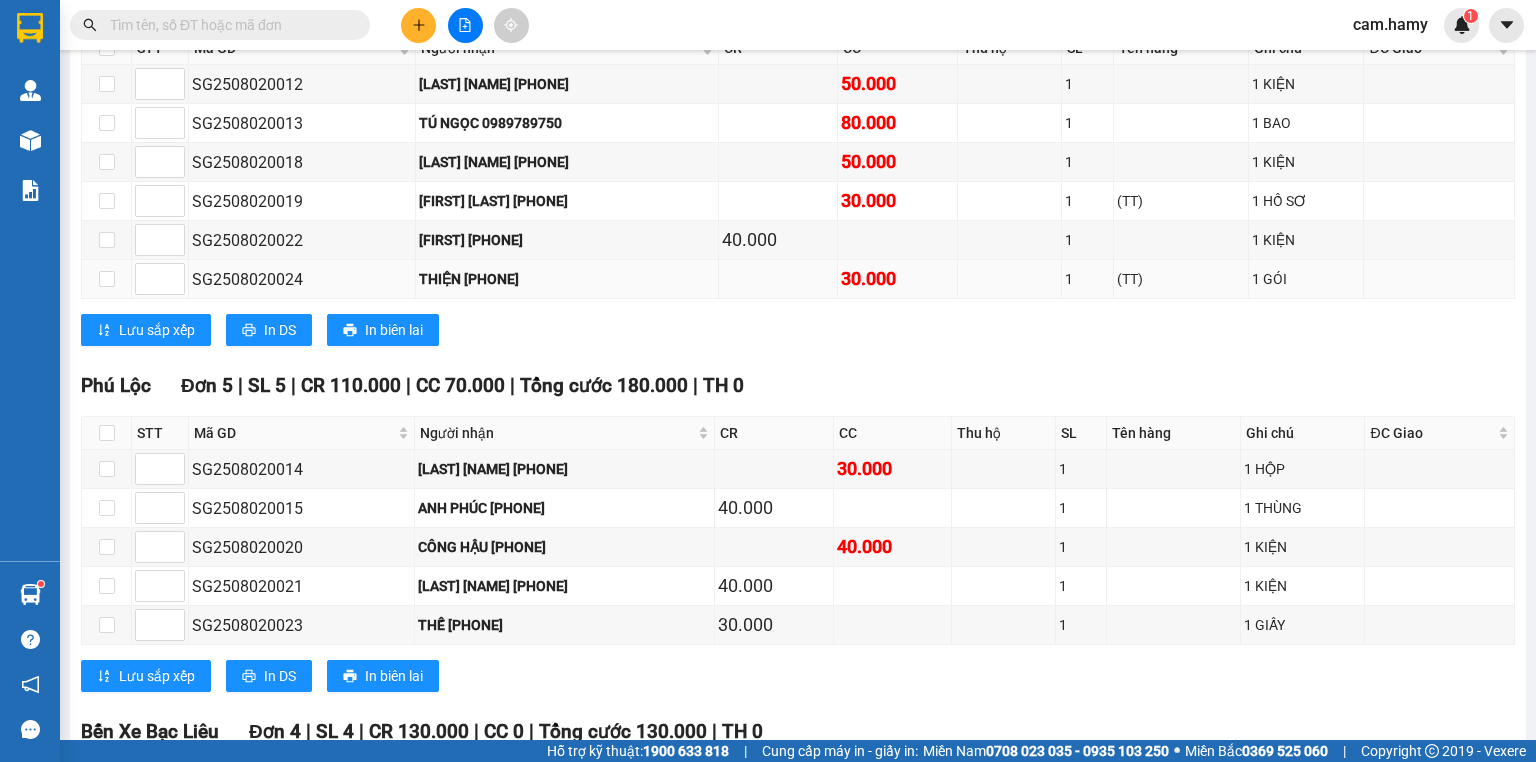 scroll, scrollTop: 210, scrollLeft: 0, axis: vertical 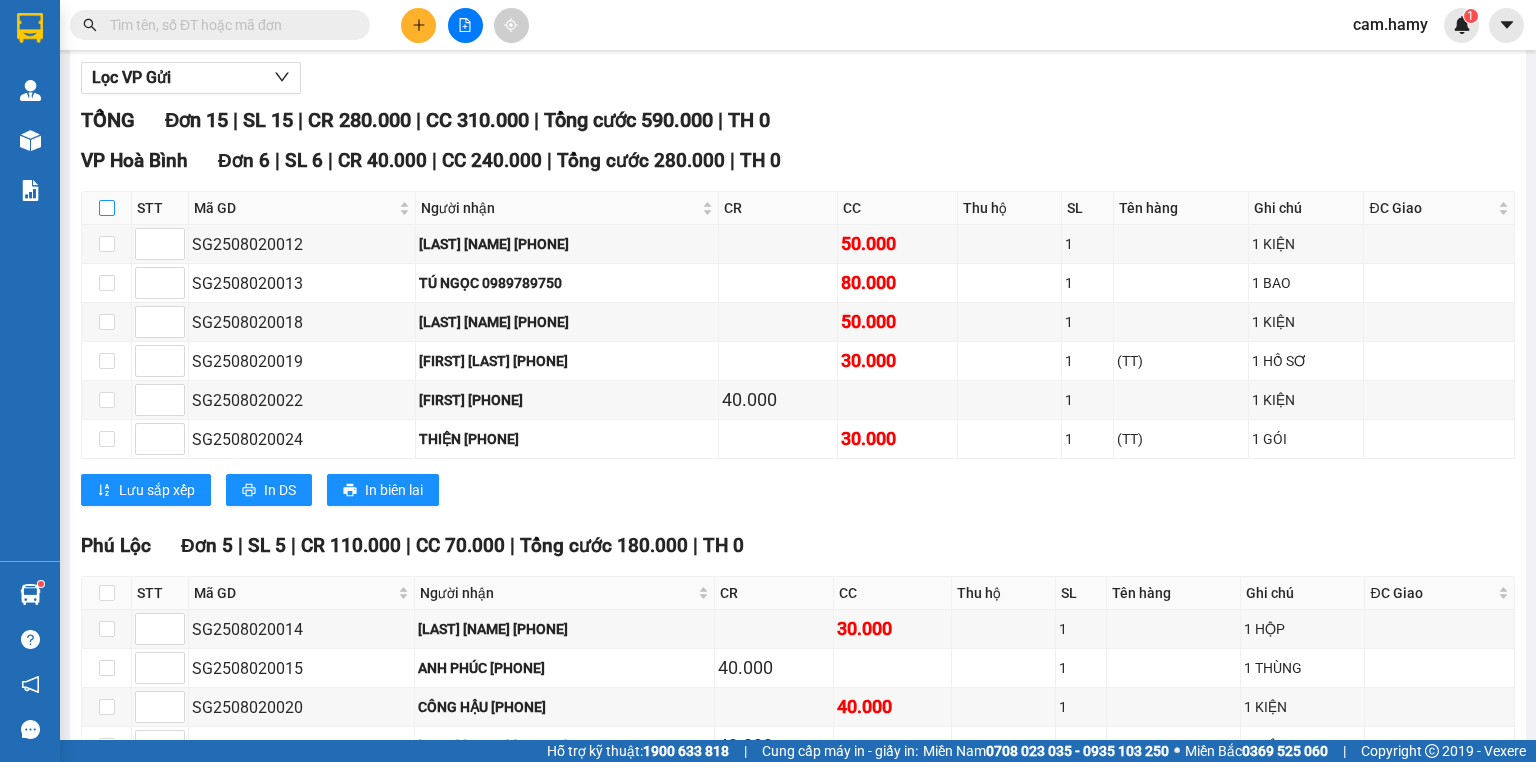click at bounding box center (107, 208) 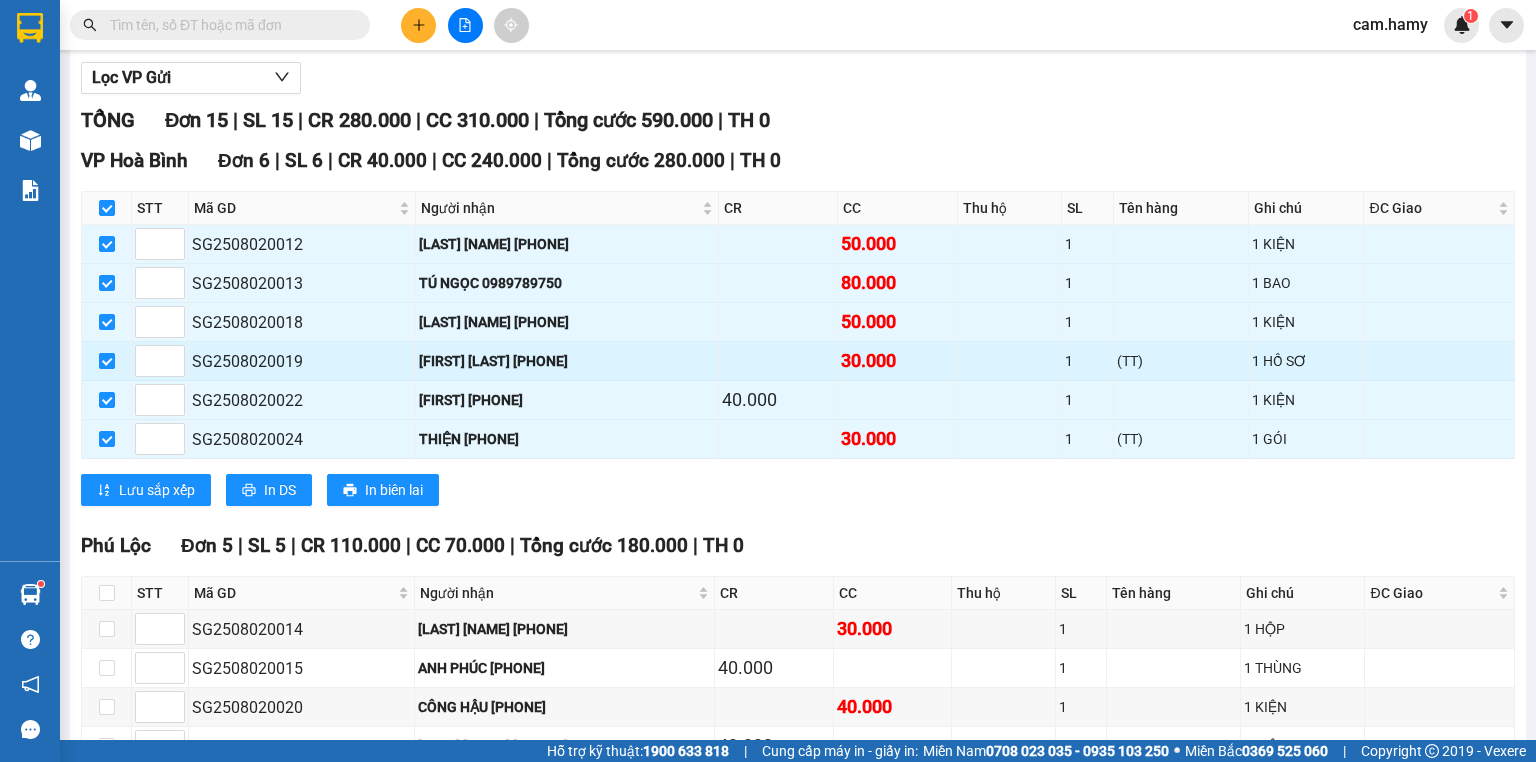click at bounding box center [107, 361] 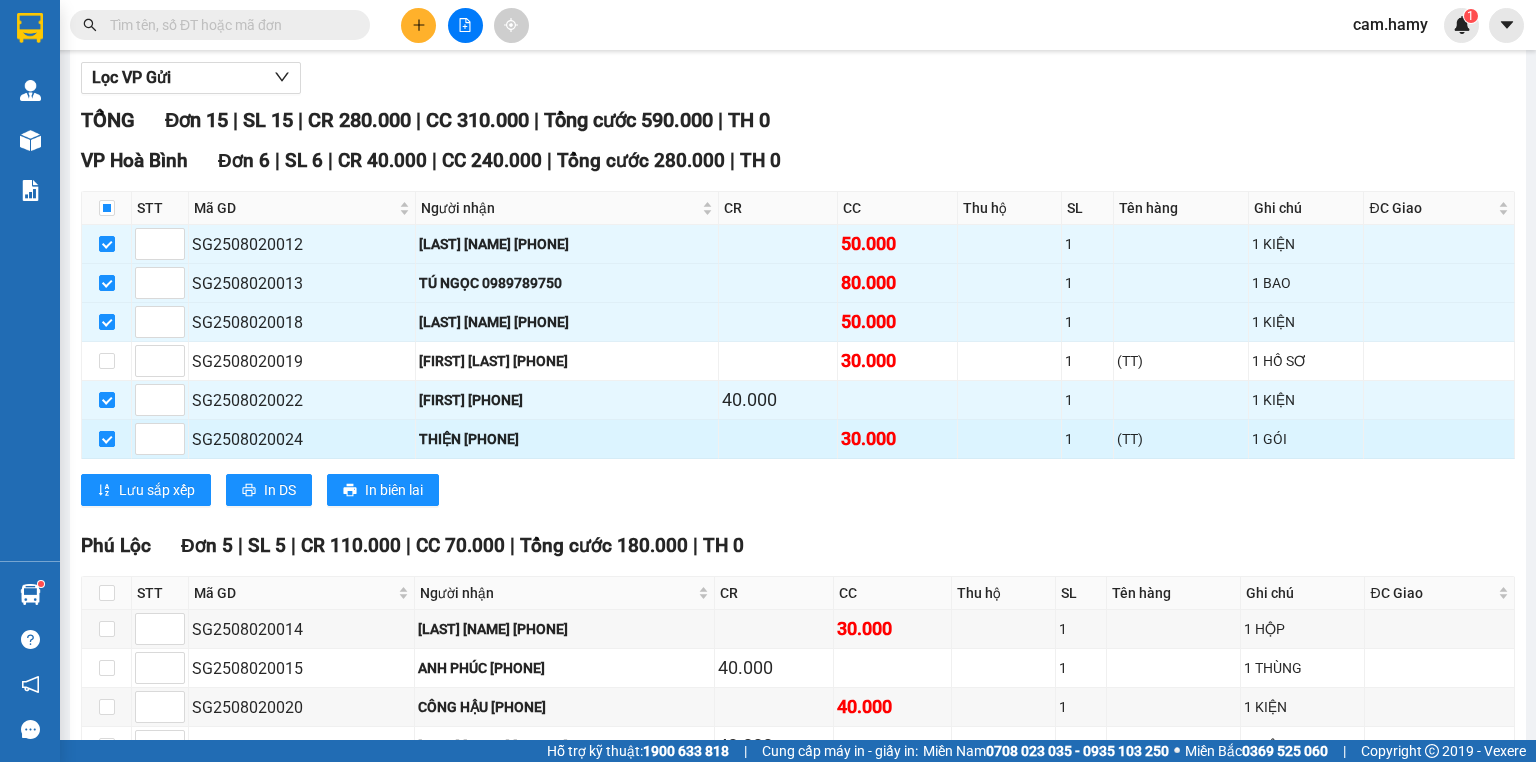 click at bounding box center [107, 439] 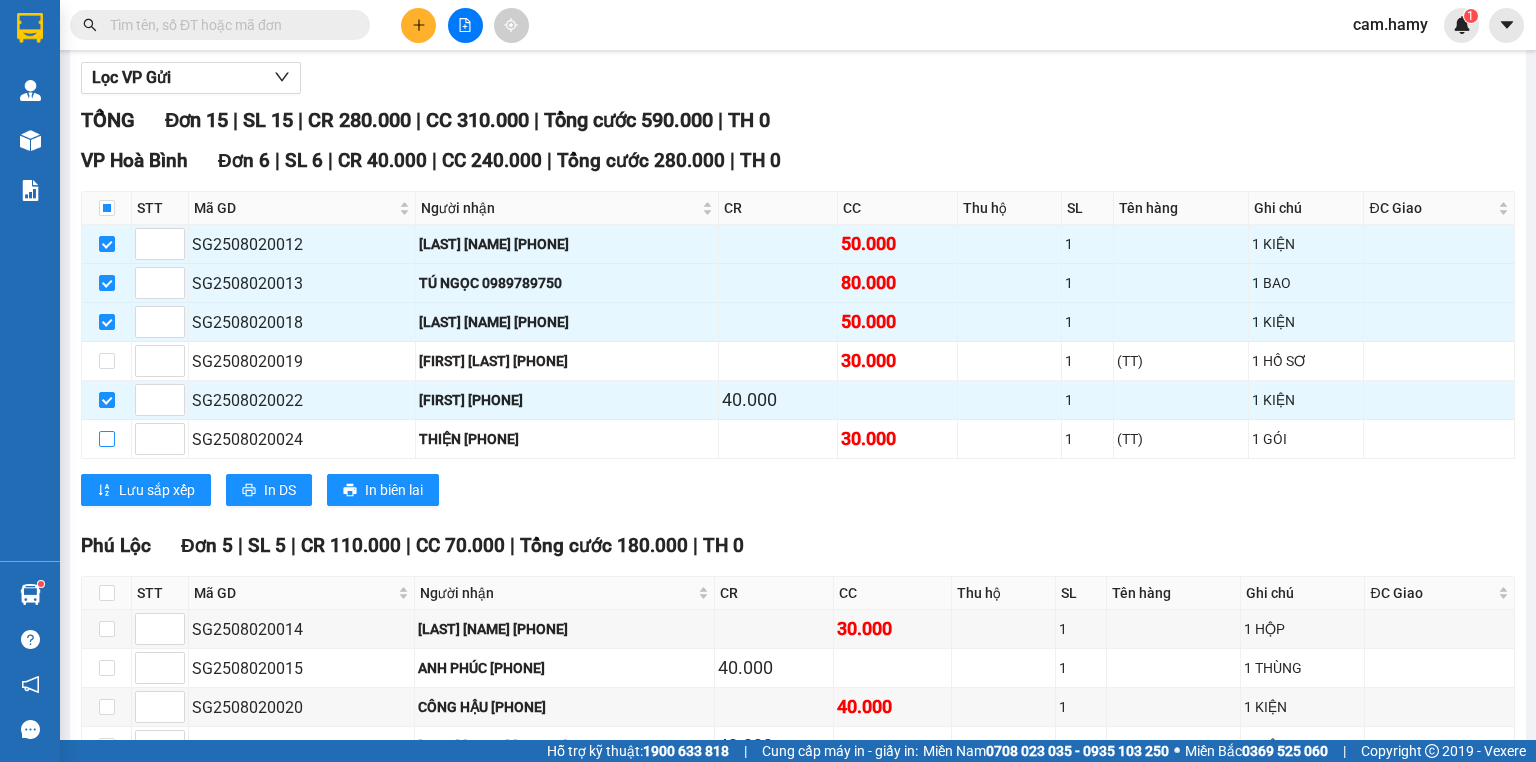 scroll, scrollTop: 0, scrollLeft: 0, axis: both 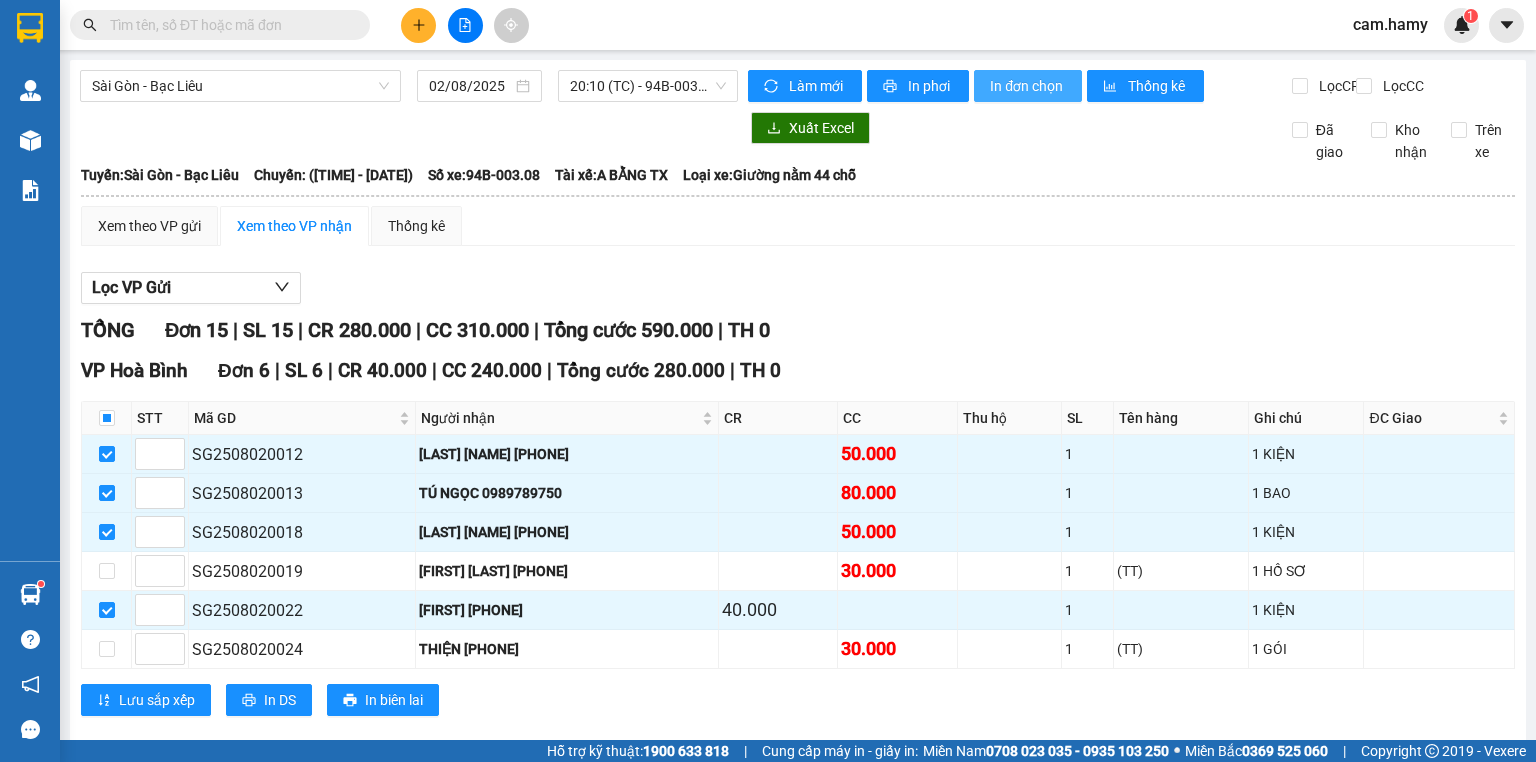 click on "In đơn chọn" at bounding box center (1028, 86) 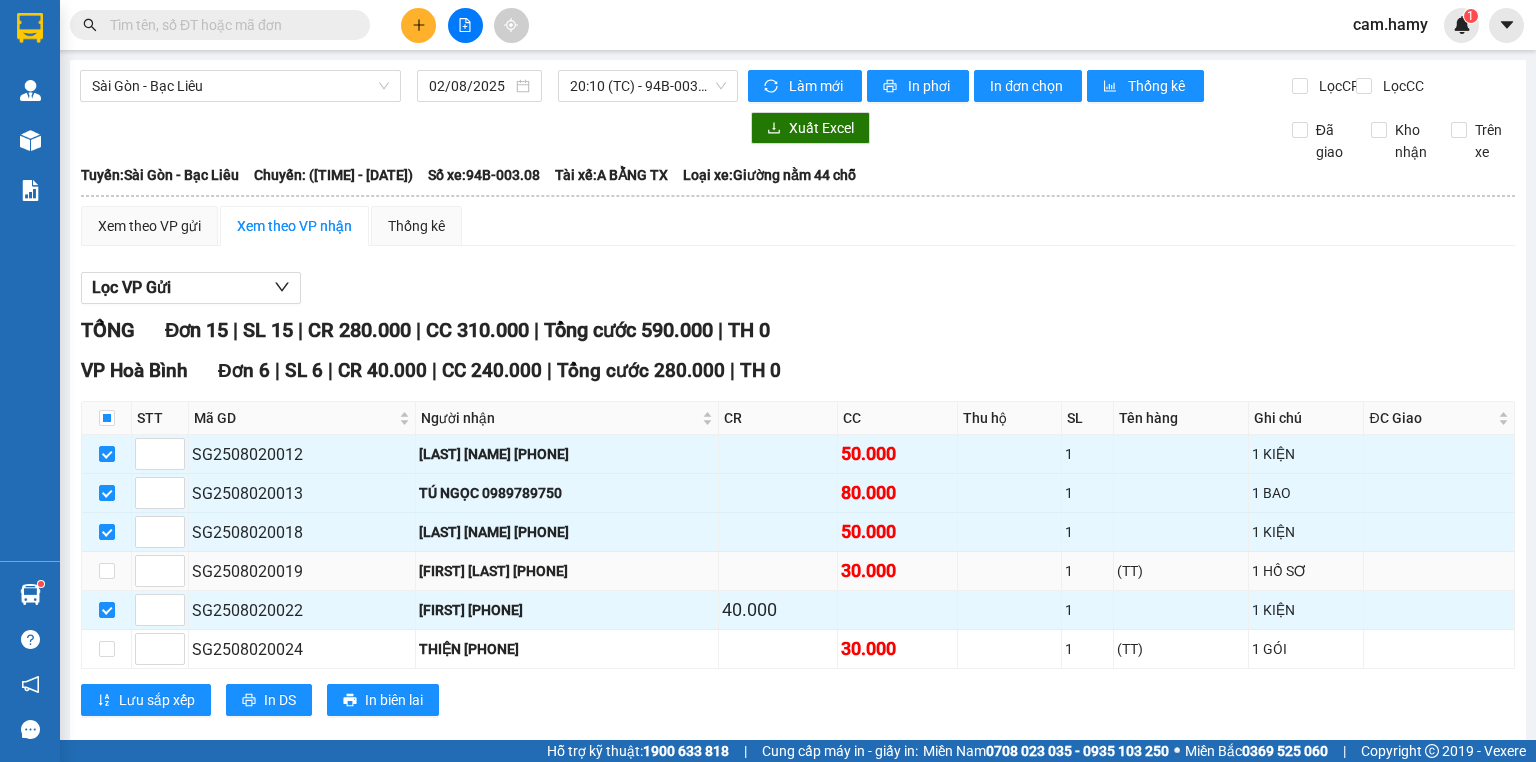scroll, scrollTop: 0, scrollLeft: 0, axis: both 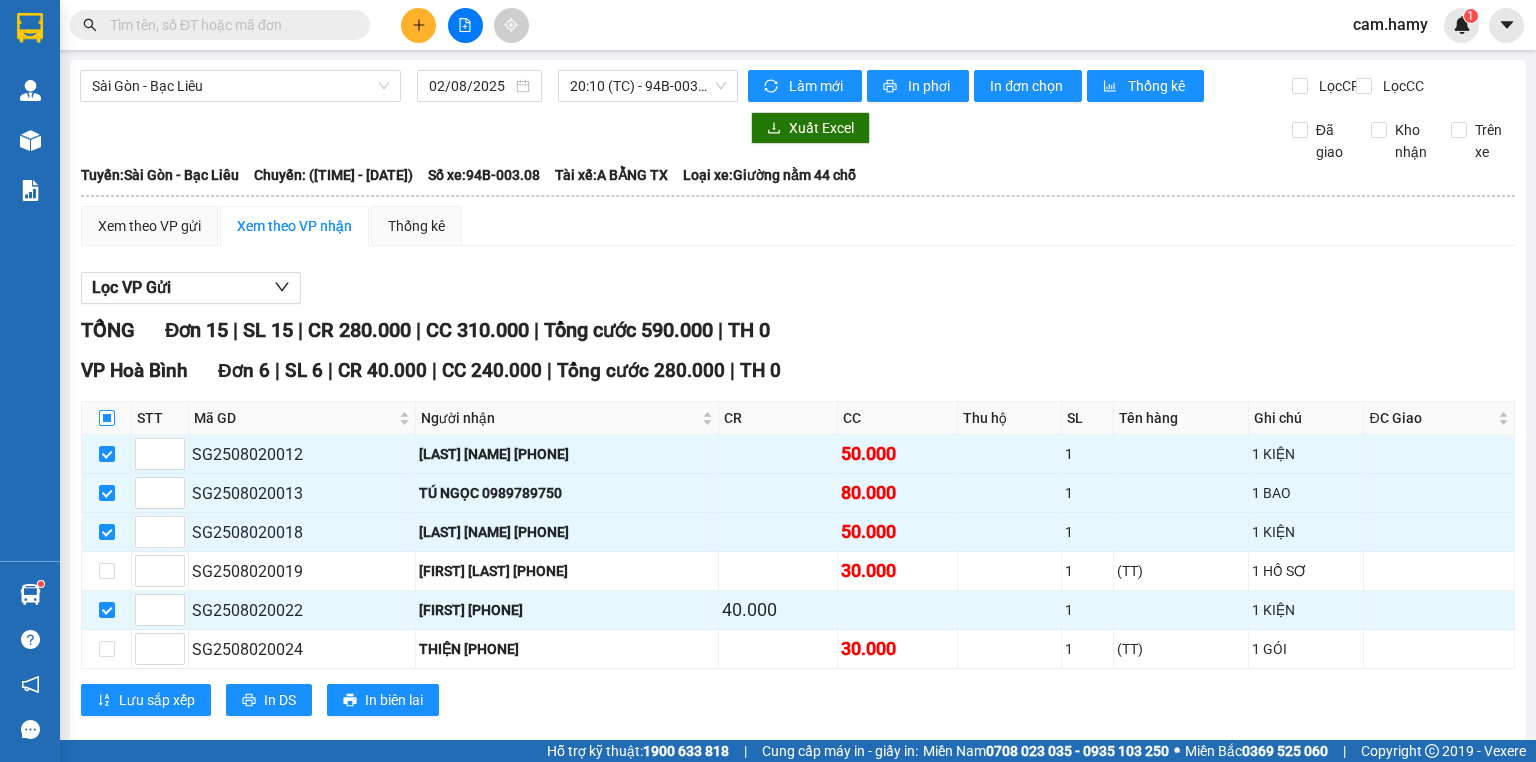 click at bounding box center (107, 418) 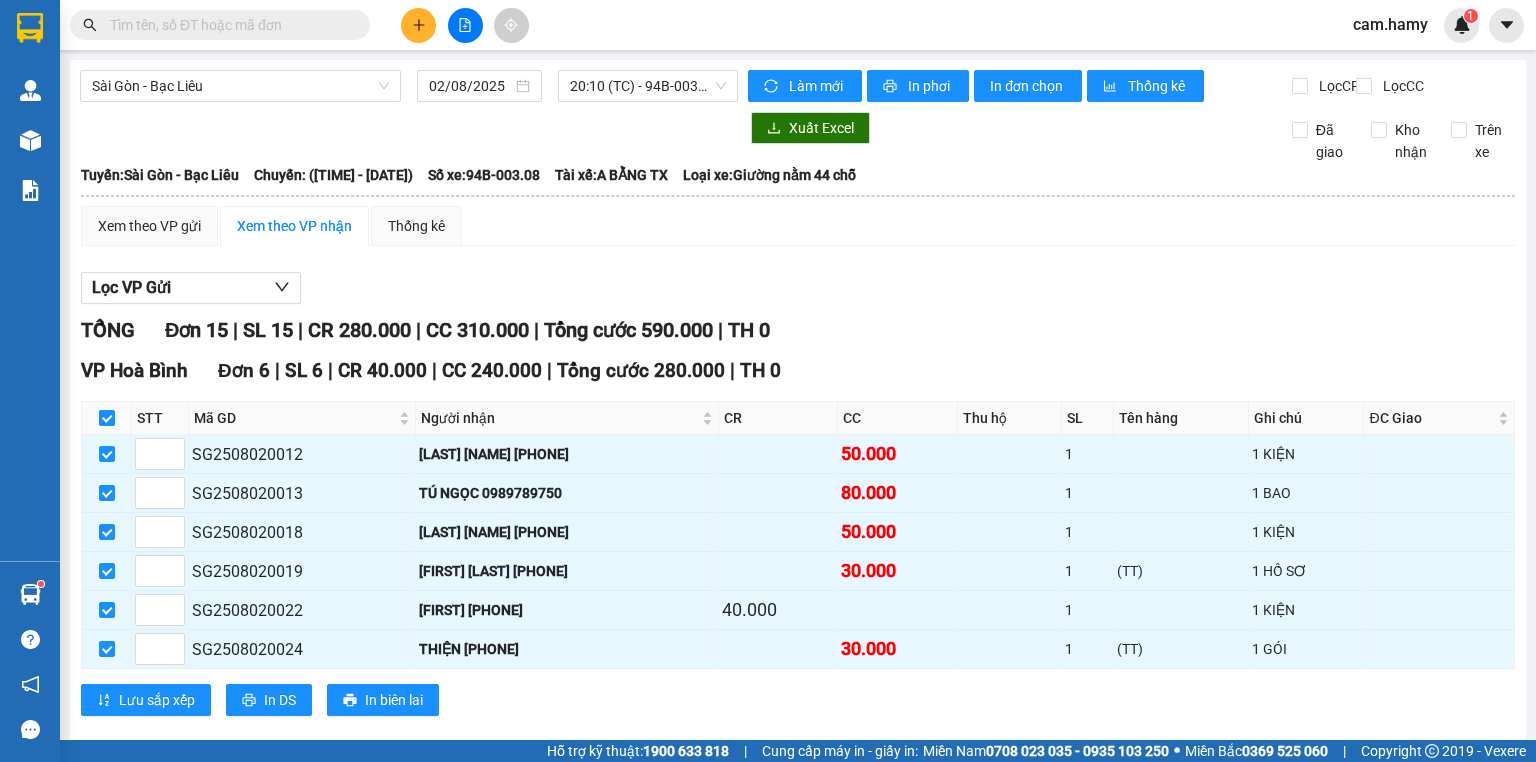 click at bounding box center [107, 418] 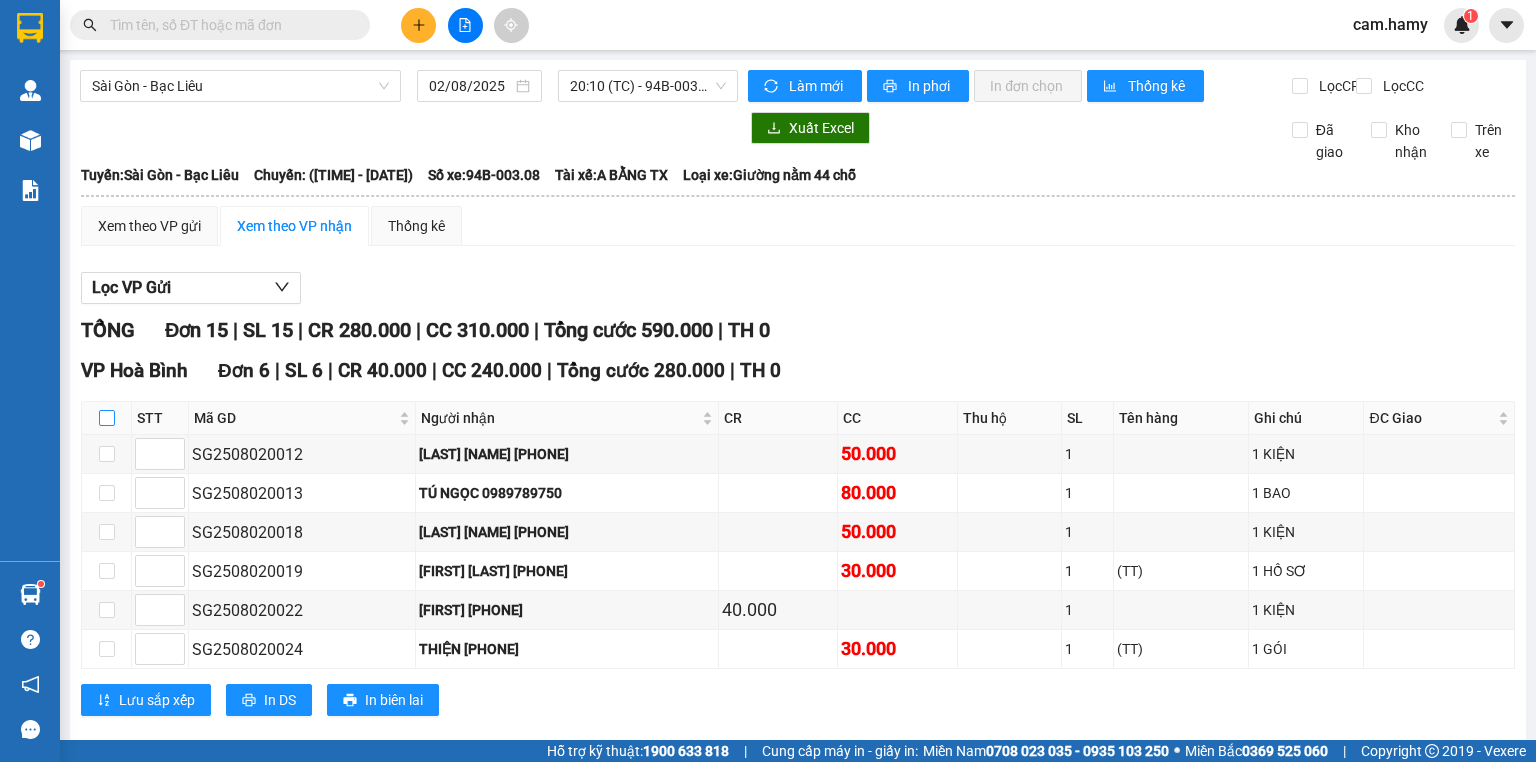 click at bounding box center (107, 418) 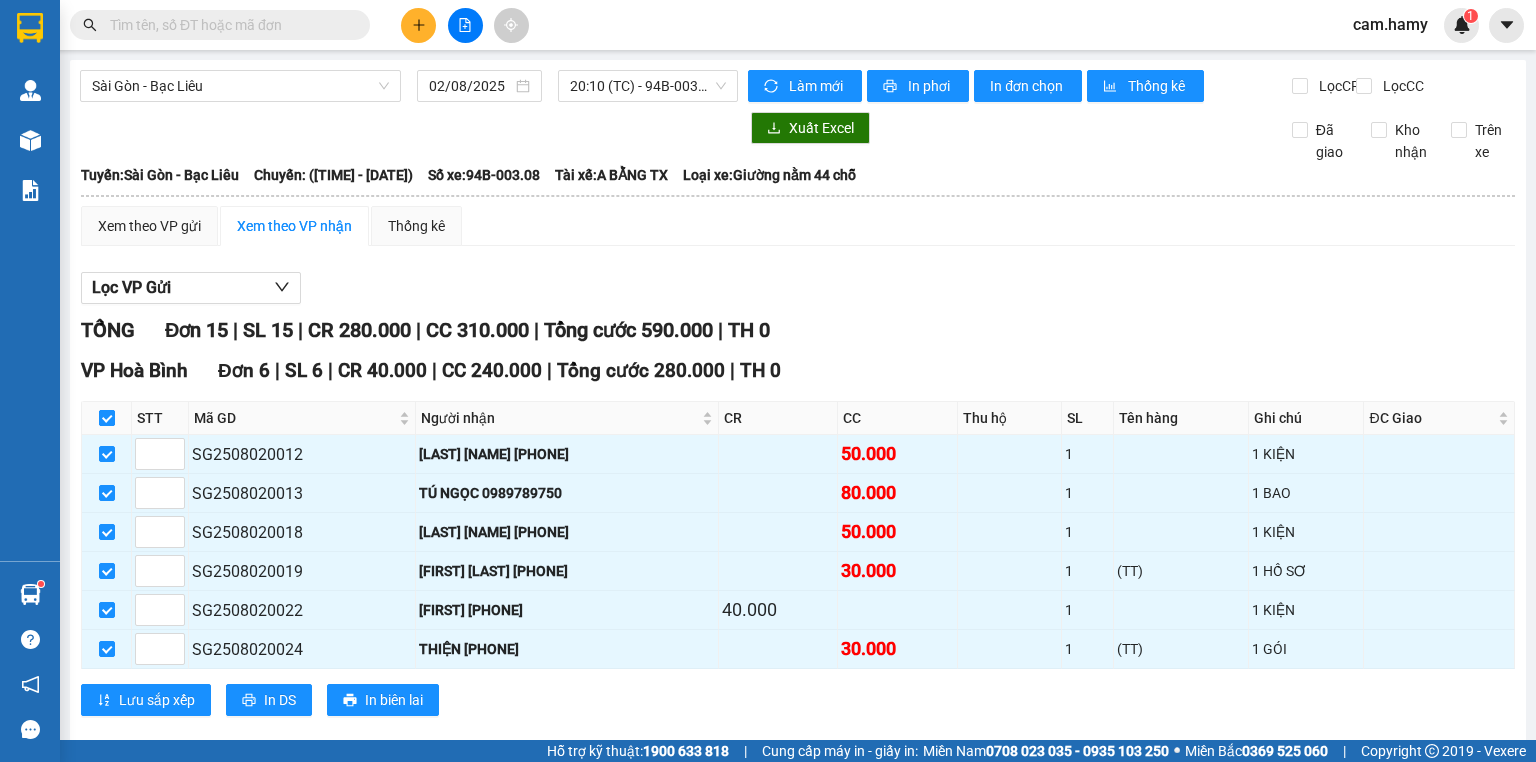 click at bounding box center [107, 418] 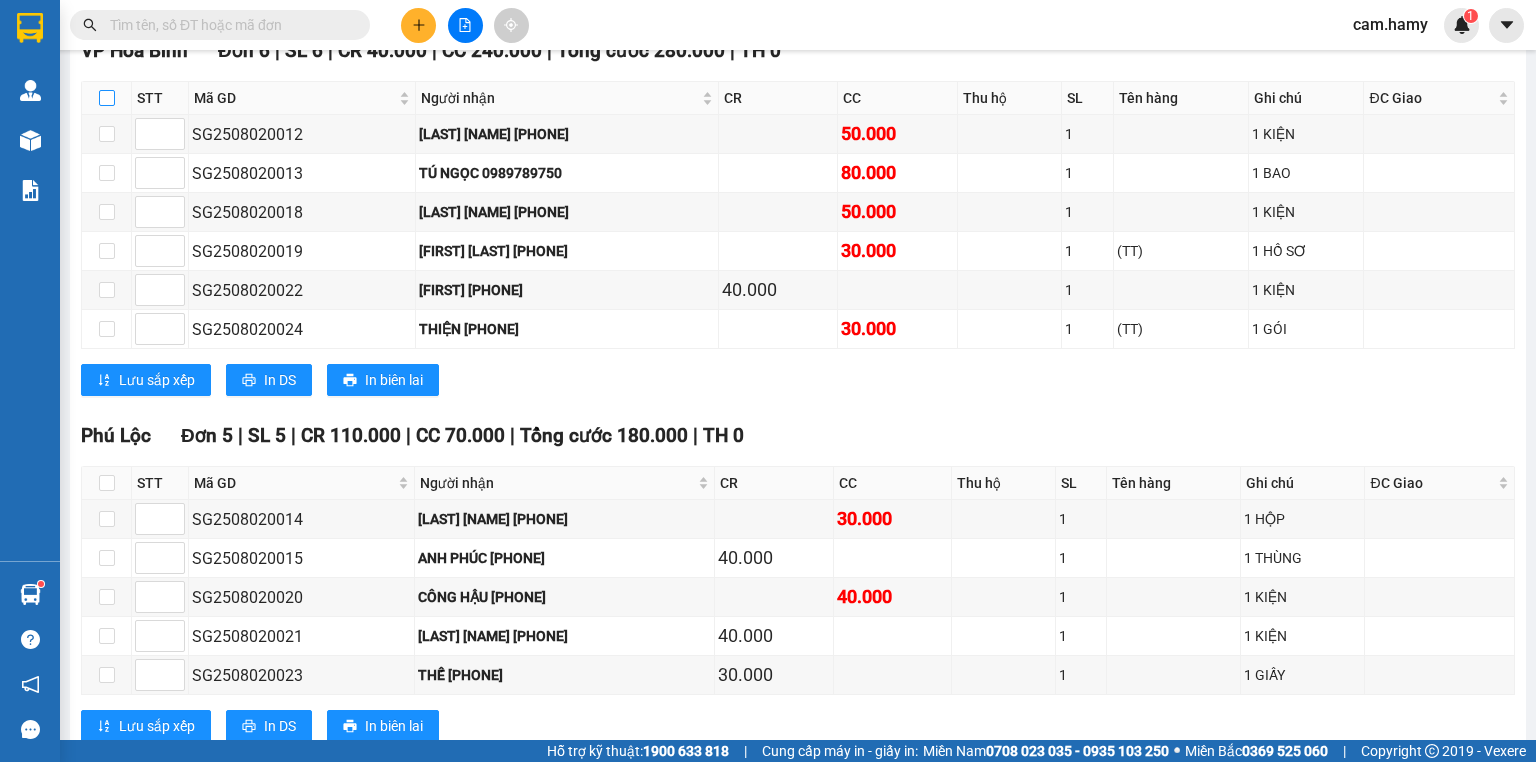 scroll, scrollTop: 560, scrollLeft: 0, axis: vertical 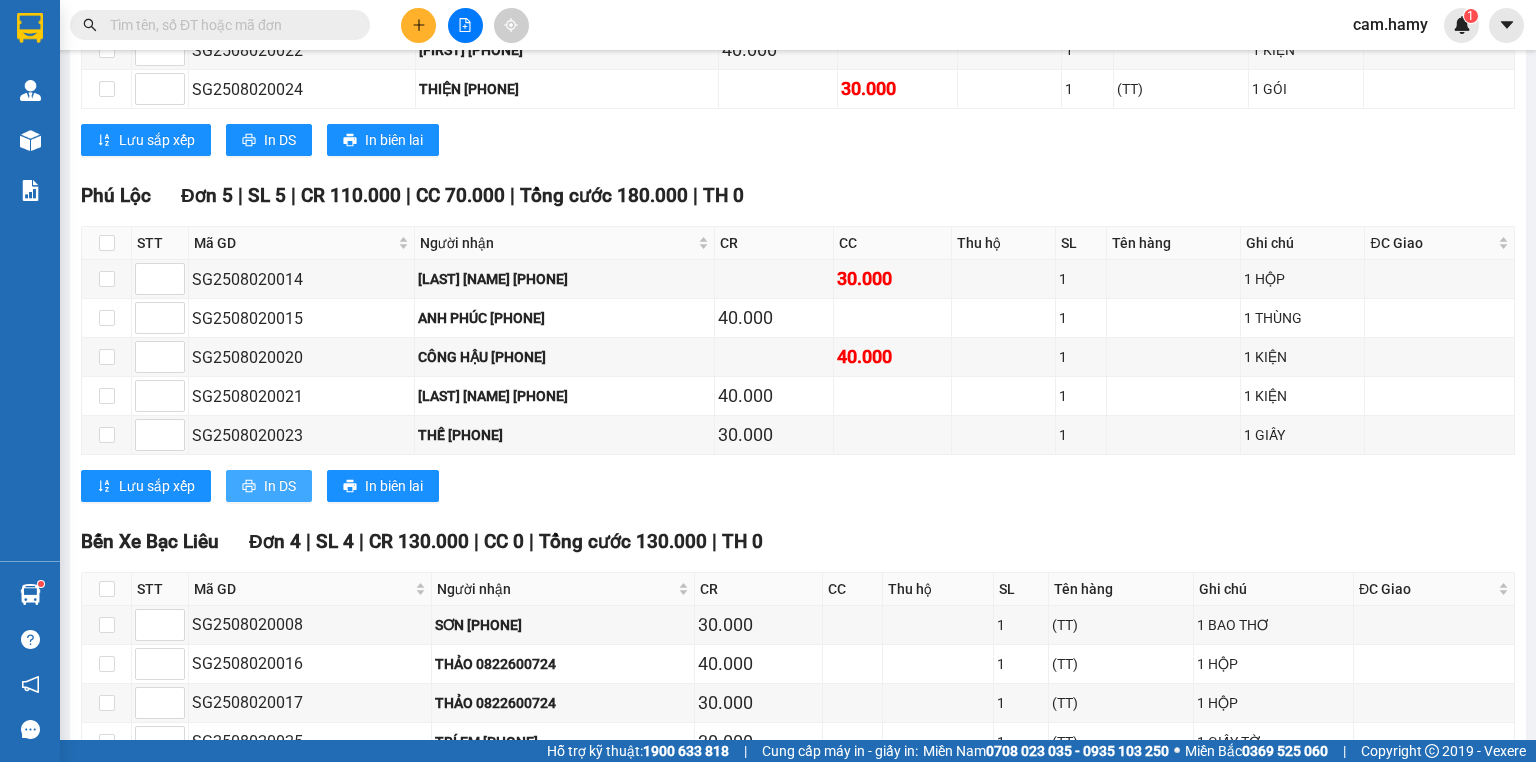 click on "In DS" at bounding box center (269, 486) 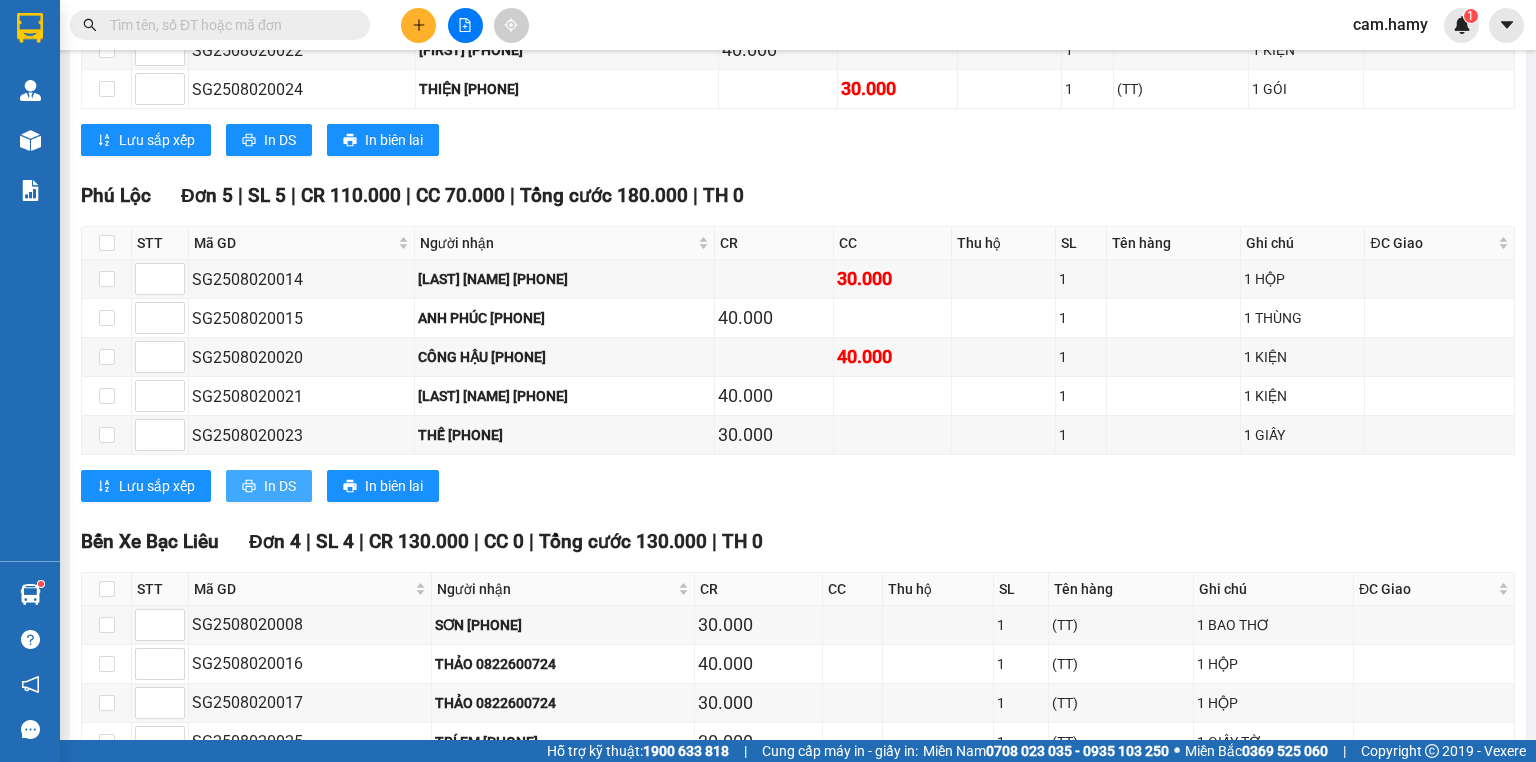 scroll, scrollTop: 0, scrollLeft: 0, axis: both 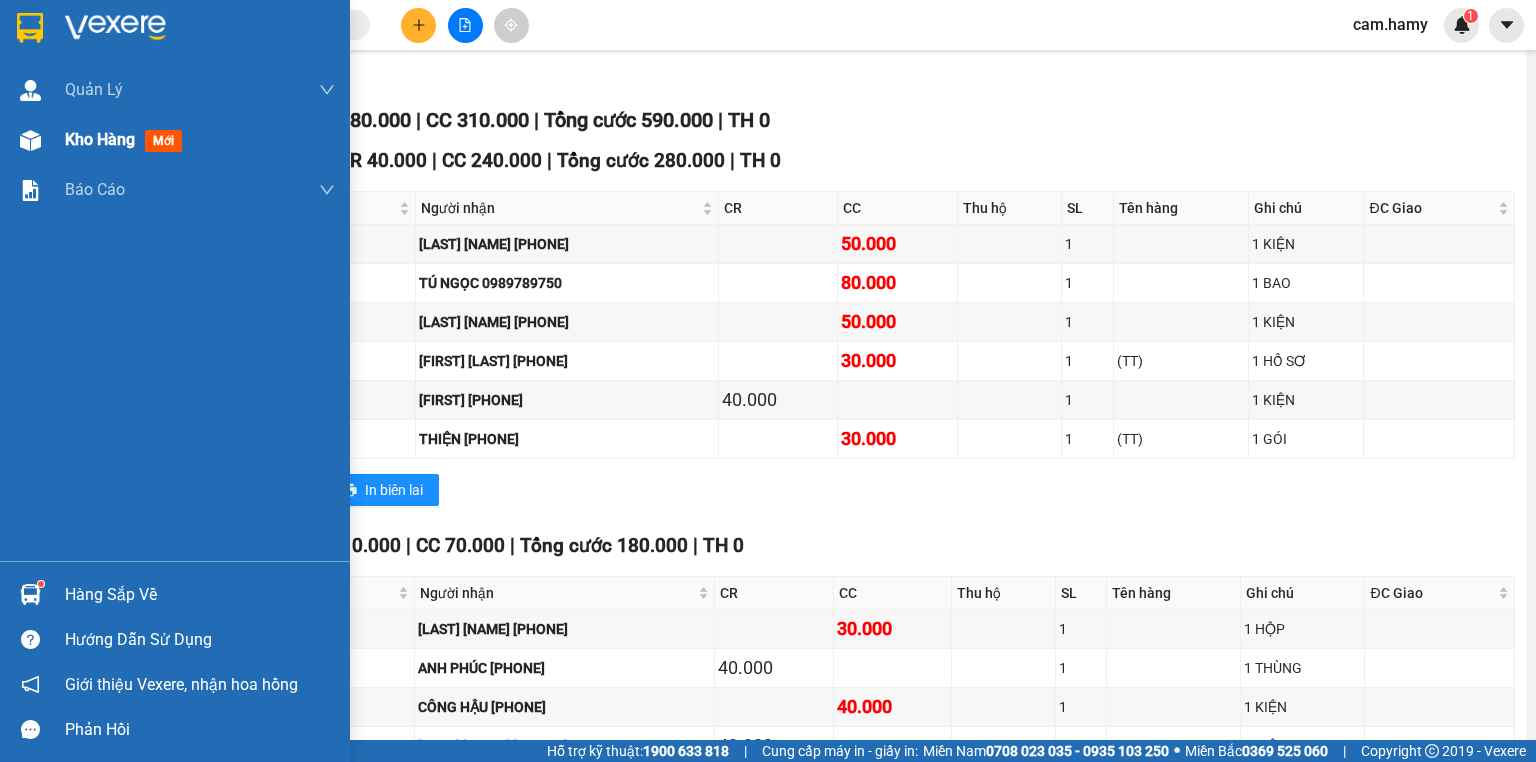 click on "Kho hàng" at bounding box center [100, 139] 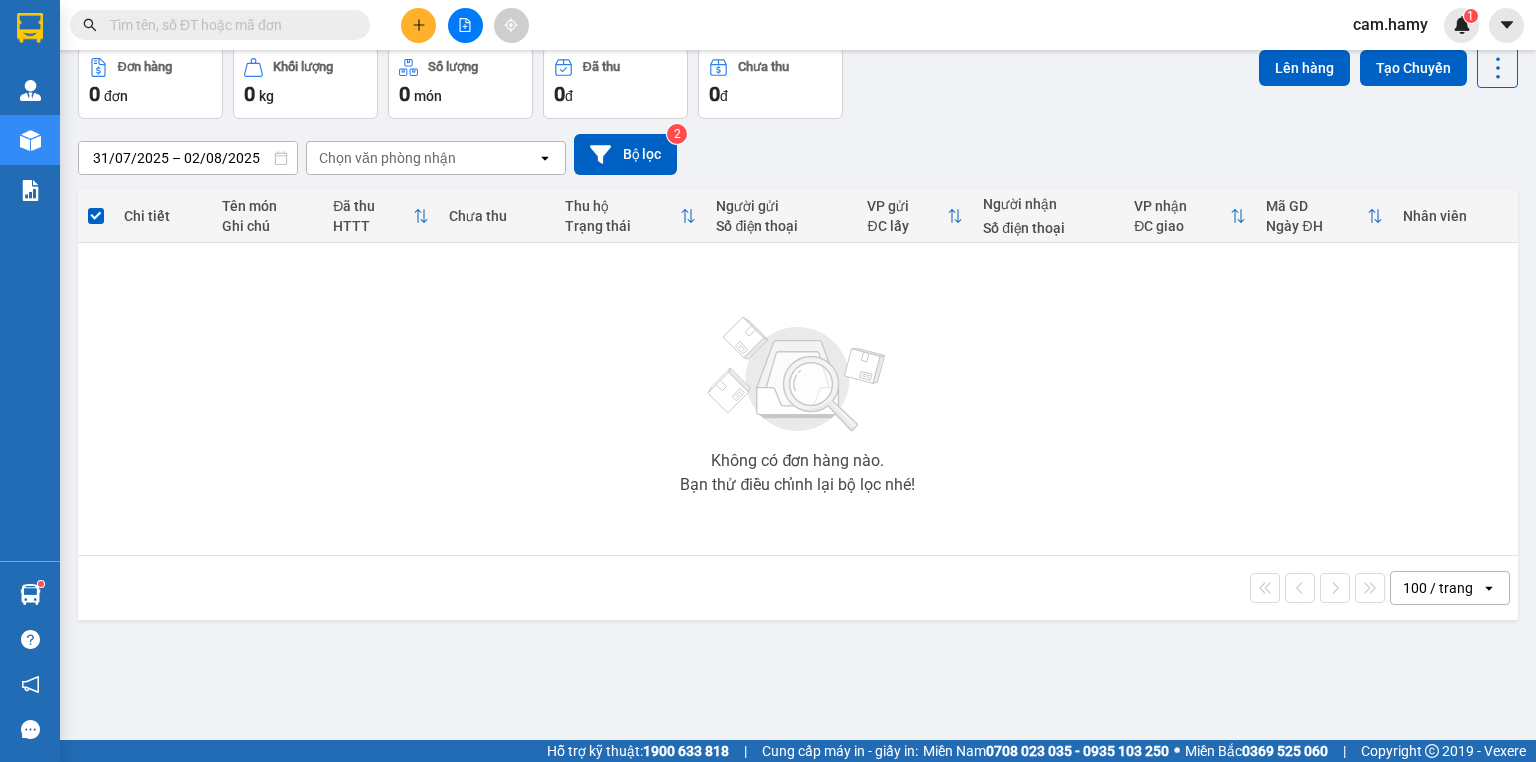 scroll, scrollTop: 0, scrollLeft: 0, axis: both 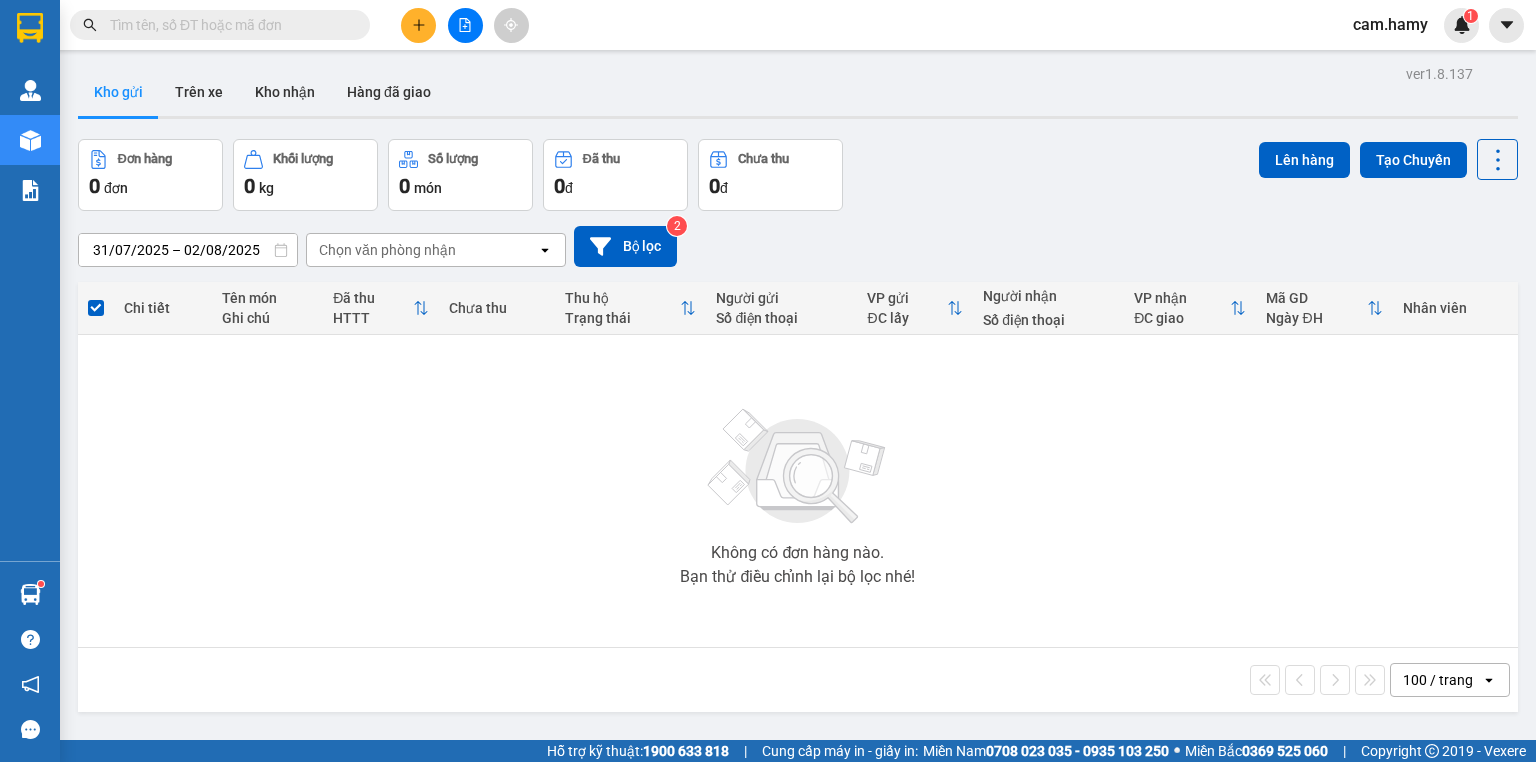 click 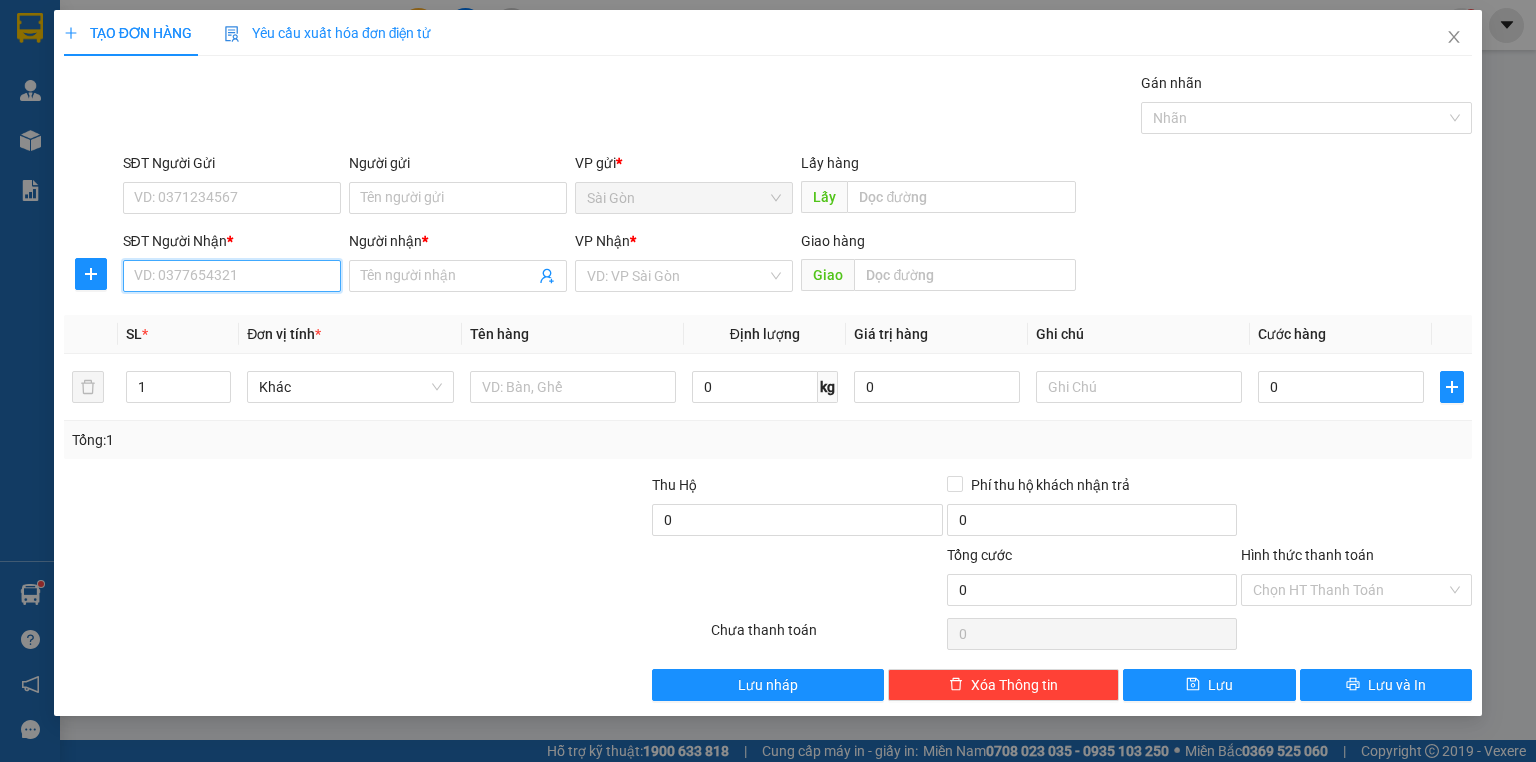 click on "SĐT Người Nhận  *" at bounding box center (232, 276) 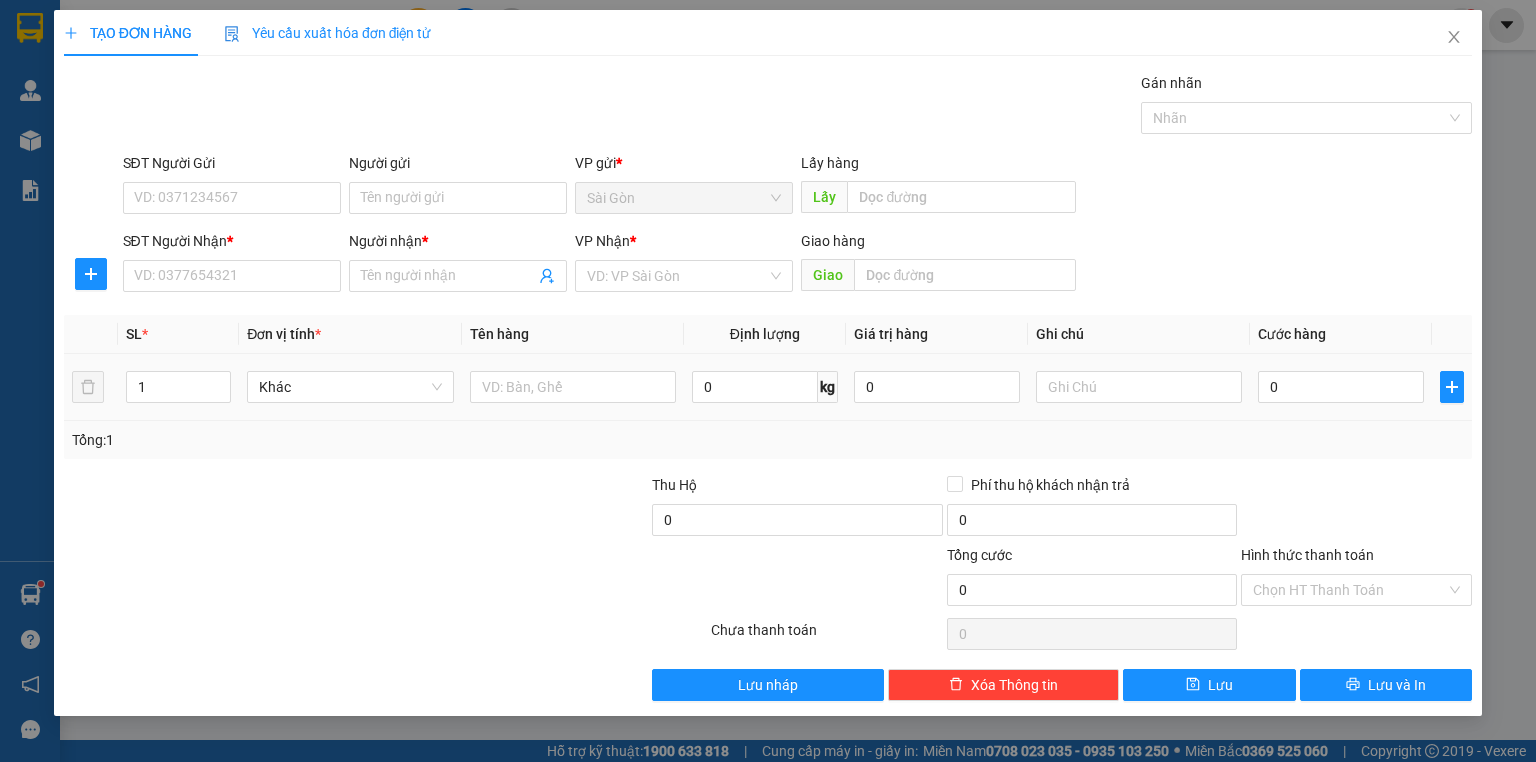 click on "[PHONE] [PHONE]" at bounding box center [768, 386] 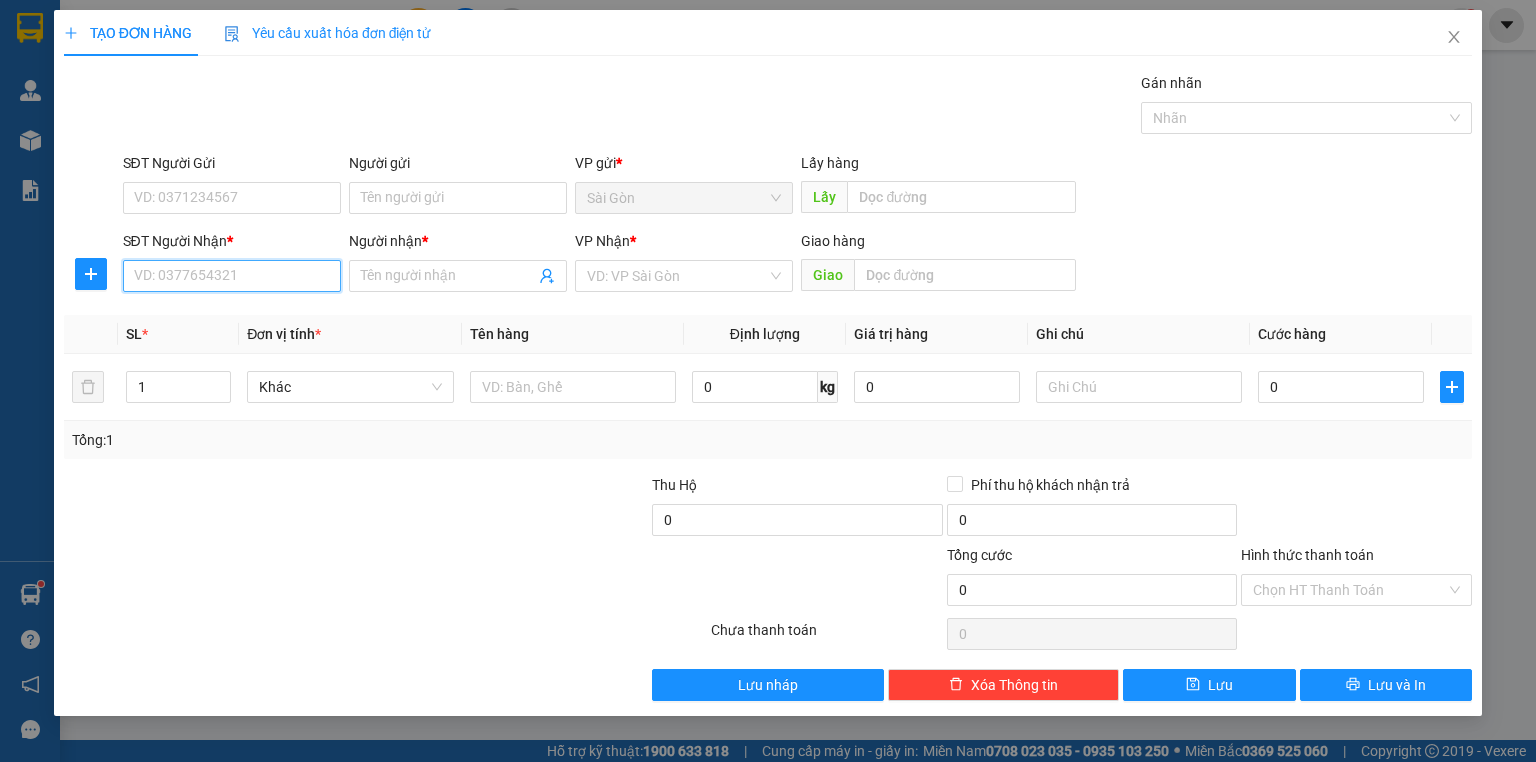 drag, startPoint x: 280, startPoint y: 364, endPoint x: 240, endPoint y: 281, distance: 92.13577 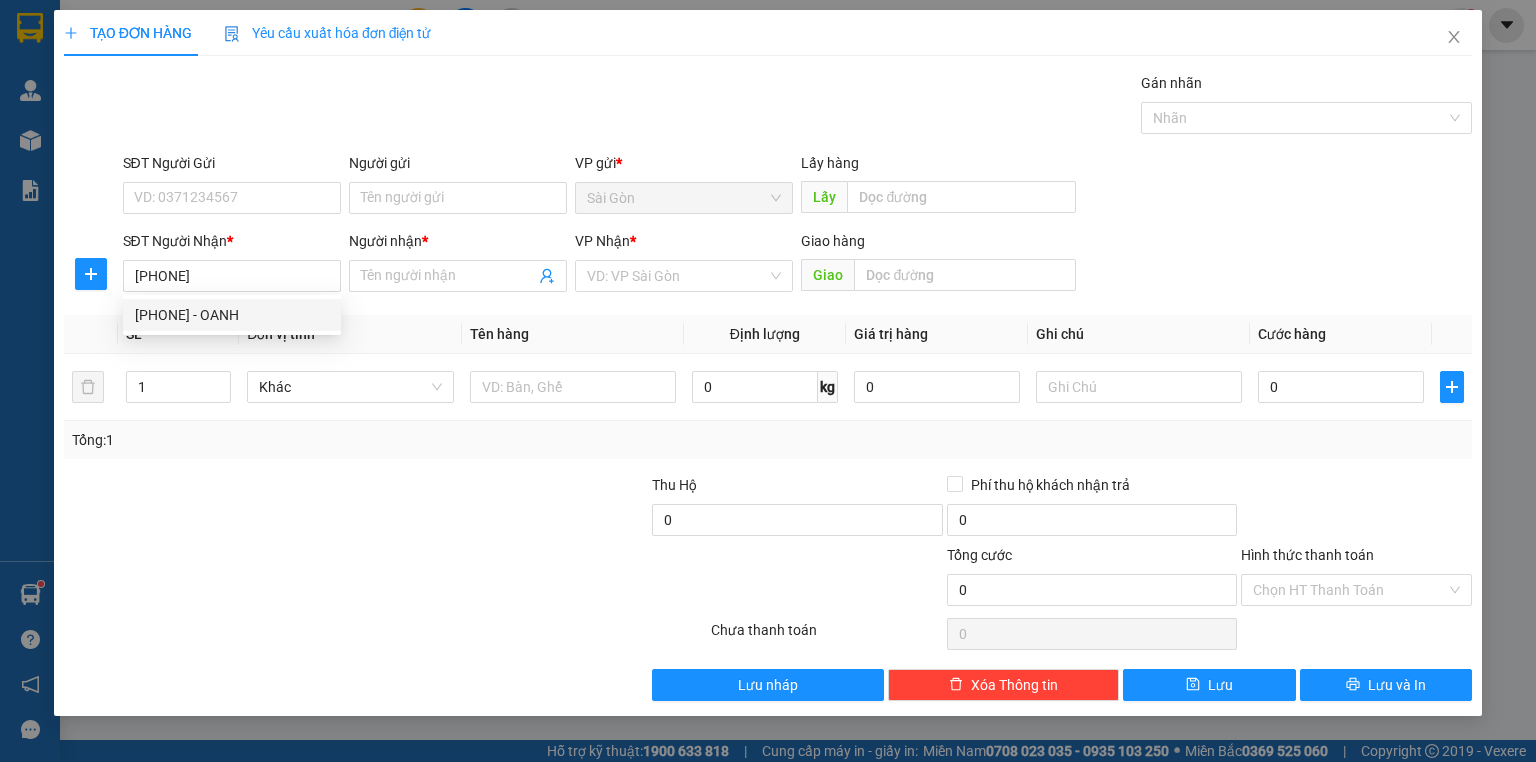 click on "[PHONE] [PHONE] - [LAST] [NAME]" at bounding box center [232, 315] 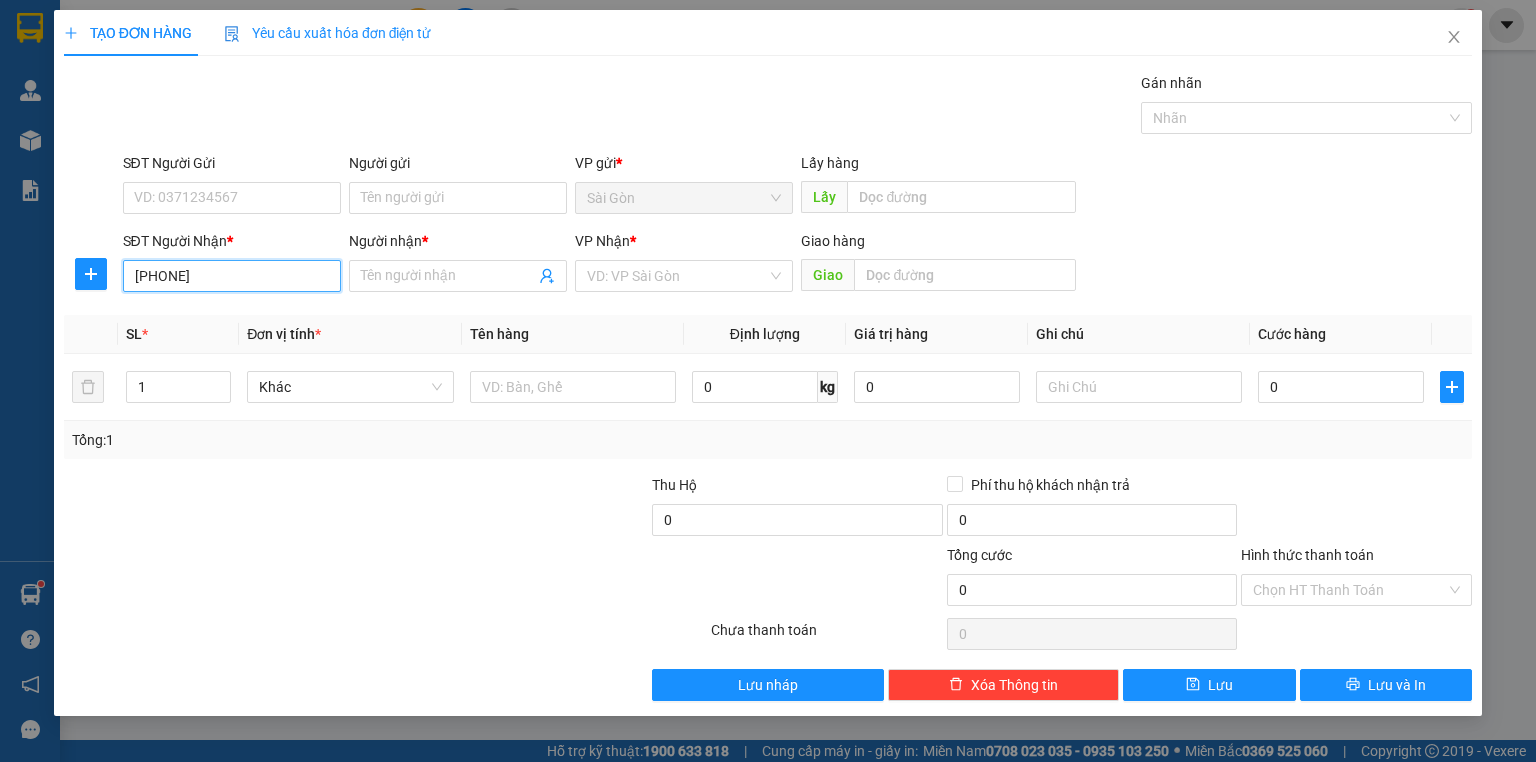 click on "[PHONE]" at bounding box center (232, 276) 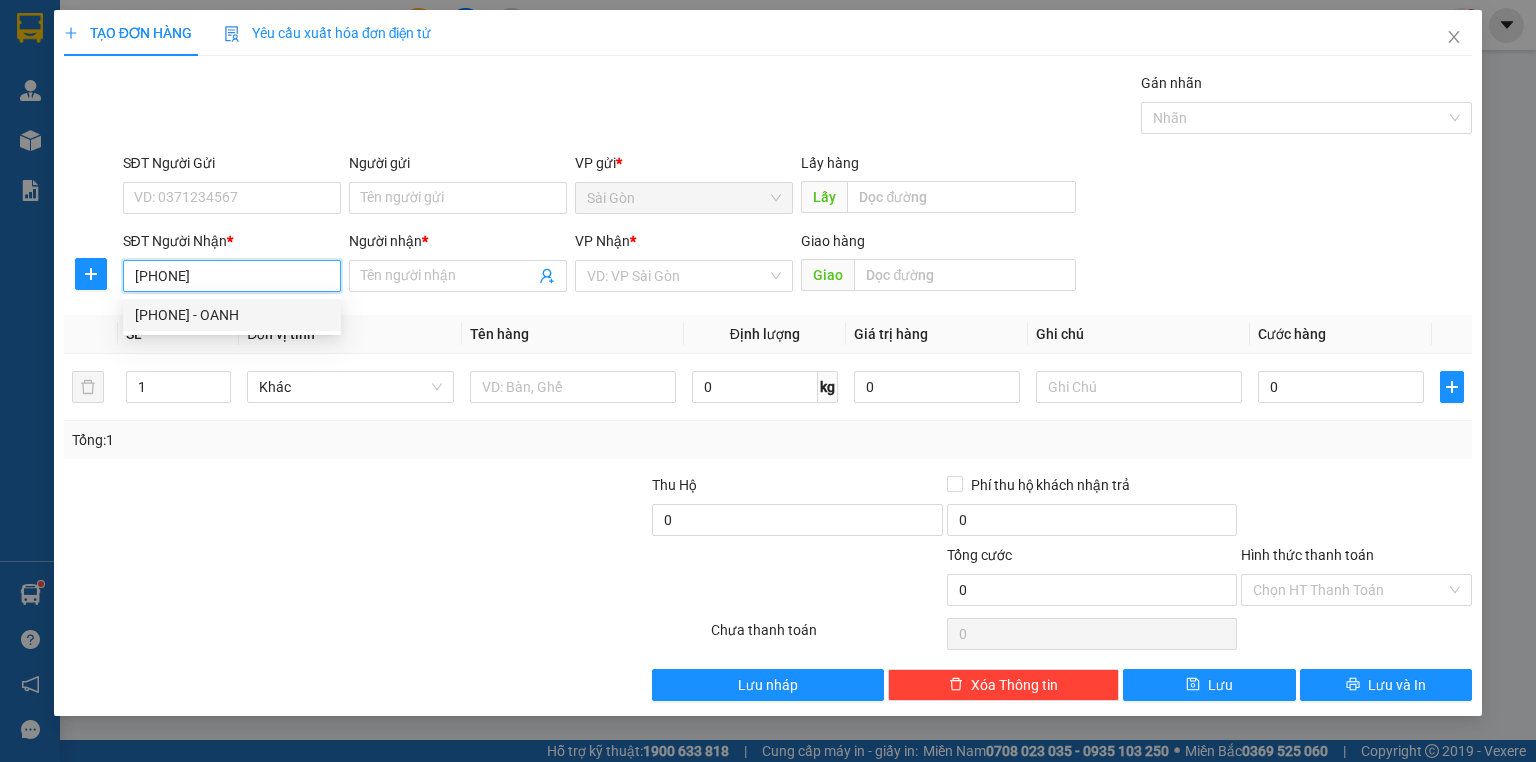 click on "[PHONE] - OANH" at bounding box center [232, 315] 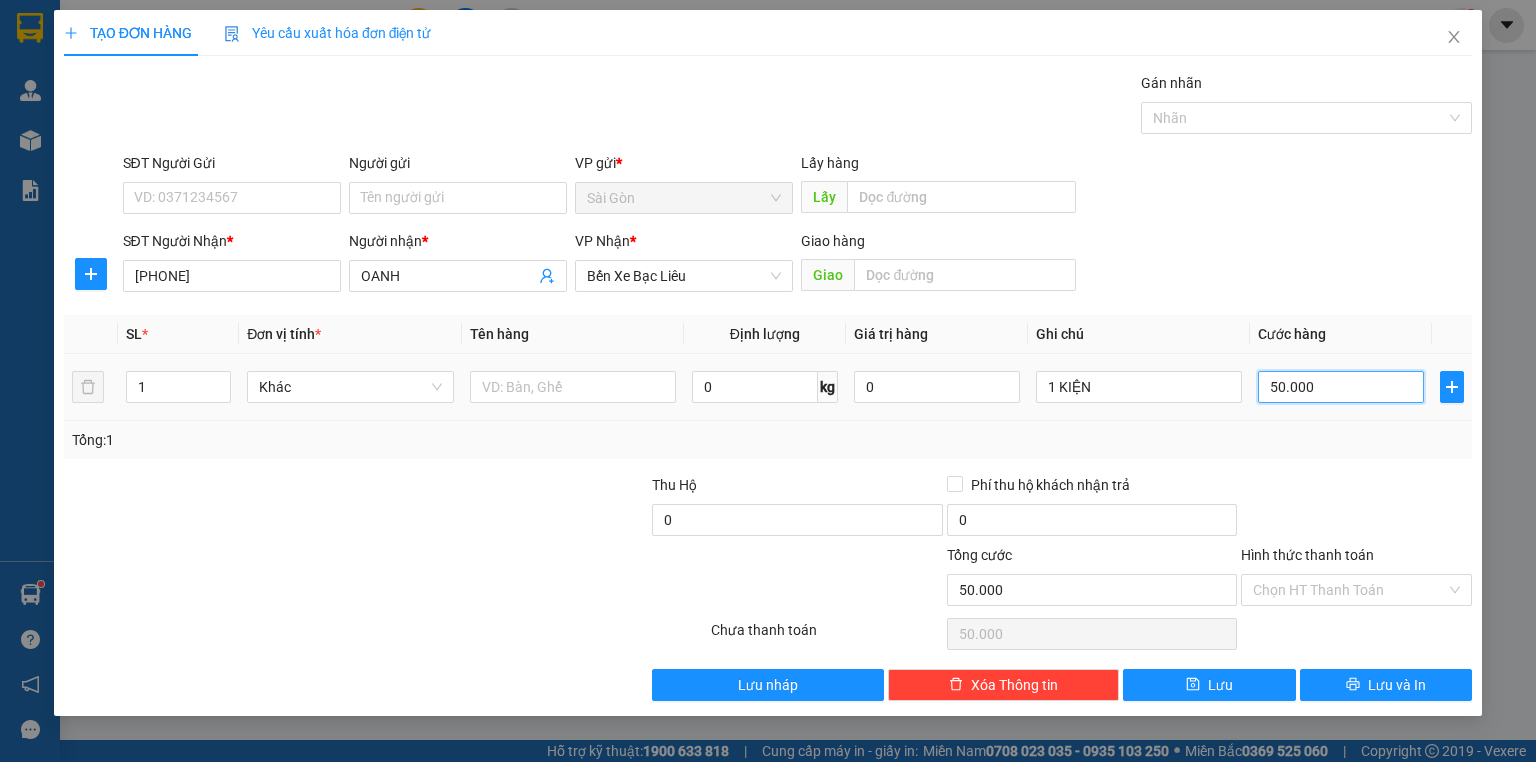 click on "50.000" at bounding box center (1341, 387) 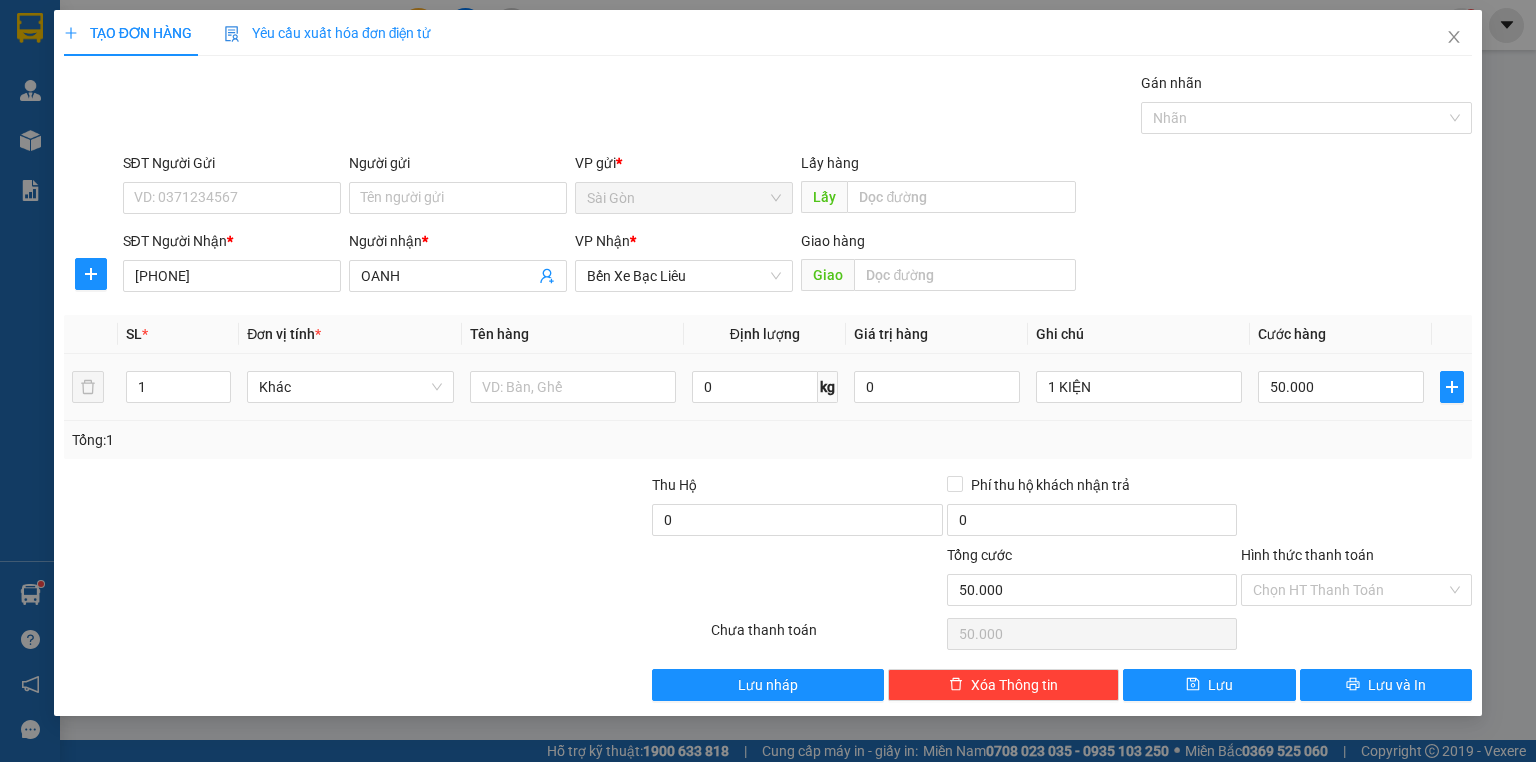 click on "Cước hàng" at bounding box center (1341, 334) 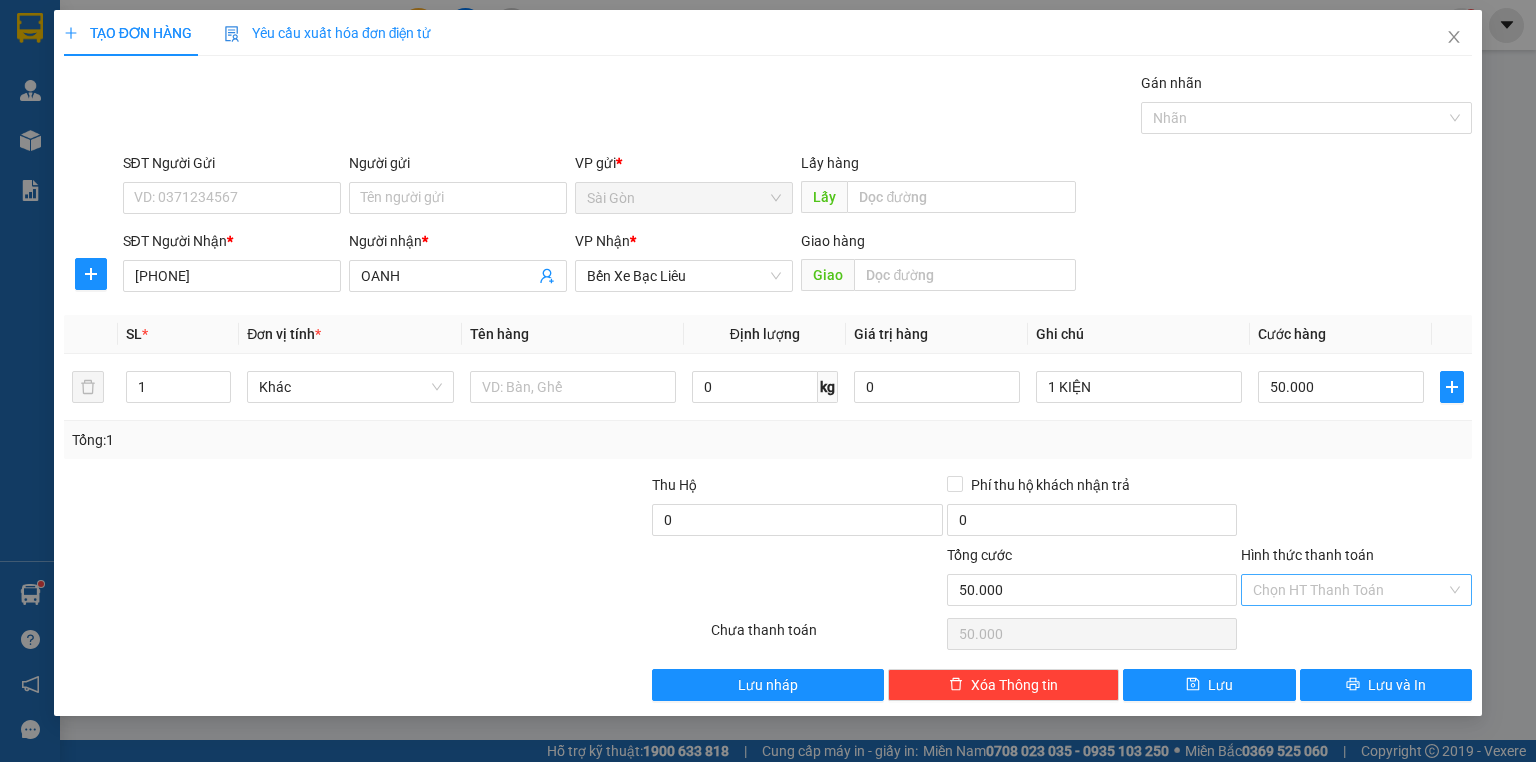 click on "Hình thức thanh toán" at bounding box center [1349, 590] 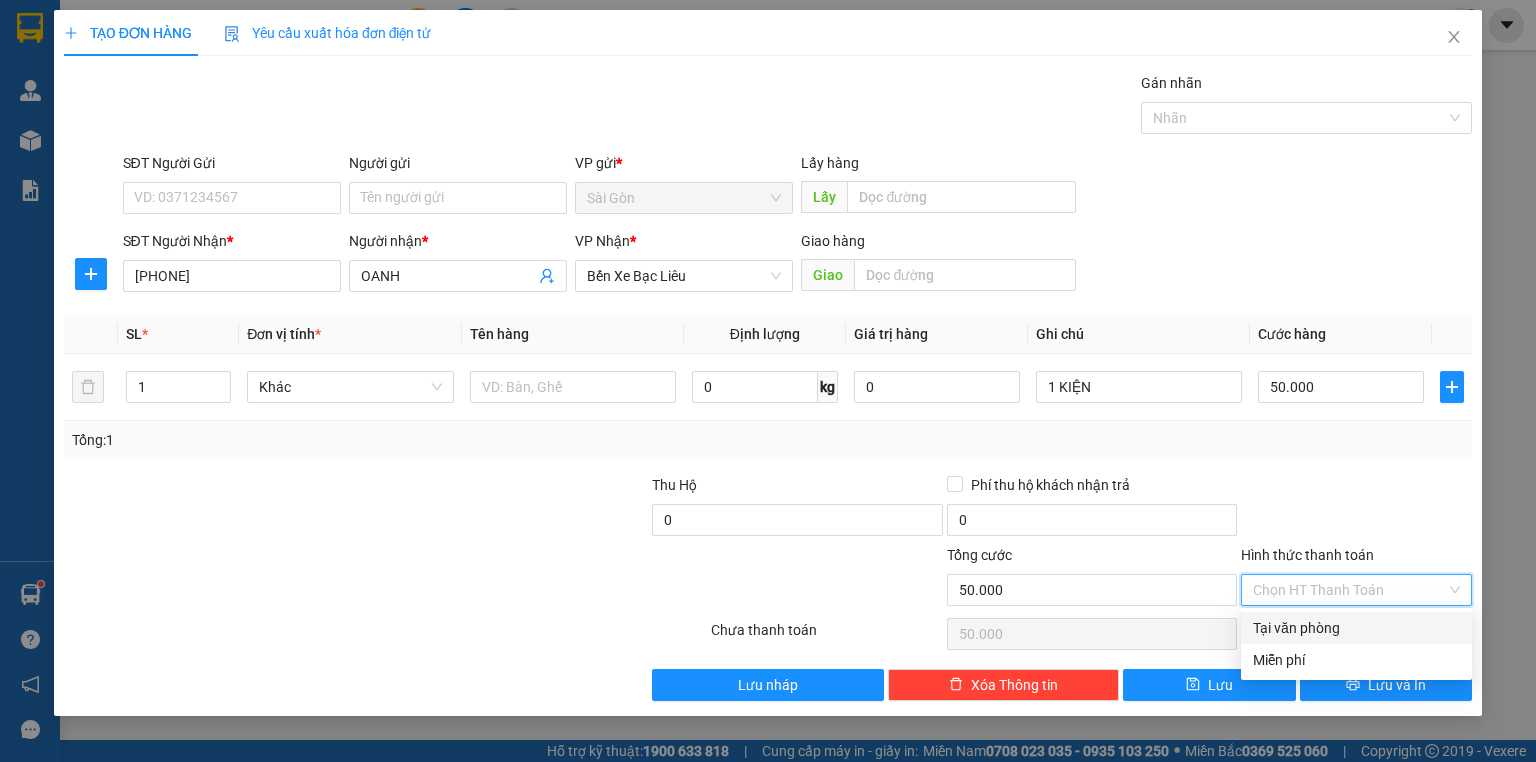 click on "Tại văn phòng" at bounding box center (1356, 628) 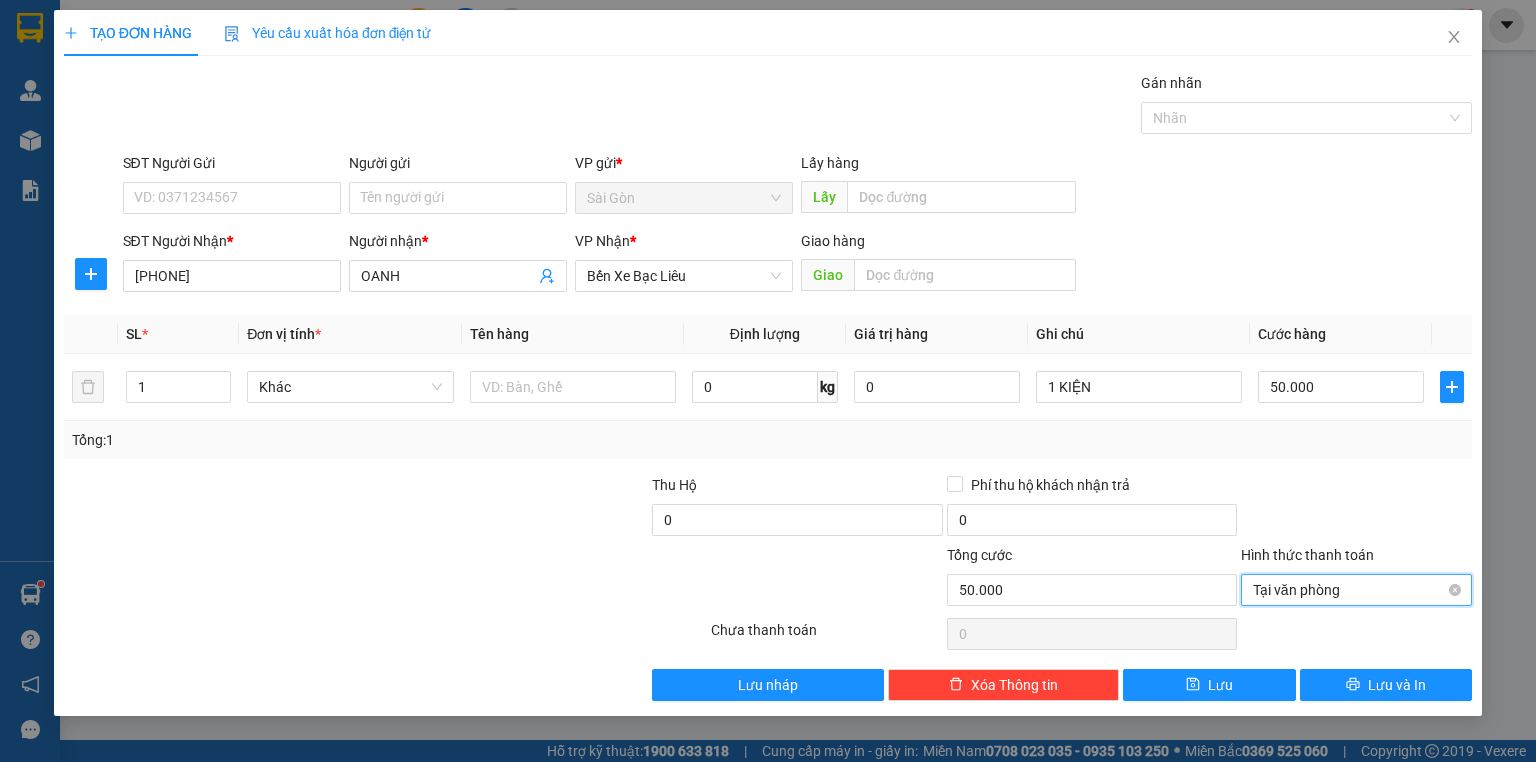 click on "Tại văn phòng" at bounding box center [1356, 590] 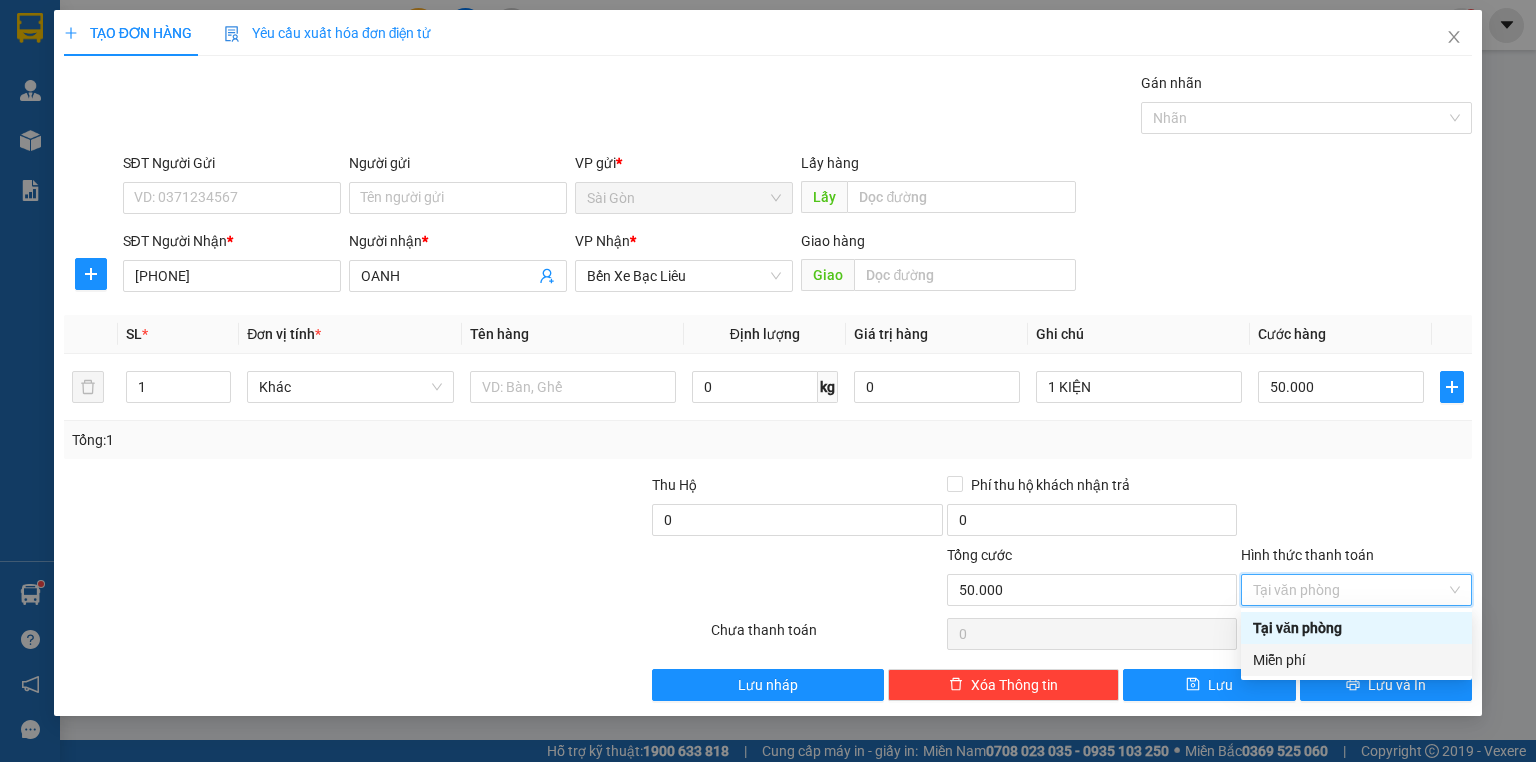 click on "Miễn phí" at bounding box center (1356, 660) 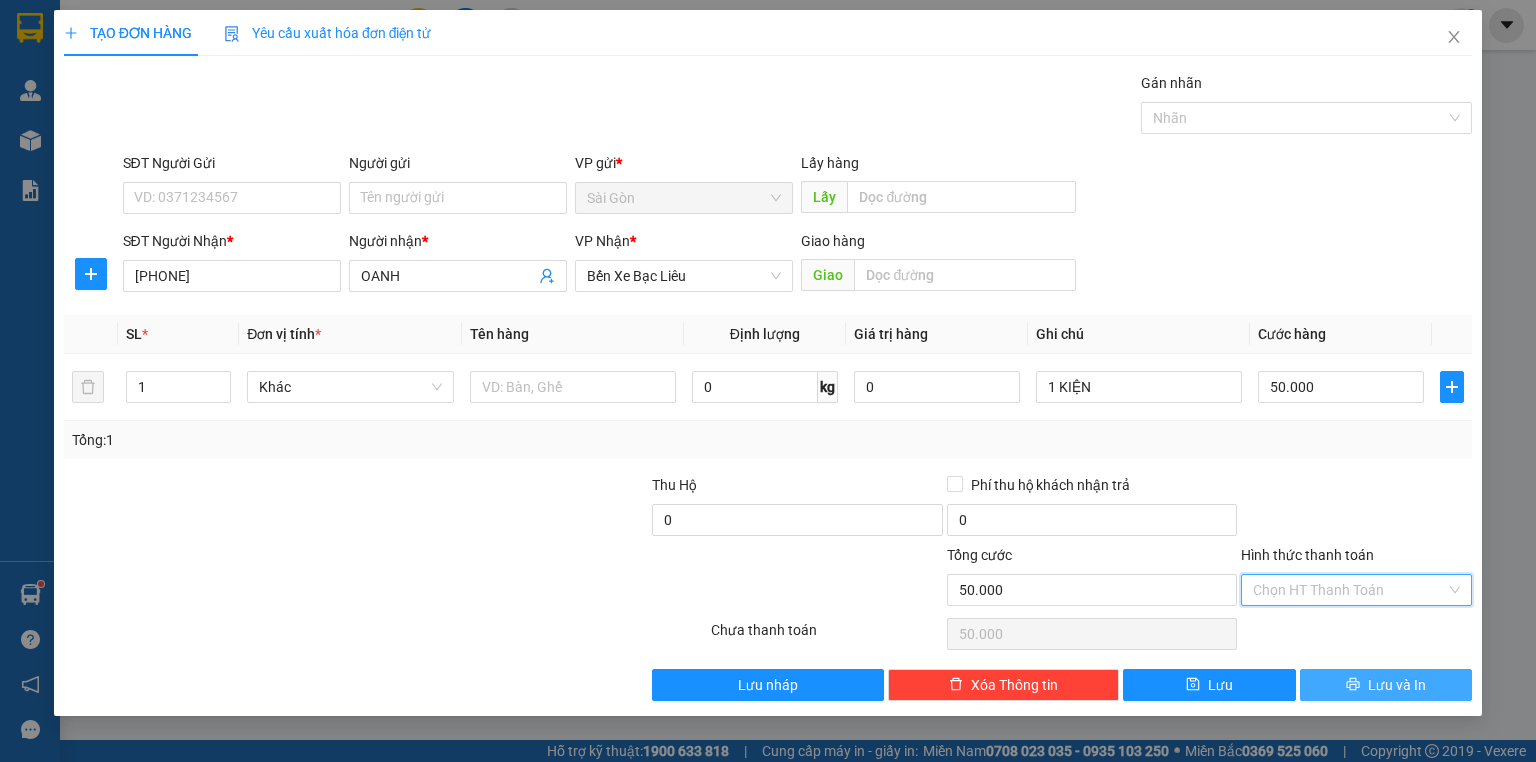 click on "Lưu và In" at bounding box center [1386, 685] 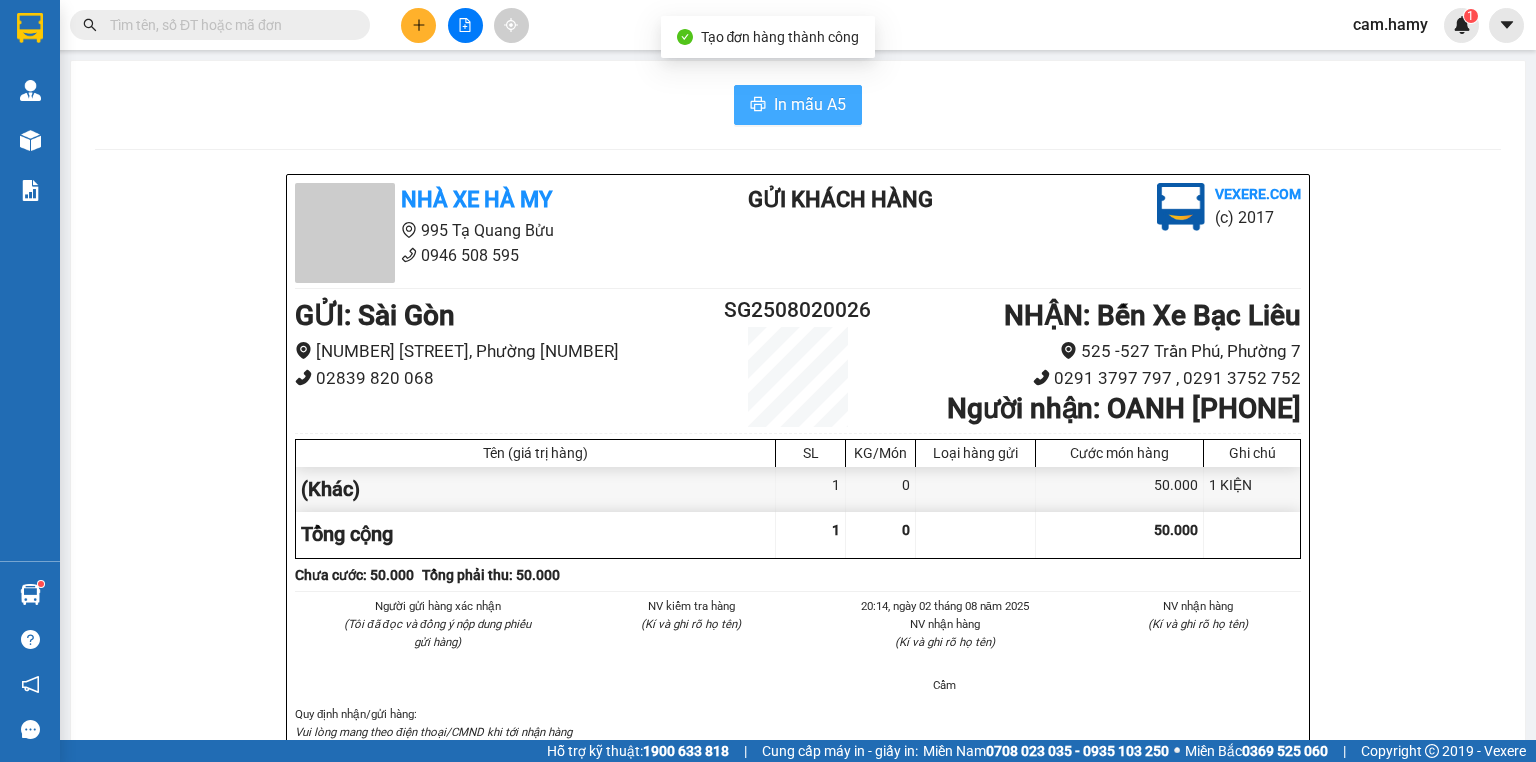click on "In mẫu A5" at bounding box center [798, 105] 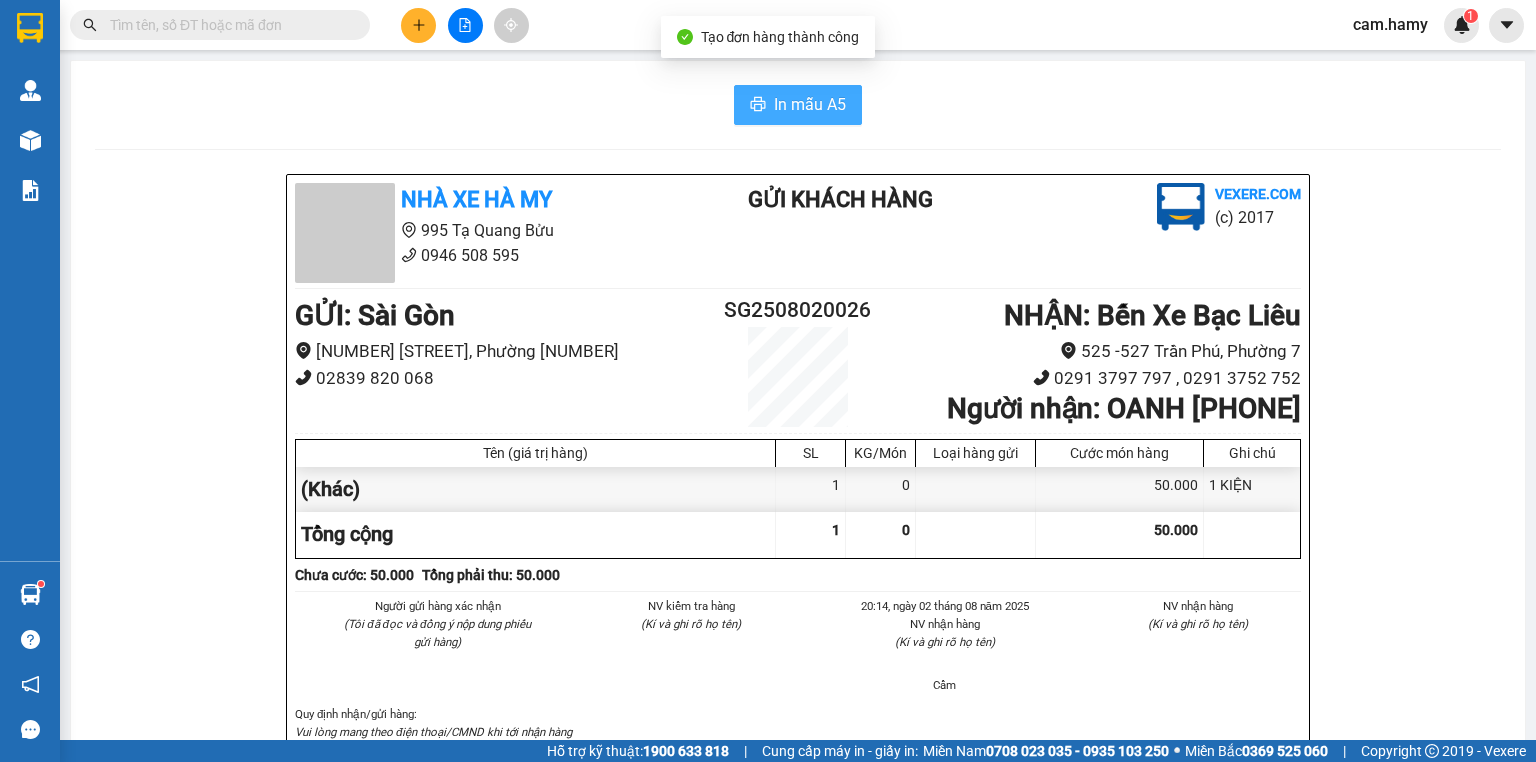 scroll, scrollTop: 0, scrollLeft: 0, axis: both 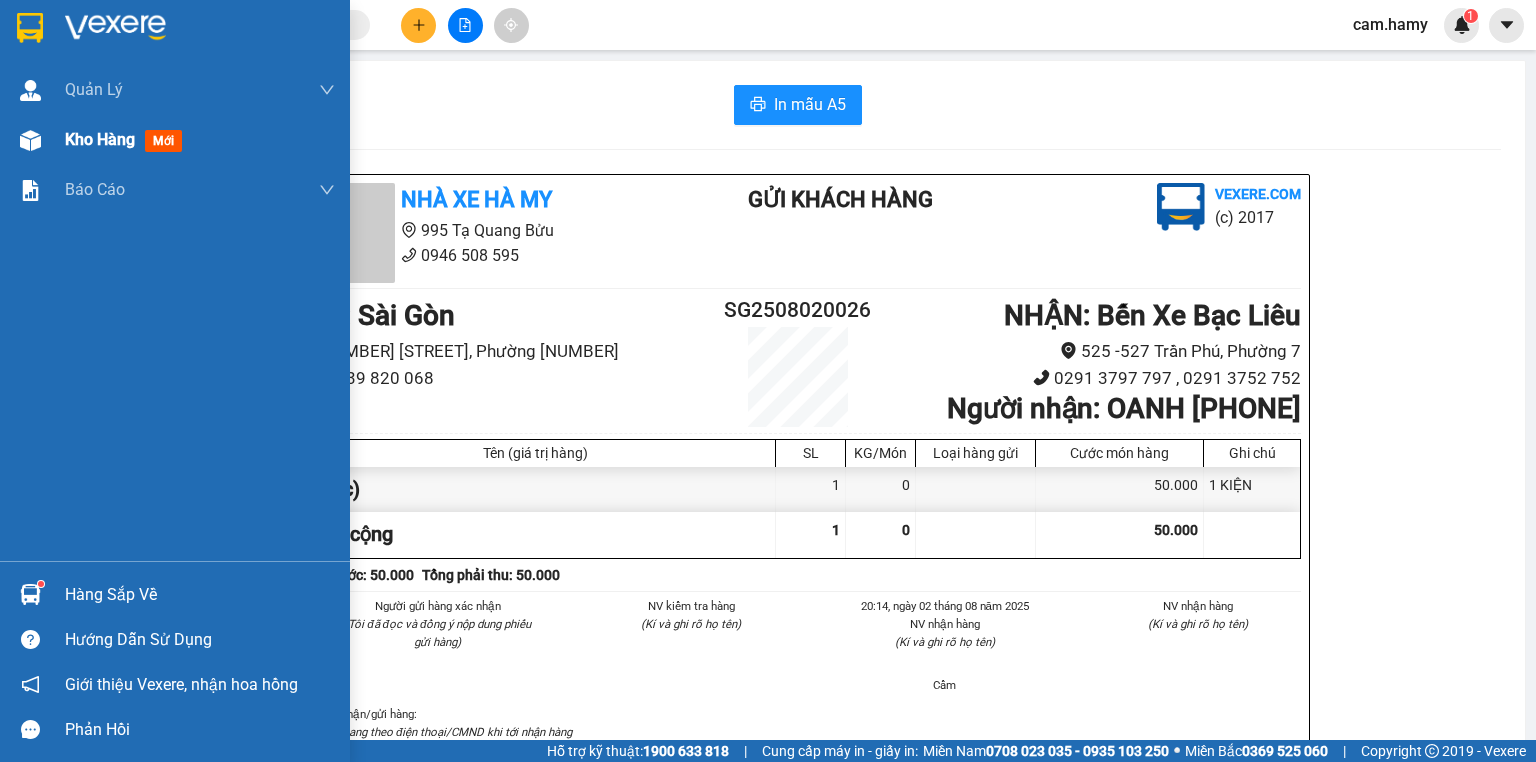 click on "Kho hàng" at bounding box center [100, 139] 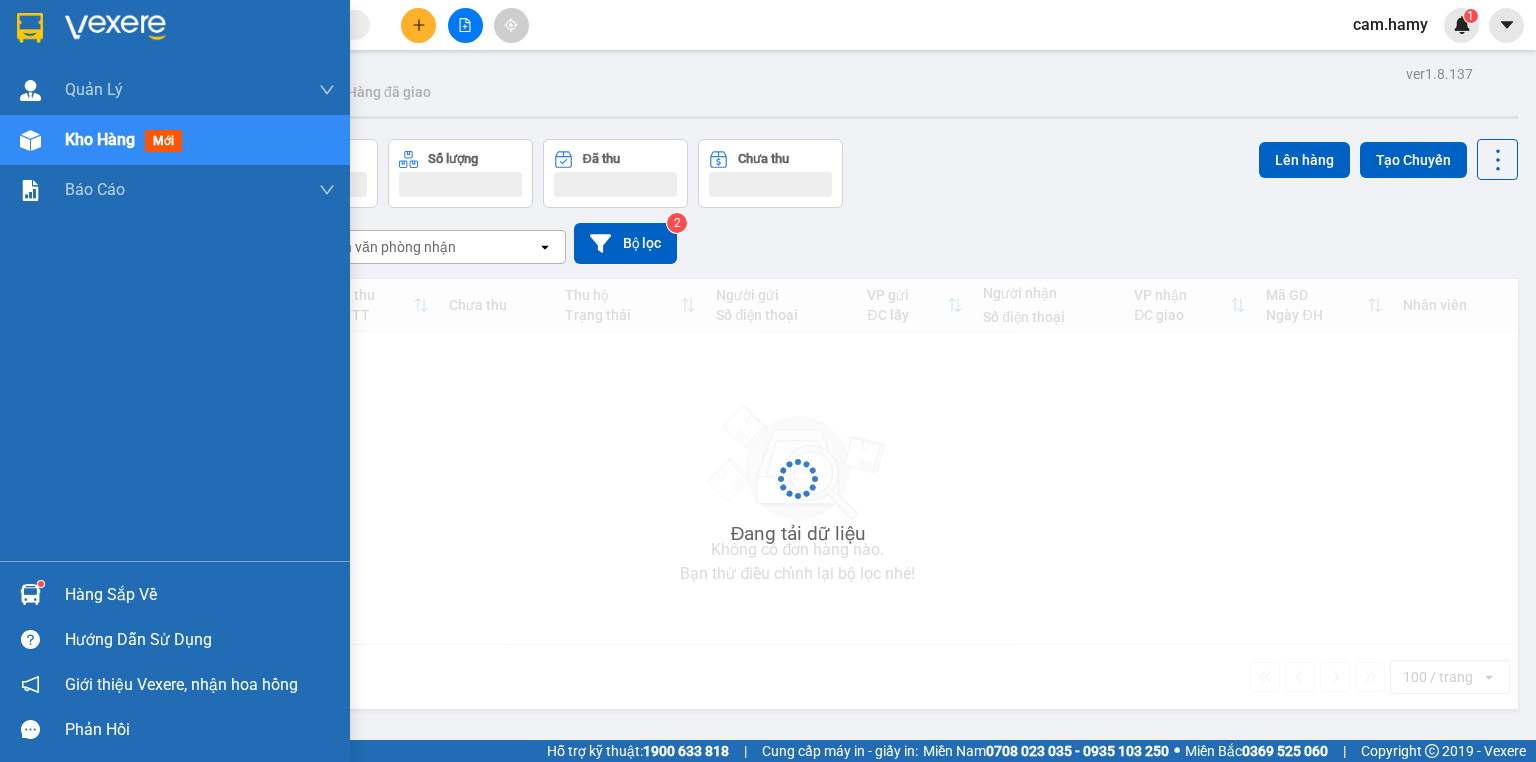 click on "Kho hàng" at bounding box center (100, 139) 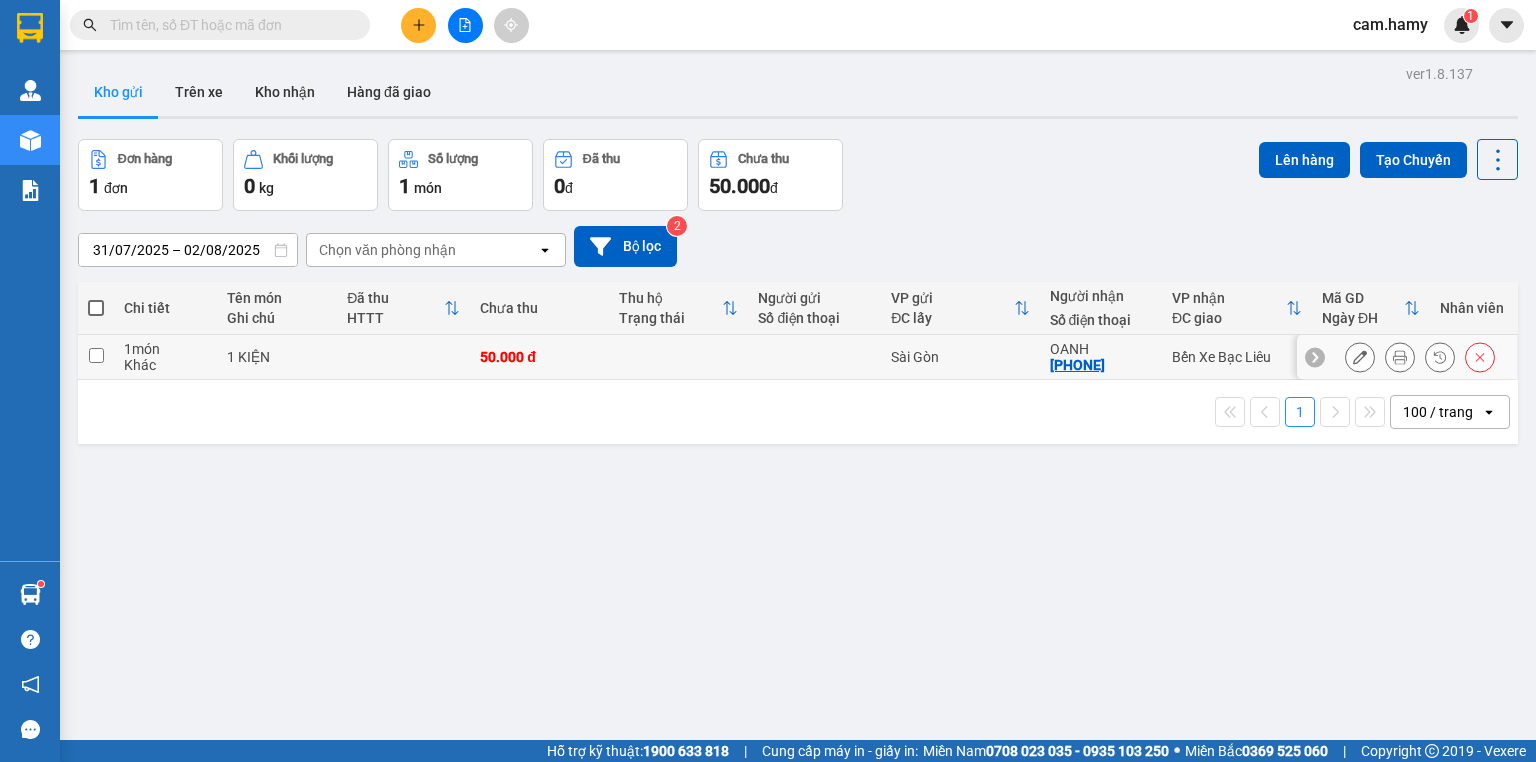 click at bounding box center (96, 355) 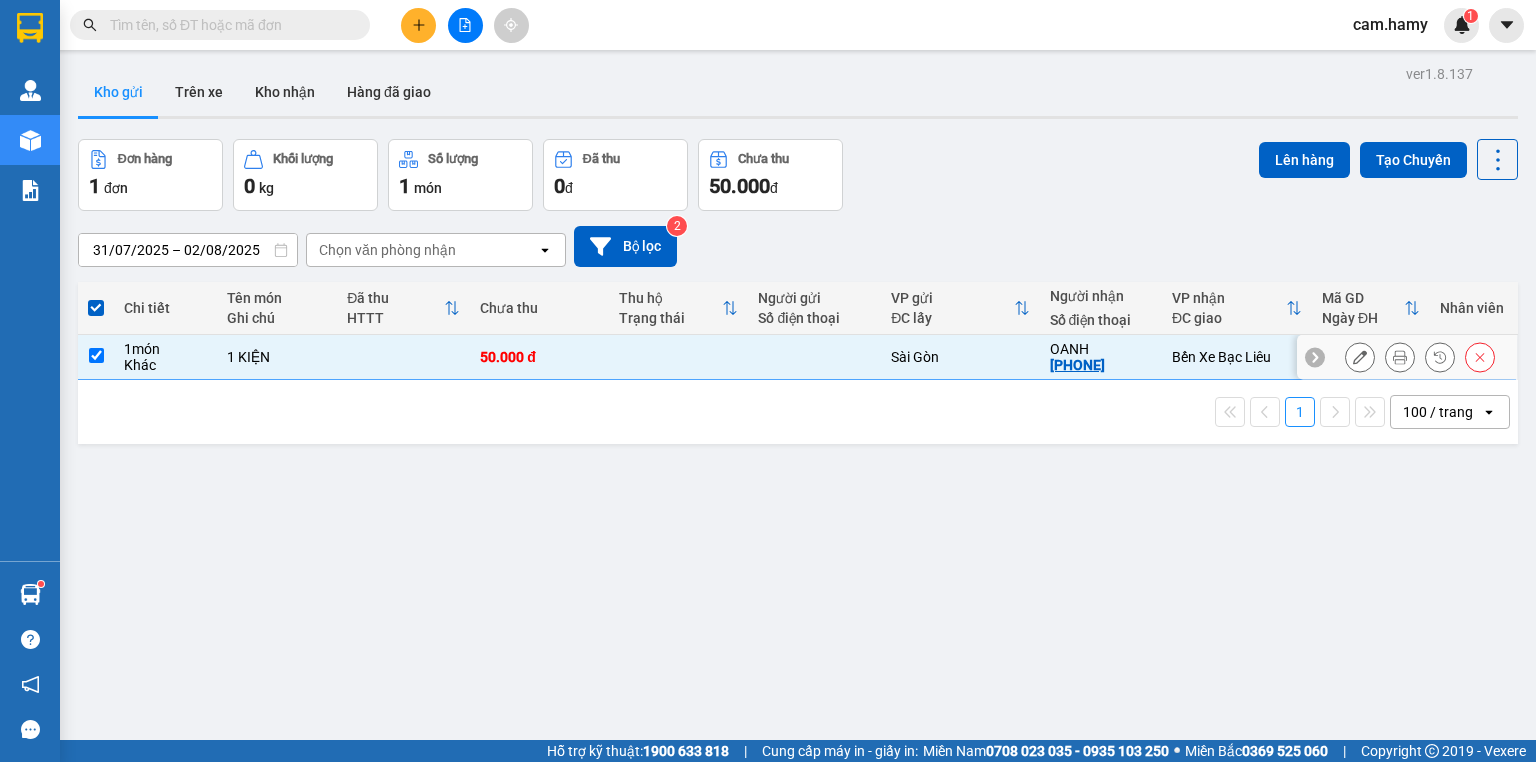 click 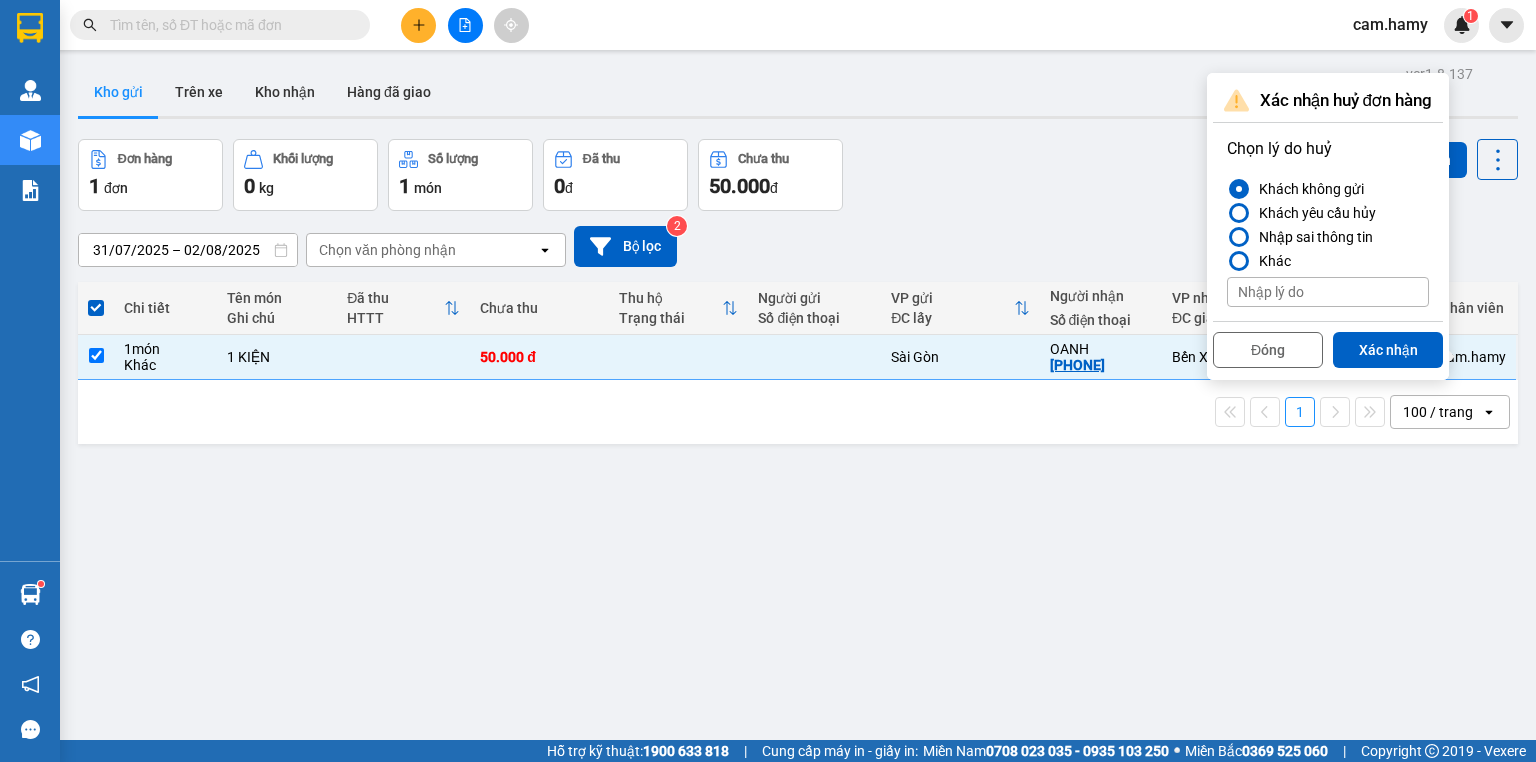 click on "Xác nhận" at bounding box center (1388, 350) 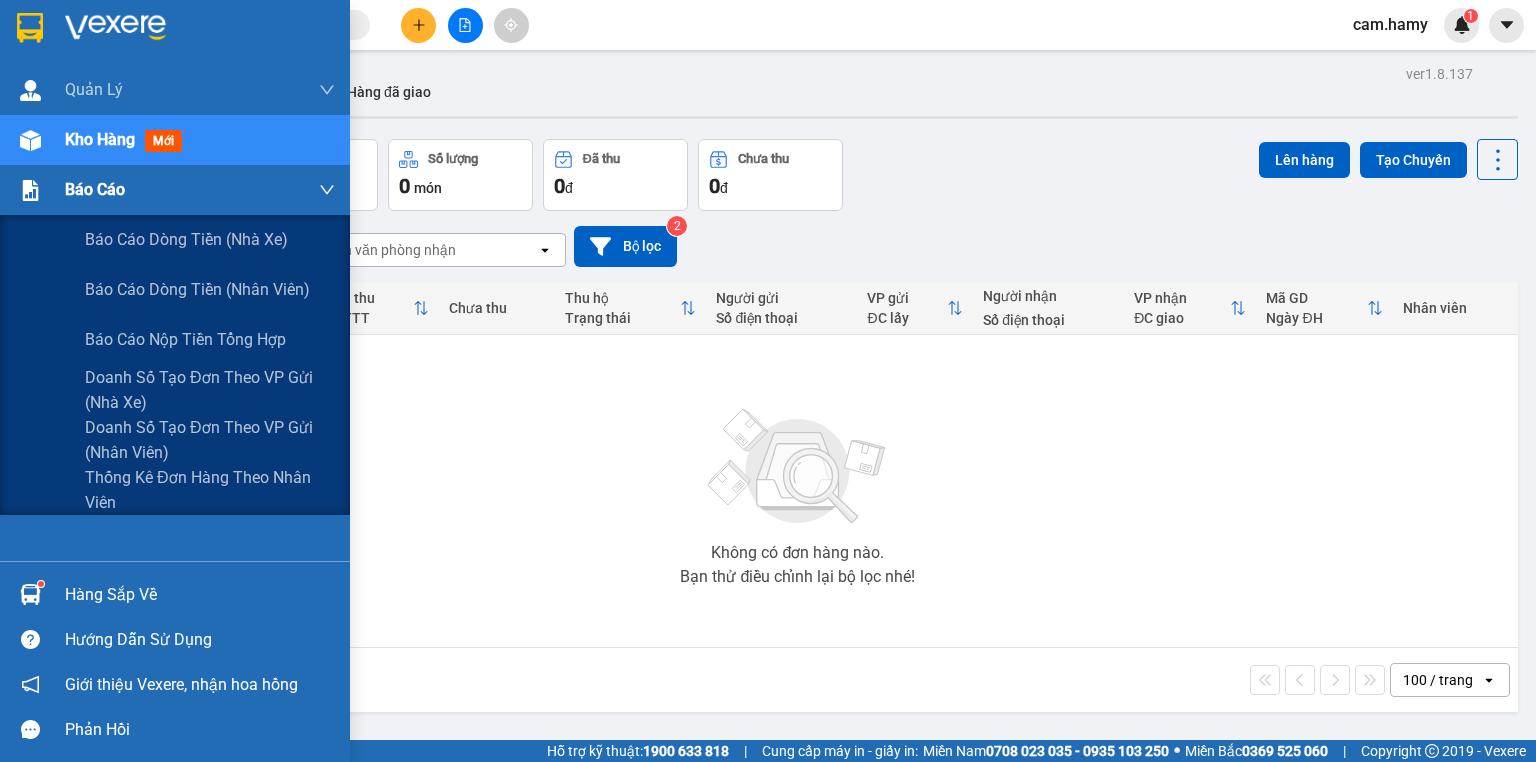 click on "Báo cáo" at bounding box center (175, 190) 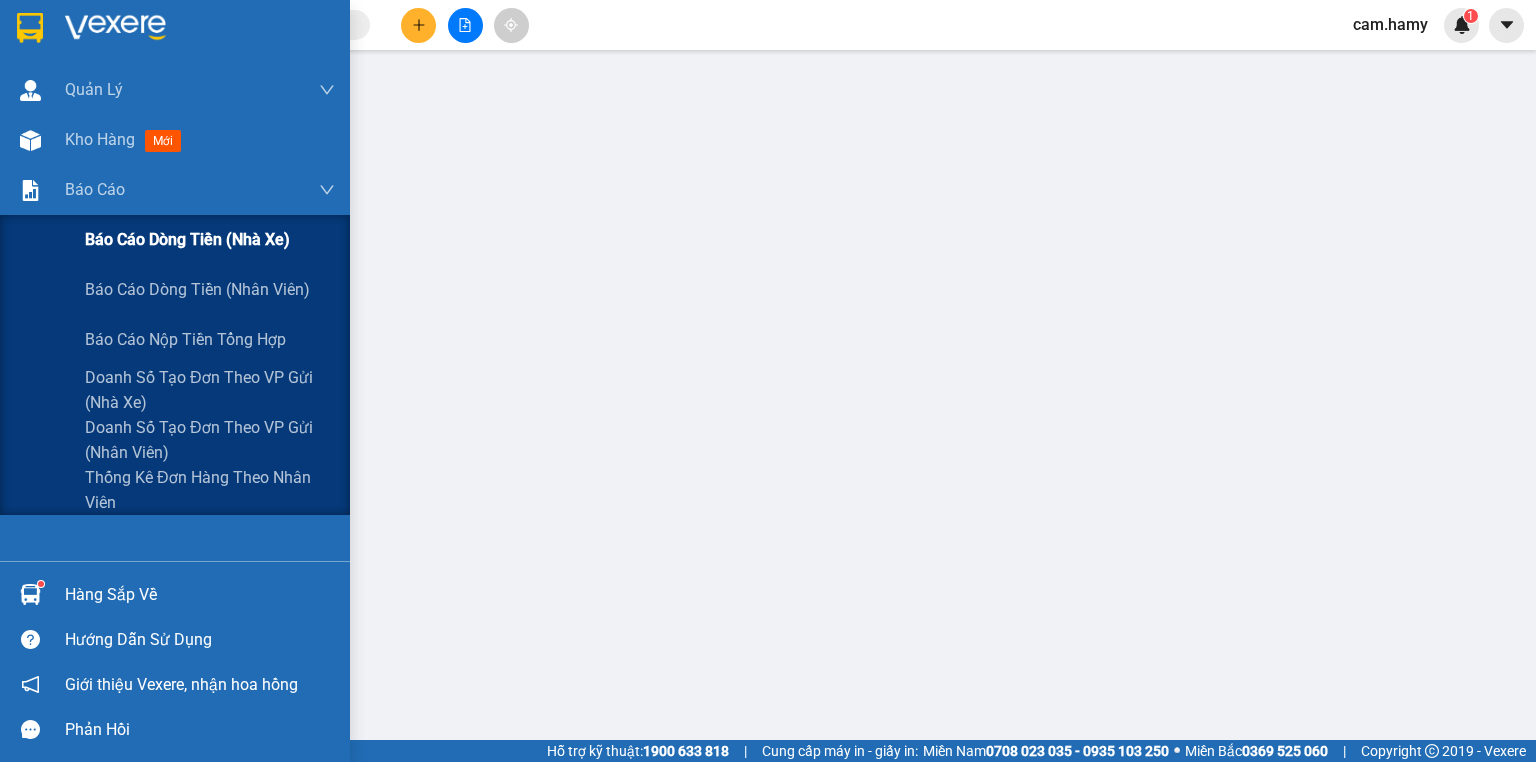 click on "Báo cáo dòng tiền (nhà xe)" at bounding box center [187, 239] 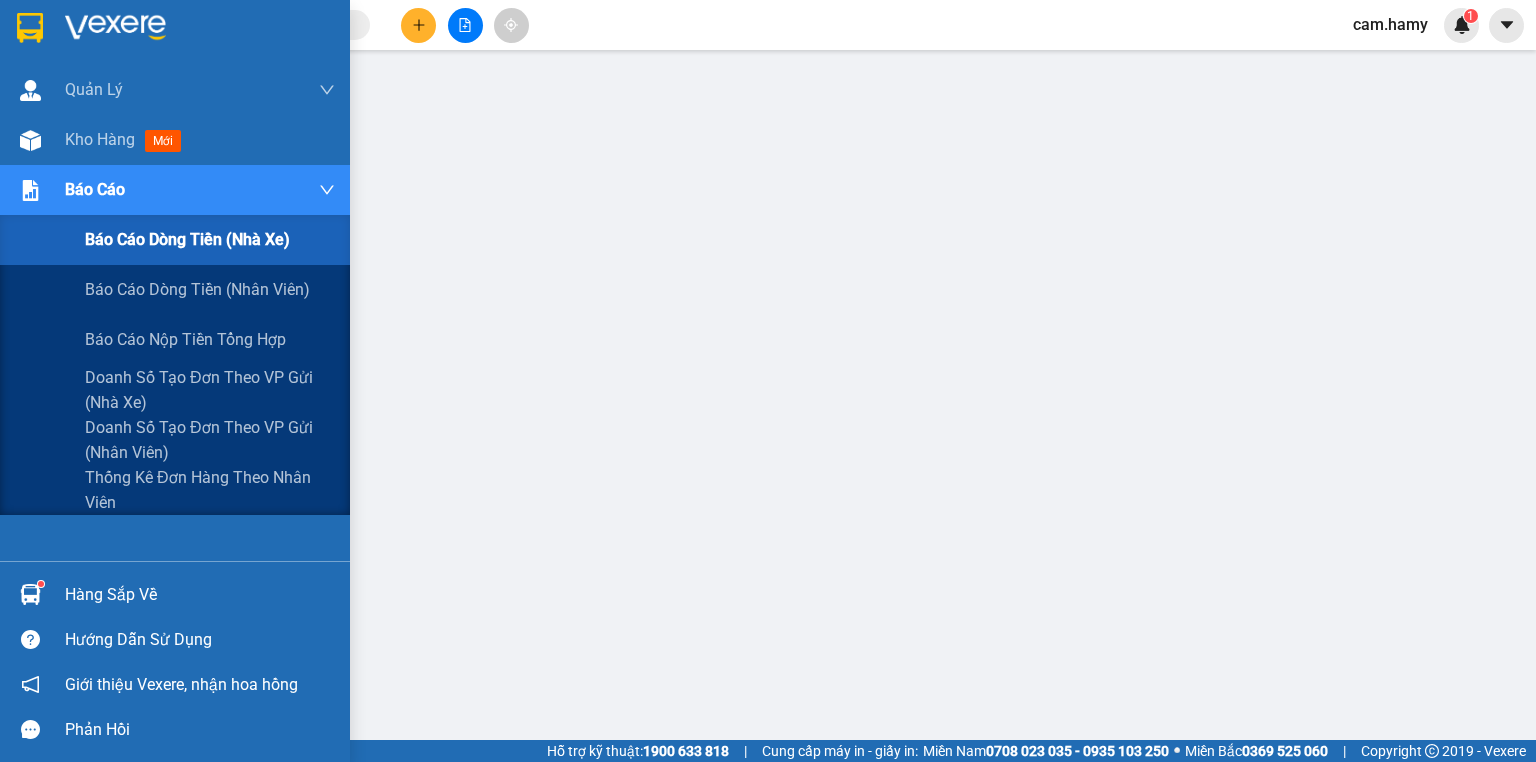 click on "Báo cáo" at bounding box center (175, 190) 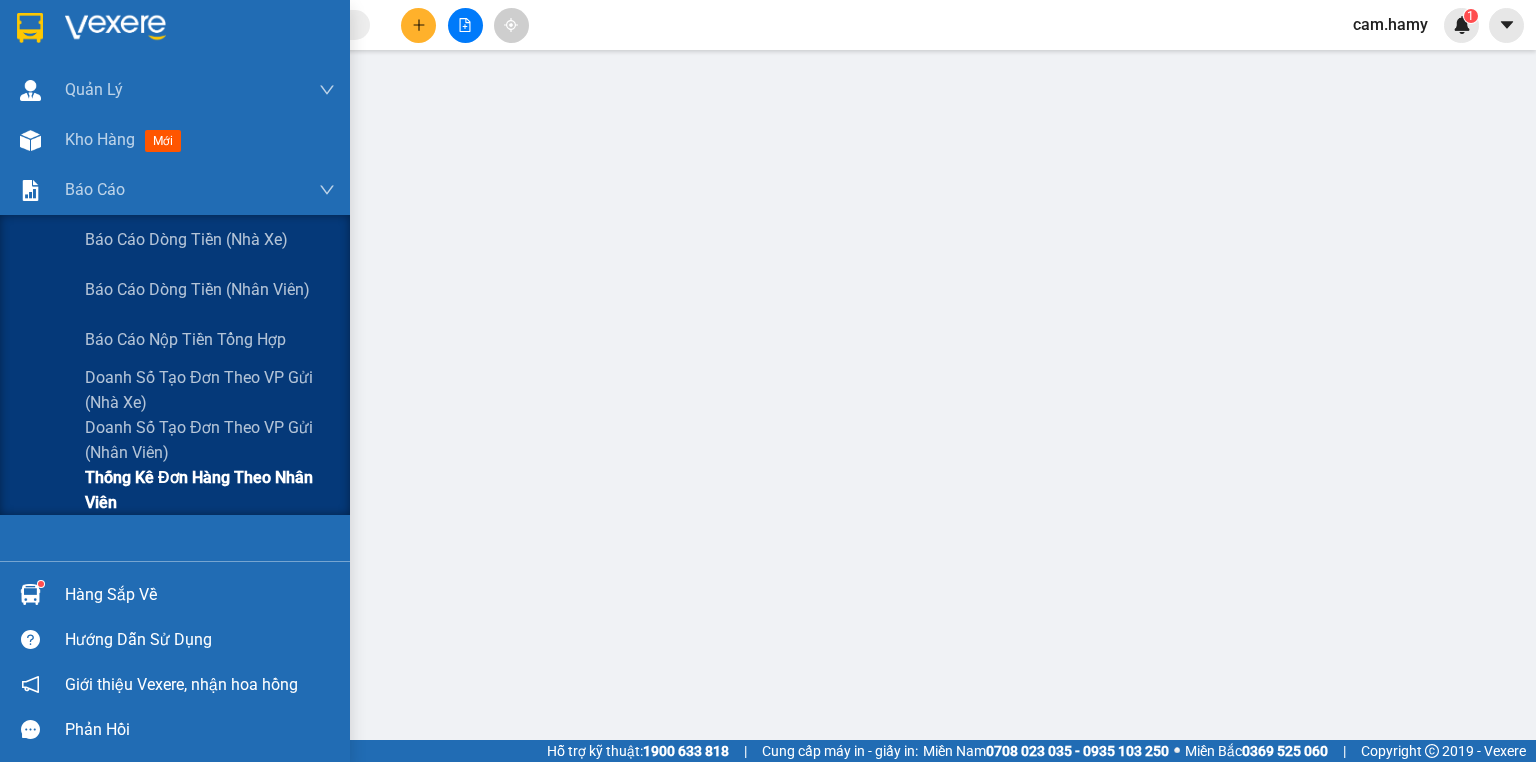click on "Thống kê đơn hàng theo nhân viên" at bounding box center [210, 490] 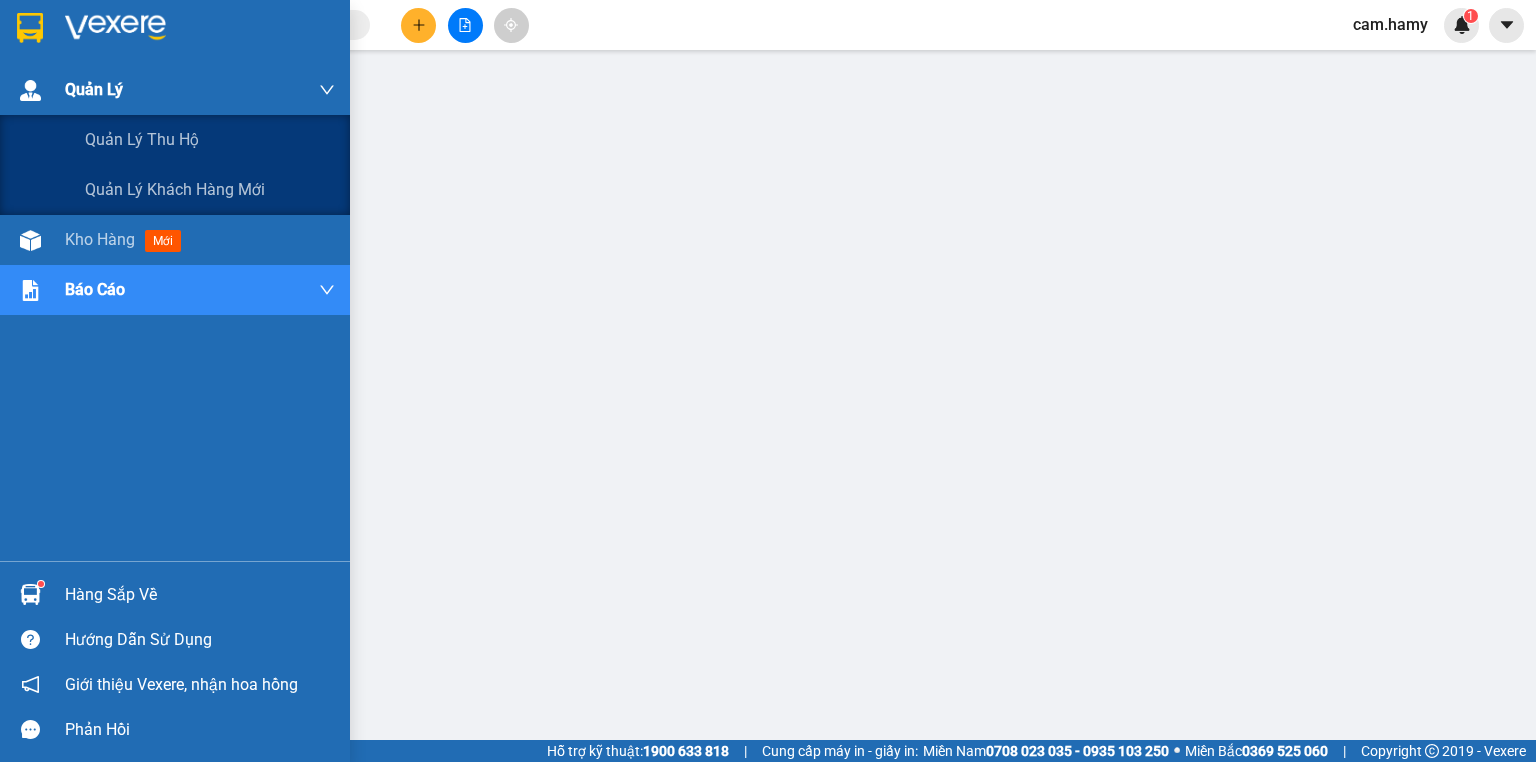 drag, startPoint x: 32, startPoint y: 73, endPoint x: 40, endPoint y: 64, distance: 12.0415945 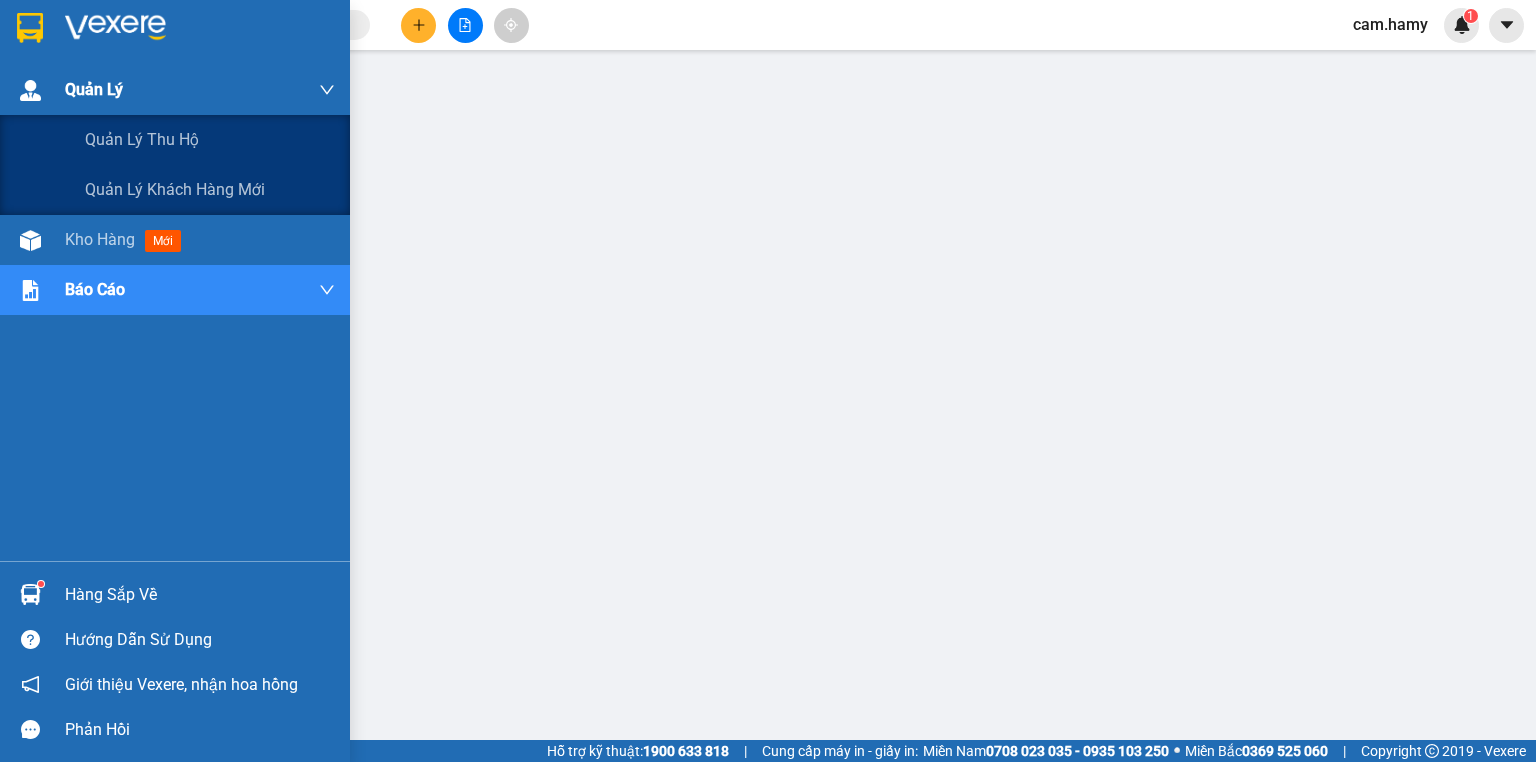click on "Quản Lý" at bounding box center (175, 90) 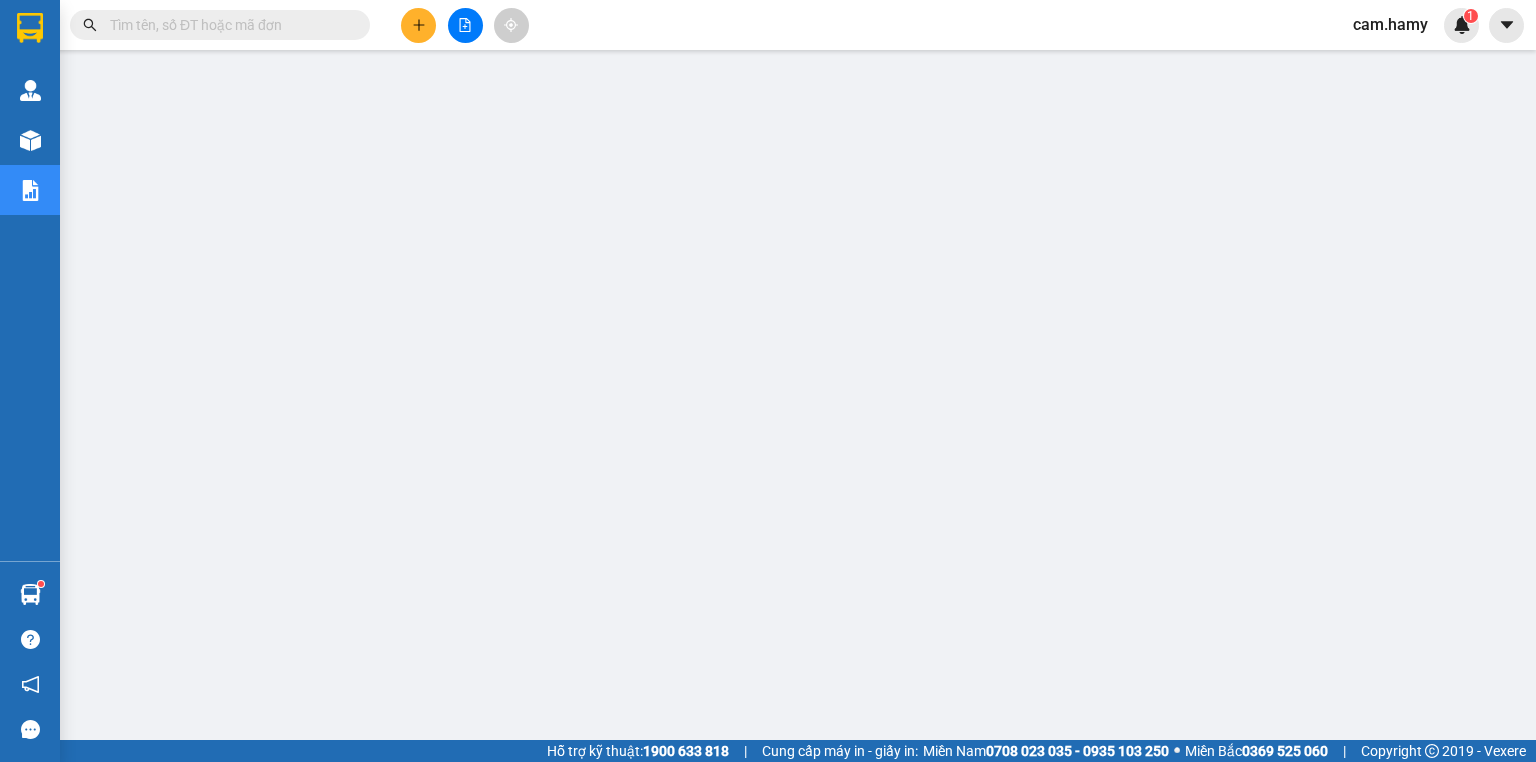 click at bounding box center [418, 25] 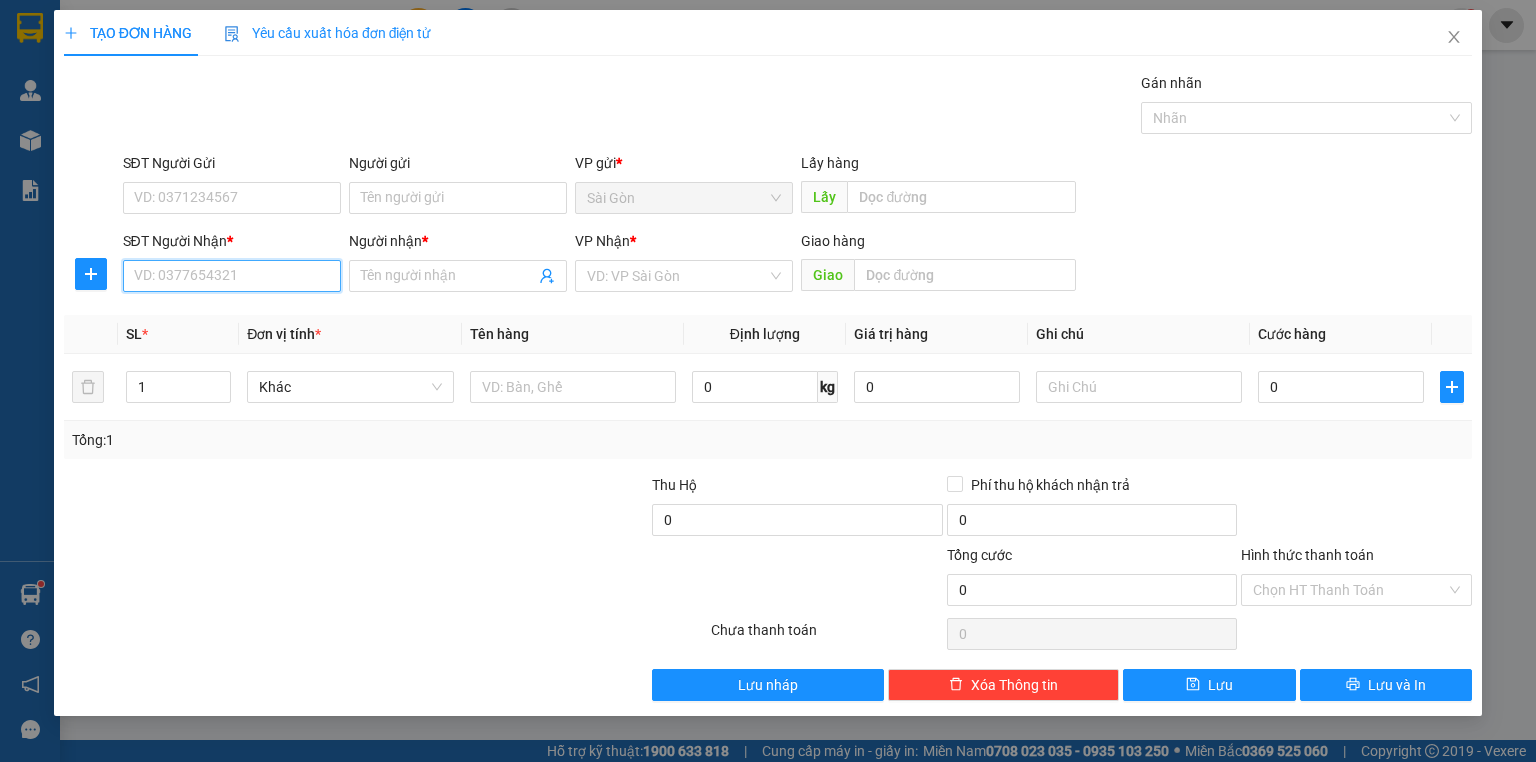 click on "SĐT Người Nhận  *" at bounding box center [232, 276] 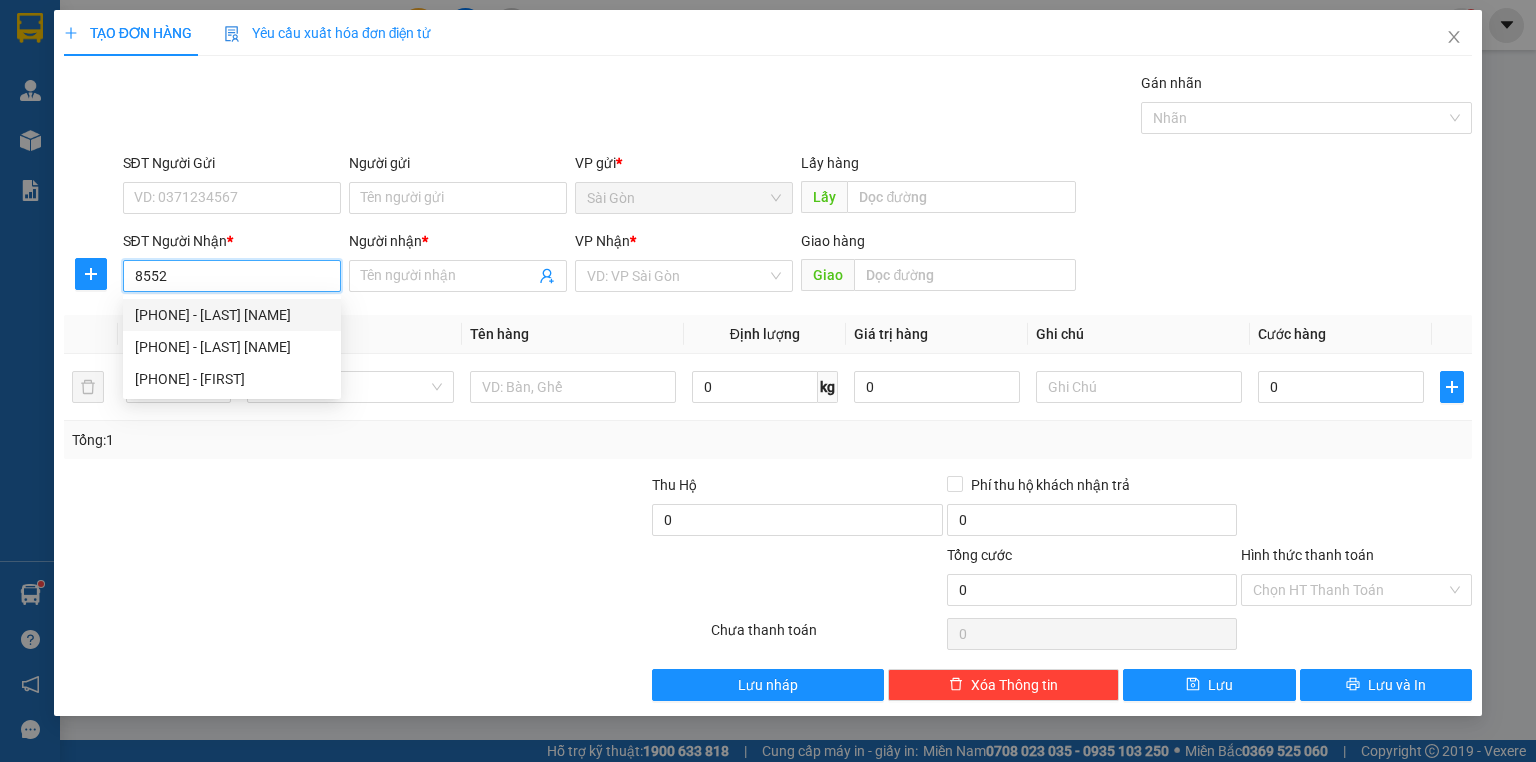 click on "[PHONE] - [LAST] [NAME]" at bounding box center (232, 315) 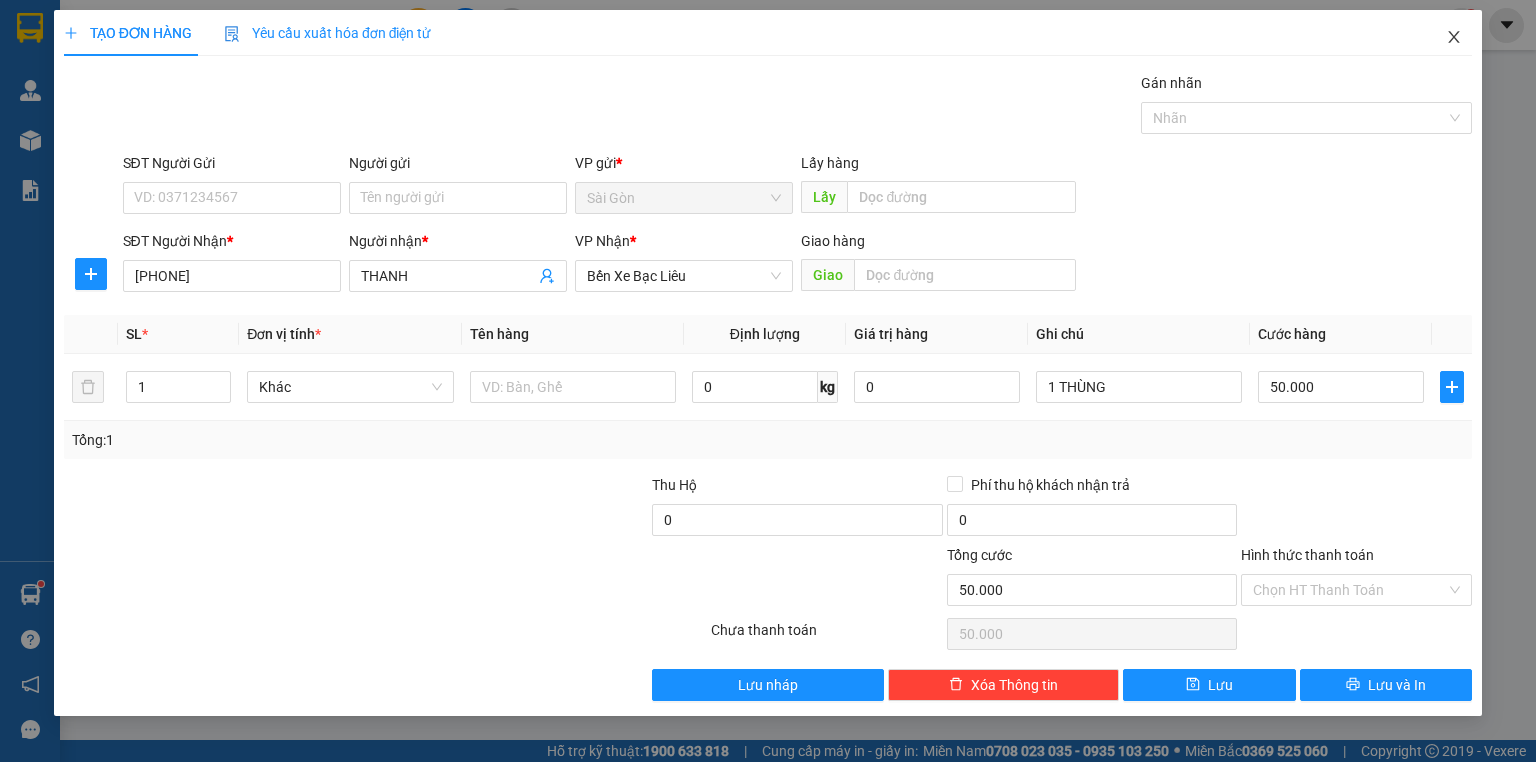 click 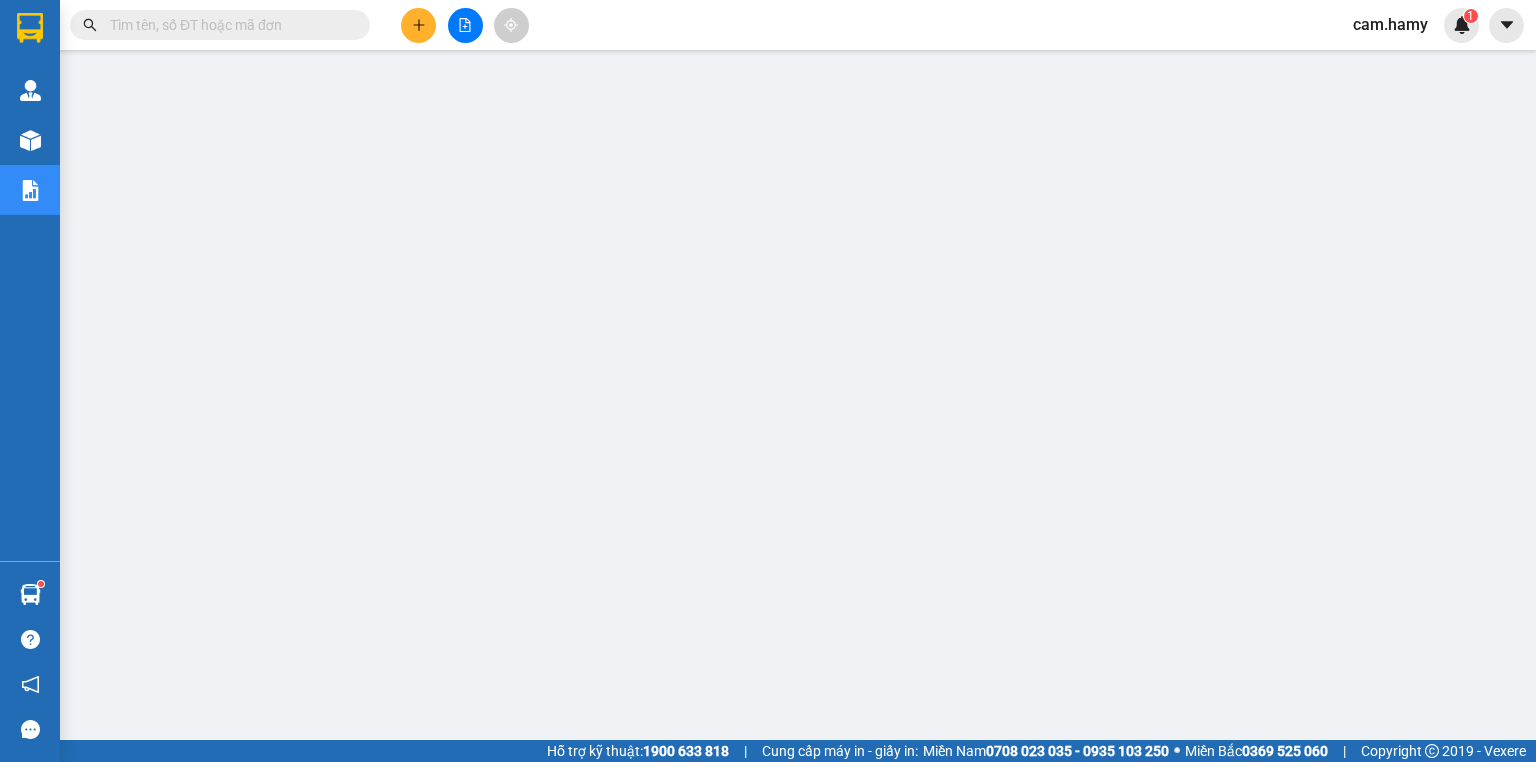 click 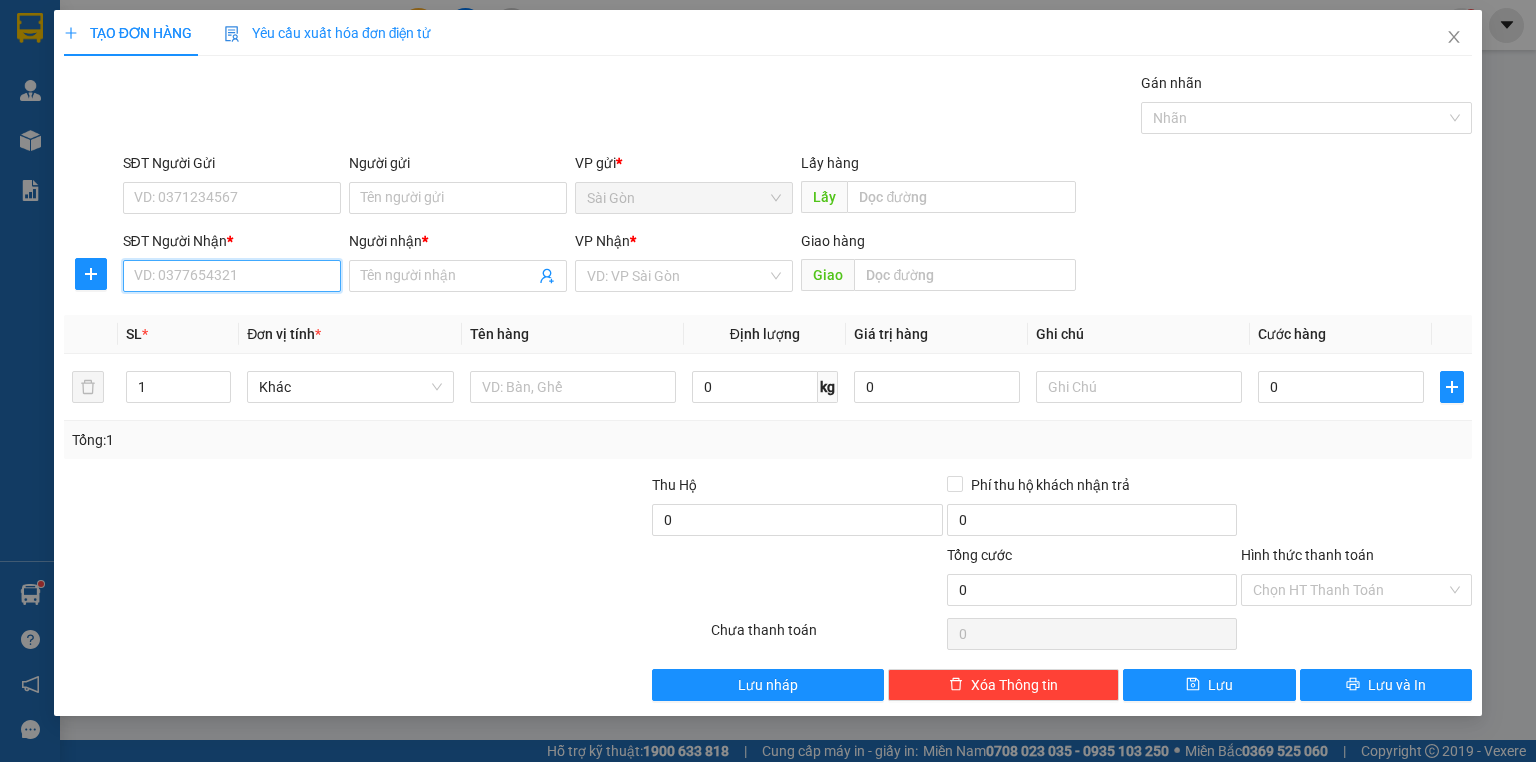 click on "SĐT Người Nhận  *" at bounding box center (232, 276) 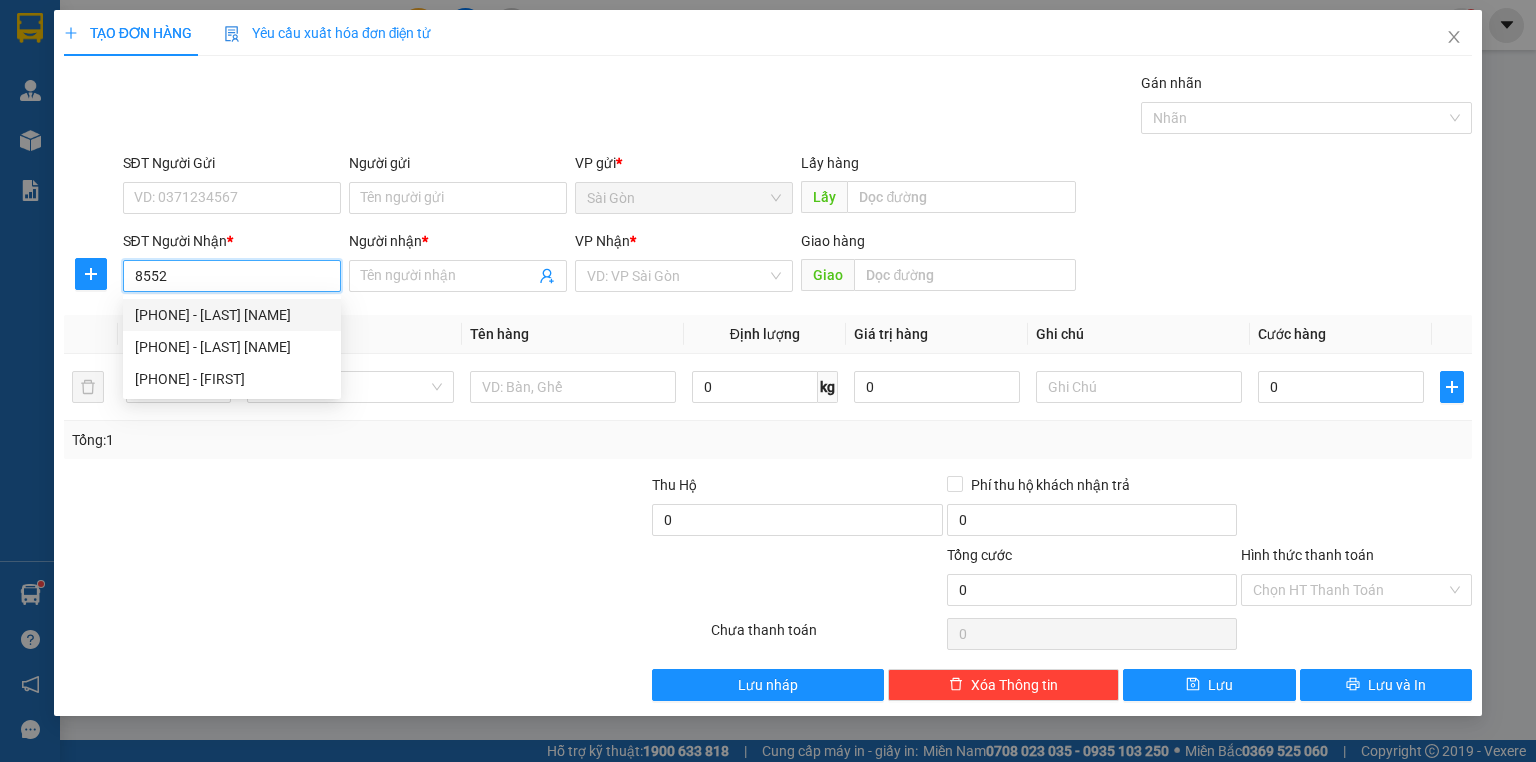 click on "[PHONE] - [LAST] [NAME]" at bounding box center (232, 315) 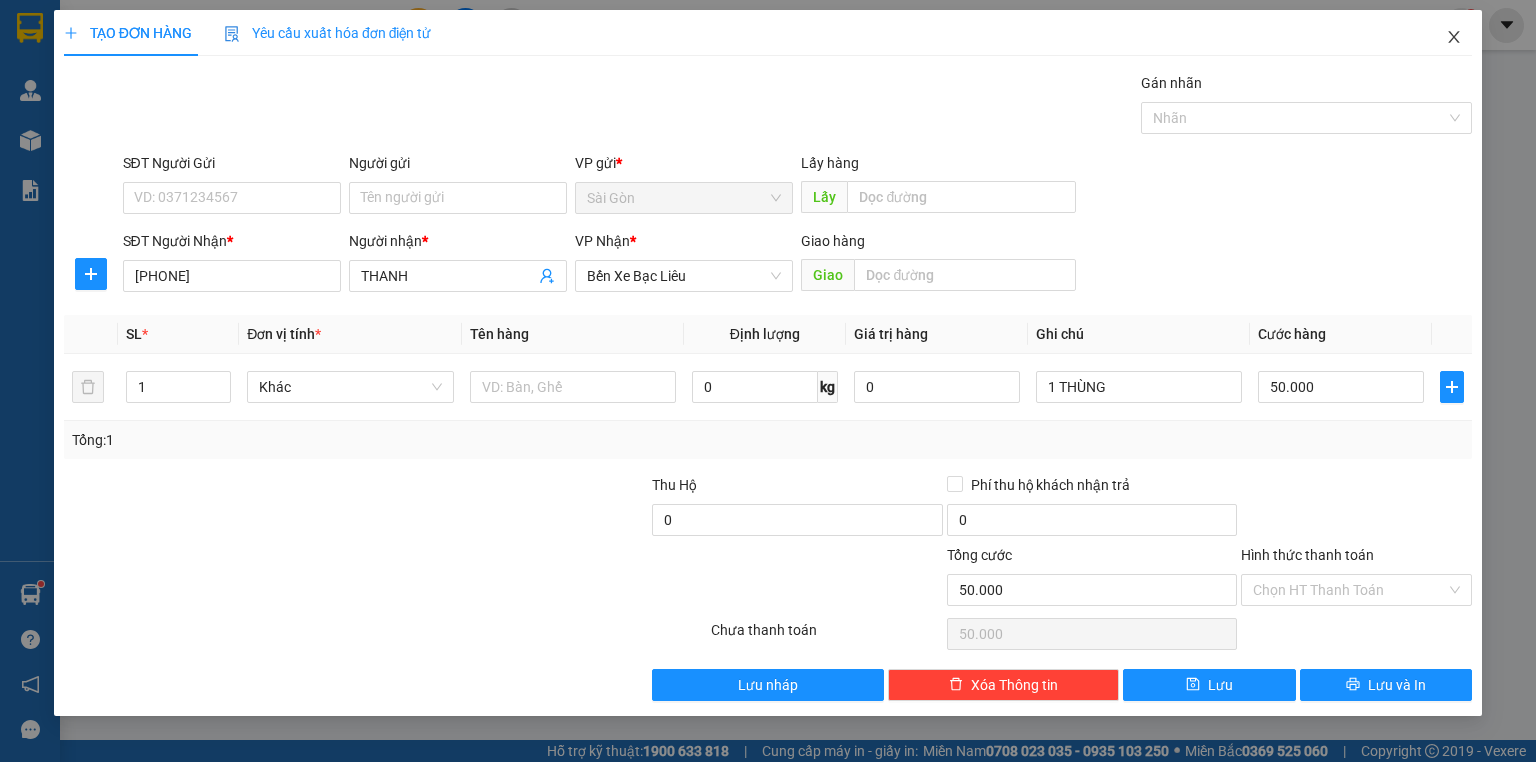click 